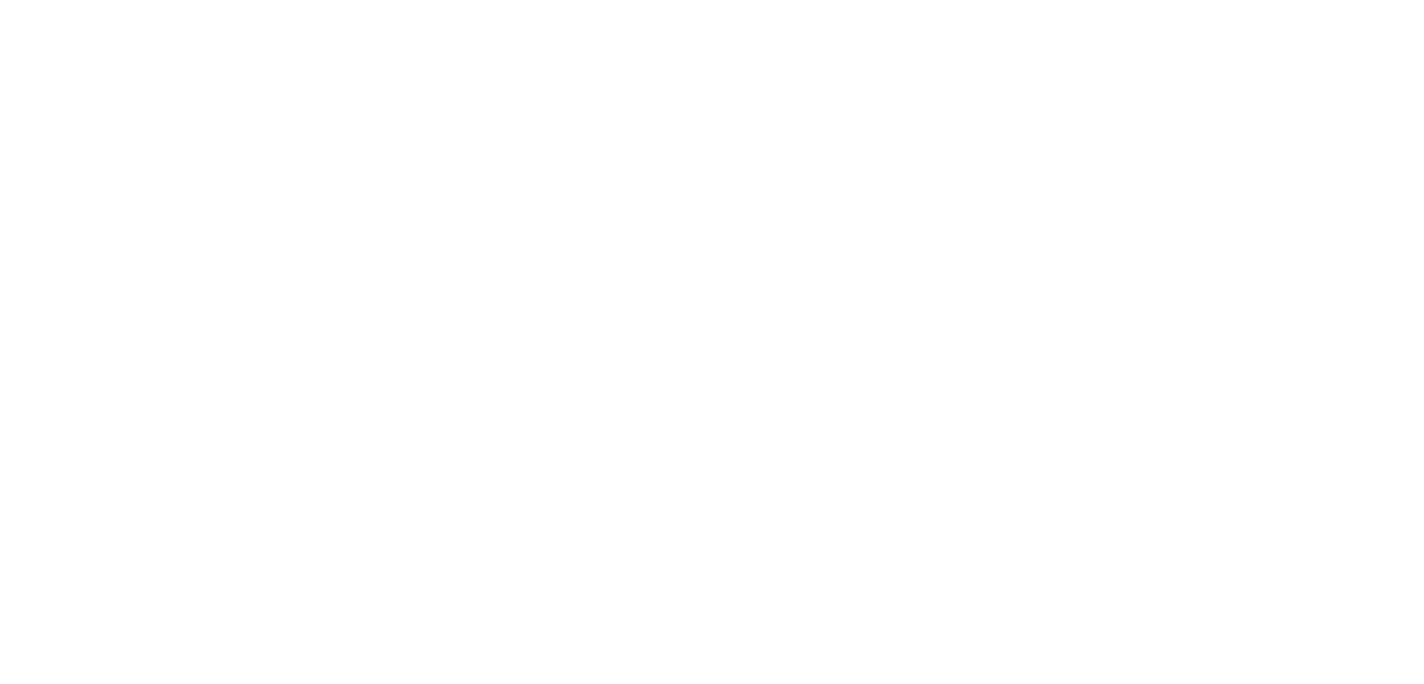 scroll, scrollTop: 0, scrollLeft: 0, axis: both 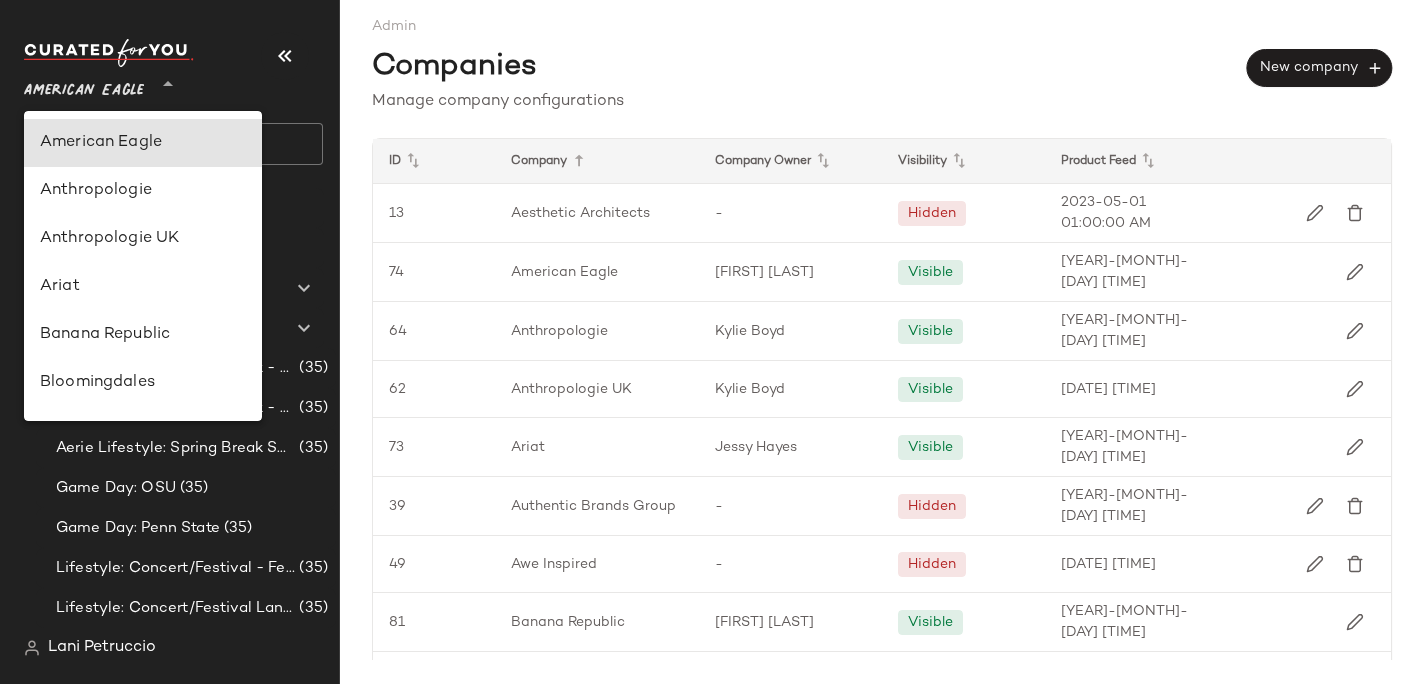 click on "American Eagle" at bounding box center [84, 86] 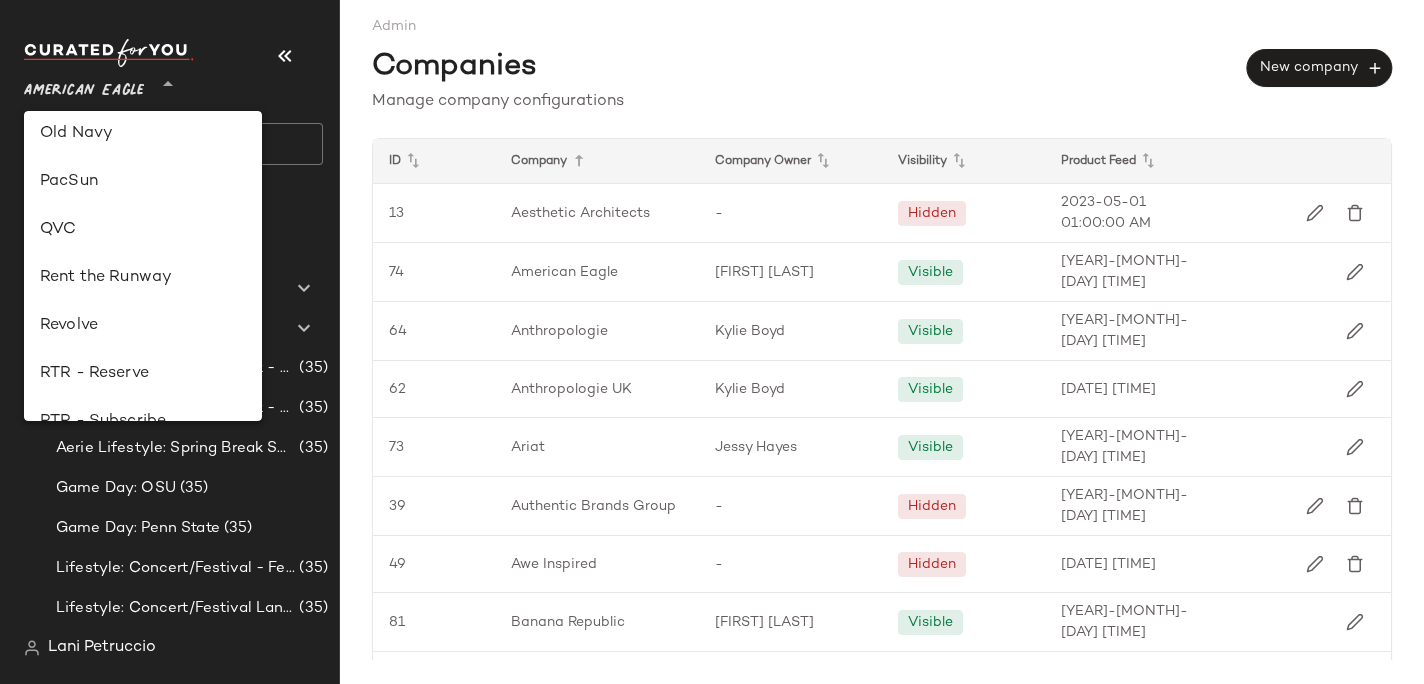 scroll, scrollTop: 831, scrollLeft: 0, axis: vertical 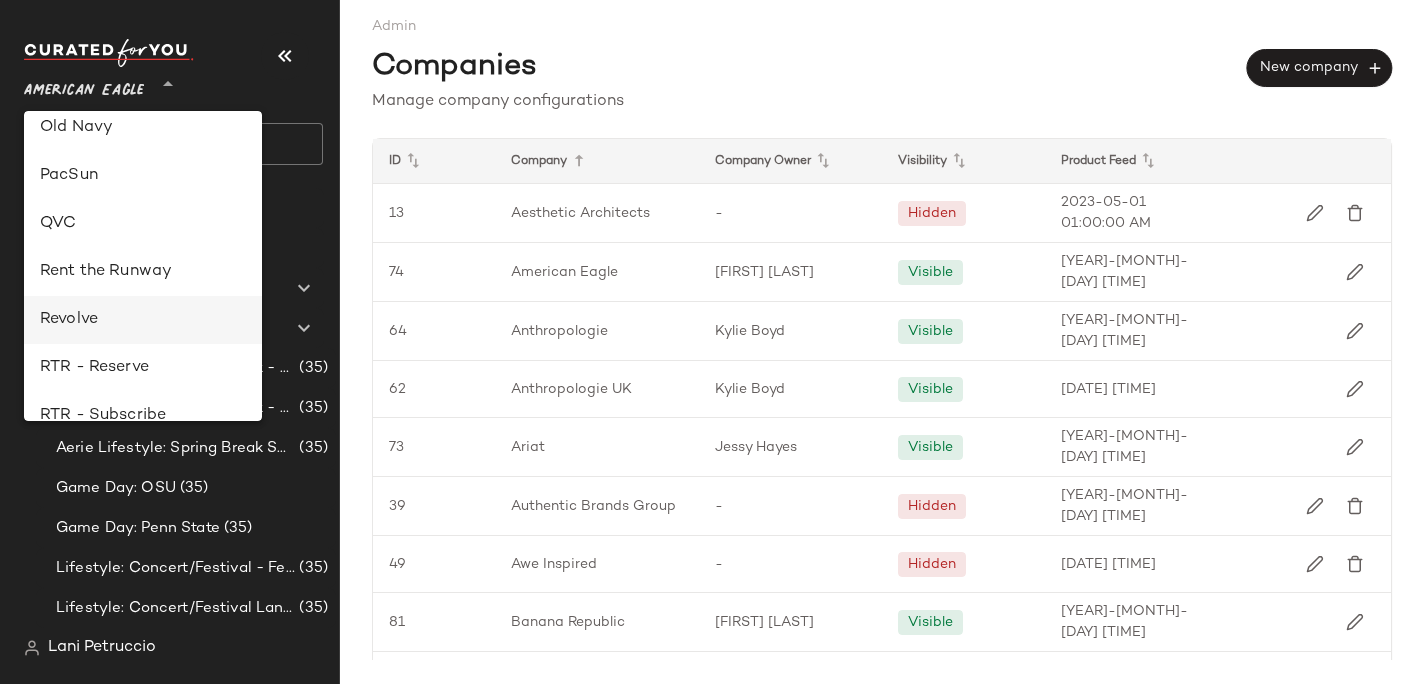 click on "Revolve" at bounding box center [143, 320] 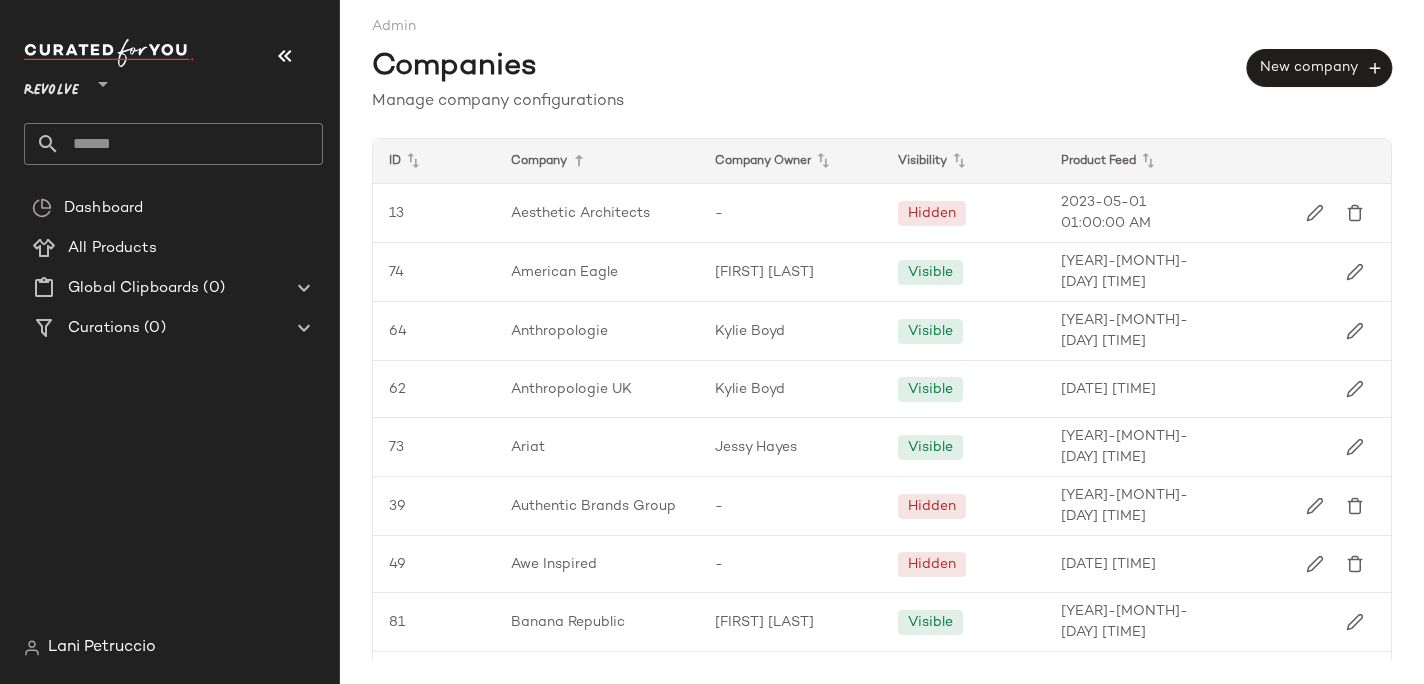 click 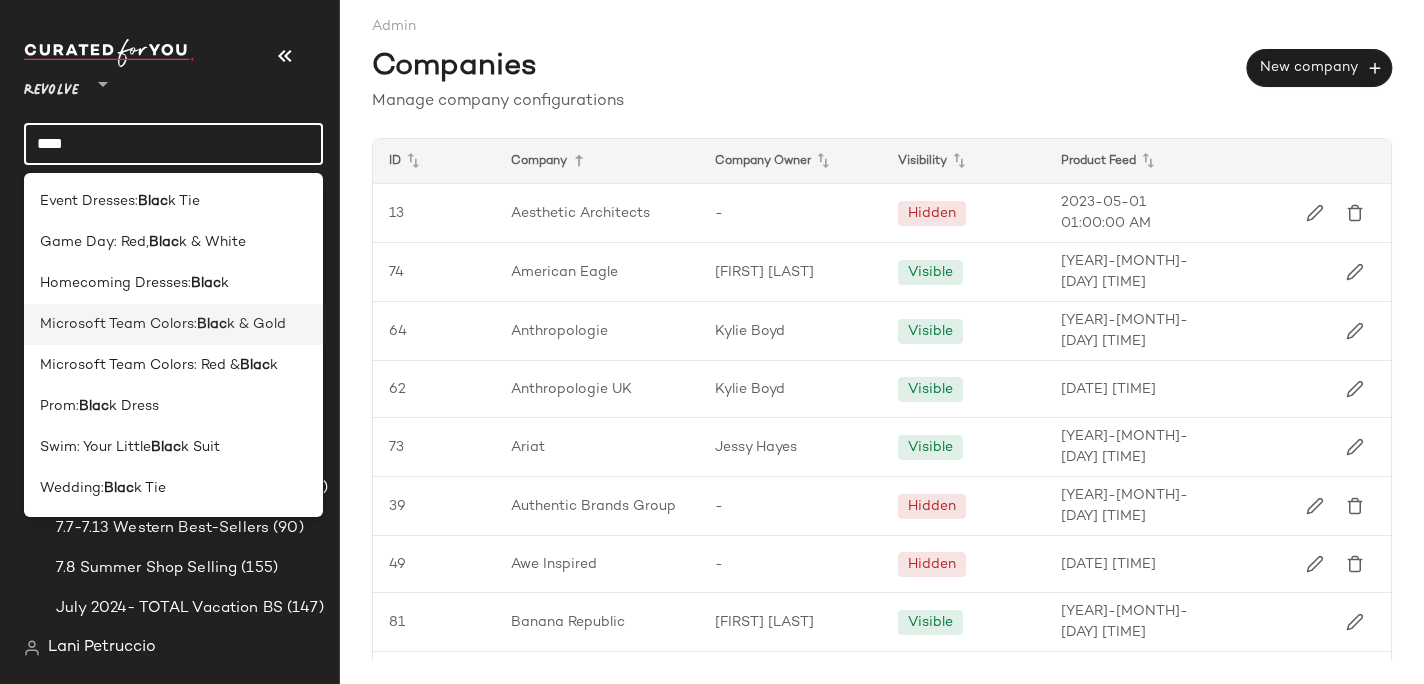 click on "Microsoft Team Colors:" at bounding box center (118, 324) 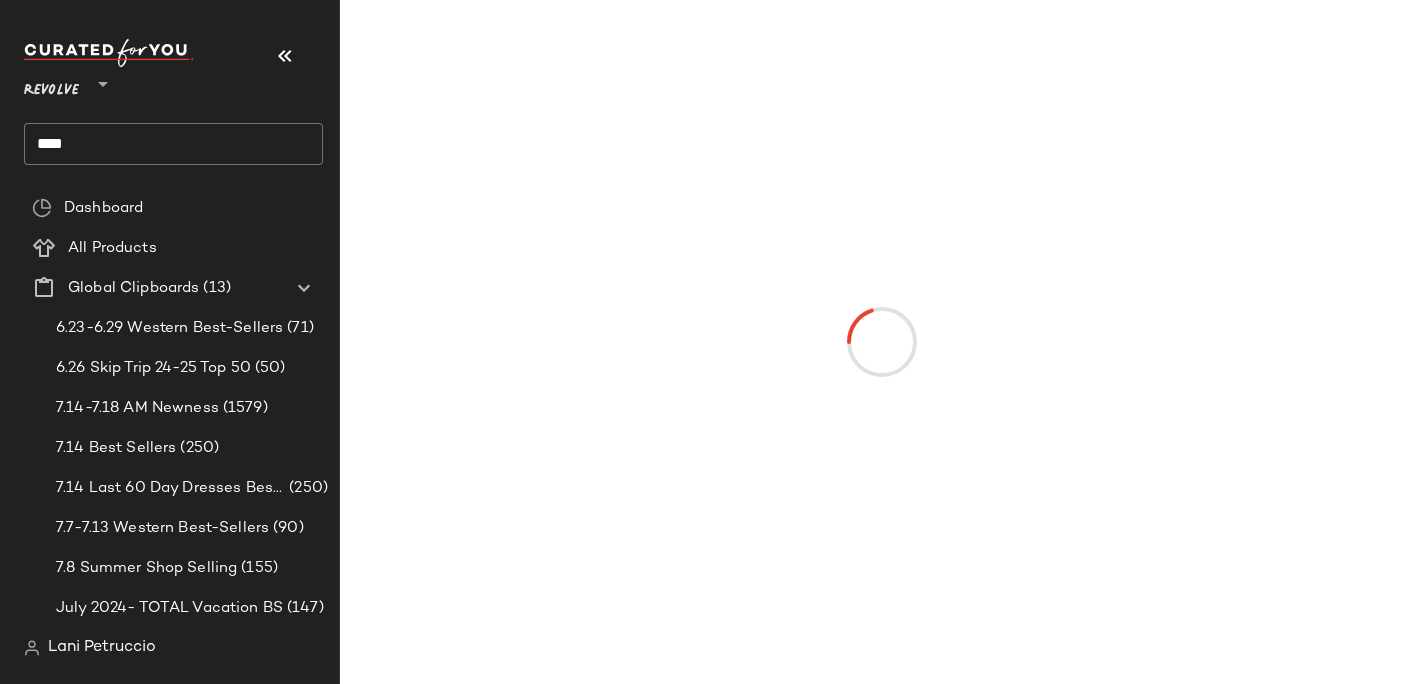 click on "****" 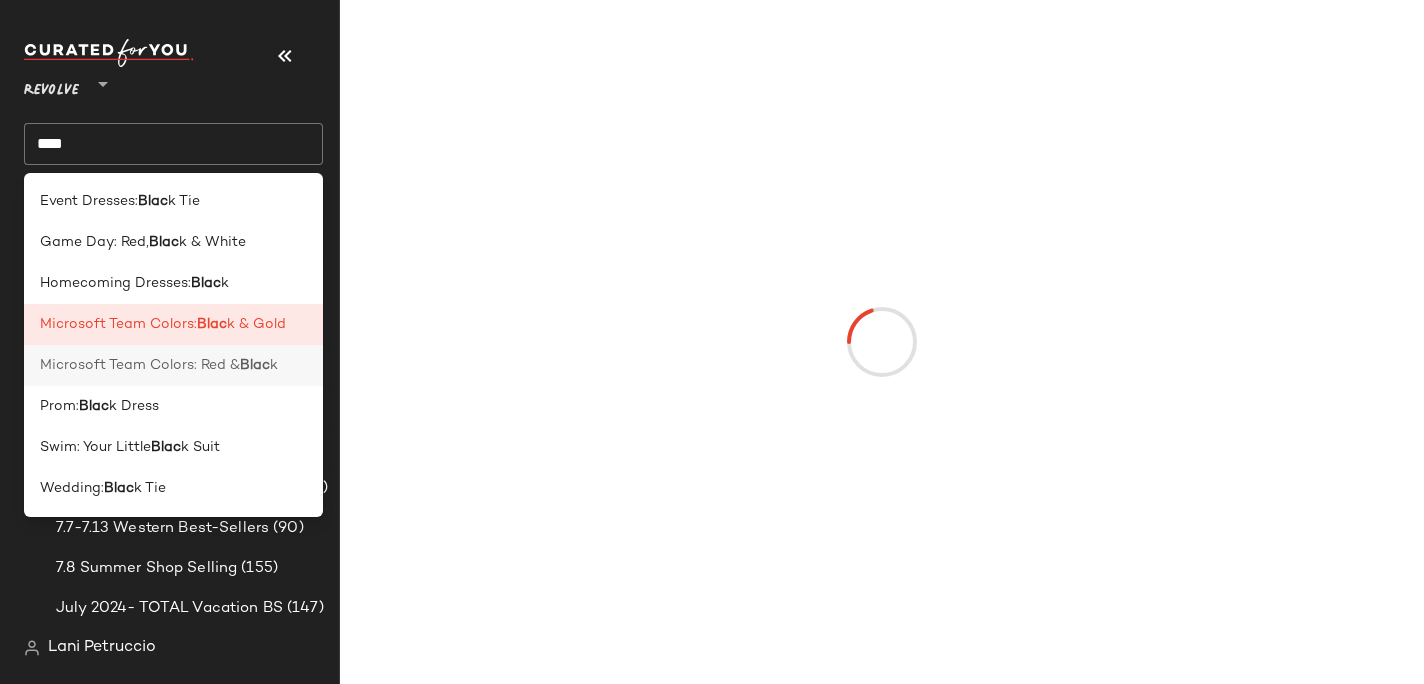 click on "Microsoft Team Colors: Red &" at bounding box center [140, 365] 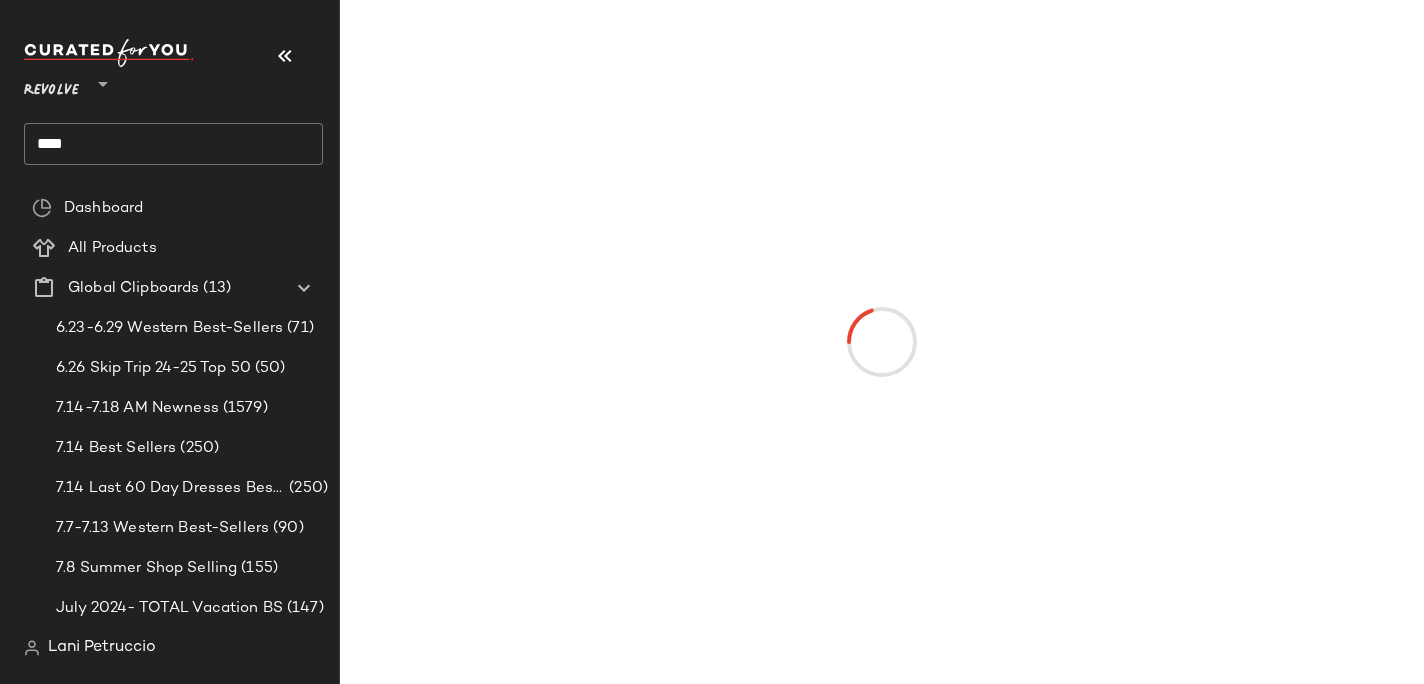 click on "****" 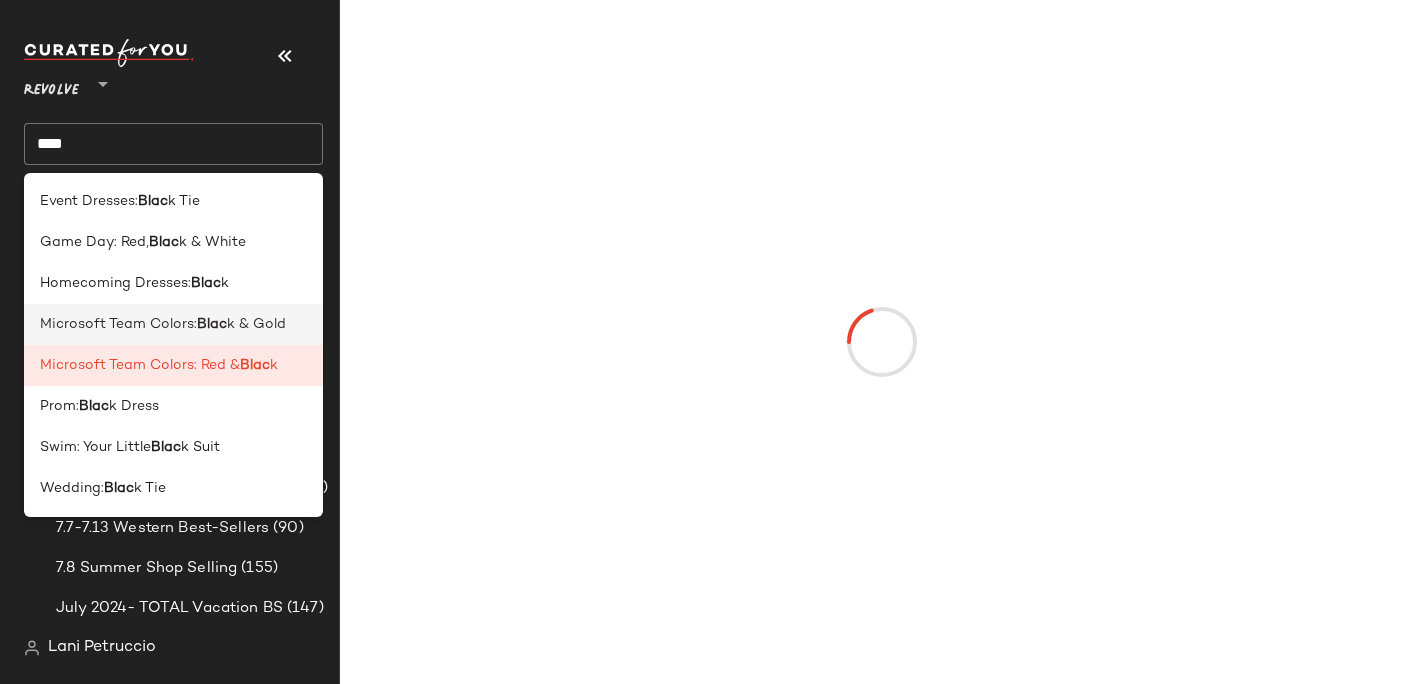 click on "Microsoft Team Colors:  Blac k & Gold" 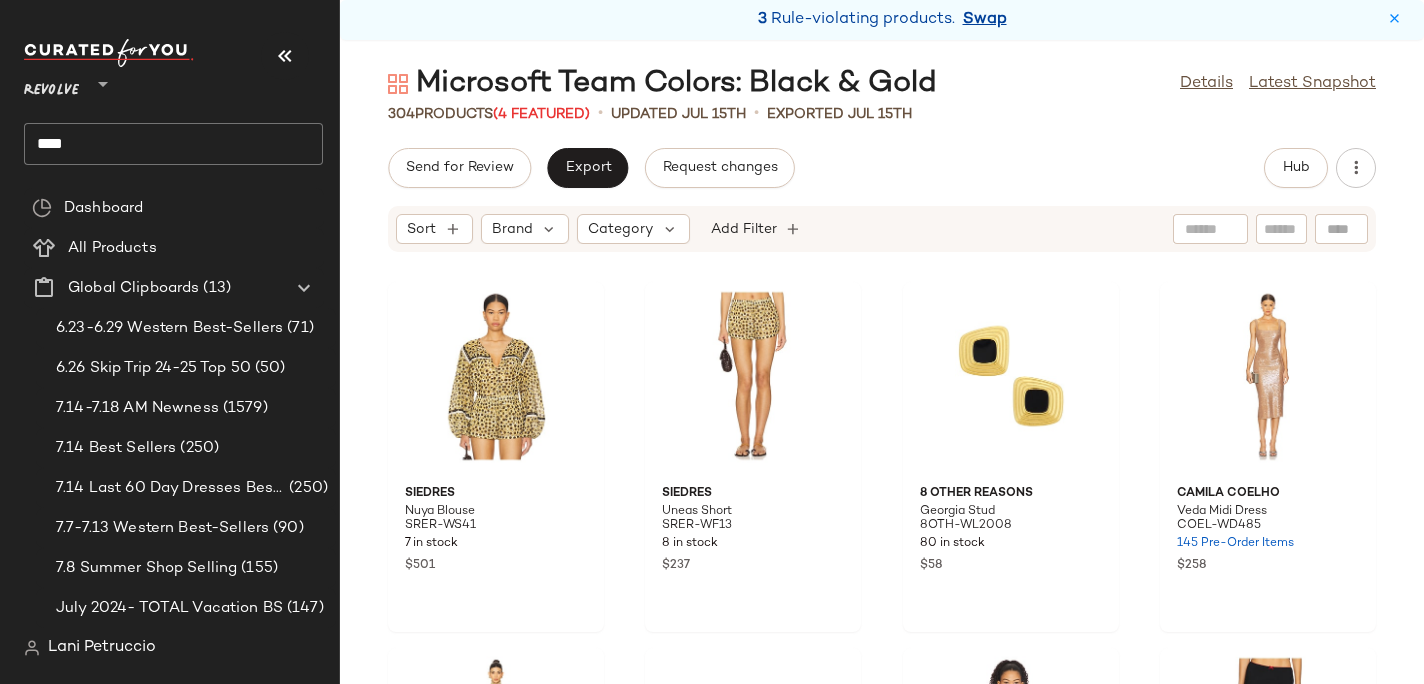 click on "Swap" at bounding box center [985, 20] 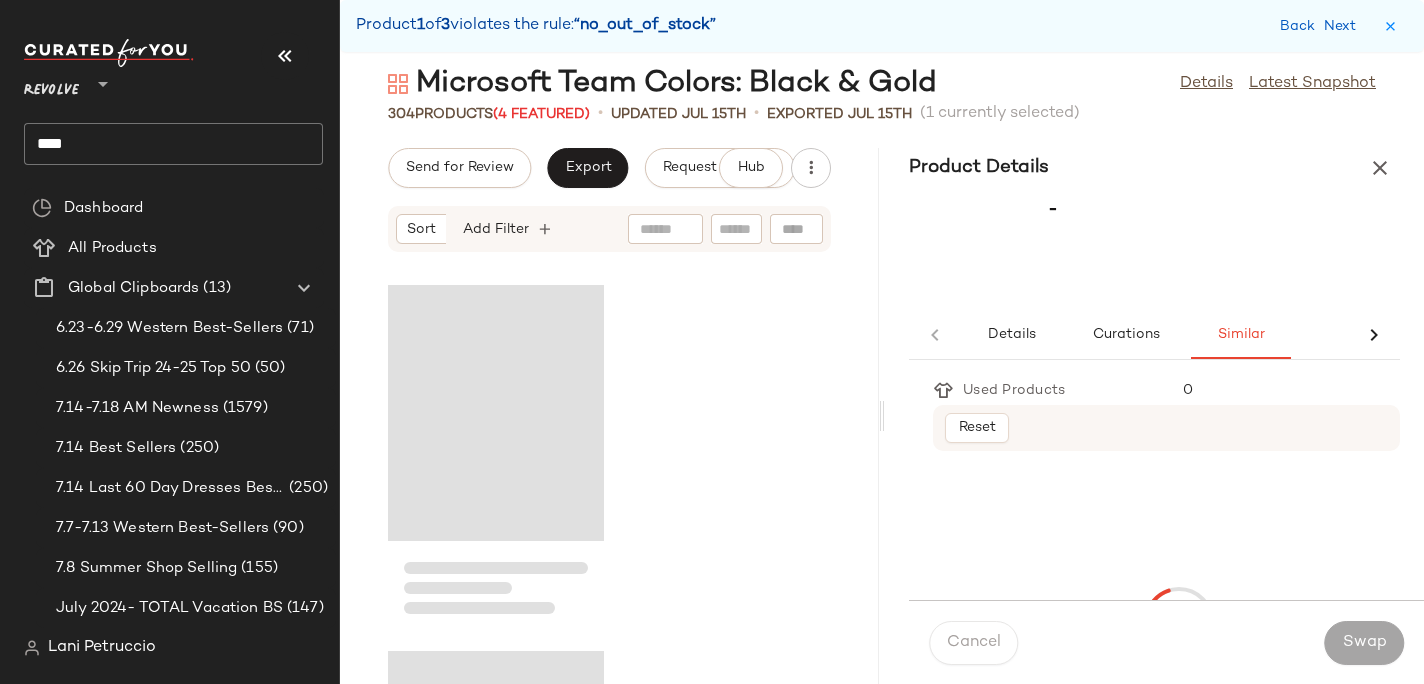 scroll, scrollTop: 10614, scrollLeft: 0, axis: vertical 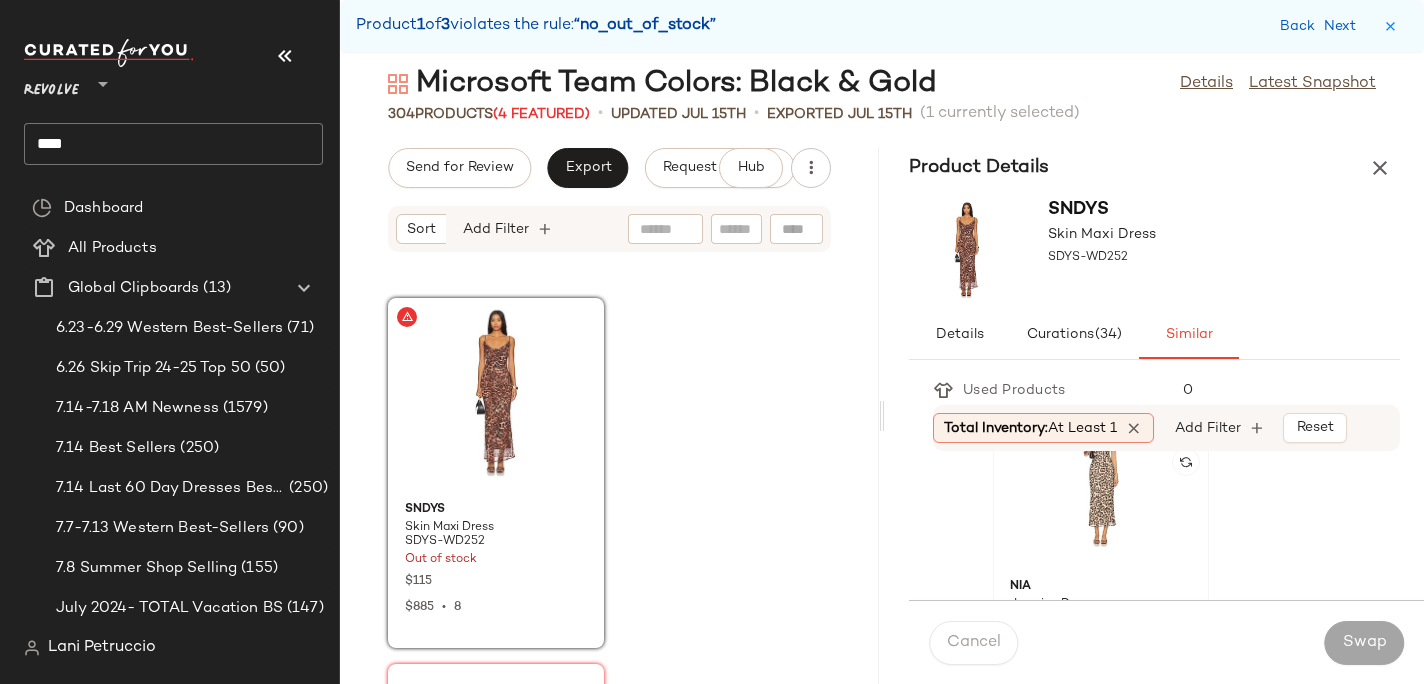 click 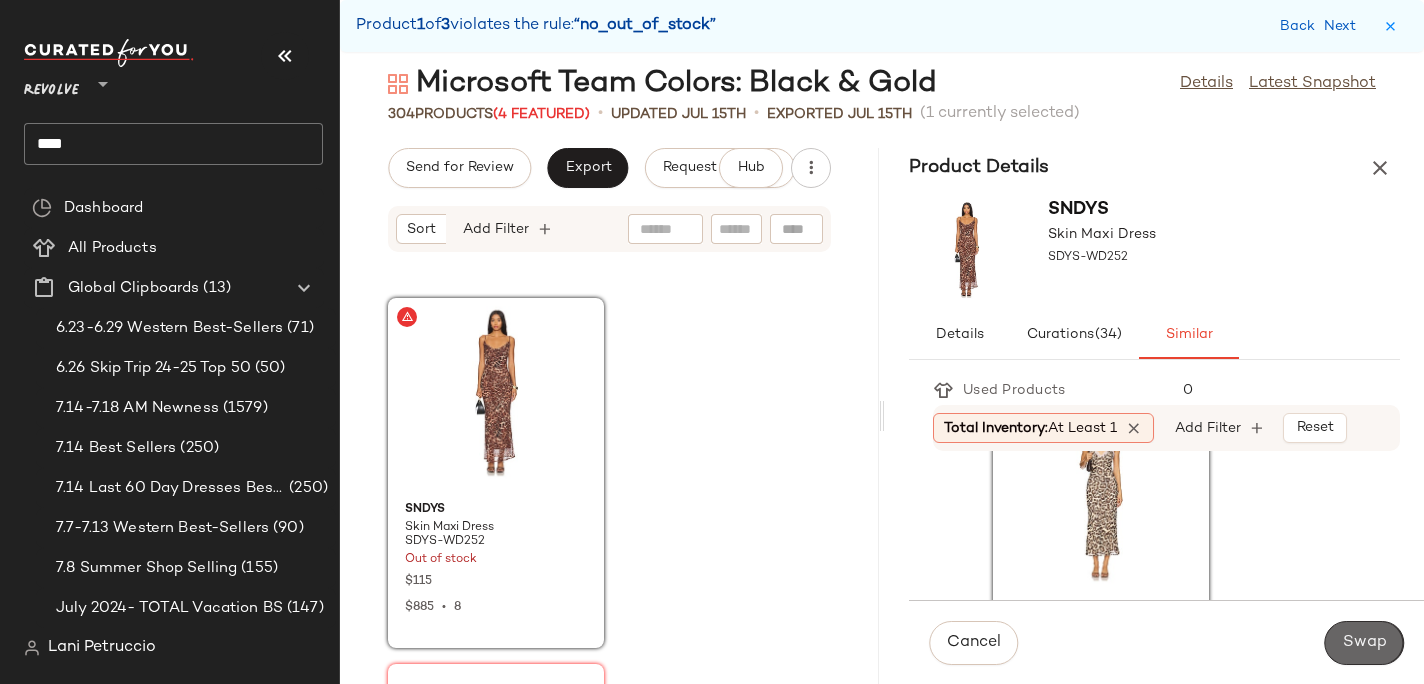 click on "Swap" 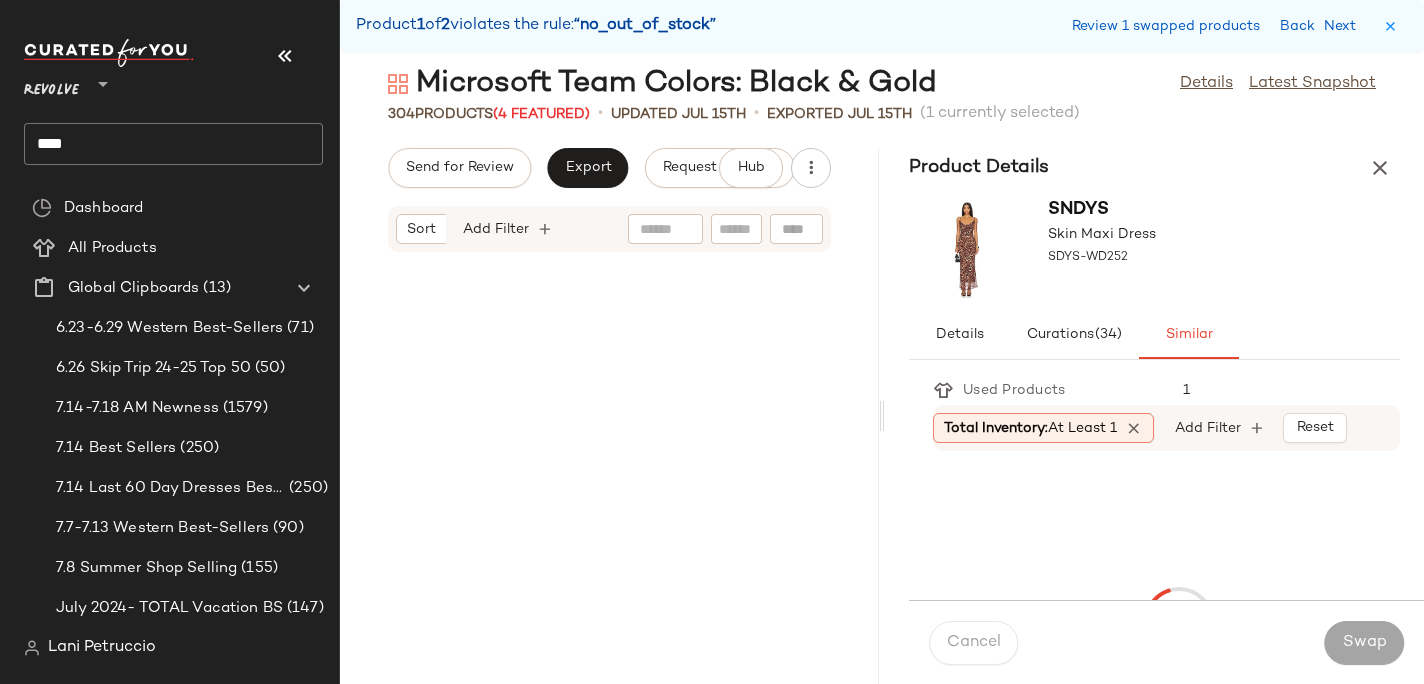 scroll, scrollTop: 63318, scrollLeft: 0, axis: vertical 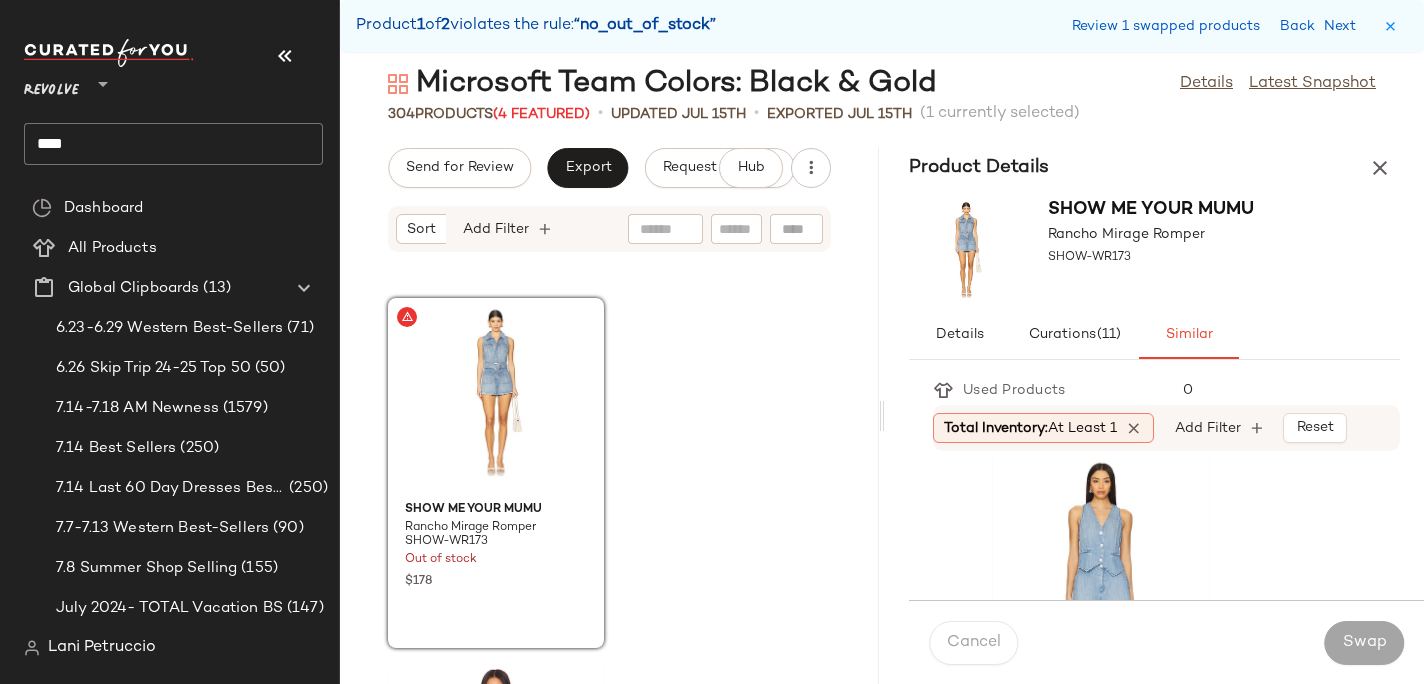 click on "Sort  Brand  Category  Add Filter" at bounding box center [609, 229] 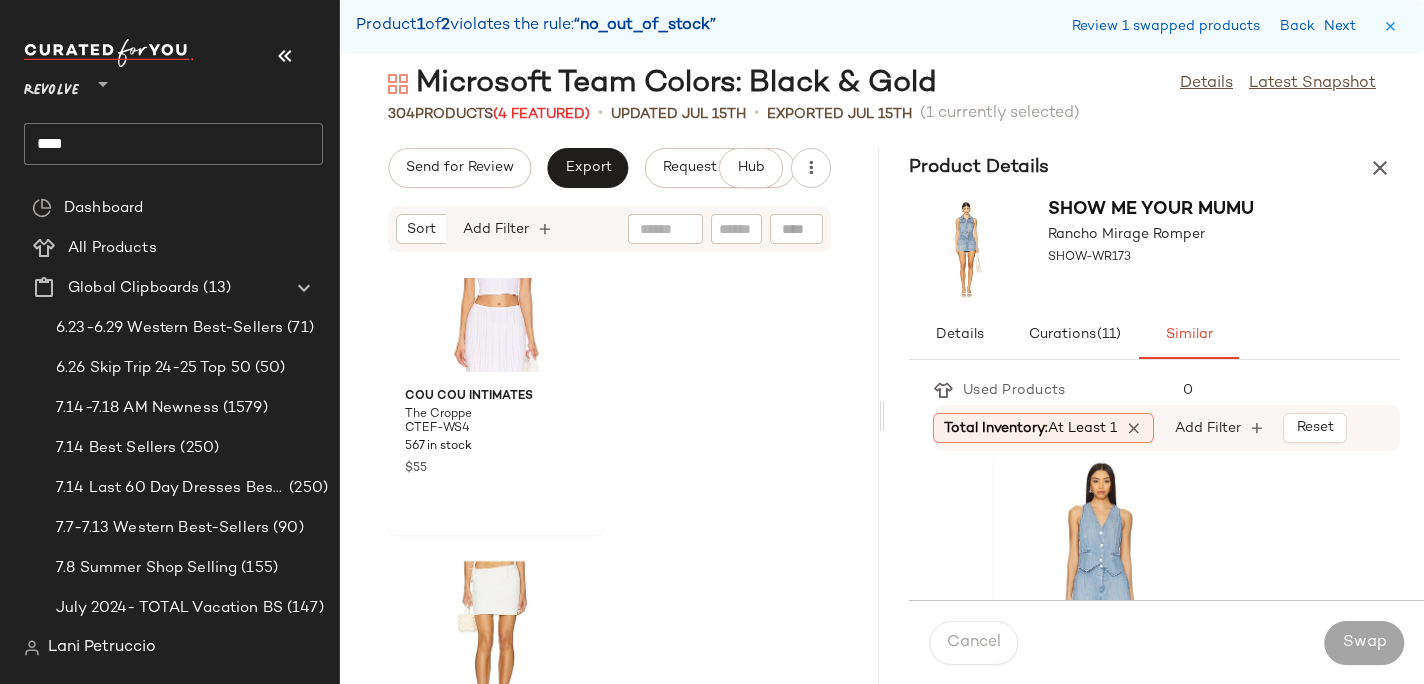 scroll, scrollTop: 63807, scrollLeft: 0, axis: vertical 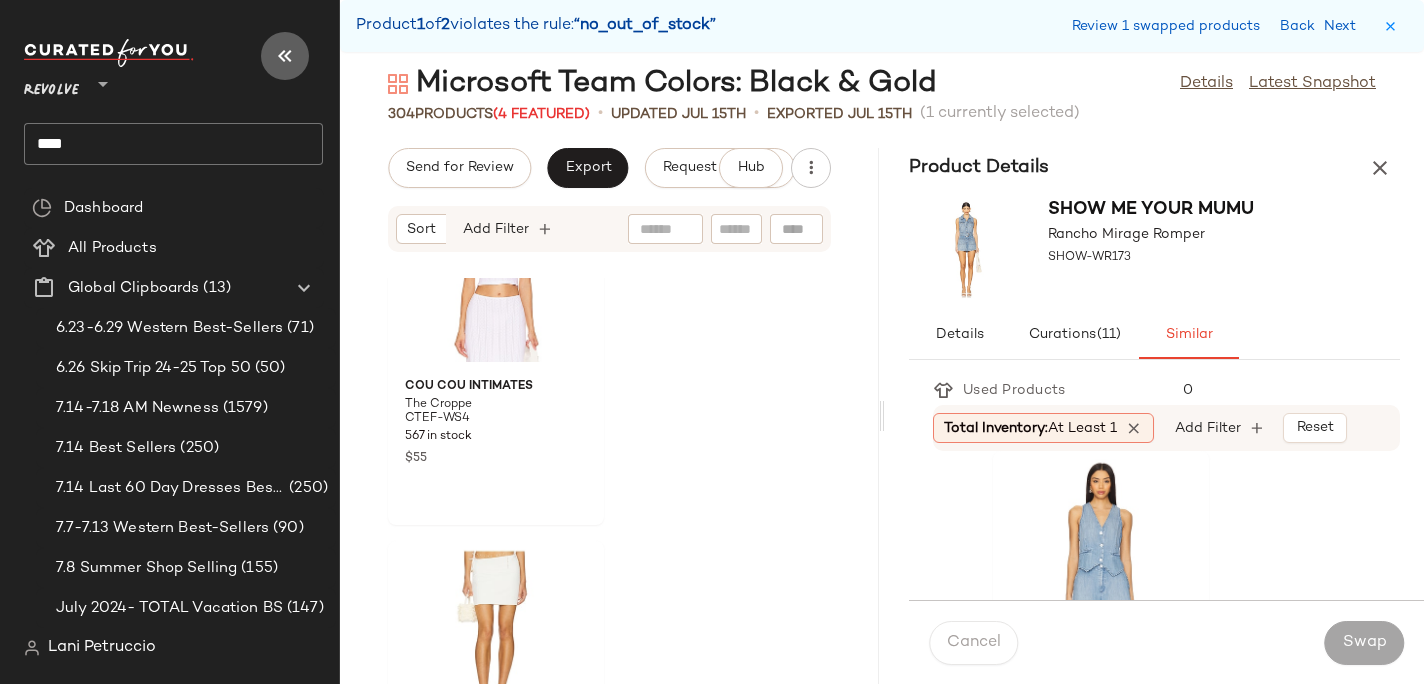 click at bounding box center [285, 56] 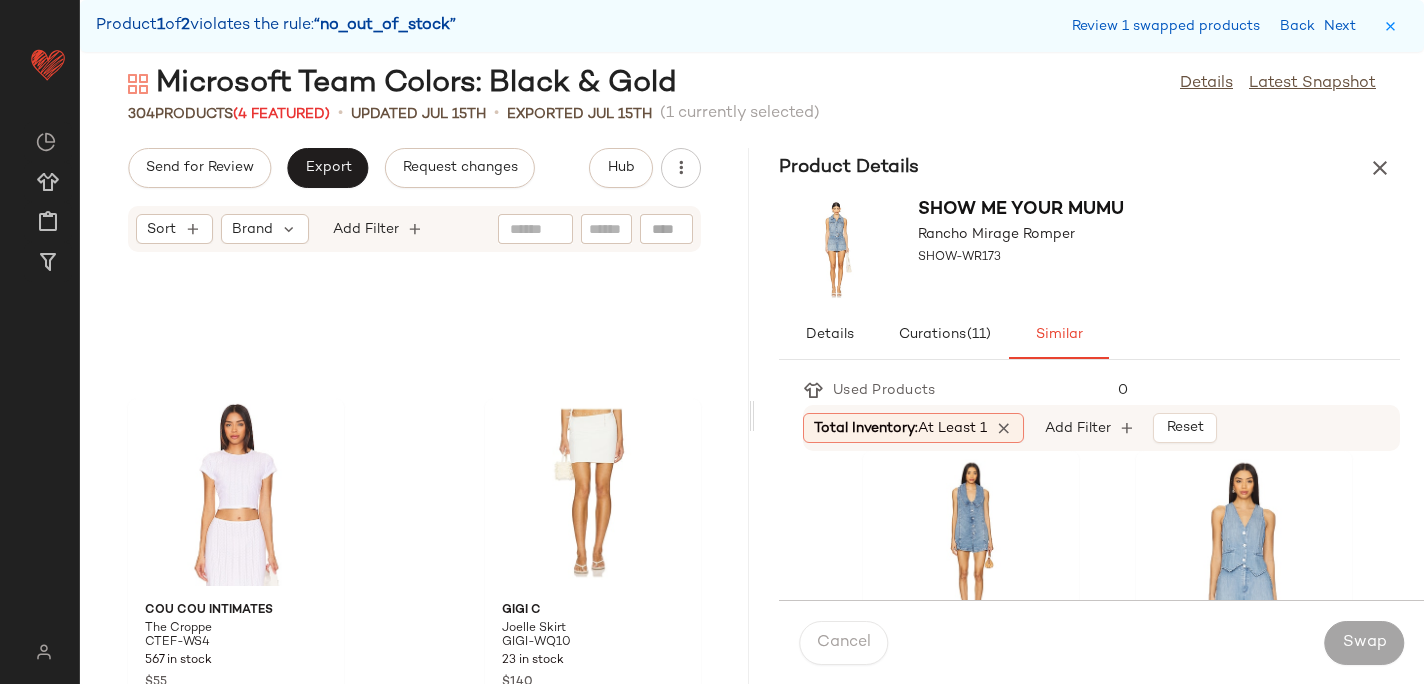 scroll, scrollTop: 31720, scrollLeft: 0, axis: vertical 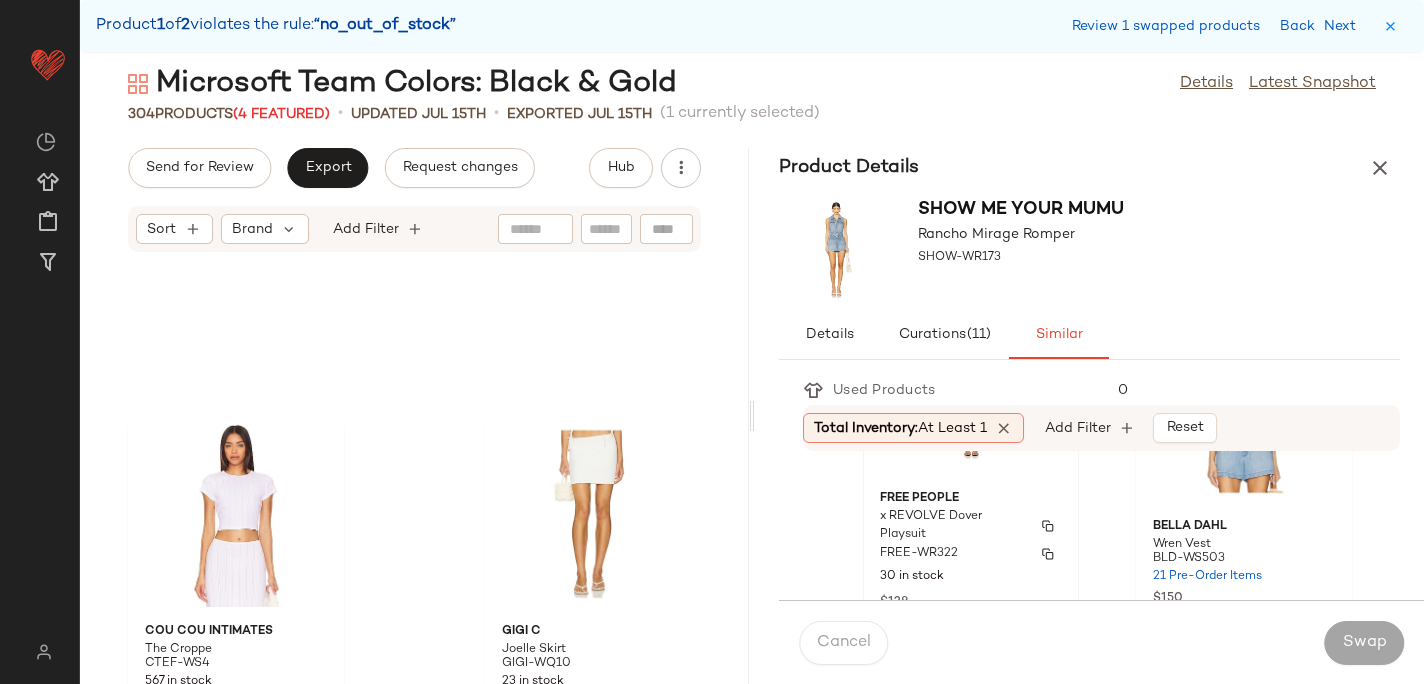 click on "x REVOLVE Dover Playsuit" at bounding box center (953, 526) 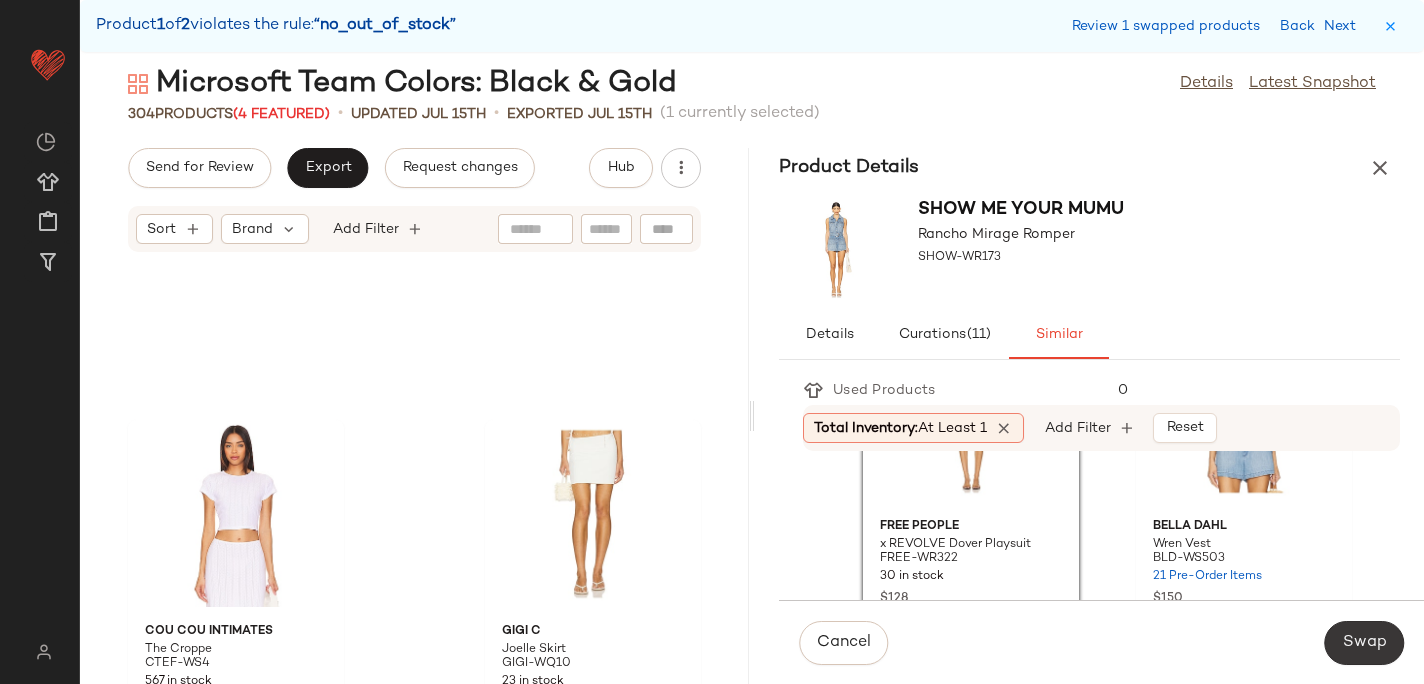 click on "Swap" 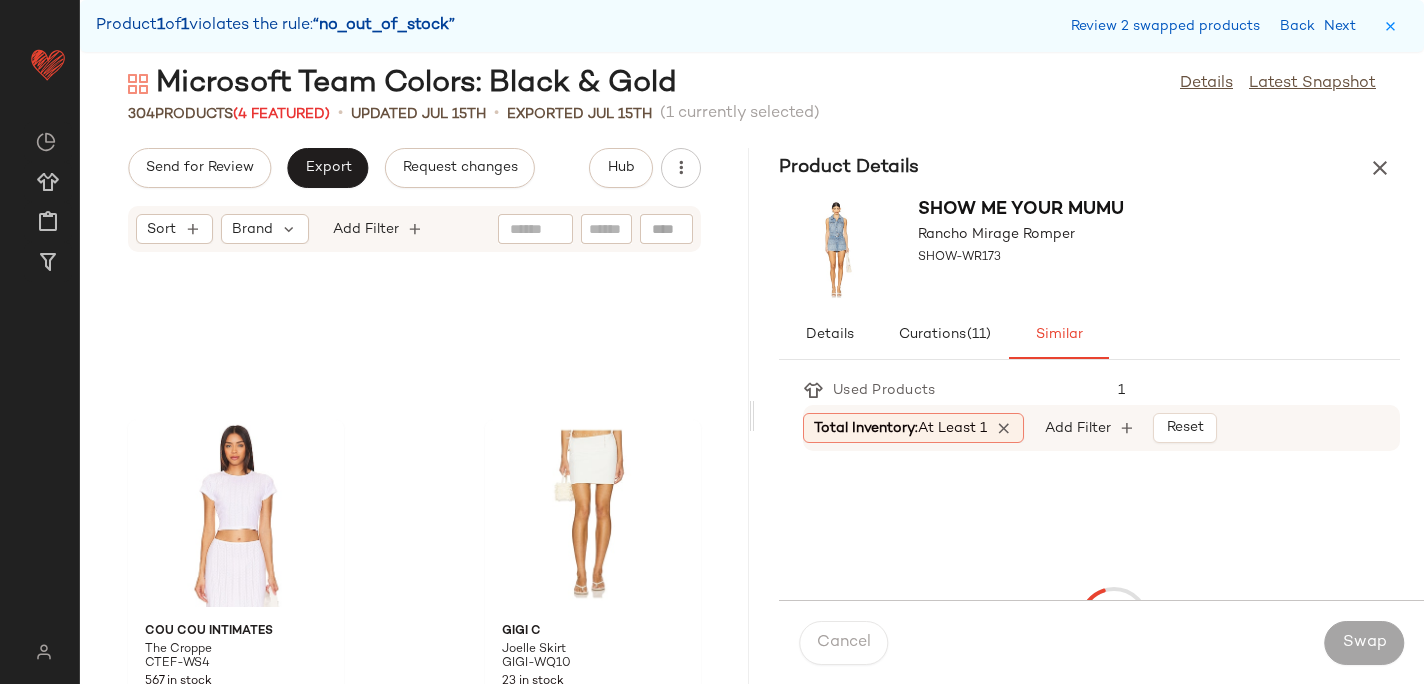 scroll, scrollTop: 46482, scrollLeft: 0, axis: vertical 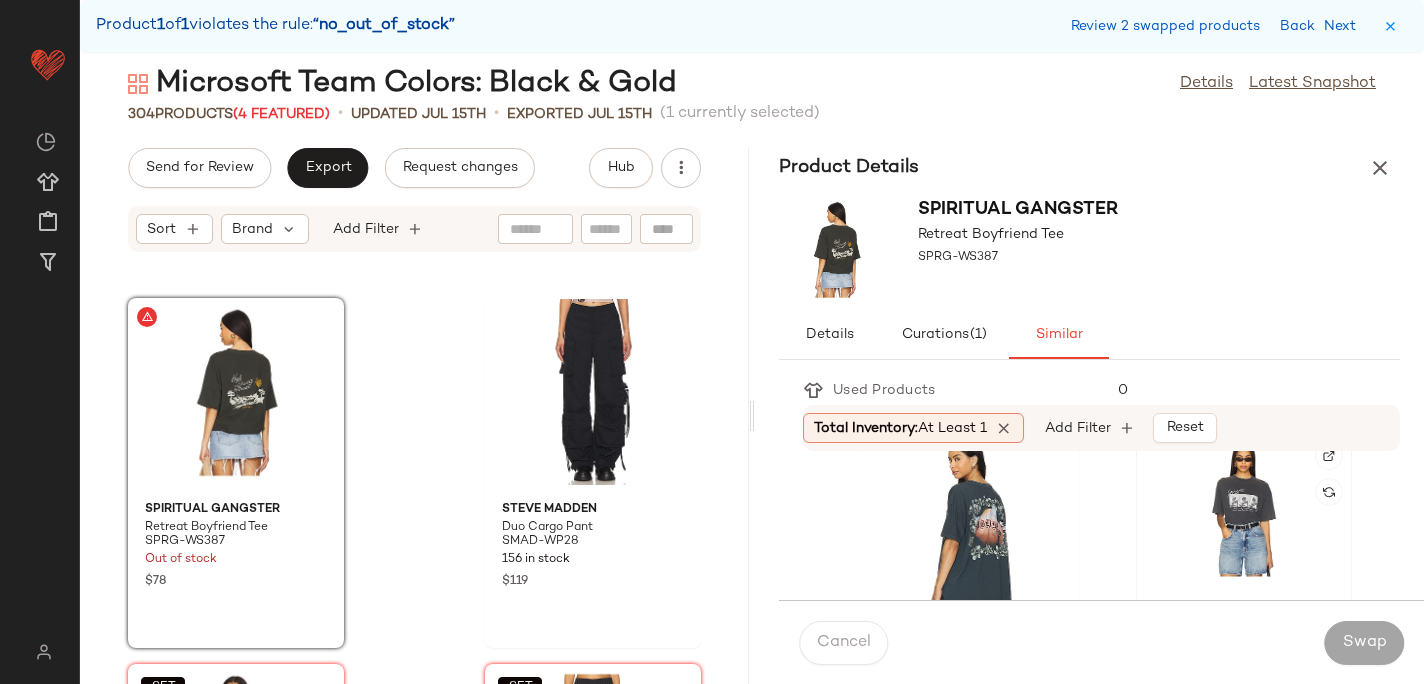 click 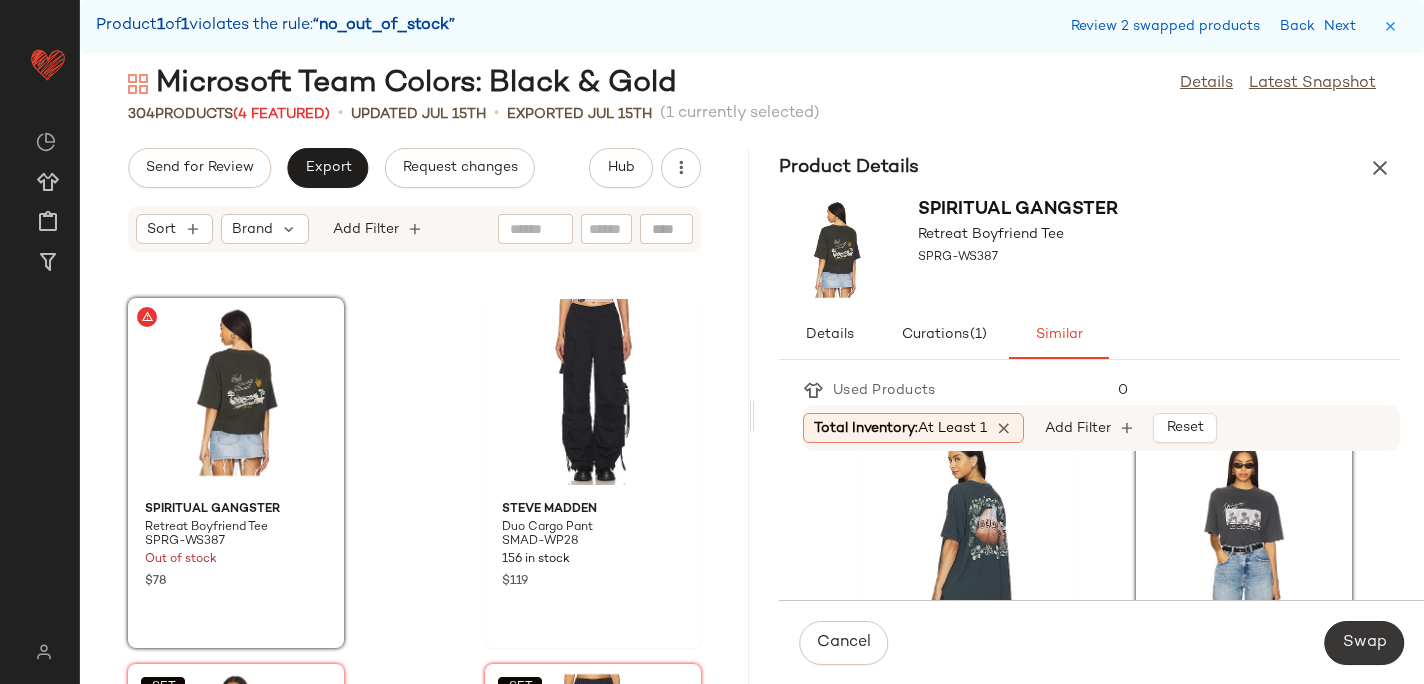 click on "Swap" 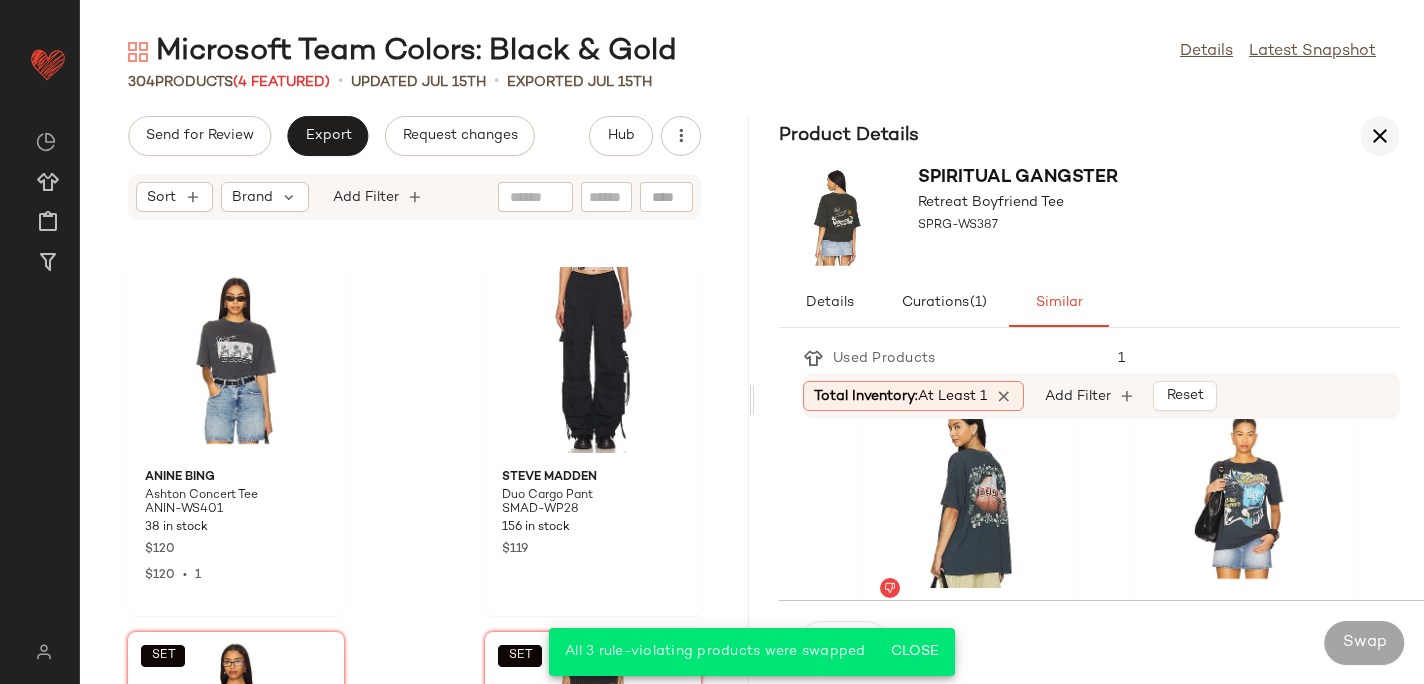 click at bounding box center (1380, 136) 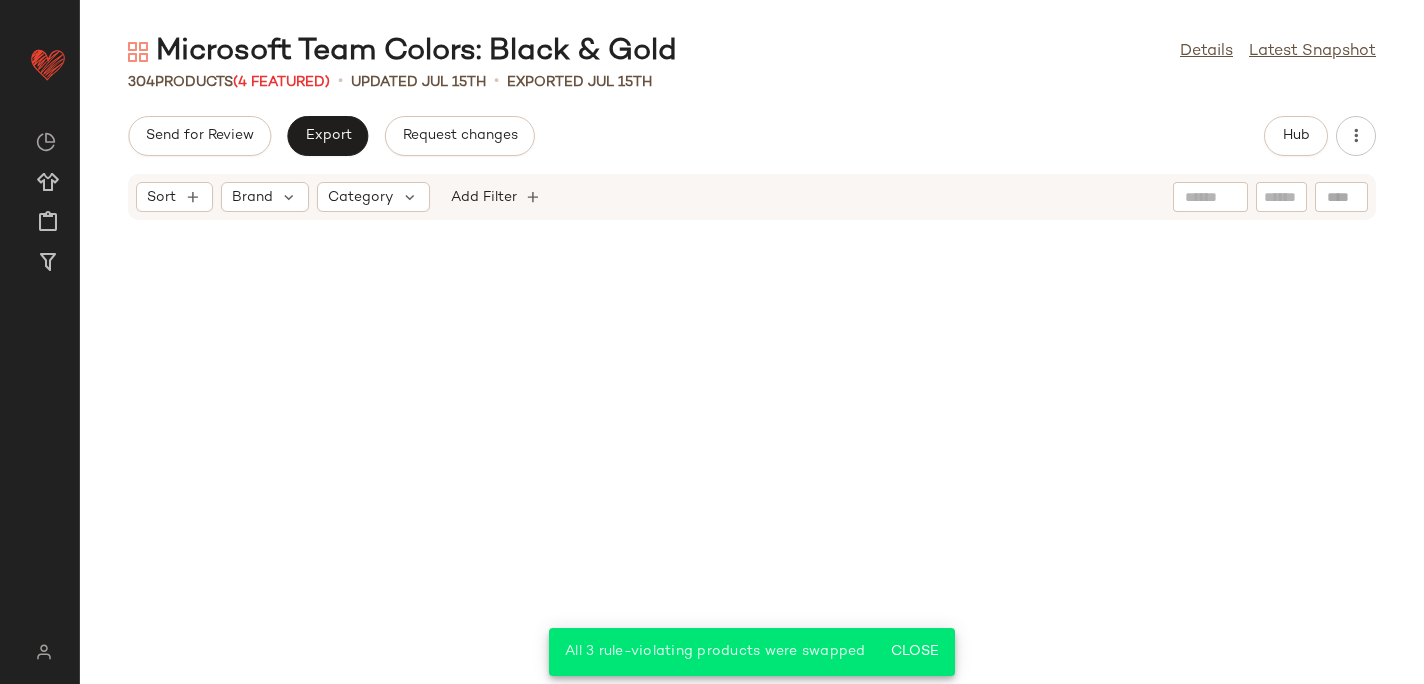 scroll, scrollTop: 21892, scrollLeft: 0, axis: vertical 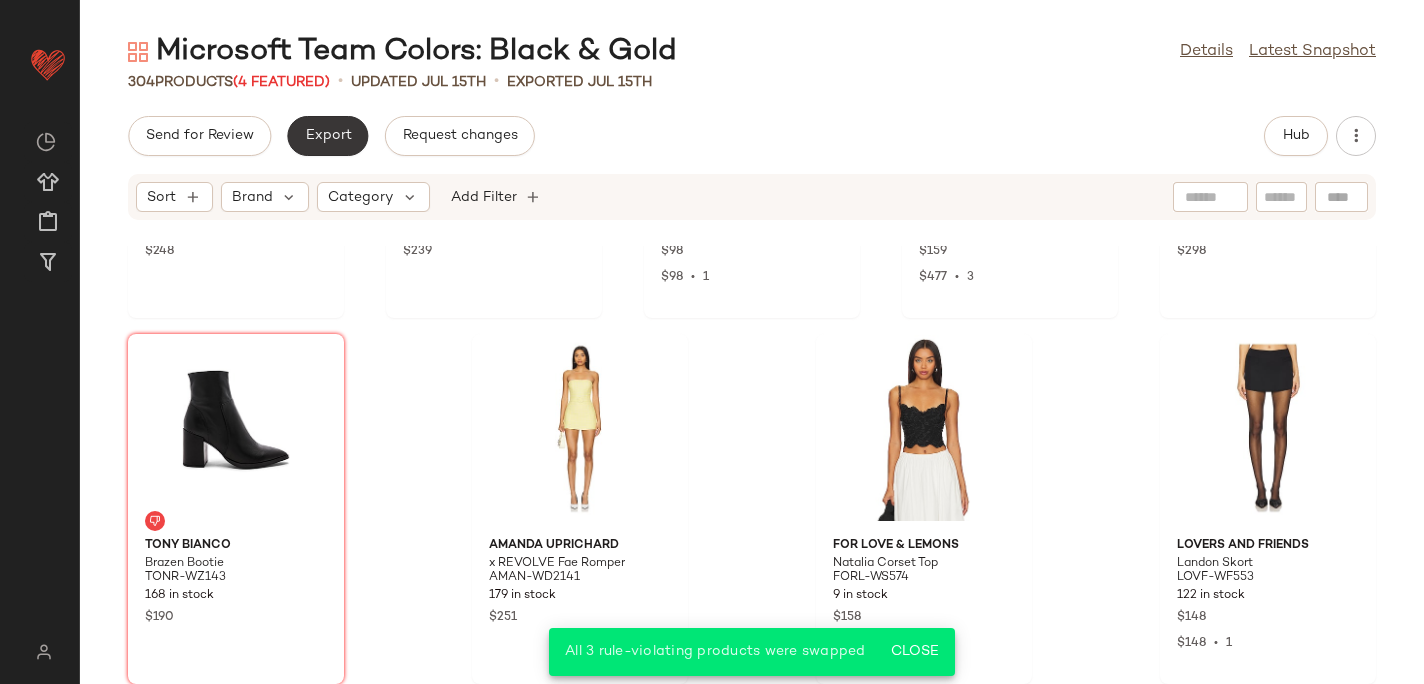 click on "Export" 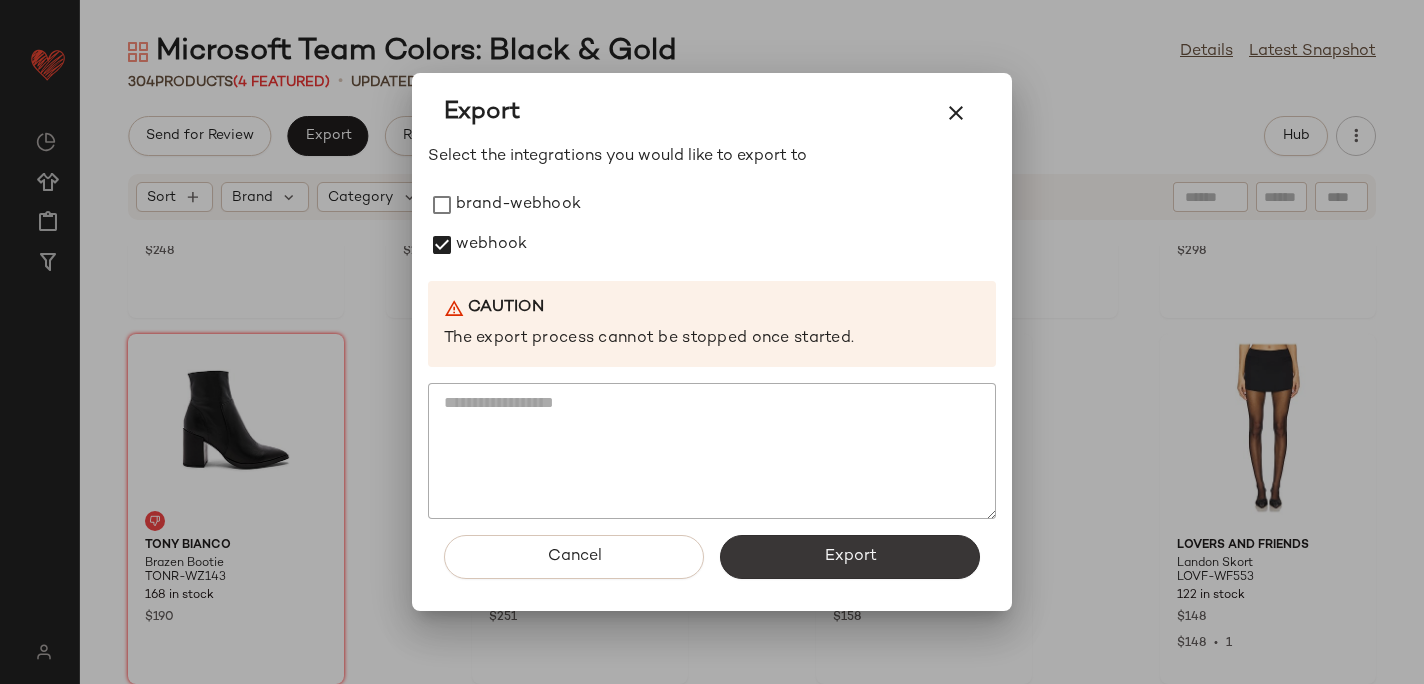 click on "Export" at bounding box center [850, 557] 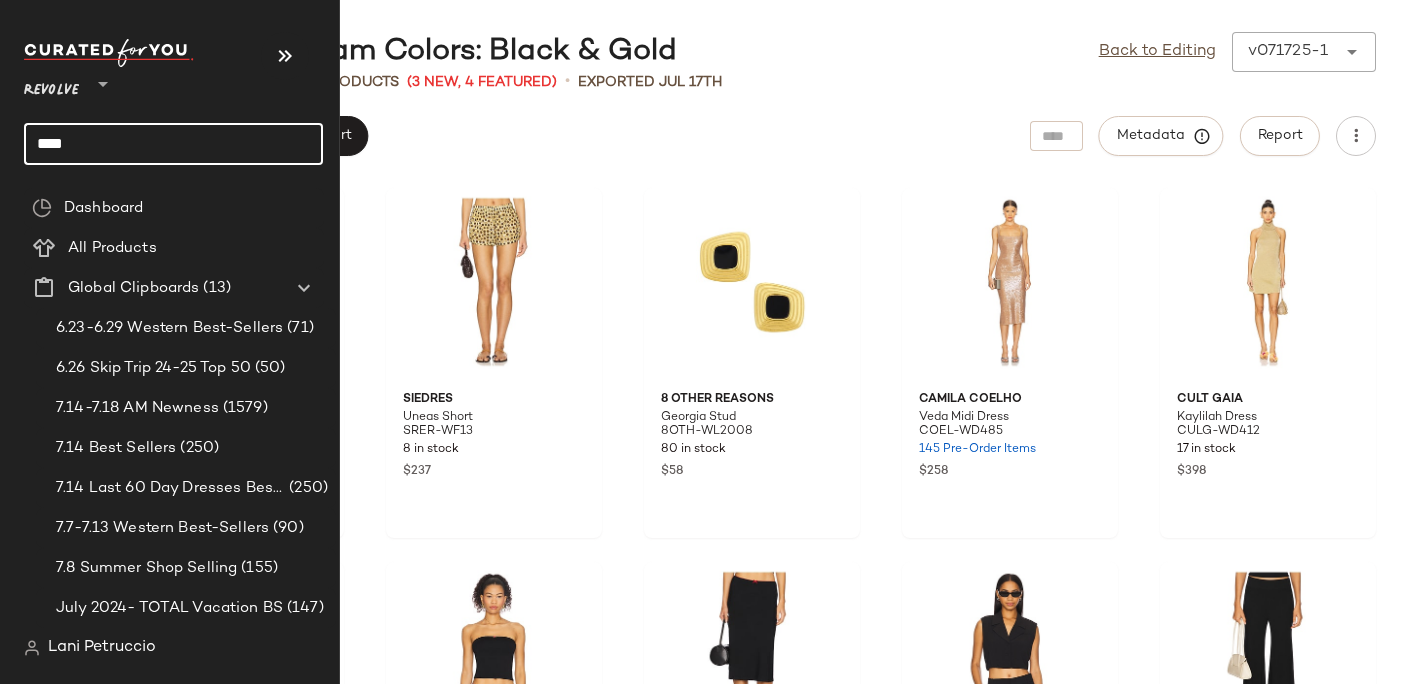 click on "****" 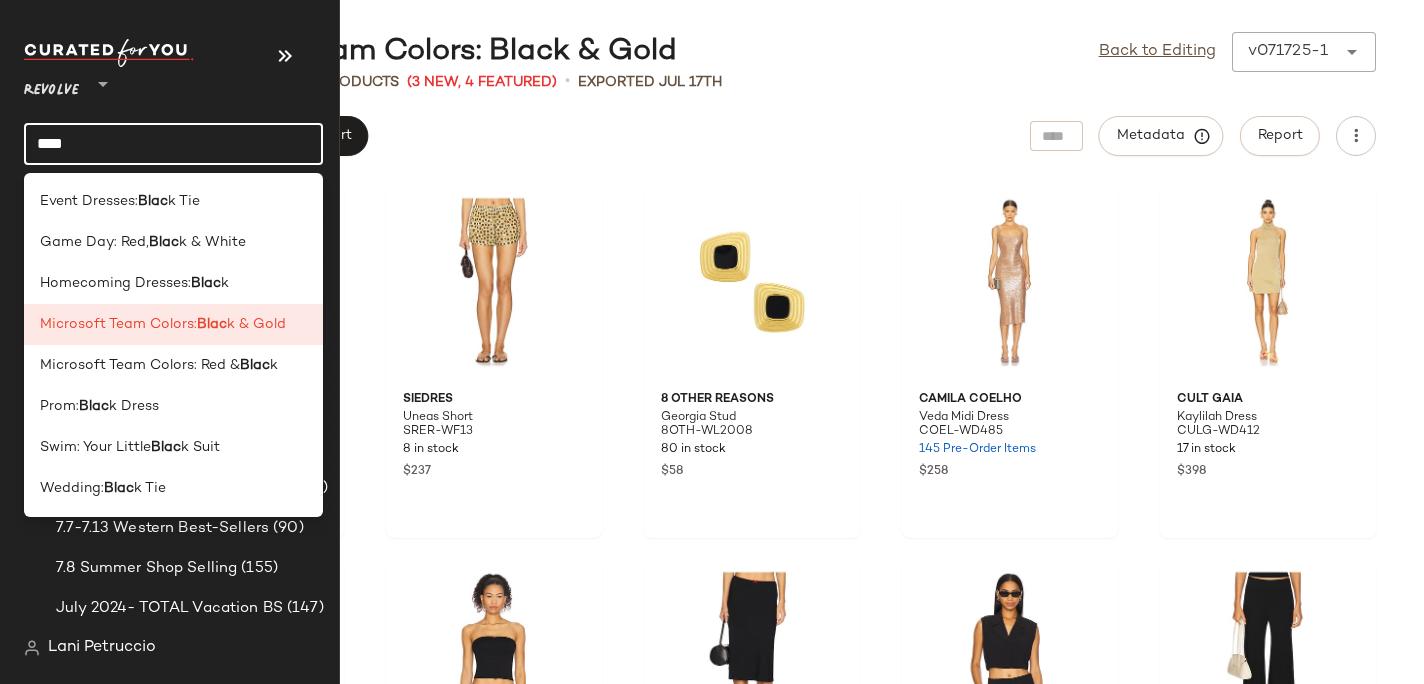 click on "****" 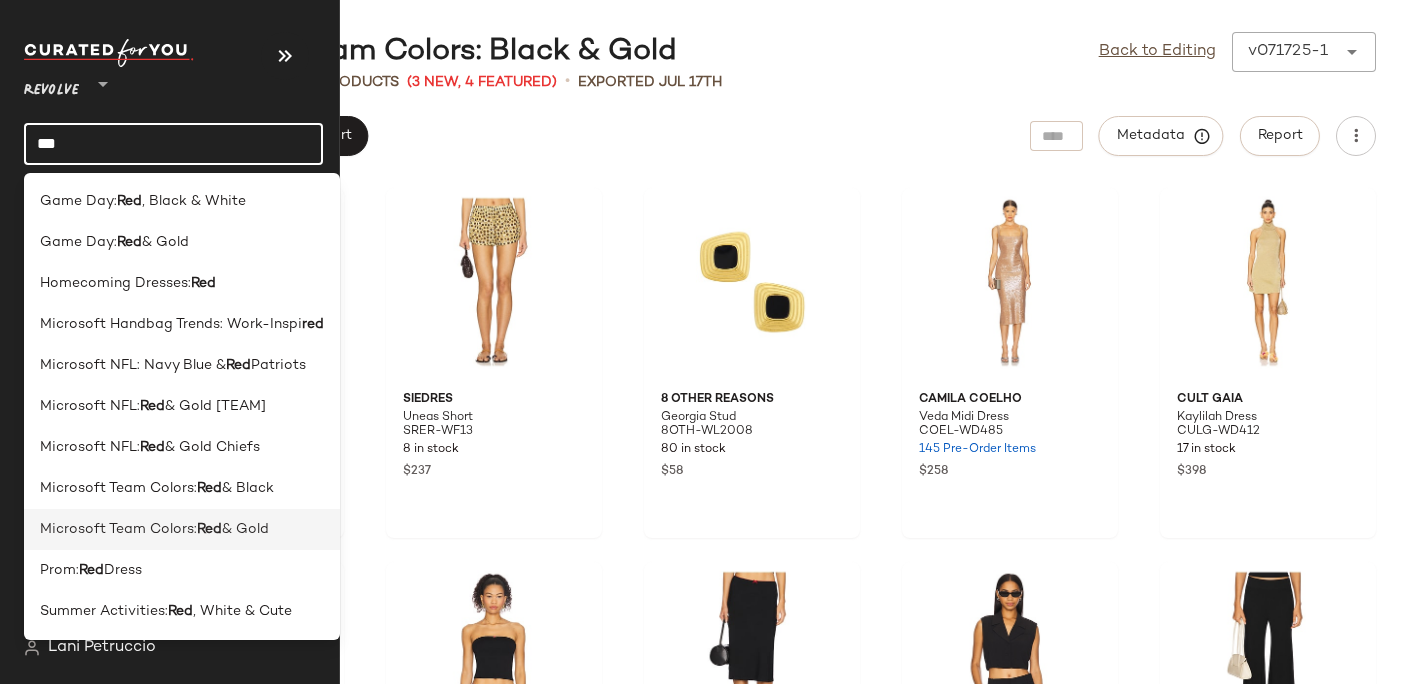 click on "Red" at bounding box center [209, 529] 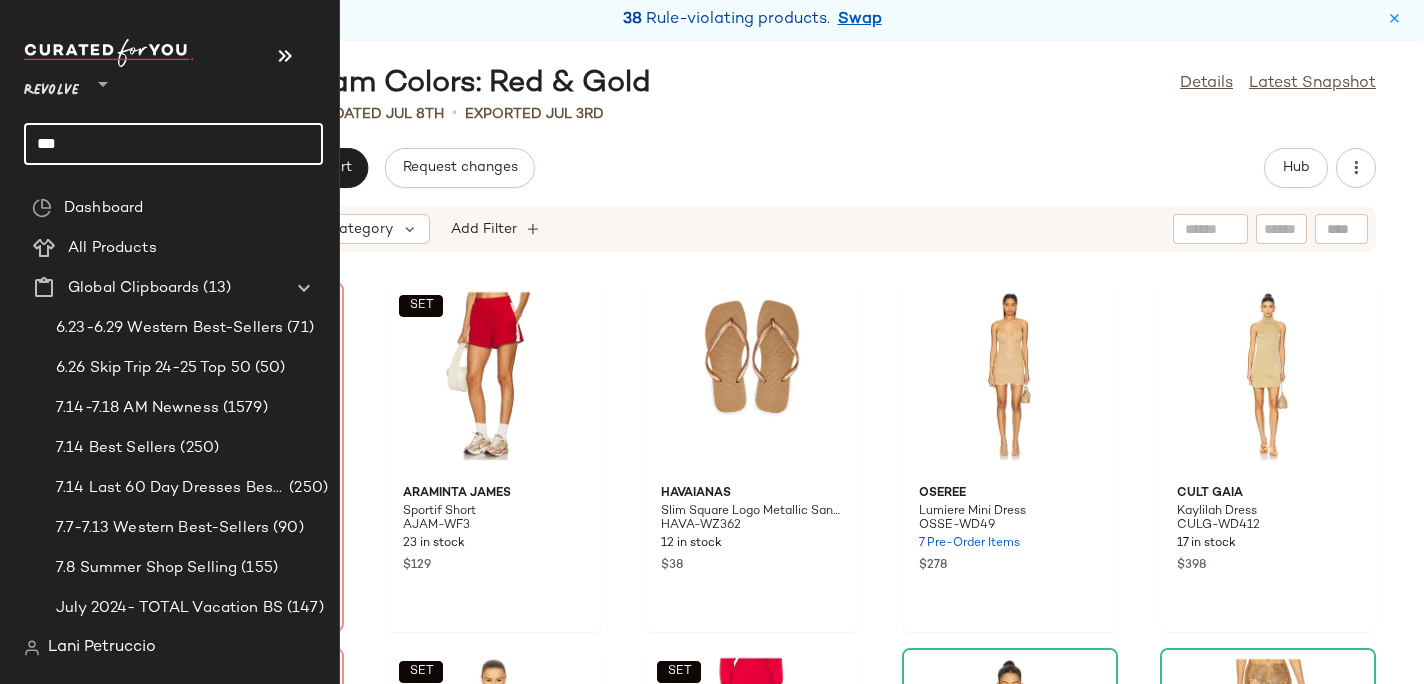 click on "***" 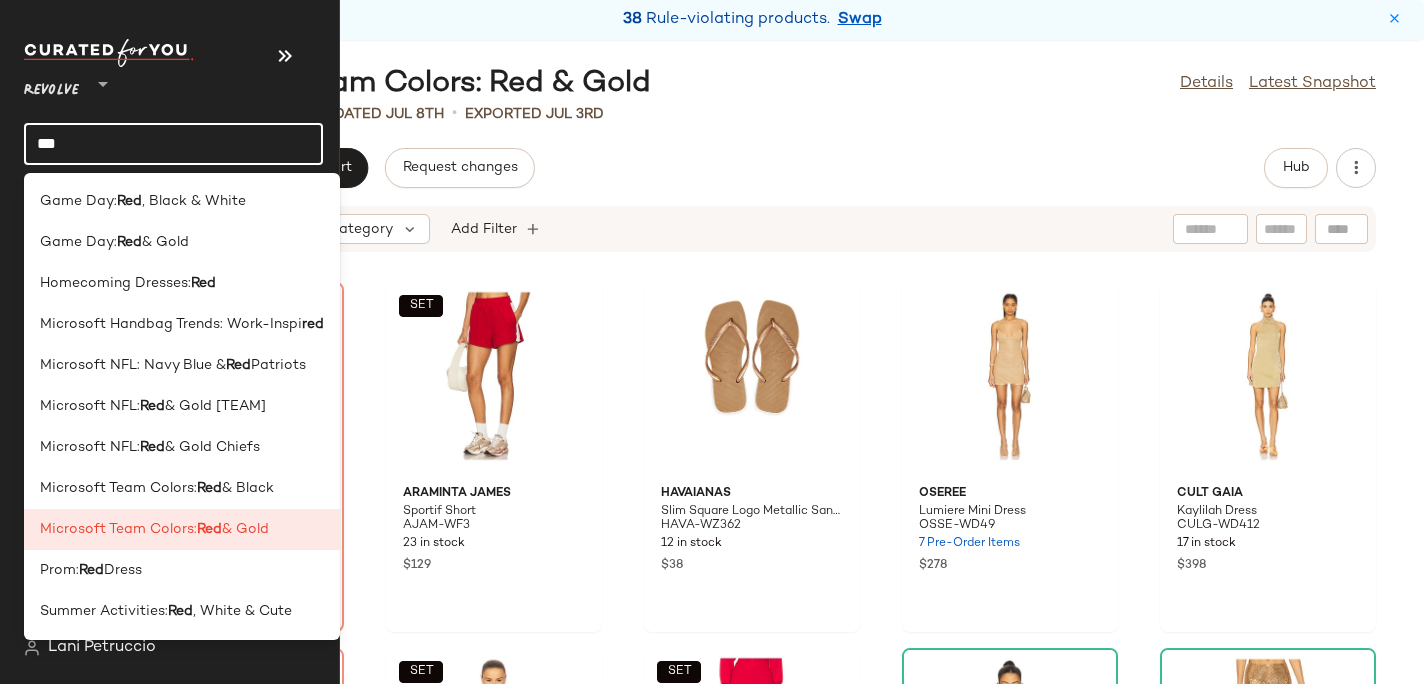 click on "***" 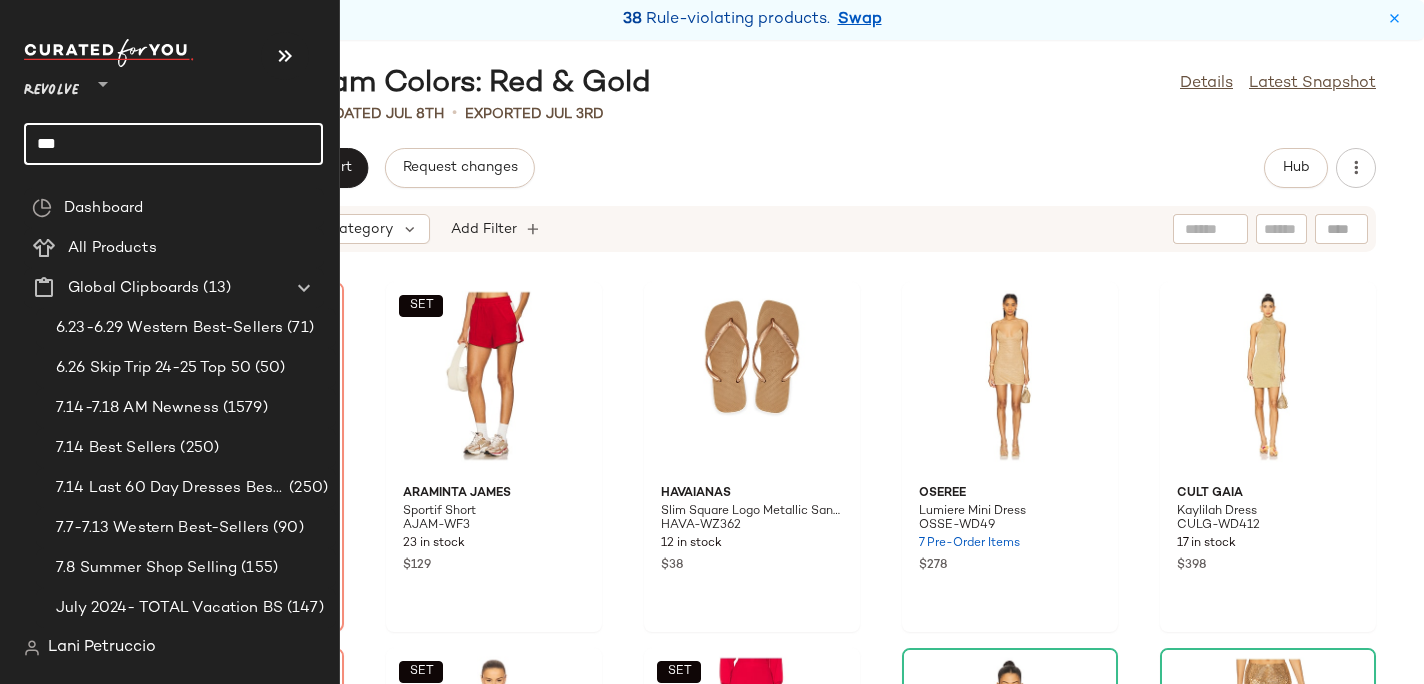 click on "***" 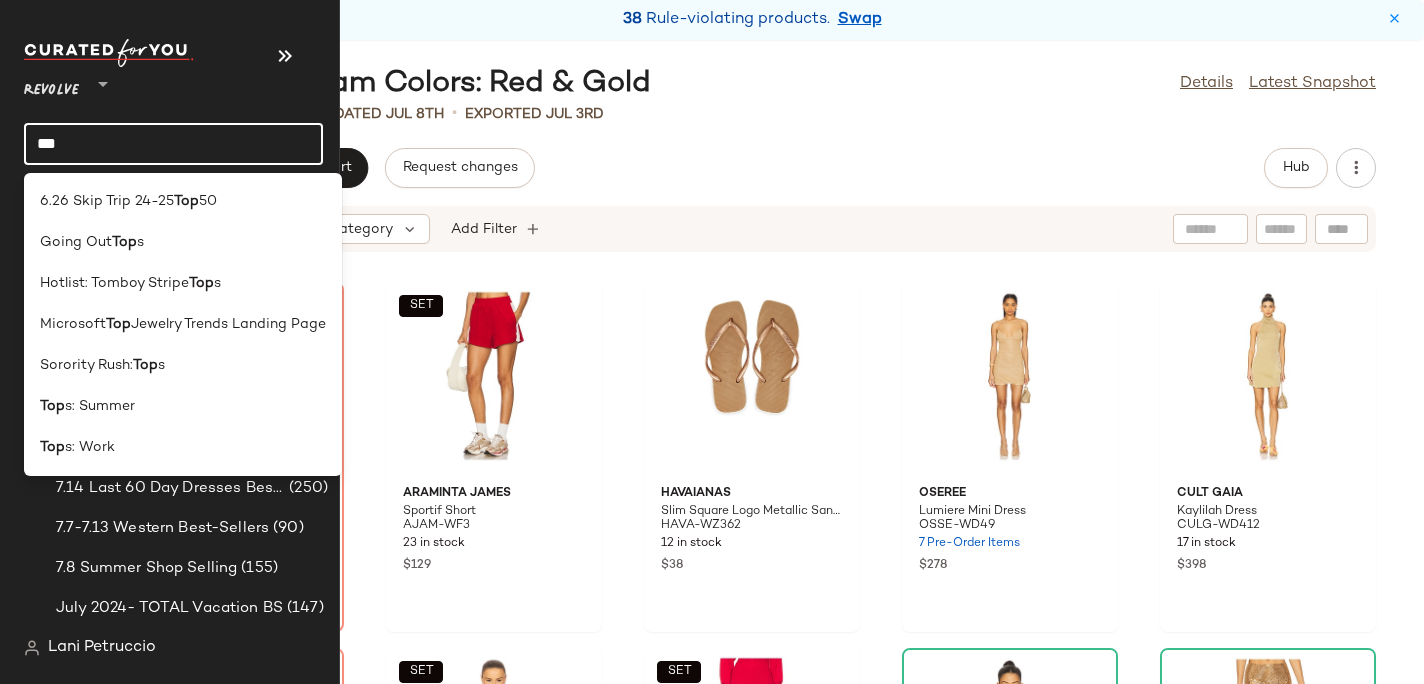 click on "***" 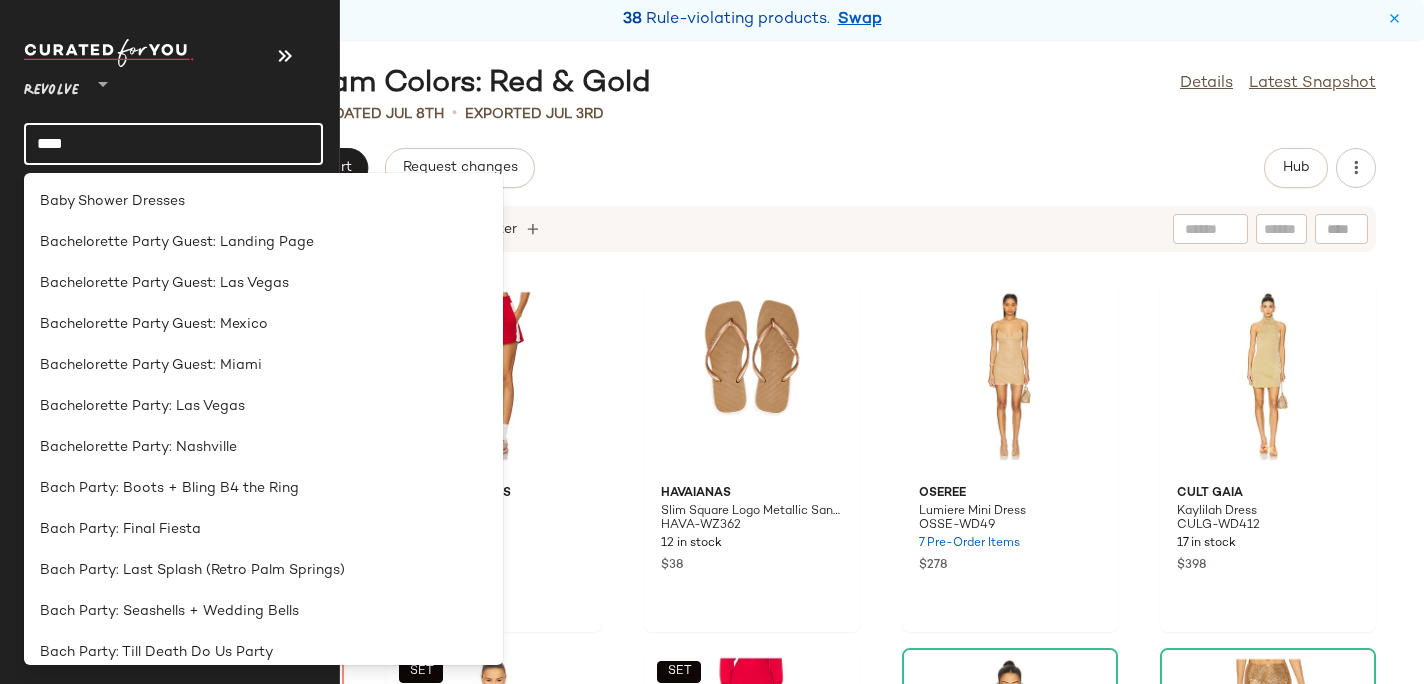 click on "****" 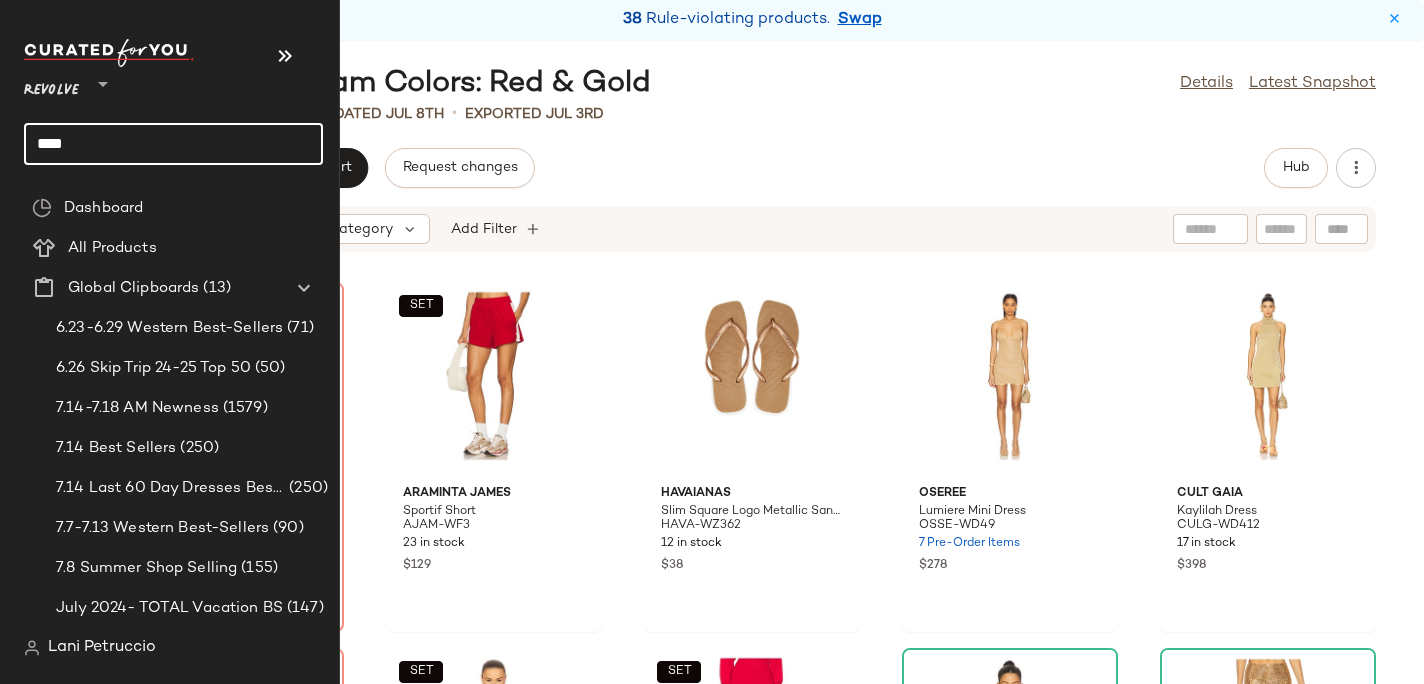 click on "****" 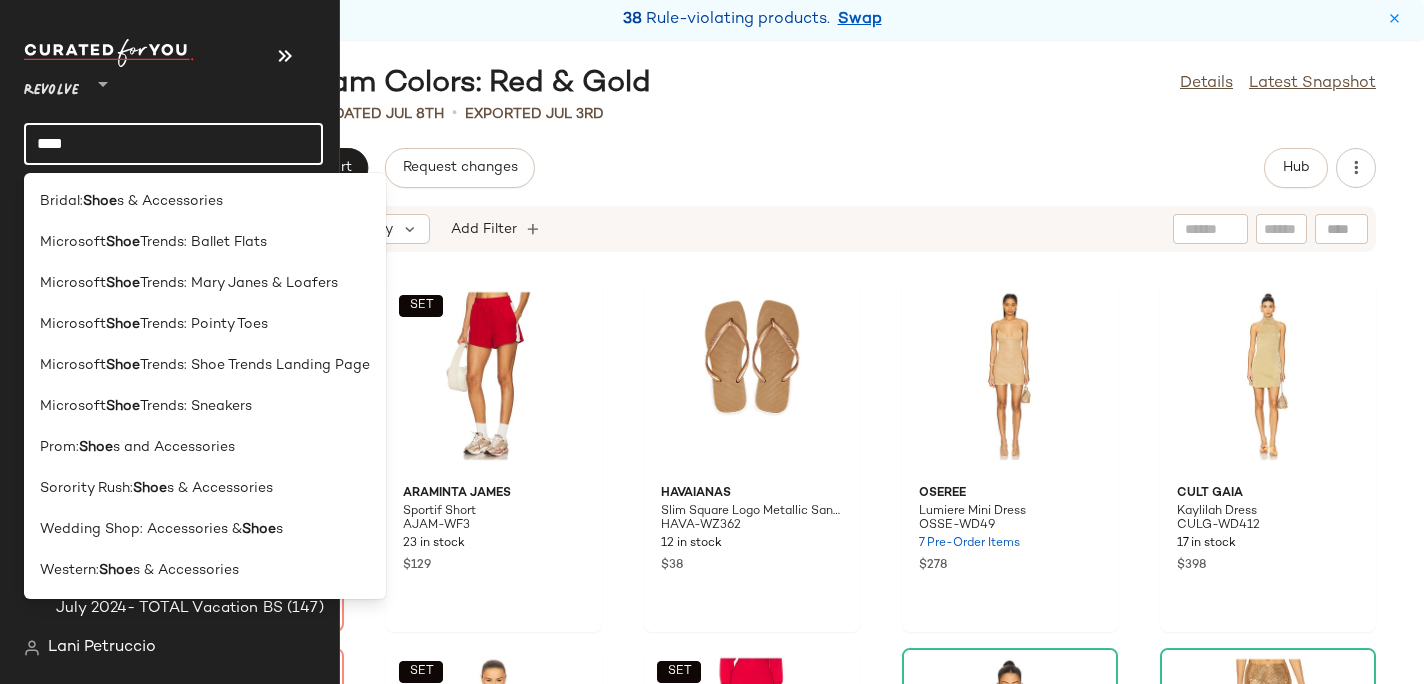 scroll, scrollTop: 0, scrollLeft: 0, axis: both 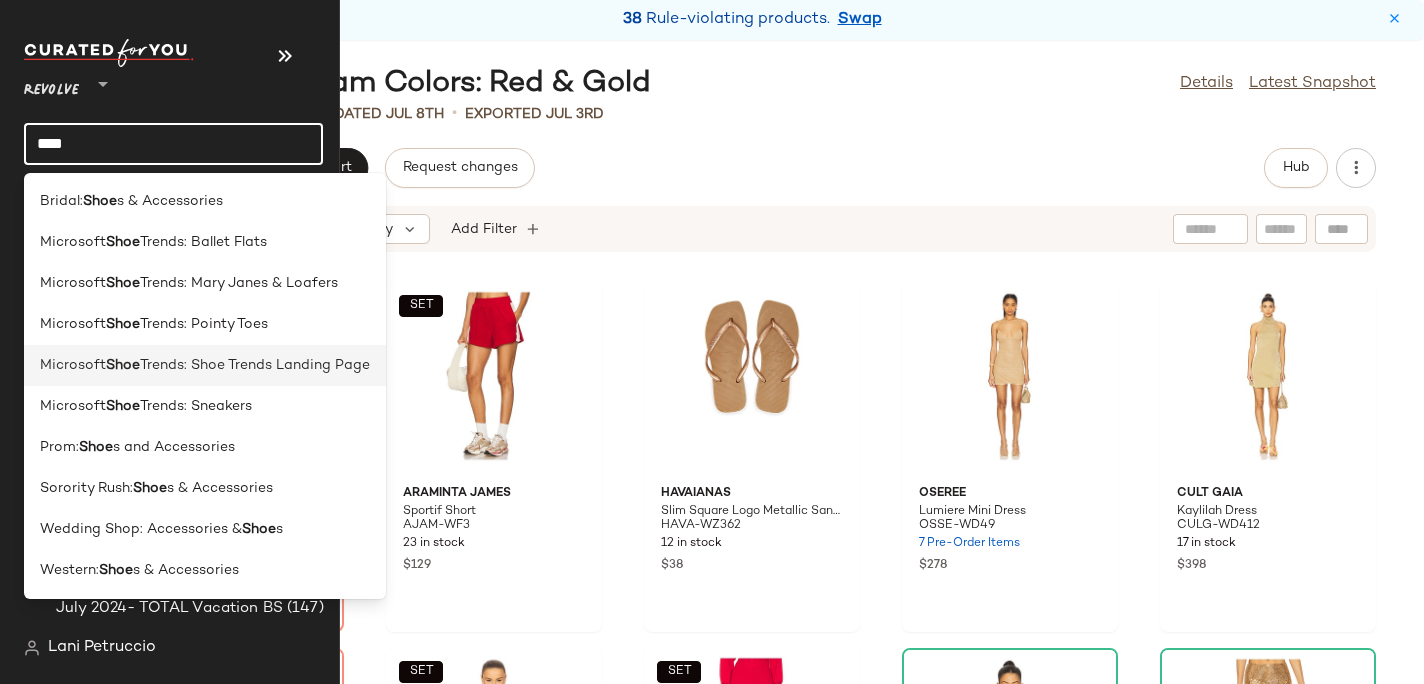 click on "Trends: Shoe Trends Landing Page" at bounding box center (255, 365) 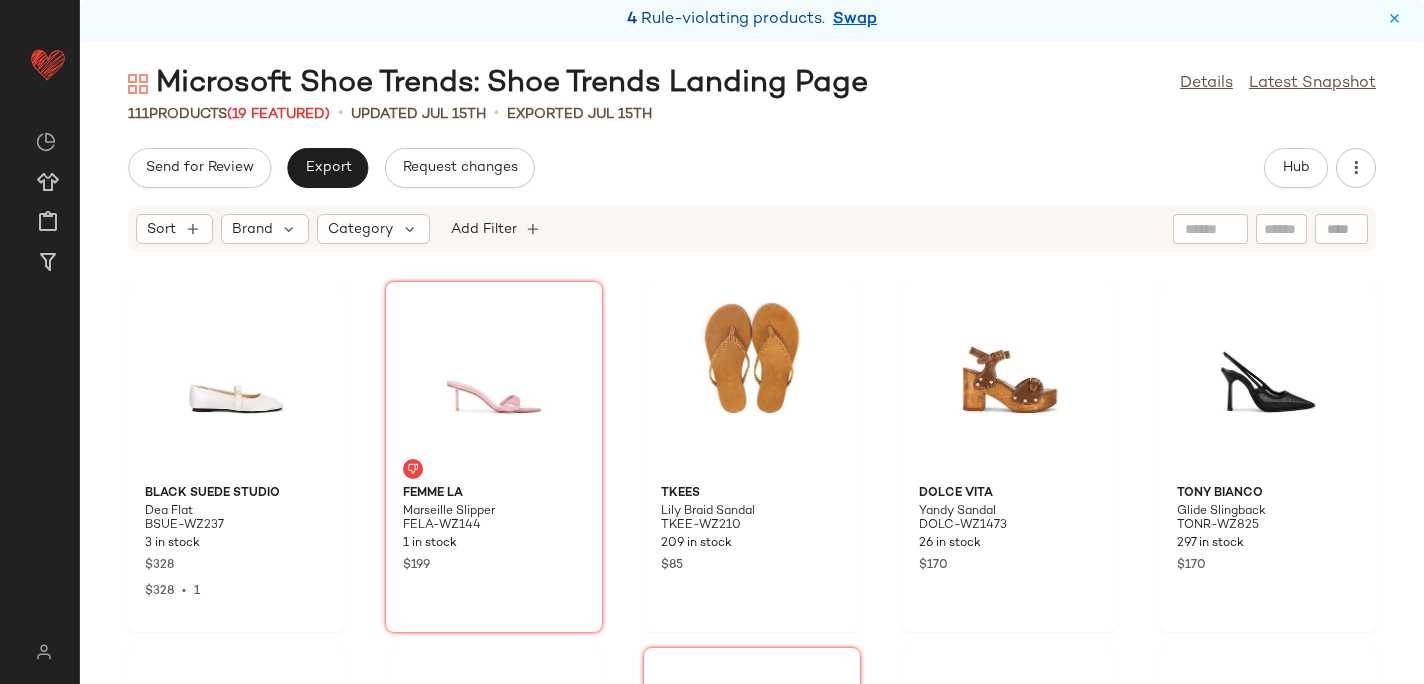 click on "Swap" at bounding box center (855, 20) 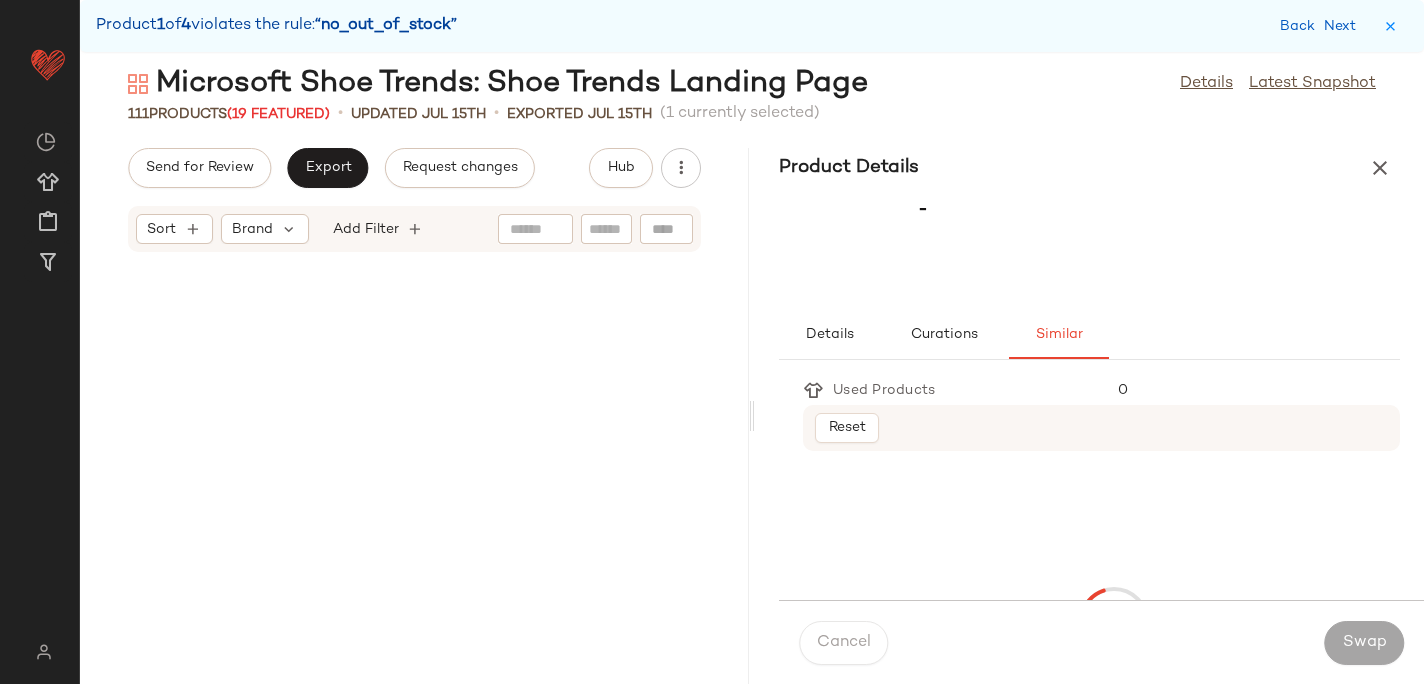 scroll, scrollTop: 2562, scrollLeft: 0, axis: vertical 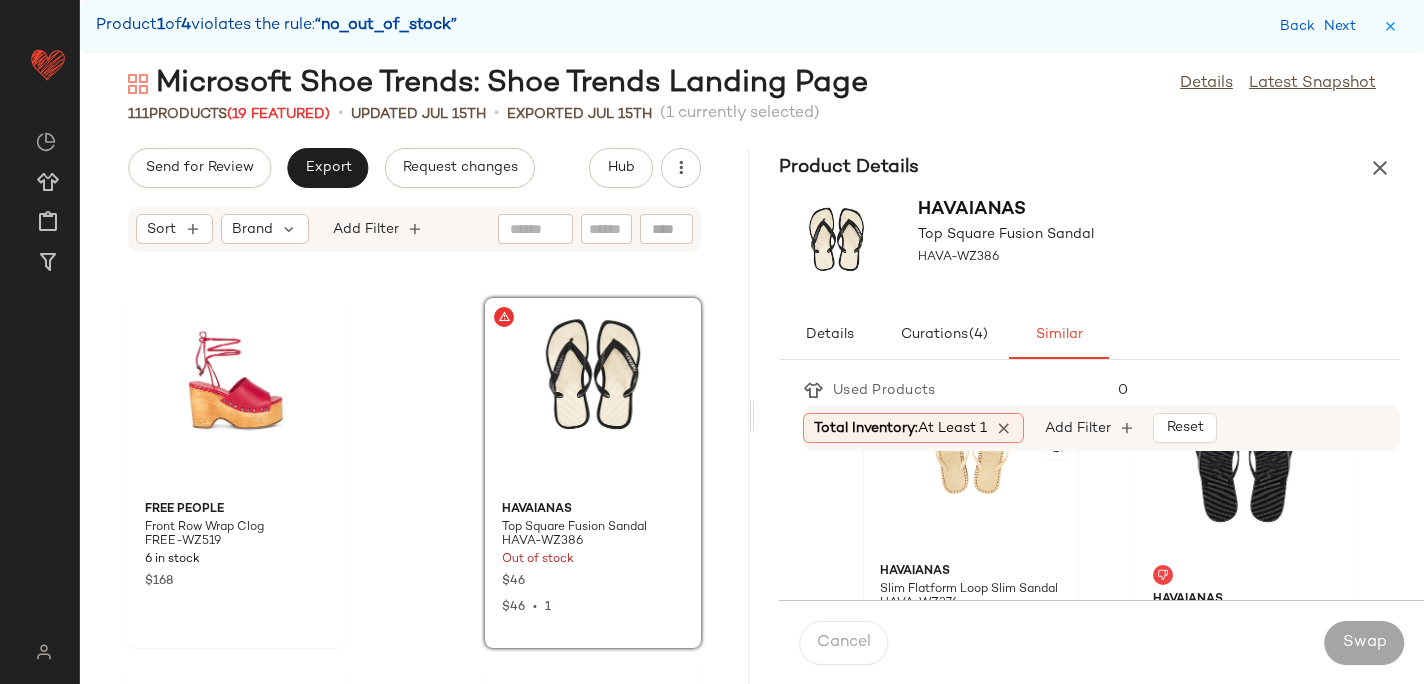 click 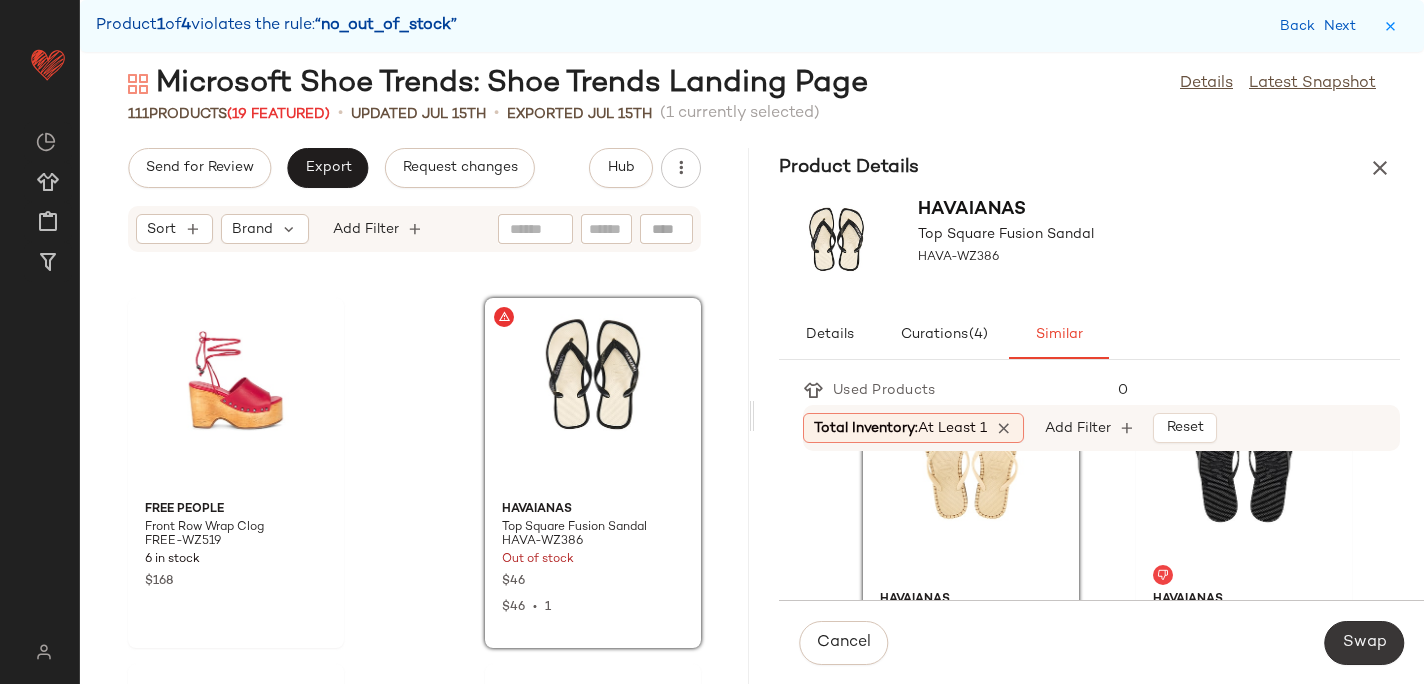 click on "Swap" at bounding box center [1364, 643] 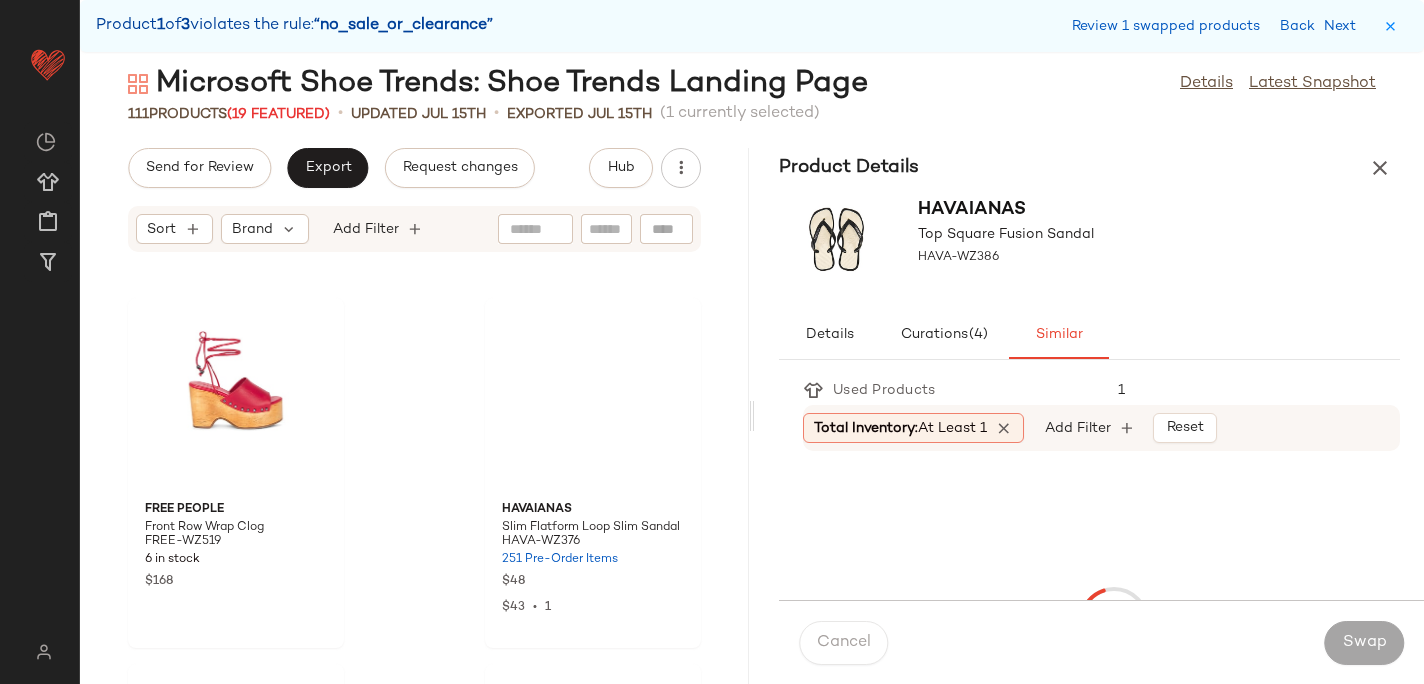 scroll, scrollTop: 5124, scrollLeft: 0, axis: vertical 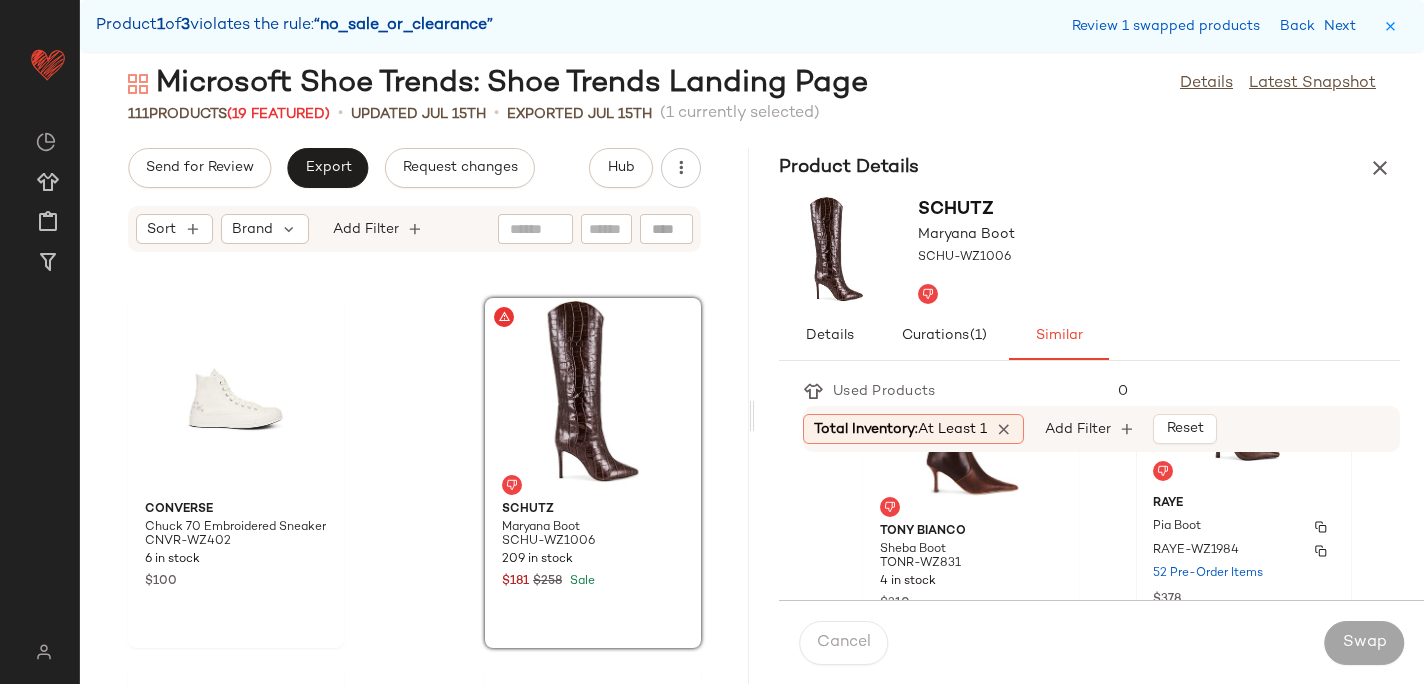 click on "RAYE" at bounding box center (1244, 504) 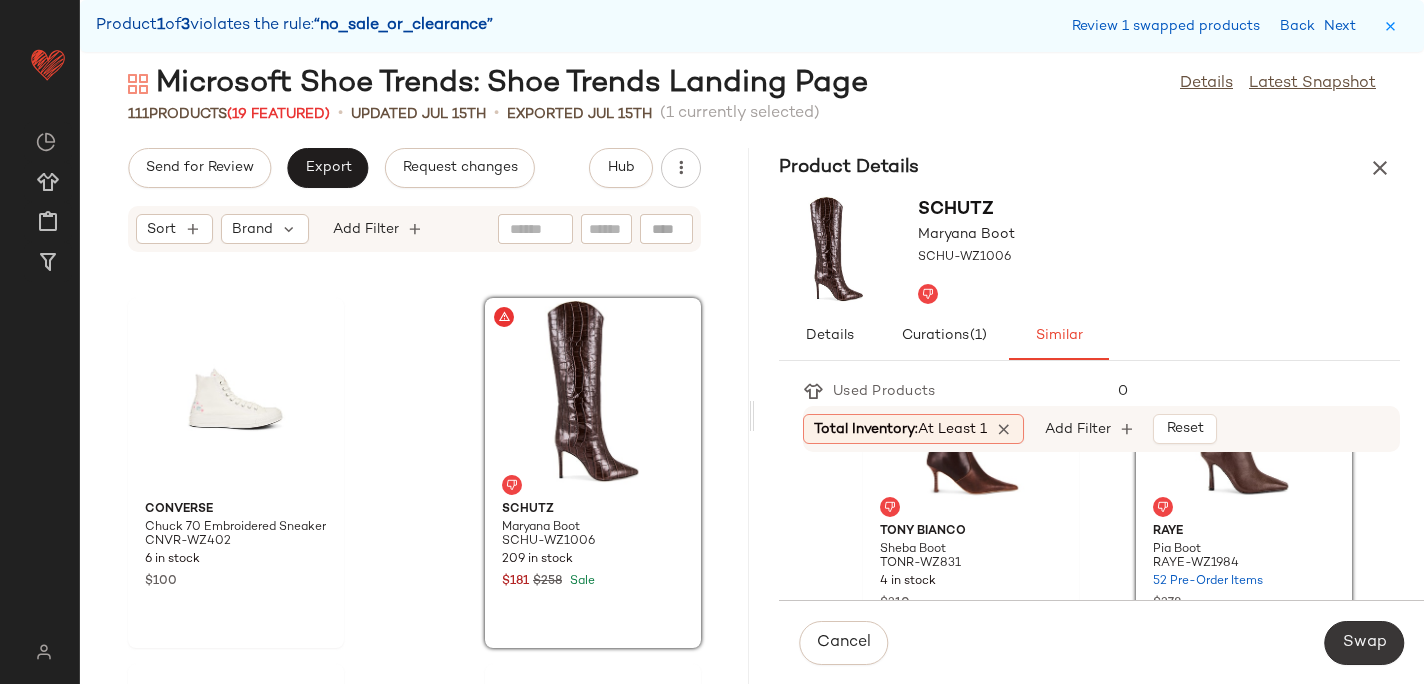 click on "Swap" 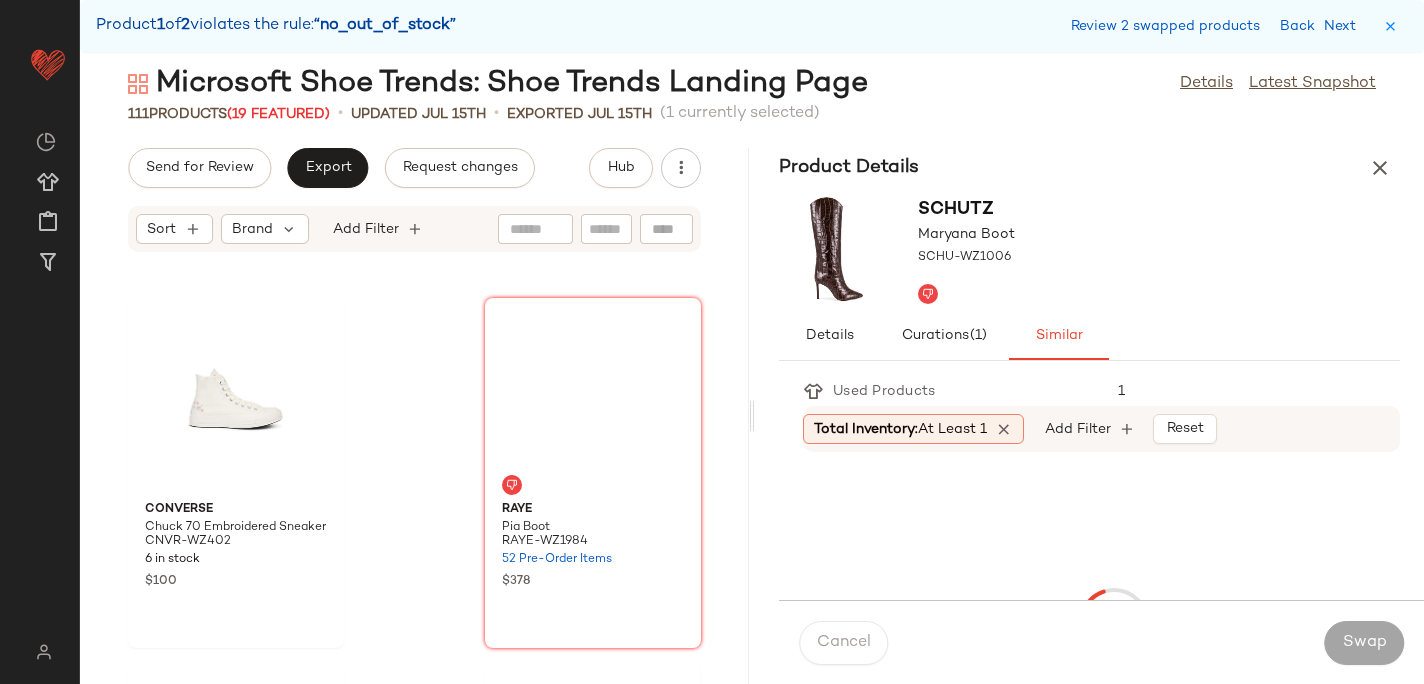 scroll, scrollTop: 8052, scrollLeft: 0, axis: vertical 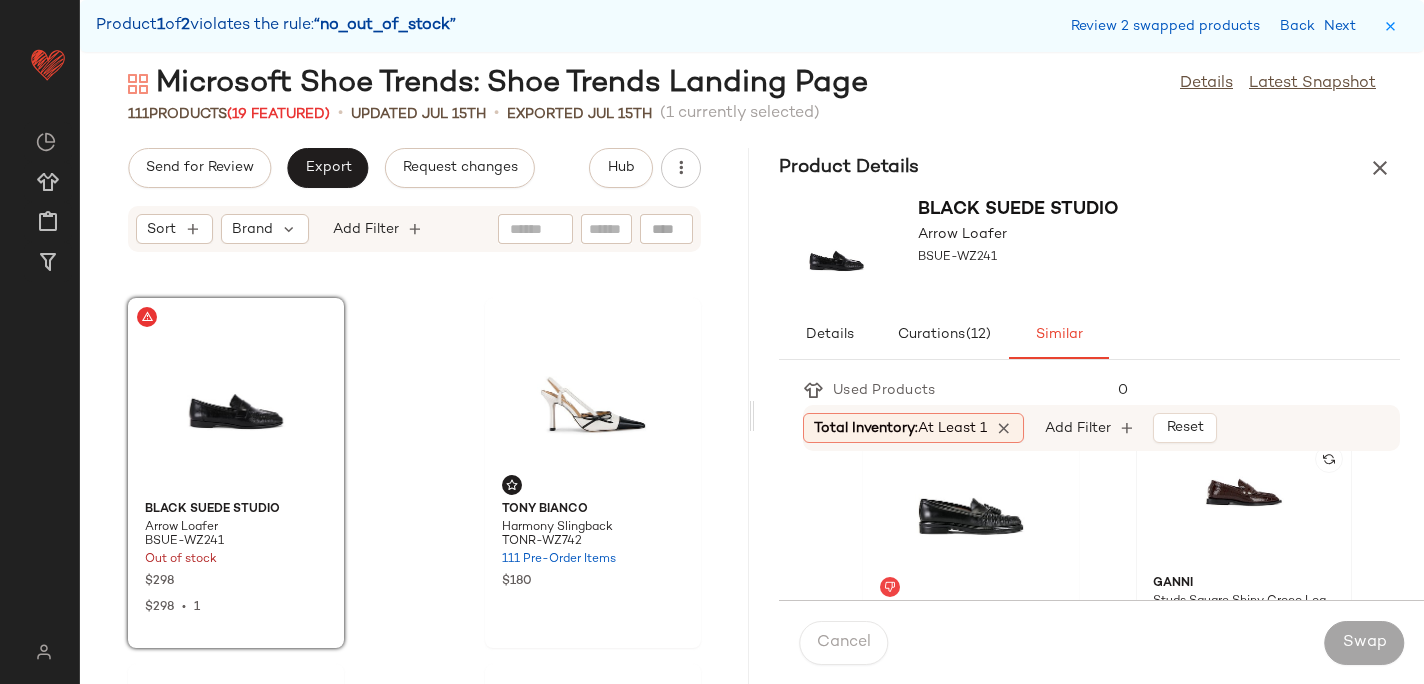 click 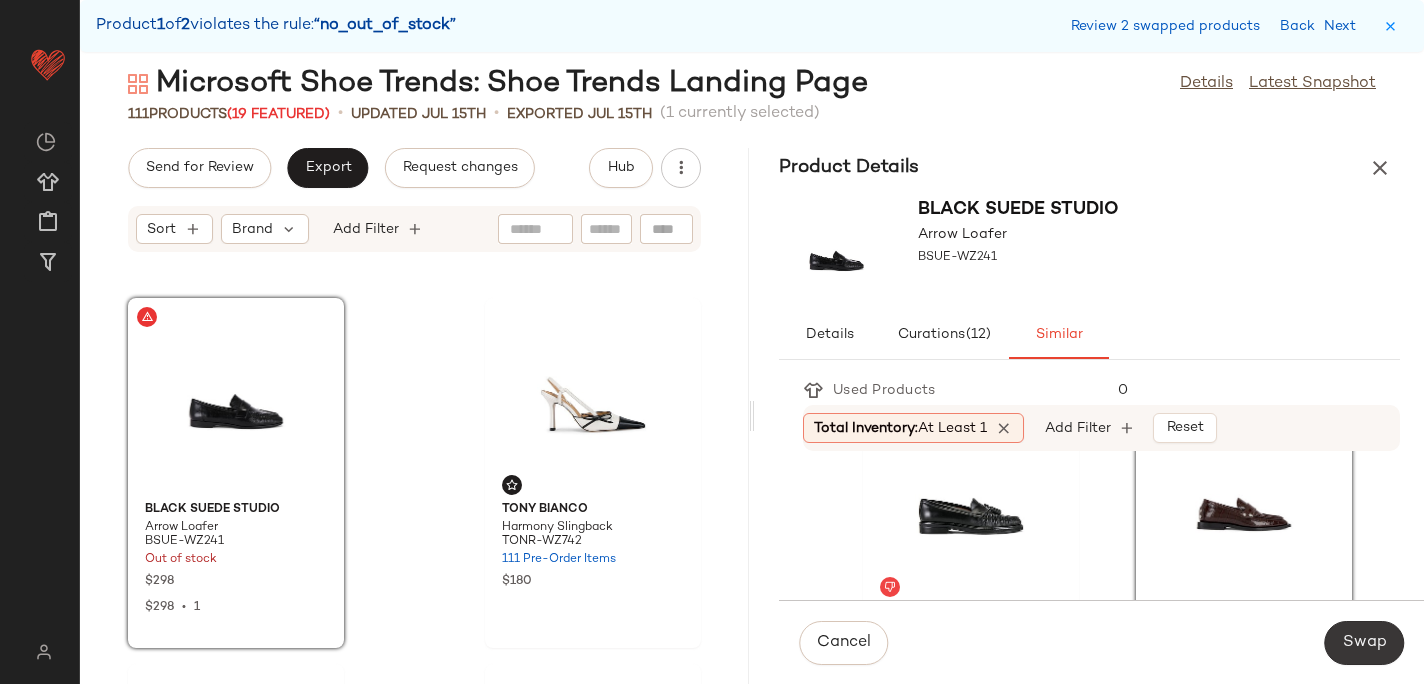 click on "Swap" 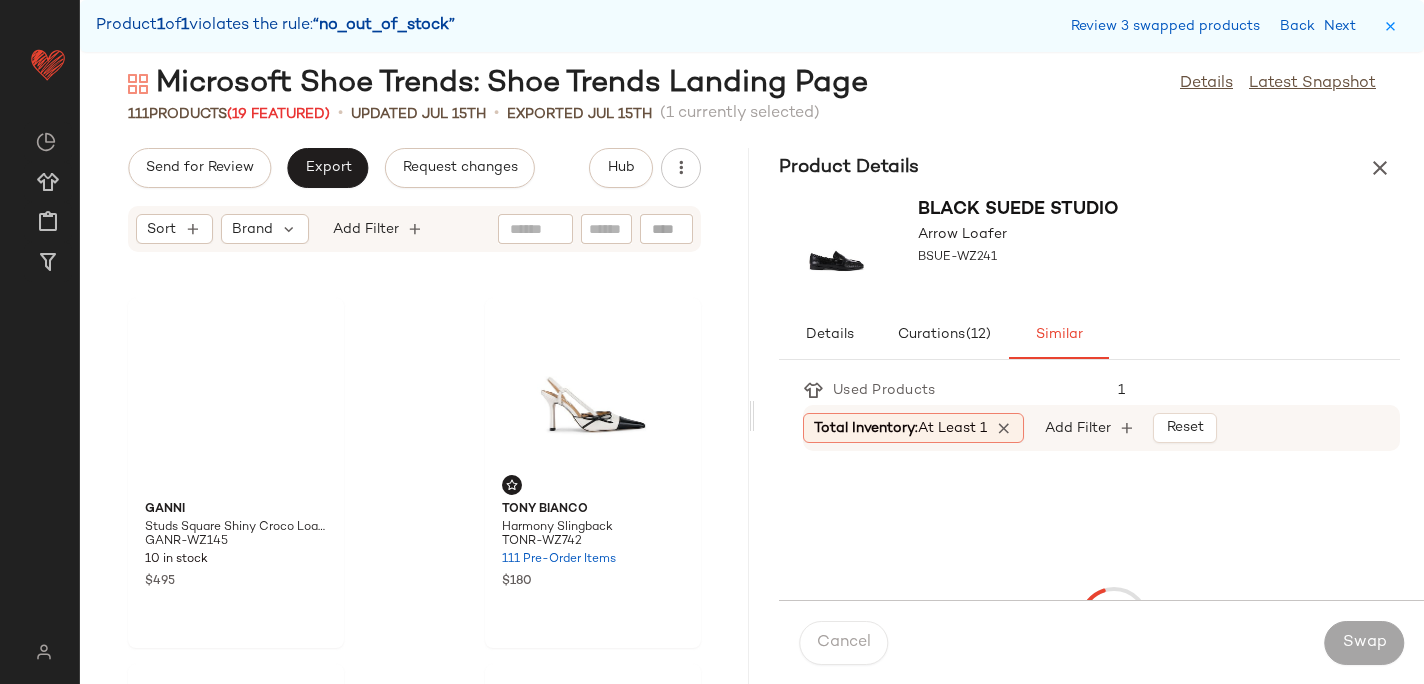 scroll, scrollTop: 18300, scrollLeft: 0, axis: vertical 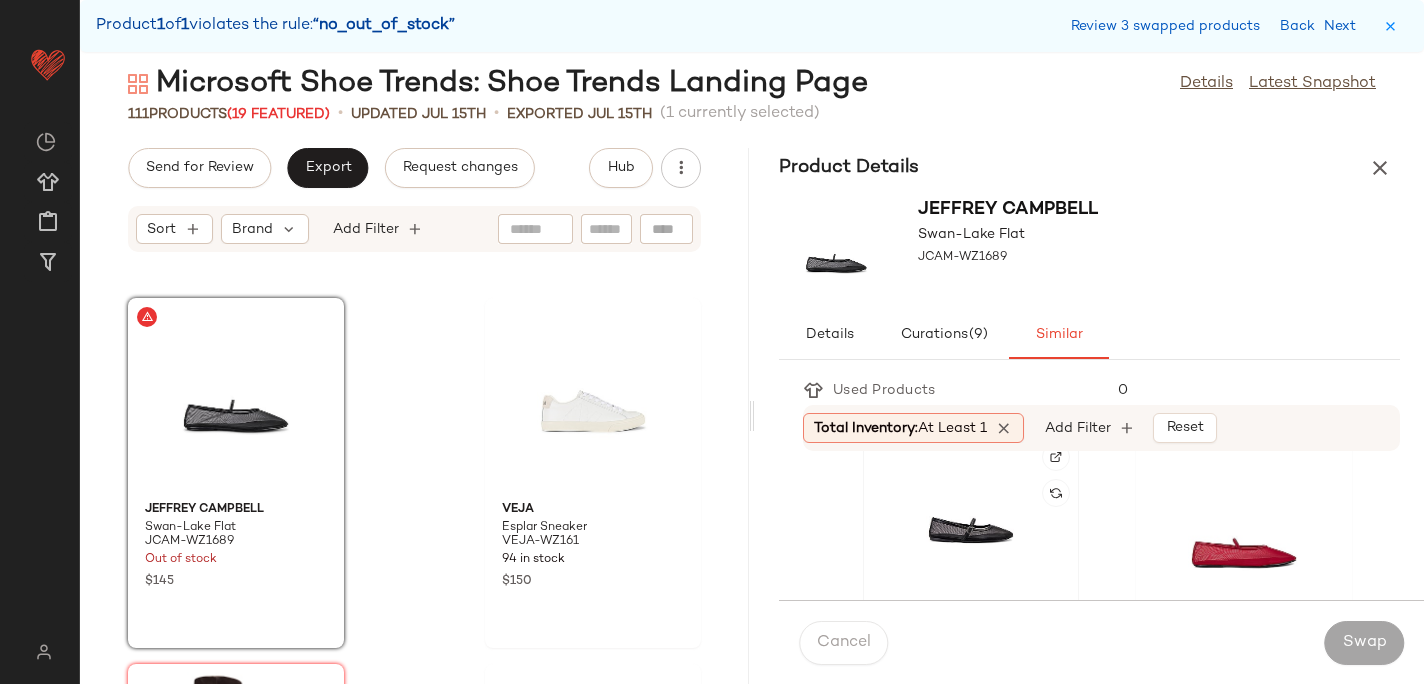 click 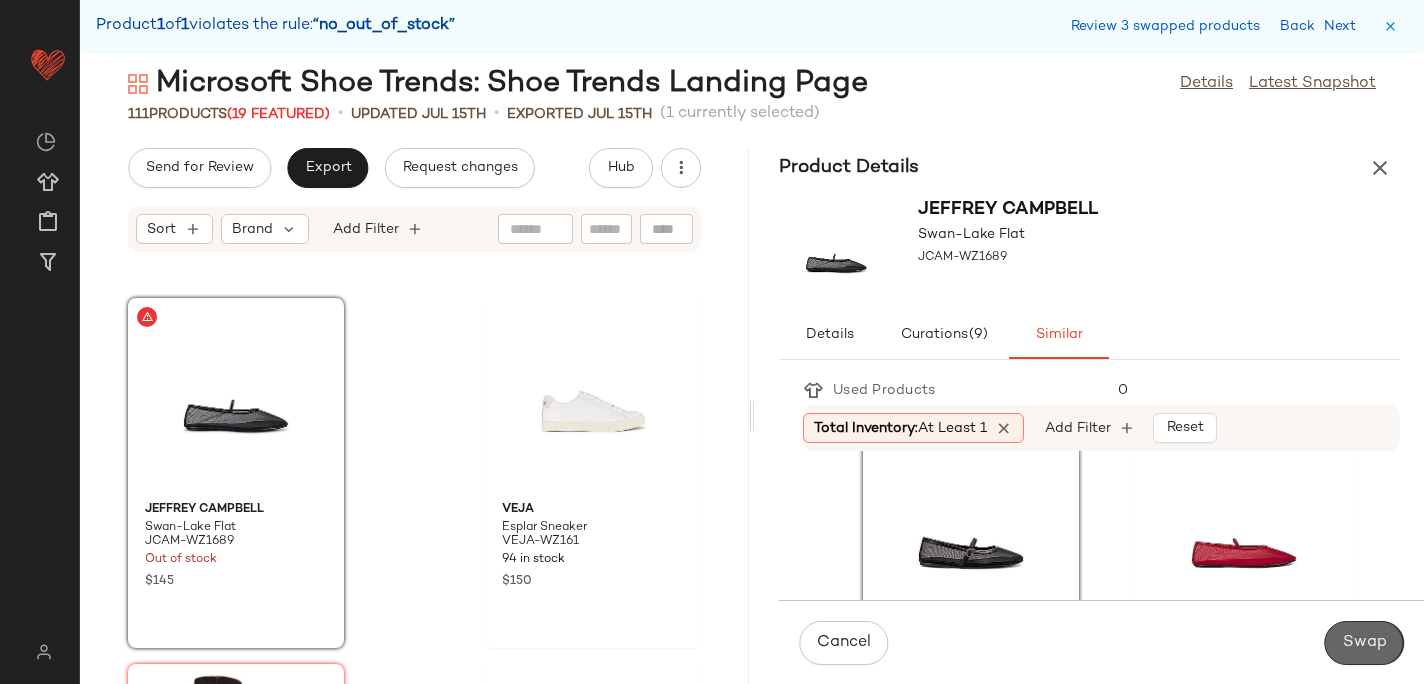 click on "Swap" 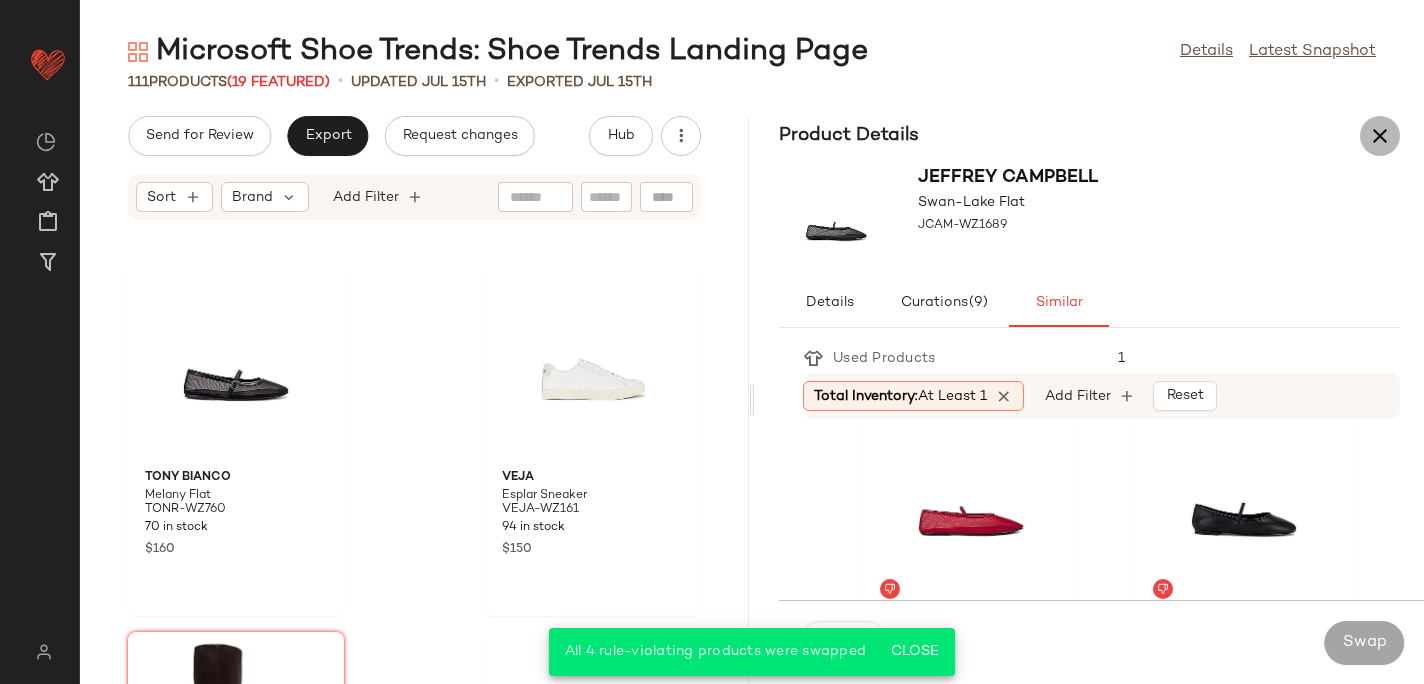 click at bounding box center (1380, 136) 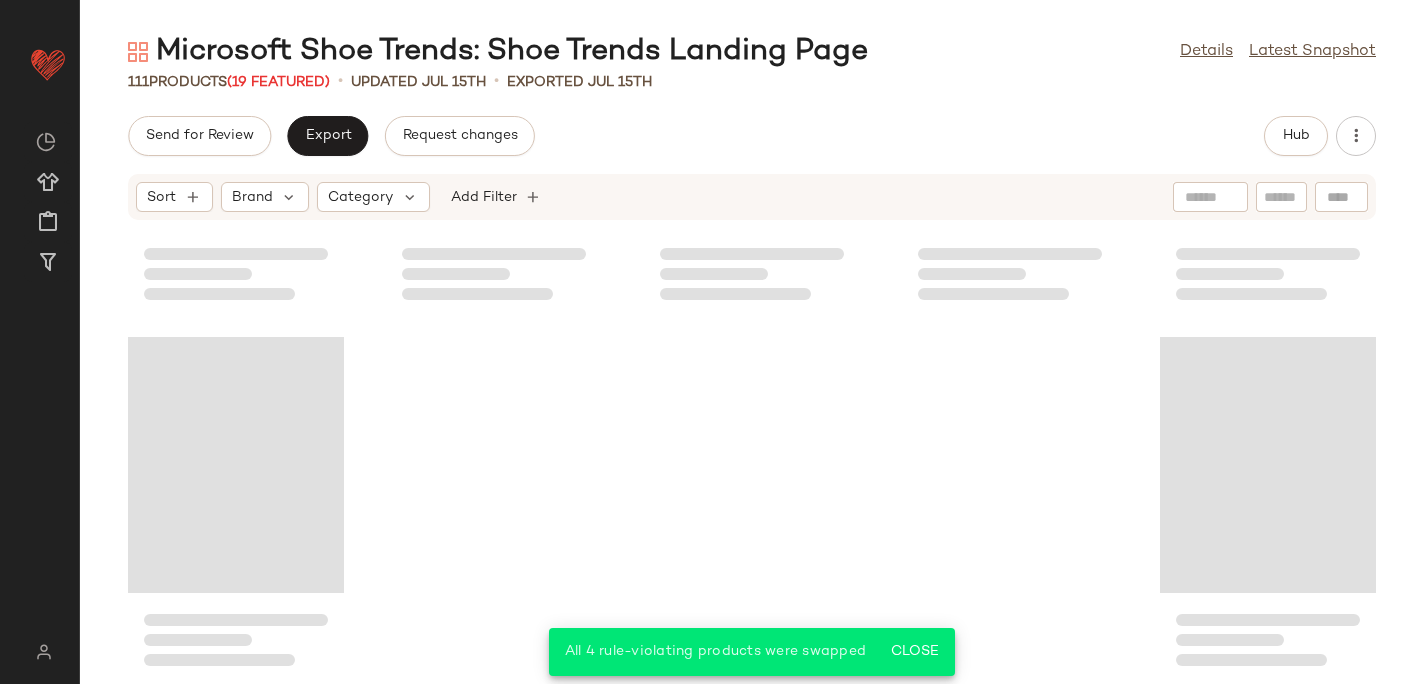 scroll, scrollTop: 7984, scrollLeft: 0, axis: vertical 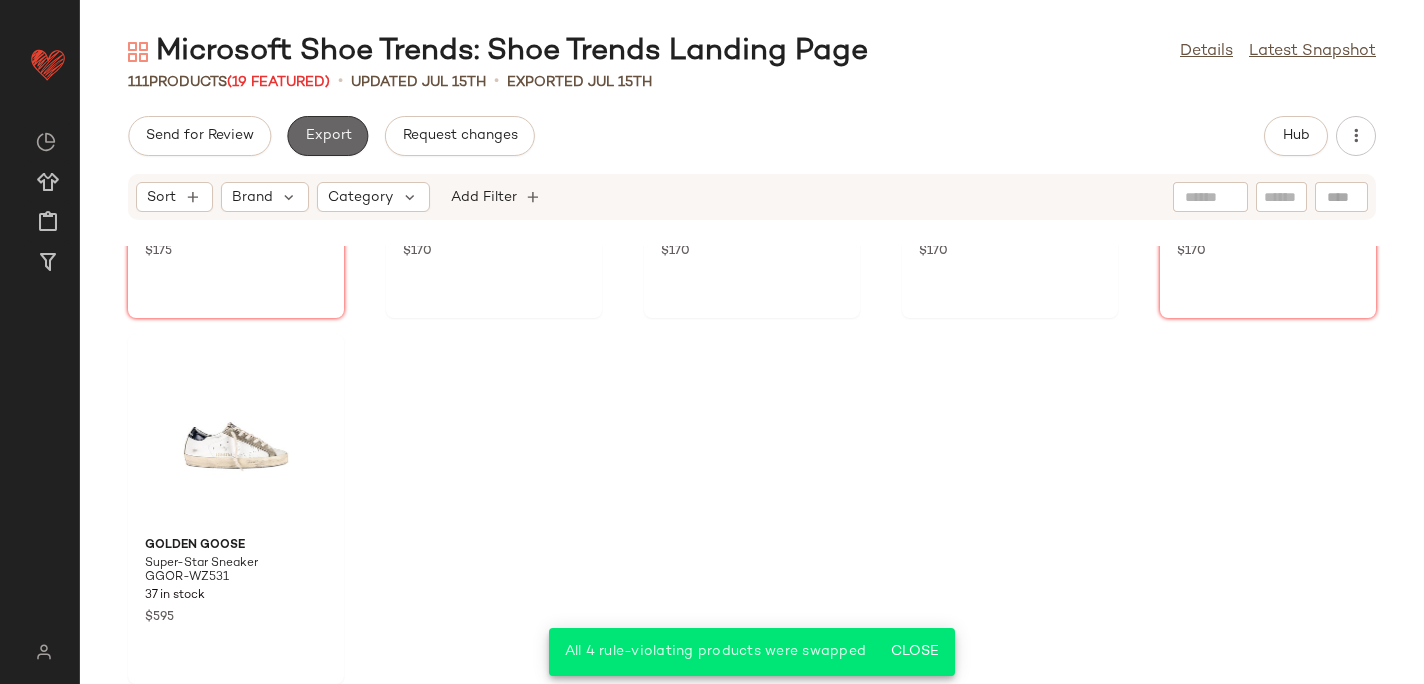 click on "Export" at bounding box center [327, 136] 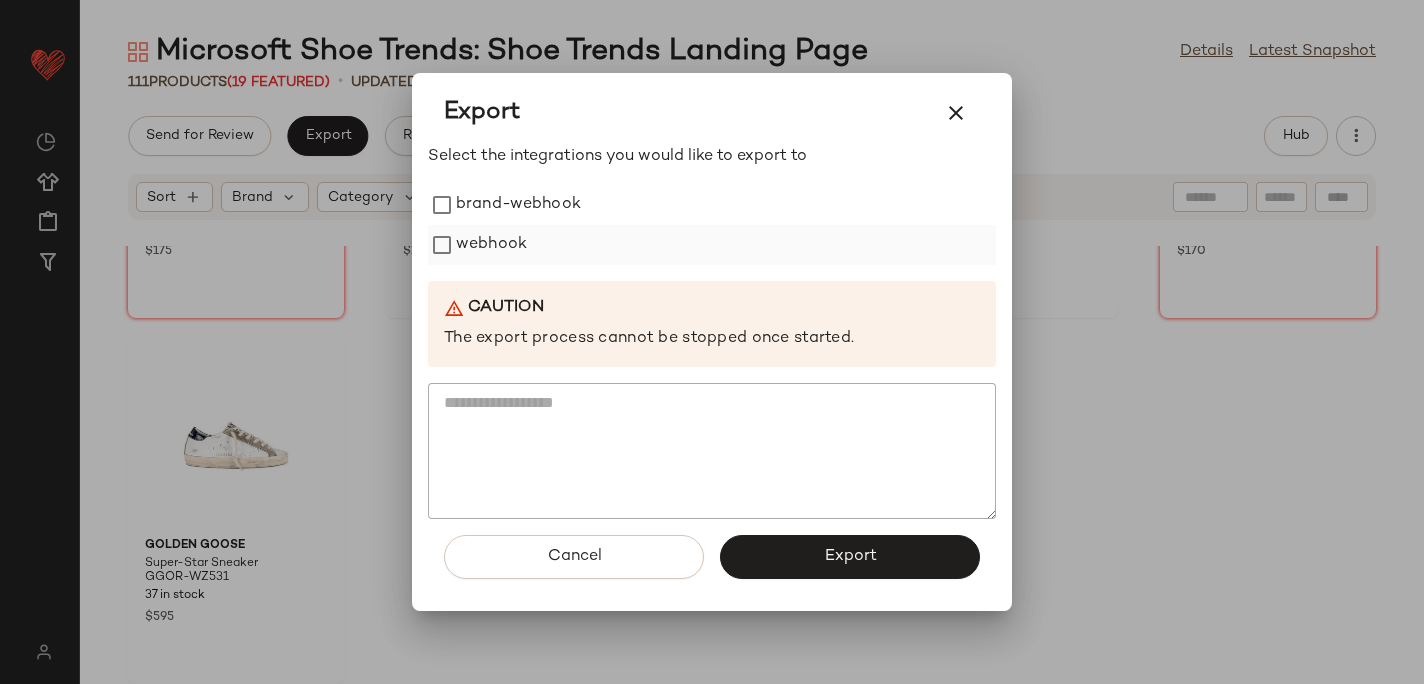click on "webhook" at bounding box center (491, 245) 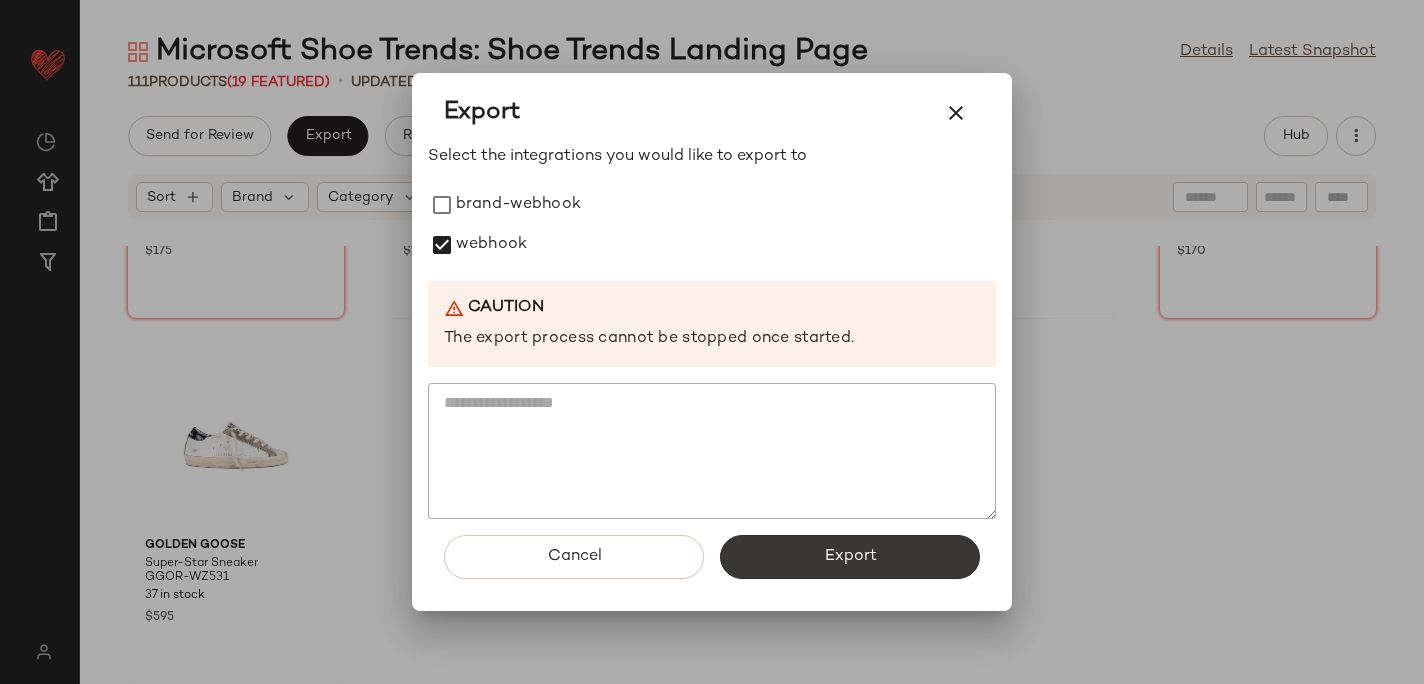 click on "Export" at bounding box center [850, 557] 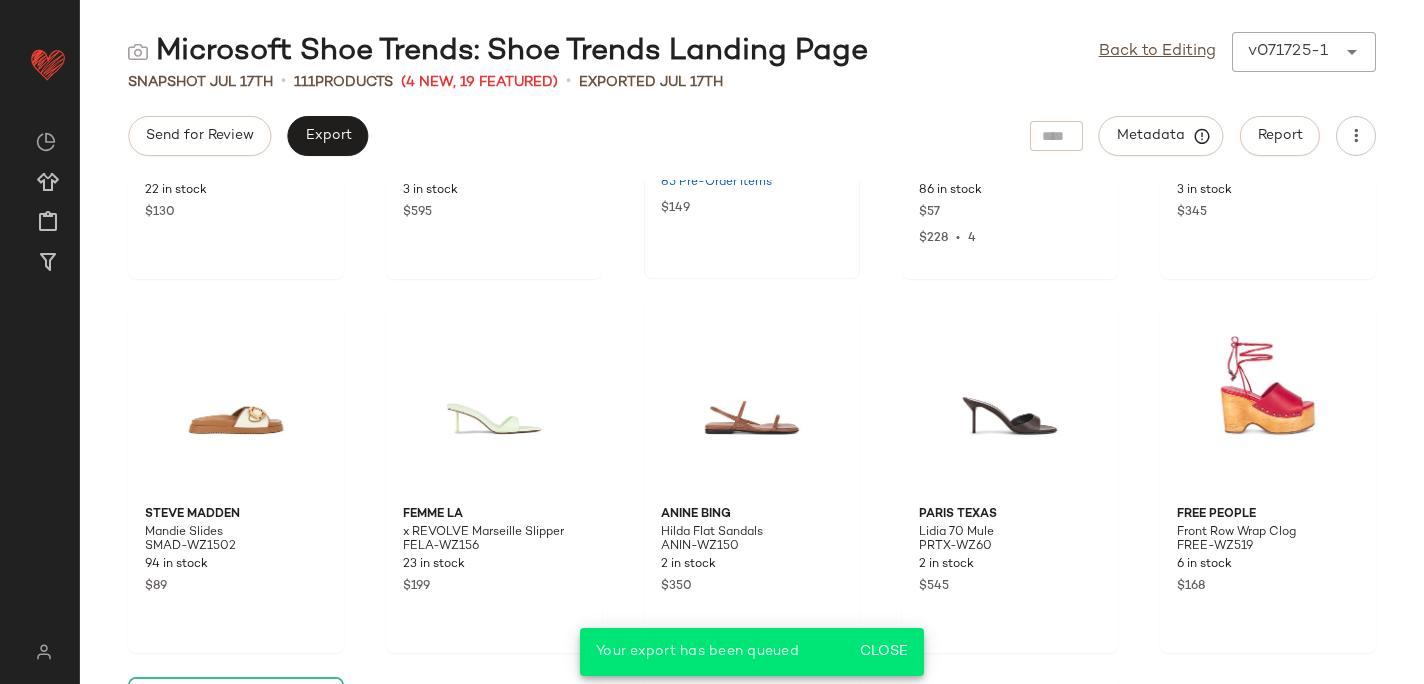 scroll, scrollTop: 0, scrollLeft: 0, axis: both 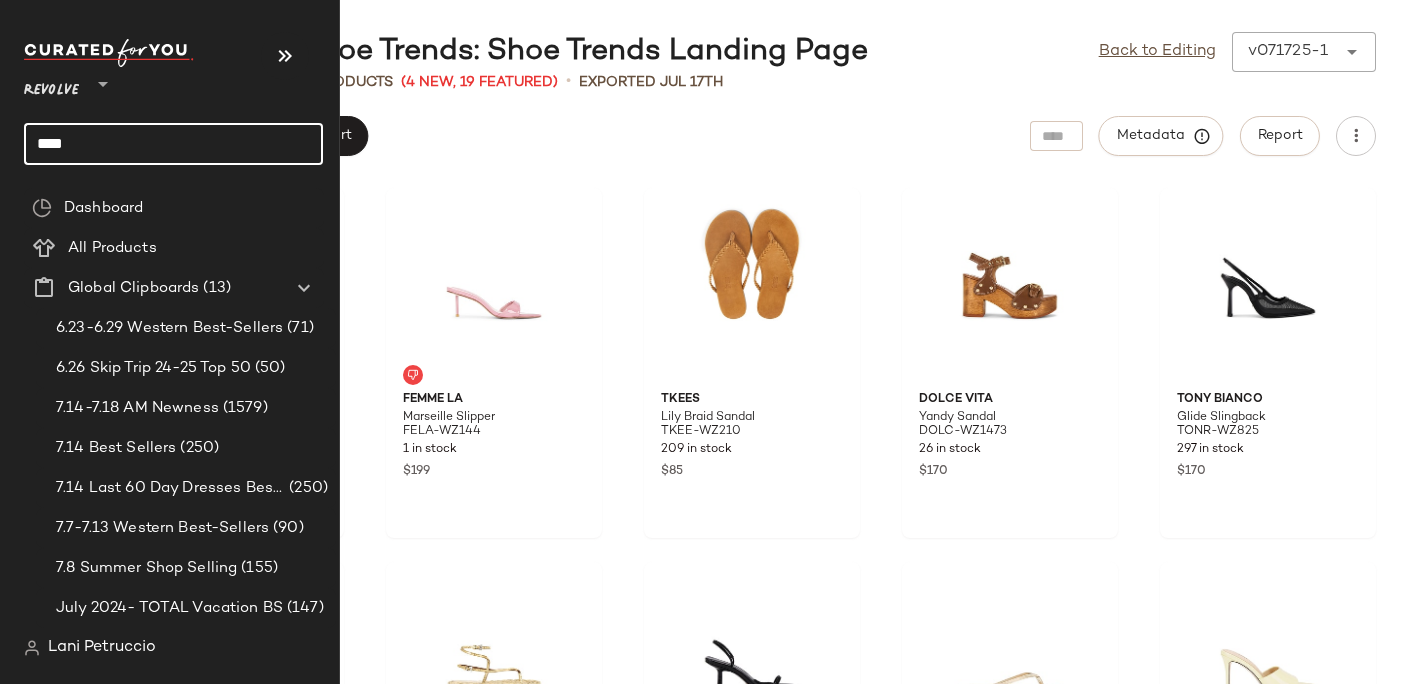click on "****" 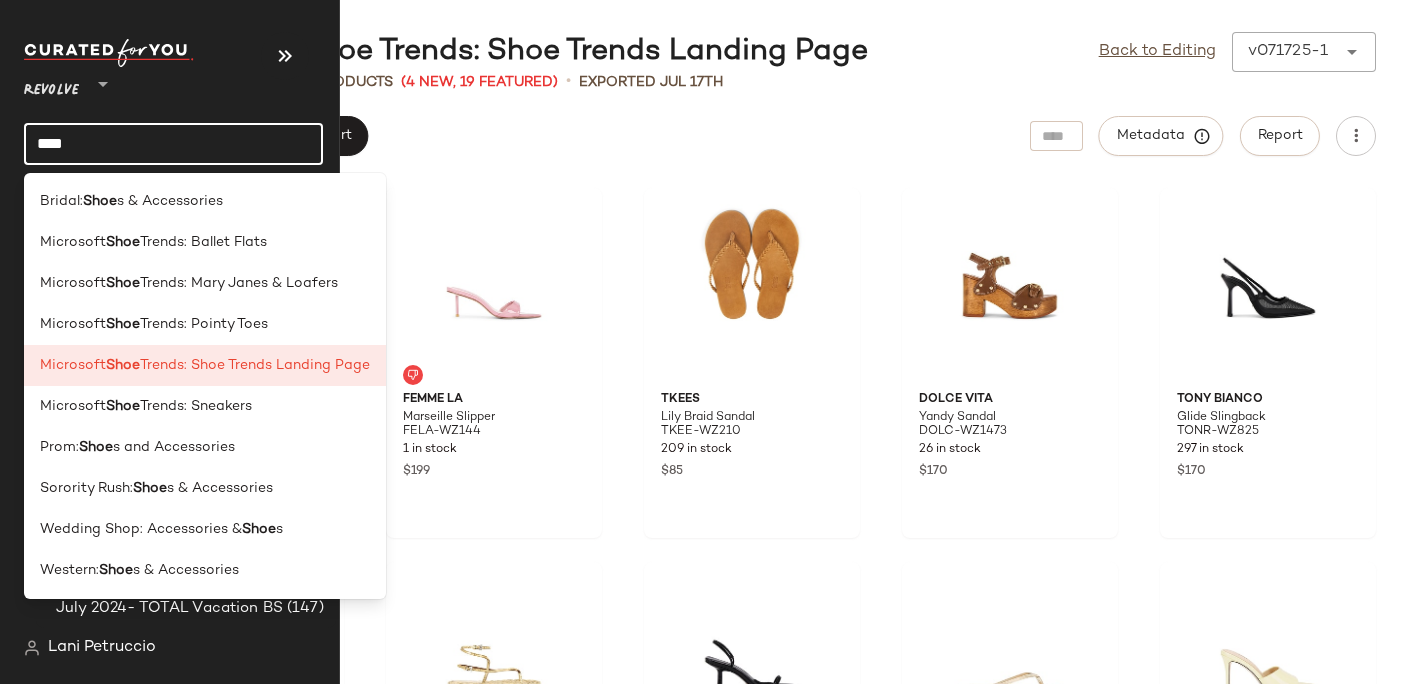 click on "****" 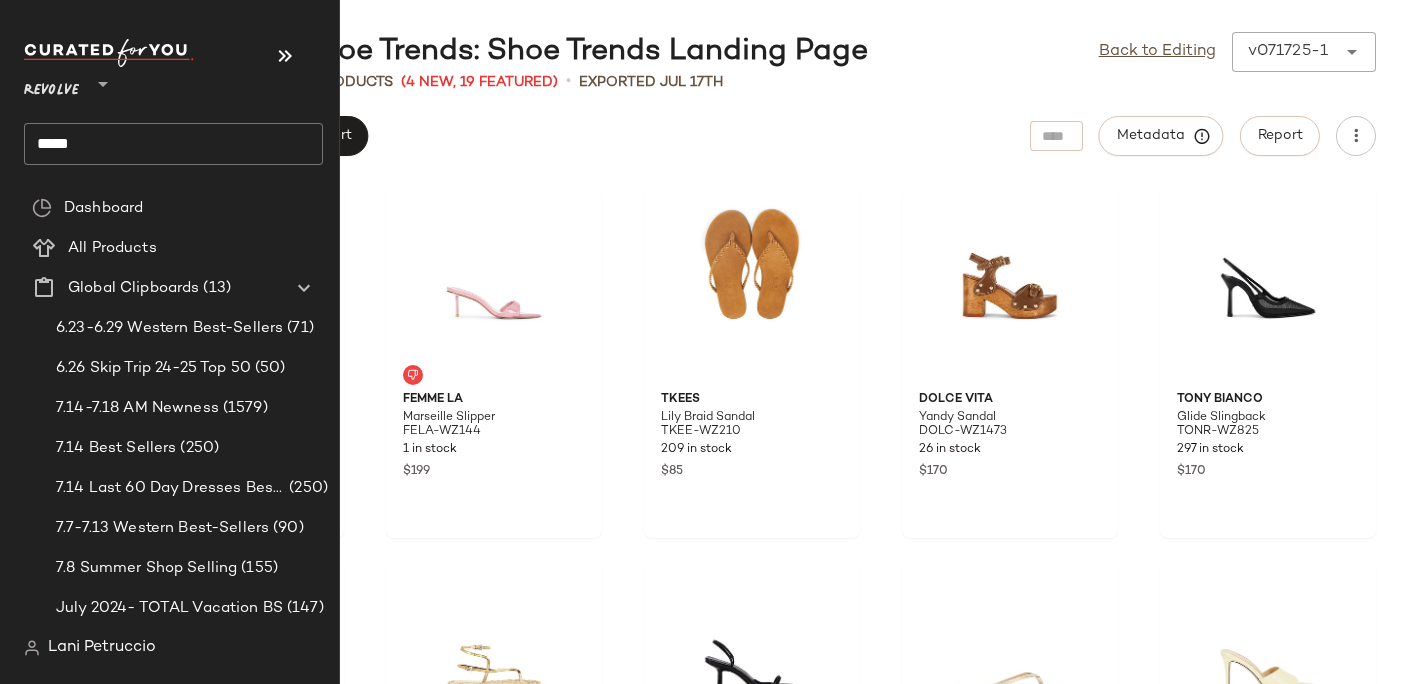 click on "*****" 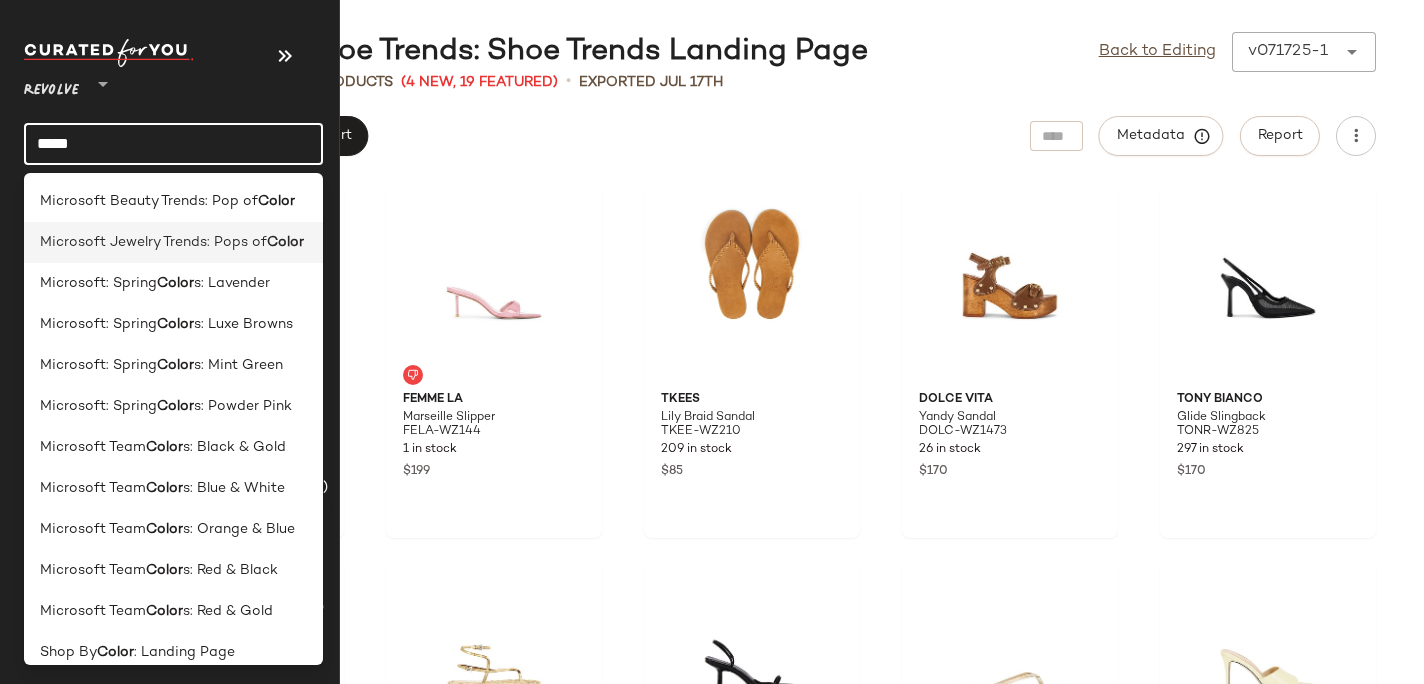 scroll, scrollTop: 137, scrollLeft: 0, axis: vertical 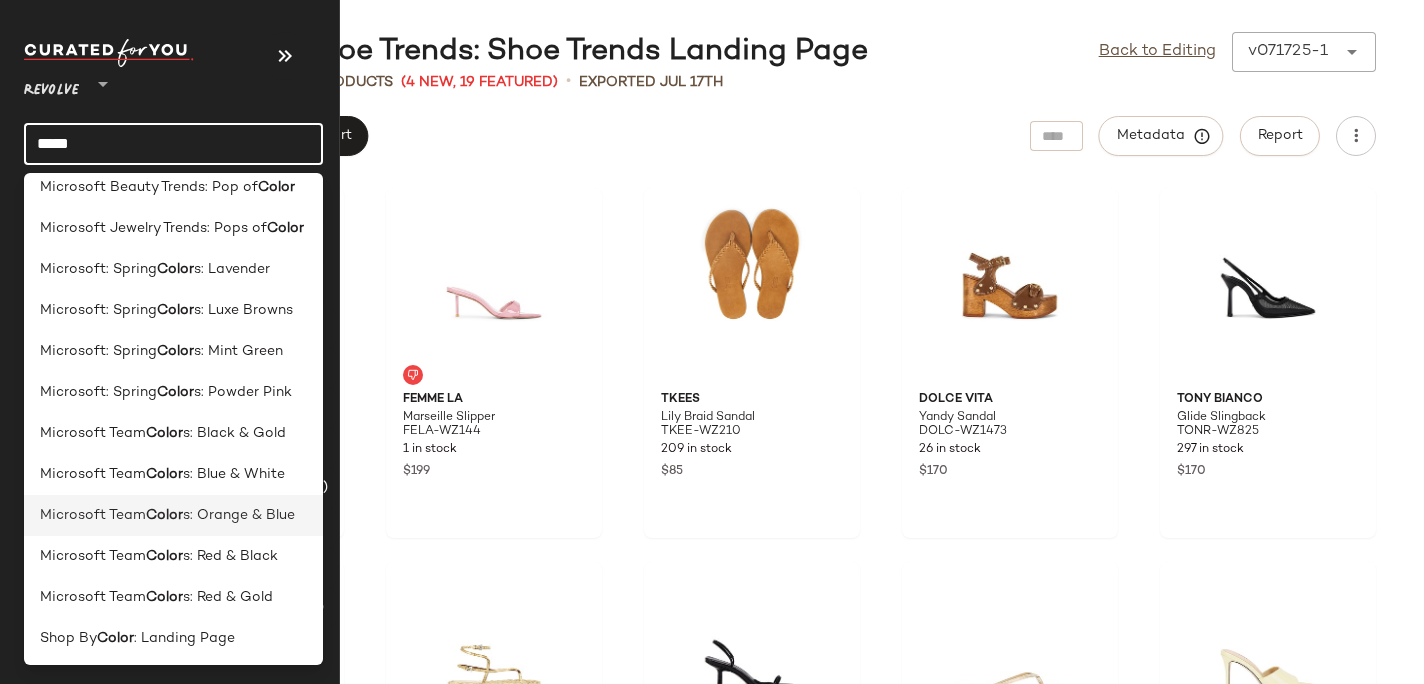 click on "Color" at bounding box center [164, 515] 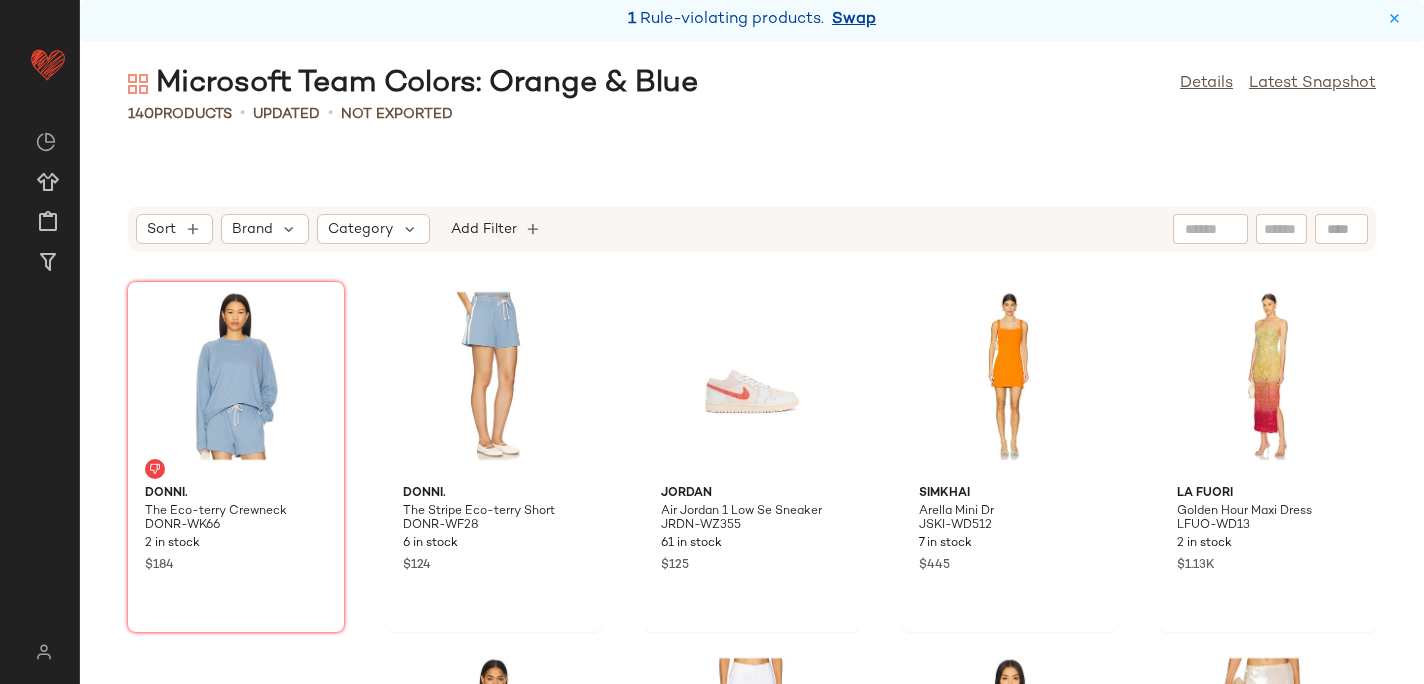 click on "Swap" at bounding box center [854, 20] 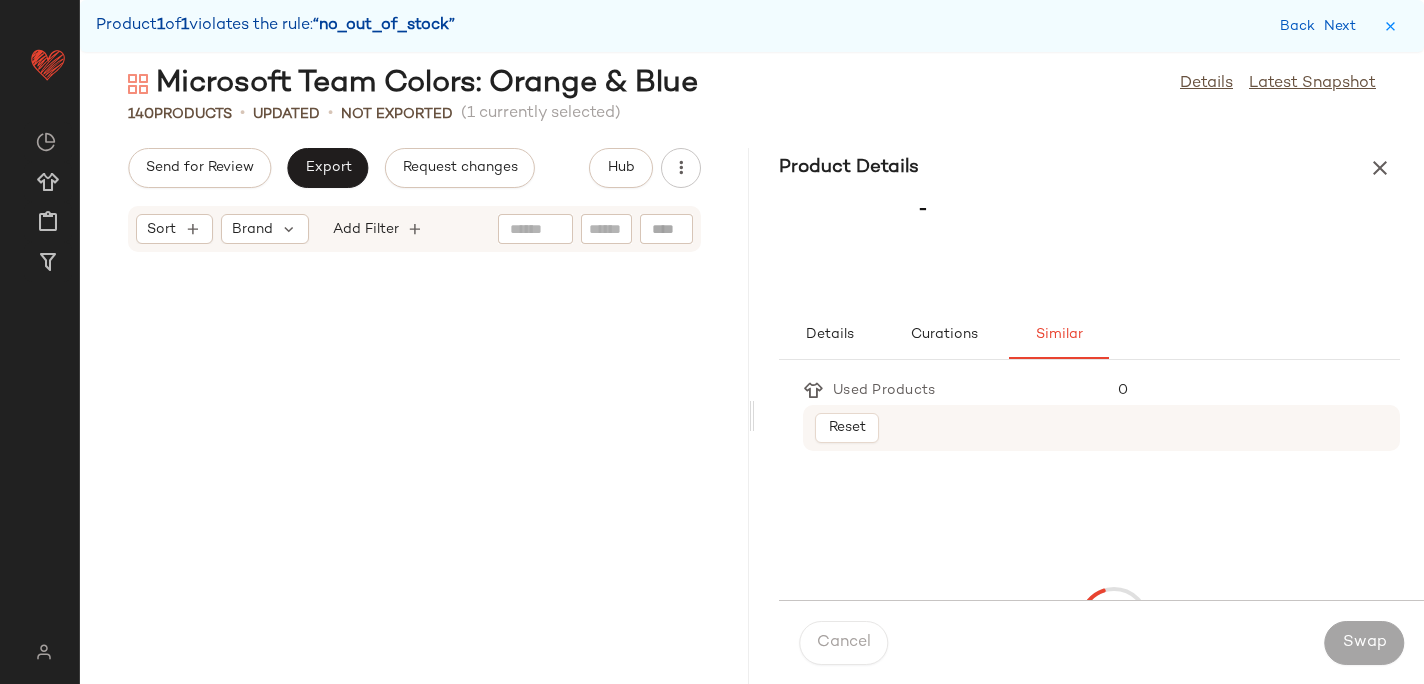 scroll, scrollTop: 4758, scrollLeft: 0, axis: vertical 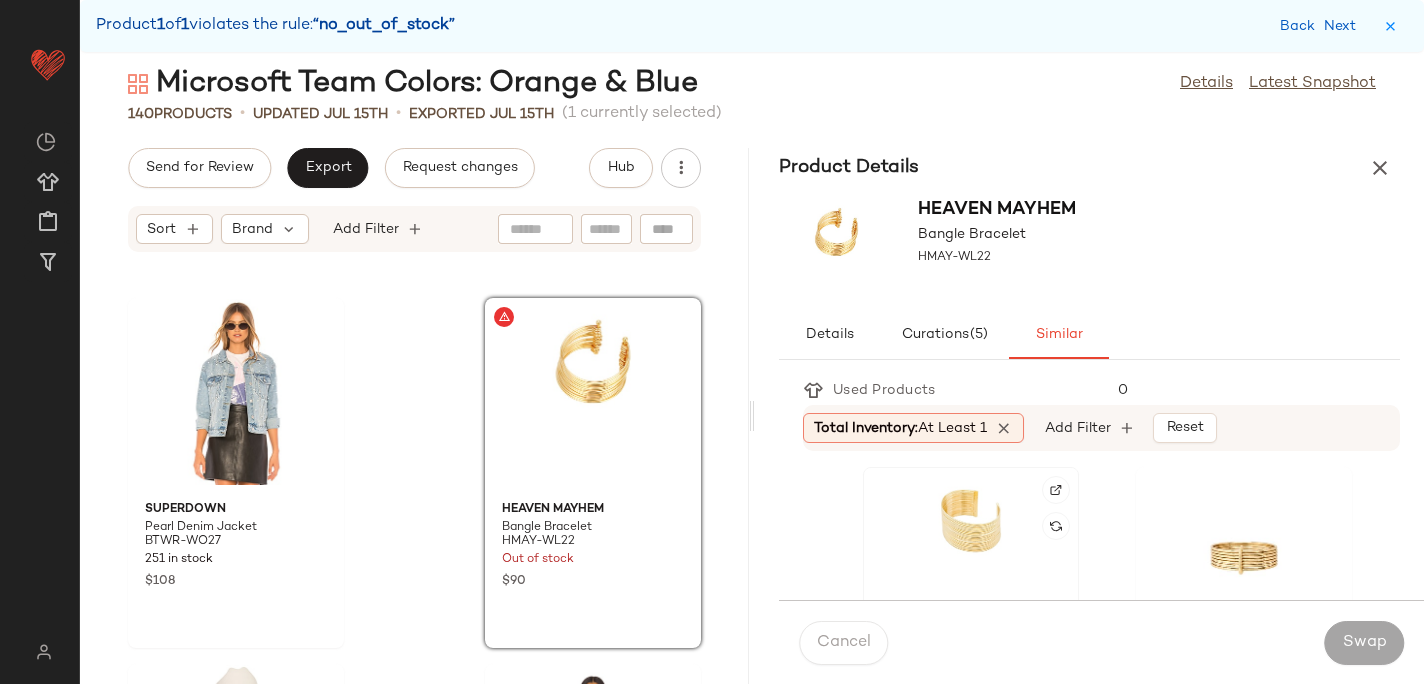 click 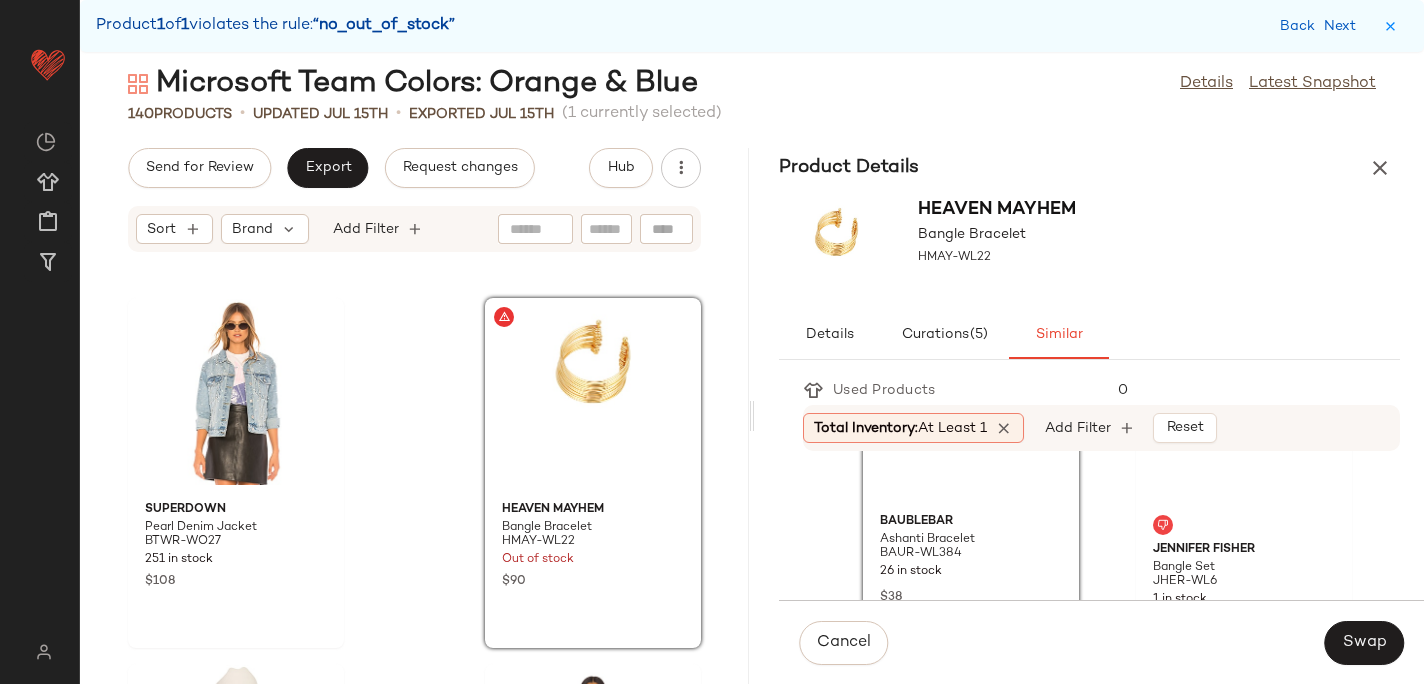 scroll, scrollTop: 147, scrollLeft: 0, axis: vertical 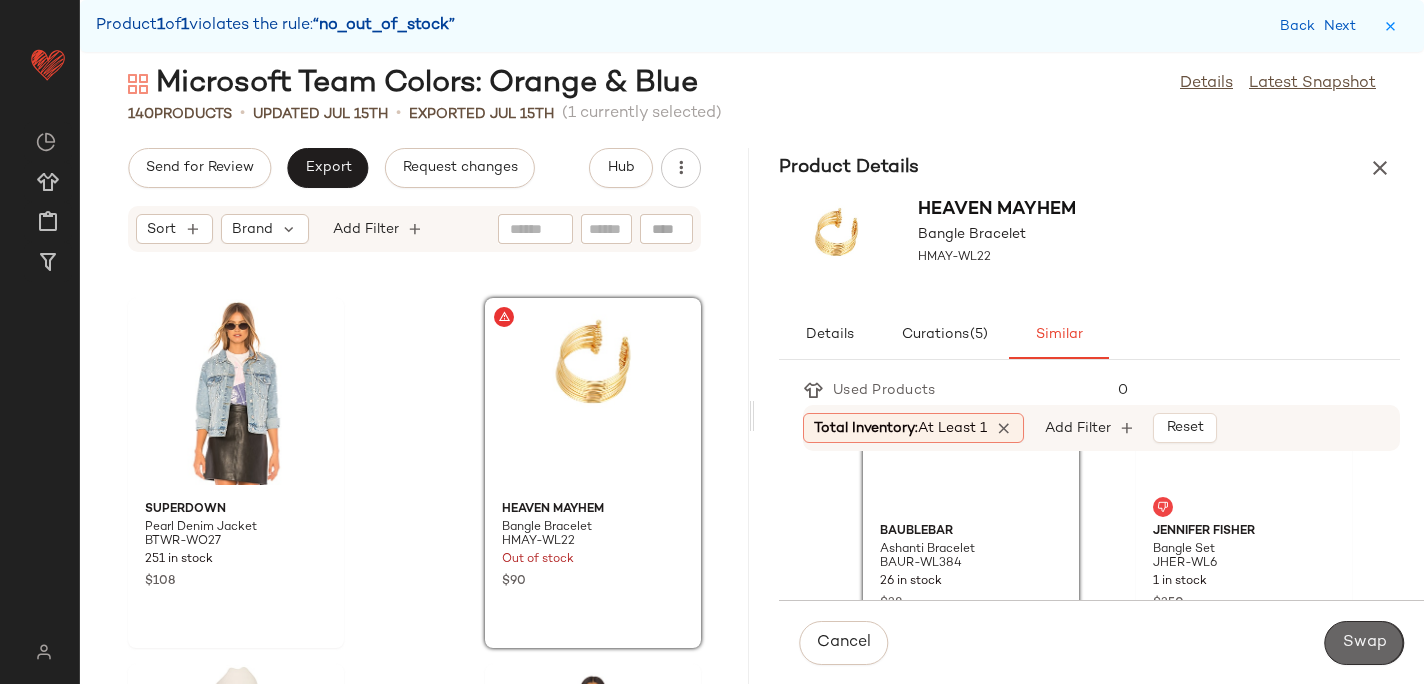 click on "Swap" at bounding box center (1364, 643) 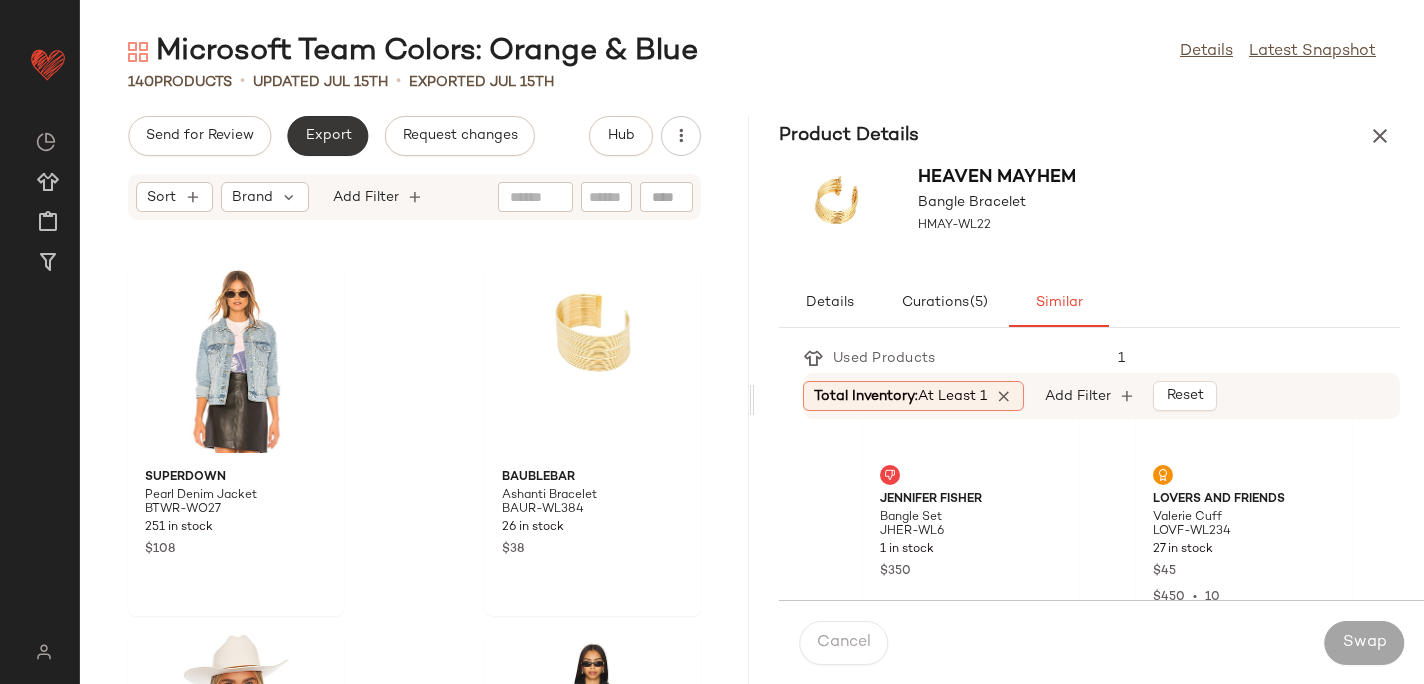 click on "Export" 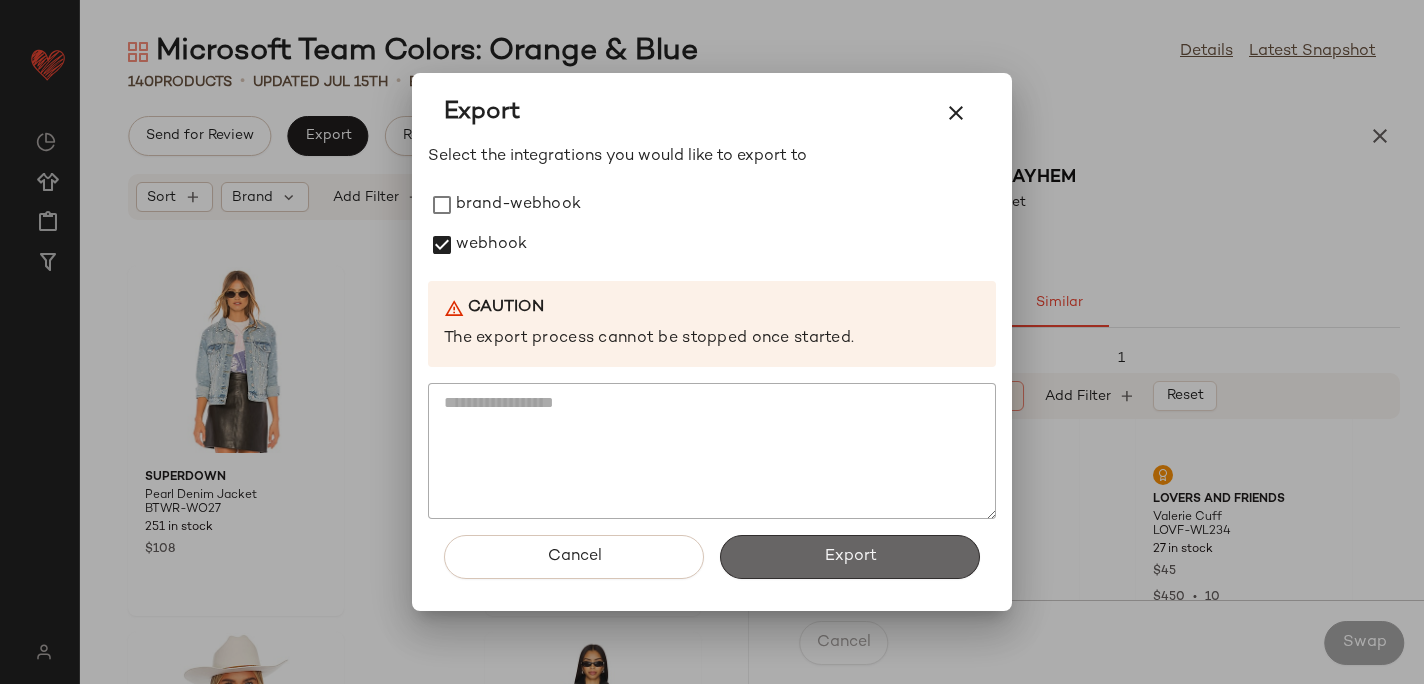 click on "Export" at bounding box center [850, 557] 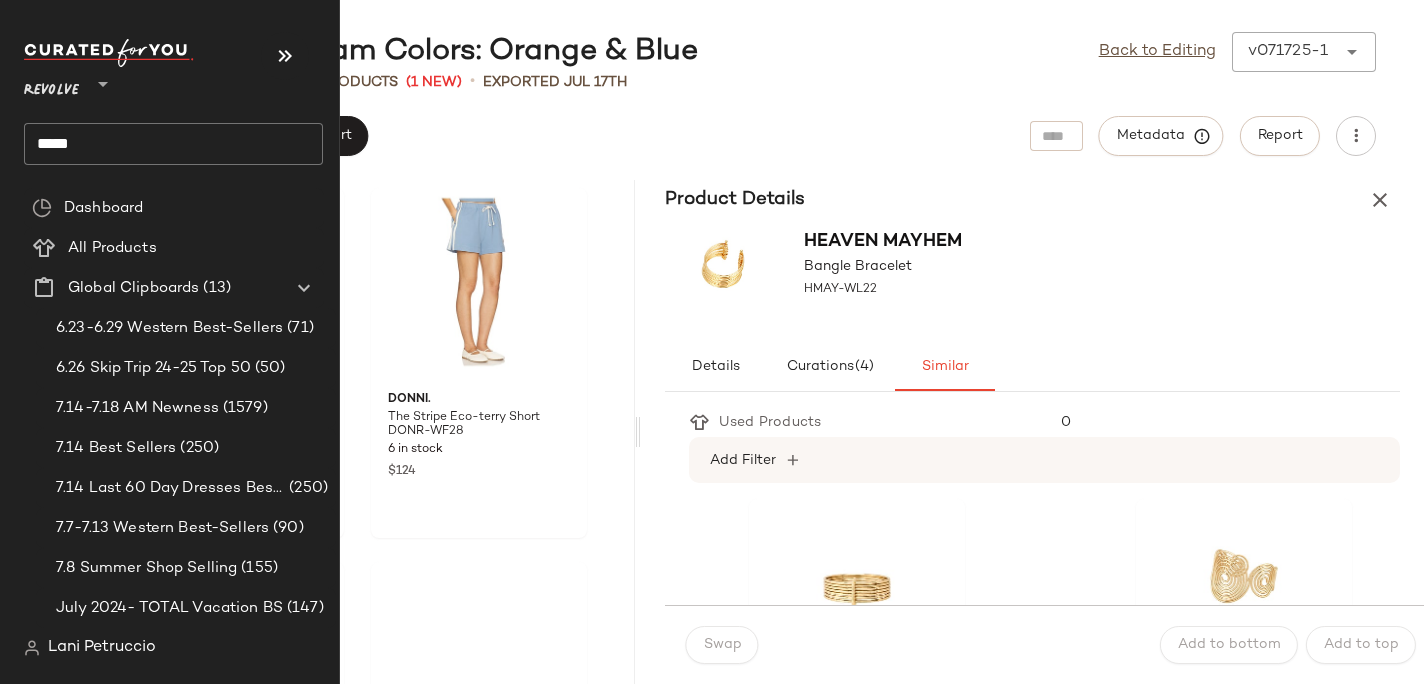 click on "*****" 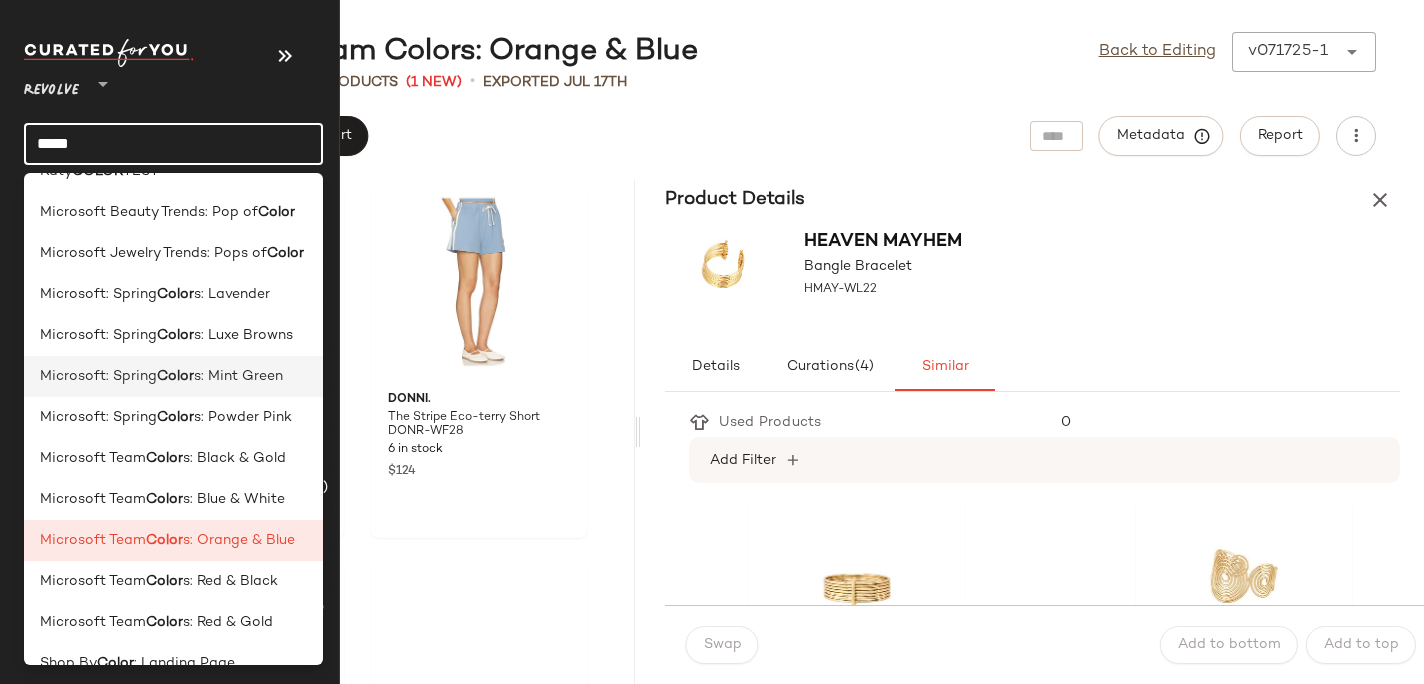 scroll, scrollTop: 129, scrollLeft: 0, axis: vertical 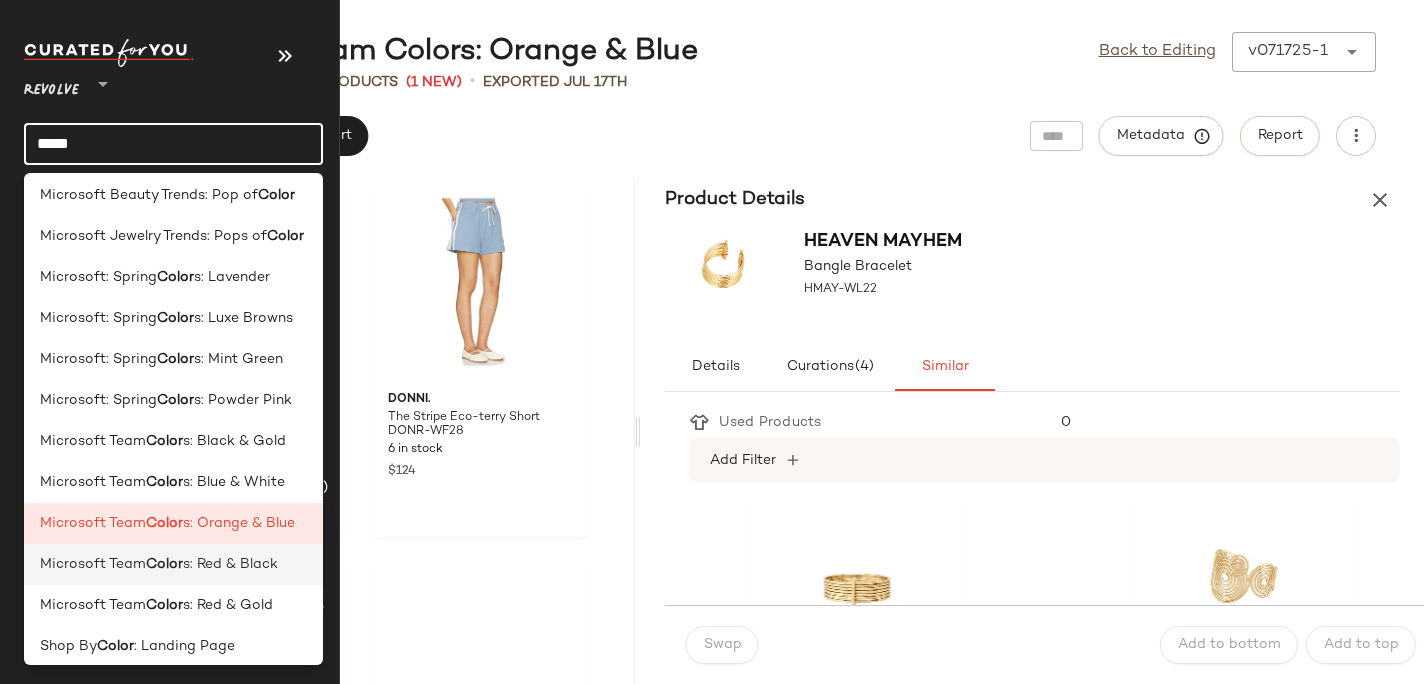 click on "s: Red & Black" at bounding box center (230, 564) 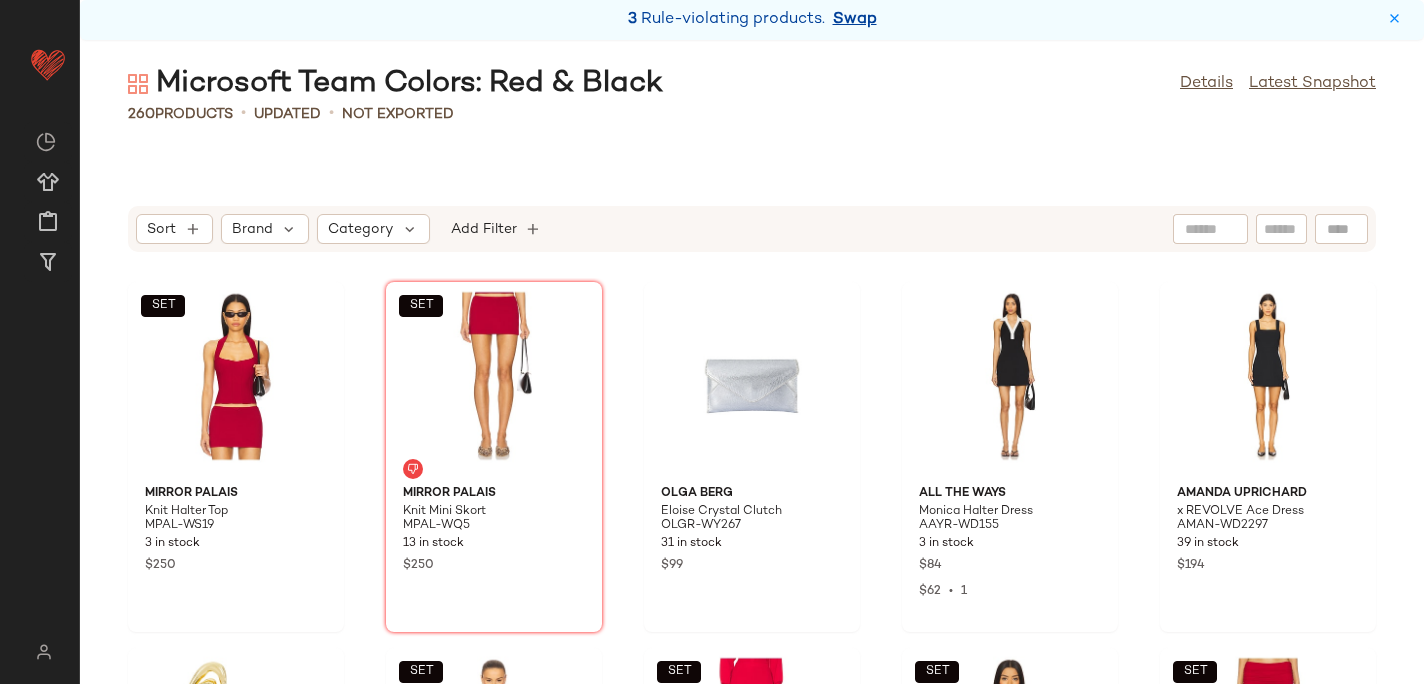 click on "Swap" at bounding box center [855, 20] 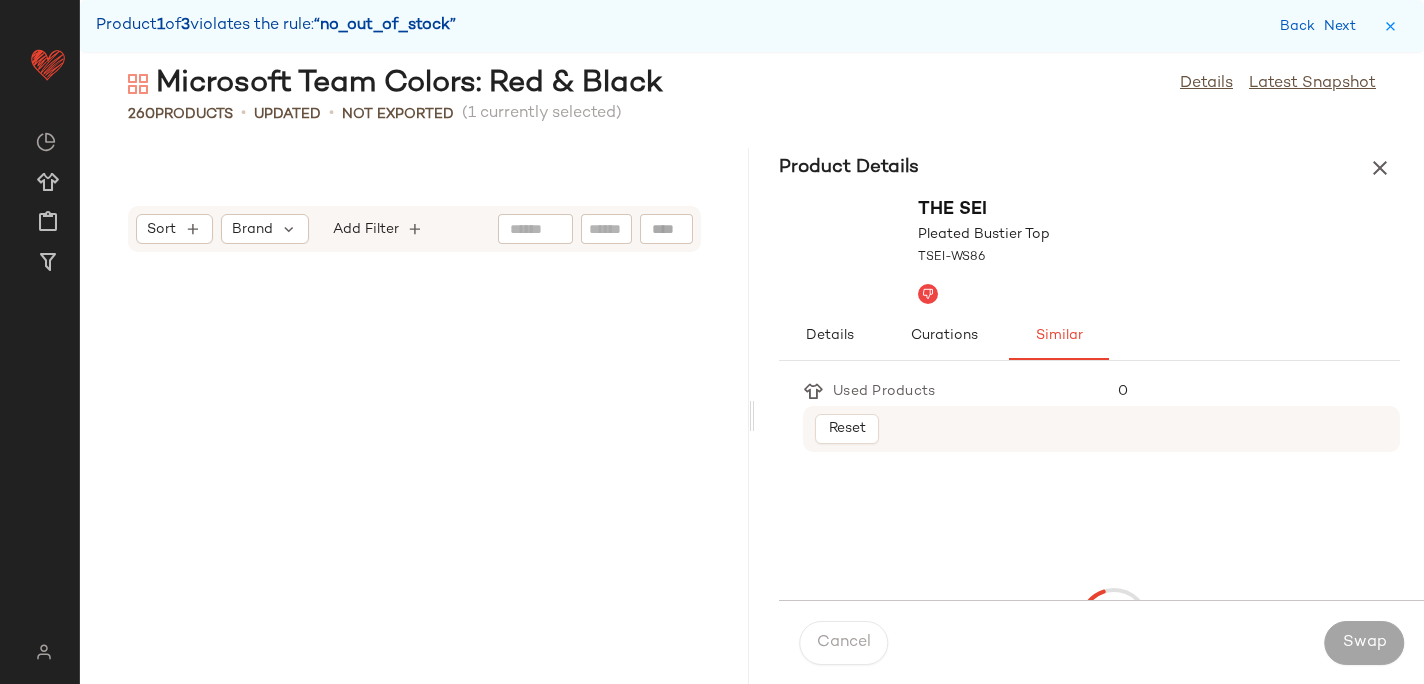 scroll, scrollTop: 5490, scrollLeft: 0, axis: vertical 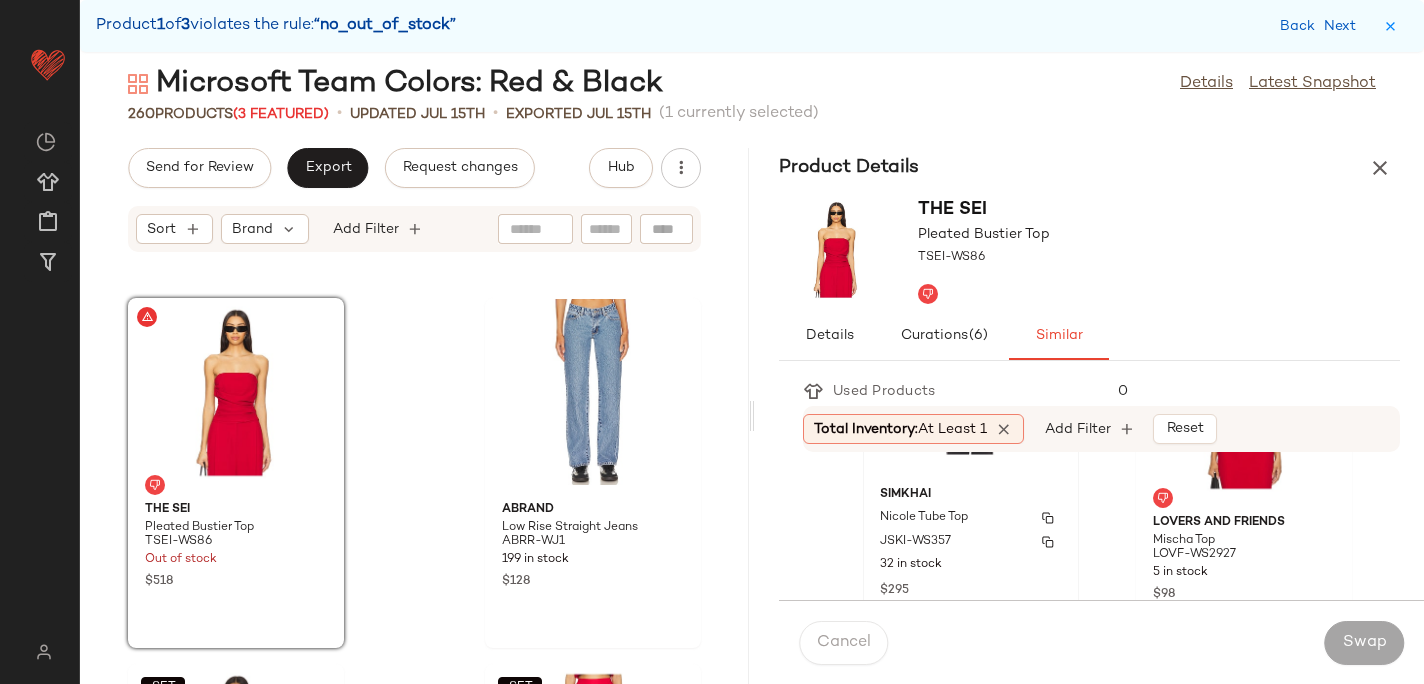 click on "Nicole Tube Top" at bounding box center [971, 518] 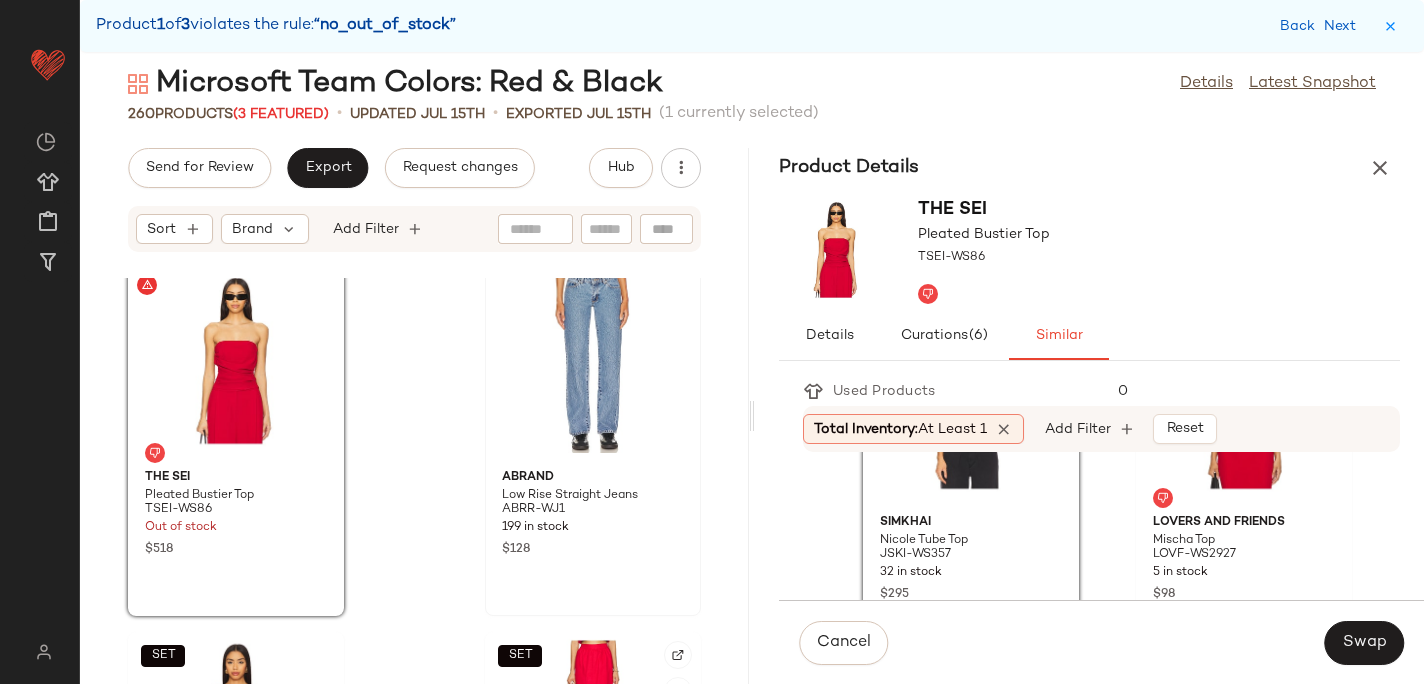 scroll, scrollTop: 5509, scrollLeft: 0, axis: vertical 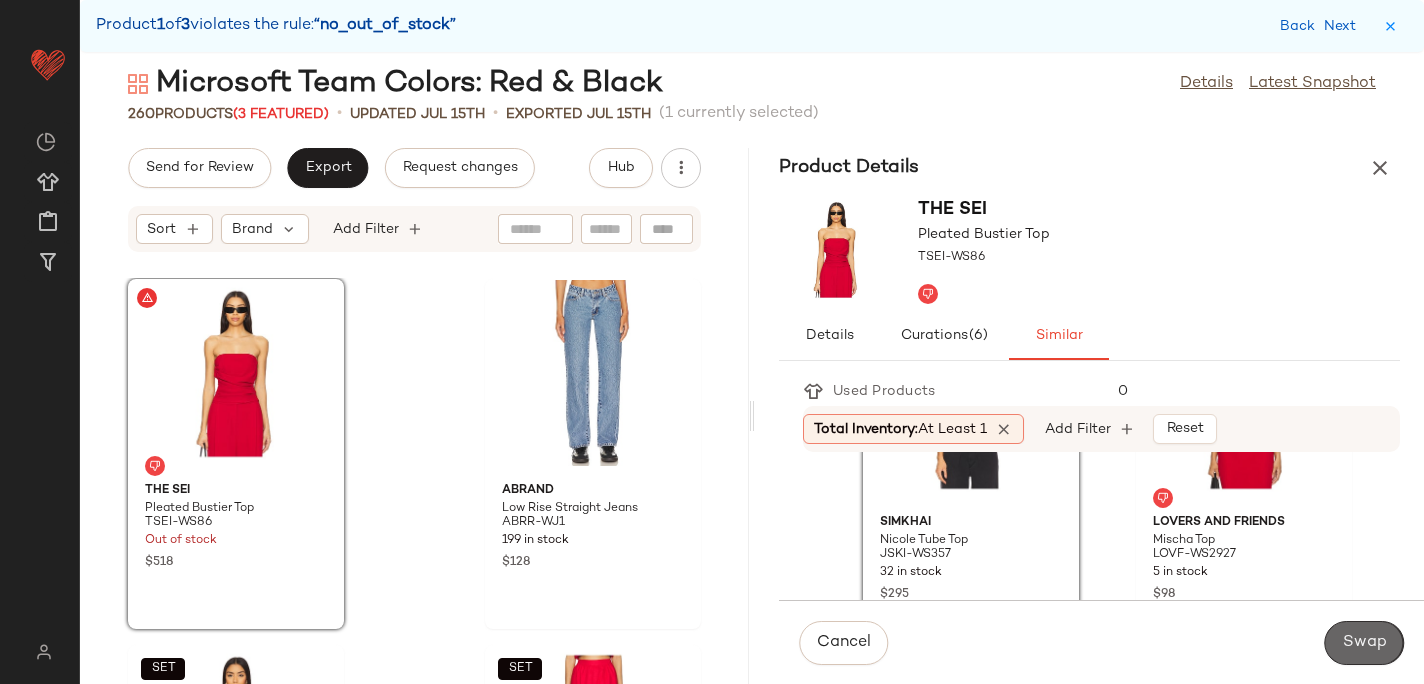 click on "Swap" 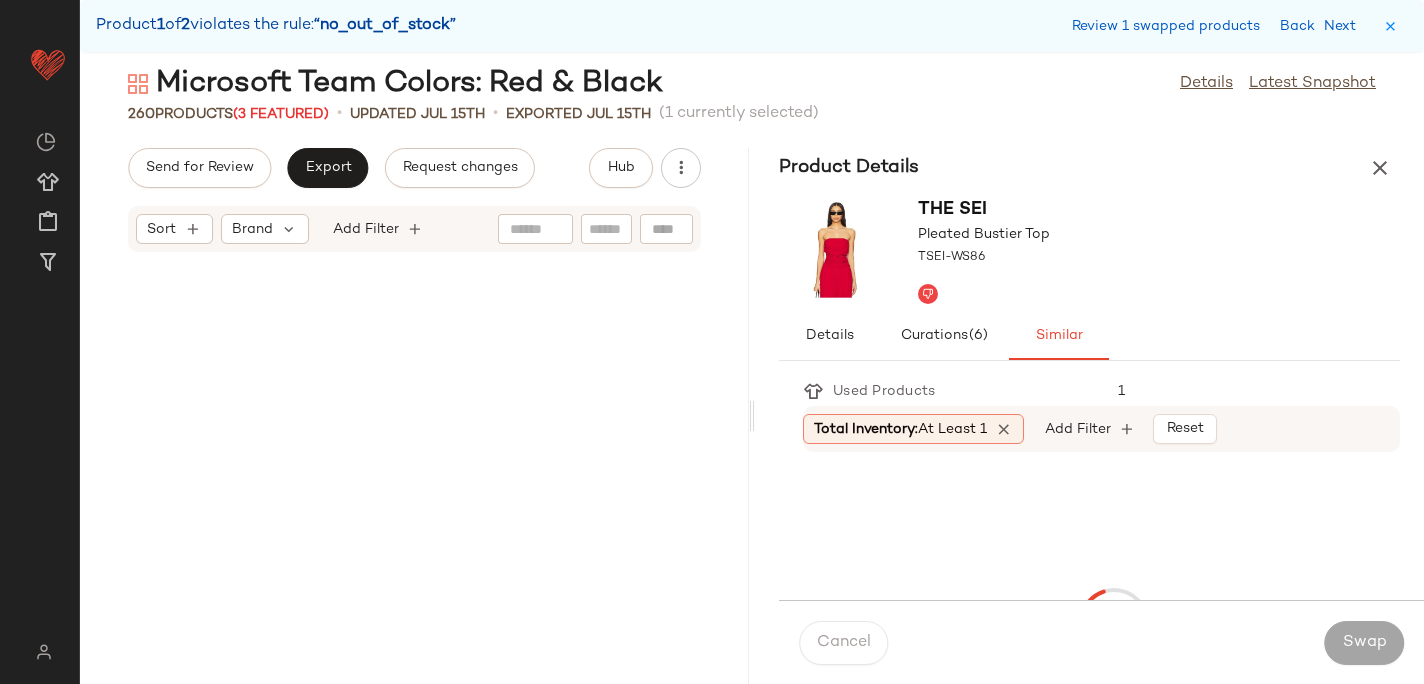scroll, scrollTop: 8784, scrollLeft: 0, axis: vertical 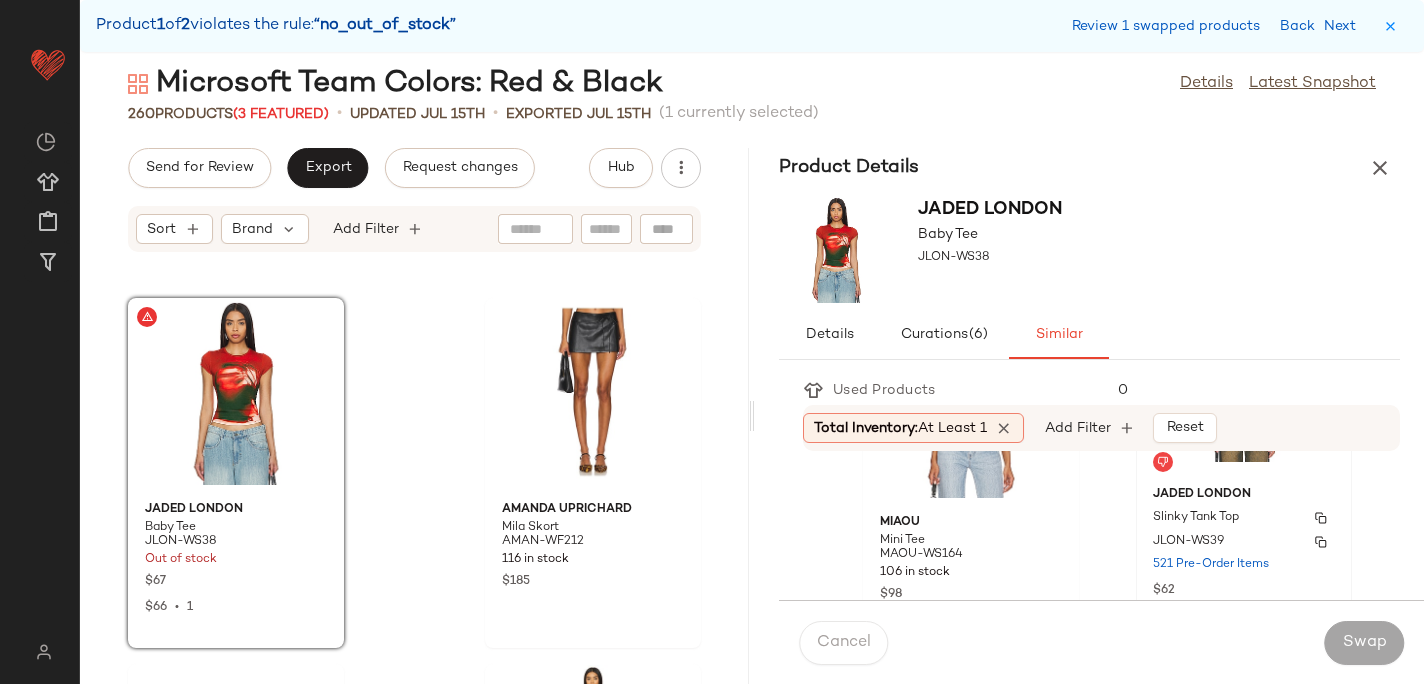 click on "Slinky Tank Top" at bounding box center (1196, 518) 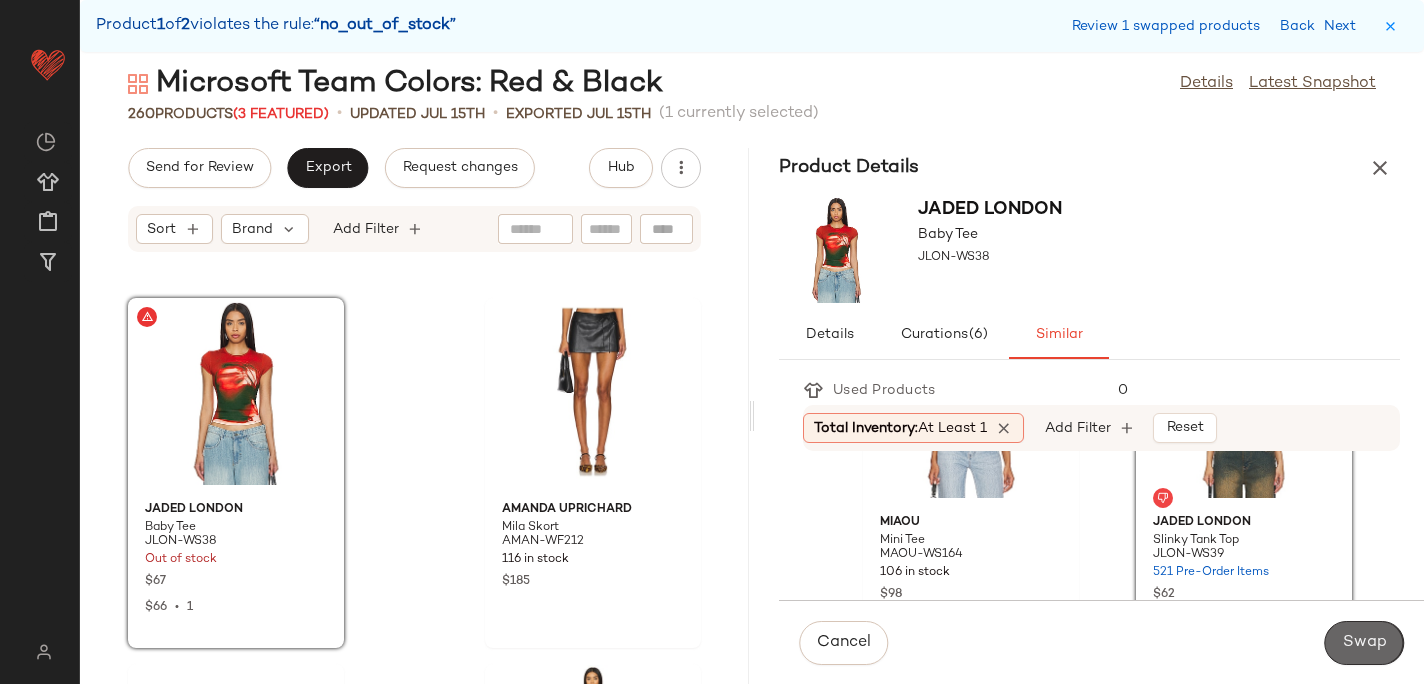 click on "Swap" 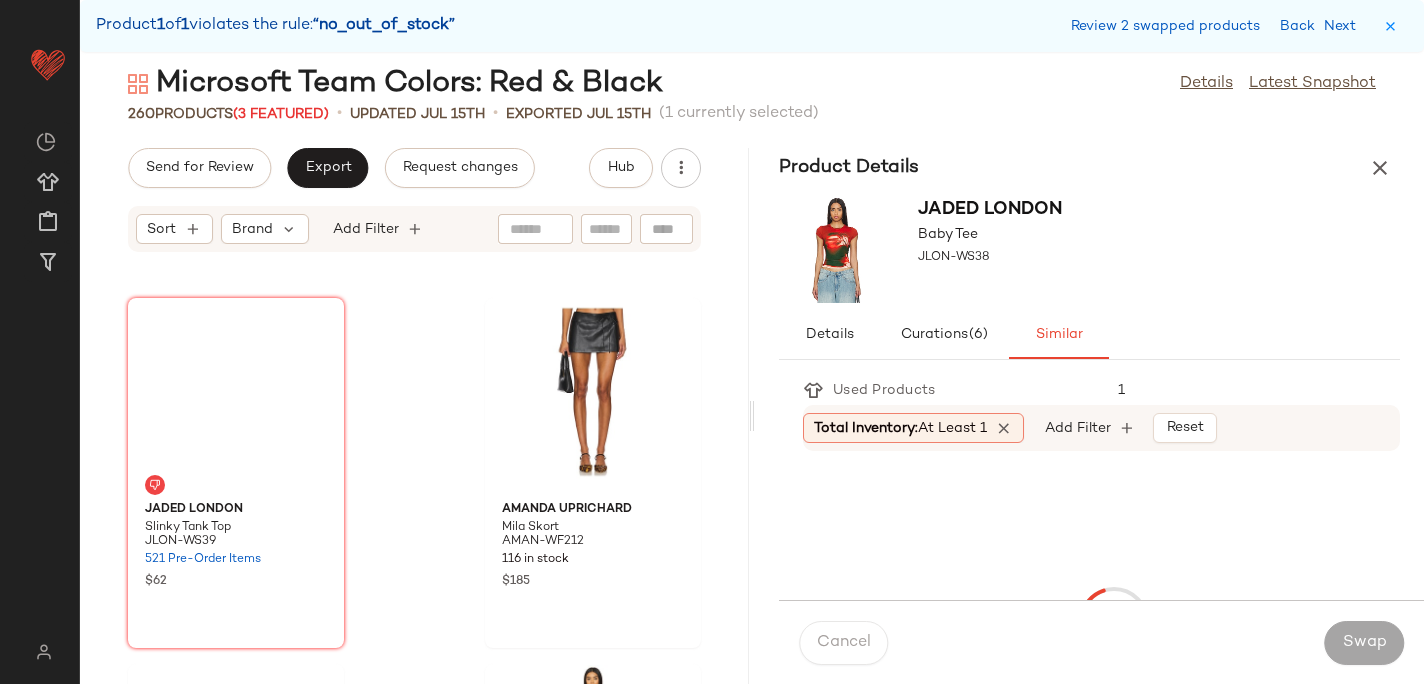 scroll, scrollTop: 44286, scrollLeft: 0, axis: vertical 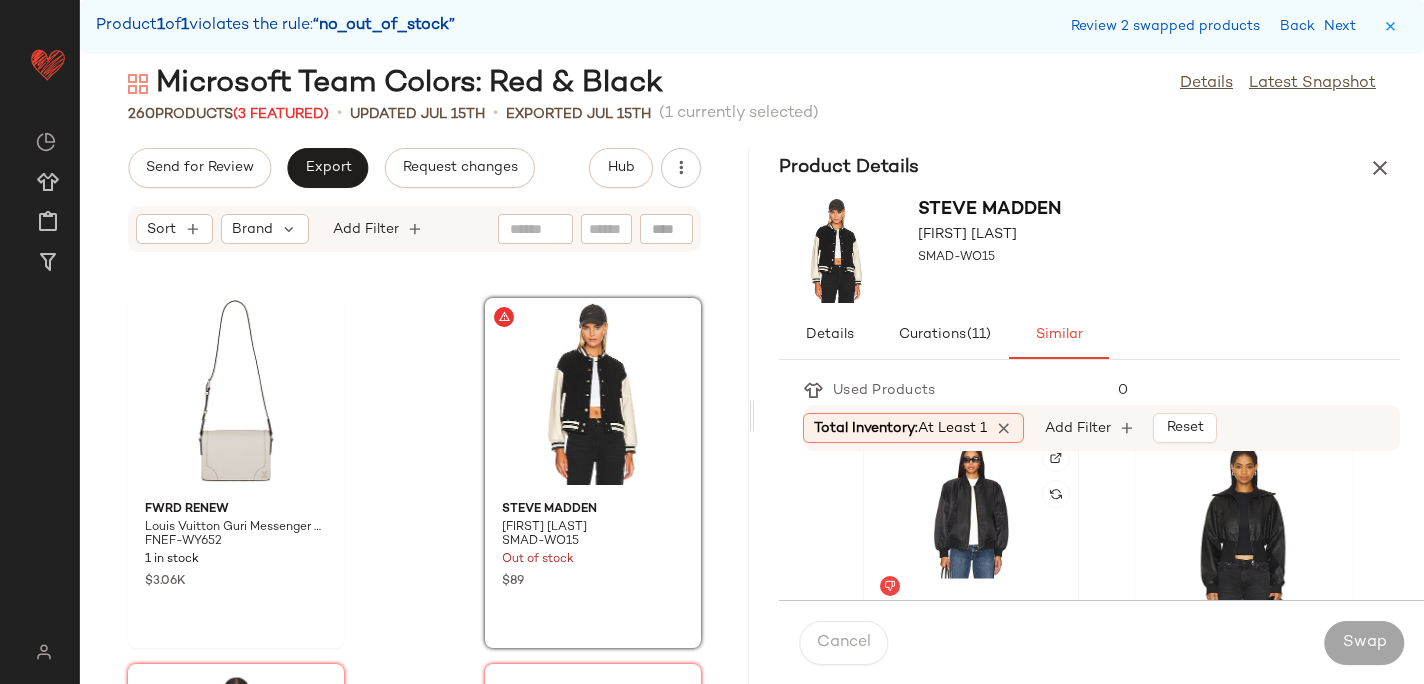 click 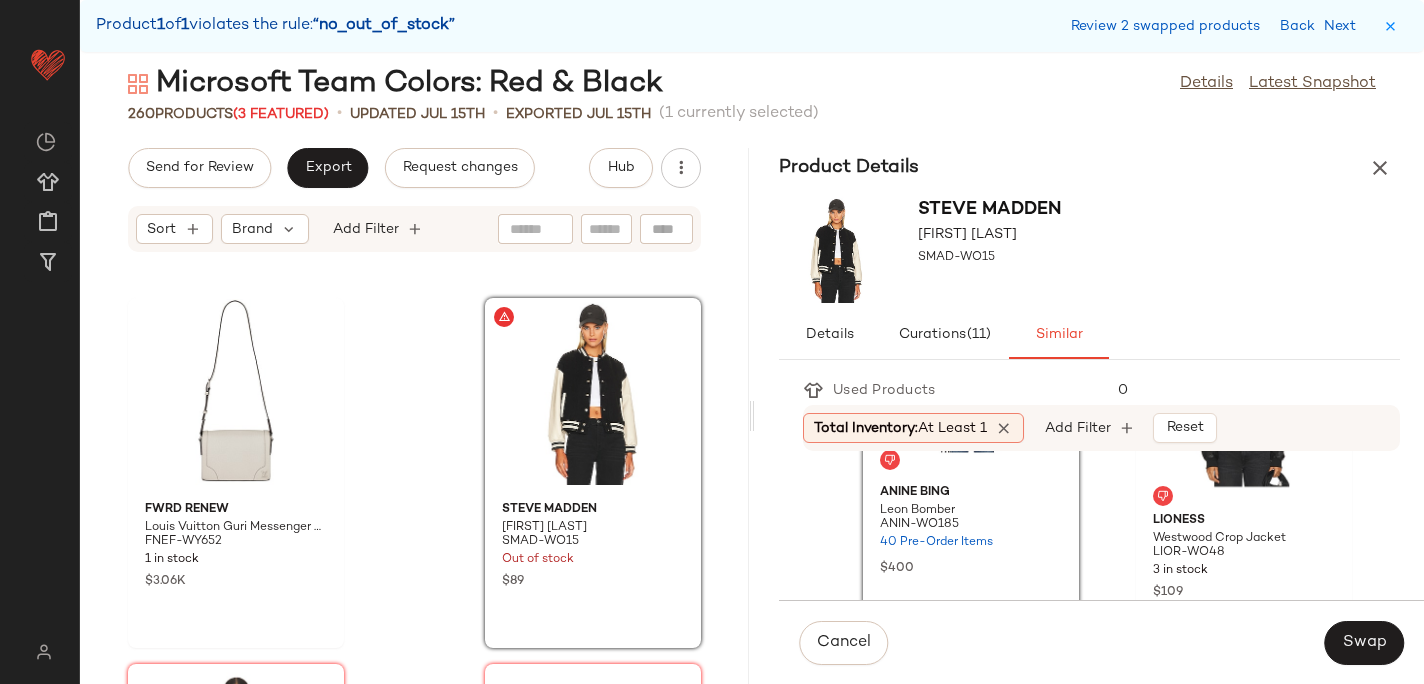 scroll, scrollTop: 164, scrollLeft: 0, axis: vertical 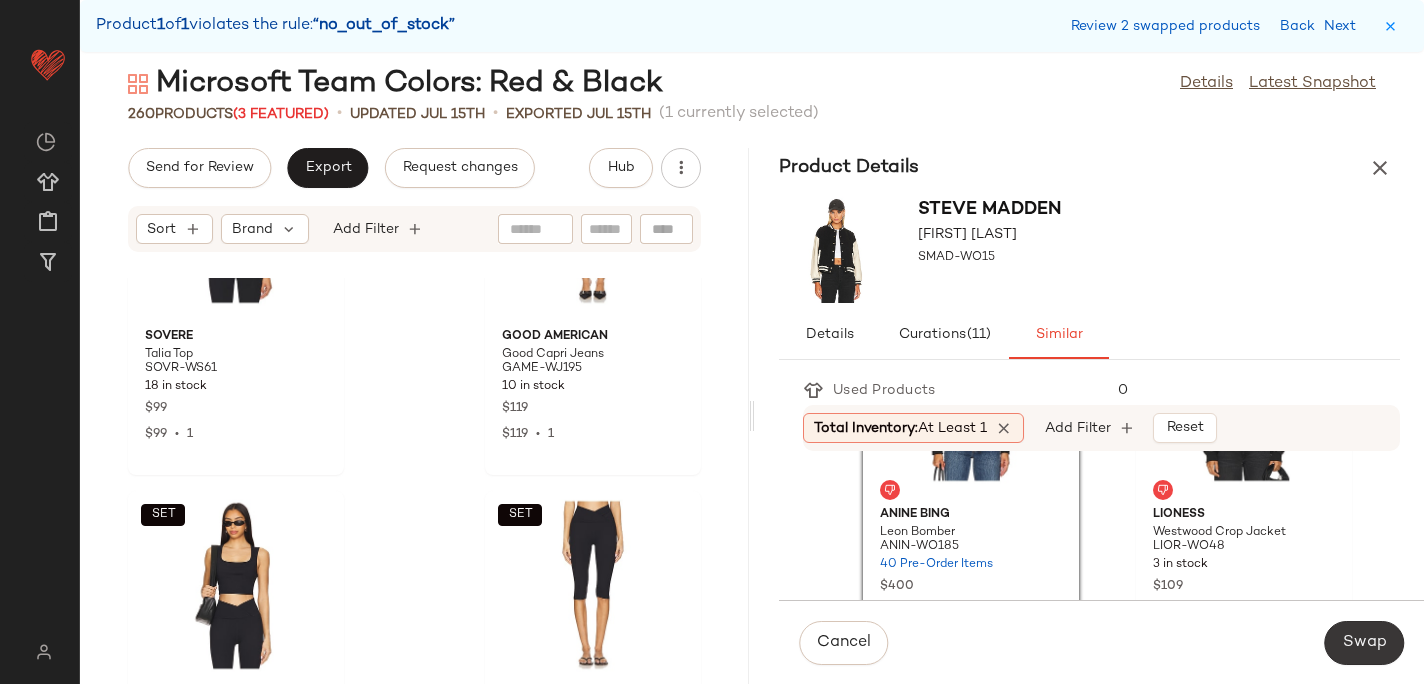 click on "Swap" 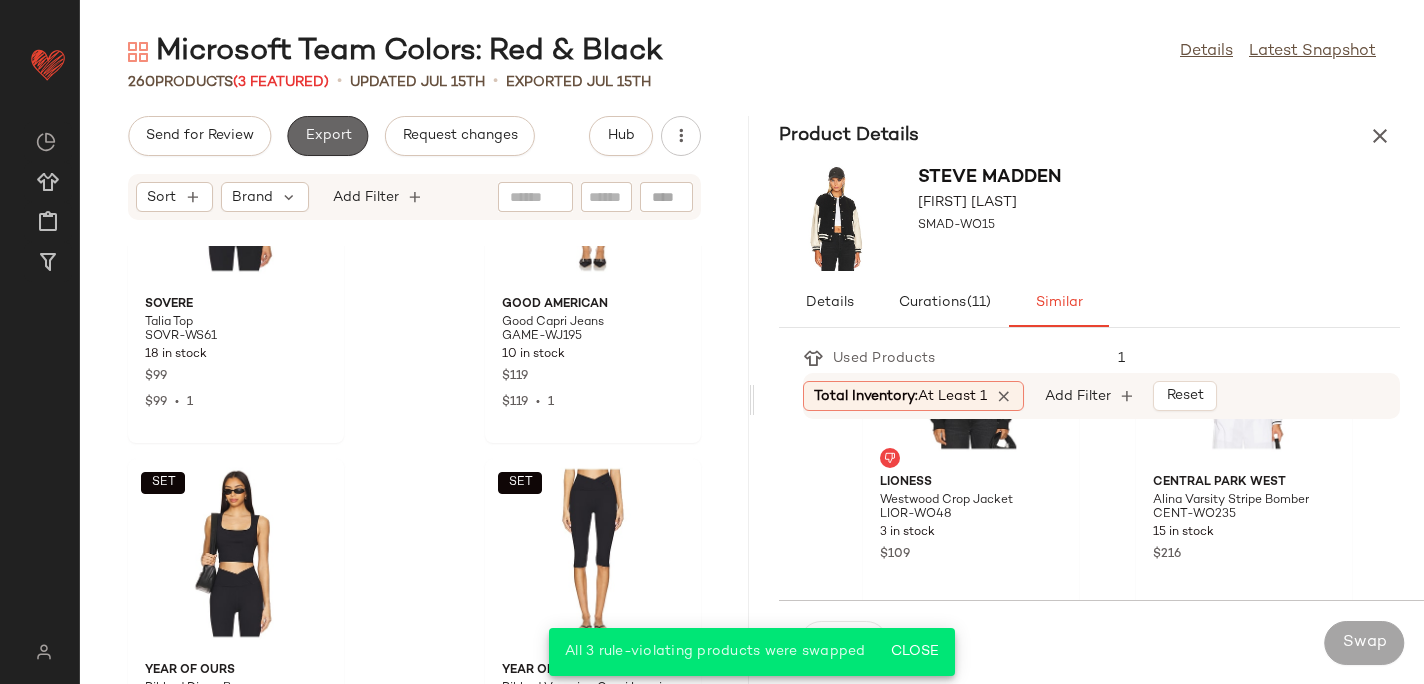 click on "Export" 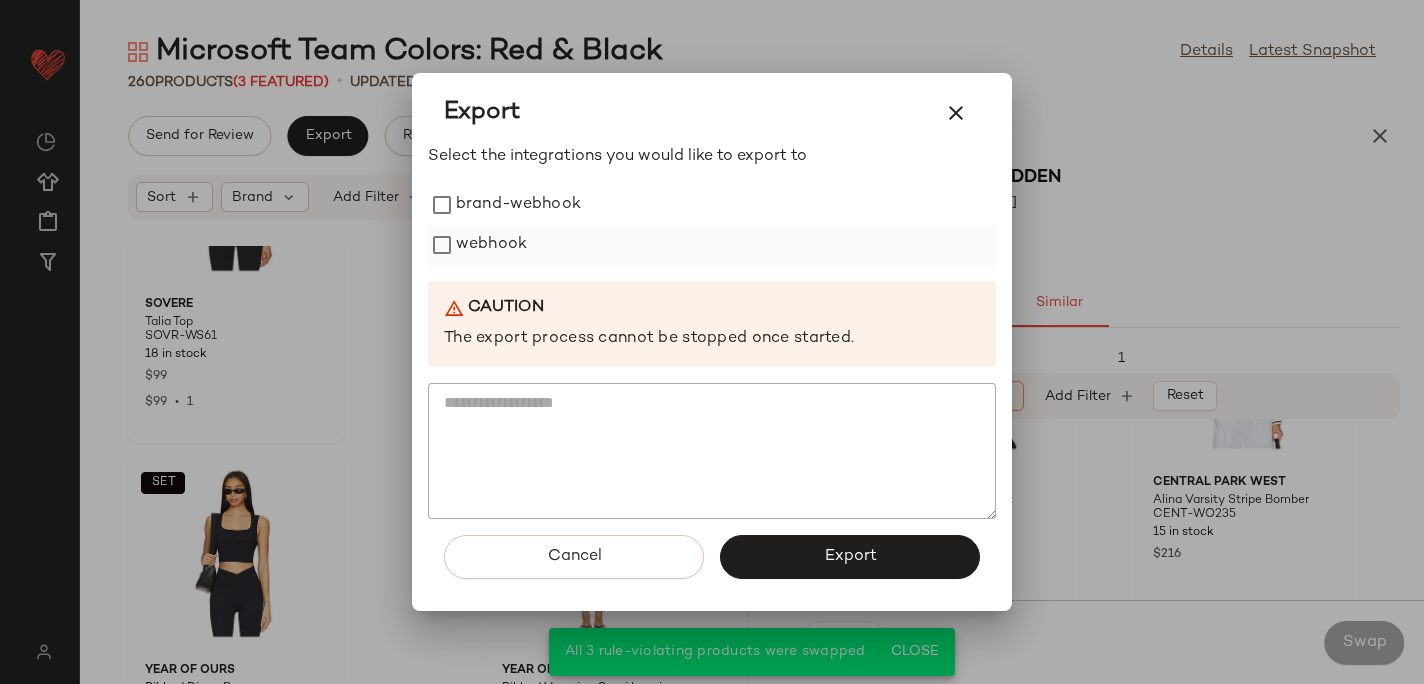 click on "webhook" at bounding box center (491, 245) 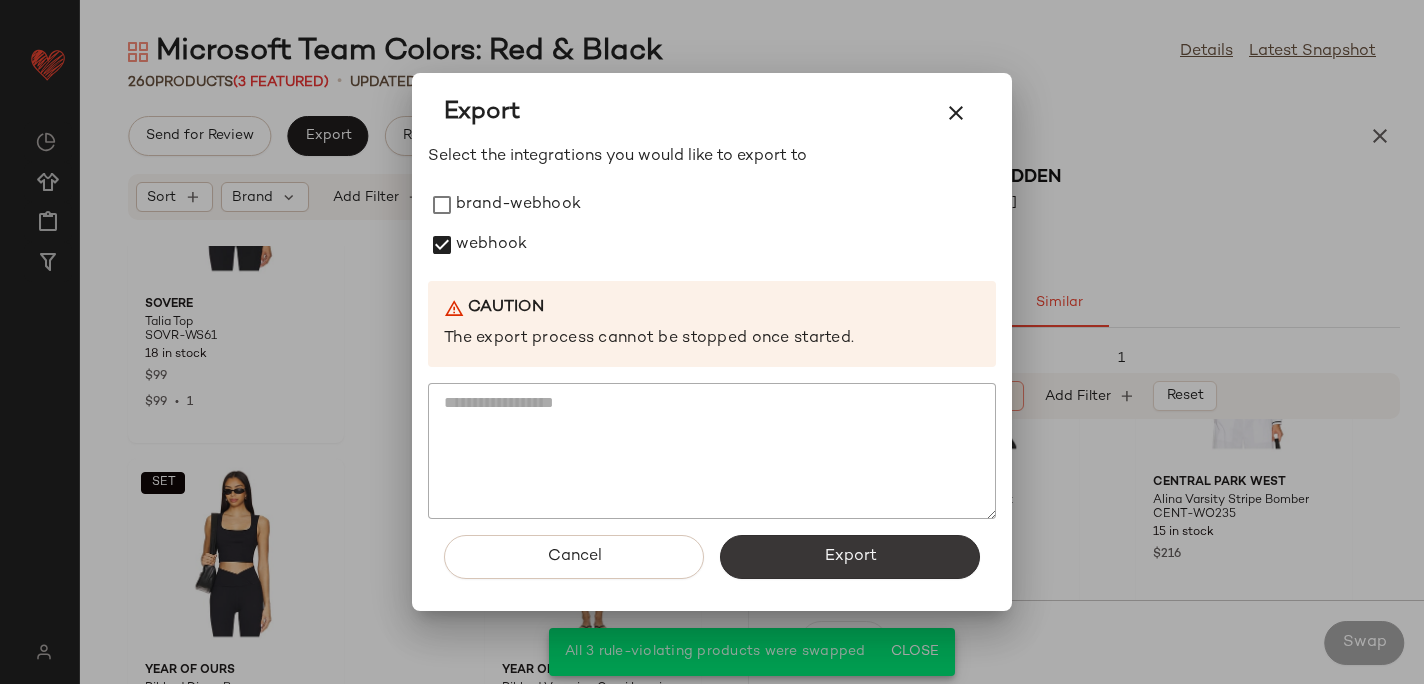 click on "Export" at bounding box center (850, 557) 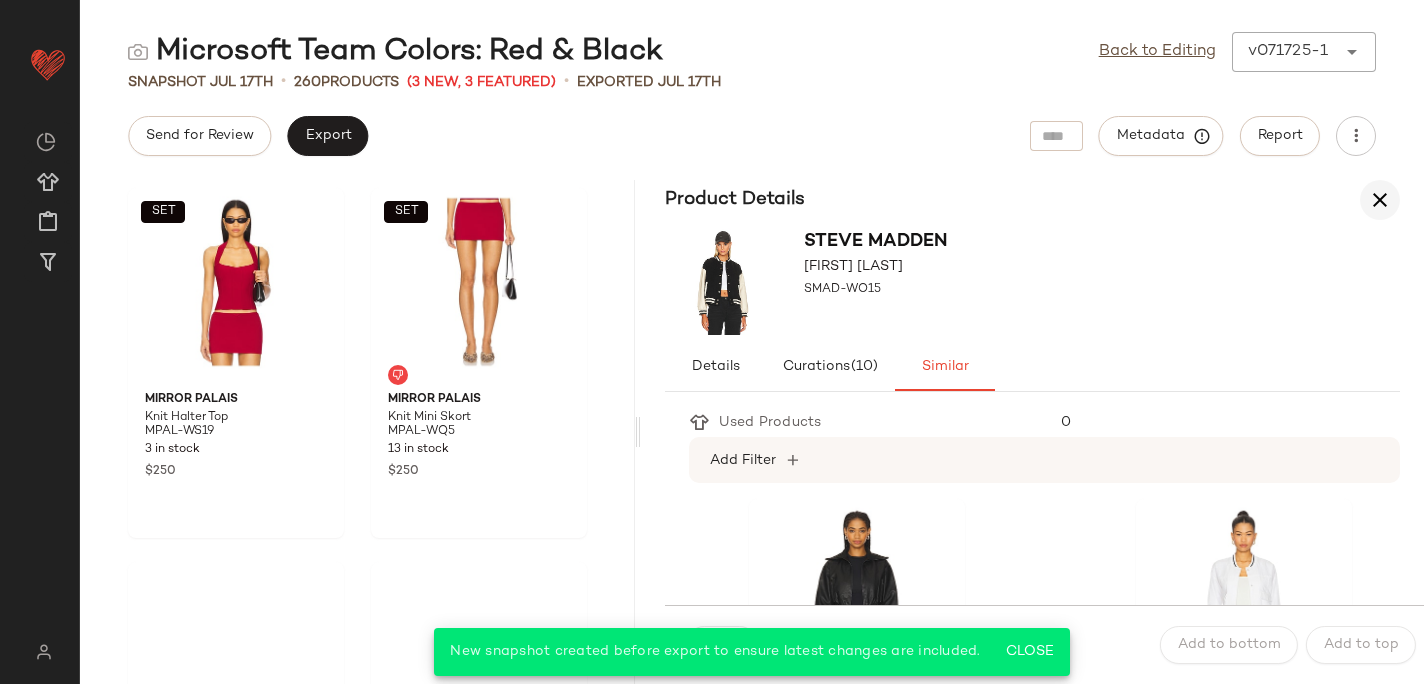 click at bounding box center (1380, 200) 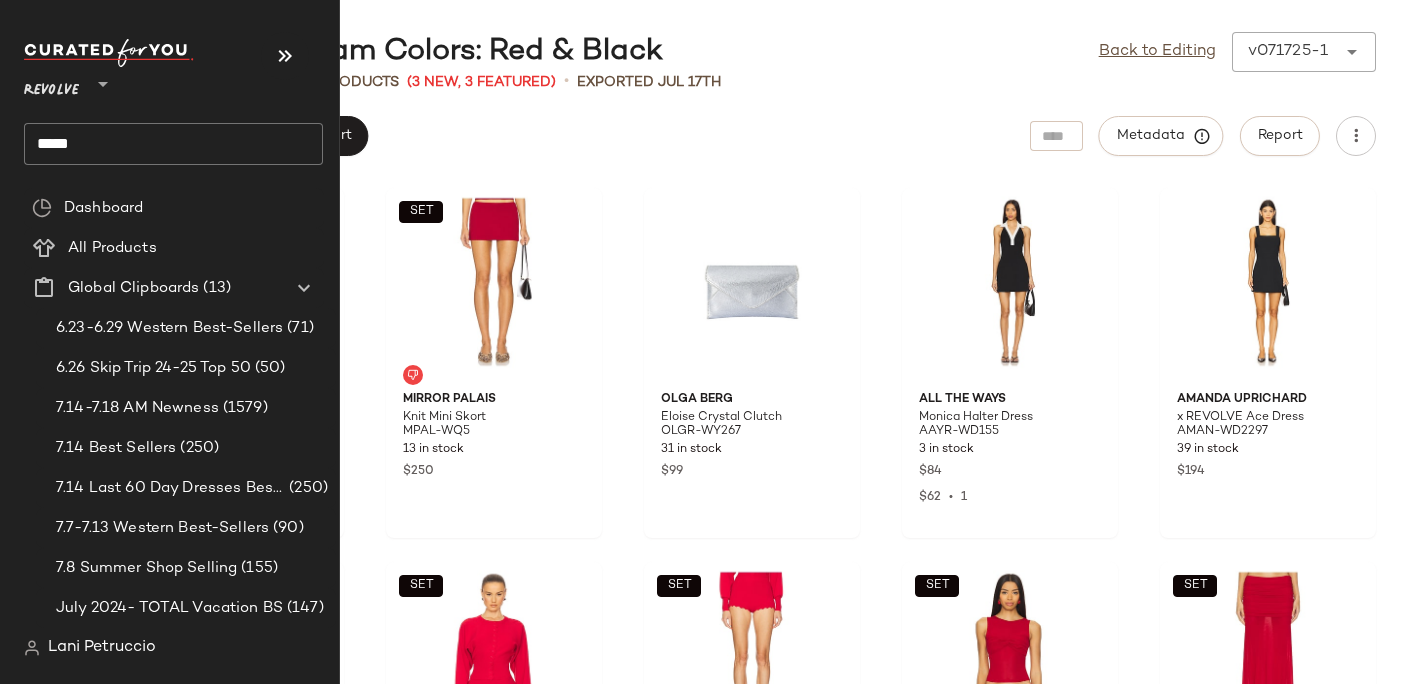 click on "*****" 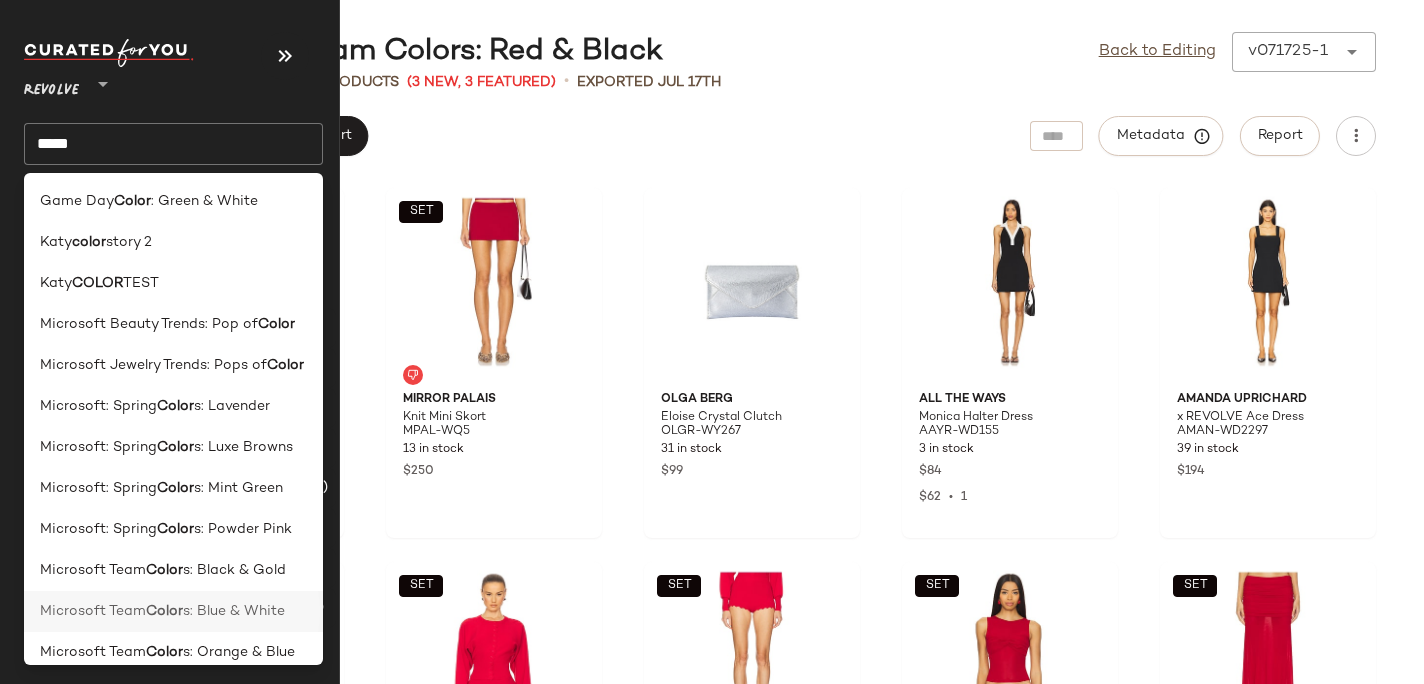click on "s: Blue & White" at bounding box center (234, 611) 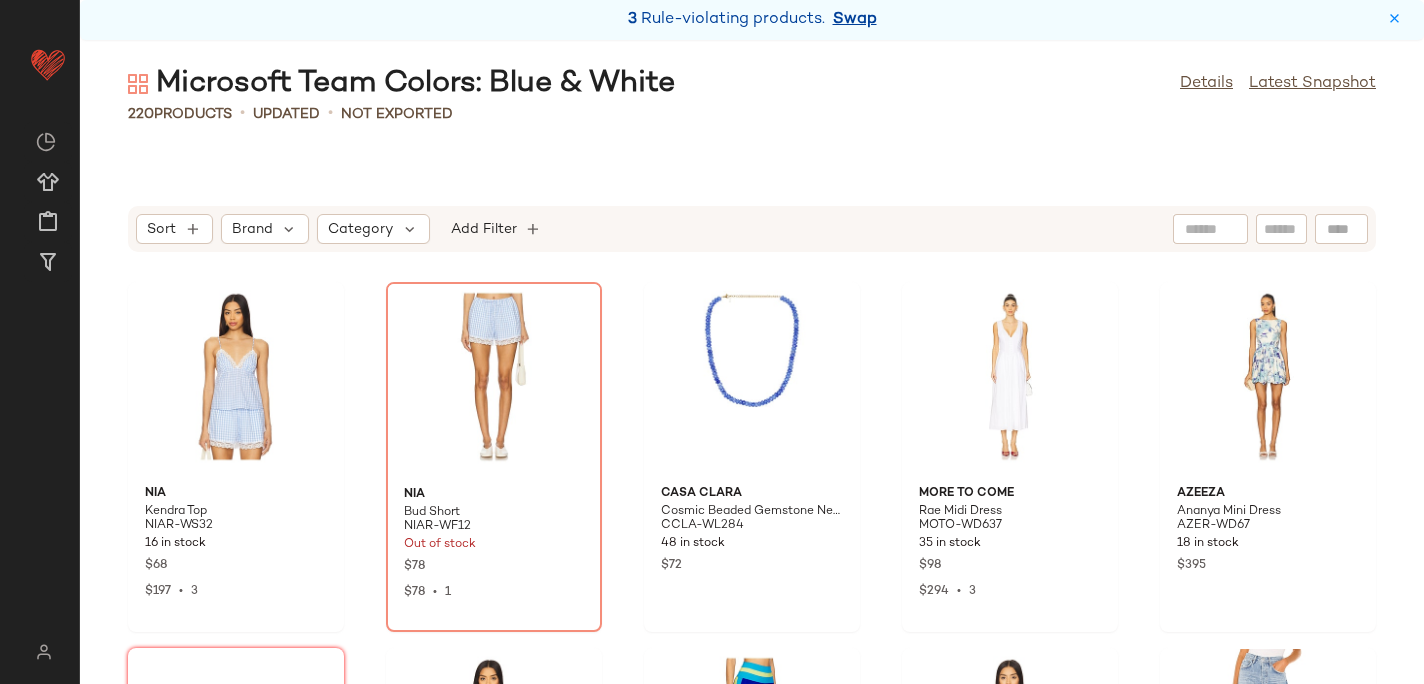 click on "Swap" at bounding box center [855, 20] 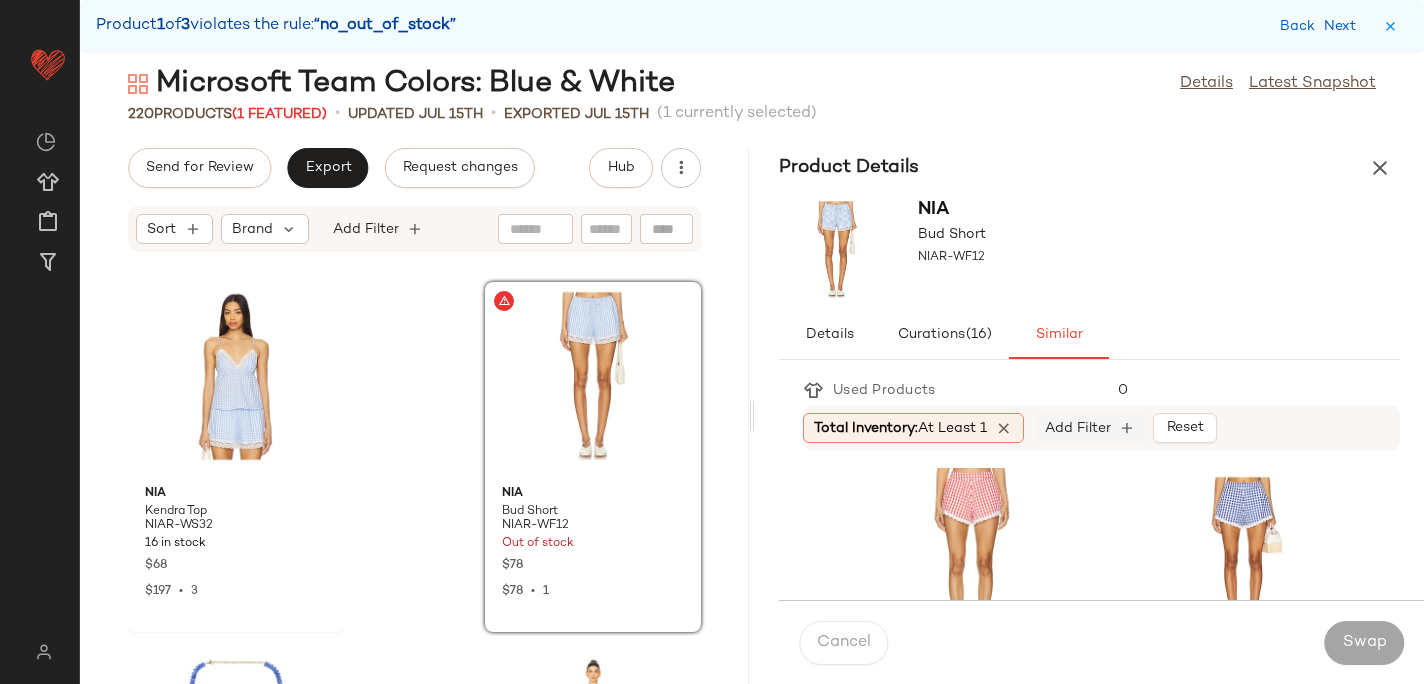 click on "Add Filter" at bounding box center (1078, 428) 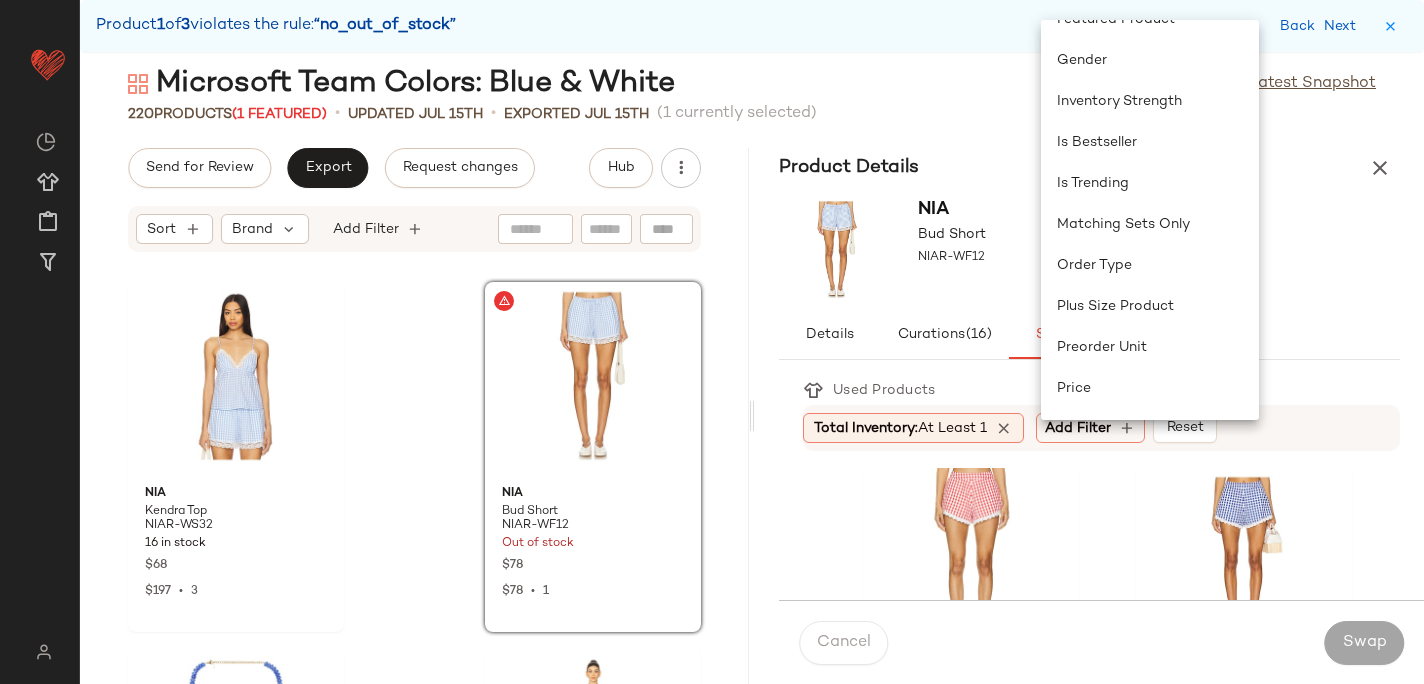 scroll, scrollTop: 647, scrollLeft: 0, axis: vertical 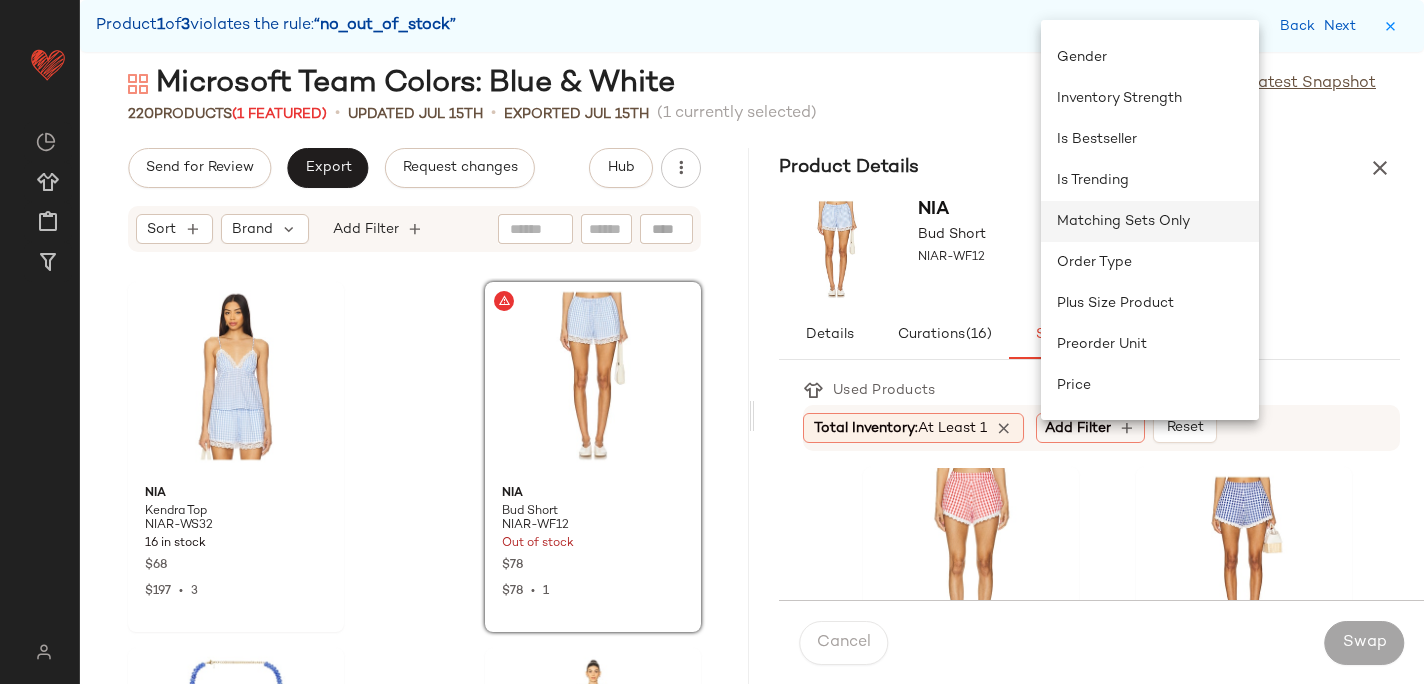 click on "Matching Sets Only" 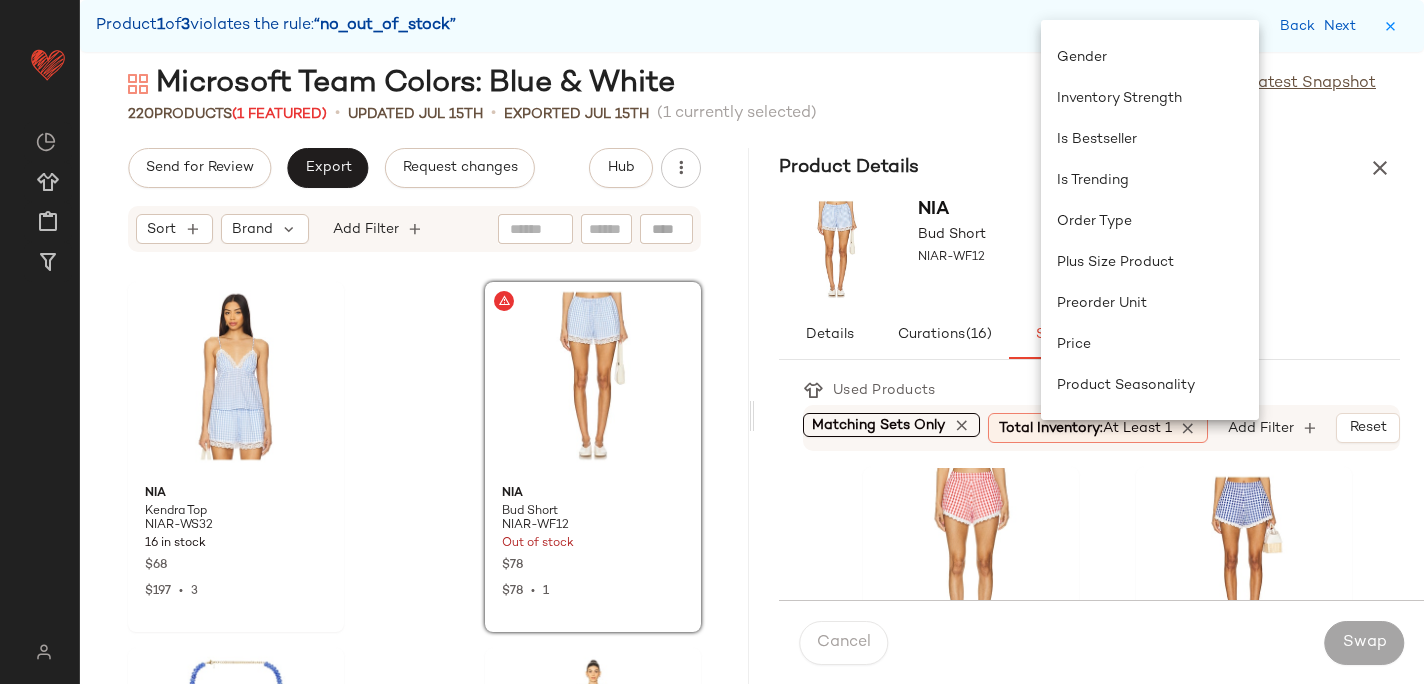 scroll, scrollTop: 0, scrollLeft: 5, axis: horizontal 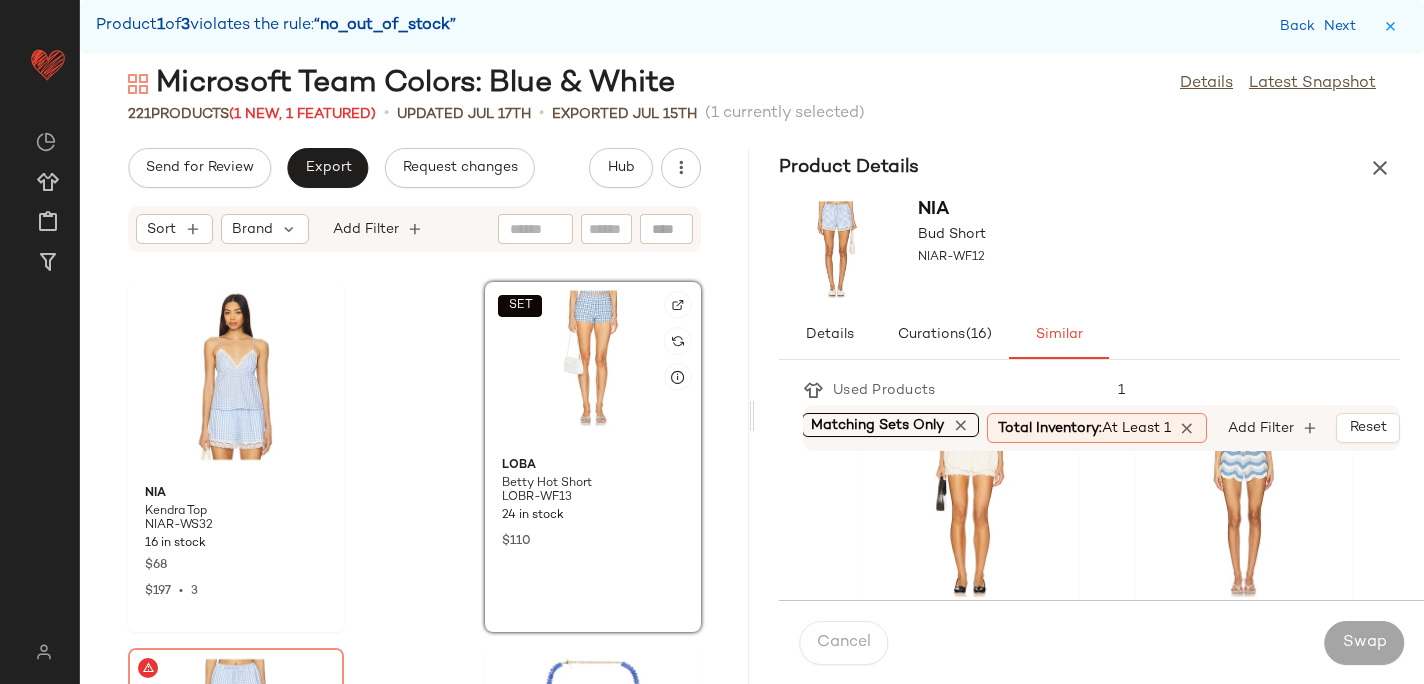click on "SET" 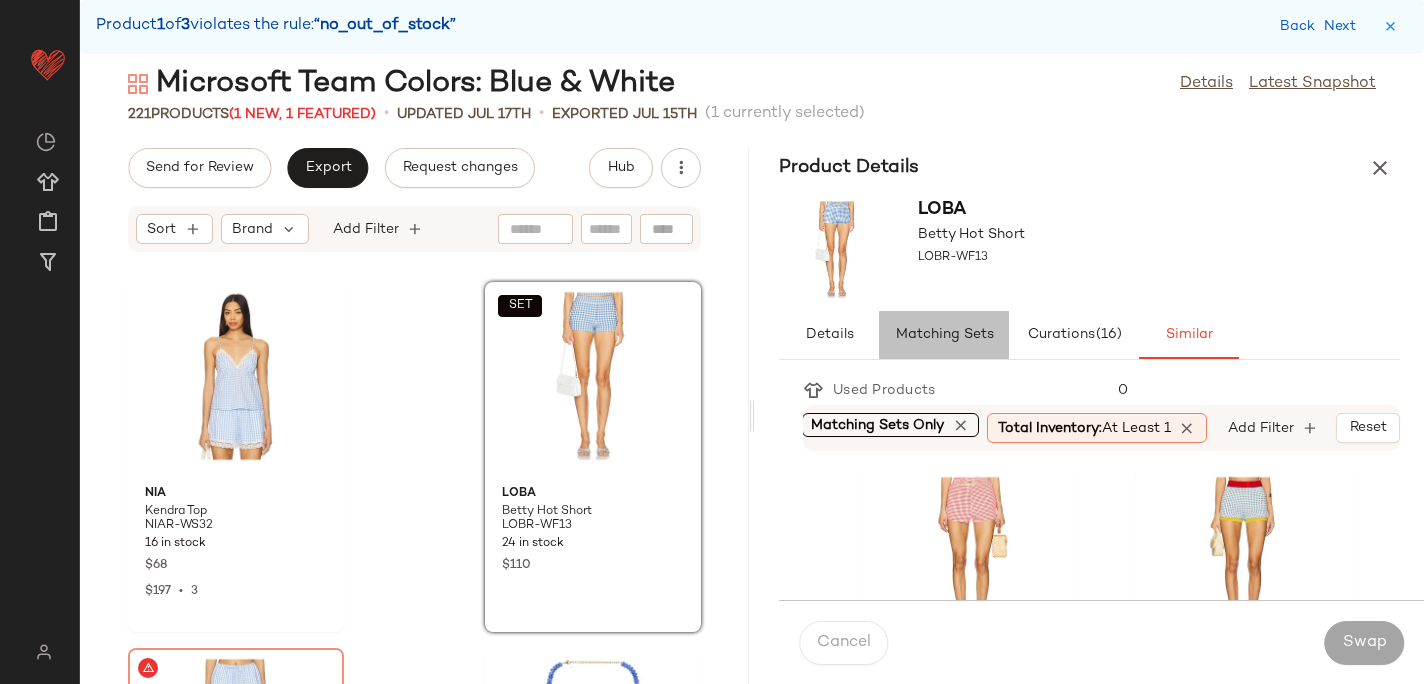 click on "Matching Sets" 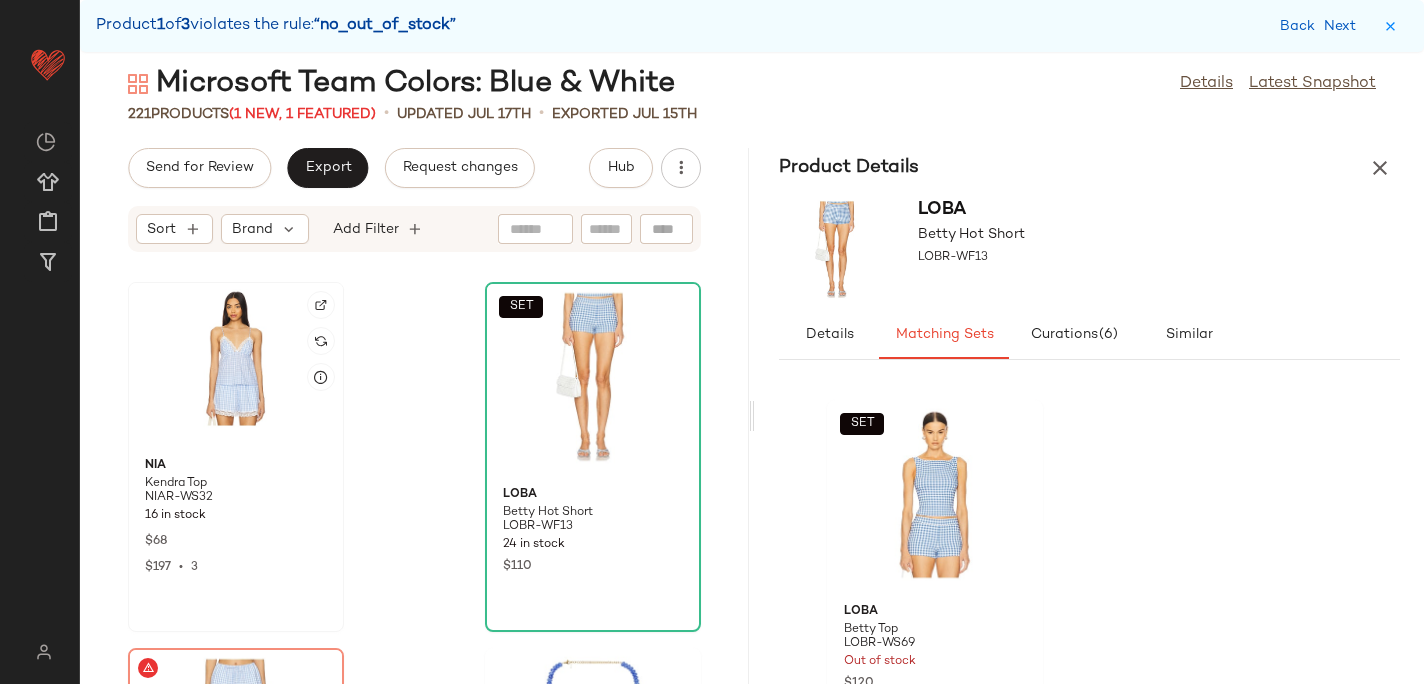 click 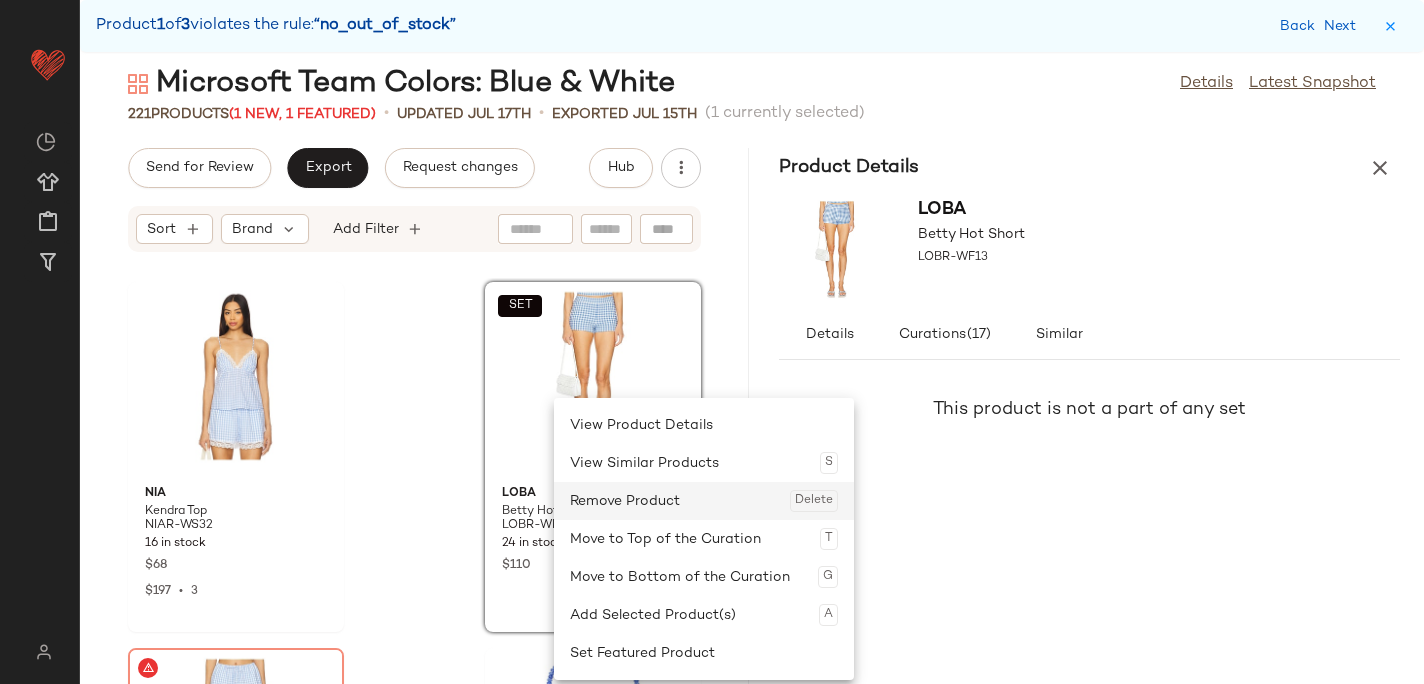 click on "Remove Product  Delete" 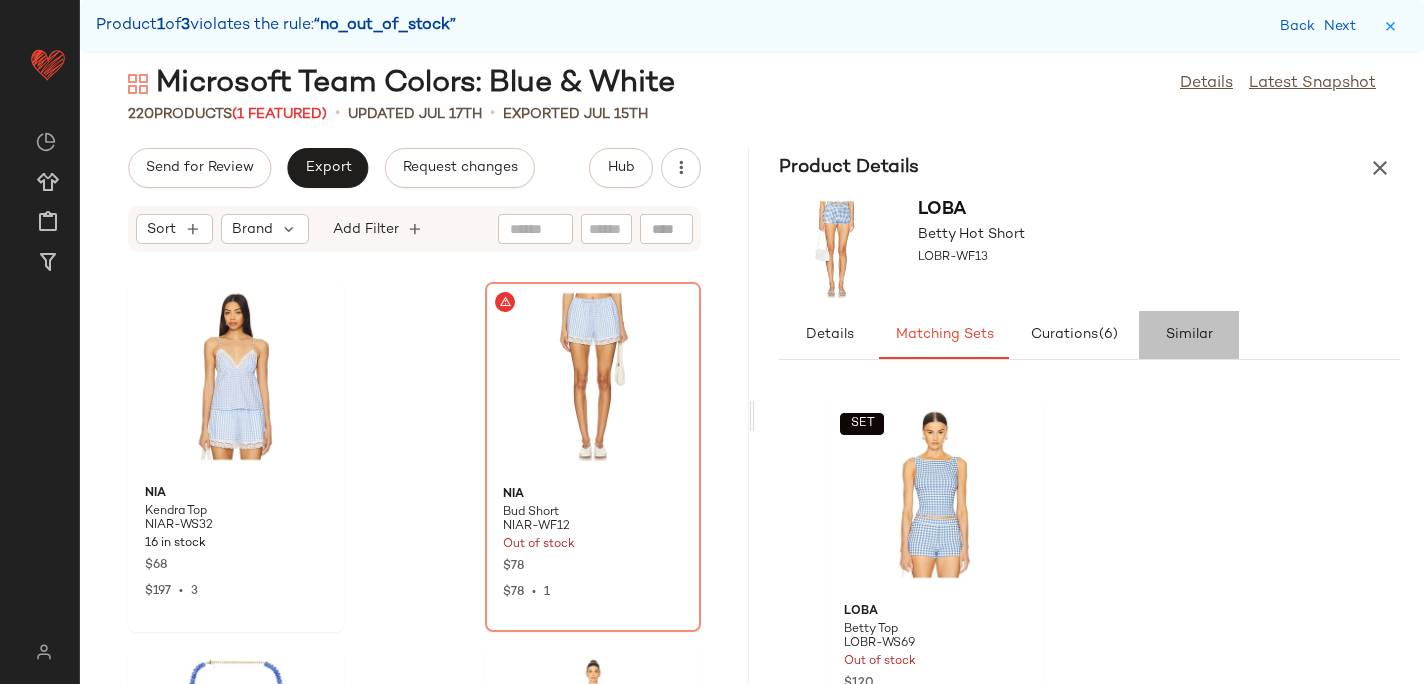 click on "Similar" 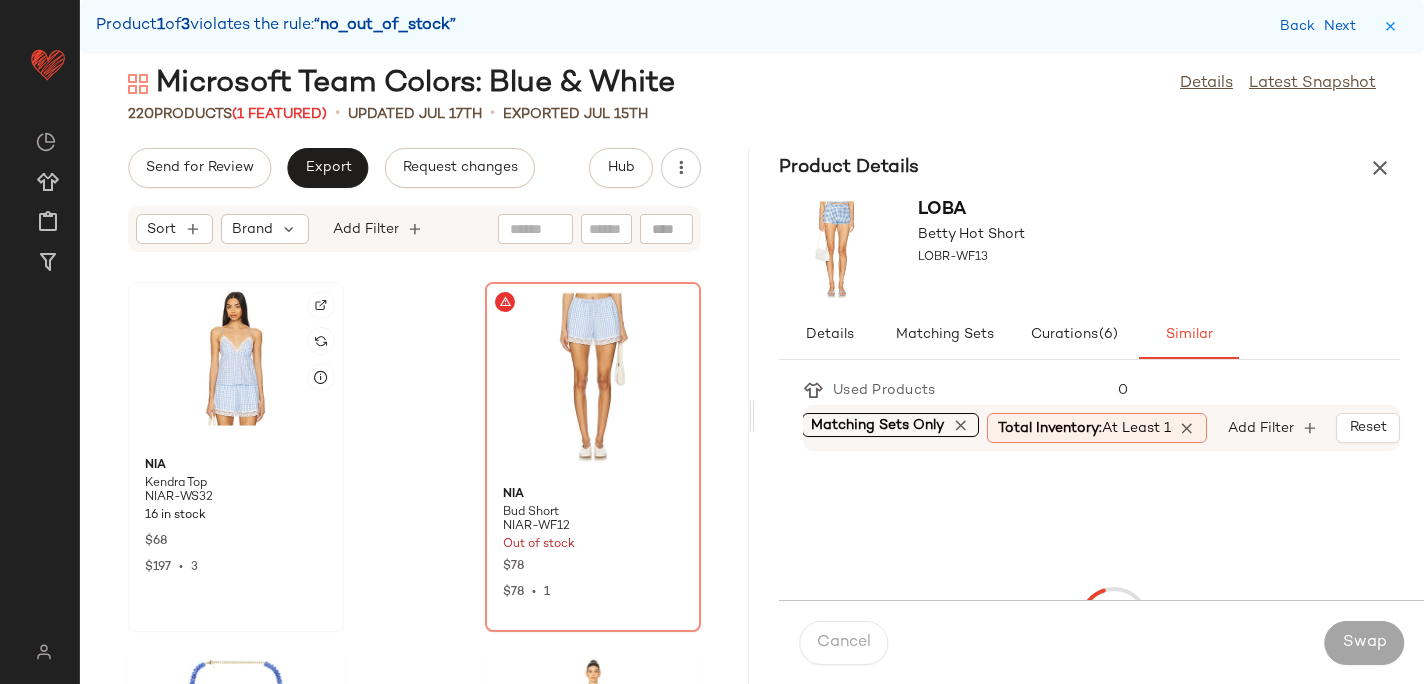 click 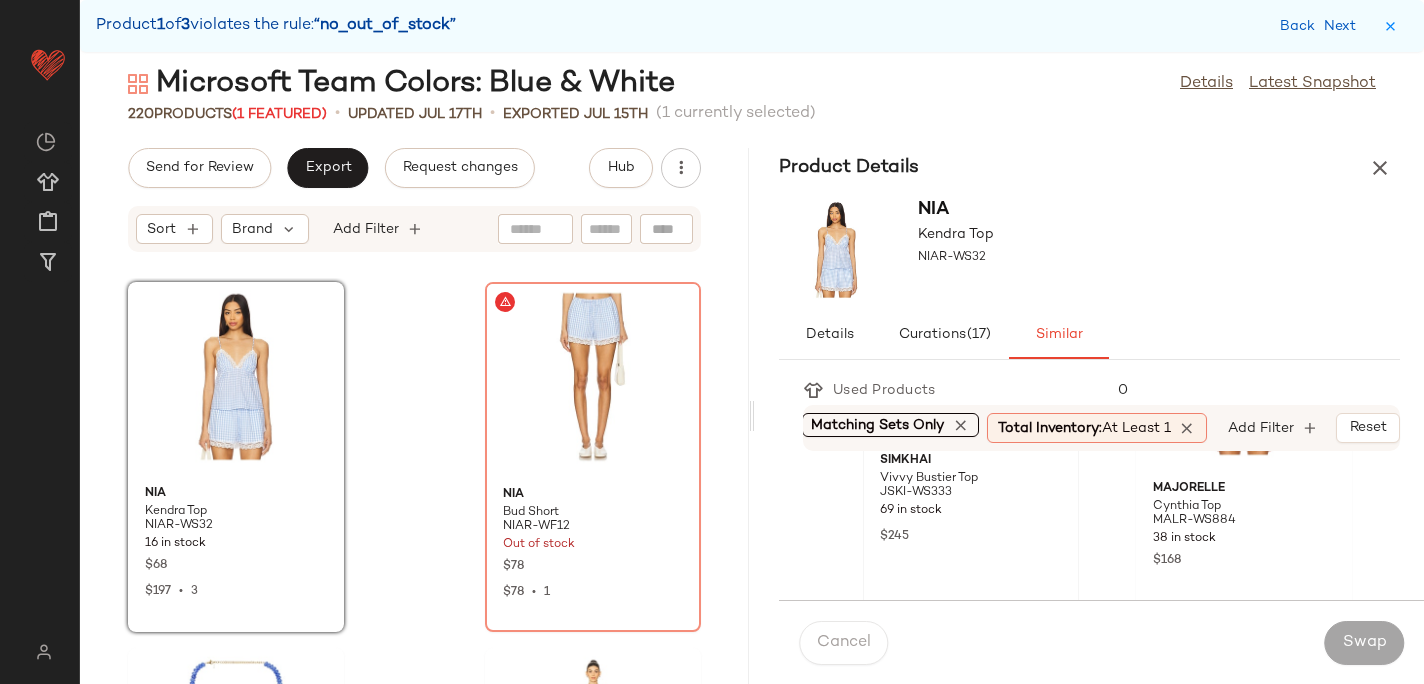 scroll, scrollTop: 191, scrollLeft: 0, axis: vertical 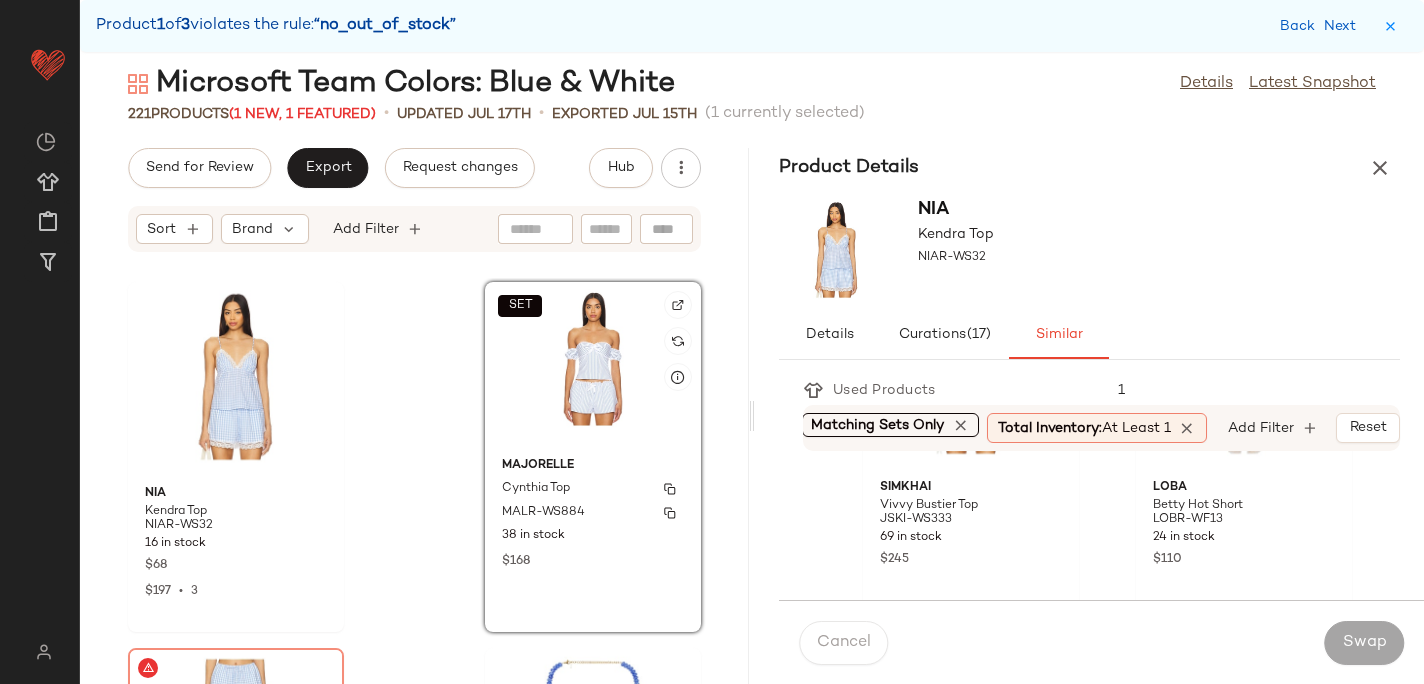 click on "MAJORELLE Cynthia Top MALR-WS884 38 in stock $168" 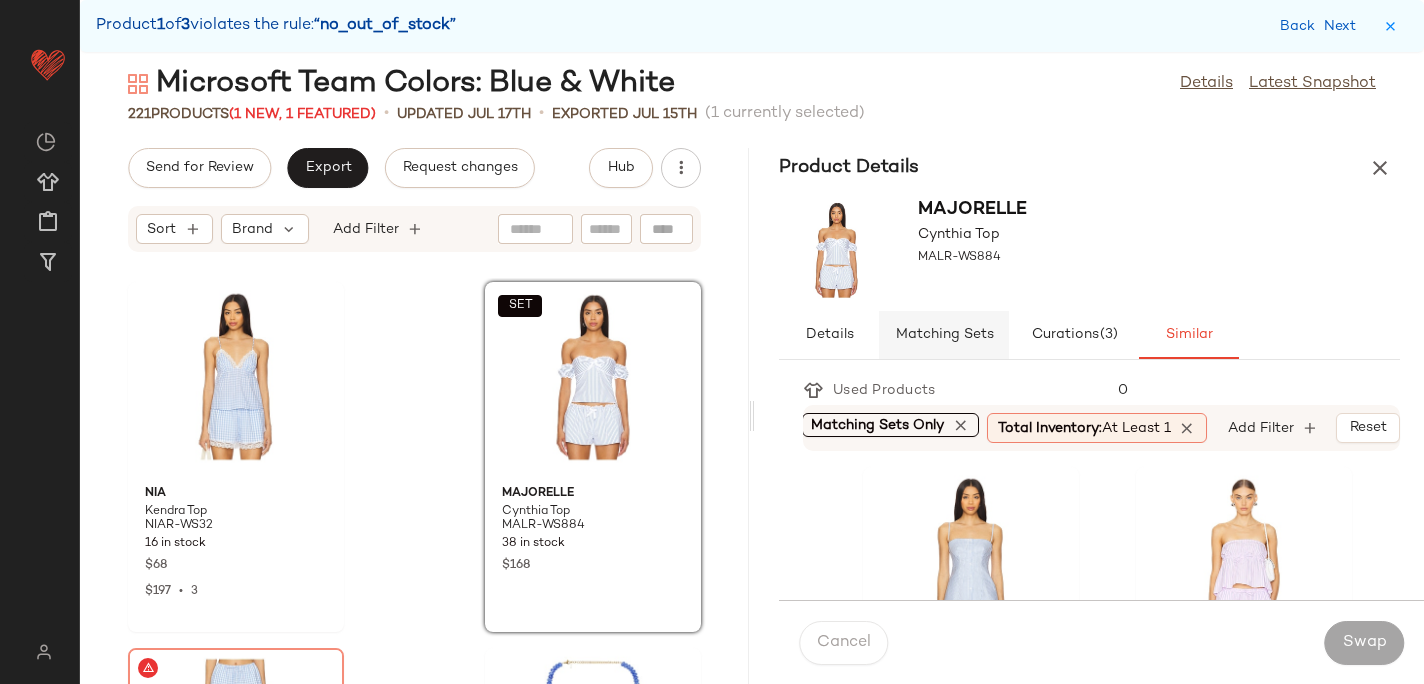 click on "Matching Sets" 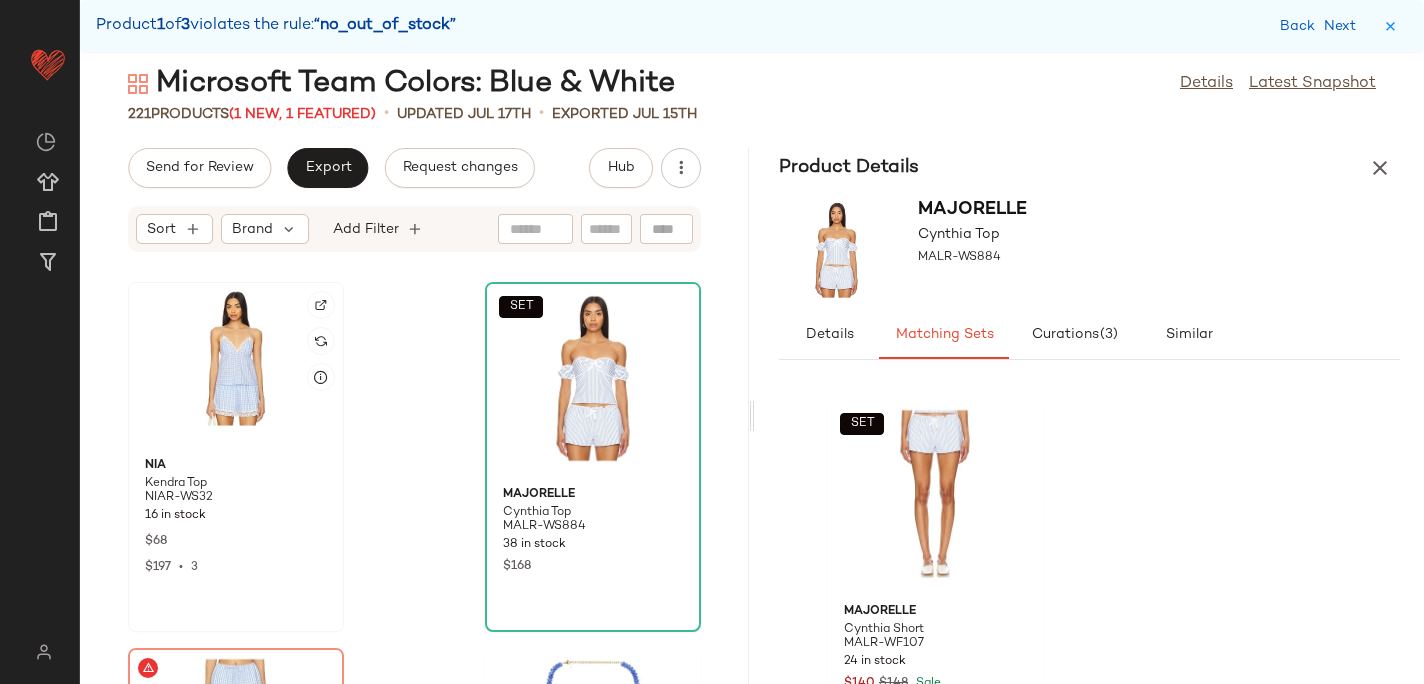 click 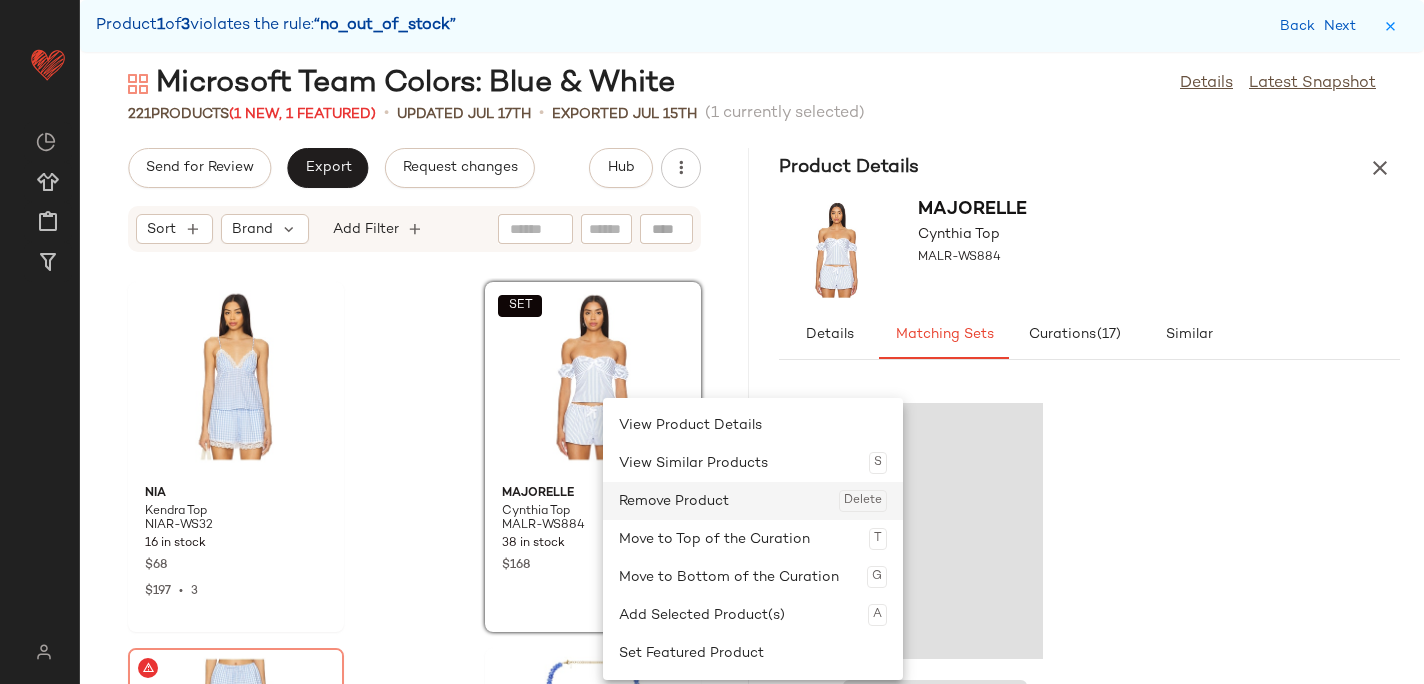 click on "Remove Product  Delete" 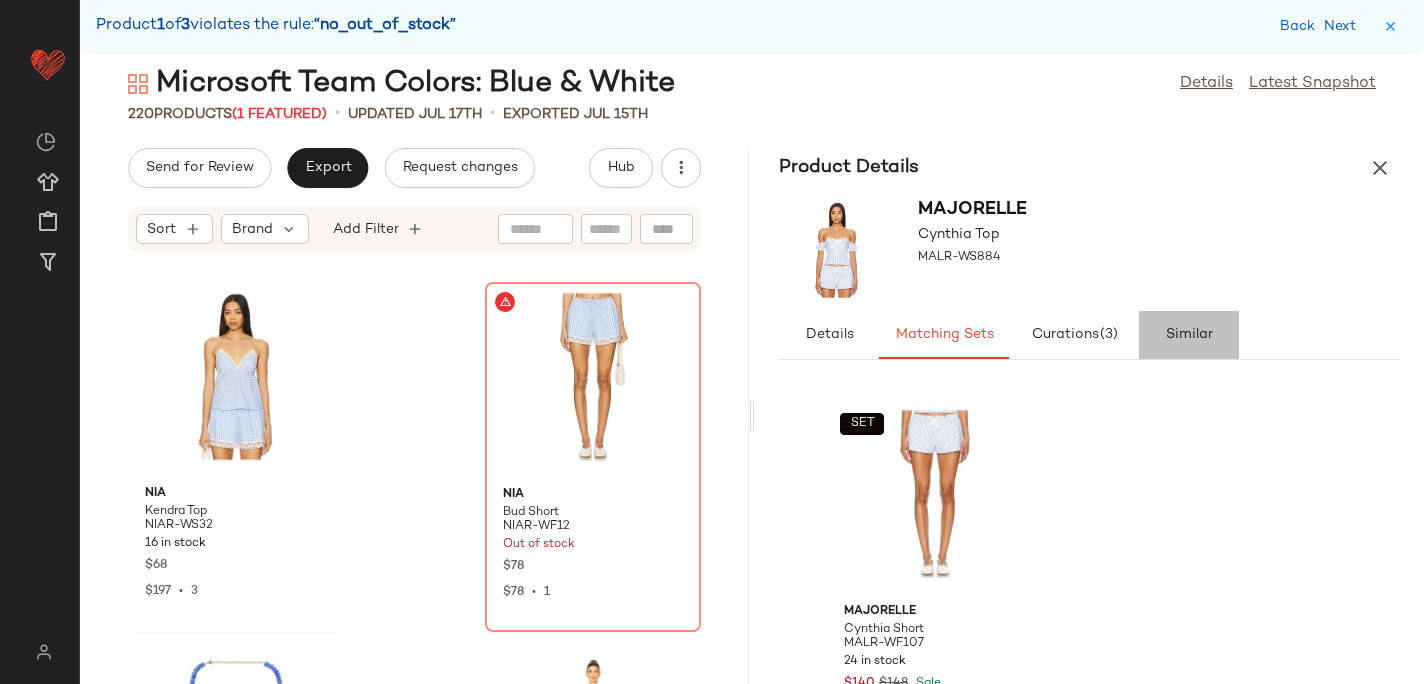 click on "Similar" 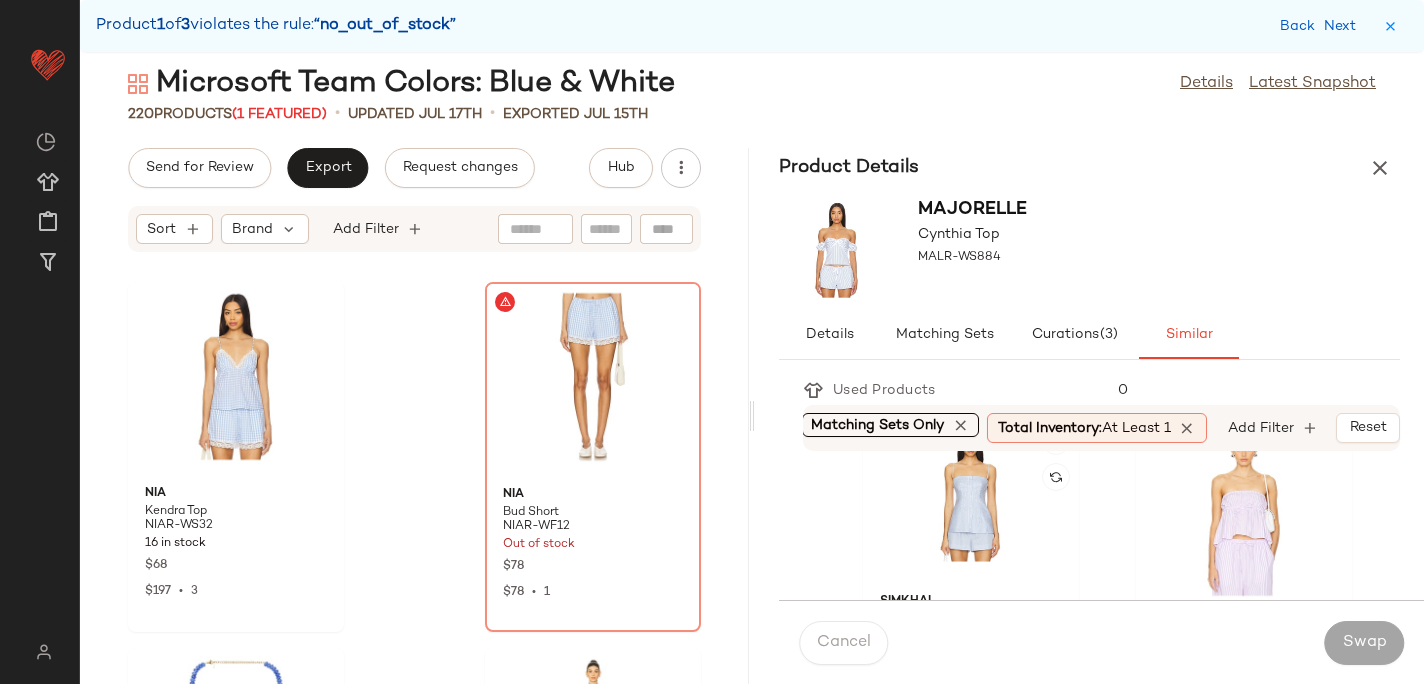 scroll, scrollTop: 47, scrollLeft: 0, axis: vertical 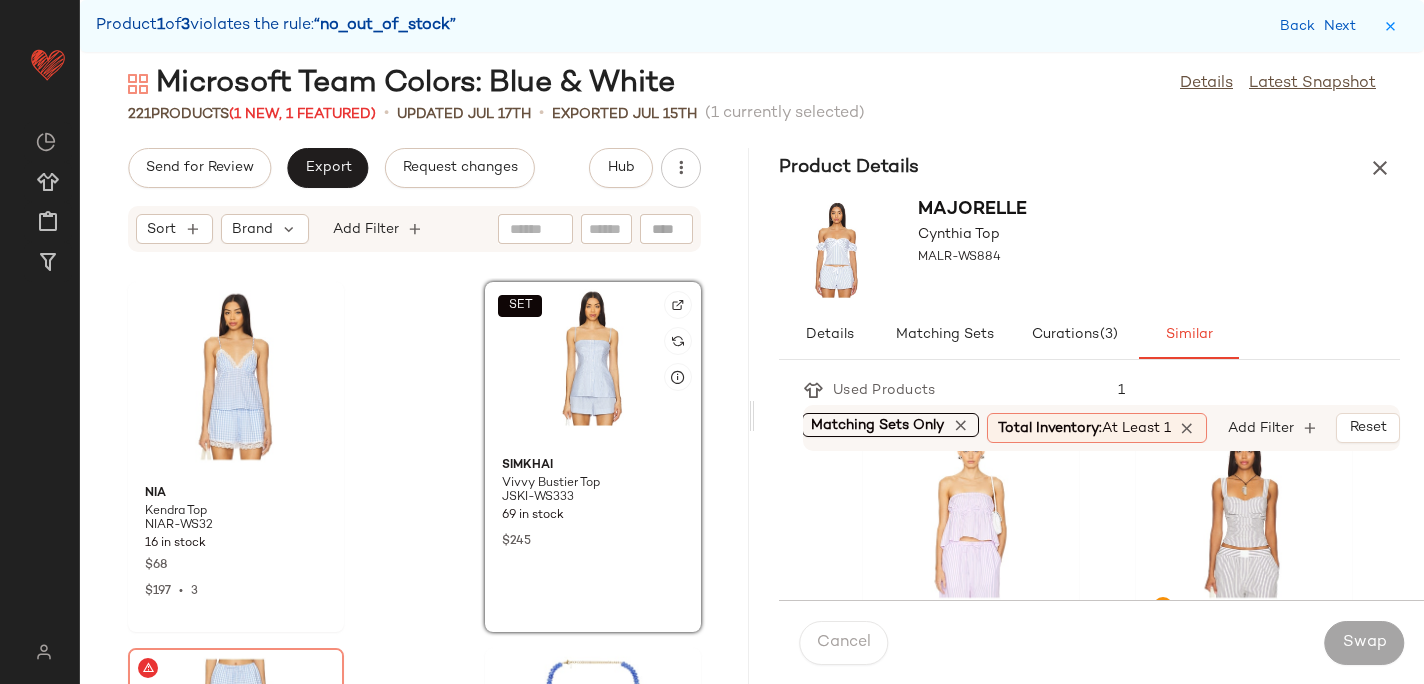 click on "SET" 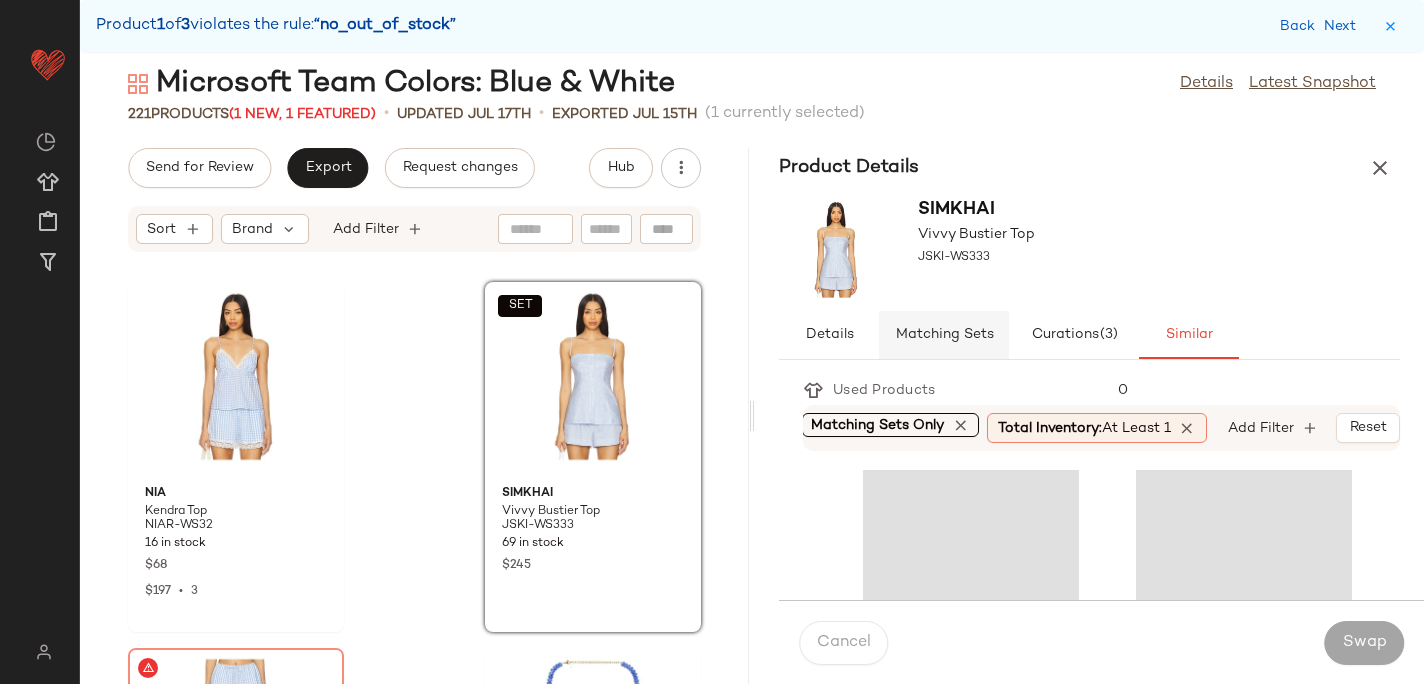 click on "Matching Sets" 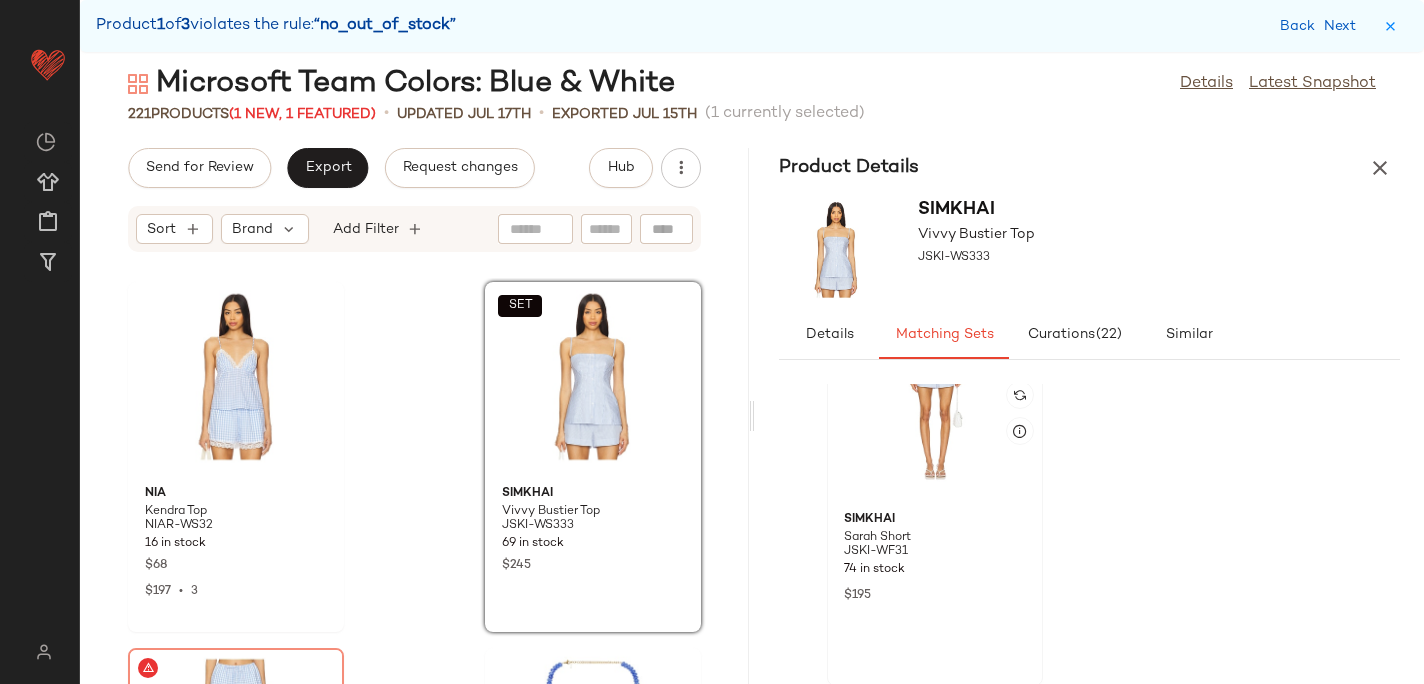 scroll, scrollTop: 65, scrollLeft: 0, axis: vertical 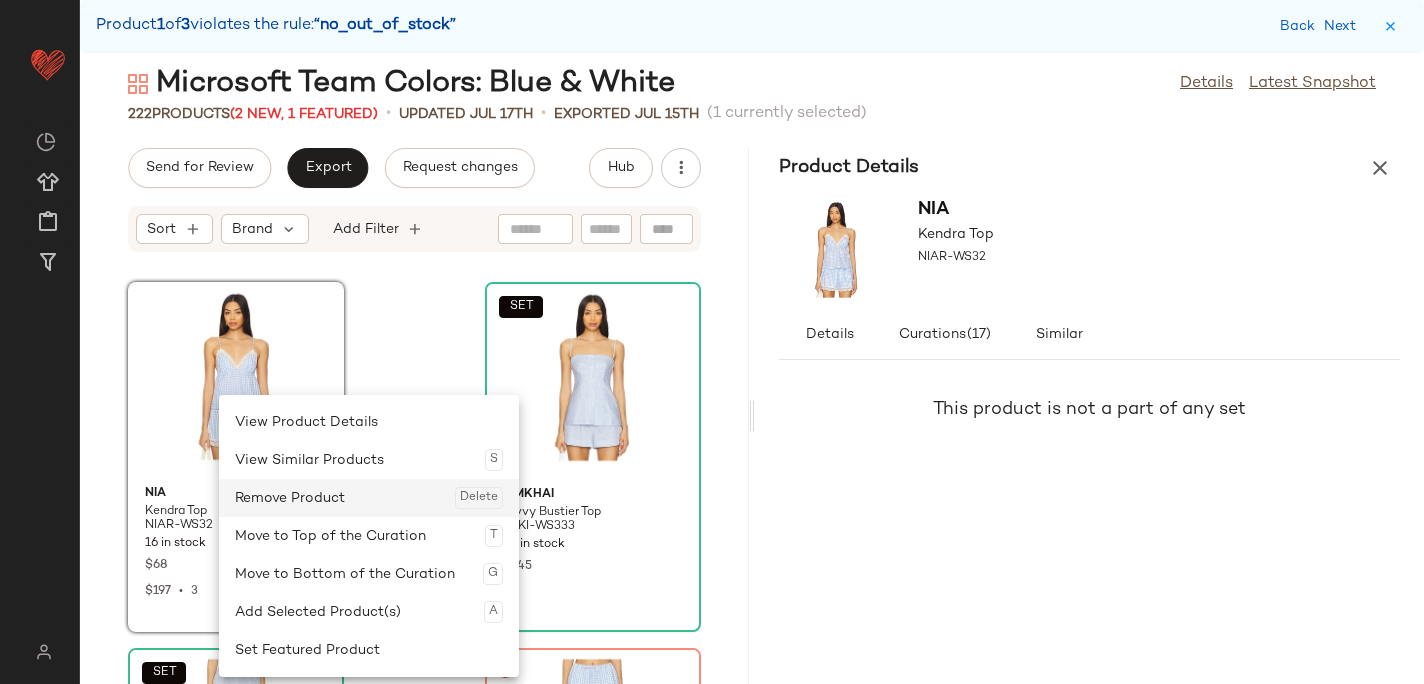 click on "Remove Product  Delete" 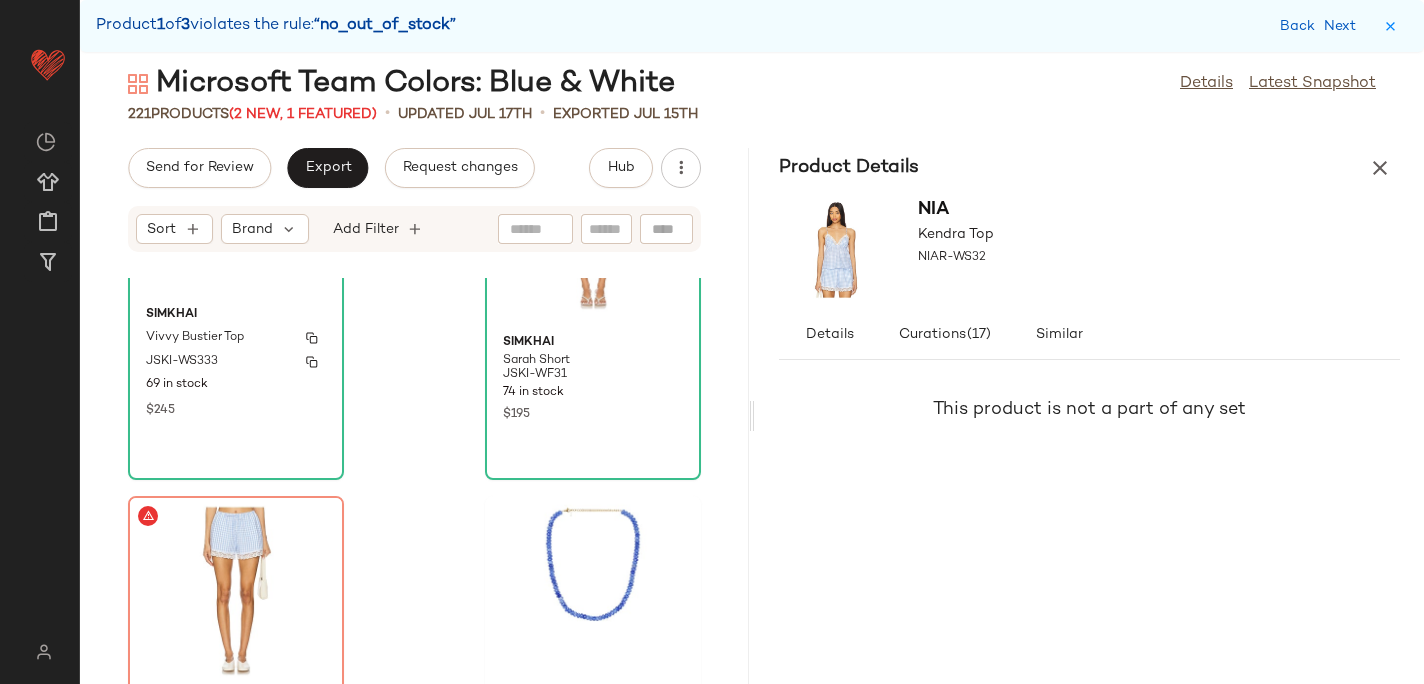 scroll, scrollTop: 188, scrollLeft: 0, axis: vertical 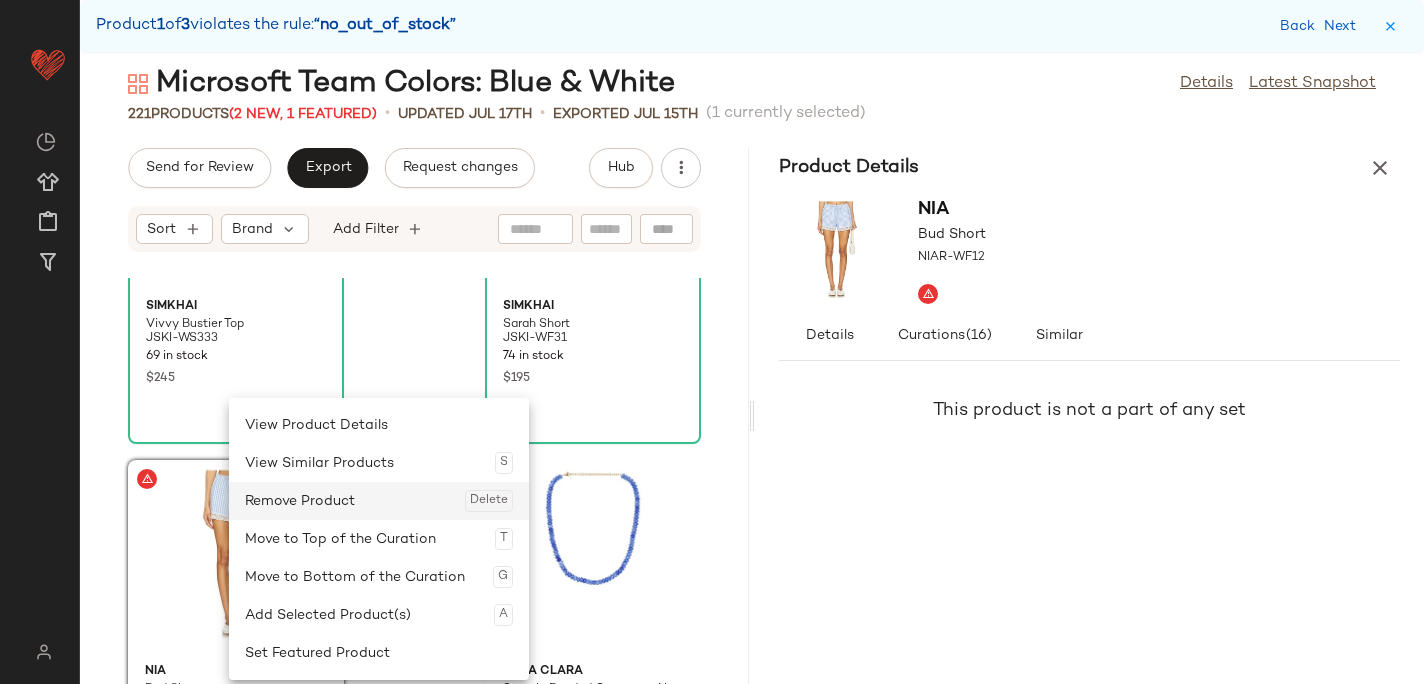 click on "Remove Product  Delete" 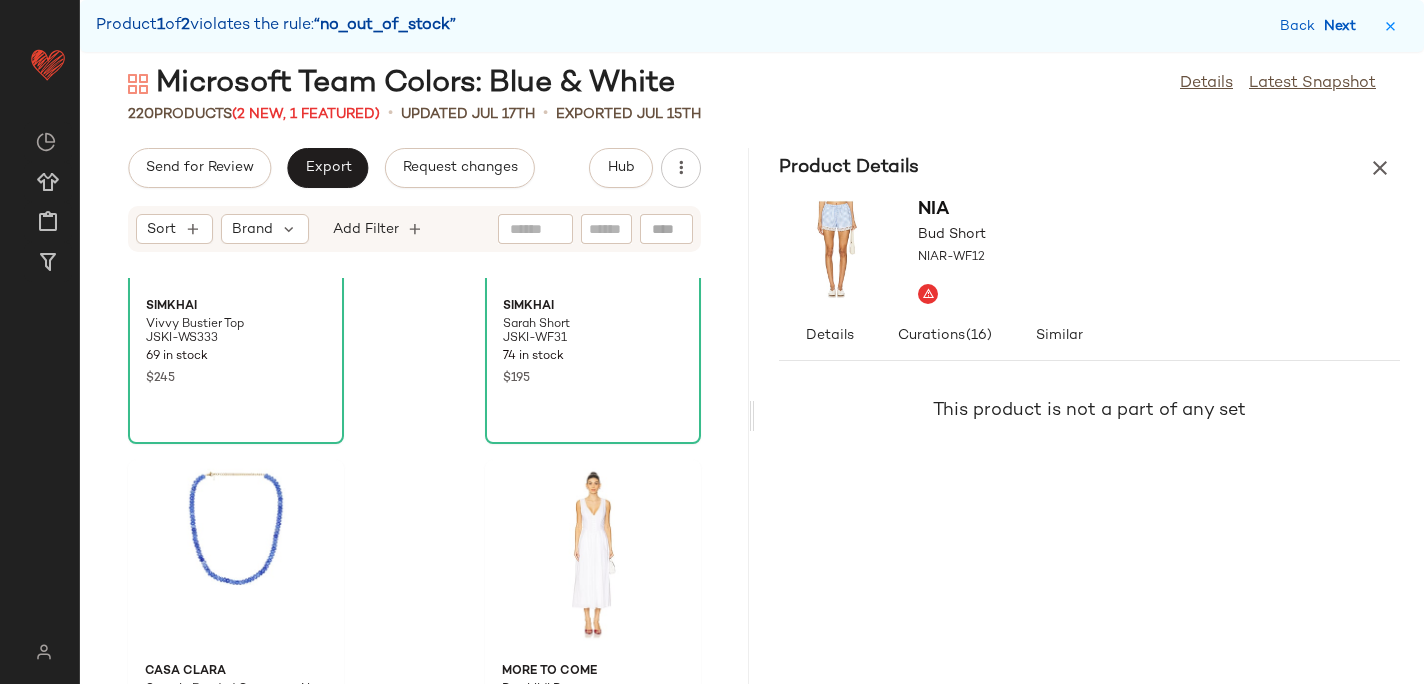 click on "Next" at bounding box center [1344, 26] 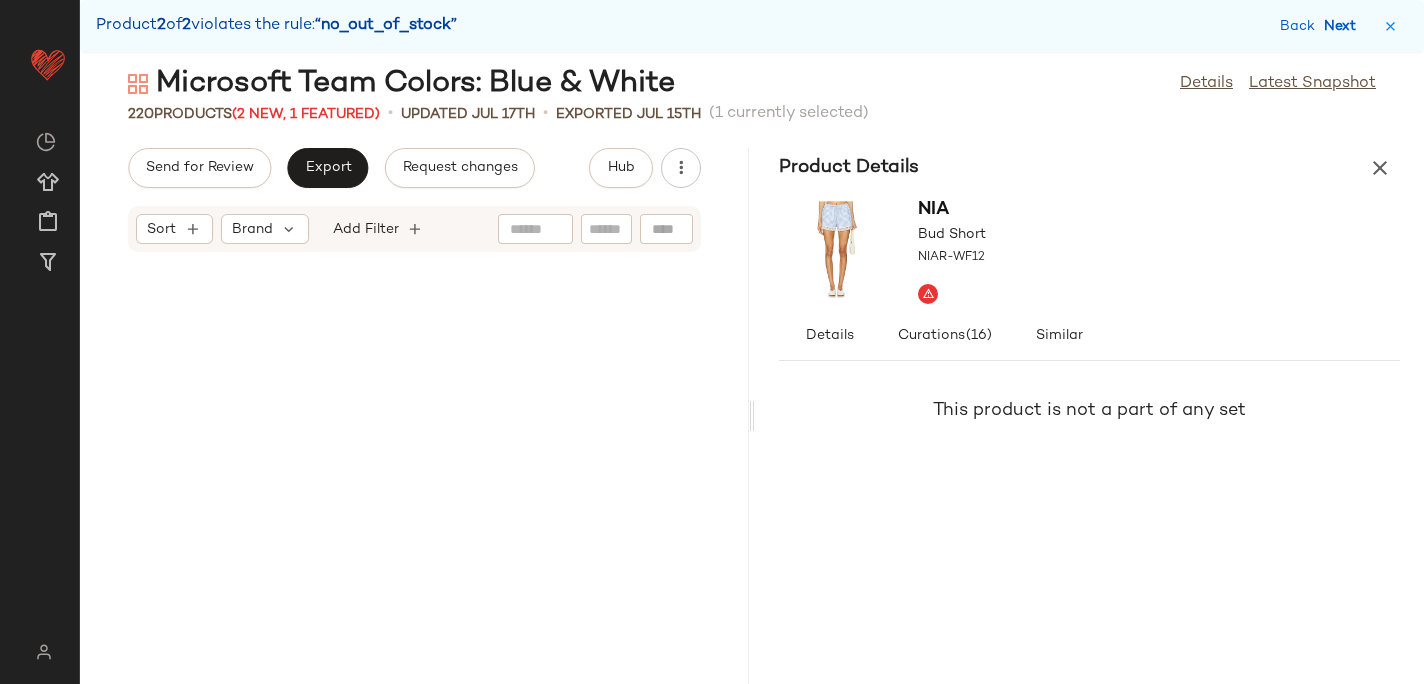 scroll, scrollTop: 25620, scrollLeft: 0, axis: vertical 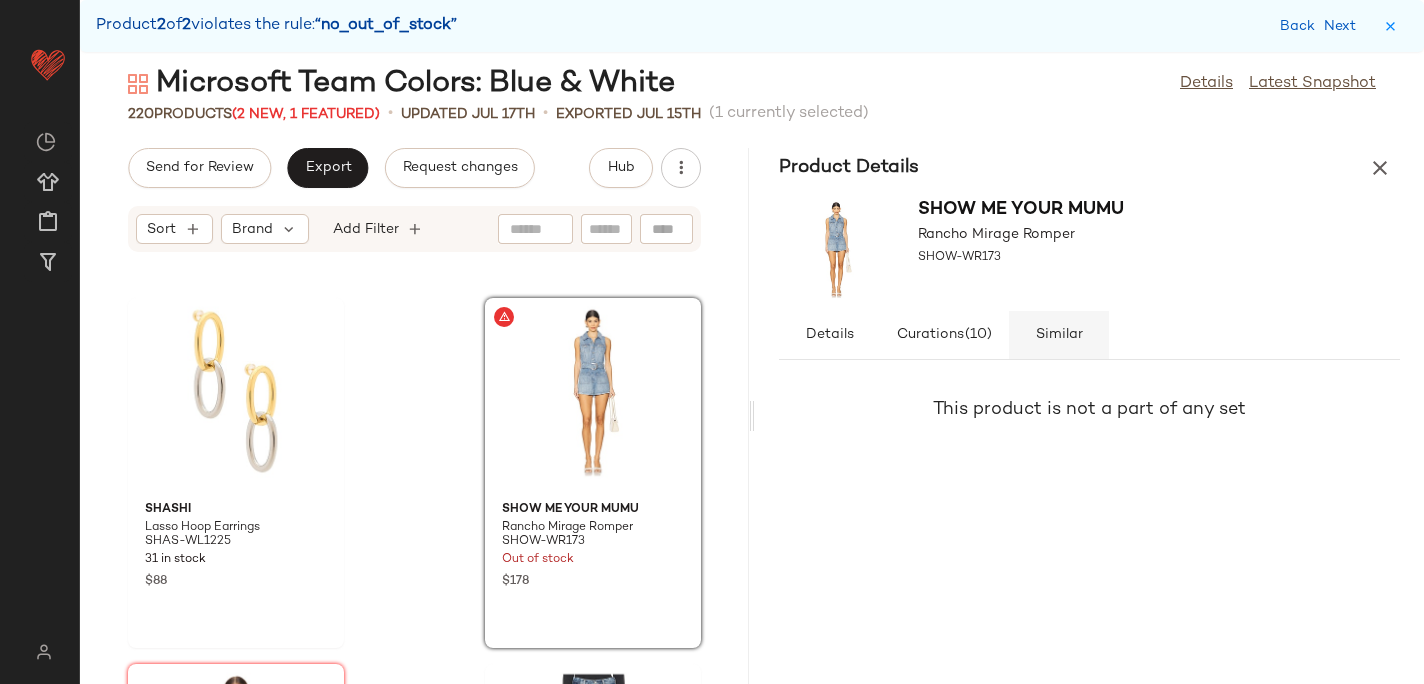 click on "Similar" 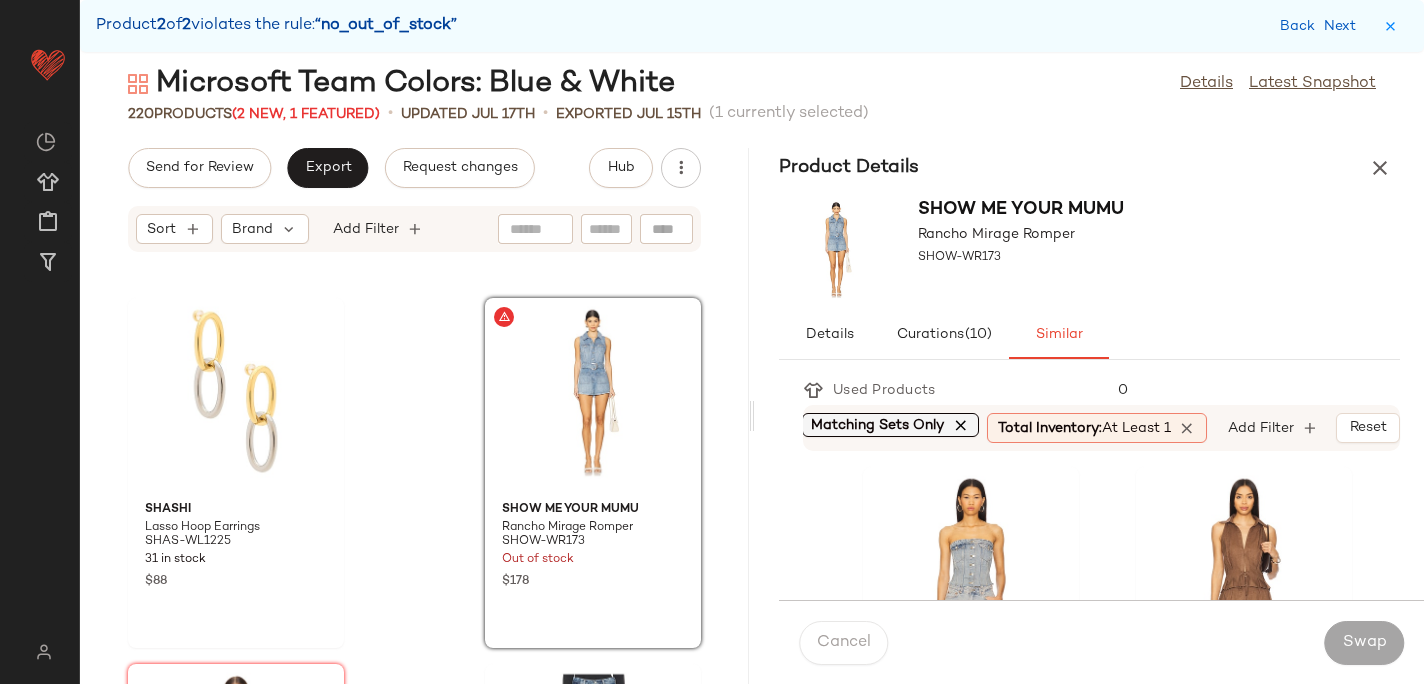 click at bounding box center (961, 425) 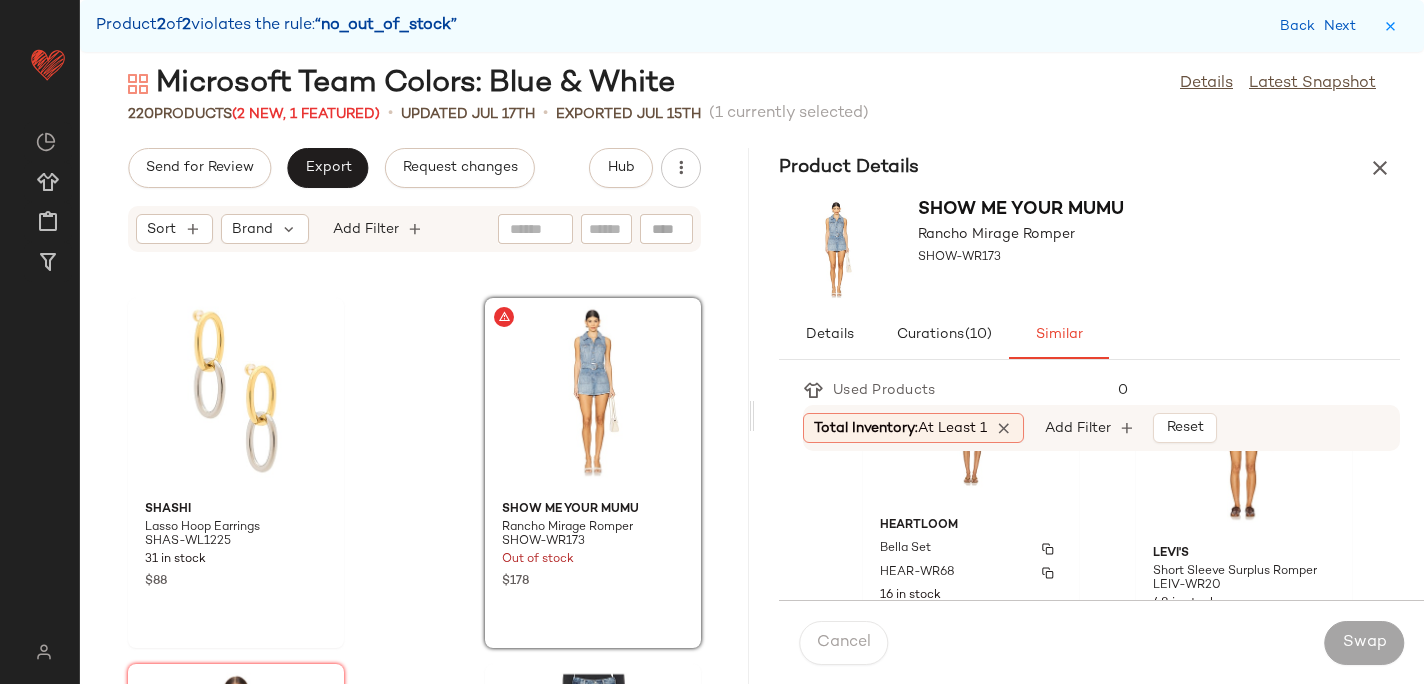 scroll, scrollTop: 1580, scrollLeft: 0, axis: vertical 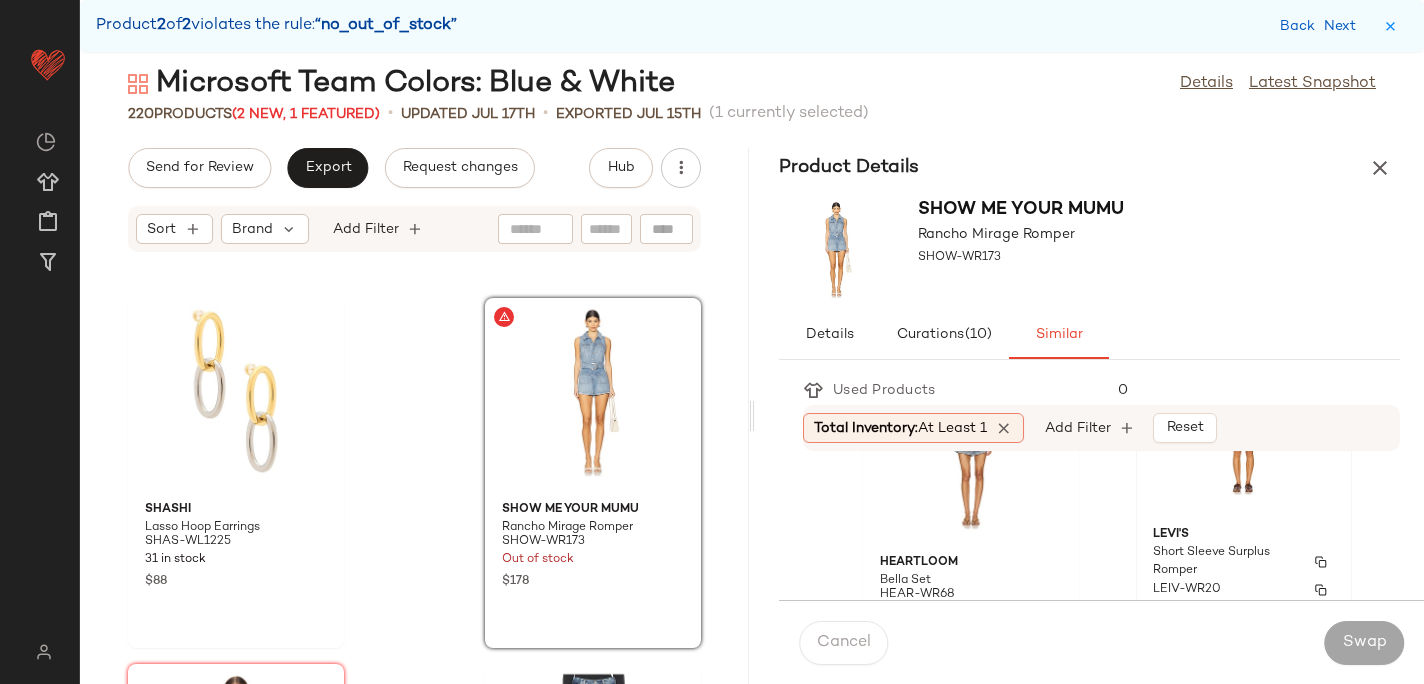 click on "LEVI'S Short Sleeve Surplus Romper LEIV-WR20 48 in stock $90 $90  •  1" 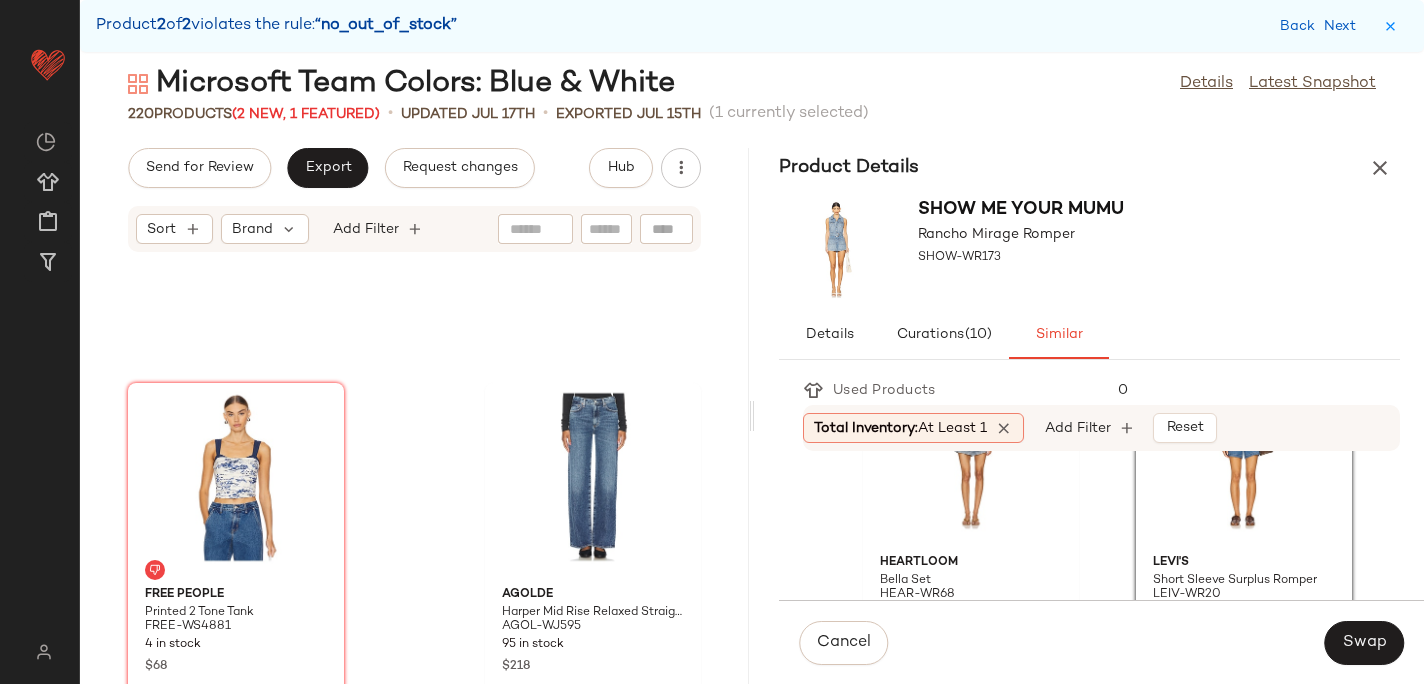 scroll, scrollTop: 25894, scrollLeft: 0, axis: vertical 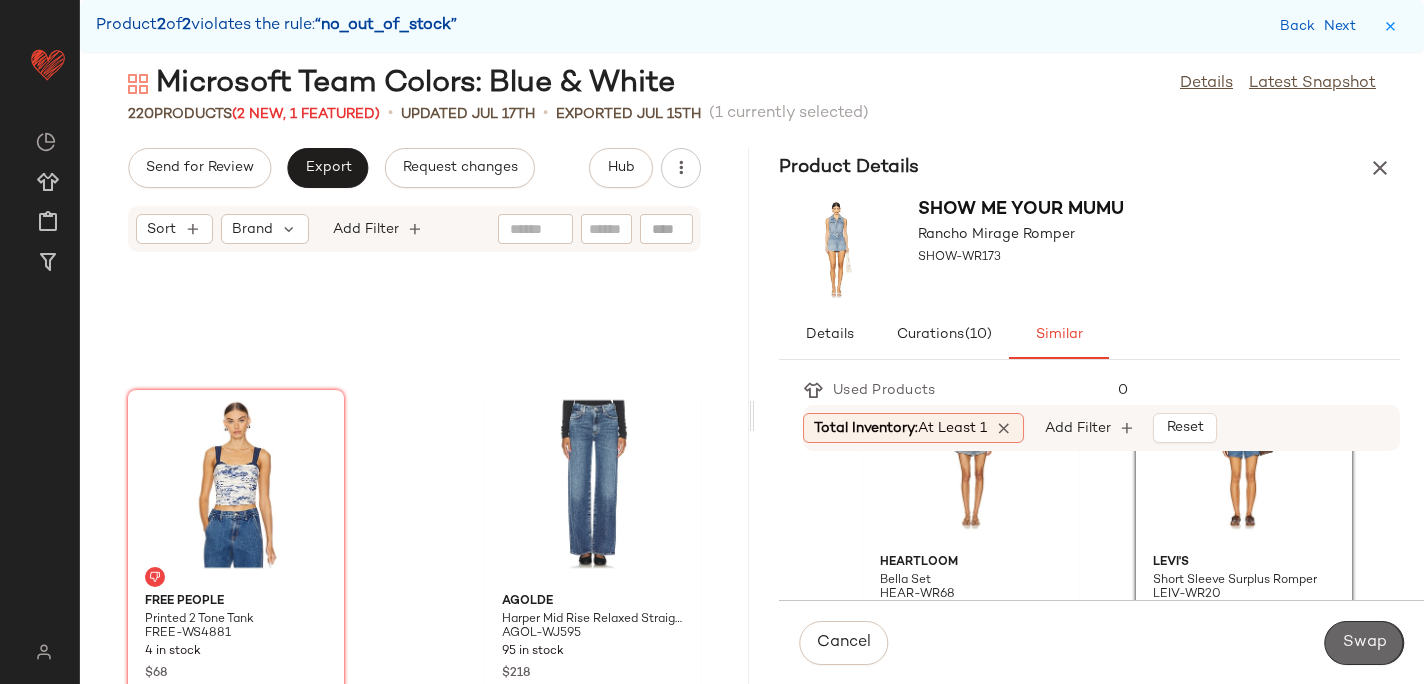 click on "Swap" 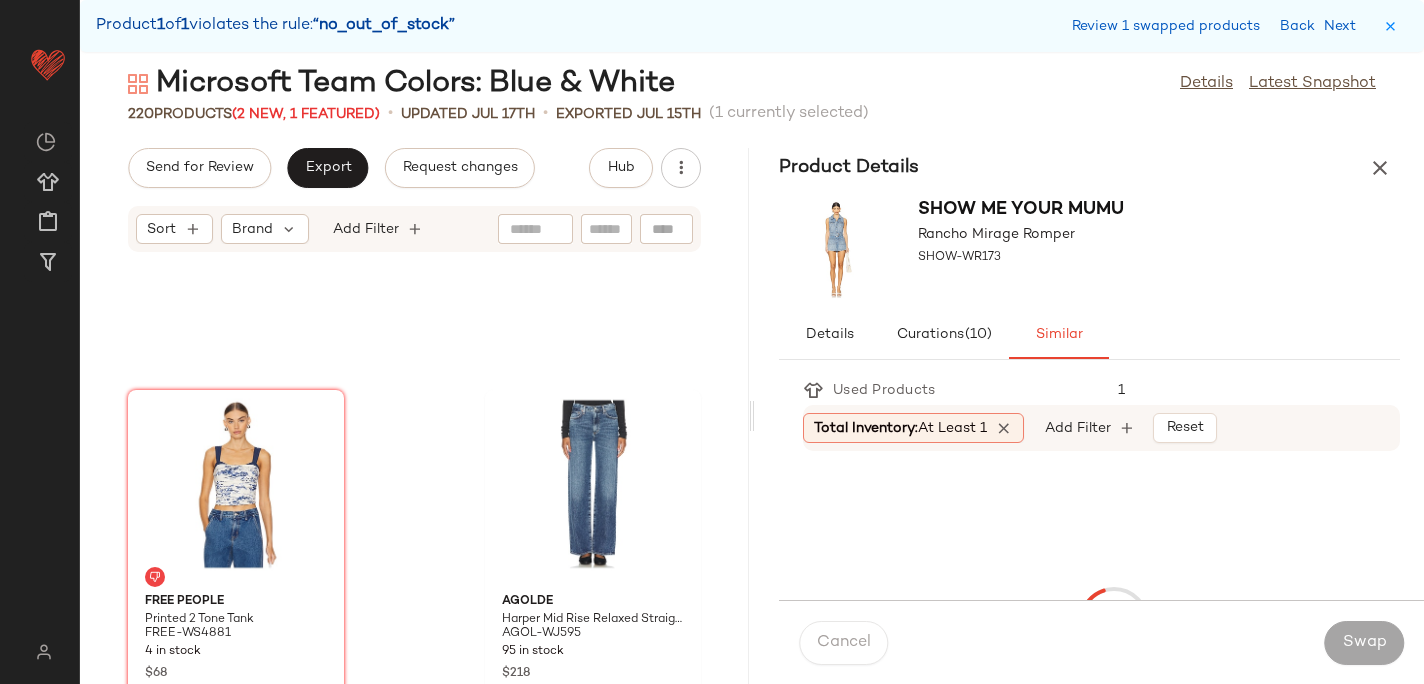 scroll, scrollTop: 18300, scrollLeft: 0, axis: vertical 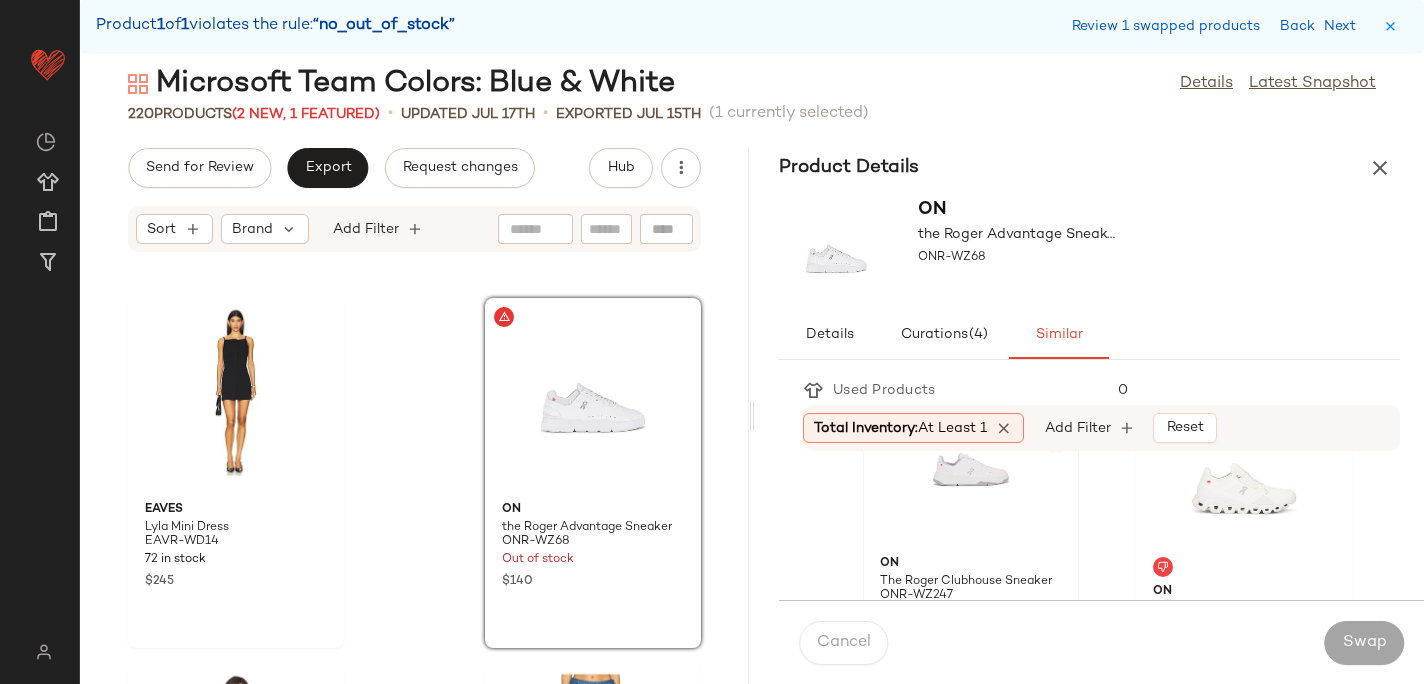 click 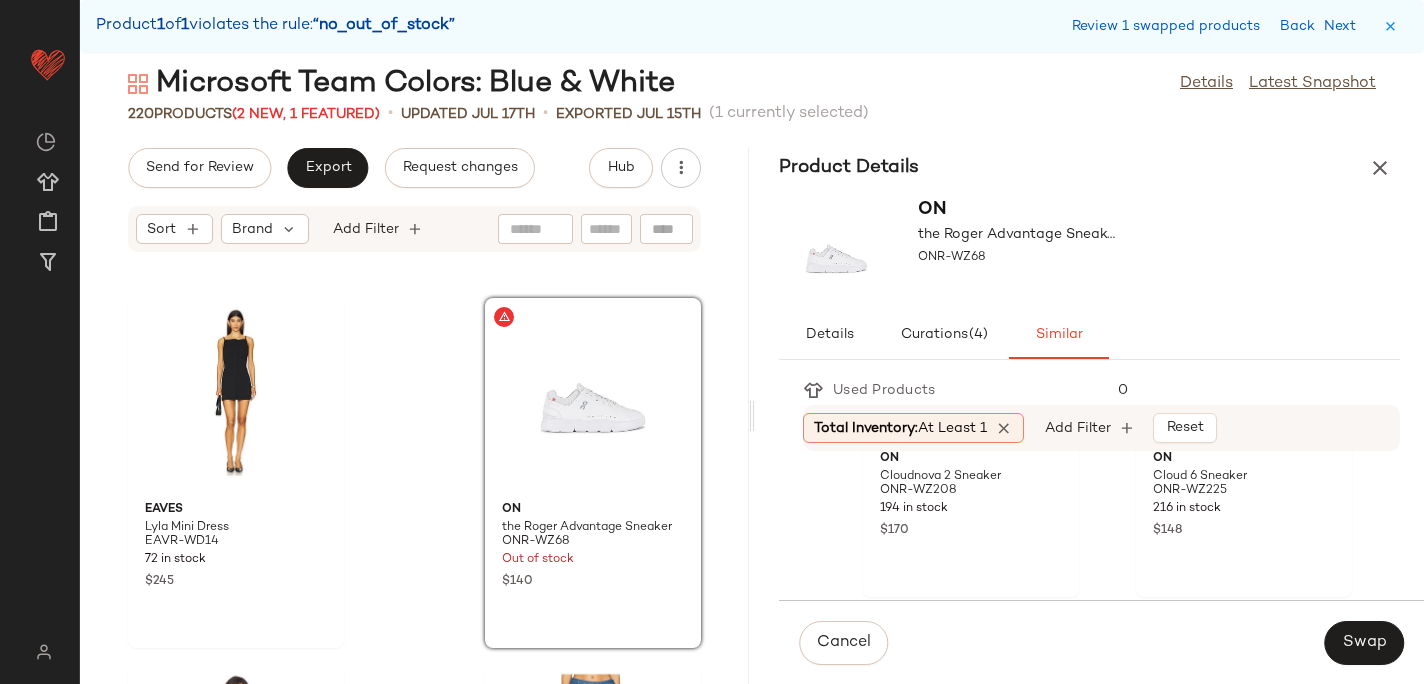 scroll, scrollTop: 600, scrollLeft: 0, axis: vertical 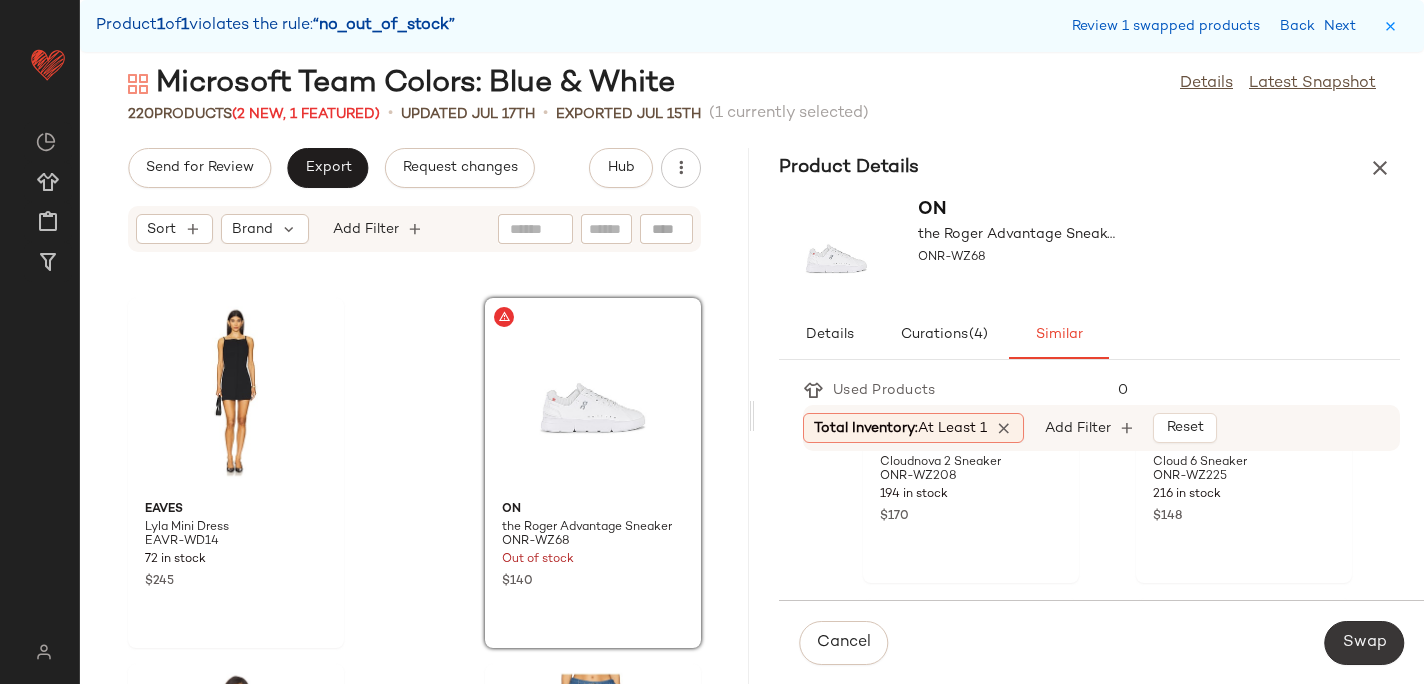 click on "Swap" 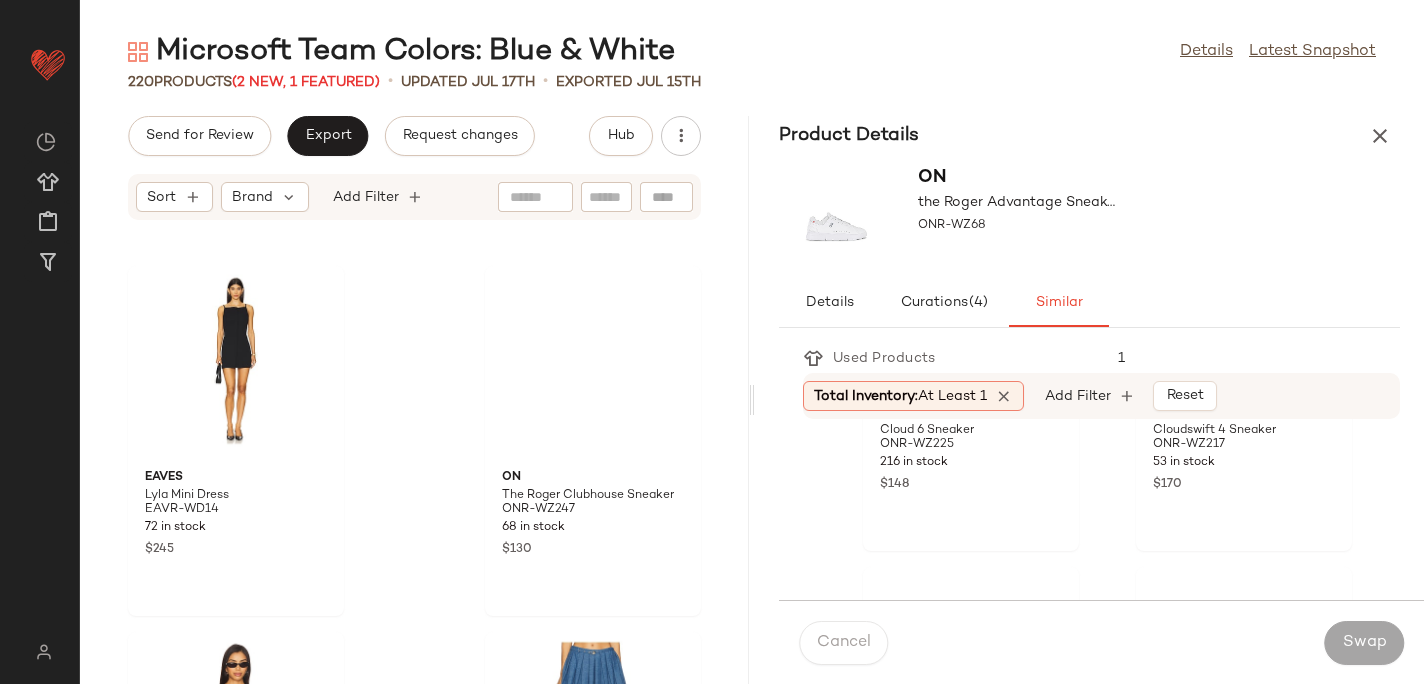 scroll, scrollTop: 234, scrollLeft: 0, axis: vertical 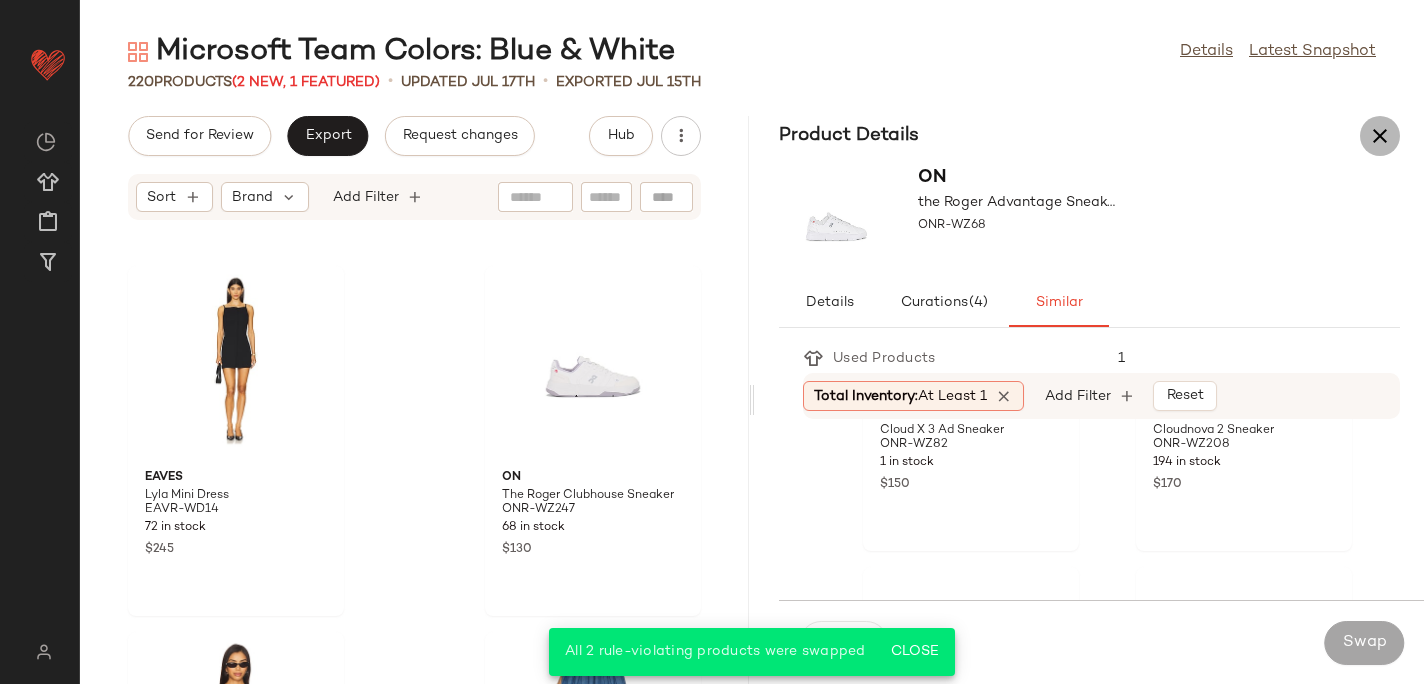 click at bounding box center [1380, 136] 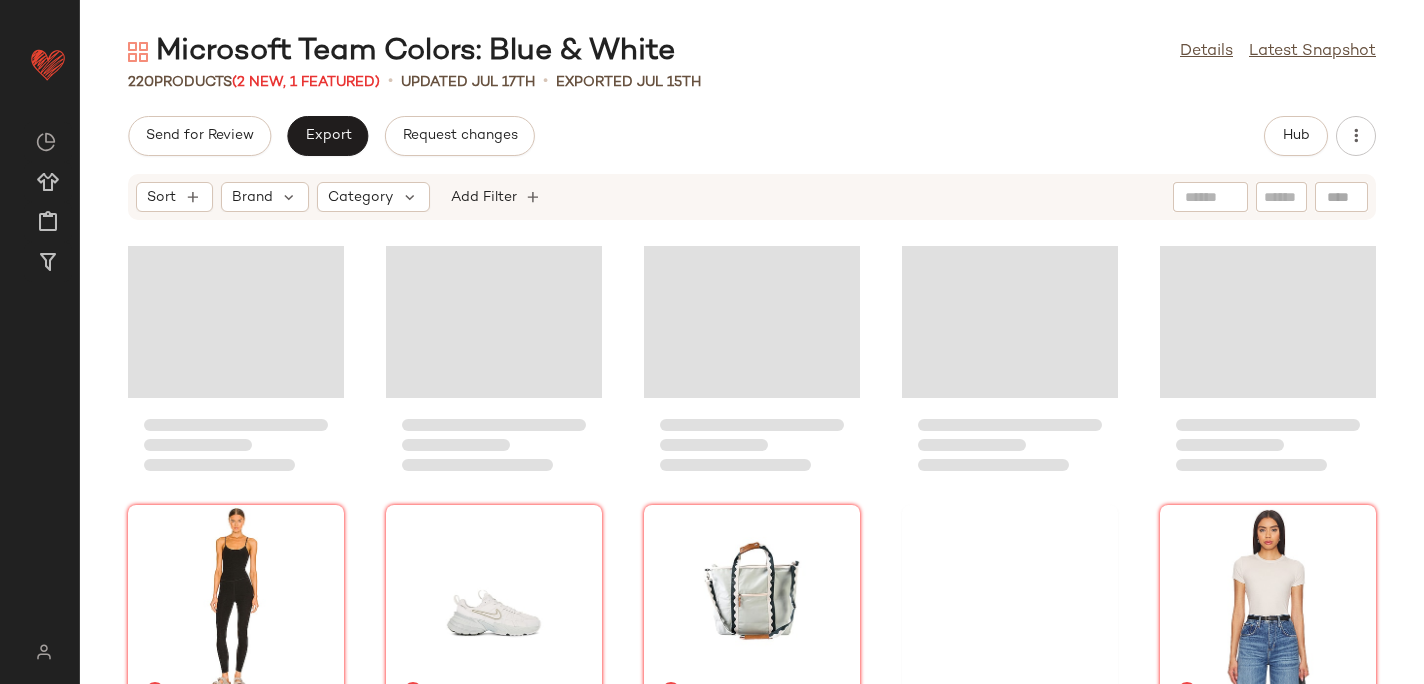 scroll, scrollTop: 6270, scrollLeft: 0, axis: vertical 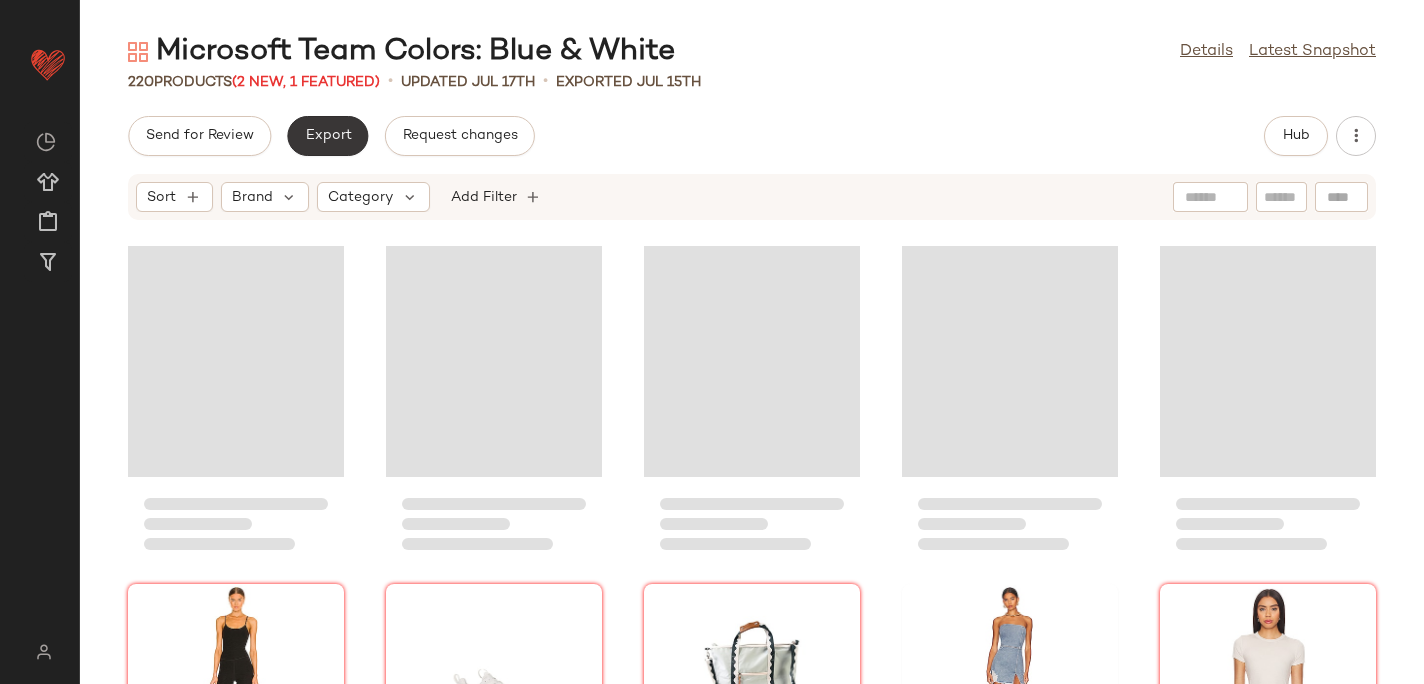 click on "Export" at bounding box center (327, 136) 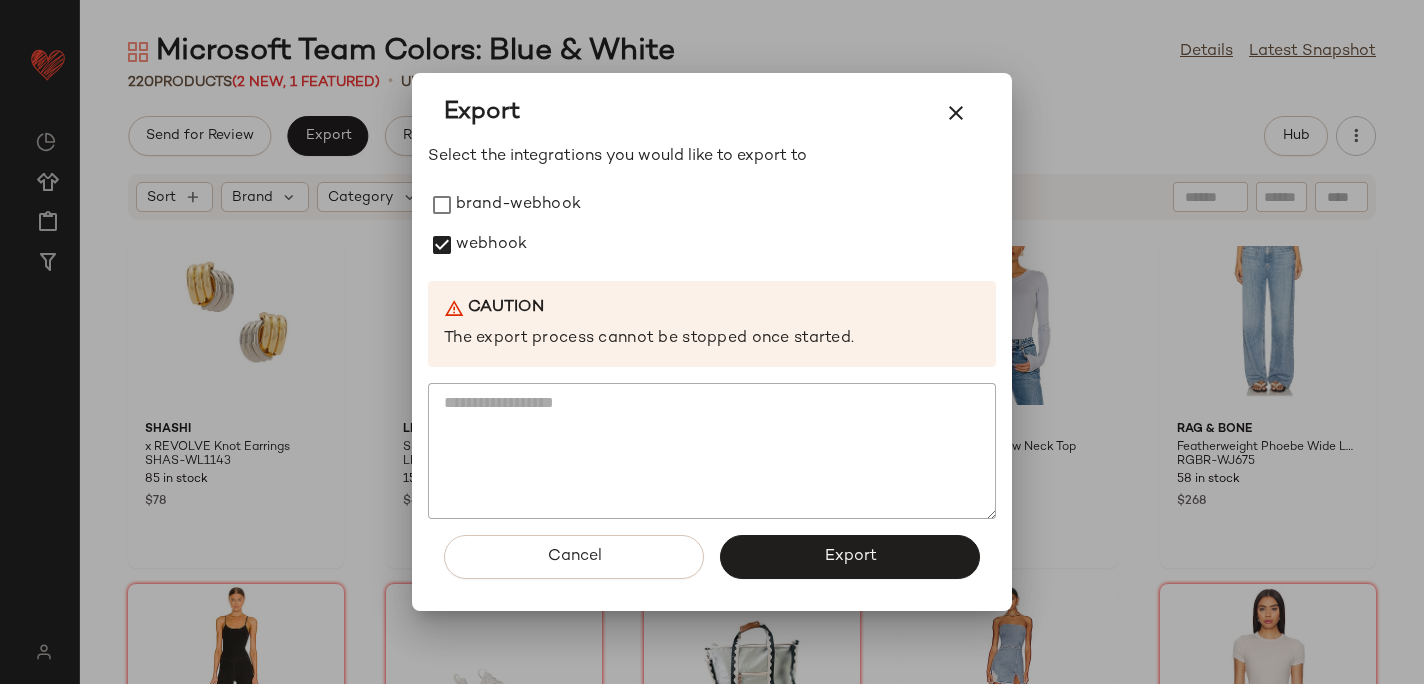click on "Cancel   Export" at bounding box center [712, 565] 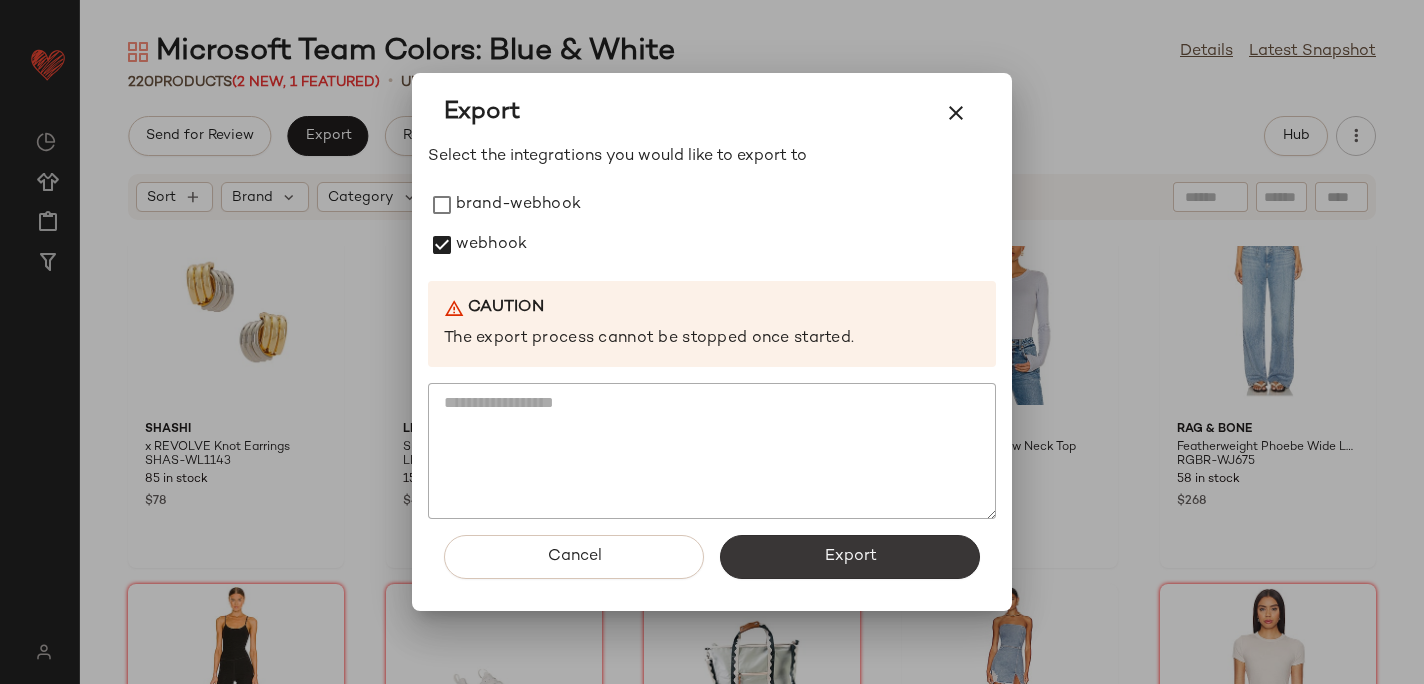 click on "Export" at bounding box center (850, 557) 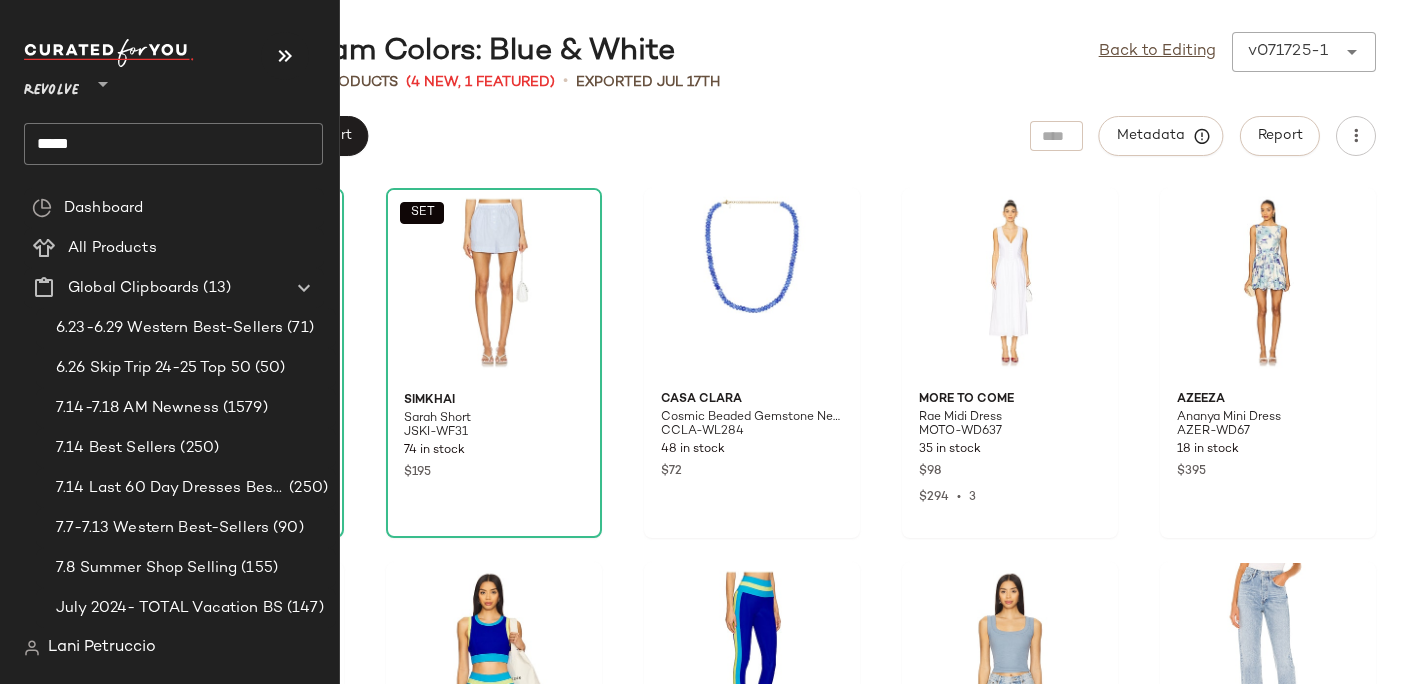 click on "*****" 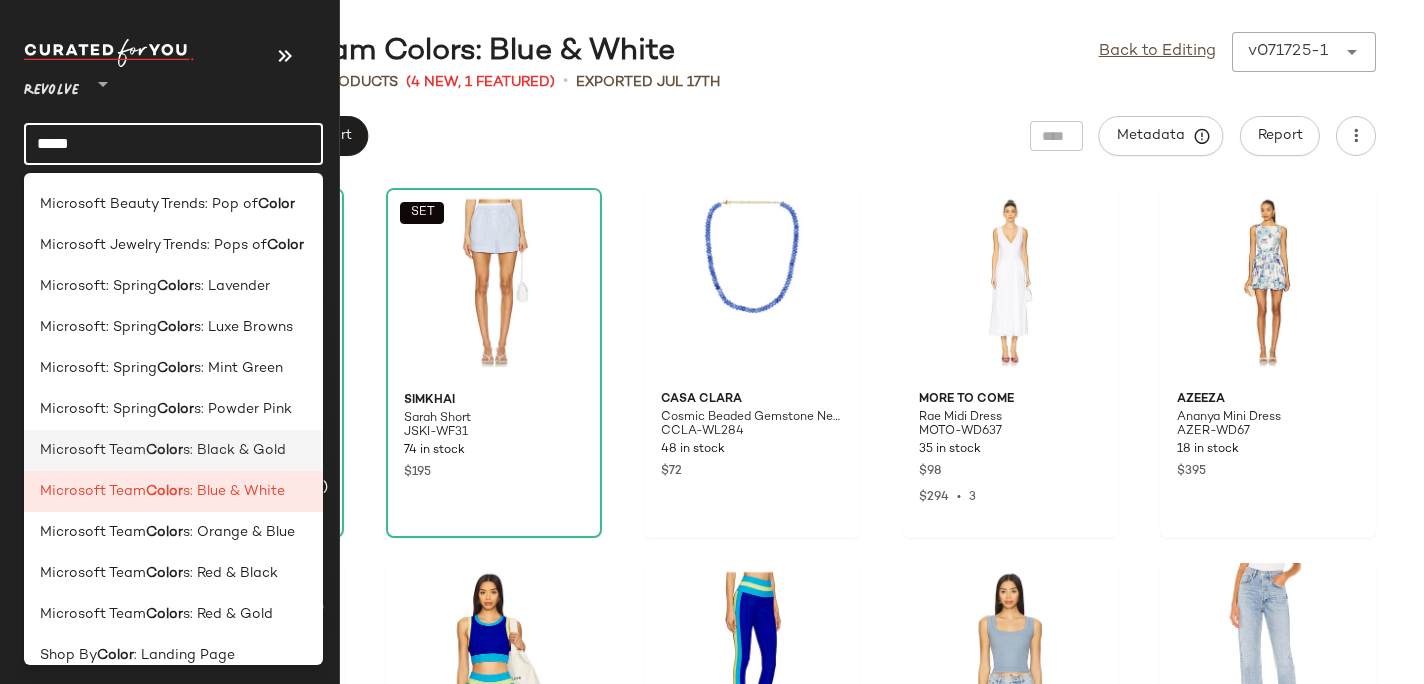 scroll, scrollTop: 126, scrollLeft: 0, axis: vertical 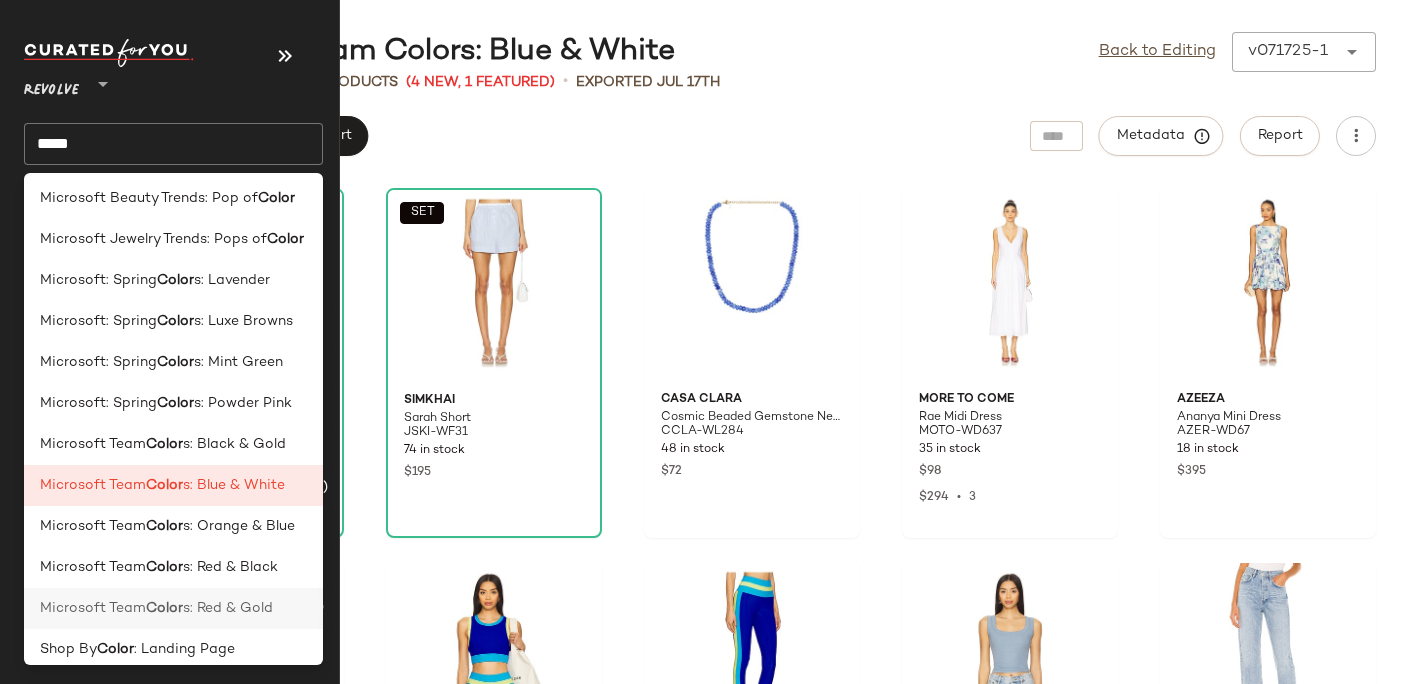 click on "Microsoft Team" at bounding box center [93, 608] 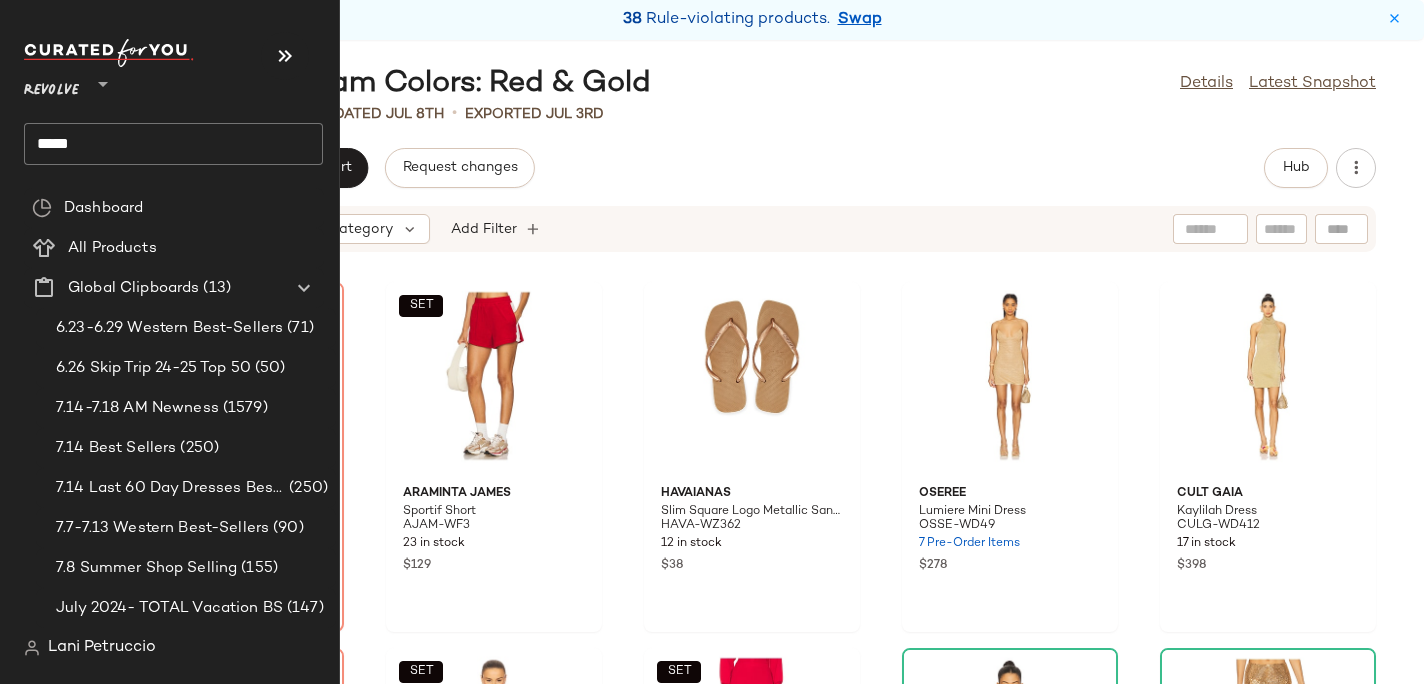 click on "*****" 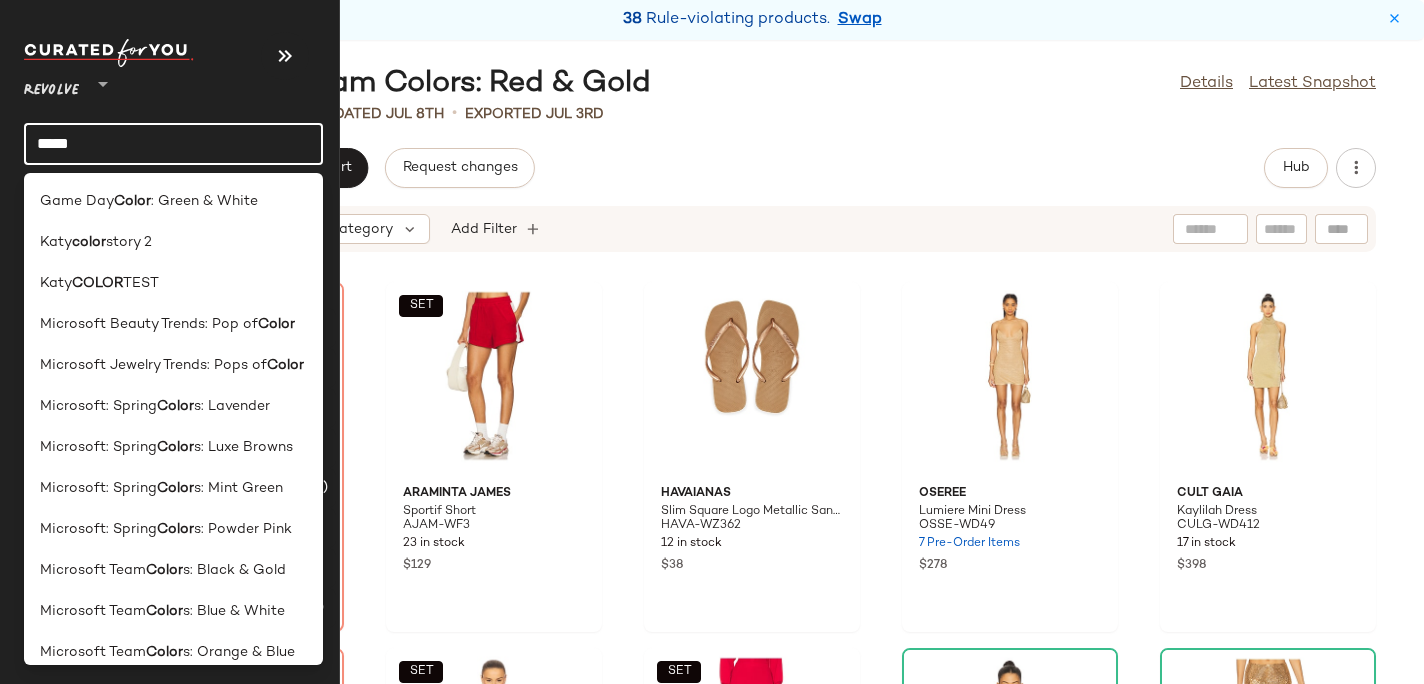 click on "*****" 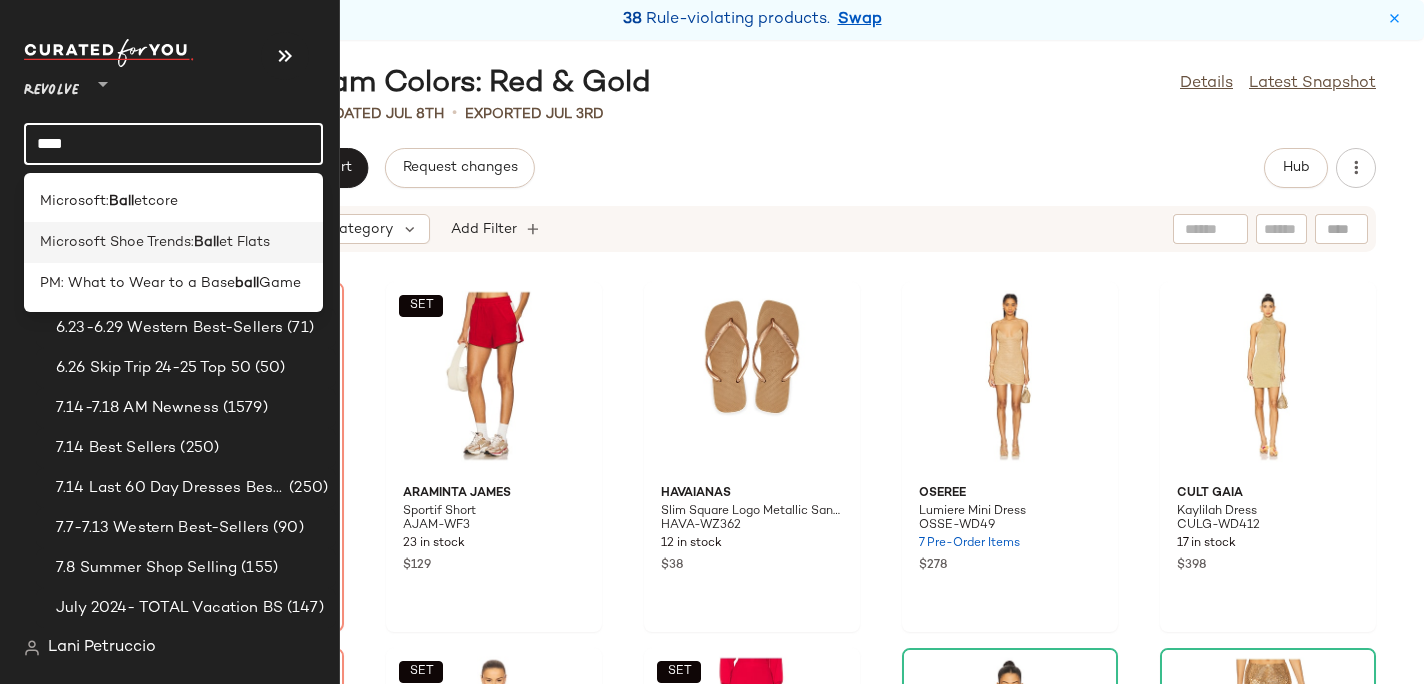 click on "Microsoft Shoe Trends:" at bounding box center (117, 242) 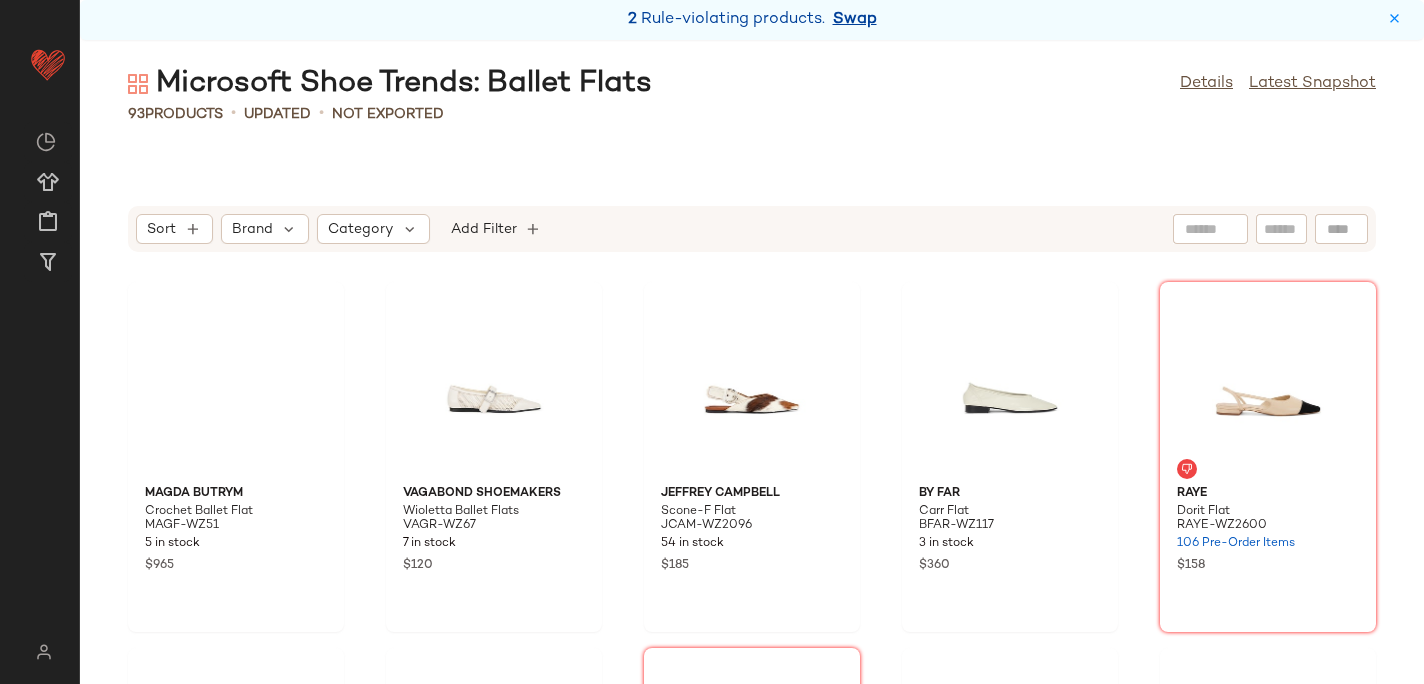click on "Swap" at bounding box center (855, 20) 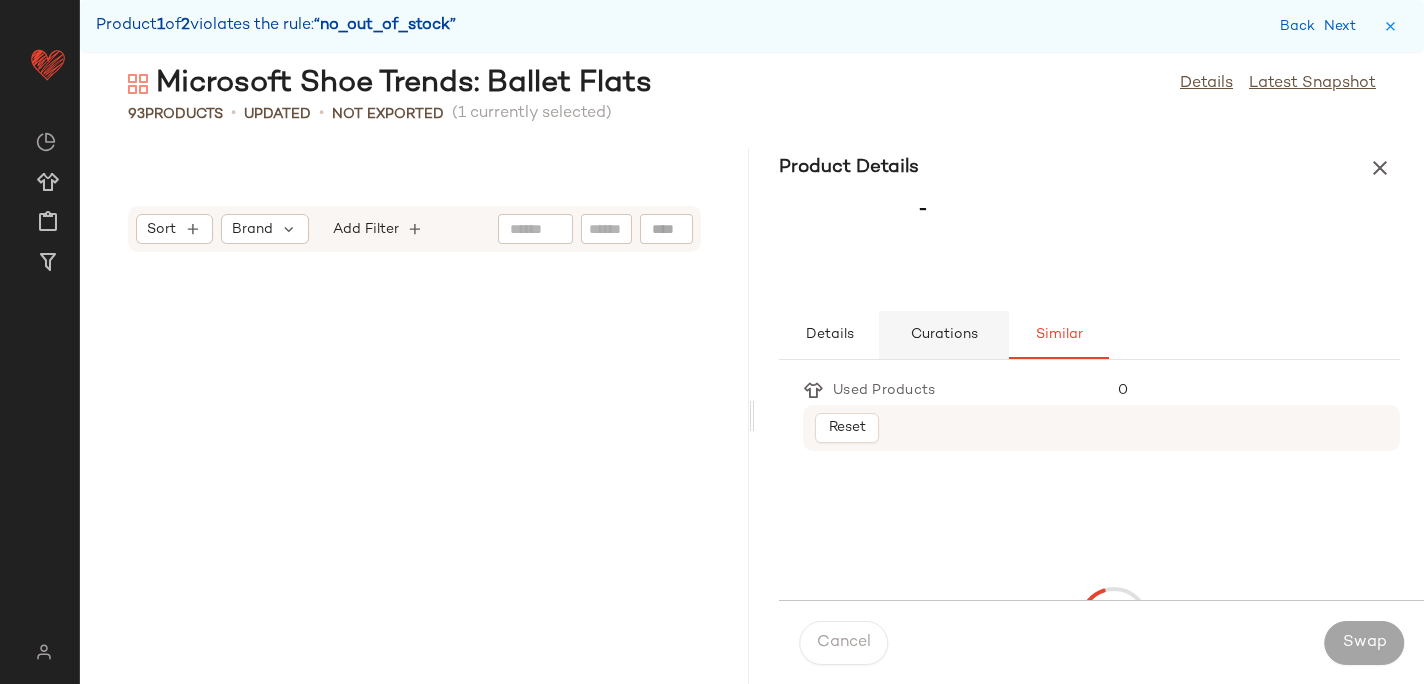 scroll, scrollTop: 14274, scrollLeft: 0, axis: vertical 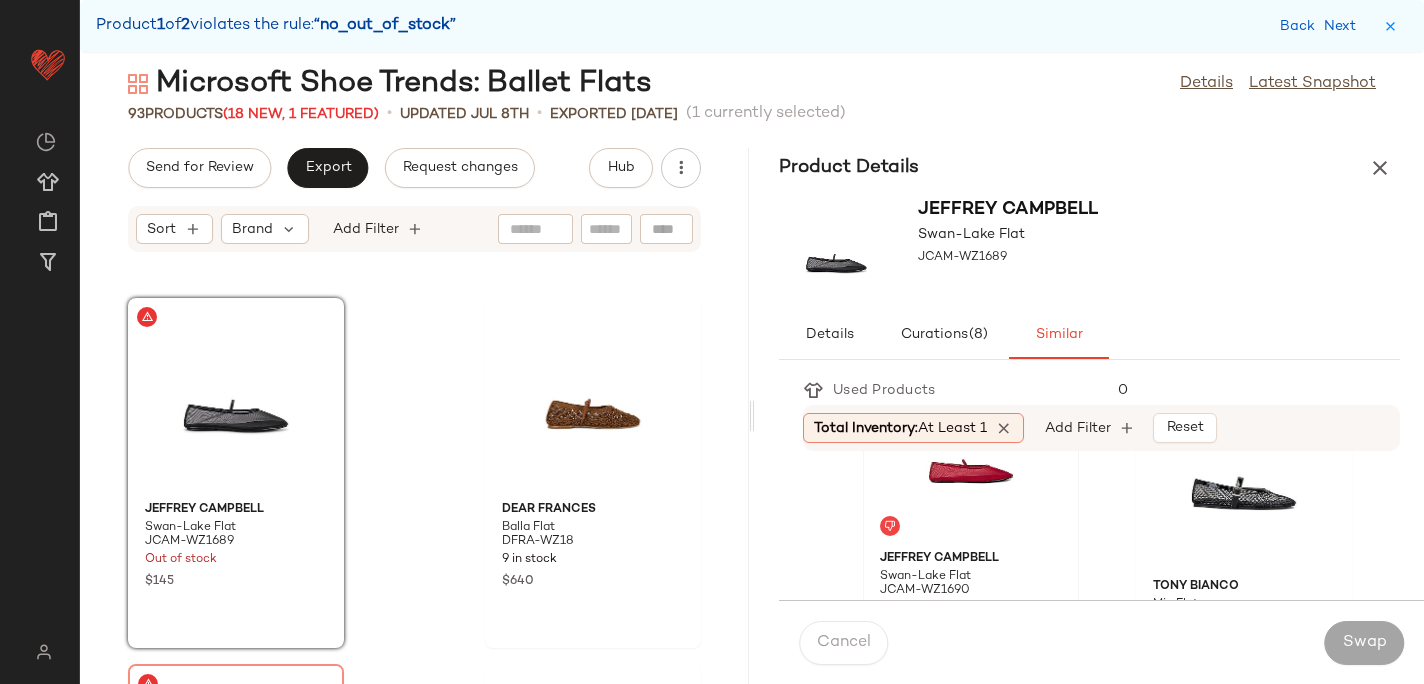 click 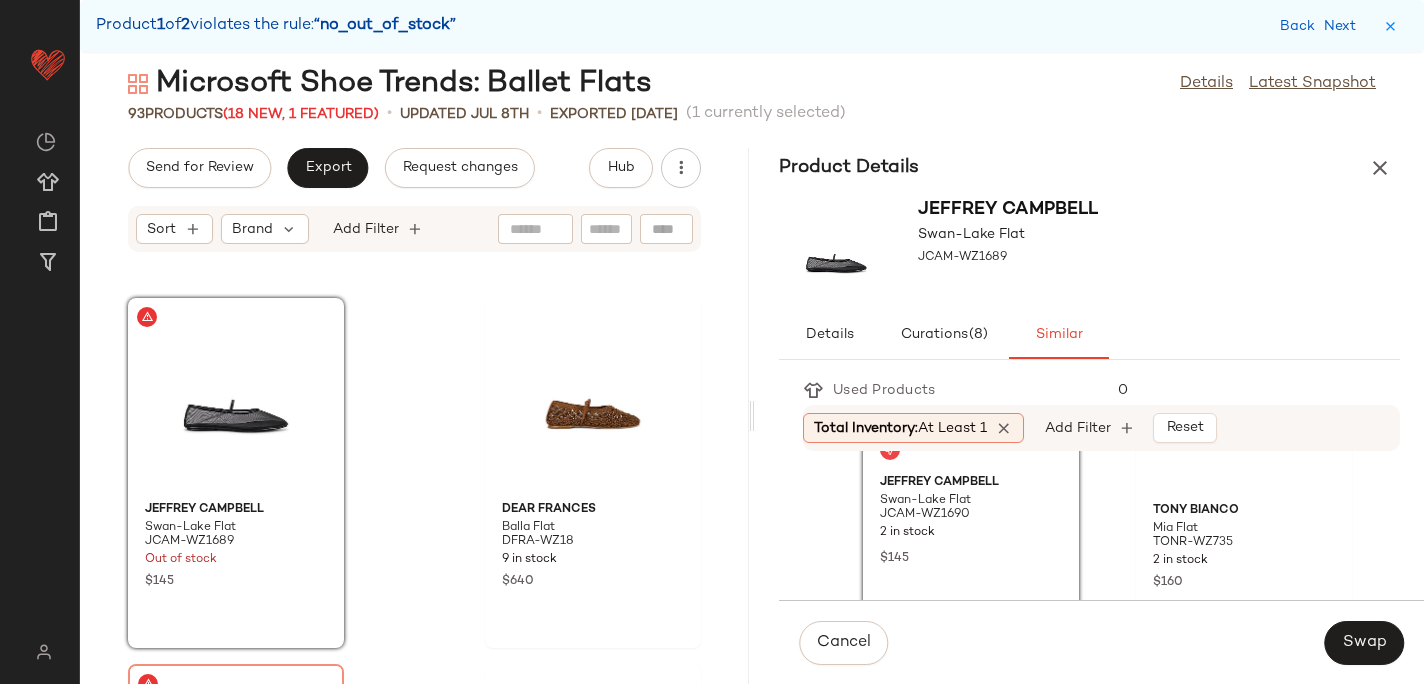 scroll, scrollTop: 172, scrollLeft: 0, axis: vertical 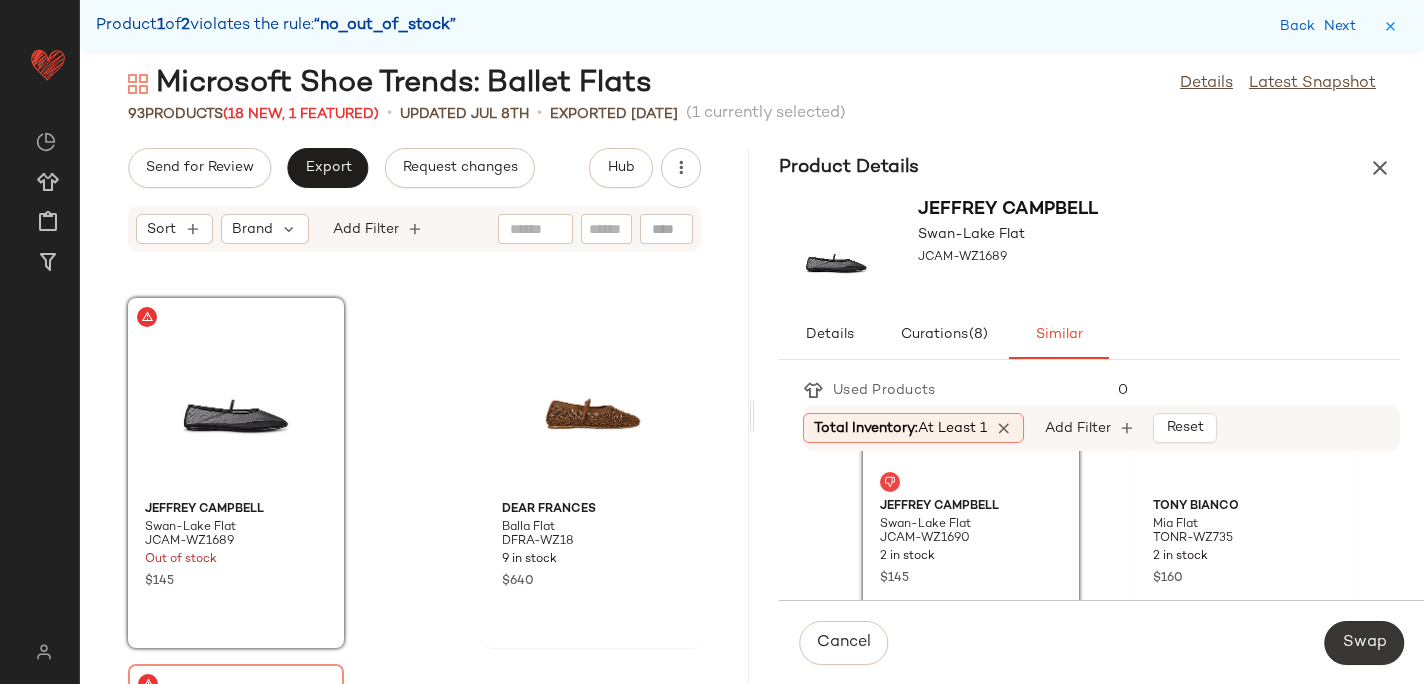 click on "Swap" at bounding box center (1364, 643) 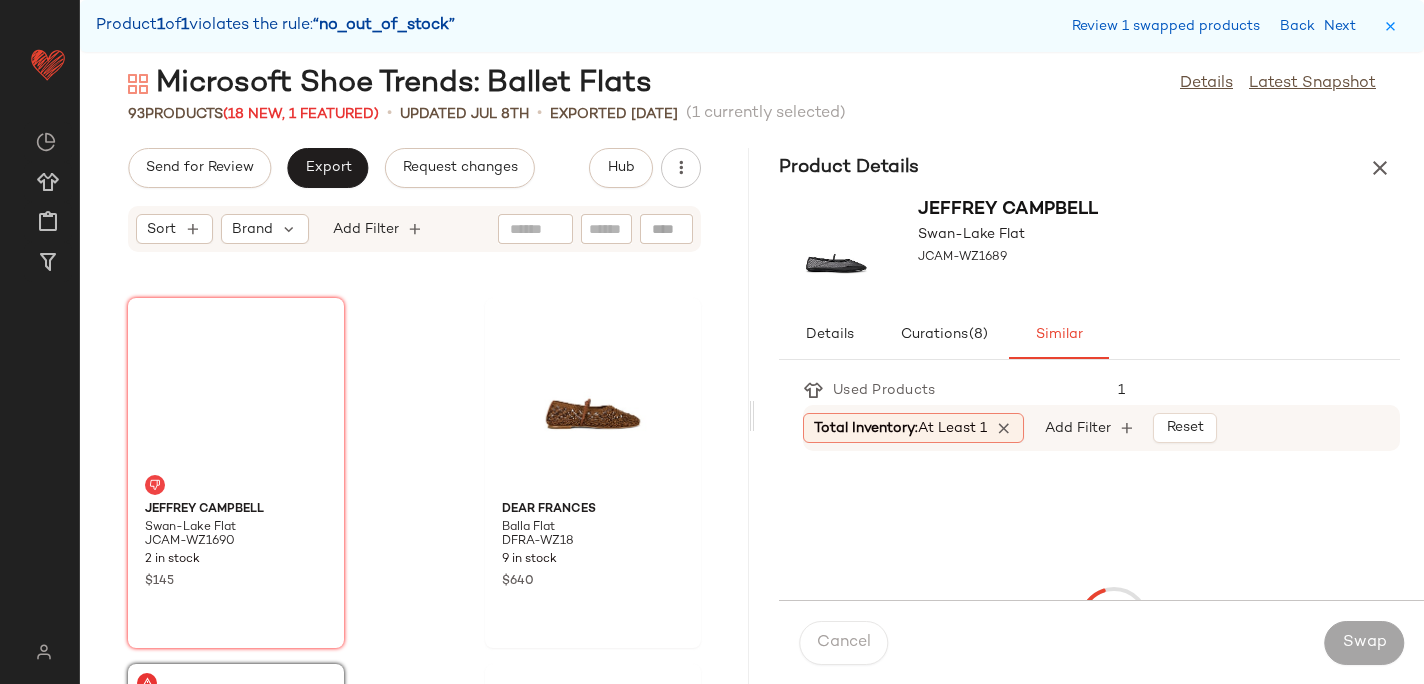 scroll, scrollTop: 14640, scrollLeft: 0, axis: vertical 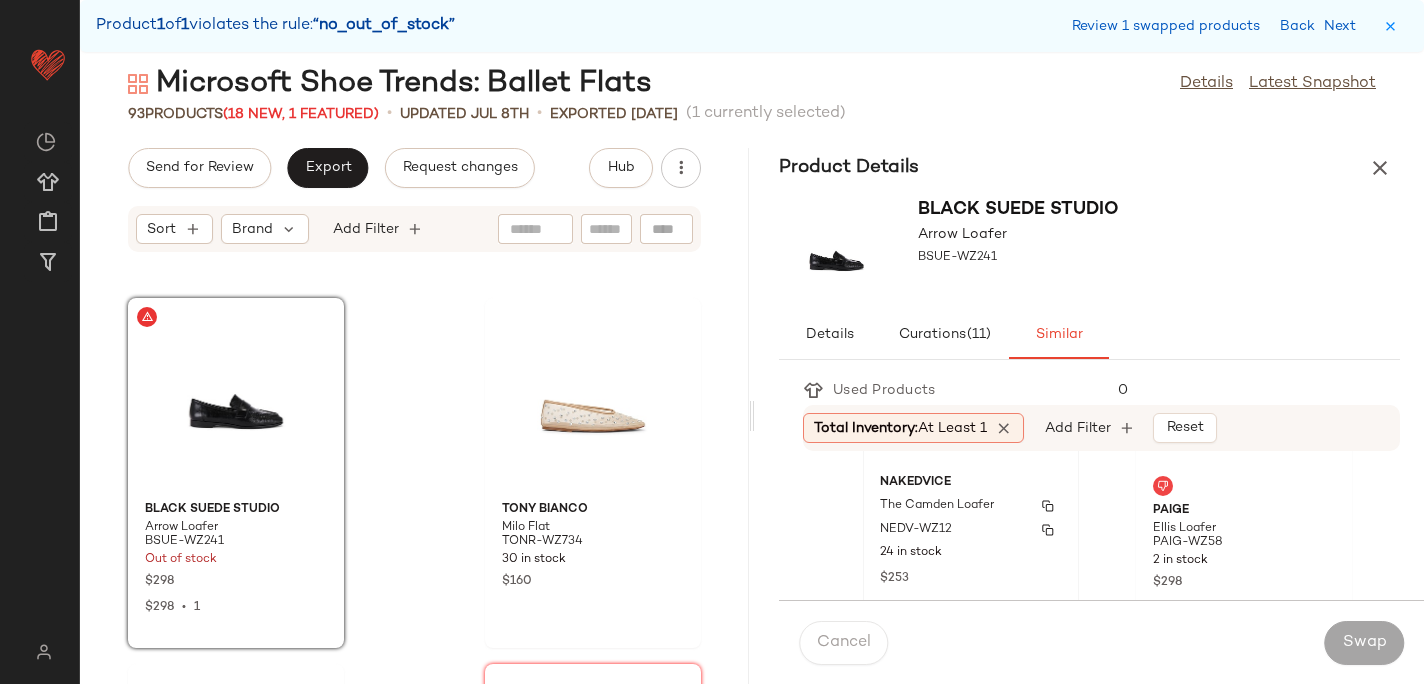 click on "Nakedvice" at bounding box center (971, 483) 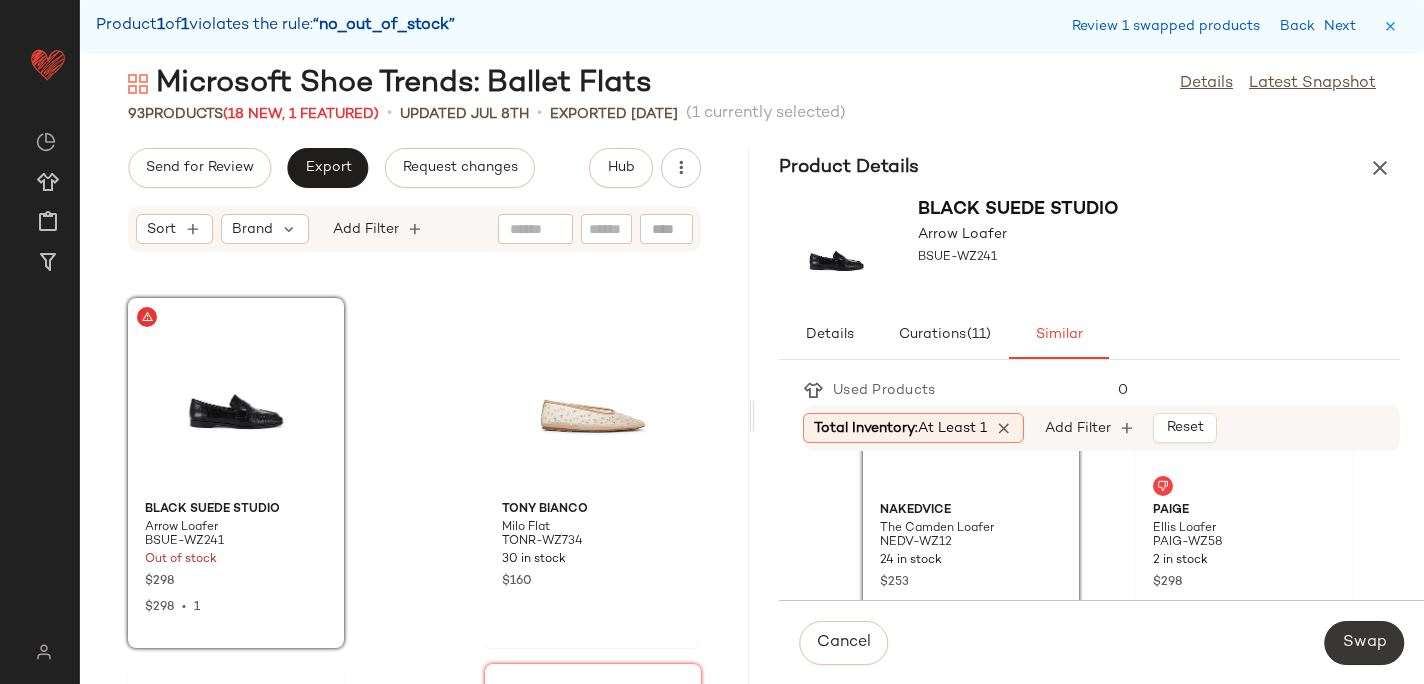click on "Swap" 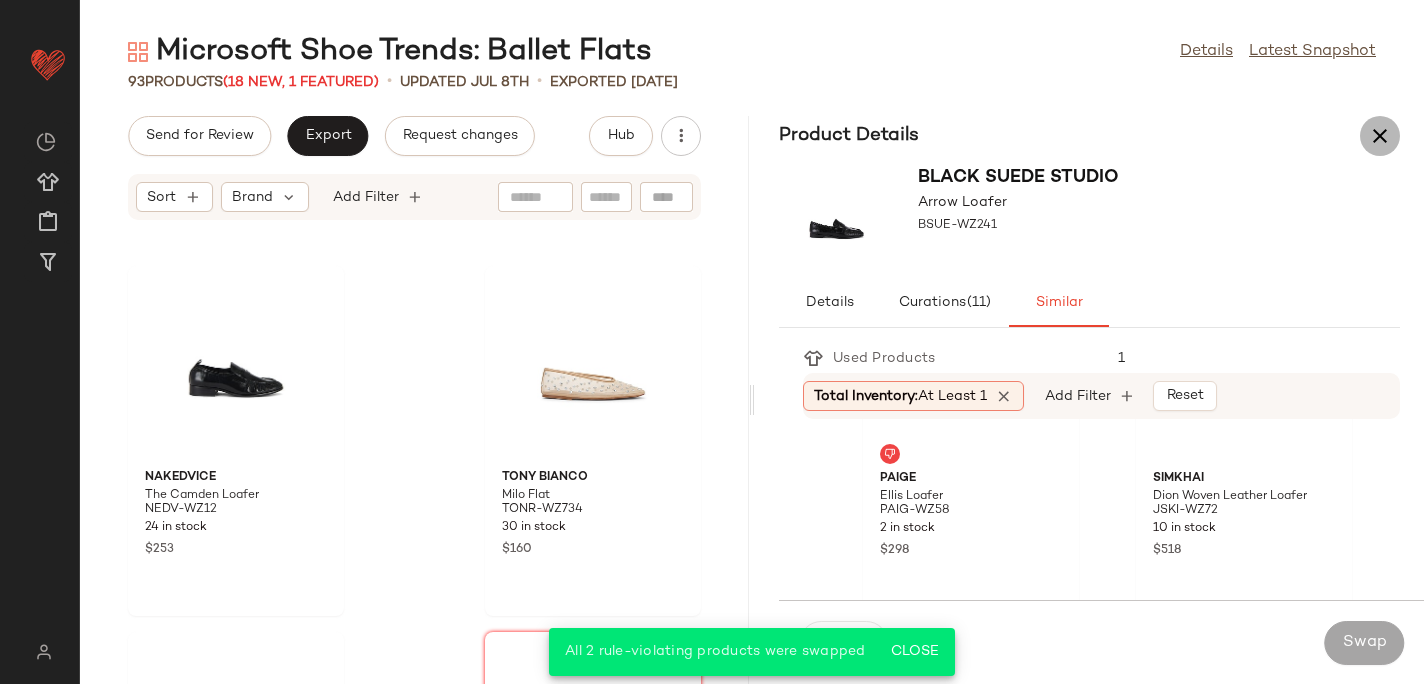 click at bounding box center [1380, 136] 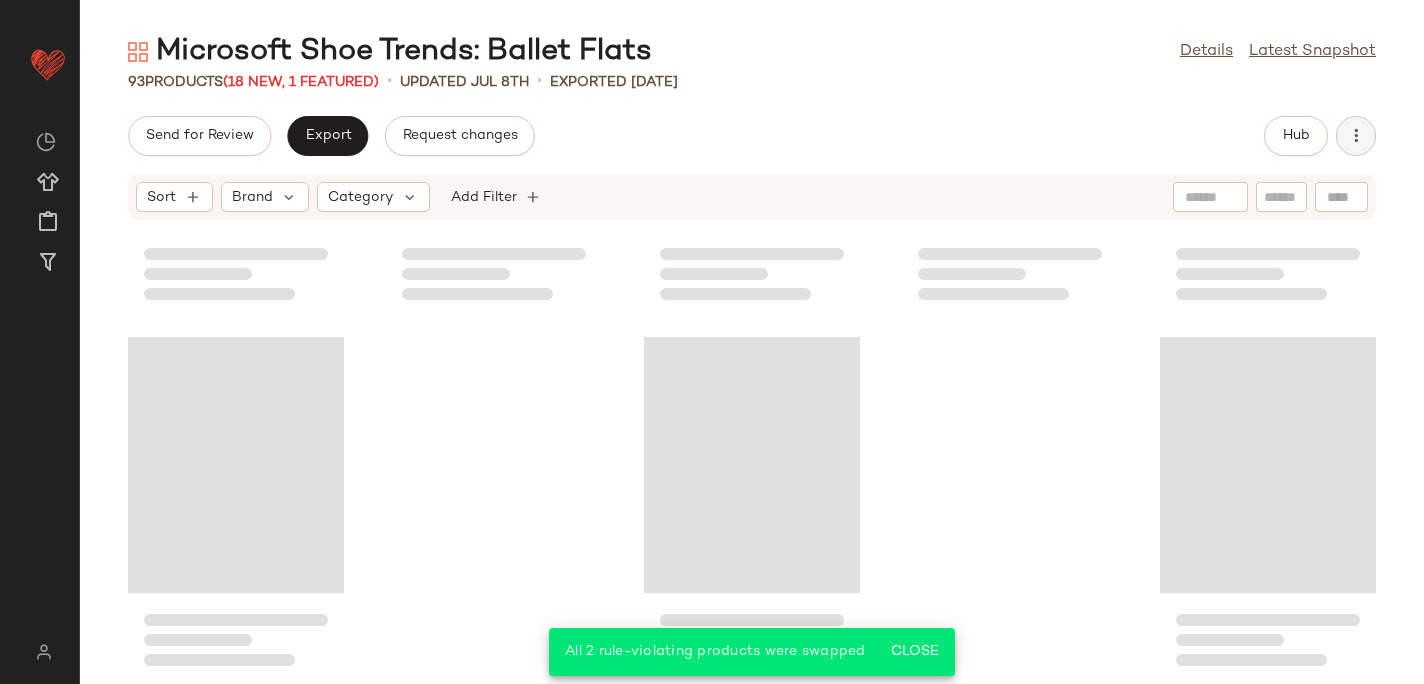 scroll, scrollTop: 6520, scrollLeft: 0, axis: vertical 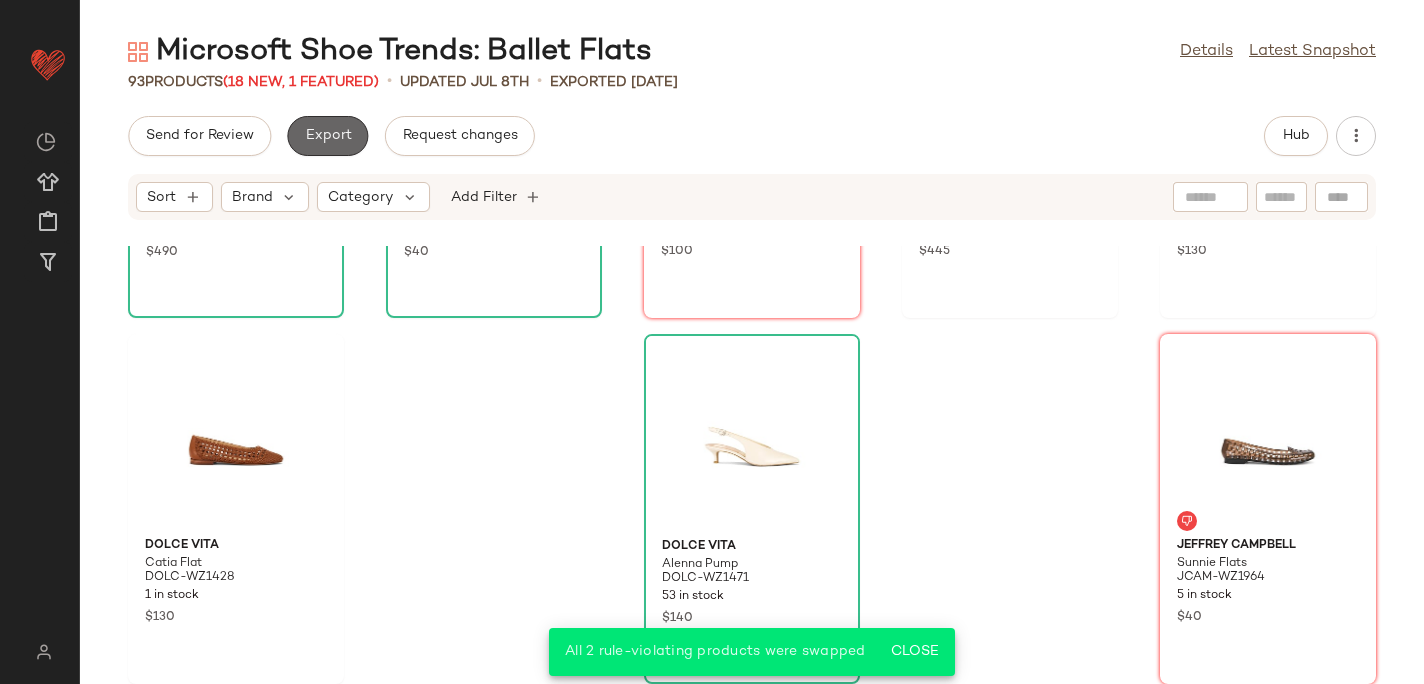 click on "Export" at bounding box center [327, 136] 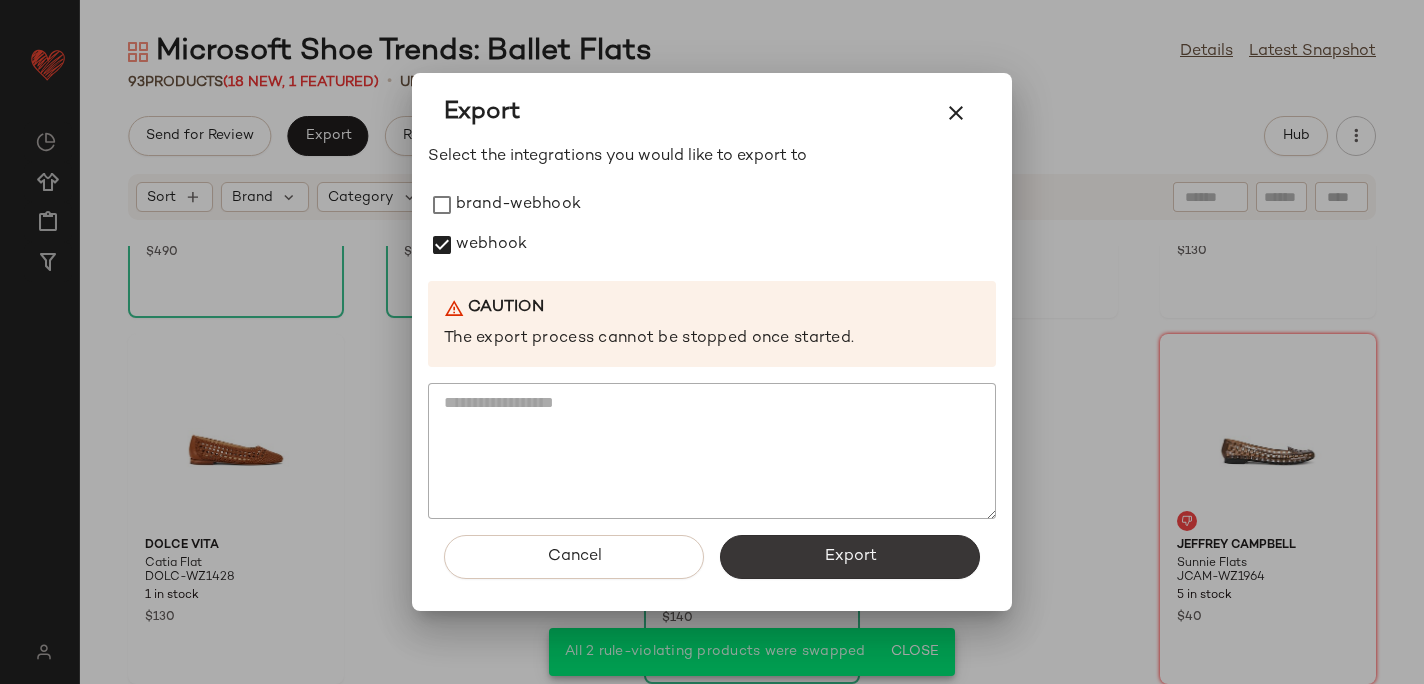 click on "Export" at bounding box center [850, 557] 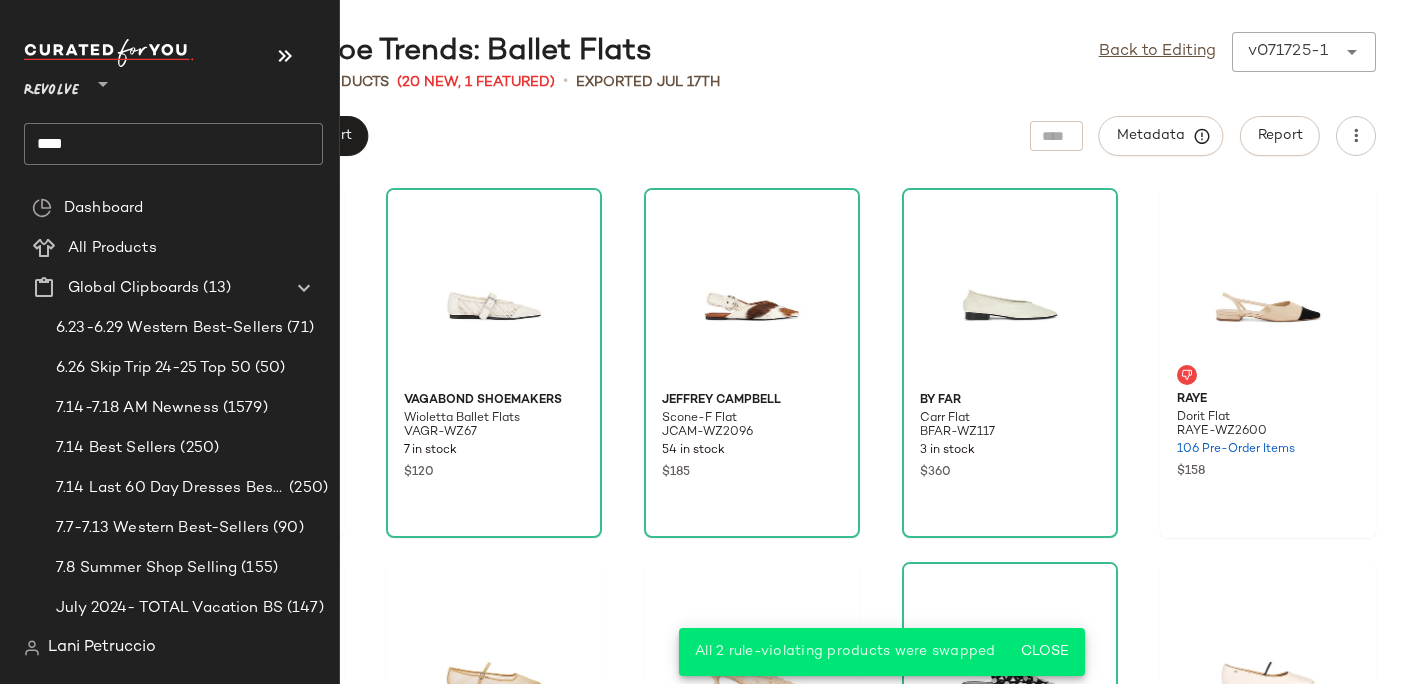 click on "****" 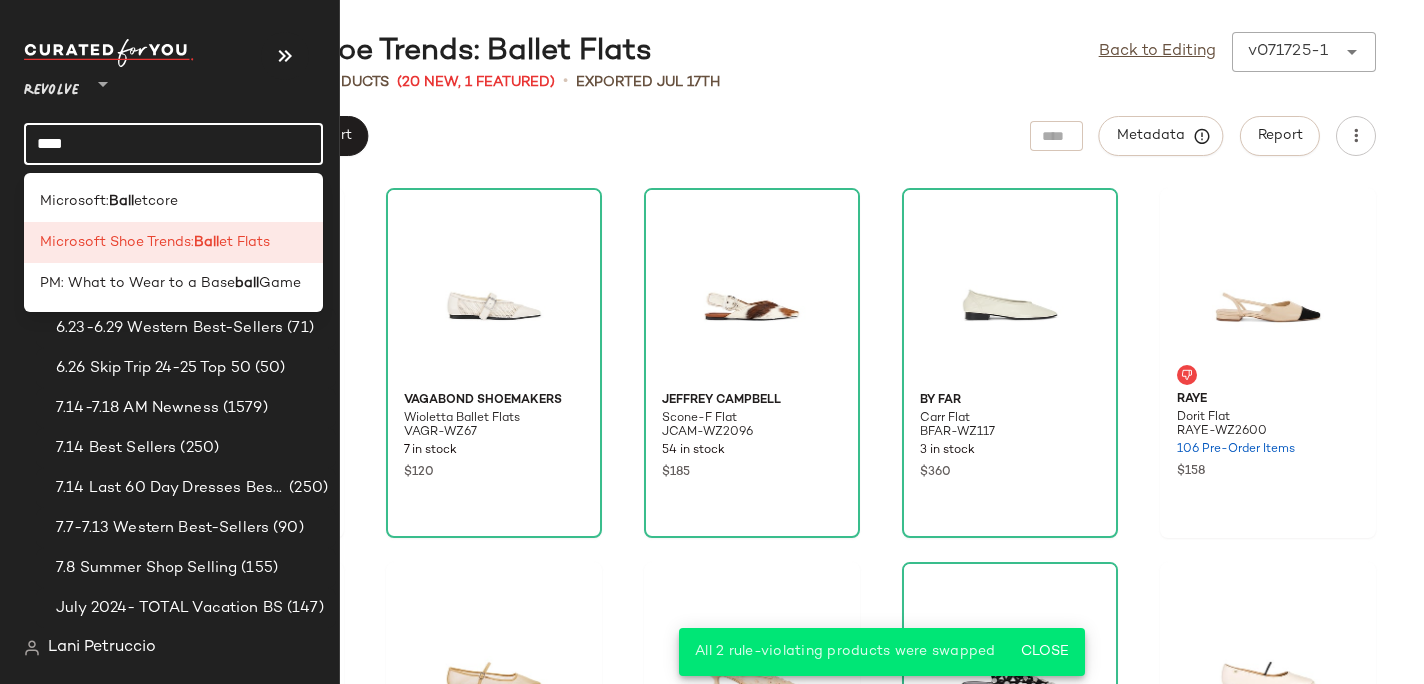 click on "****" 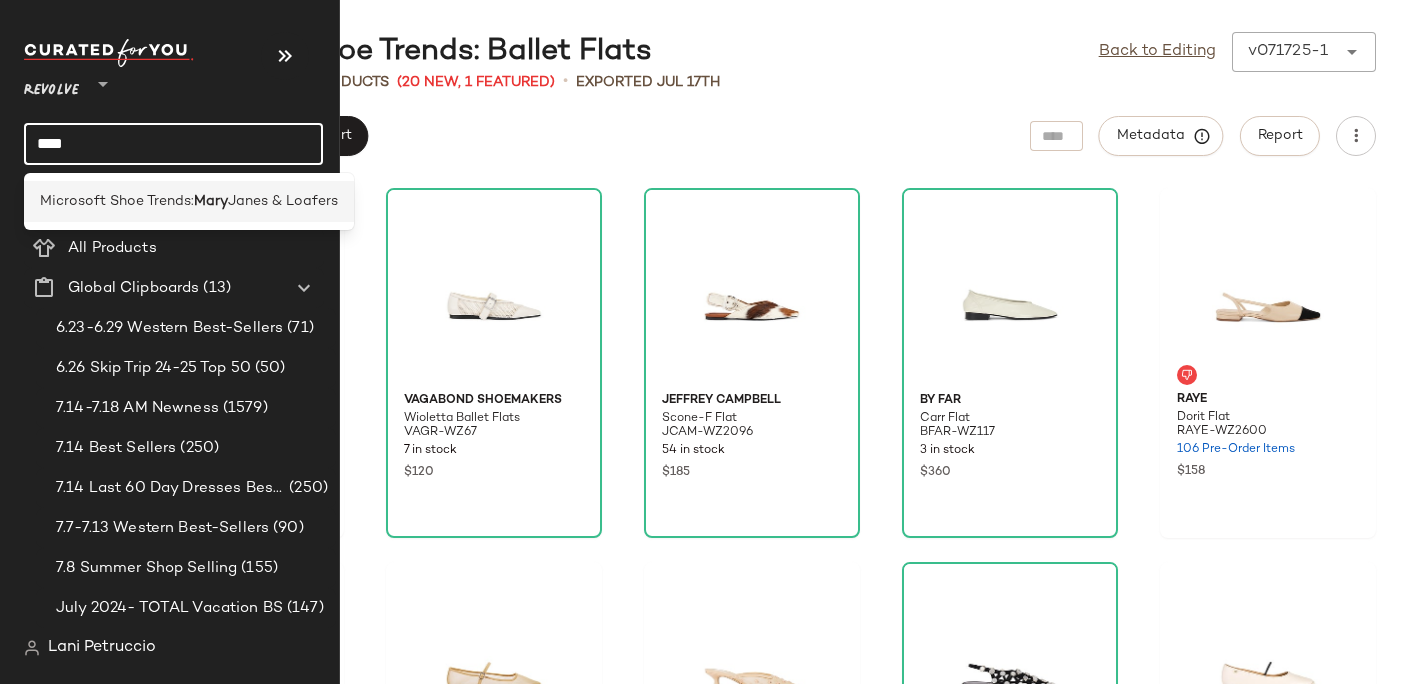 click on "Microsoft Shoe Trends:" at bounding box center [117, 201] 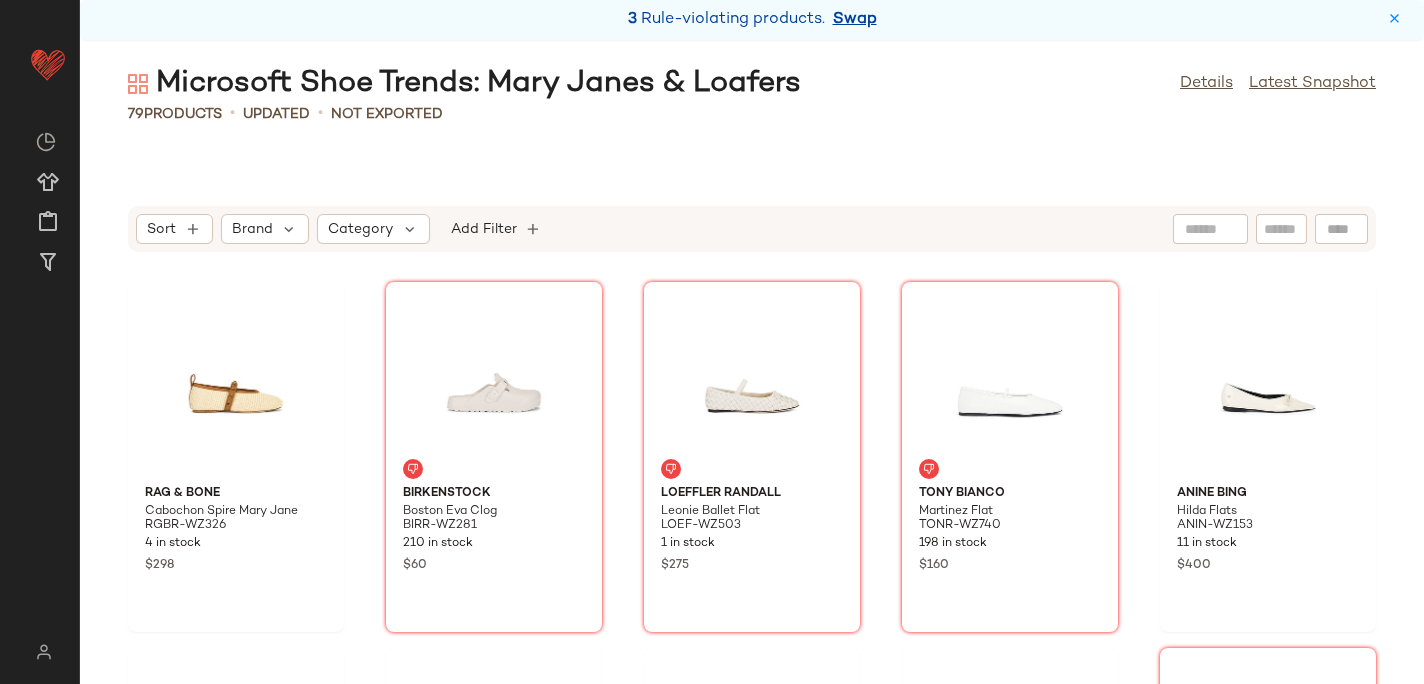click on "Swap" at bounding box center [855, 20] 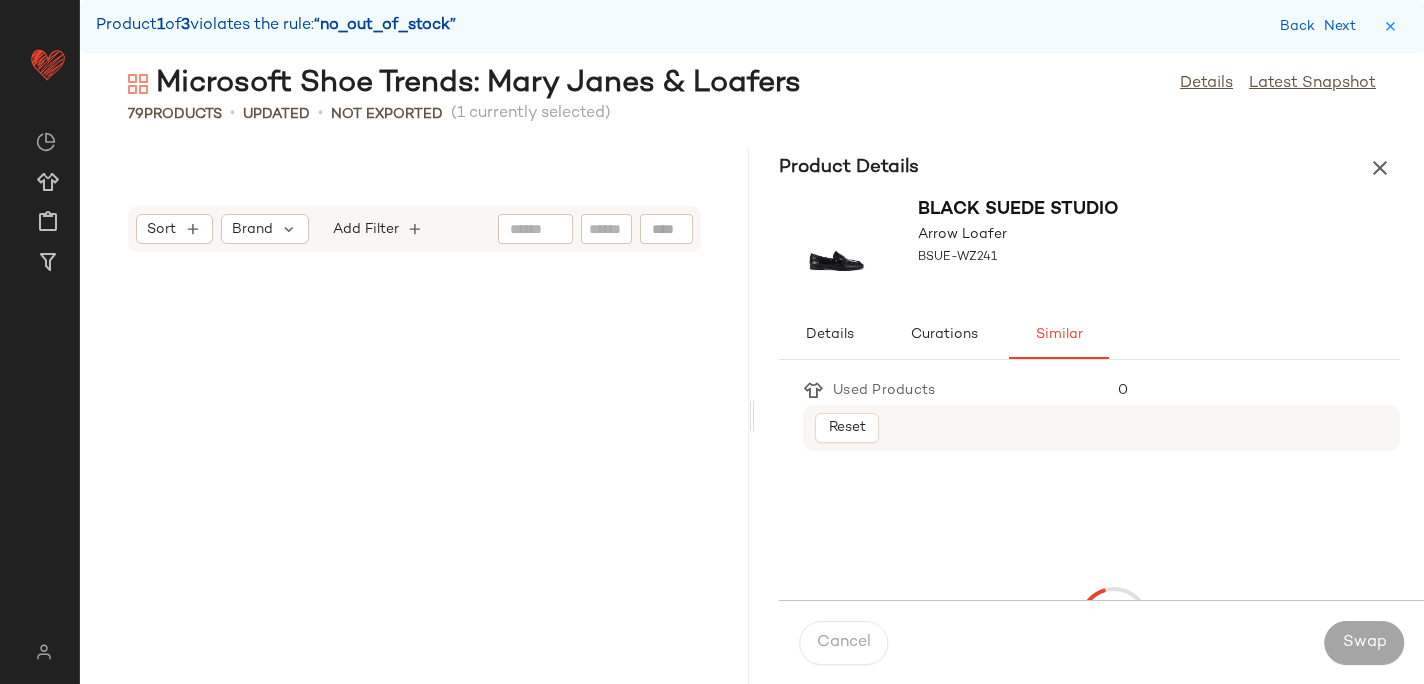 scroll, scrollTop: 4026, scrollLeft: 0, axis: vertical 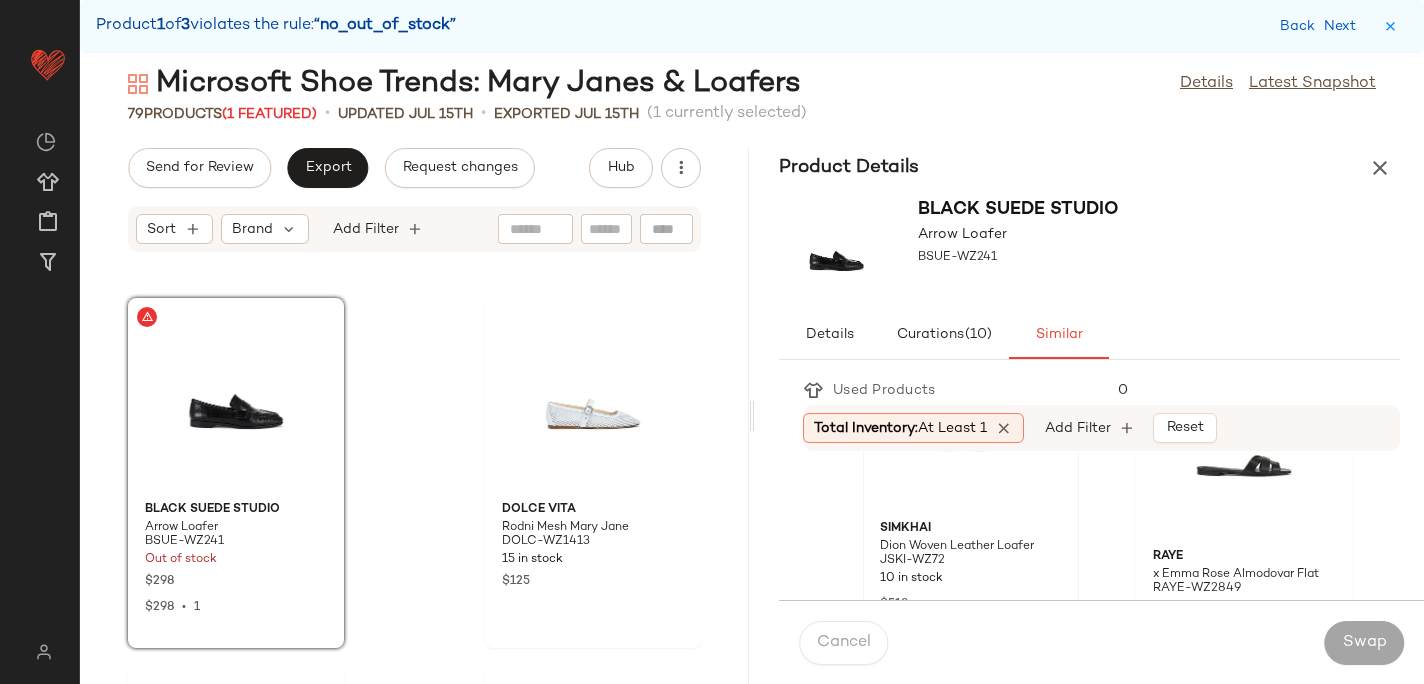 click 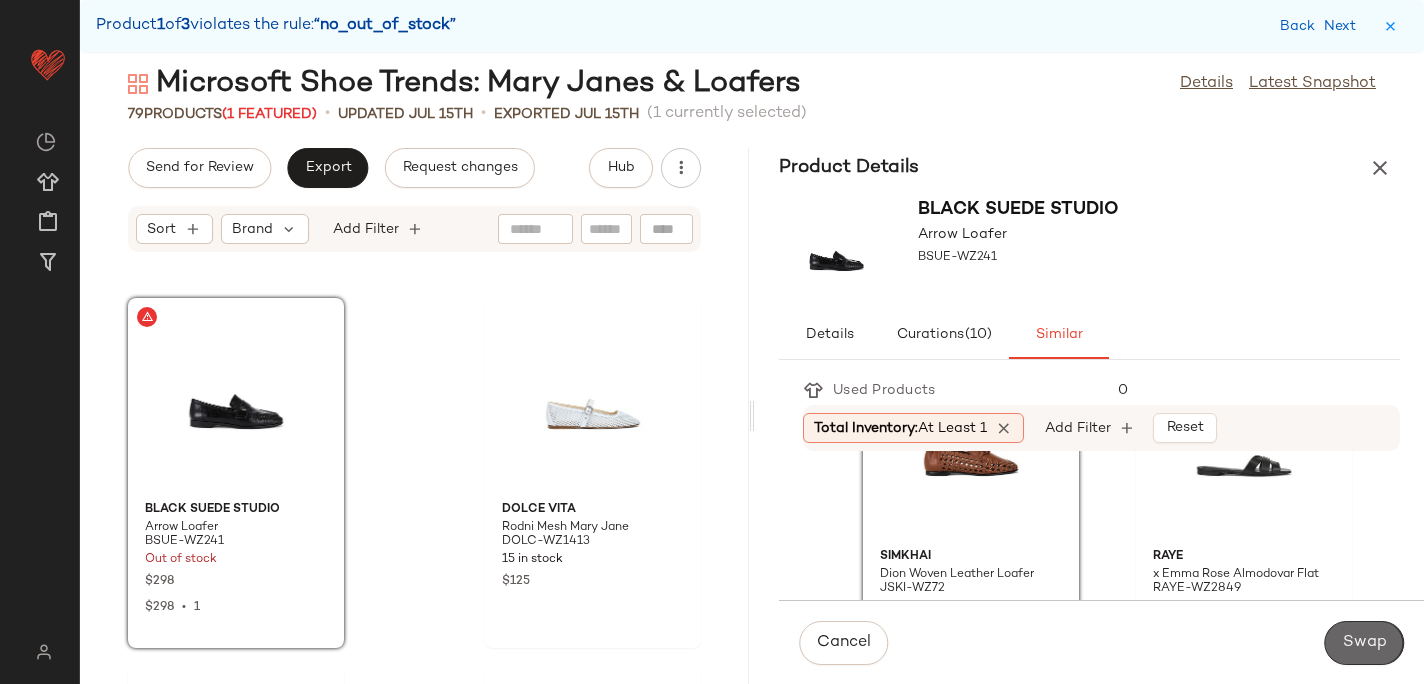 click on "Swap" 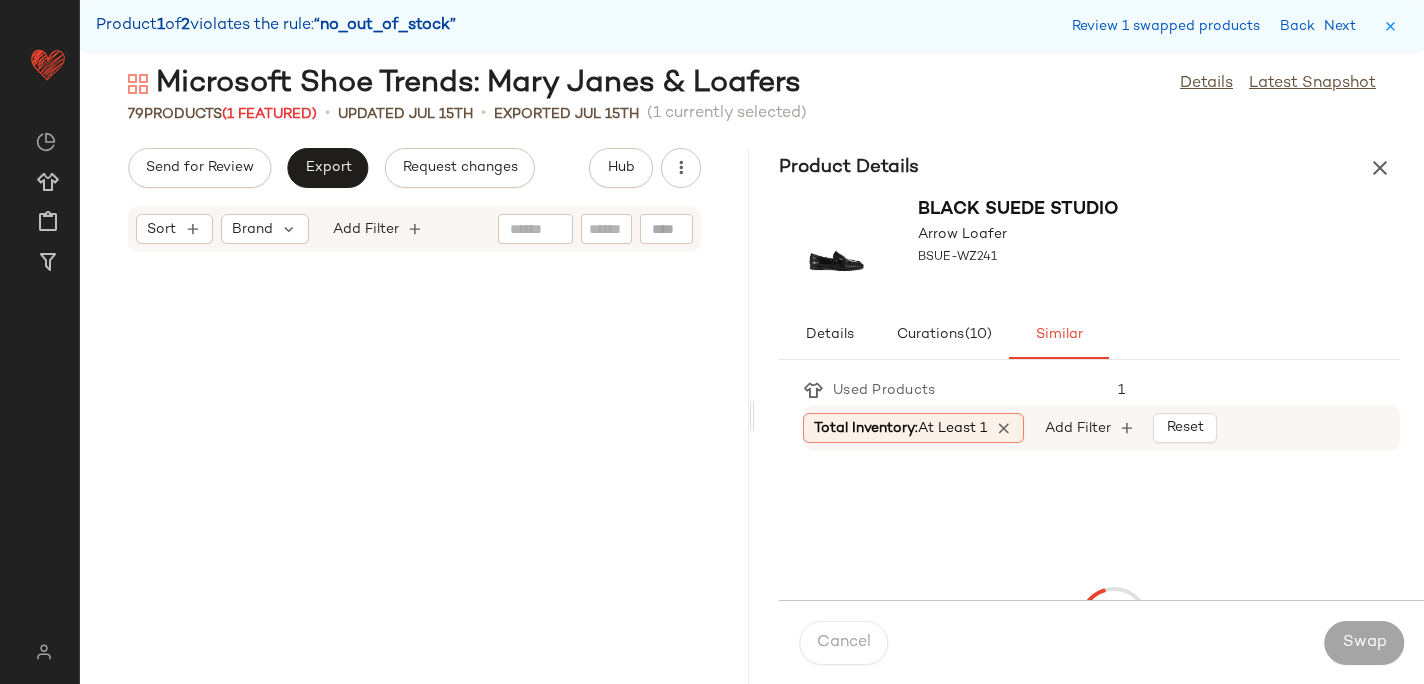 scroll, scrollTop: 6222, scrollLeft: 0, axis: vertical 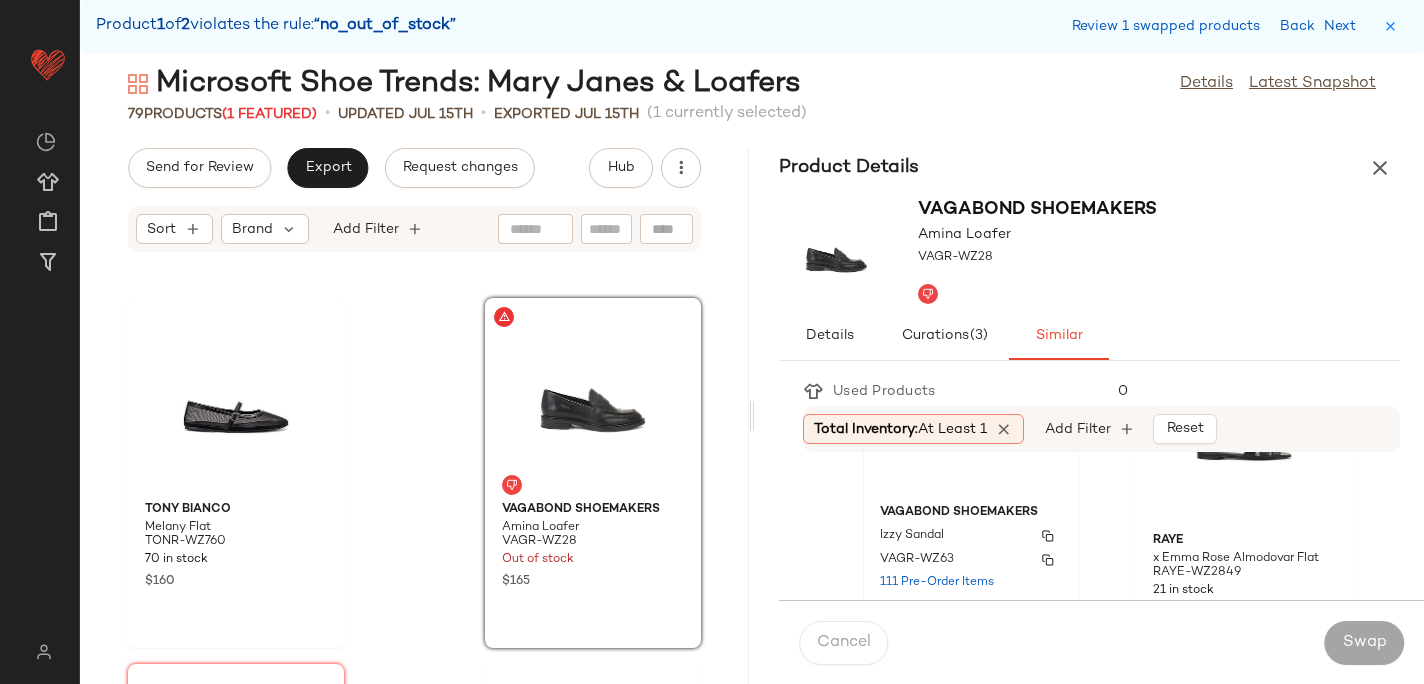 click on "Vagabond Shoemakers" at bounding box center (971, 513) 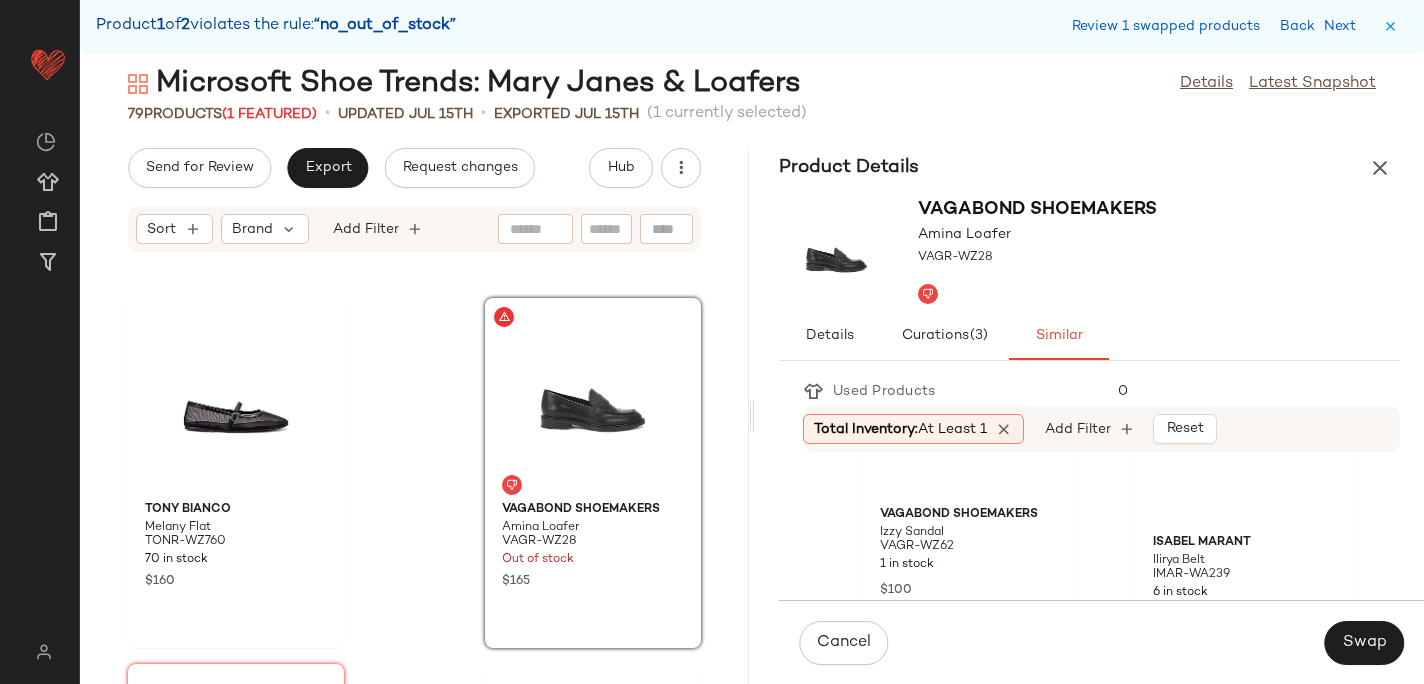 scroll, scrollTop: 3079, scrollLeft: 0, axis: vertical 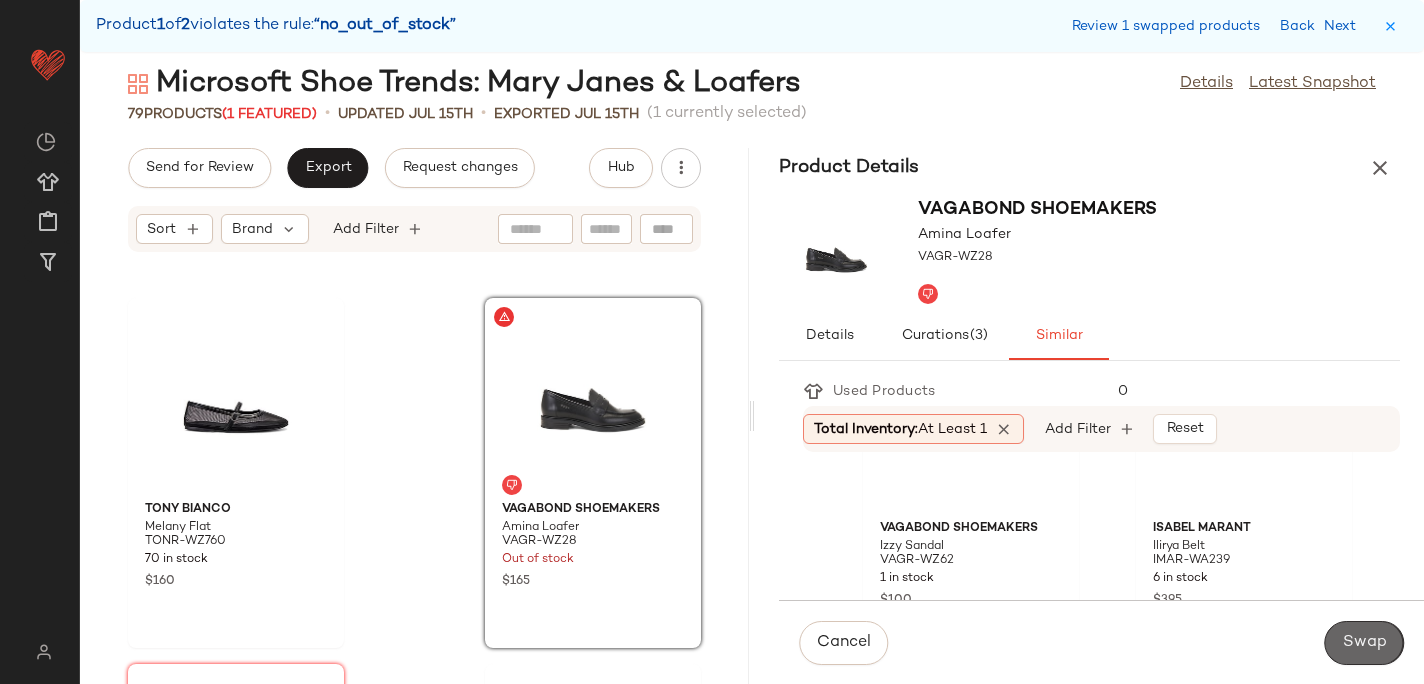 click on "Swap" at bounding box center [1364, 643] 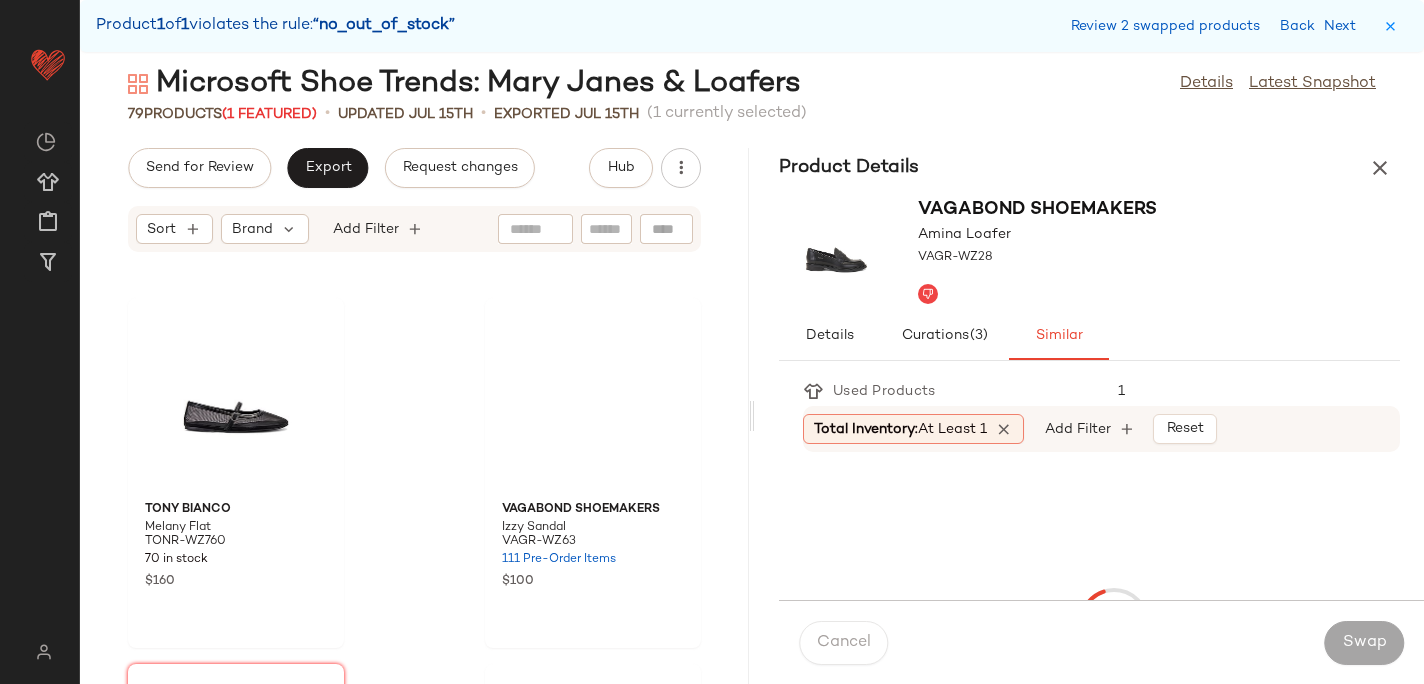 scroll, scrollTop: 9882, scrollLeft: 0, axis: vertical 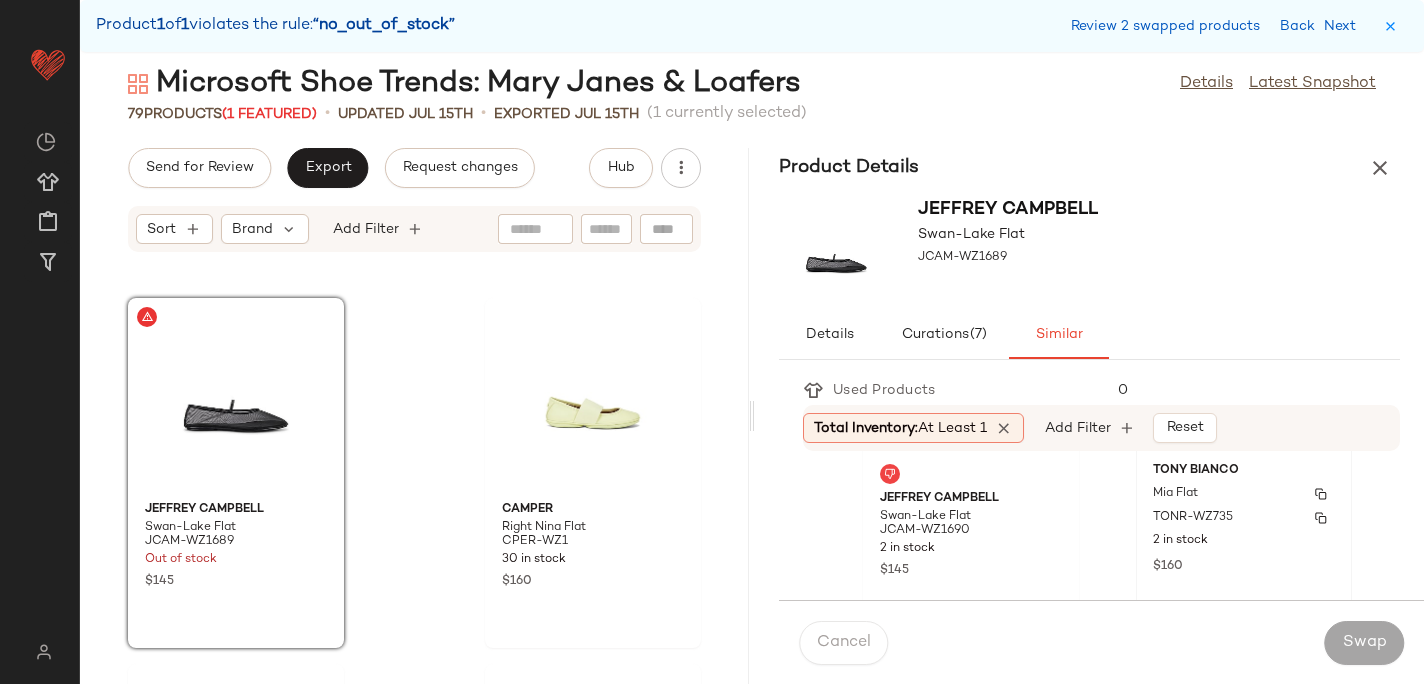 click on "Mia Flat" at bounding box center (1244, 494) 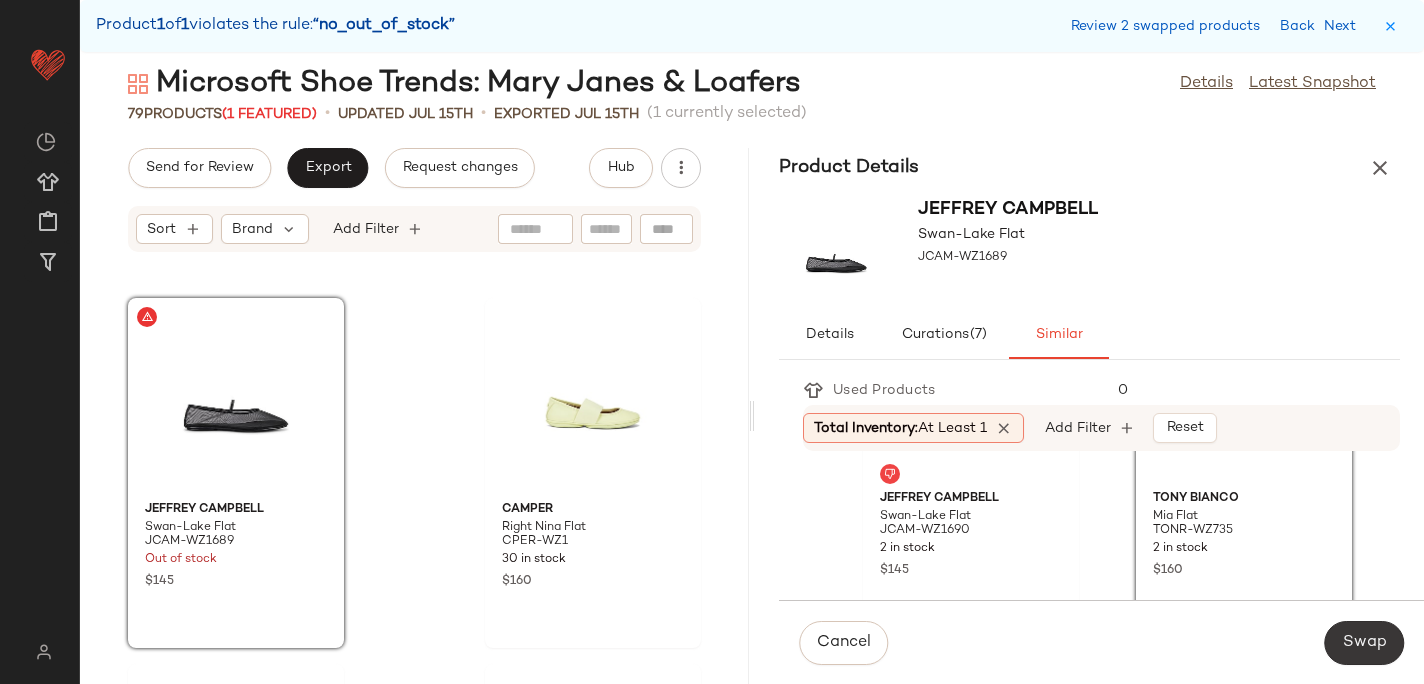 click on "Swap" at bounding box center (1364, 643) 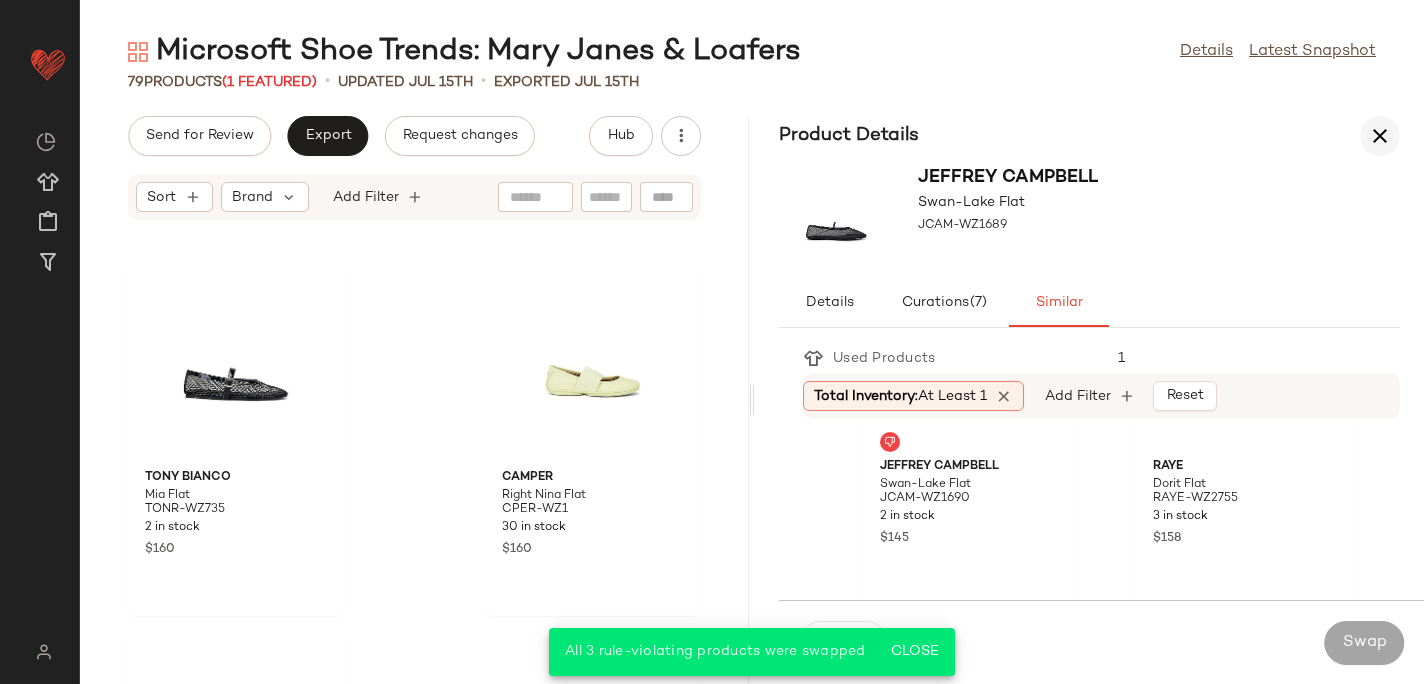 click at bounding box center [1380, 136] 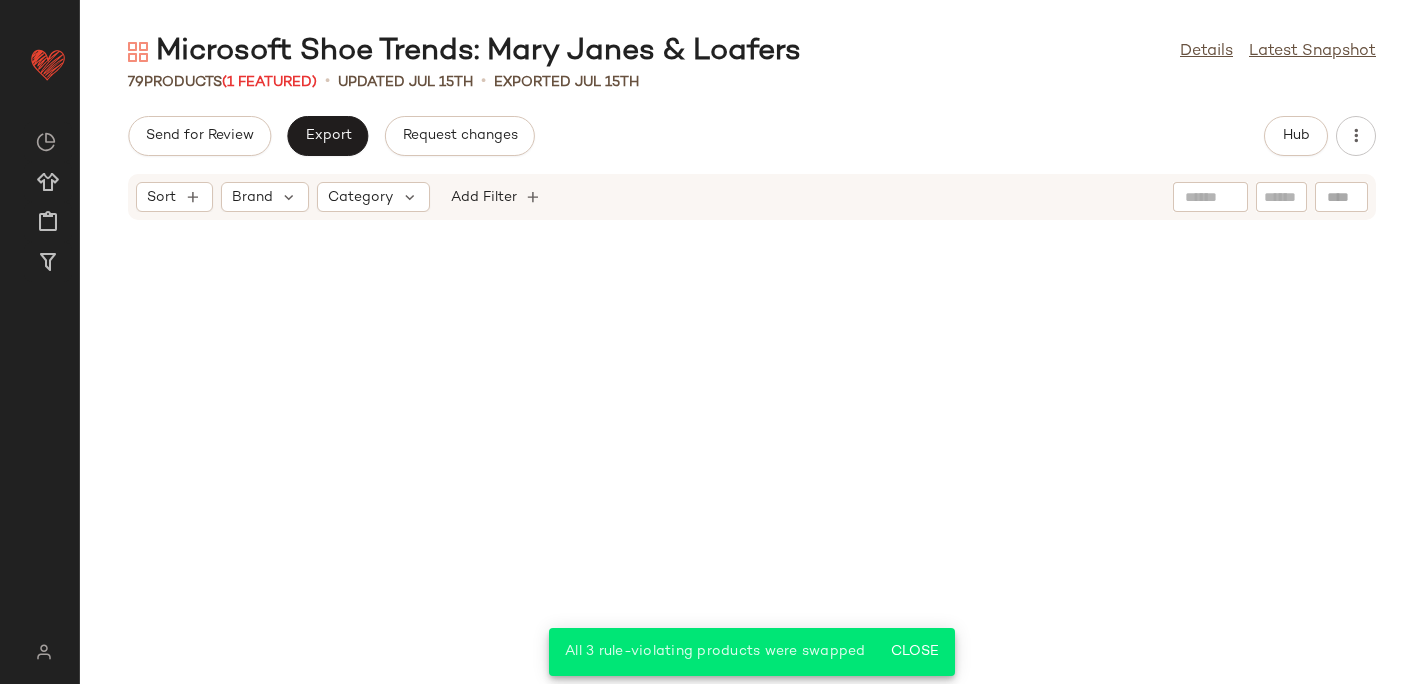 scroll, scrollTop: 5422, scrollLeft: 0, axis: vertical 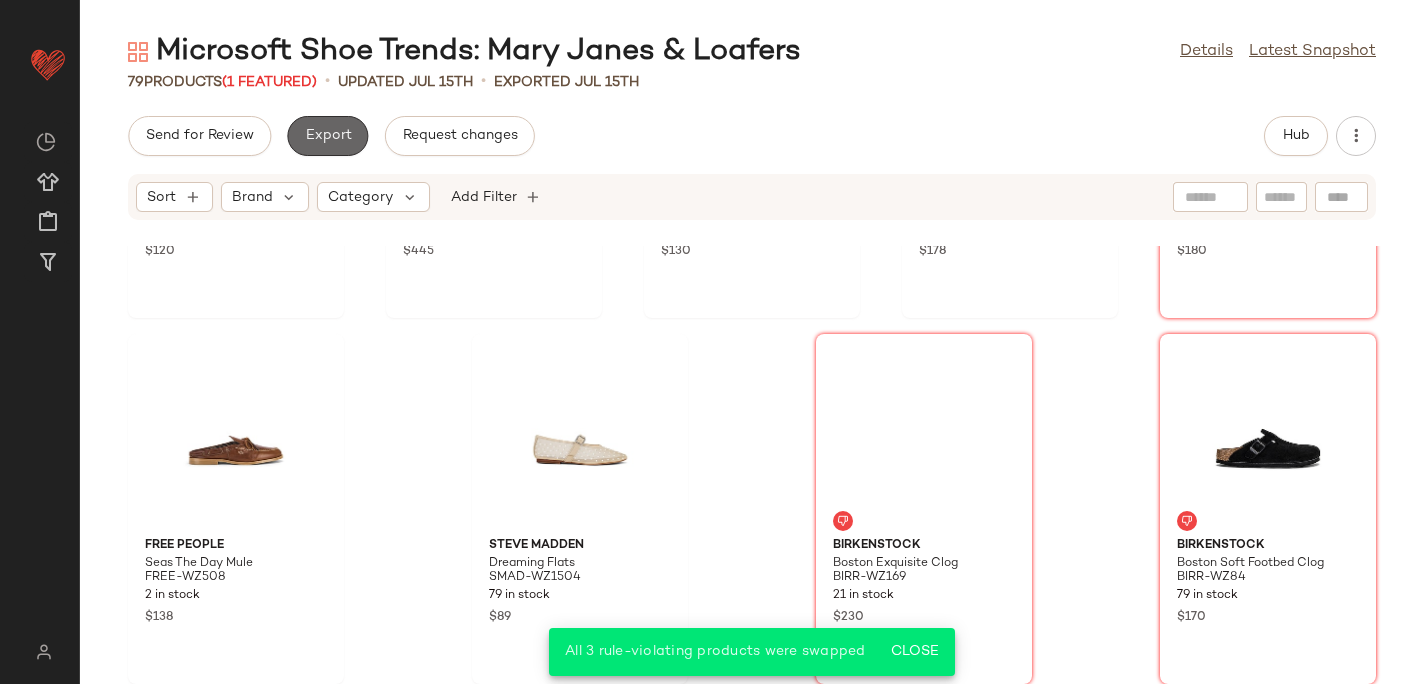 click on "Export" 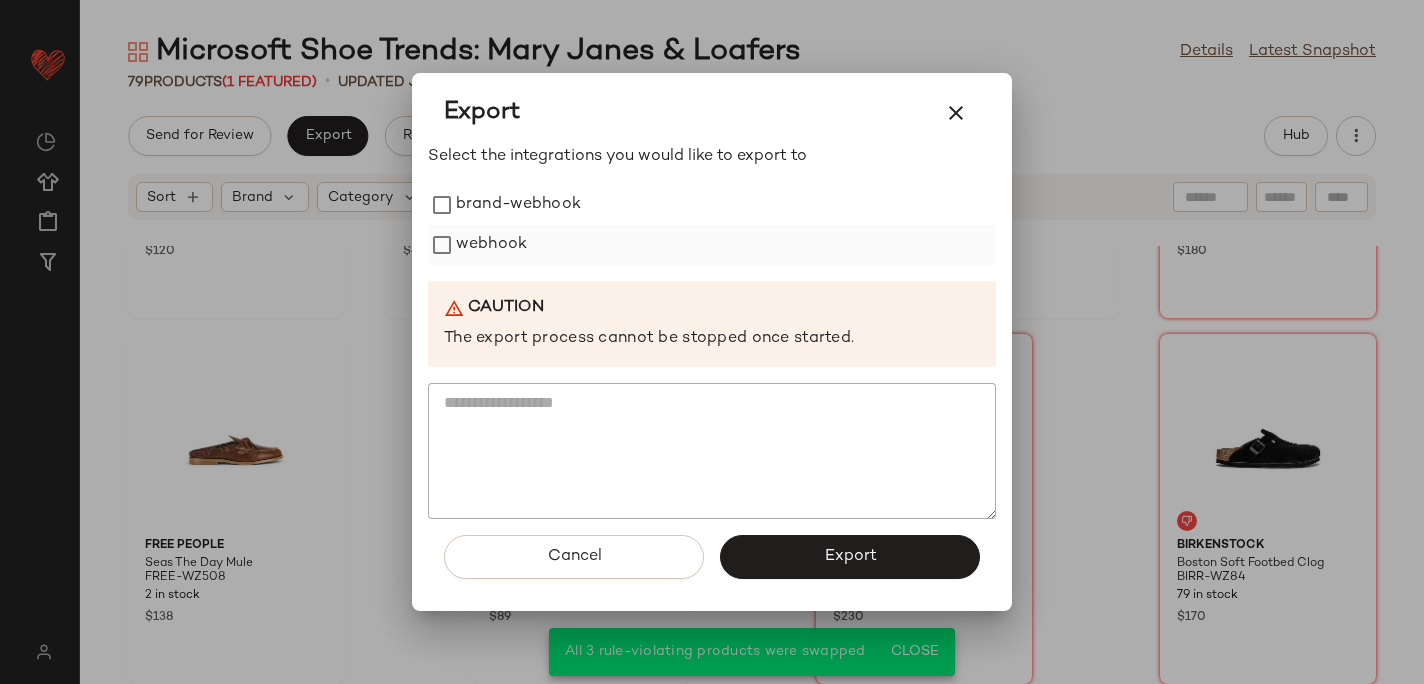 click on "webhook" at bounding box center [491, 245] 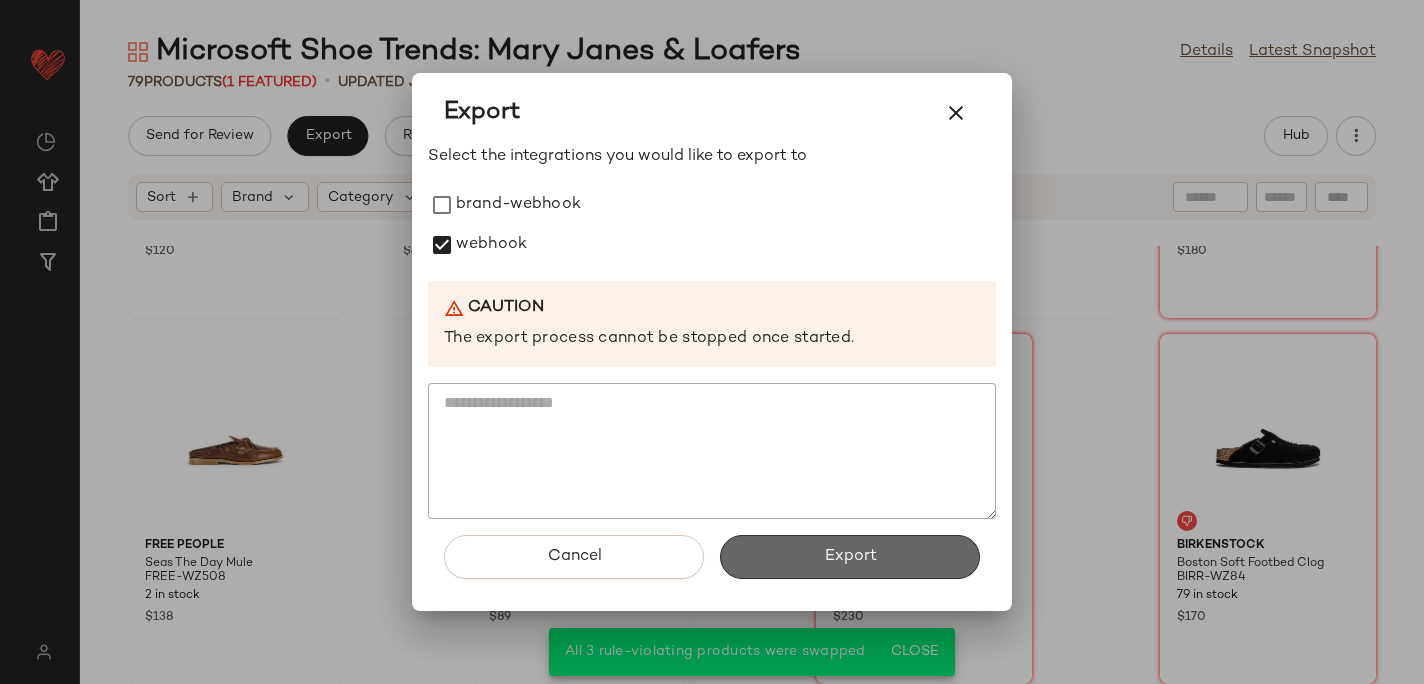click on "Export" at bounding box center [850, 557] 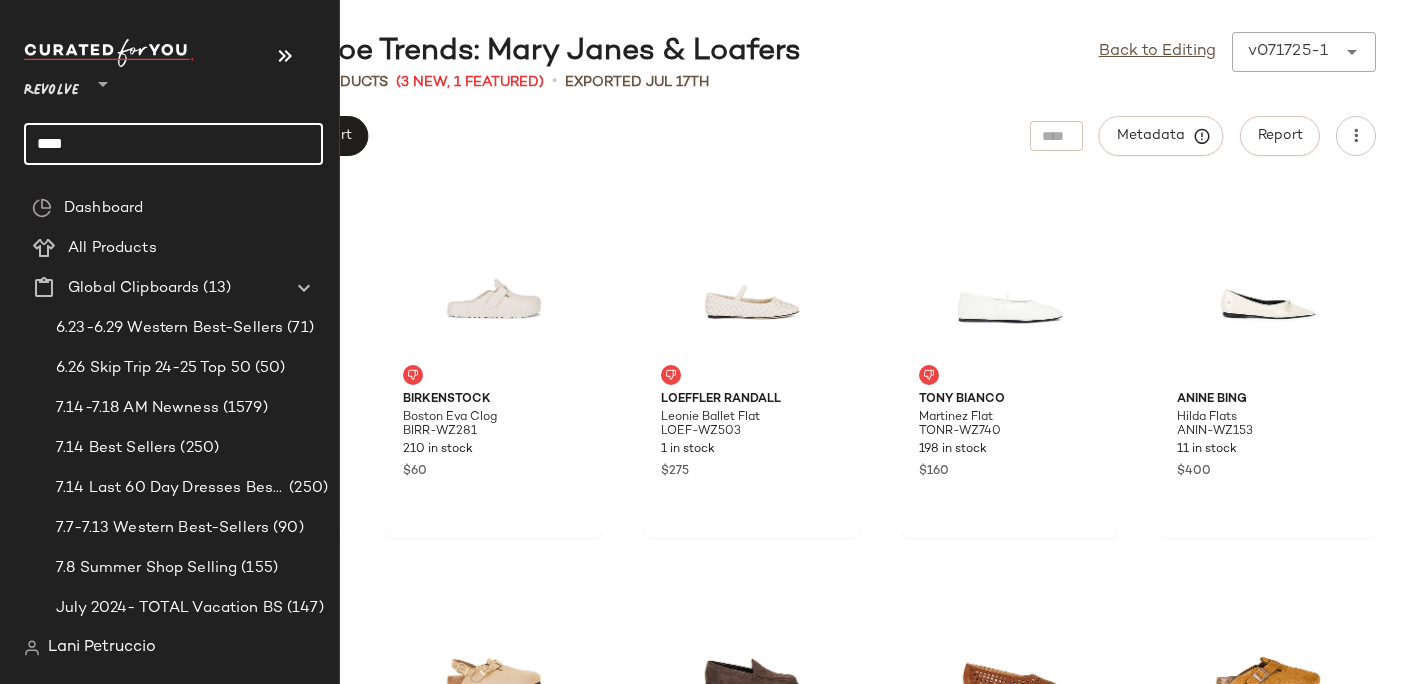 click on "****" 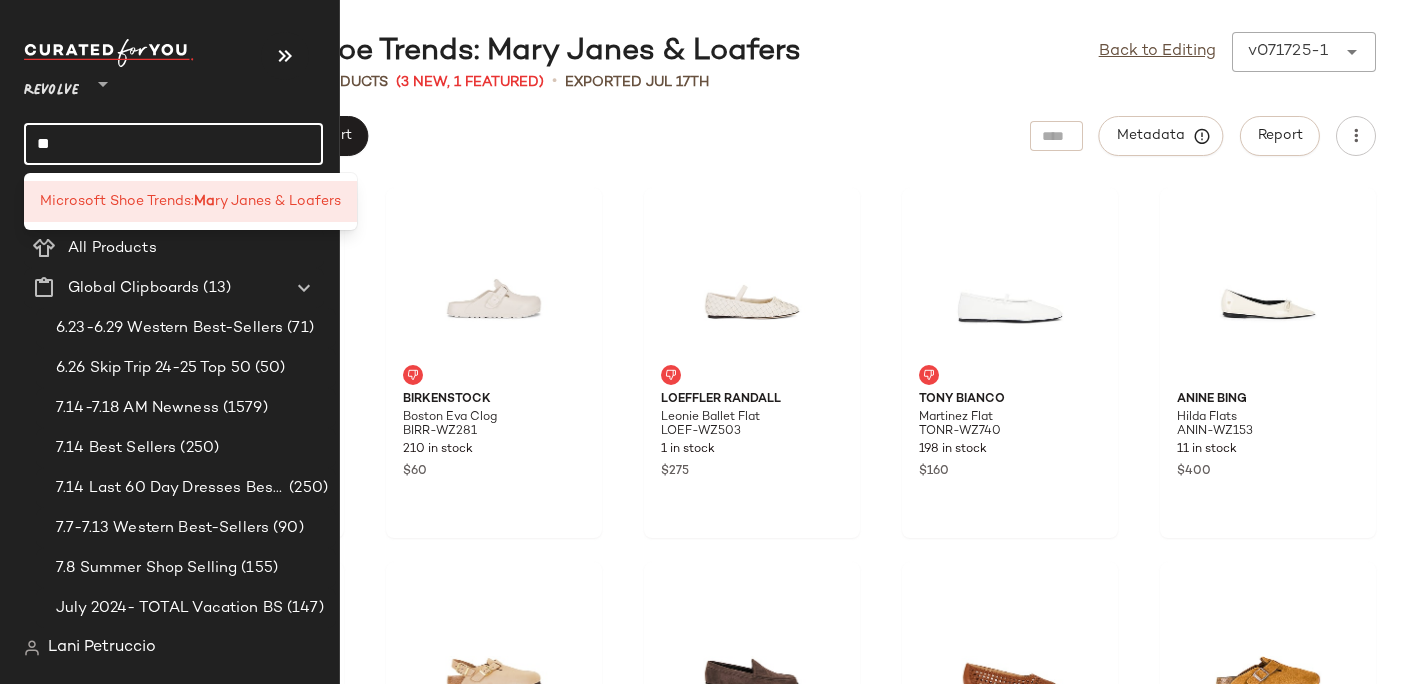 type on "*" 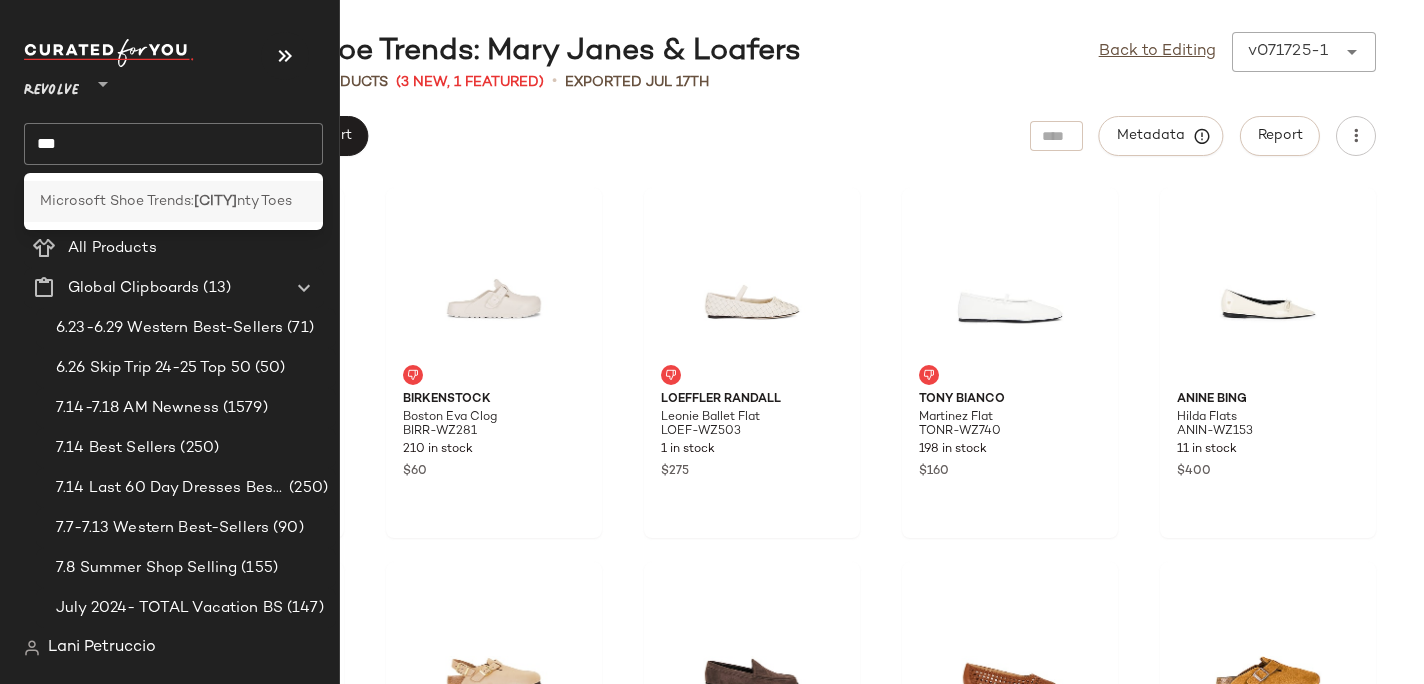 click on "Microsoft Shoe Trends:" at bounding box center [117, 201] 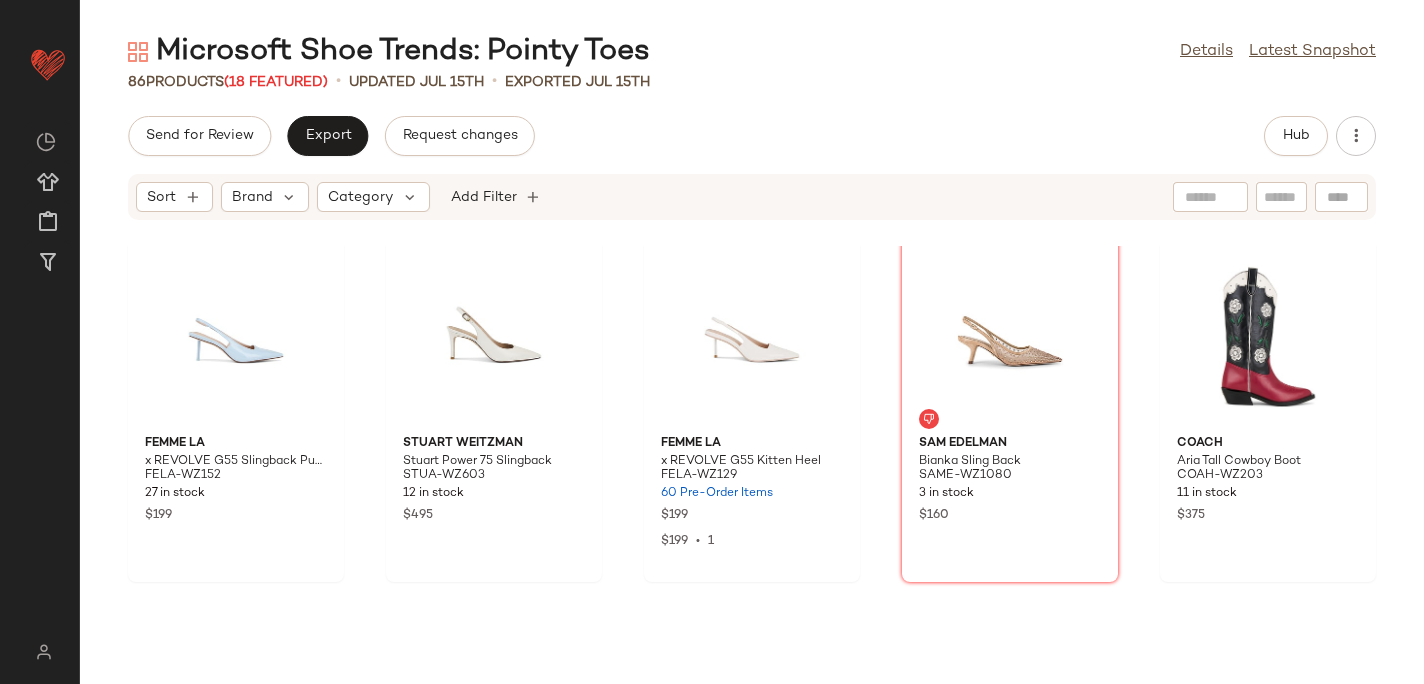 scroll, scrollTop: 983, scrollLeft: 0, axis: vertical 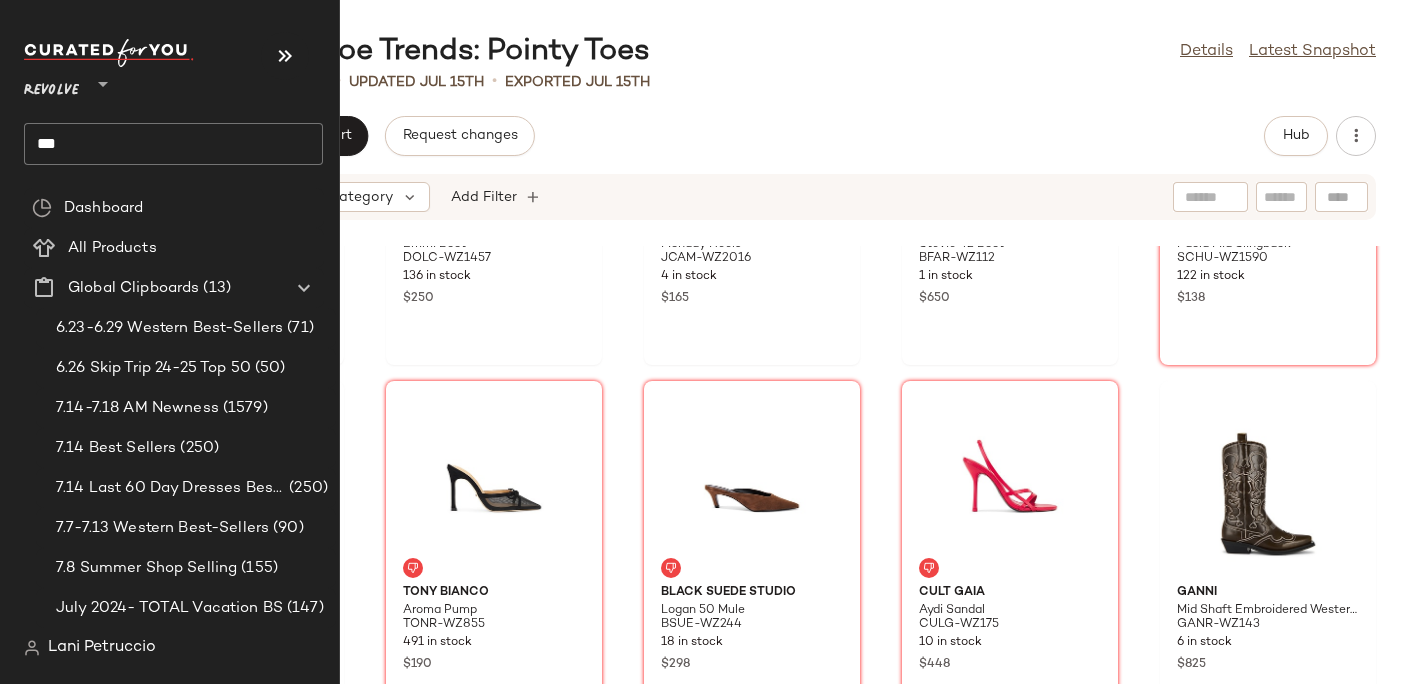 click on "***" 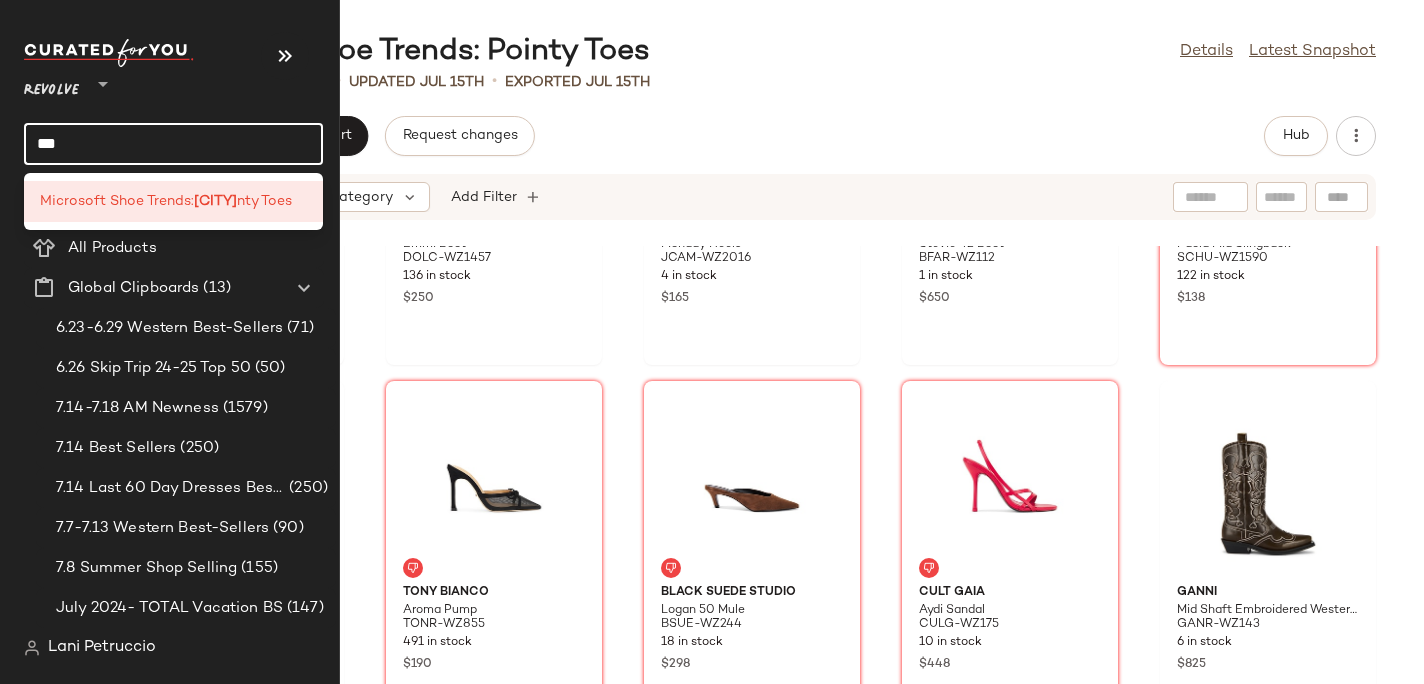 click on "***" 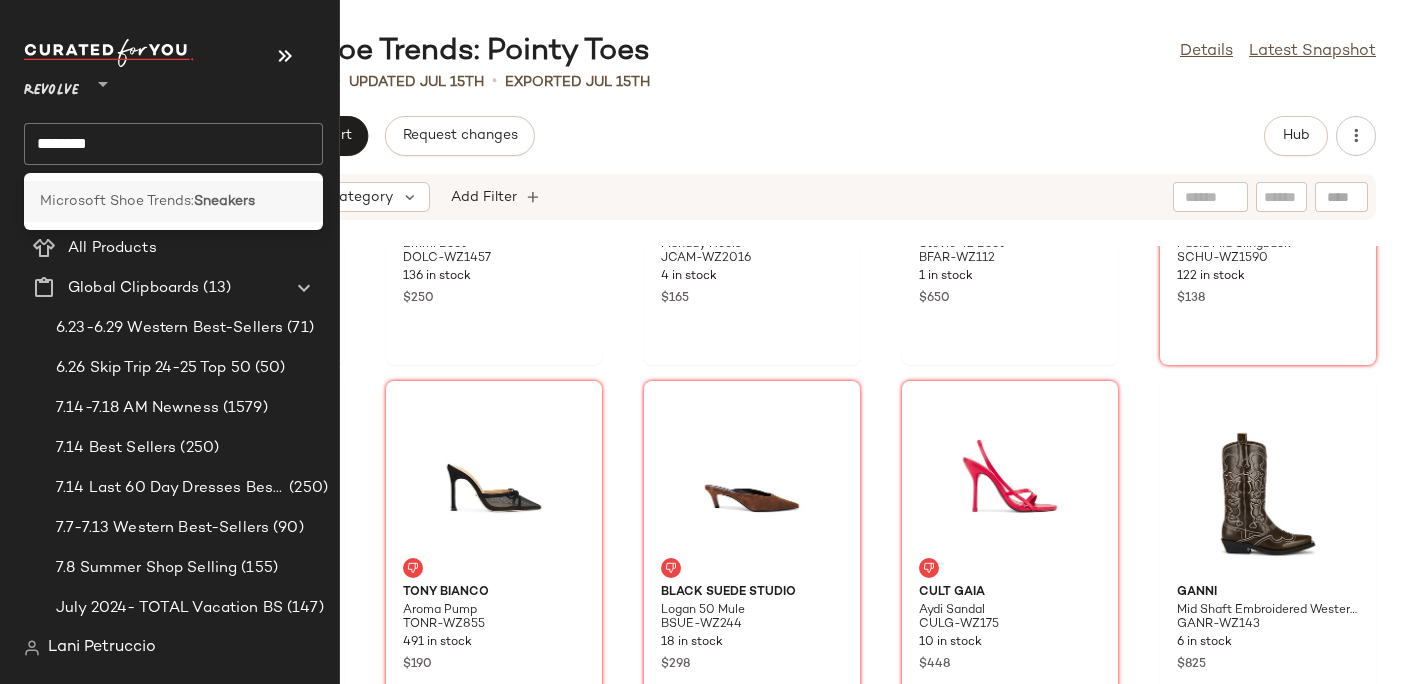click on "Microsoft Shoe Trends:" at bounding box center [117, 201] 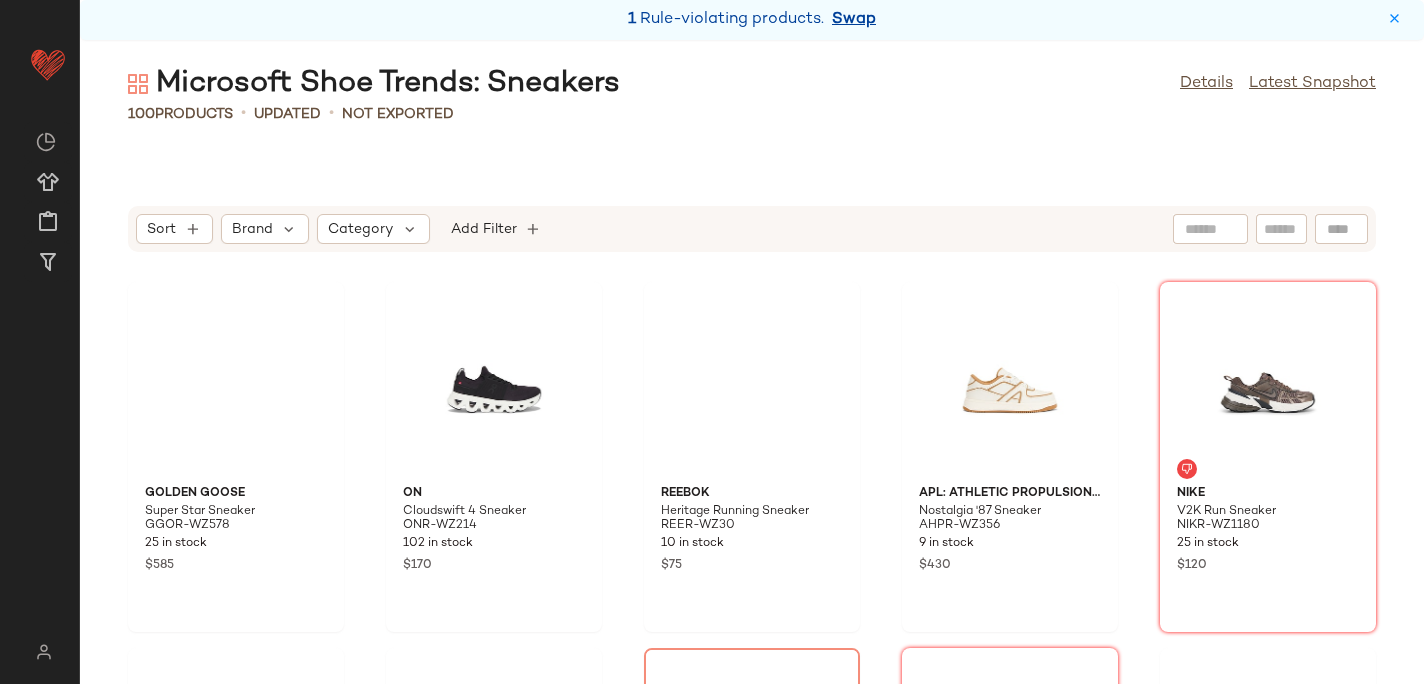 click on "Swap" at bounding box center (854, 20) 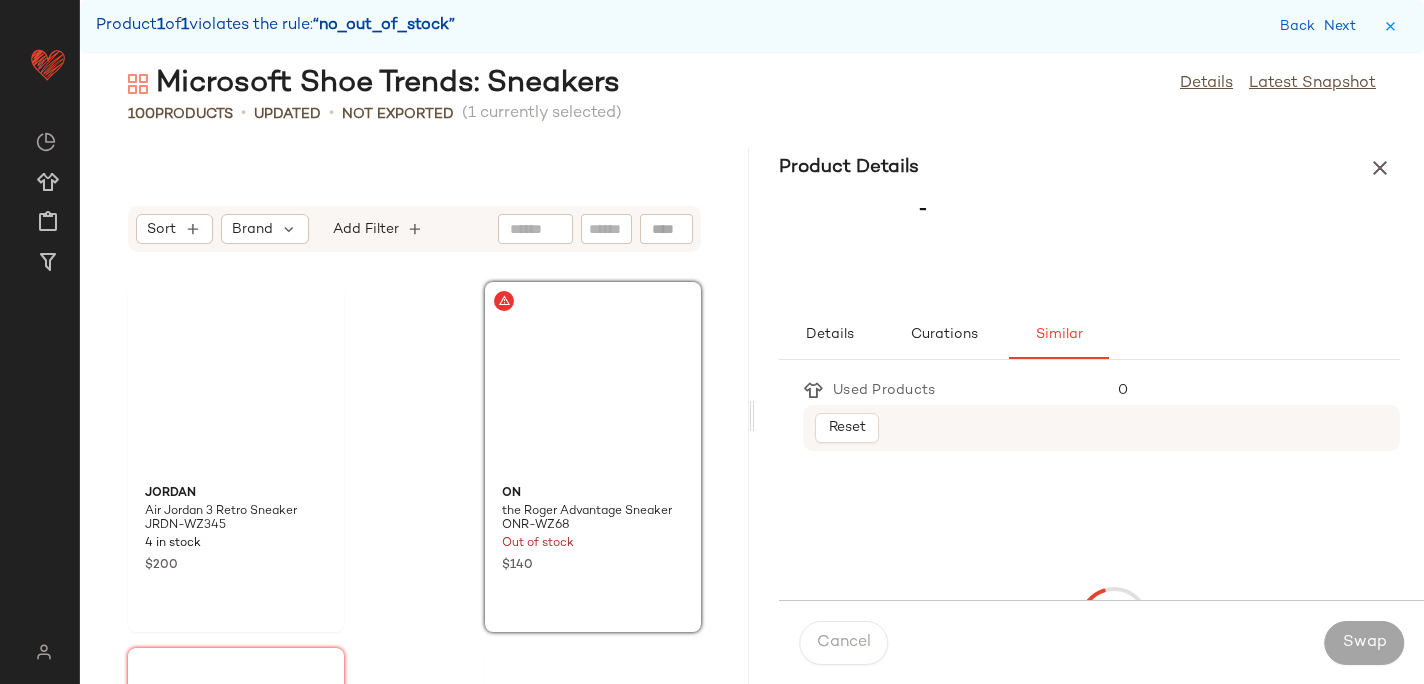 scroll, scrollTop: 1098, scrollLeft: 0, axis: vertical 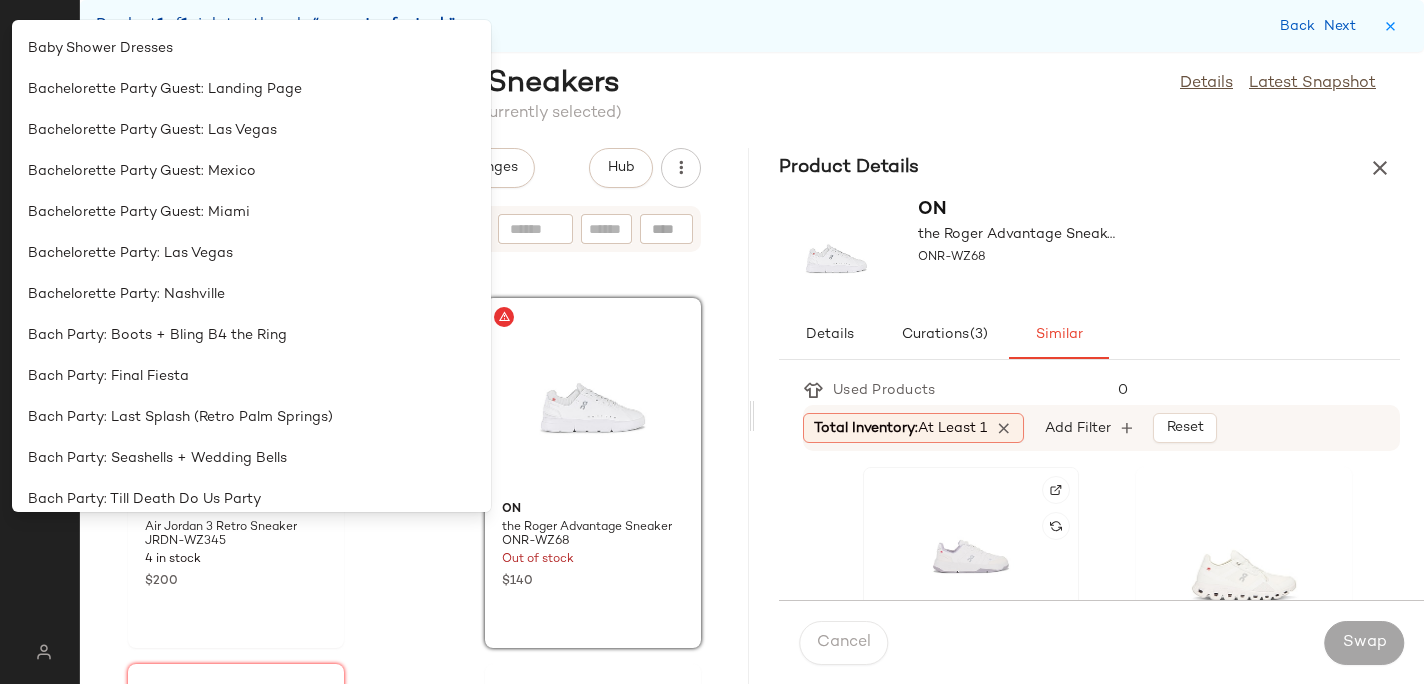 click 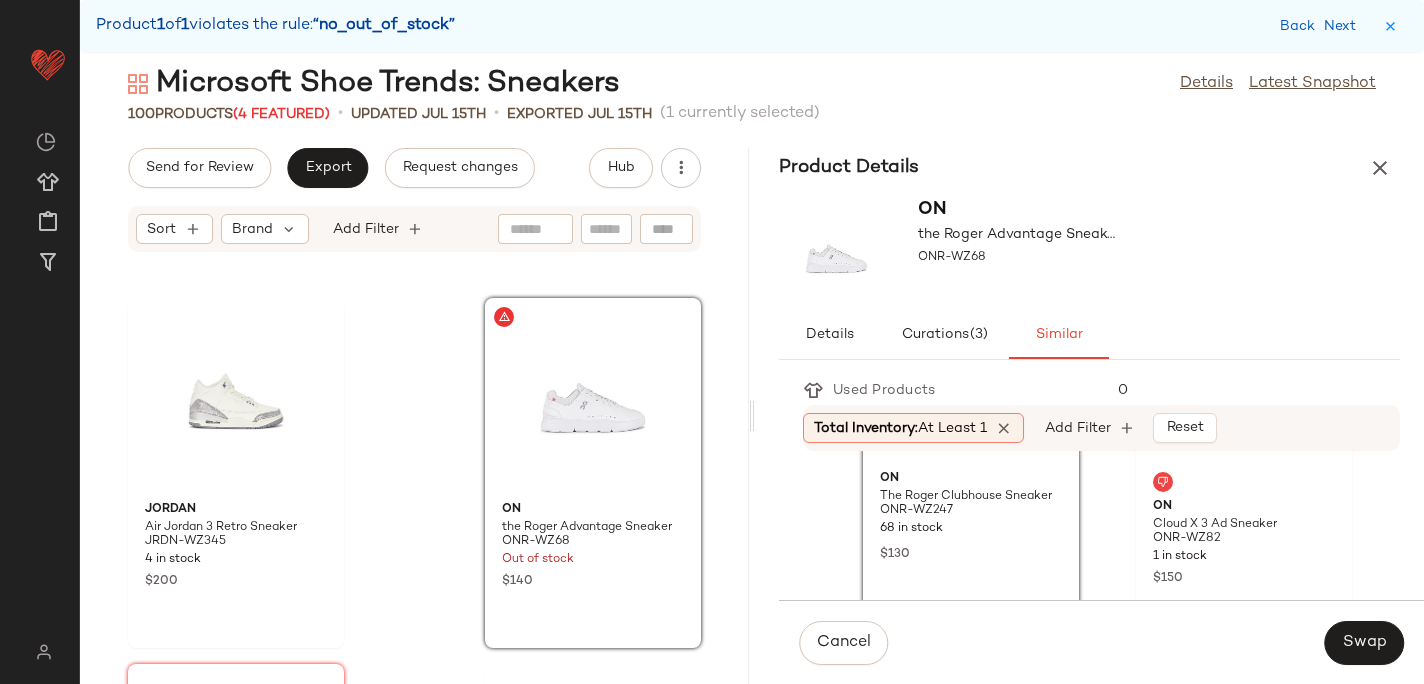 scroll, scrollTop: 176, scrollLeft: 0, axis: vertical 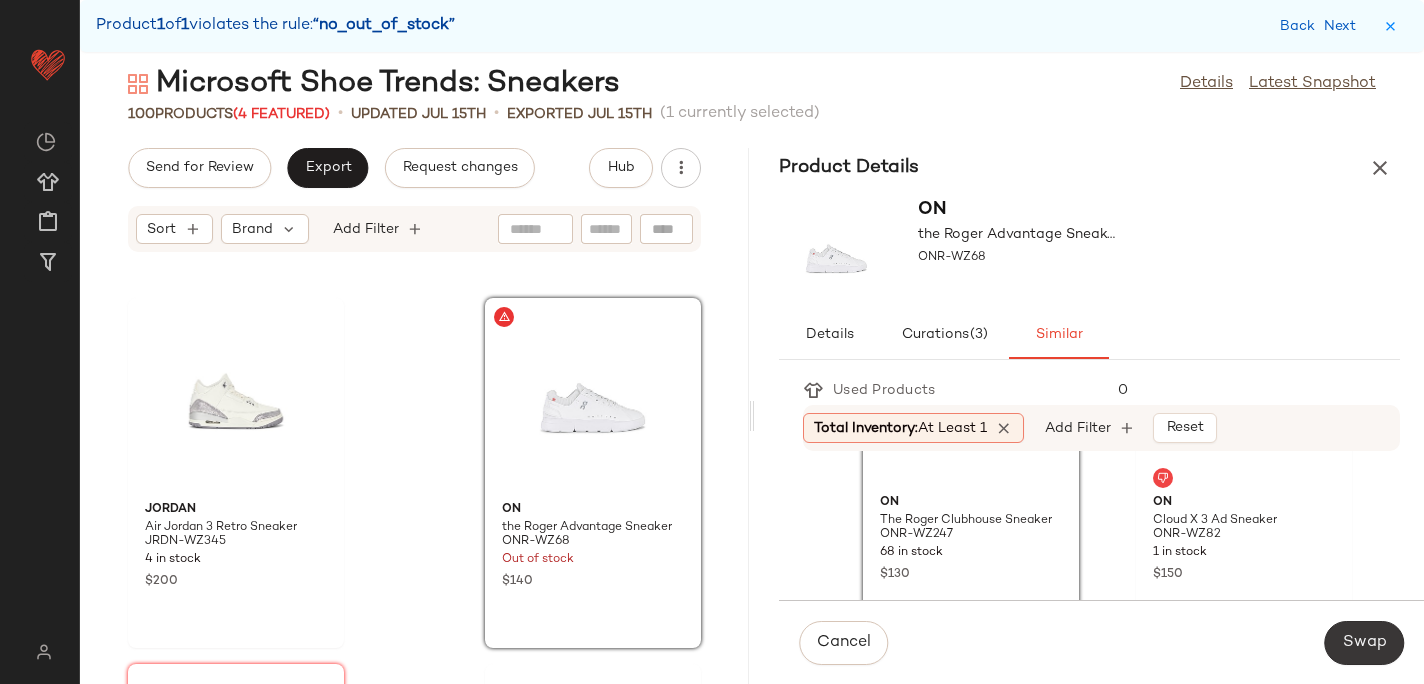 click on "Swap" 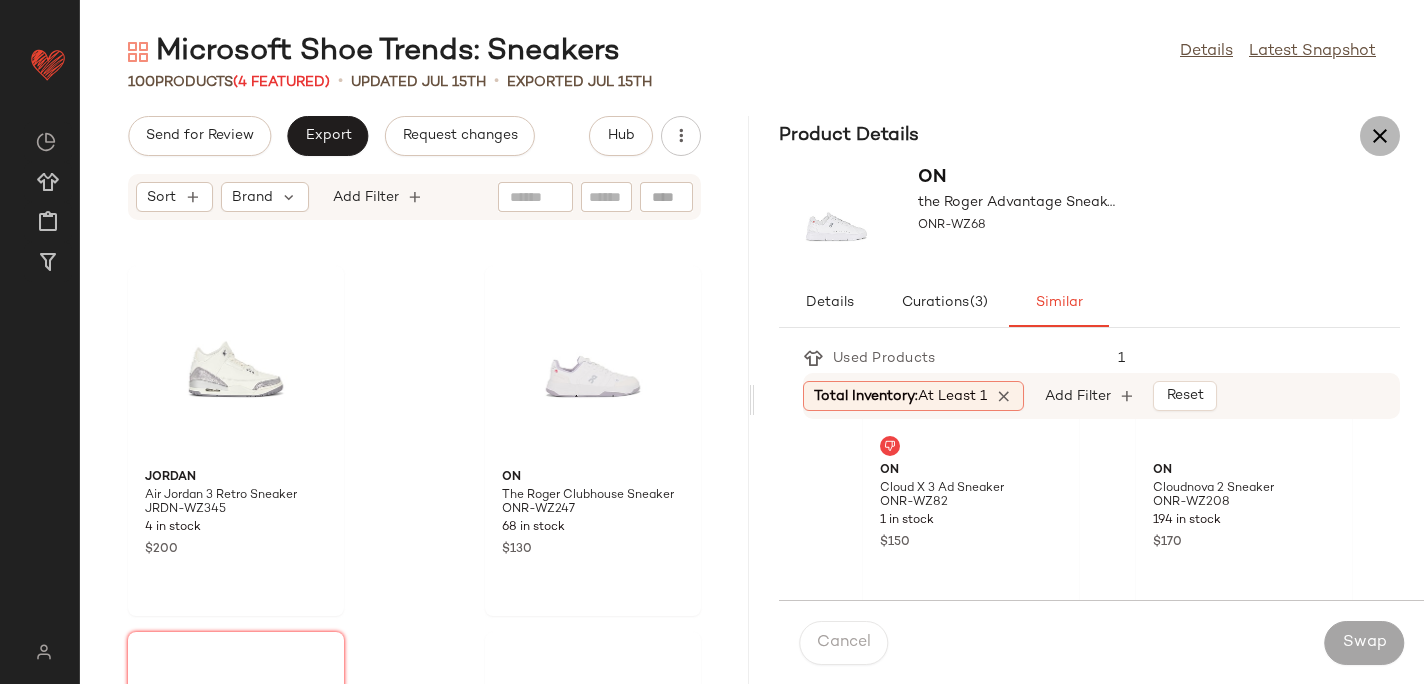 click at bounding box center [1380, 136] 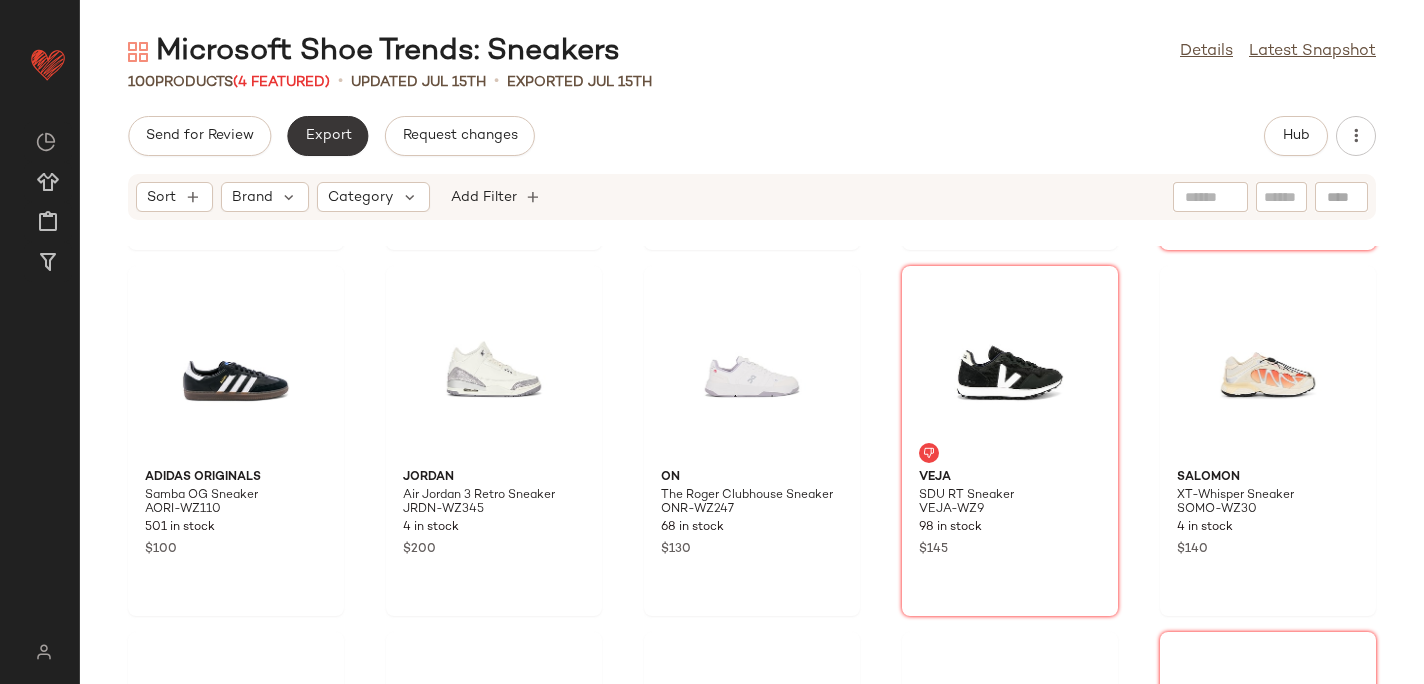 click on "Export" 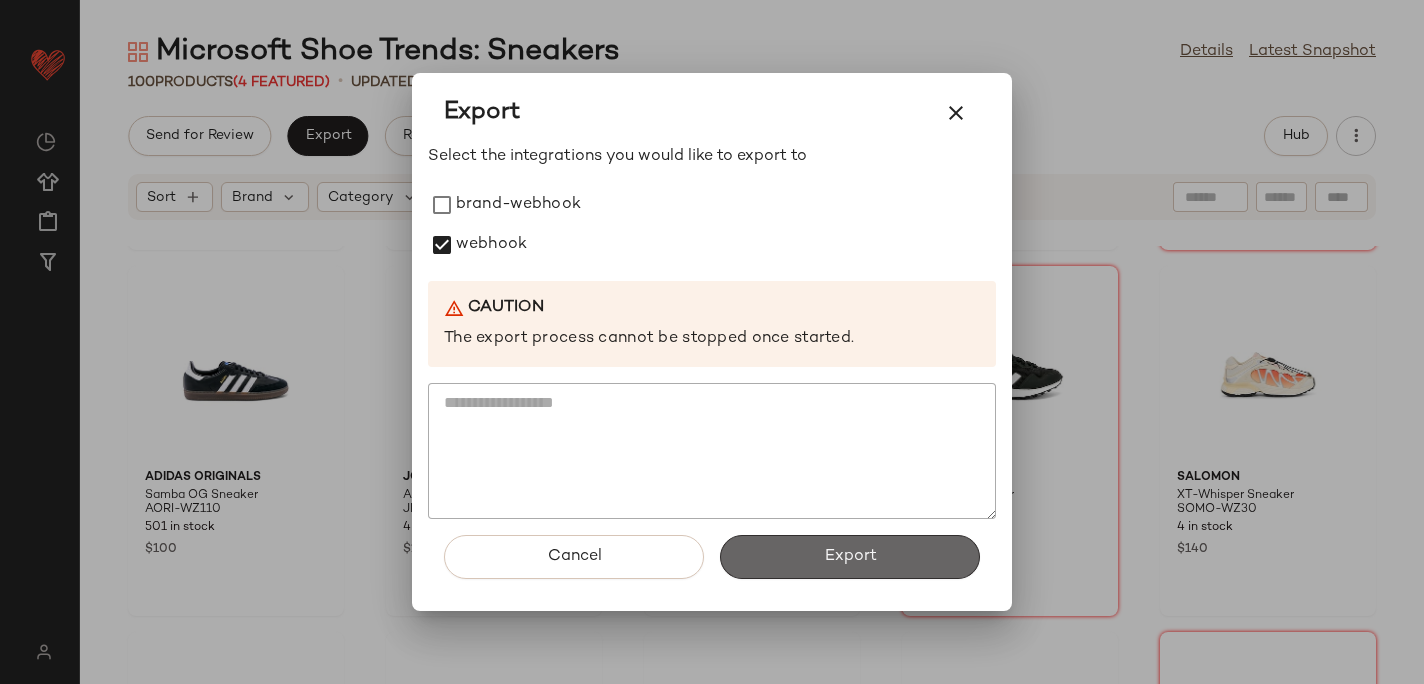 click on "Export" at bounding box center (850, 557) 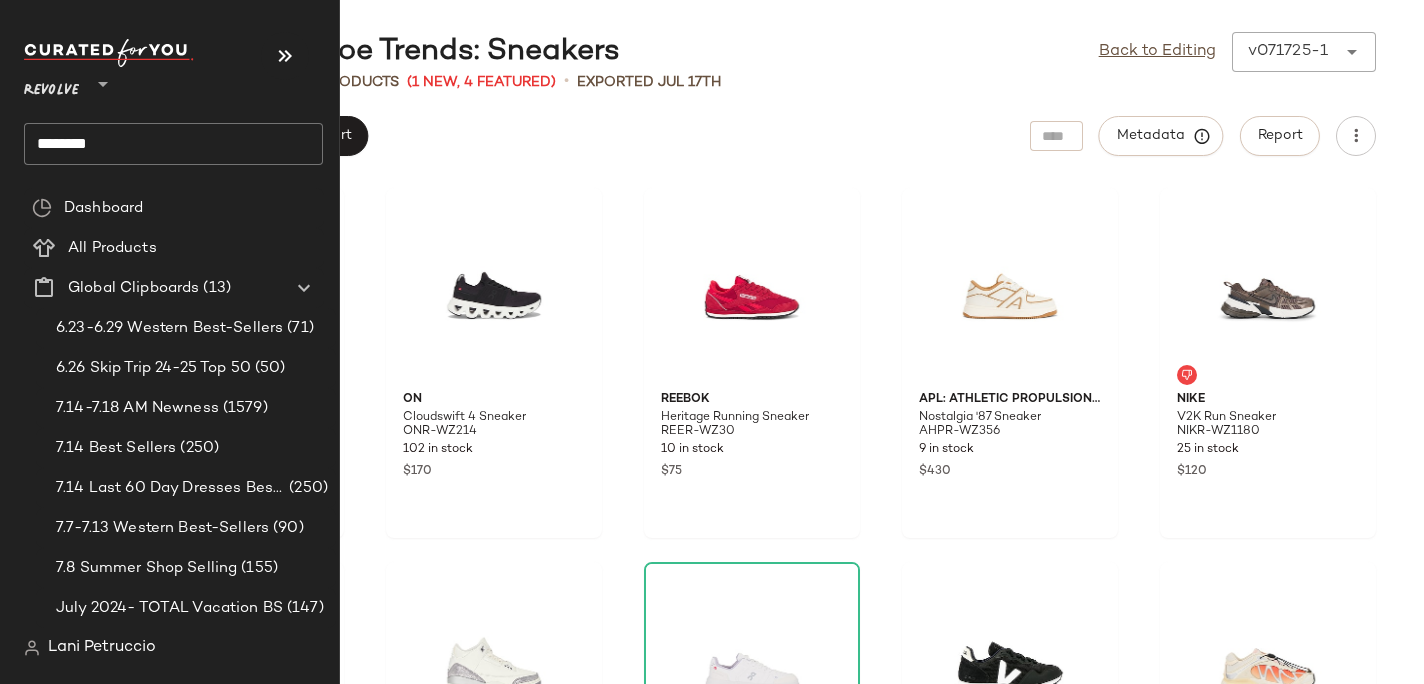 click on "********" 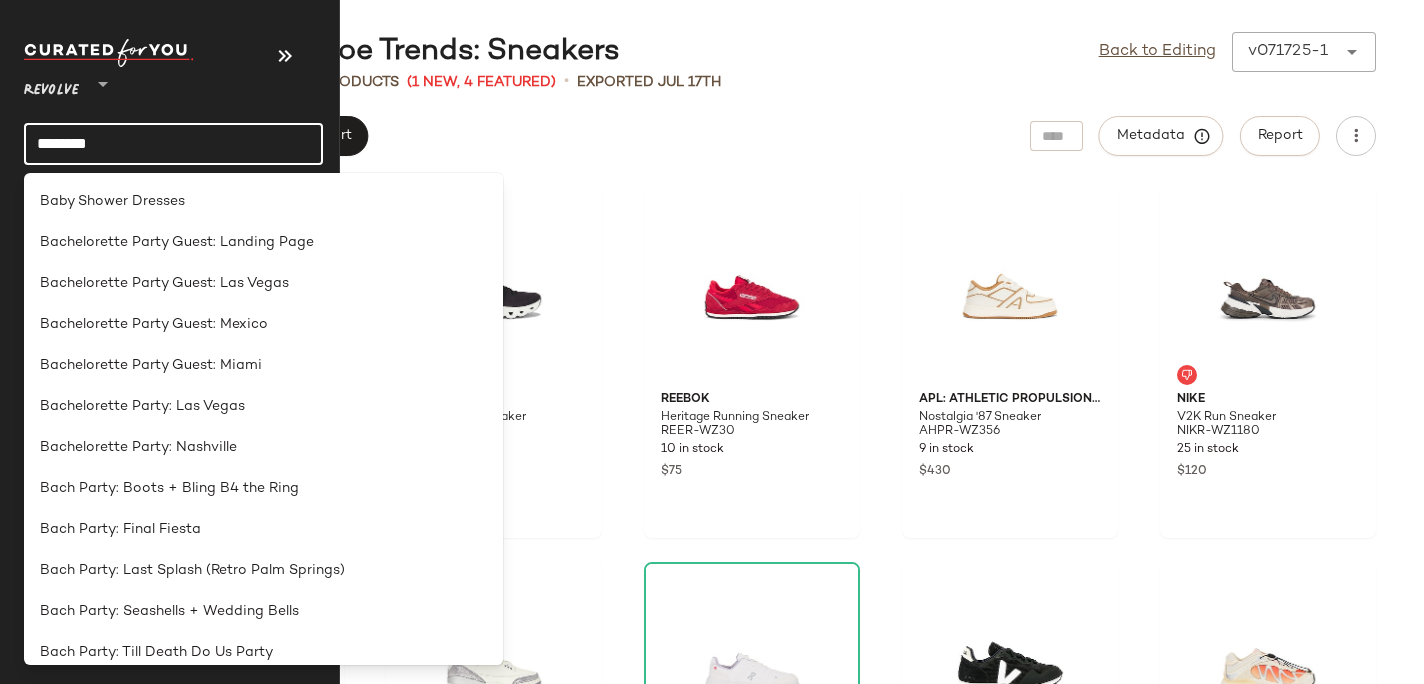 click on "********" 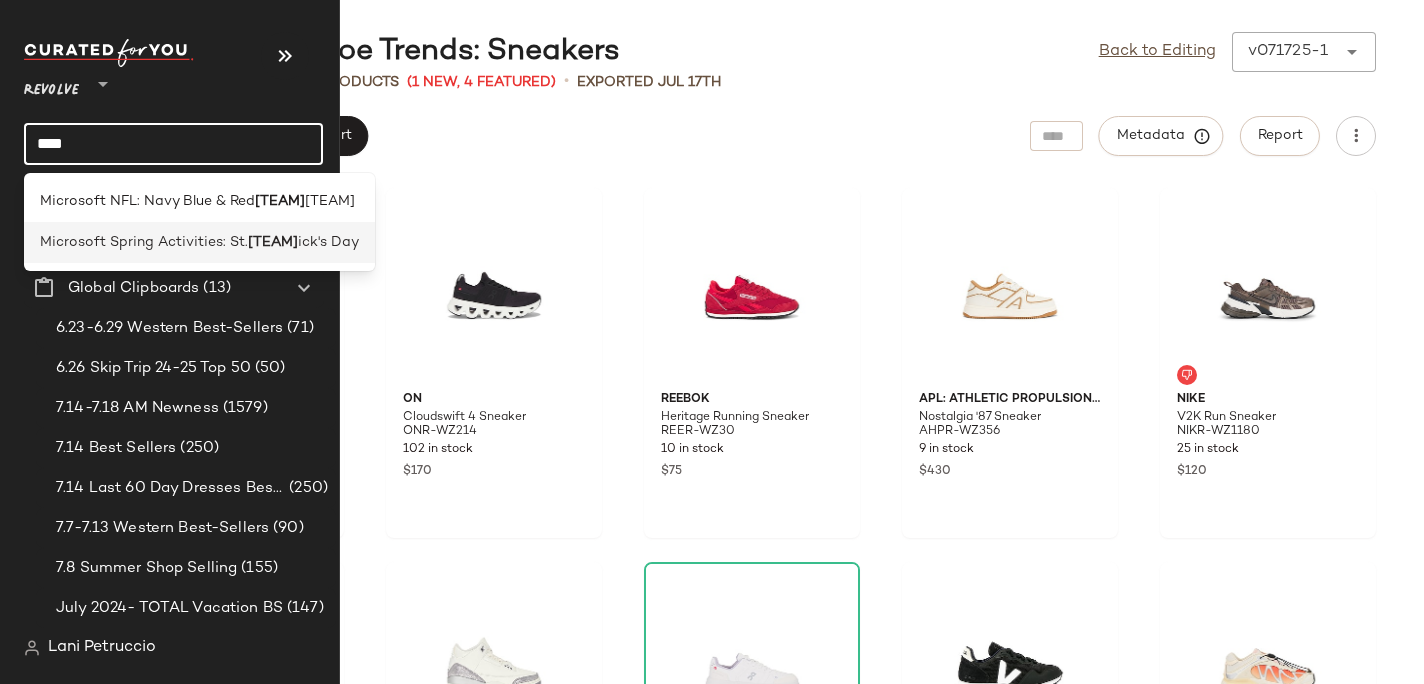 type on "****" 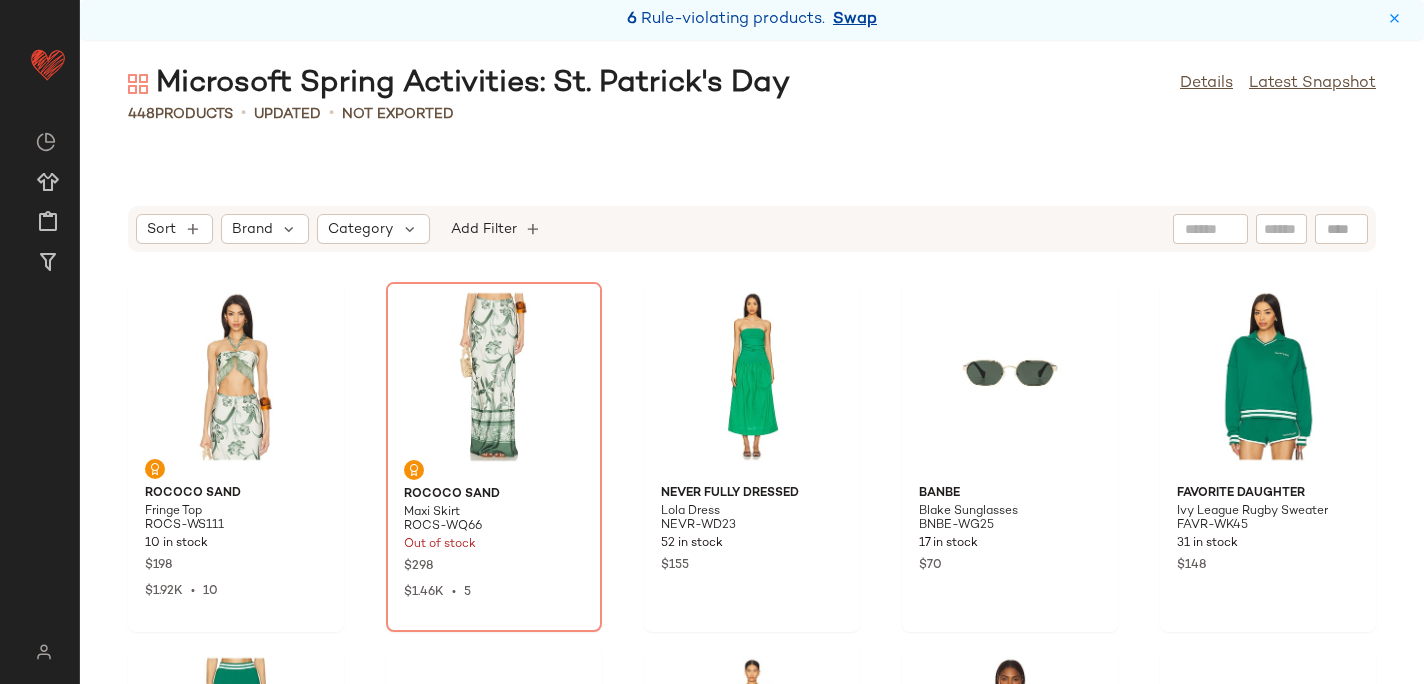 click on "Swap" at bounding box center (855, 20) 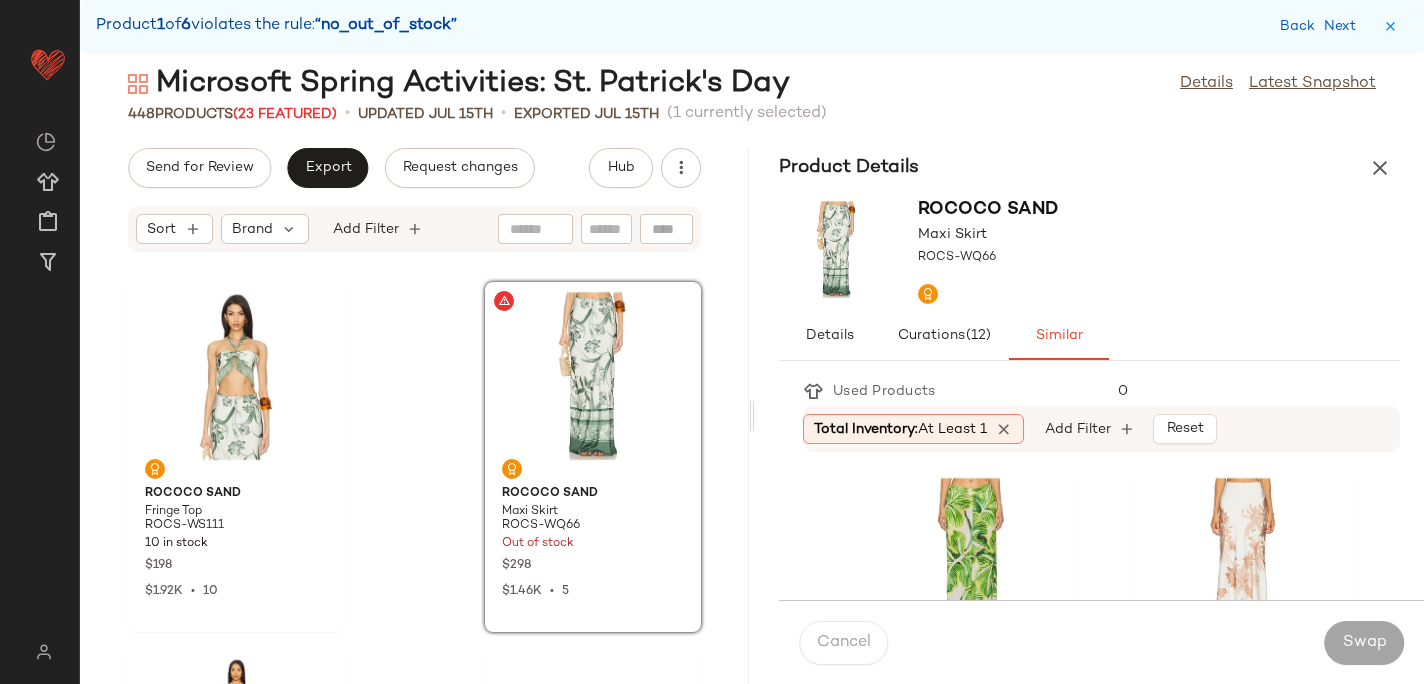 scroll, scrollTop: 0, scrollLeft: 0, axis: both 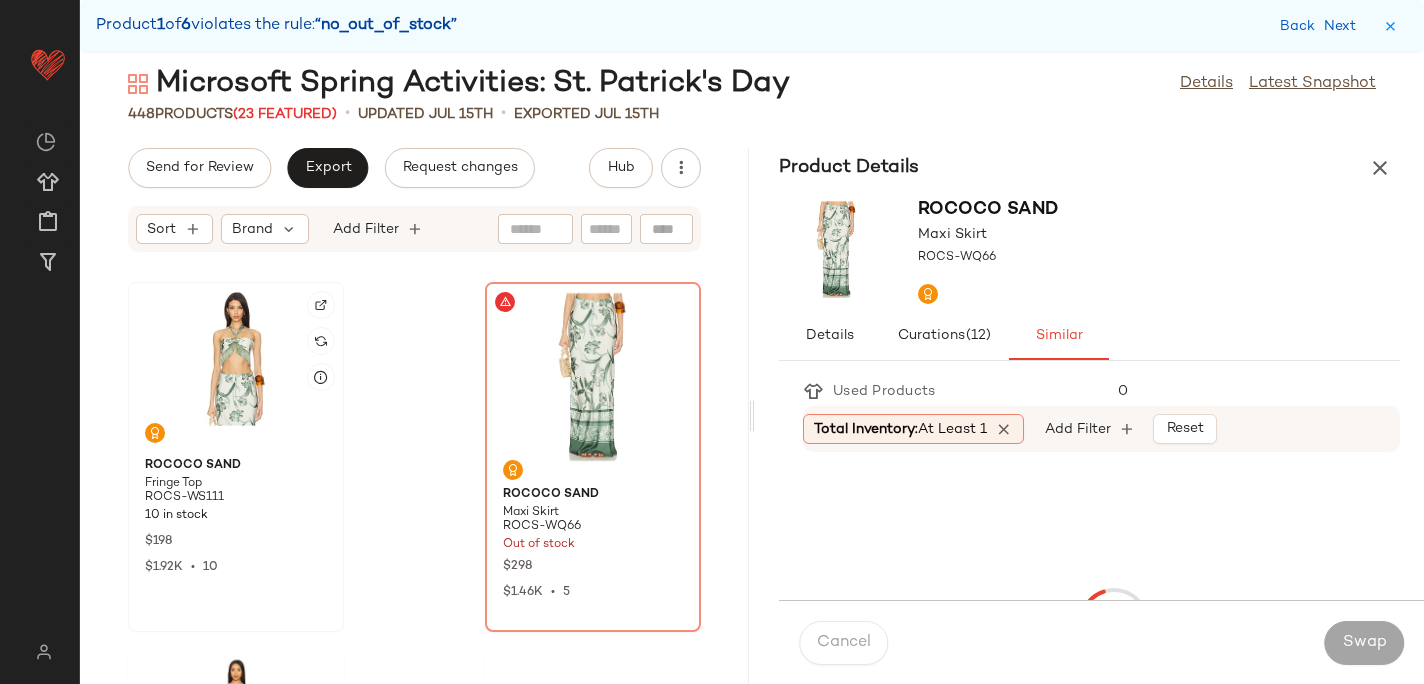 click 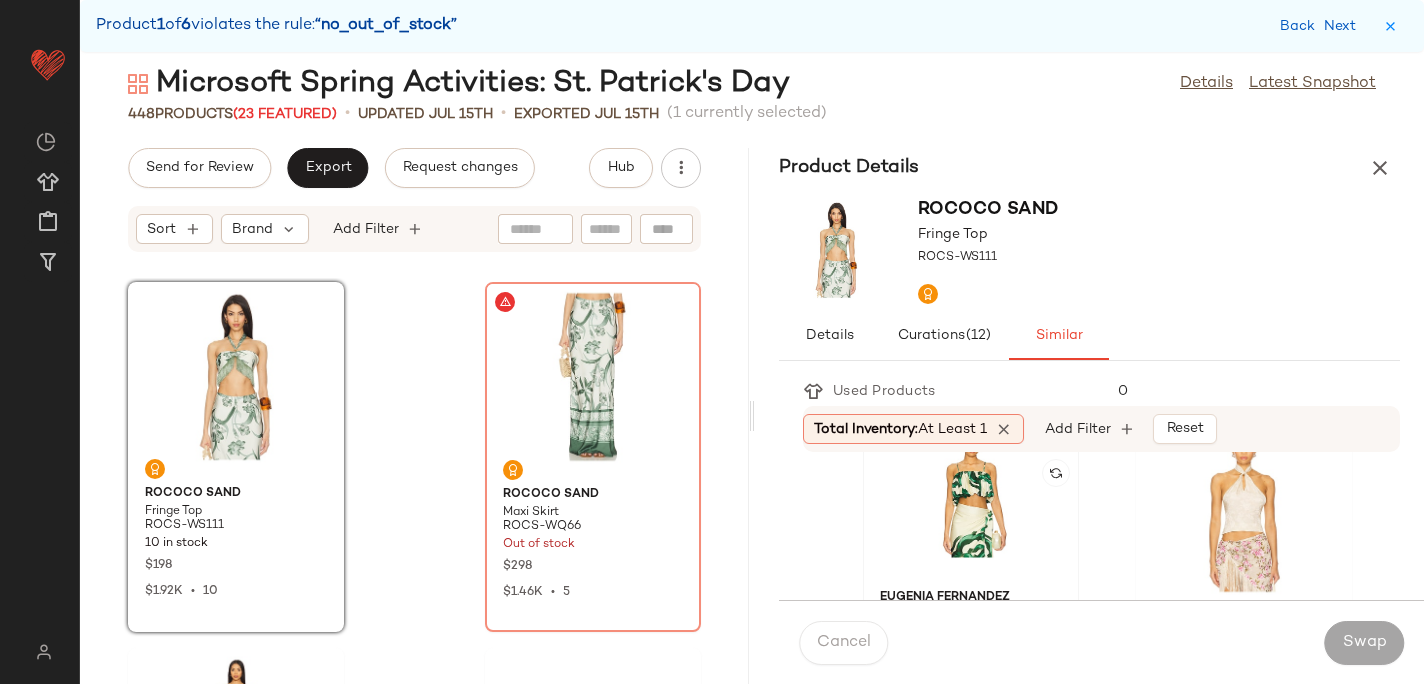 scroll, scrollTop: 48, scrollLeft: 0, axis: vertical 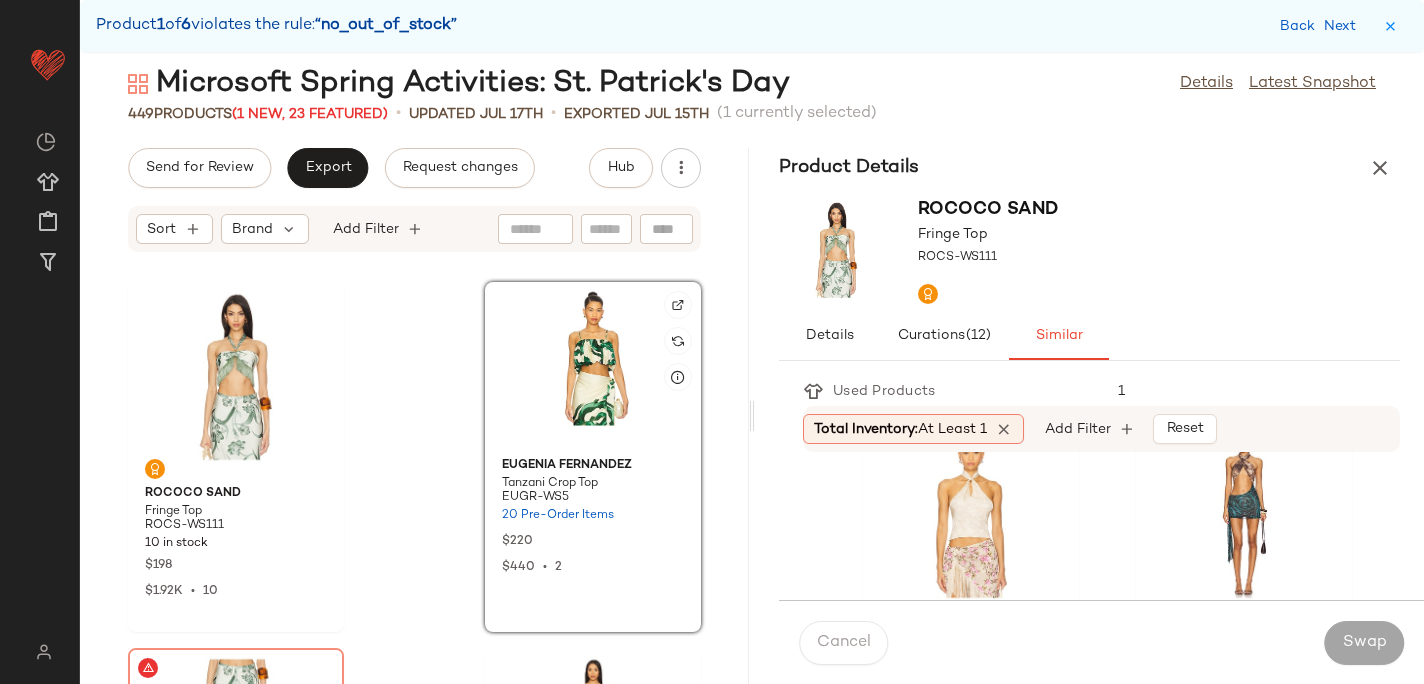 click 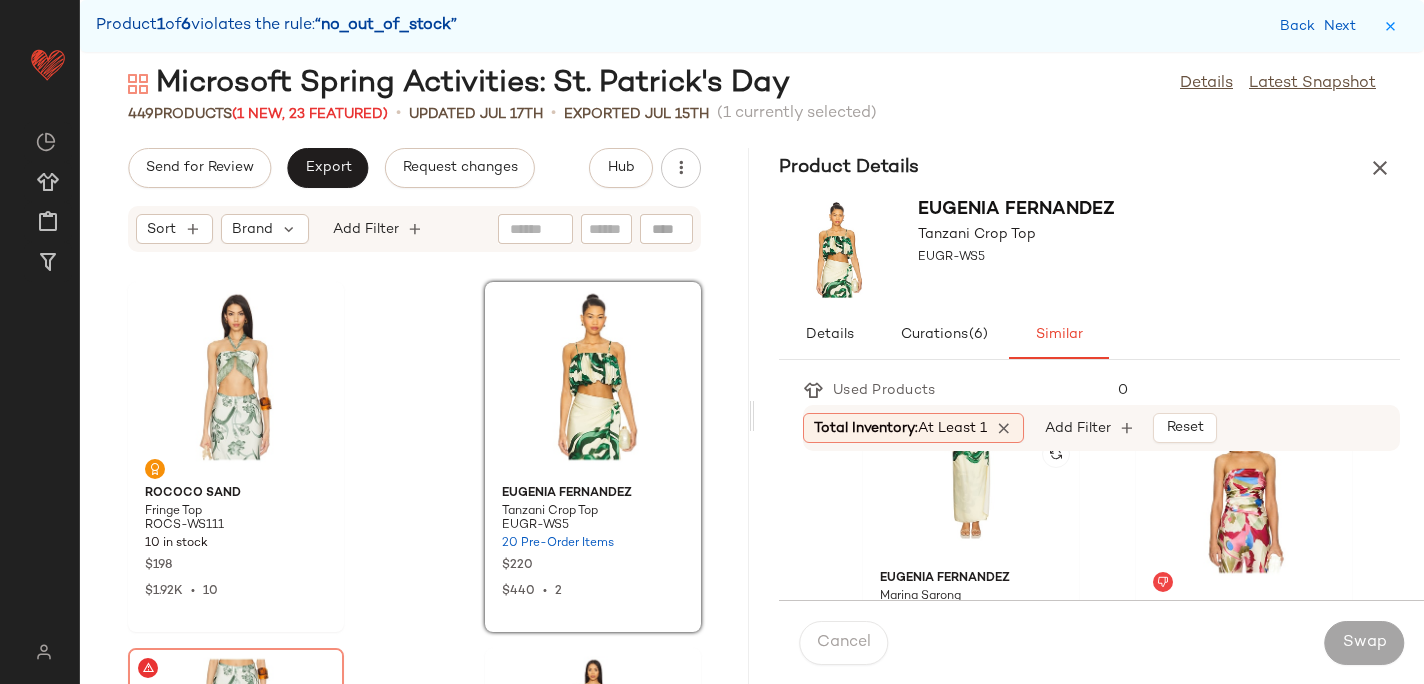scroll, scrollTop: 1557, scrollLeft: 0, axis: vertical 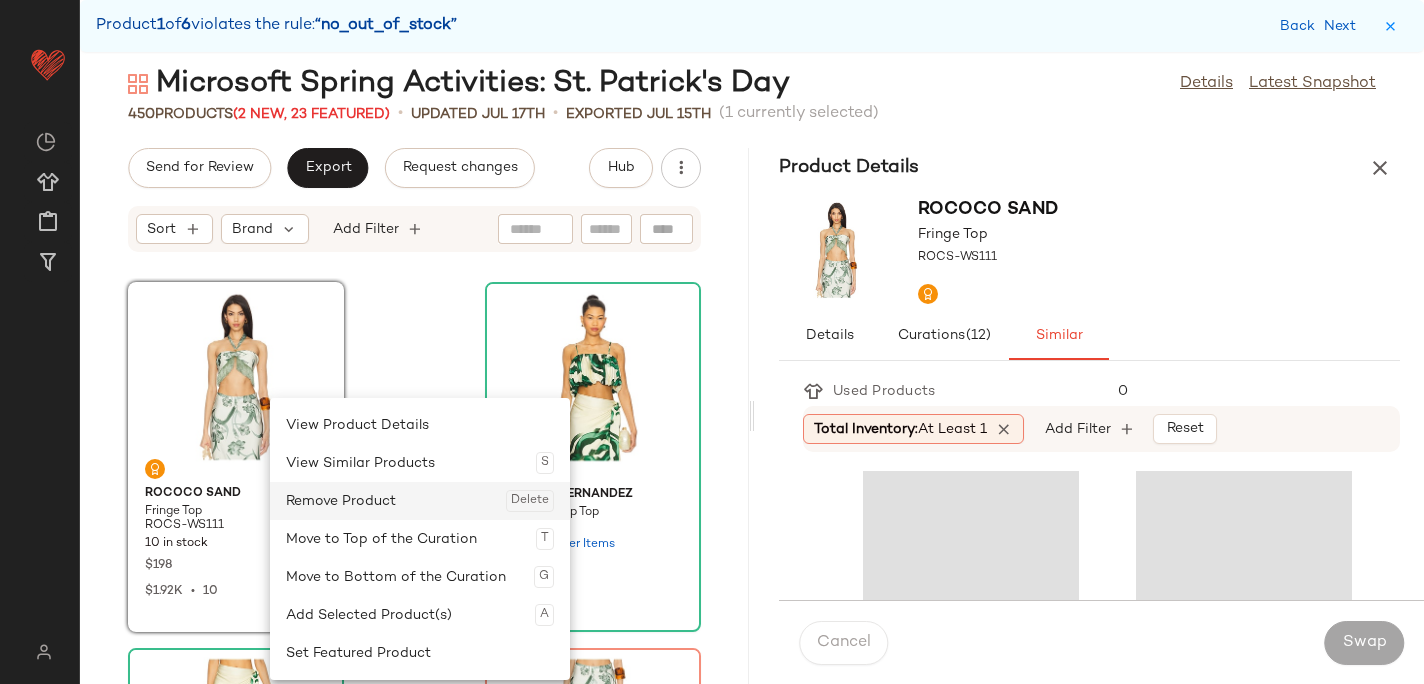 click on "Remove Product  Delete" 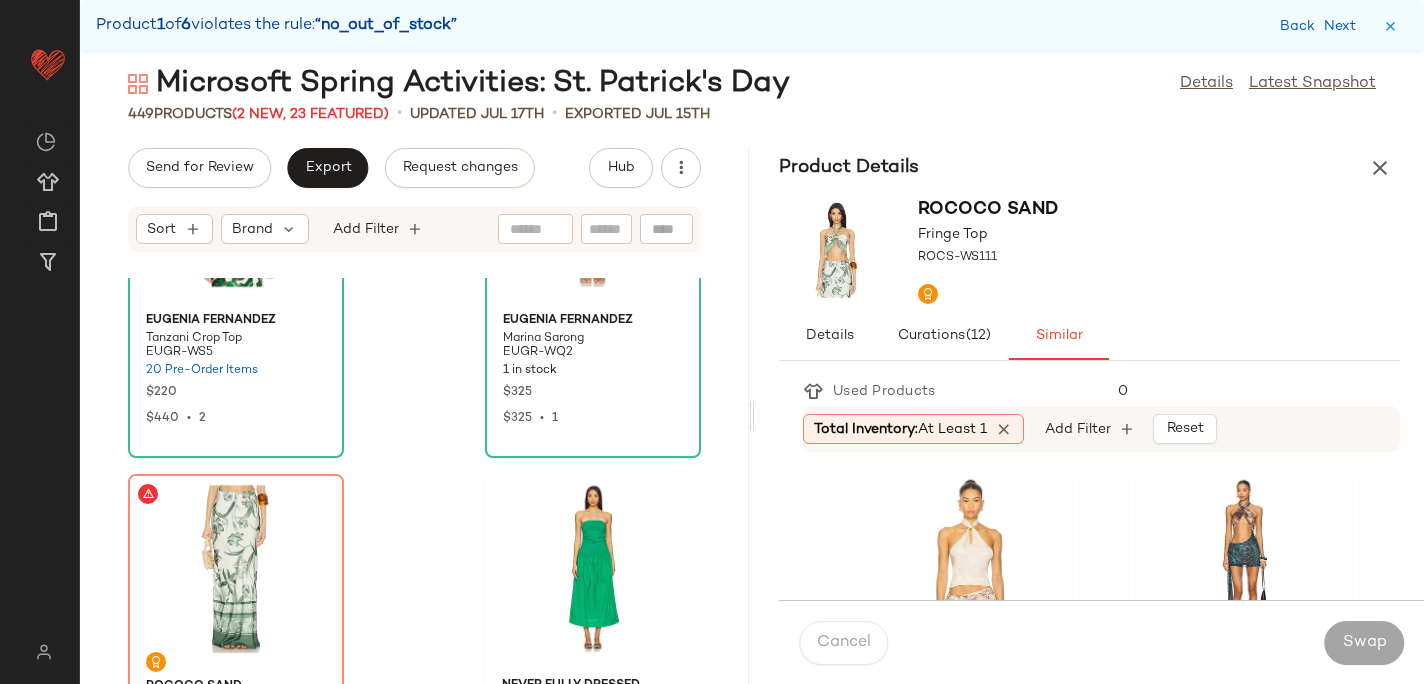 scroll, scrollTop: 166, scrollLeft: 0, axis: vertical 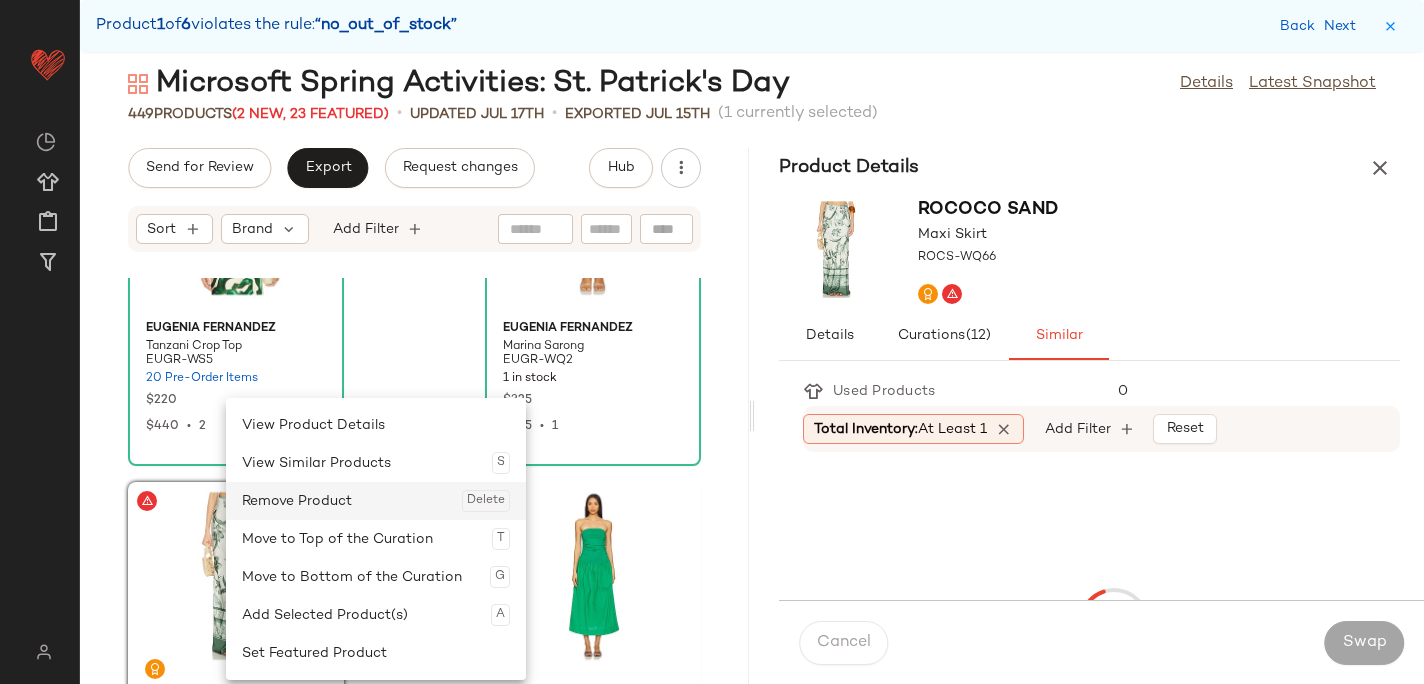 click on "Remove Product  Delete" 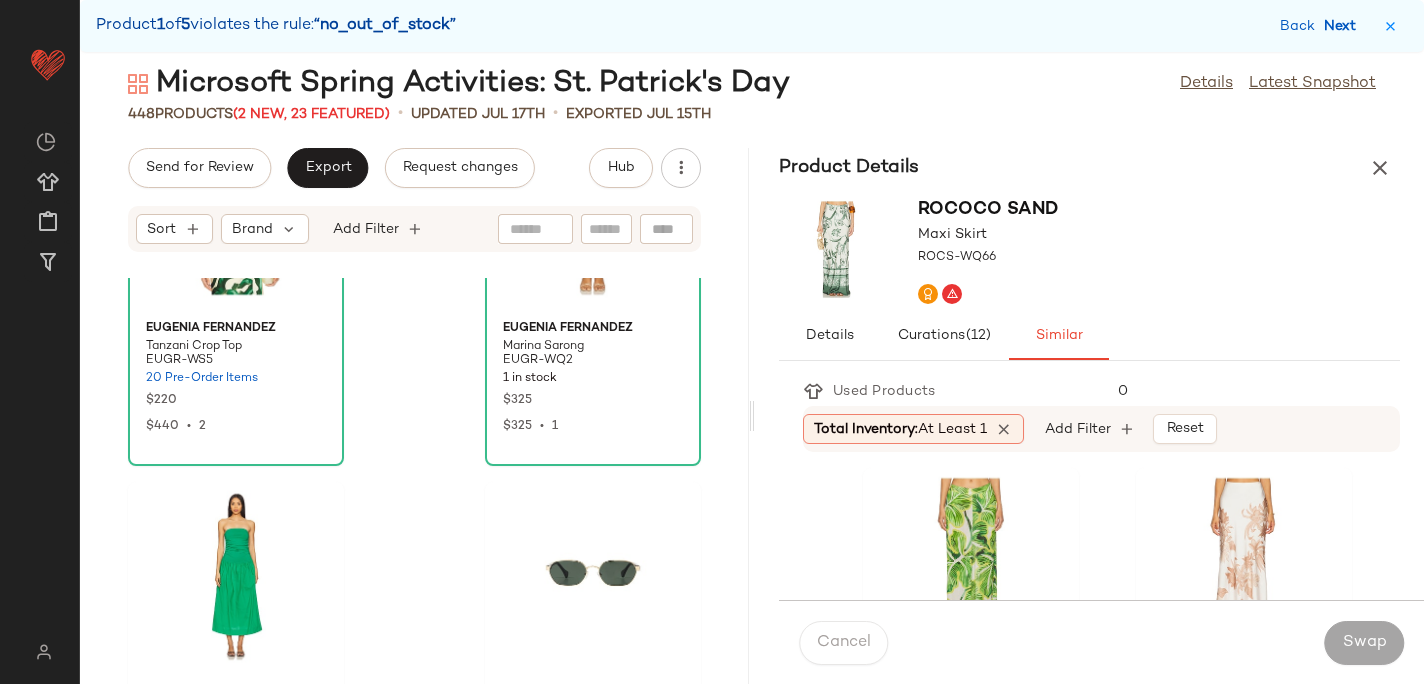 click on "Next" at bounding box center [1344, 26] 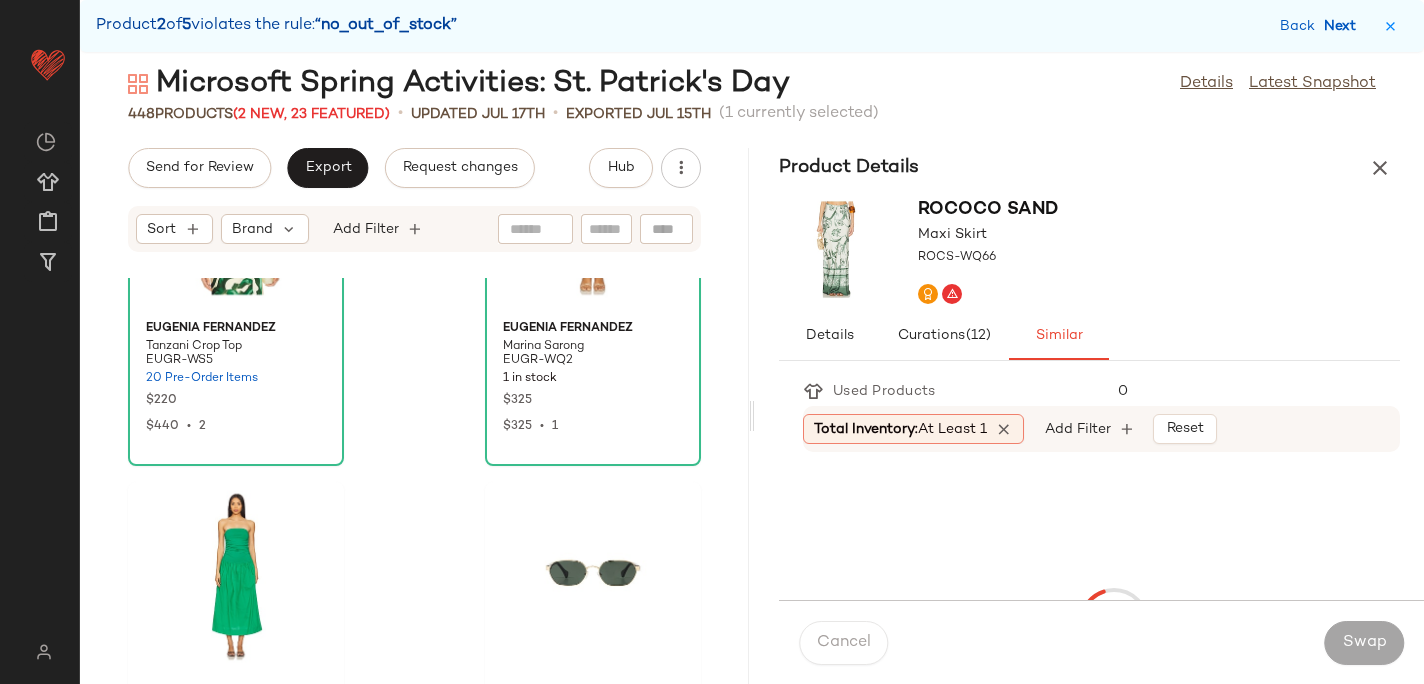 scroll, scrollTop: 25620, scrollLeft: 0, axis: vertical 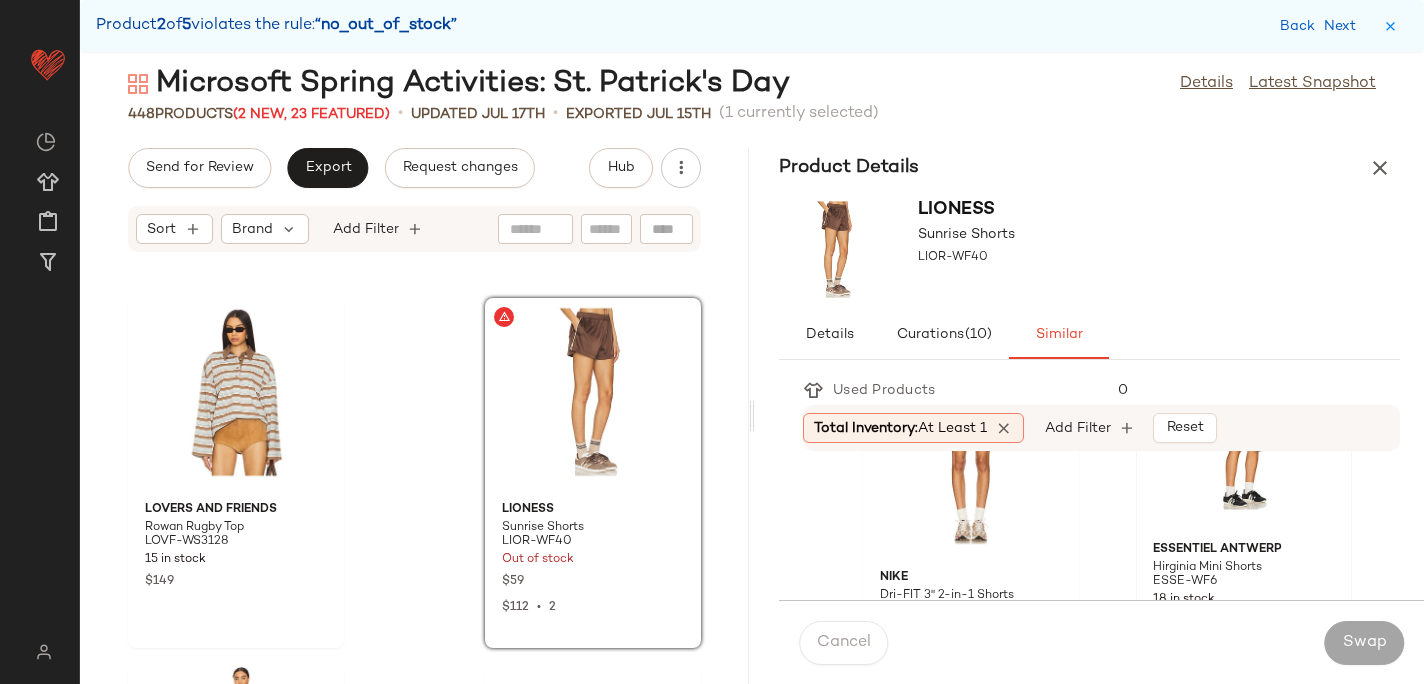 click 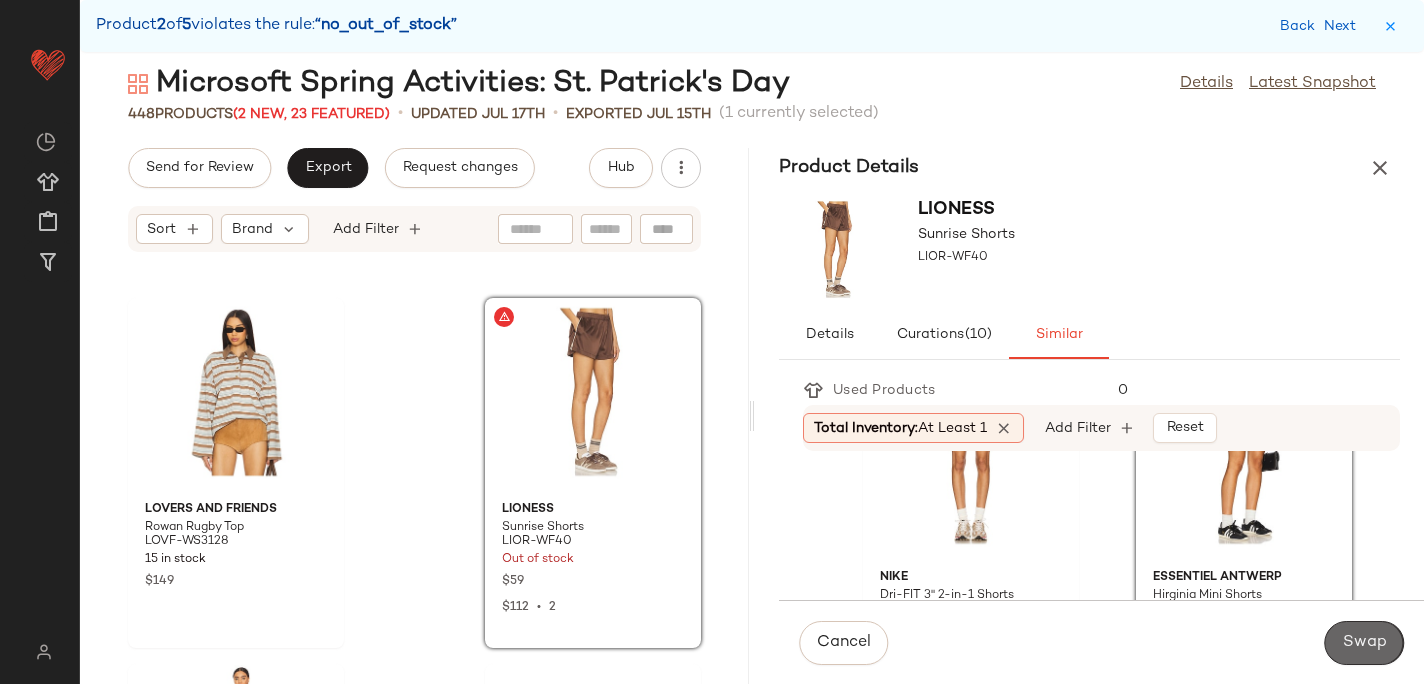 click on "Swap" 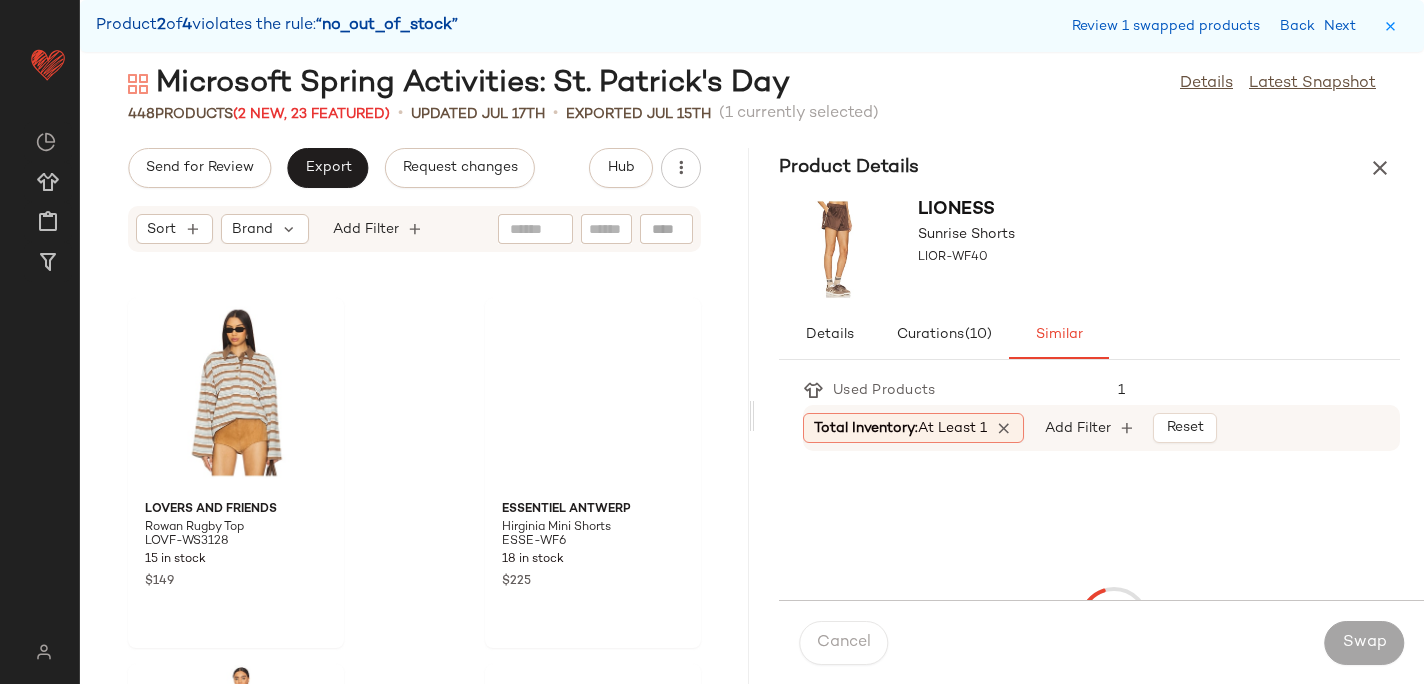 scroll, scrollTop: 54168, scrollLeft: 0, axis: vertical 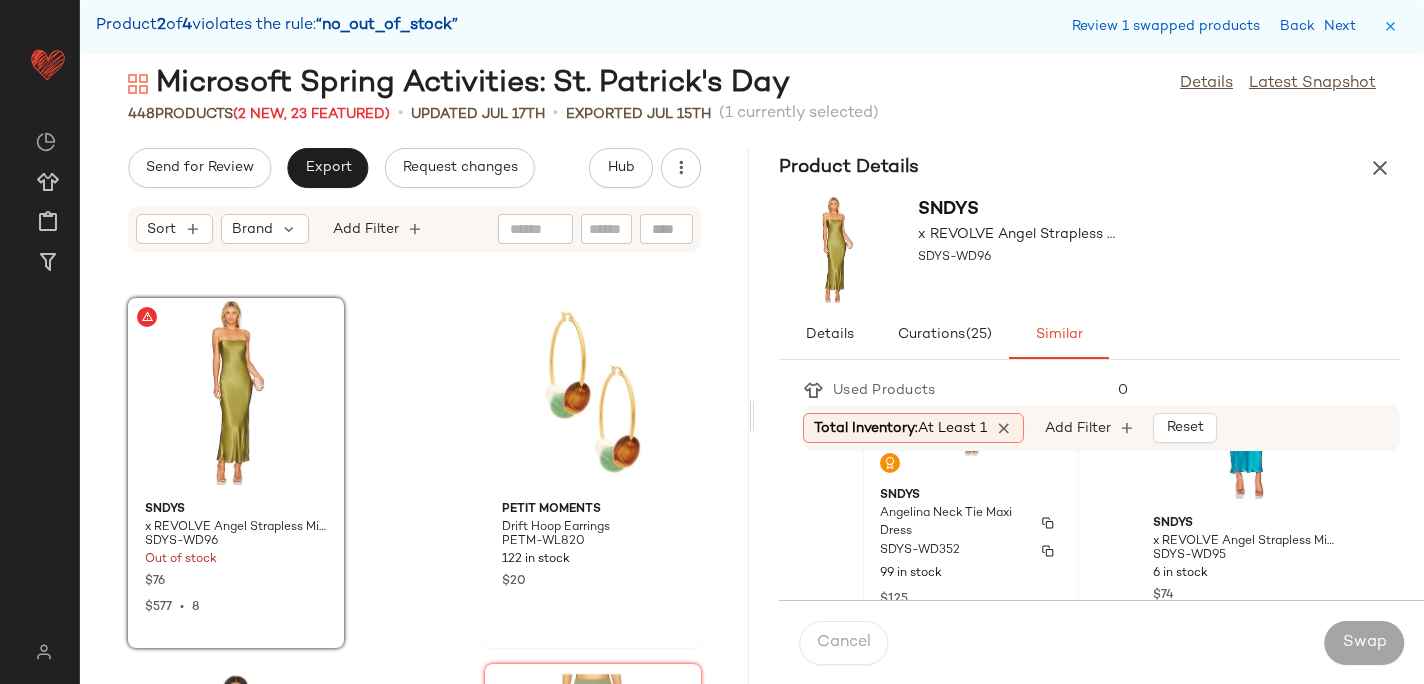 click on "SNDYS" at bounding box center (971, 496) 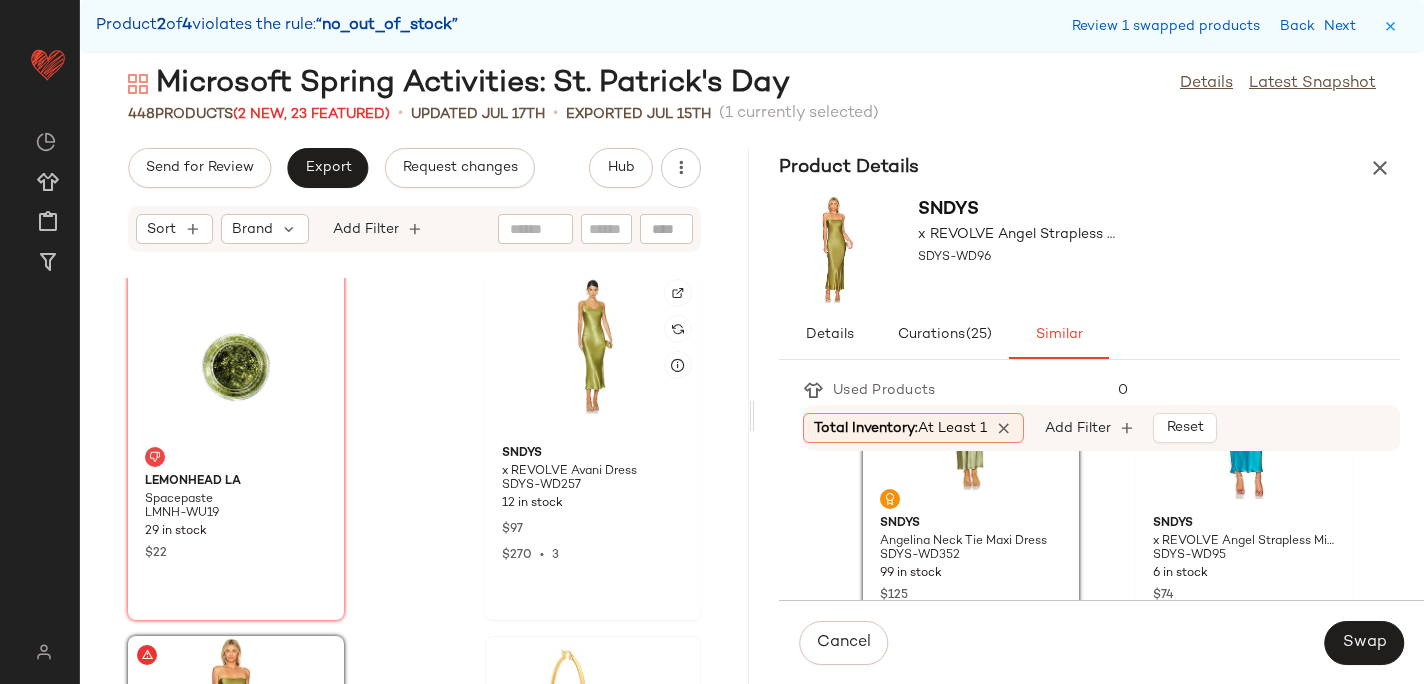 scroll, scrollTop: 53858, scrollLeft: 0, axis: vertical 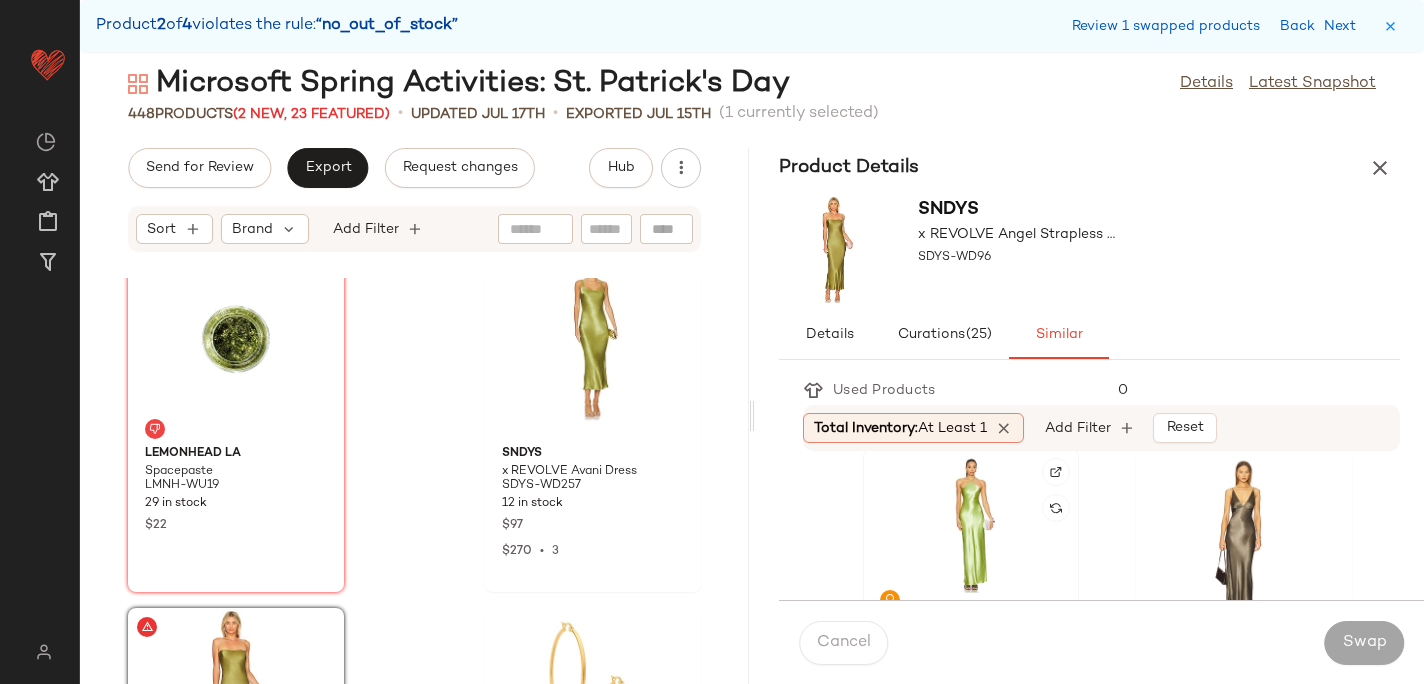 click 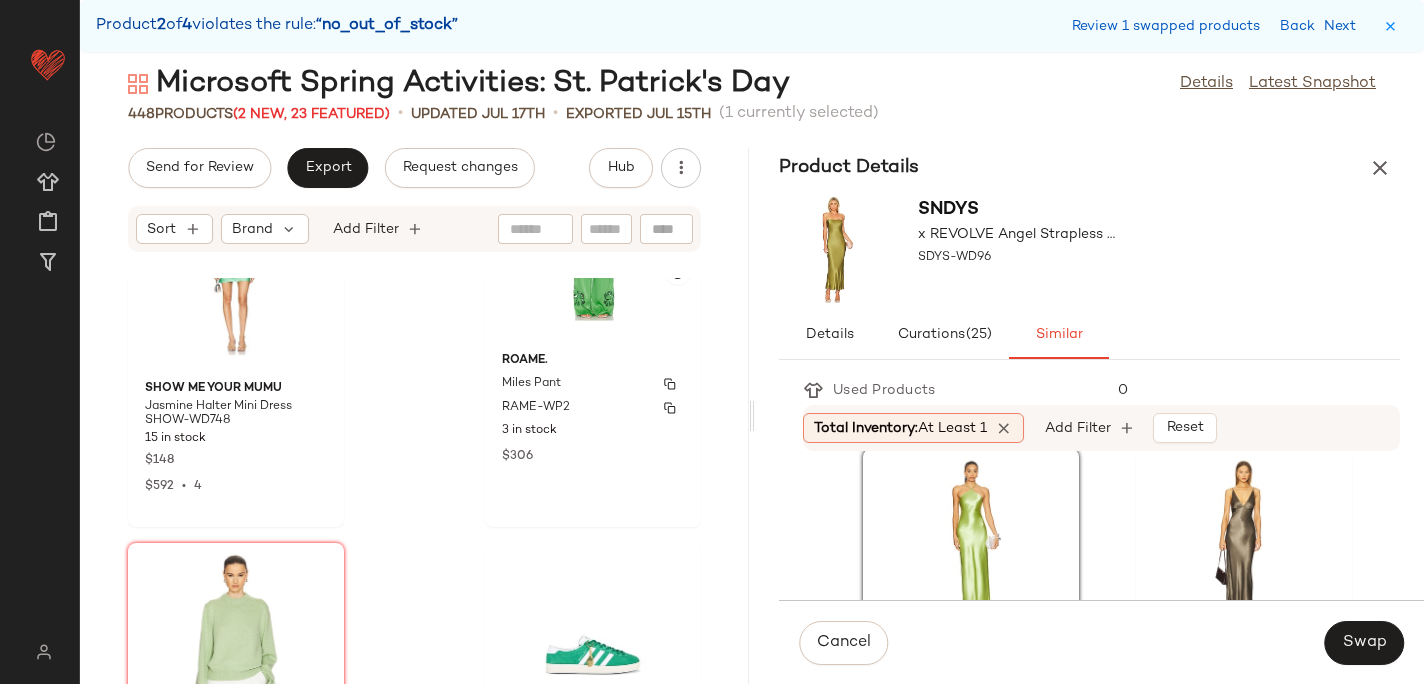 scroll, scrollTop: 55029, scrollLeft: 0, axis: vertical 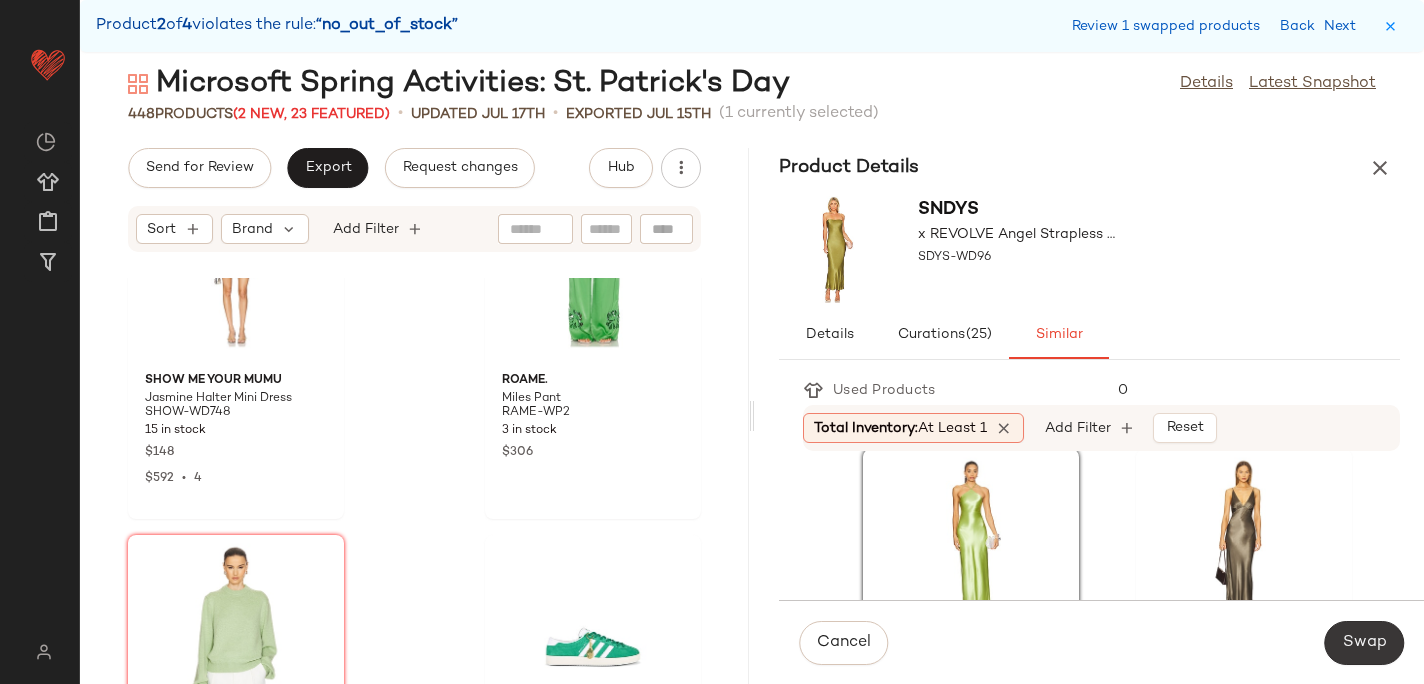 click on "Swap" 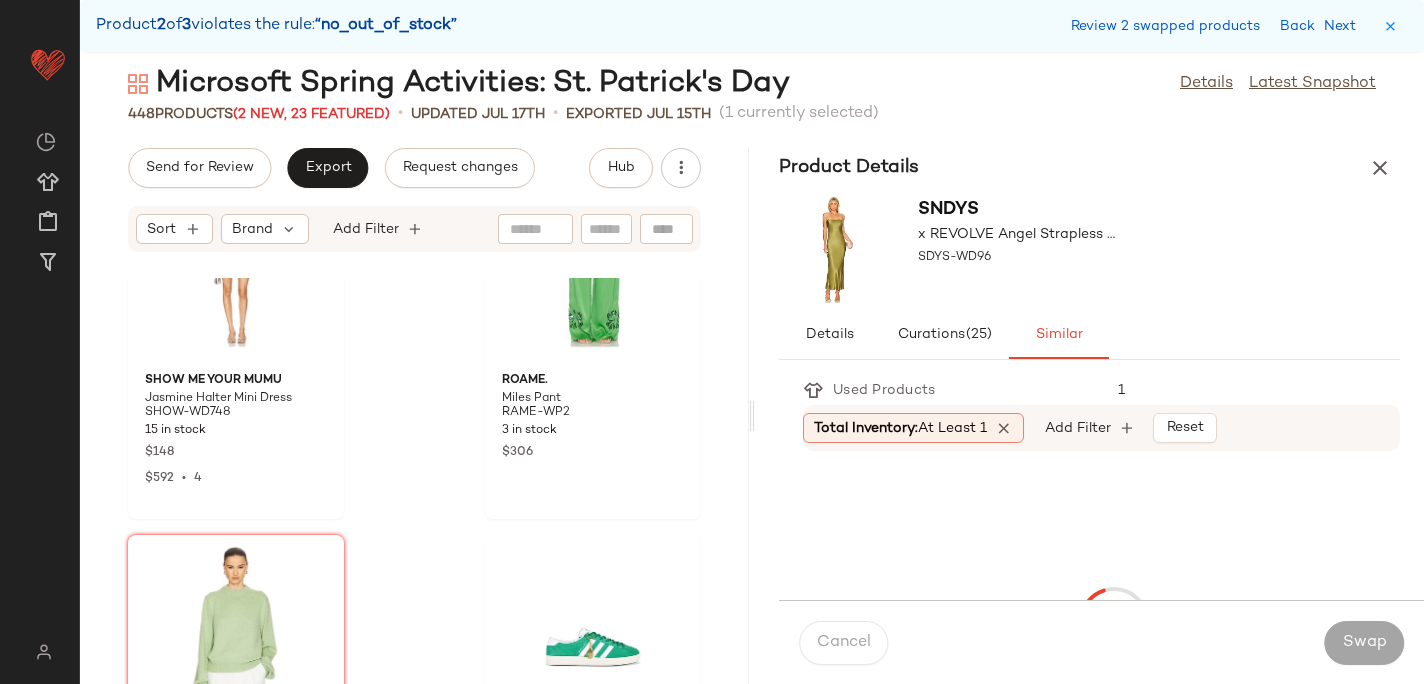 scroll, scrollTop: 56730, scrollLeft: 0, axis: vertical 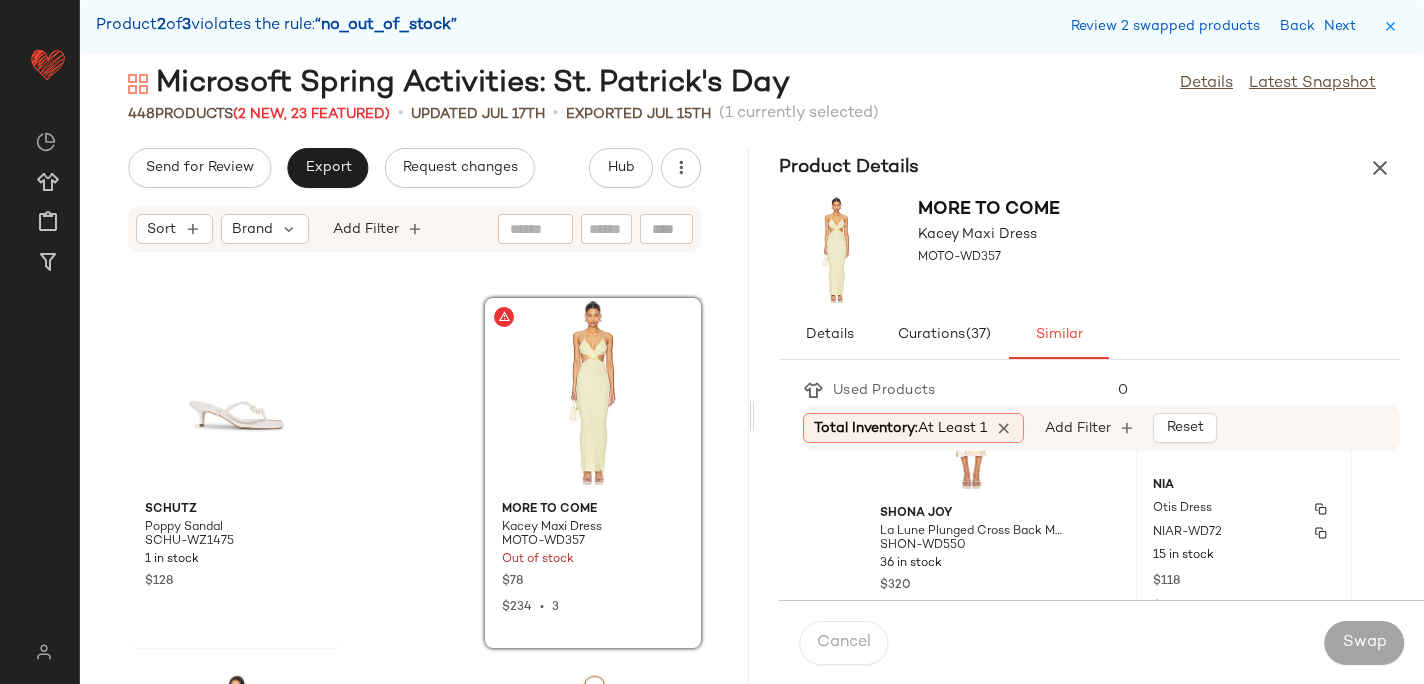 click on "NIAR-WD72" at bounding box center (1187, 533) 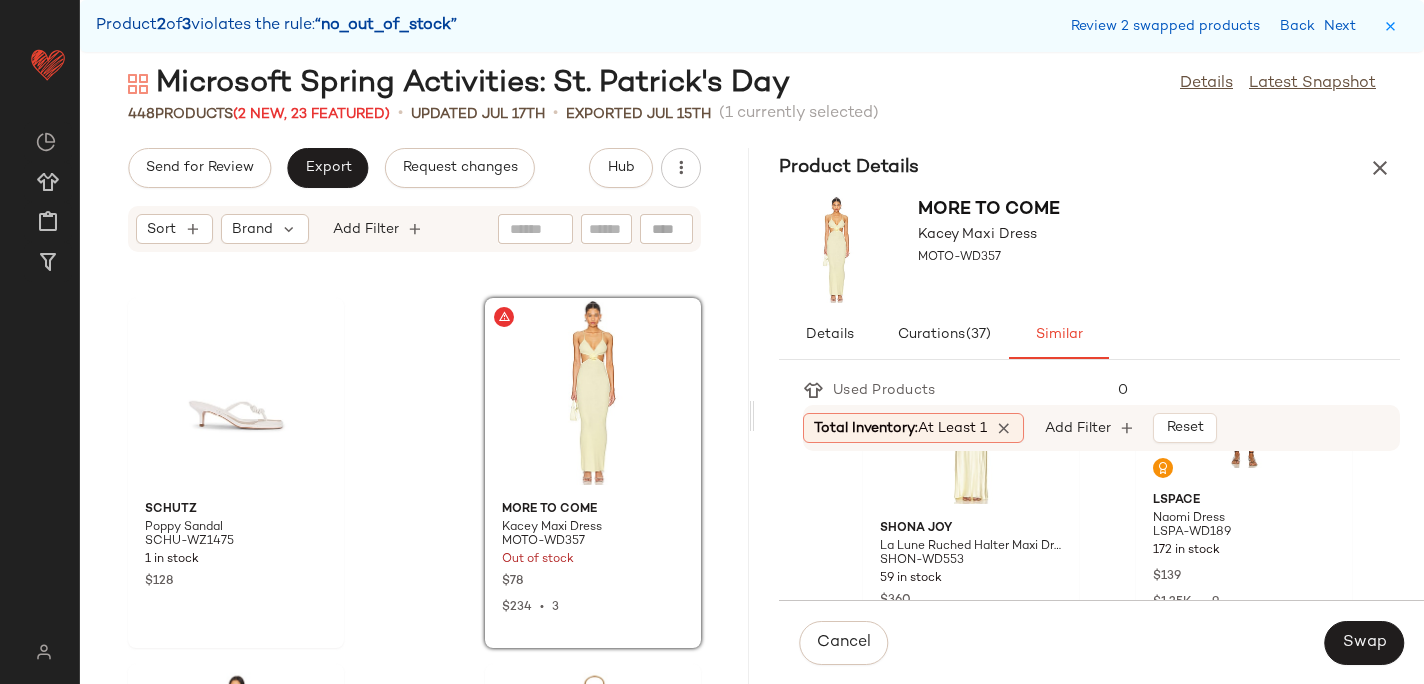 scroll, scrollTop: 884, scrollLeft: 0, axis: vertical 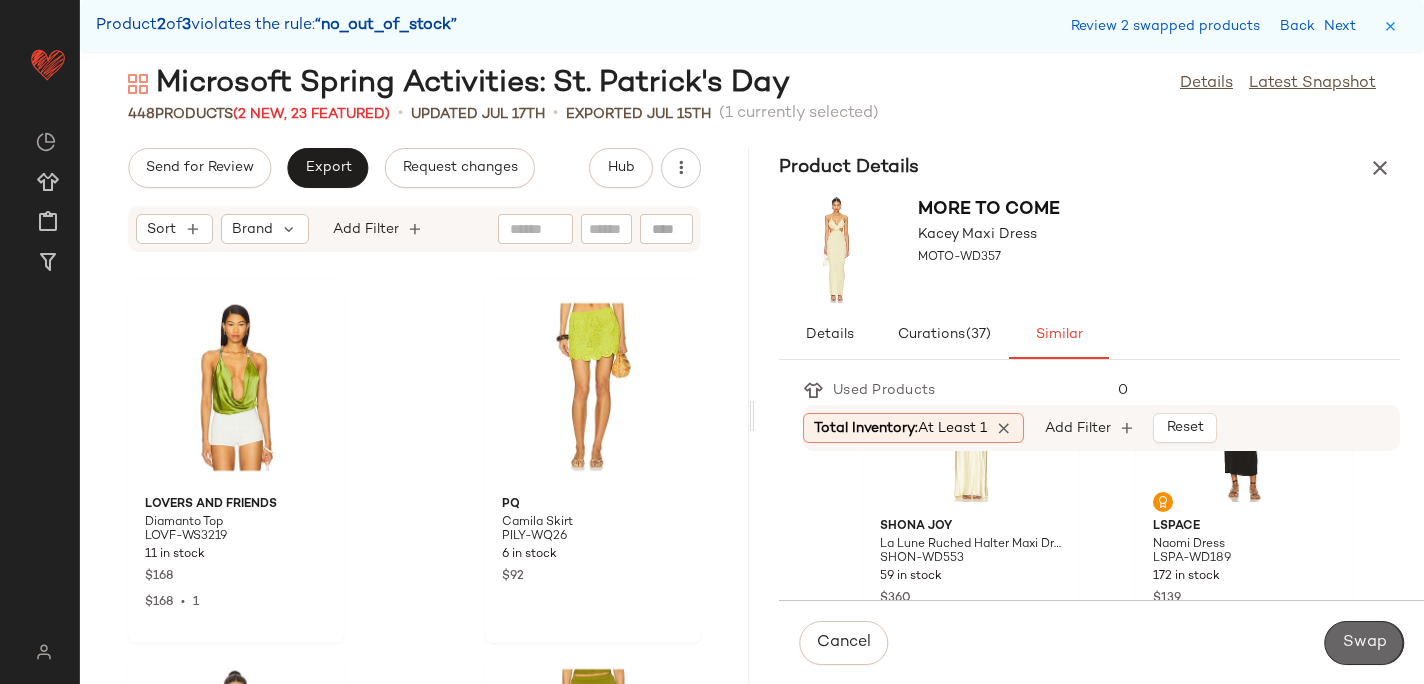 click on "Swap" 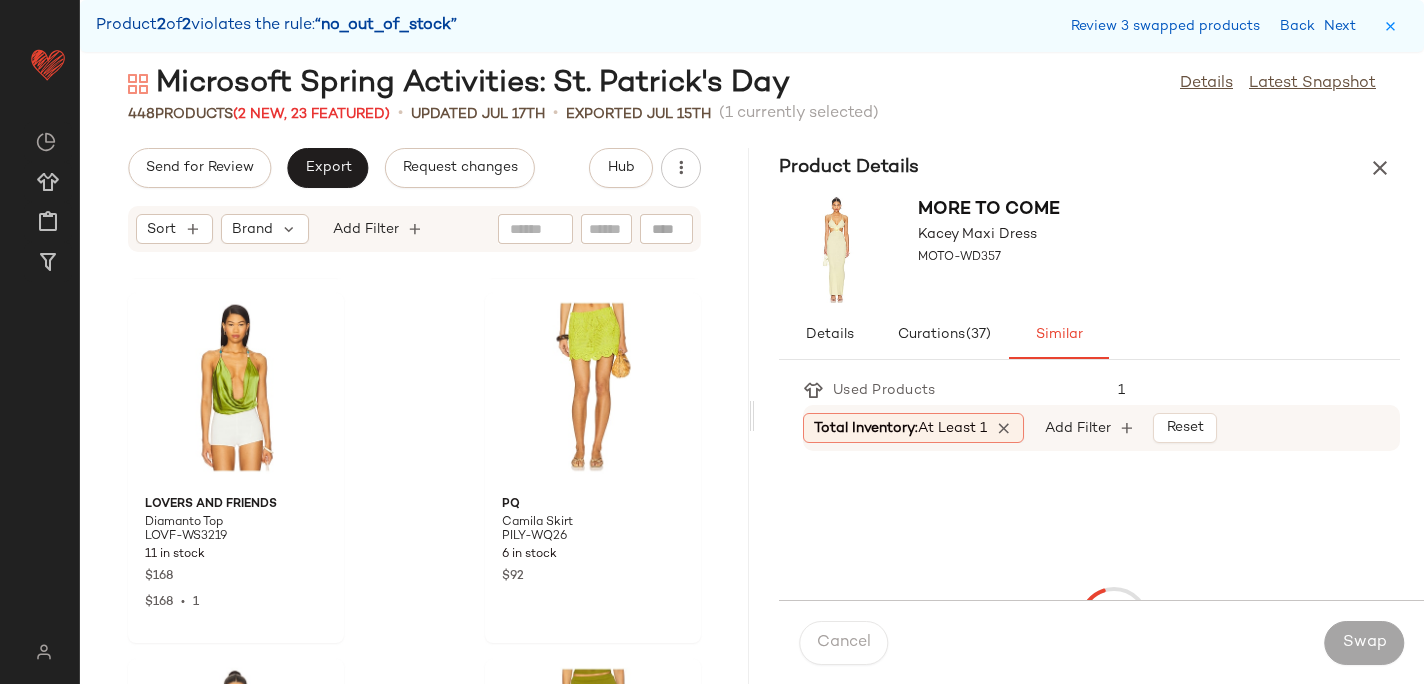 scroll, scrollTop: 71370, scrollLeft: 0, axis: vertical 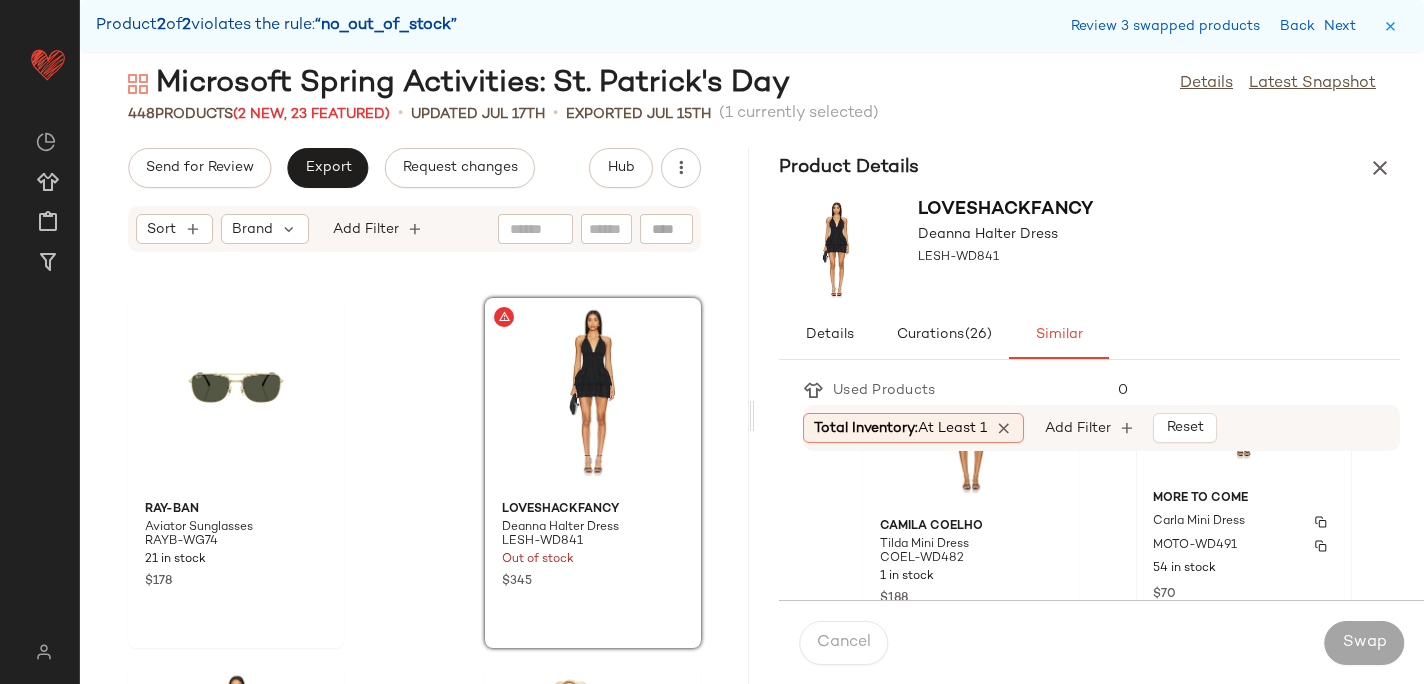 click on "Carla Mini Dress" at bounding box center [1199, 522] 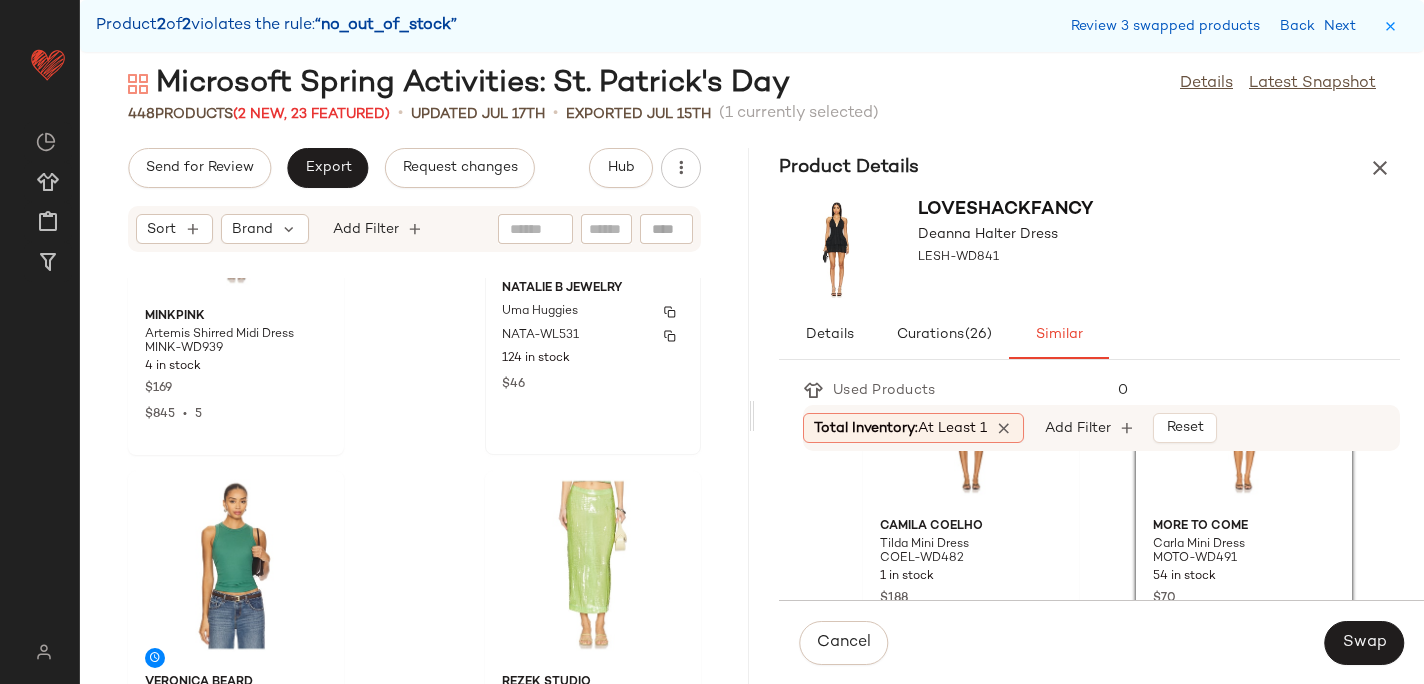 scroll, scrollTop: 71970, scrollLeft: 0, axis: vertical 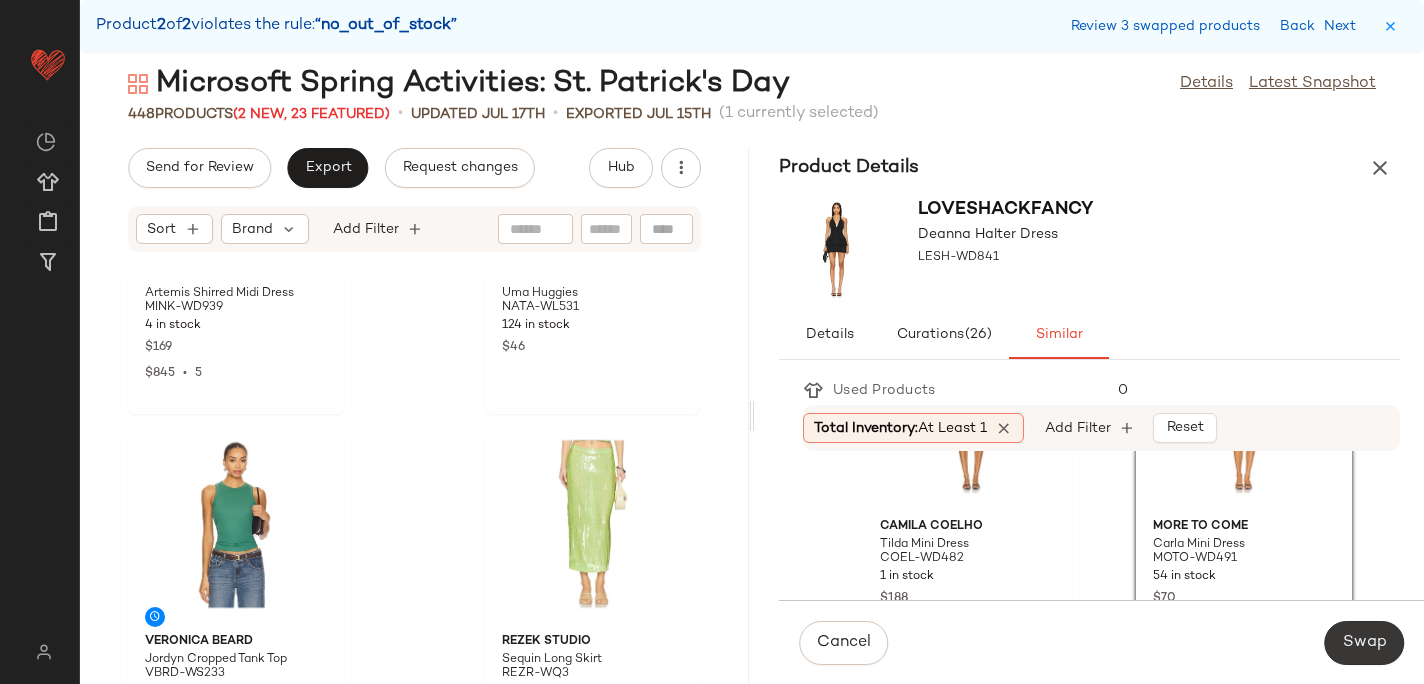 click on "Swap" 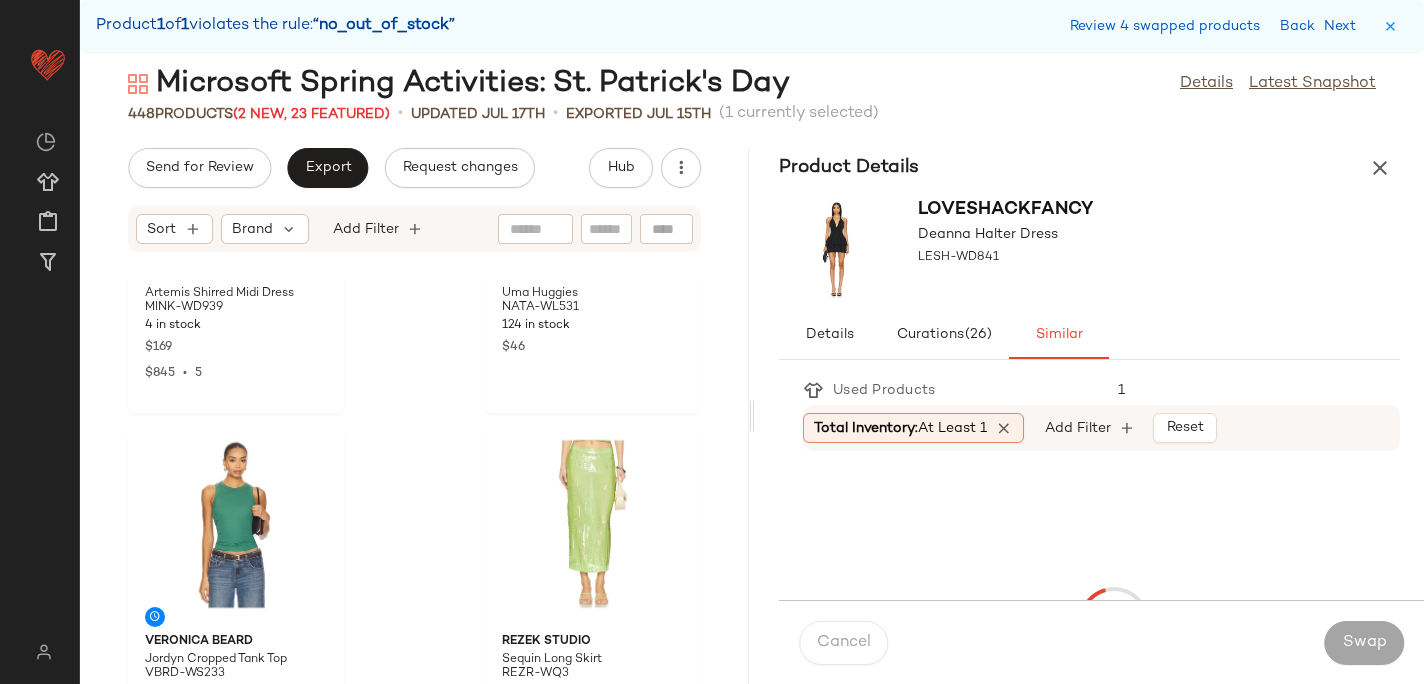 scroll, scrollTop: 24522, scrollLeft: 0, axis: vertical 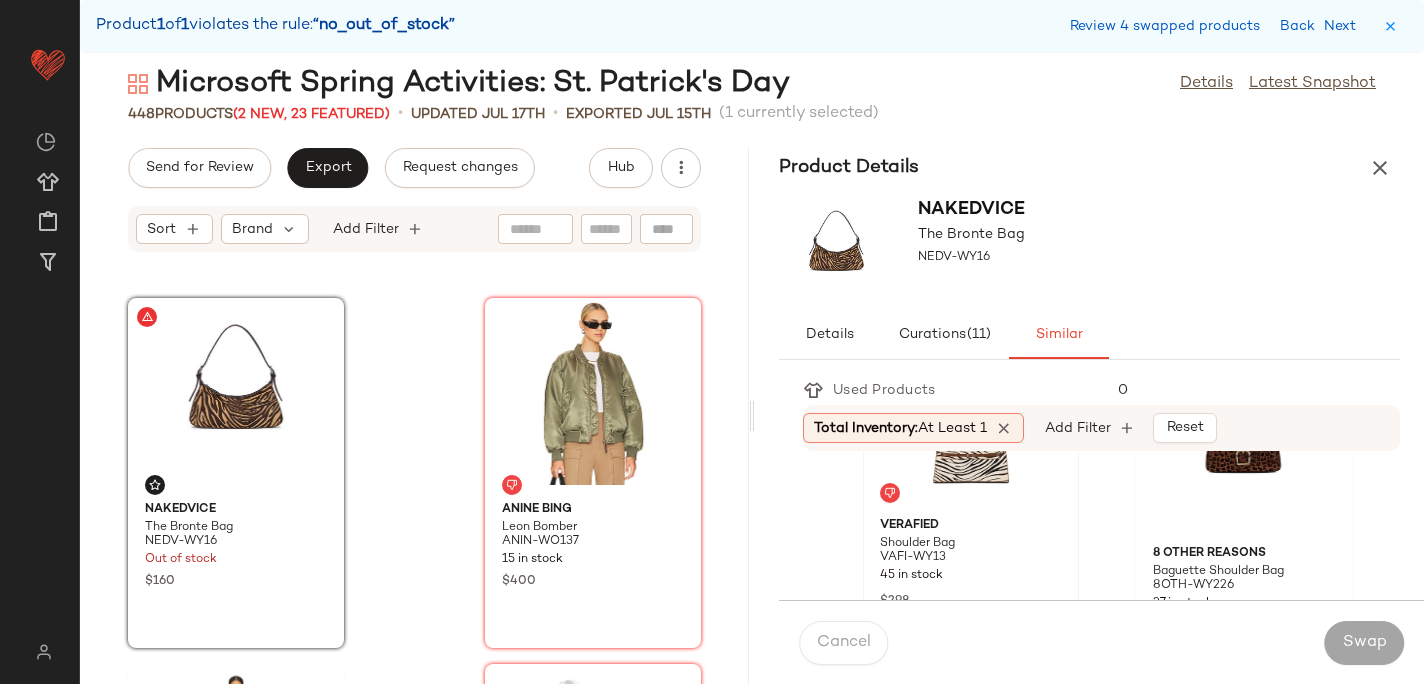 click 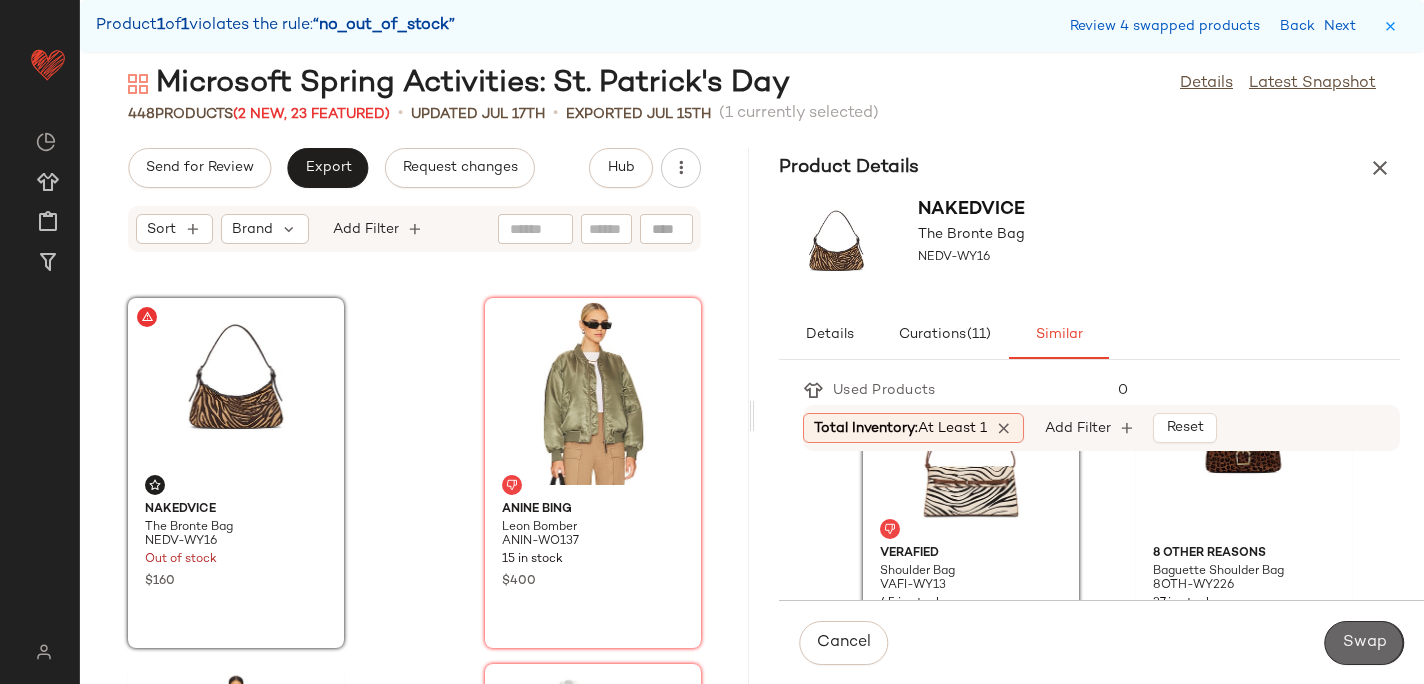 click on "Swap" 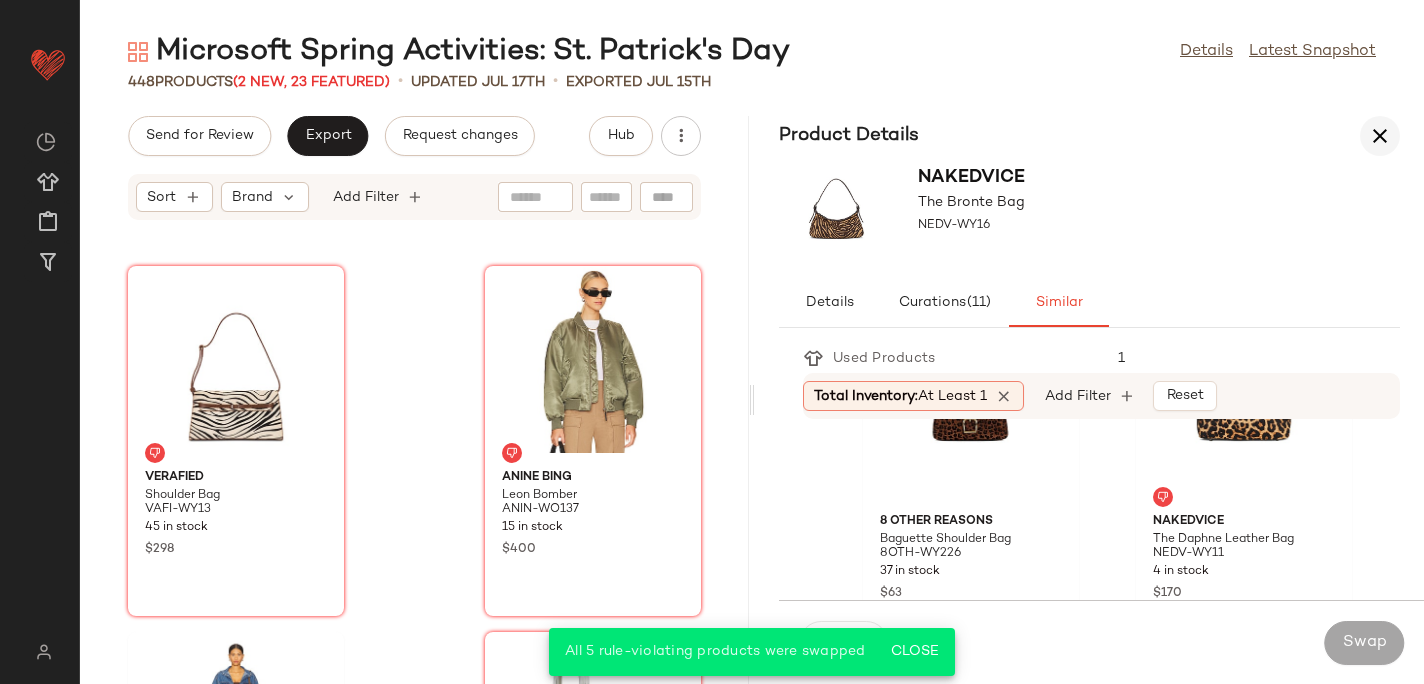 click at bounding box center [1380, 136] 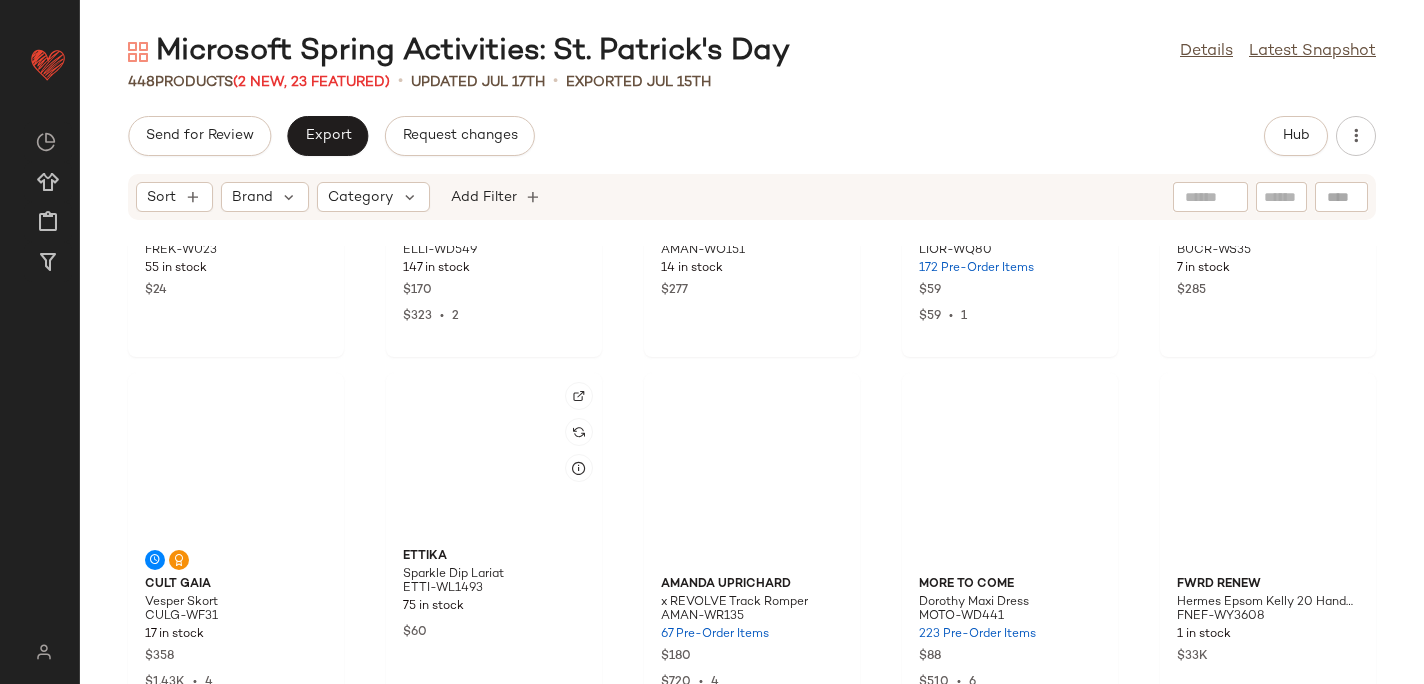 scroll, scrollTop: 23435, scrollLeft: 0, axis: vertical 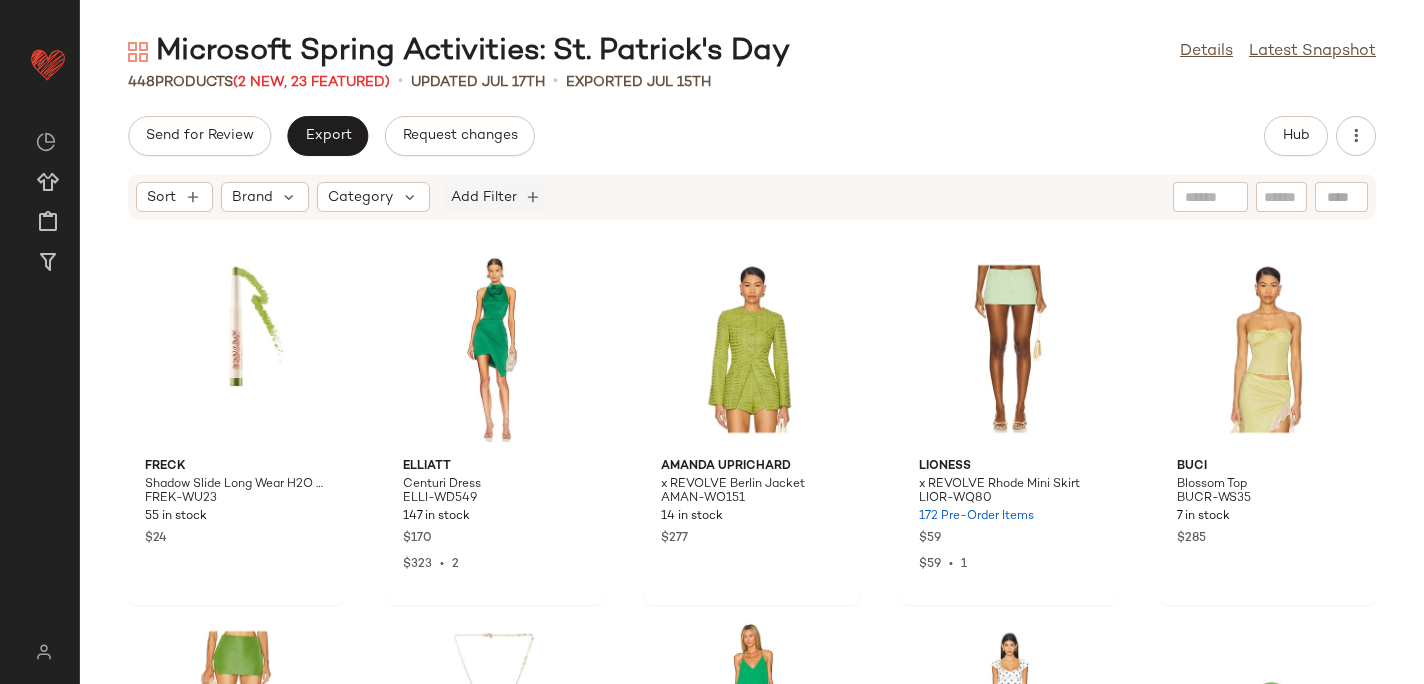 click on "Add Filter" at bounding box center (484, 197) 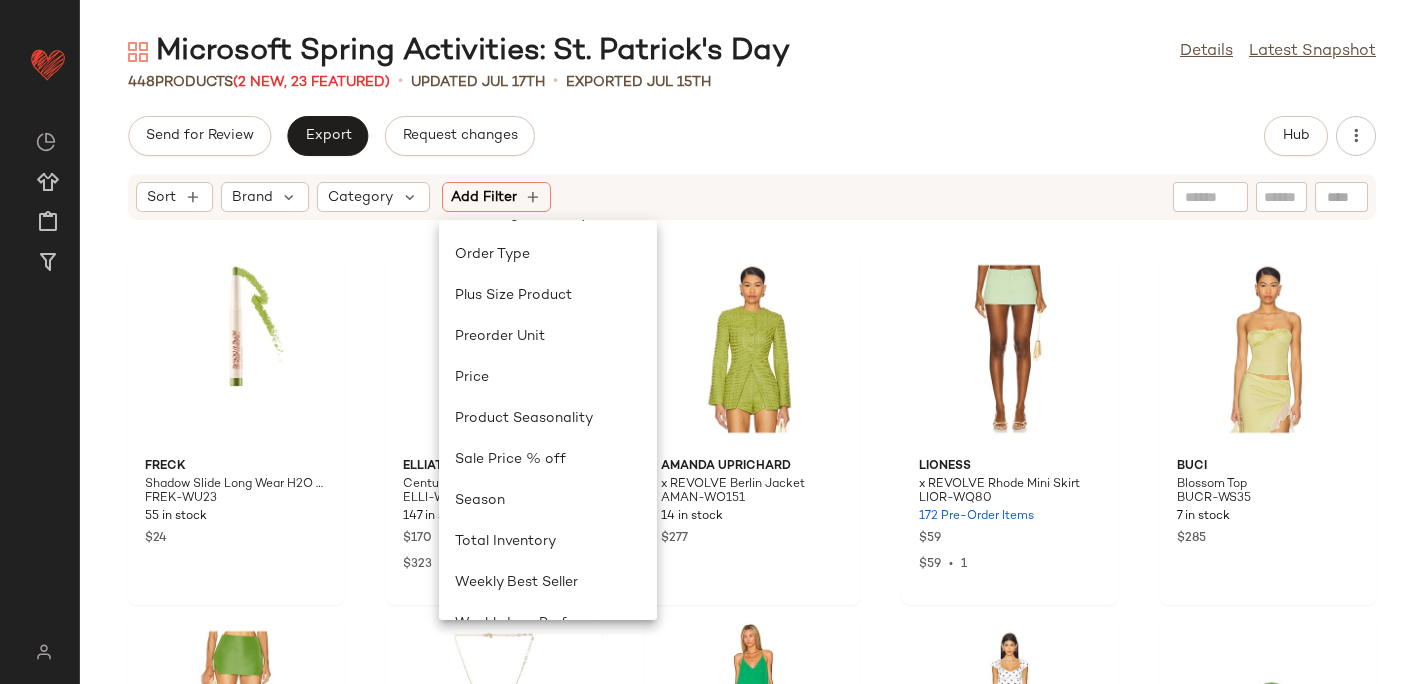 scroll, scrollTop: 887, scrollLeft: 0, axis: vertical 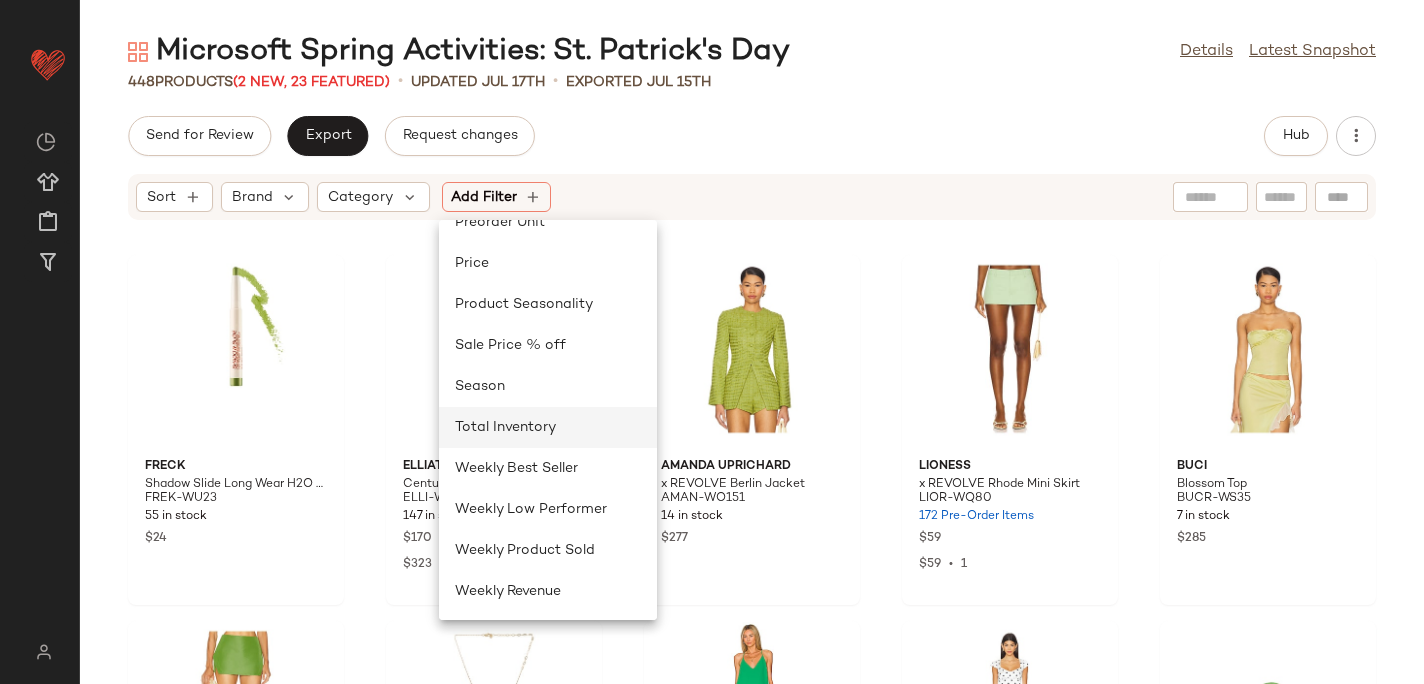 click on "Total Inventory" 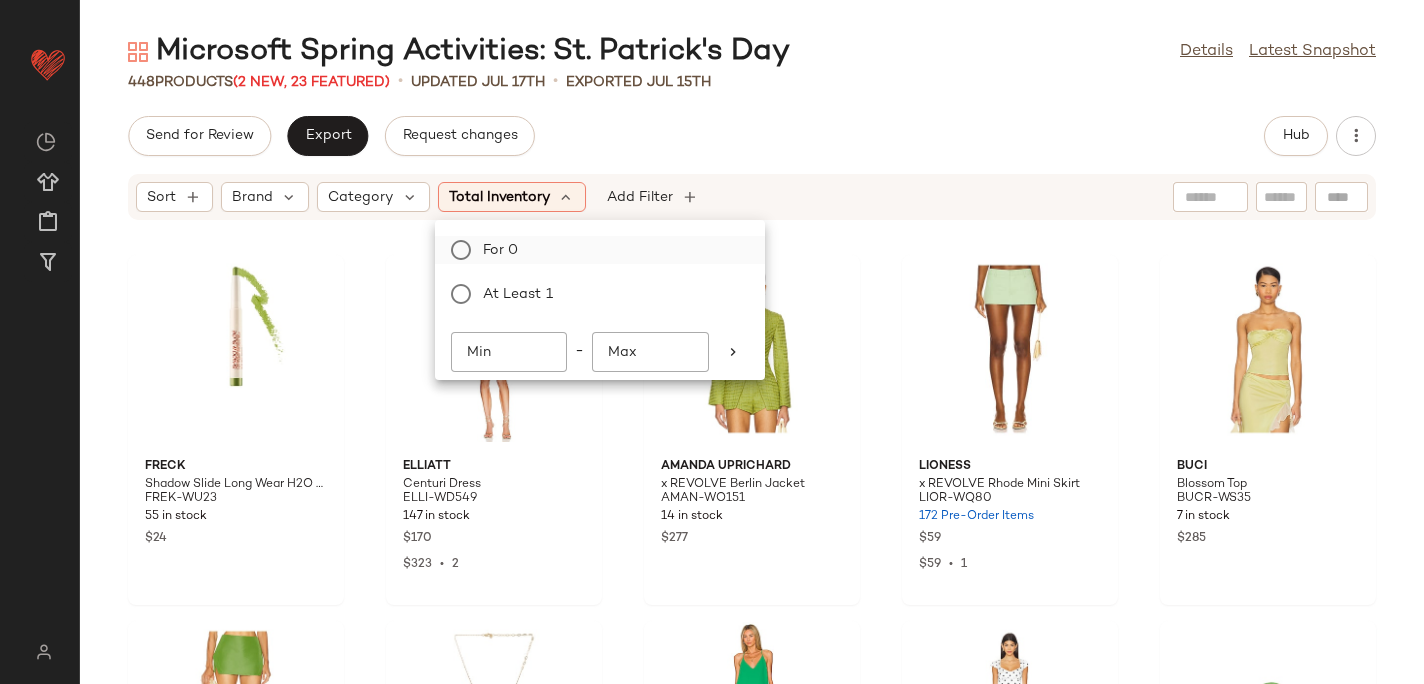 click on "For 0" 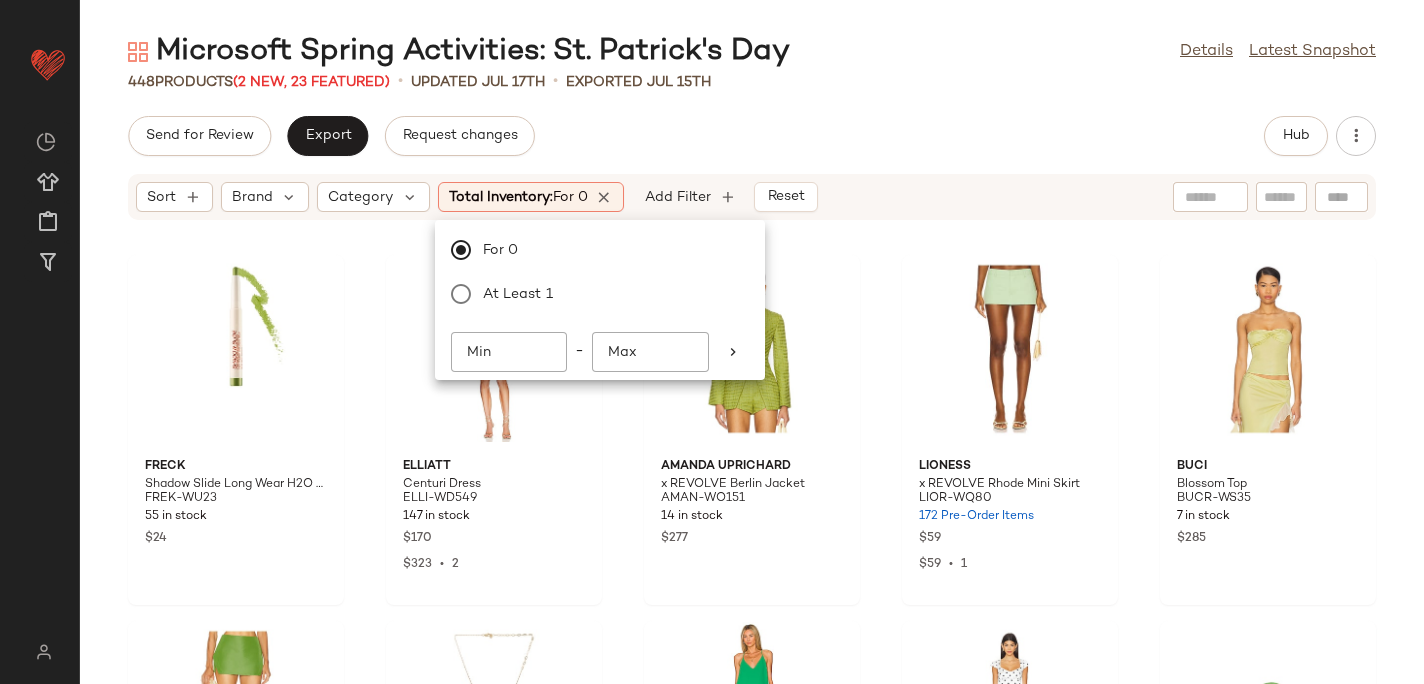 click on "Send for Review   Export   Request changes   Hub" 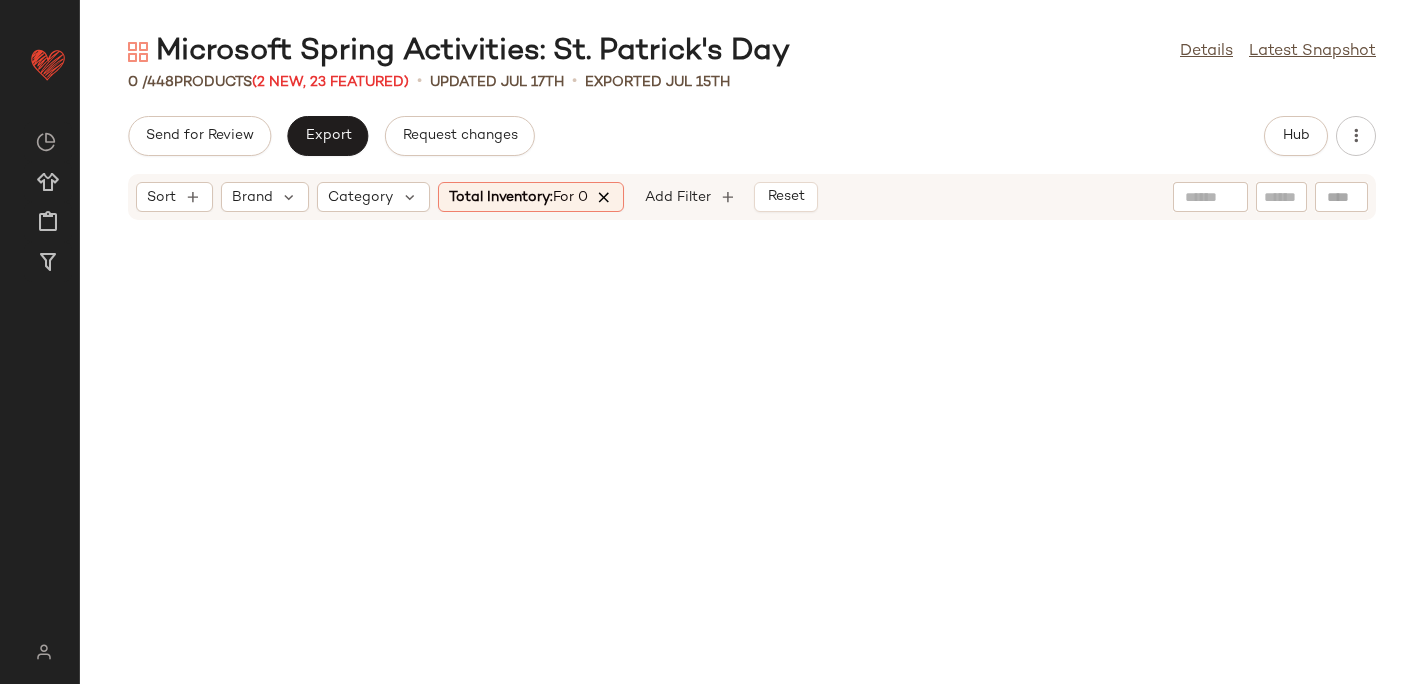 click at bounding box center (605, 197) 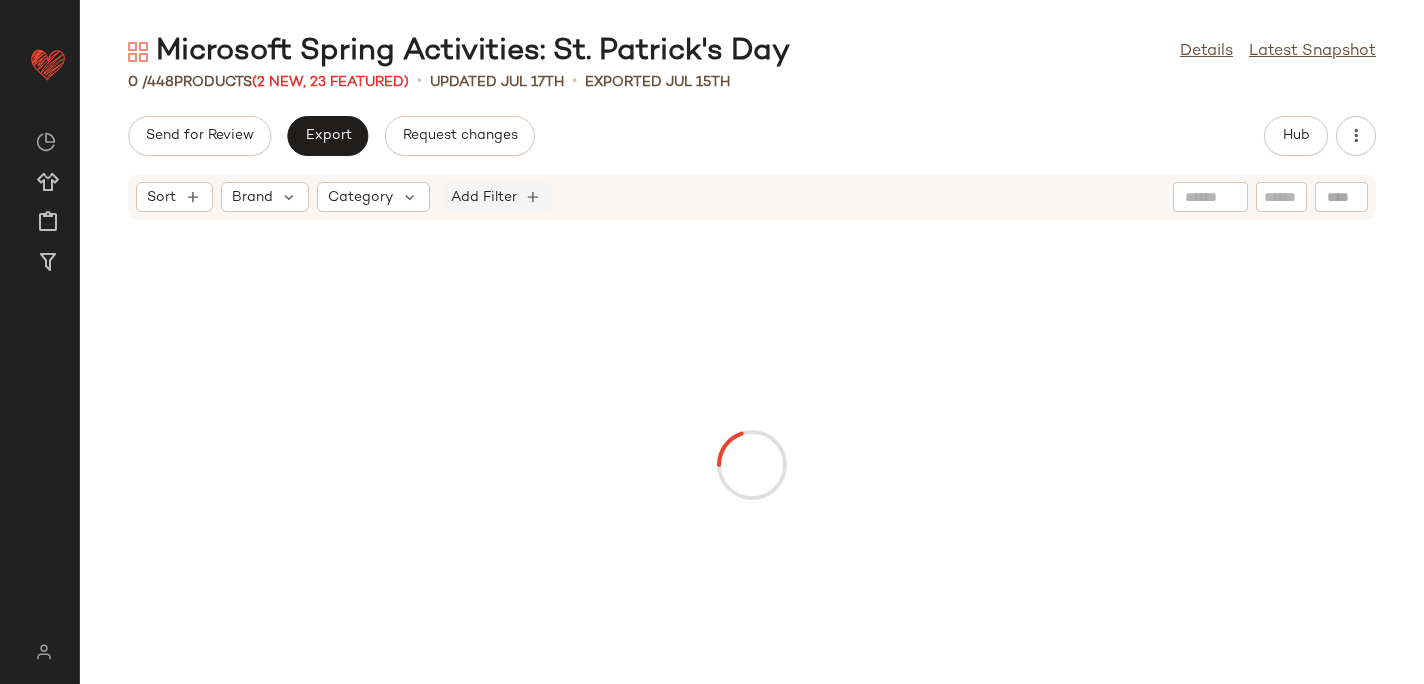 click on "Add Filter" at bounding box center [484, 197] 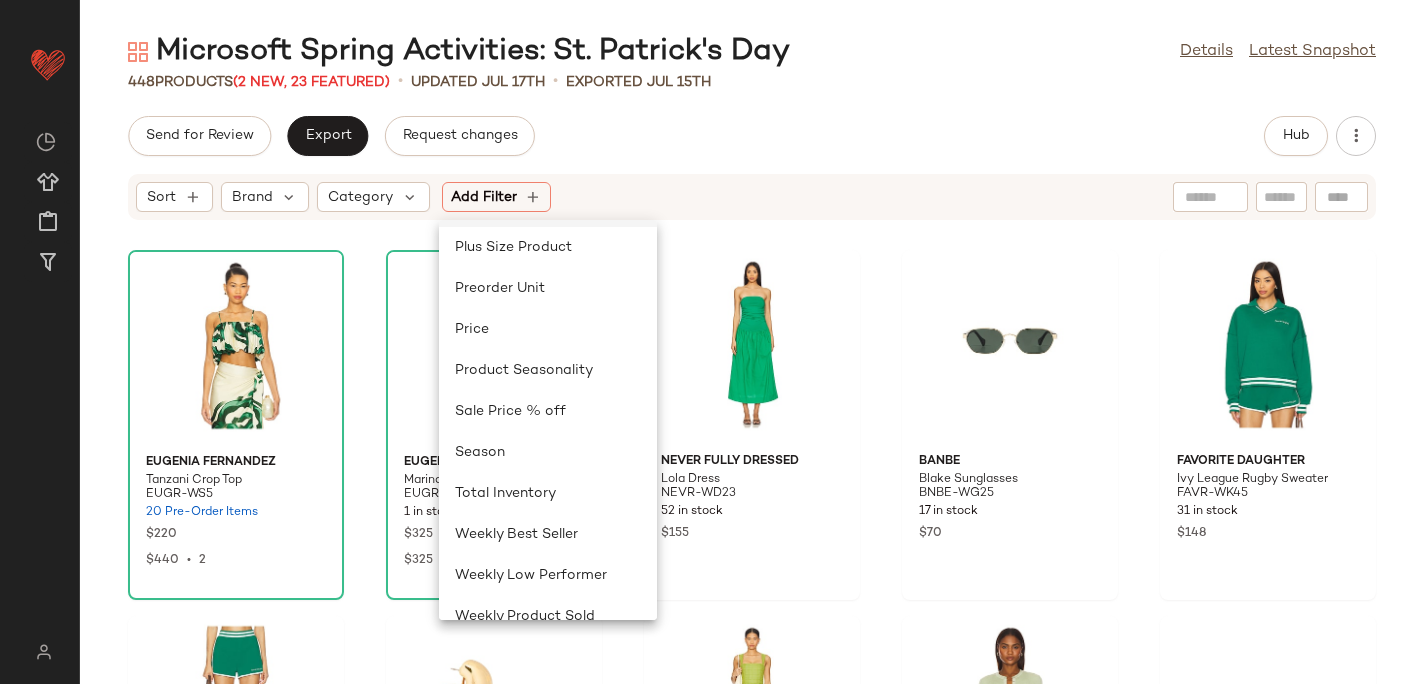 scroll, scrollTop: 822, scrollLeft: 0, axis: vertical 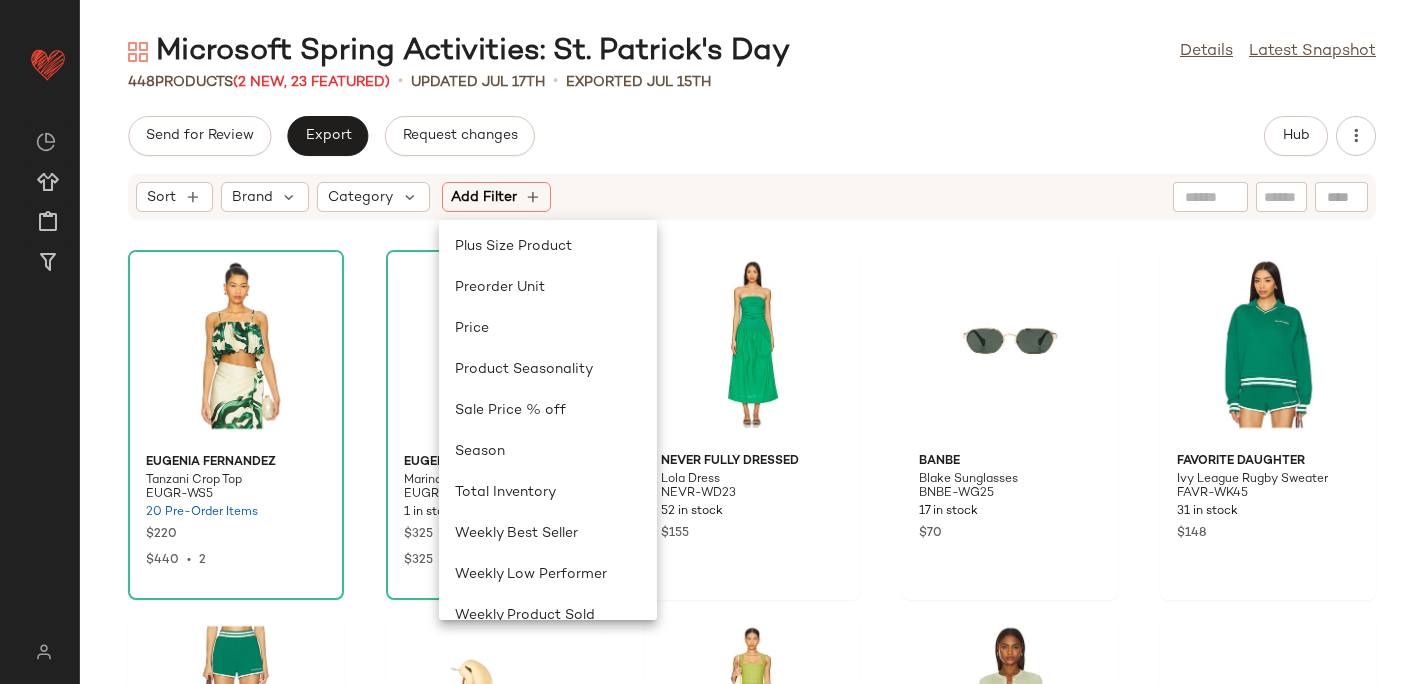 click on "Send for Review   Export   Request changes   Hub" 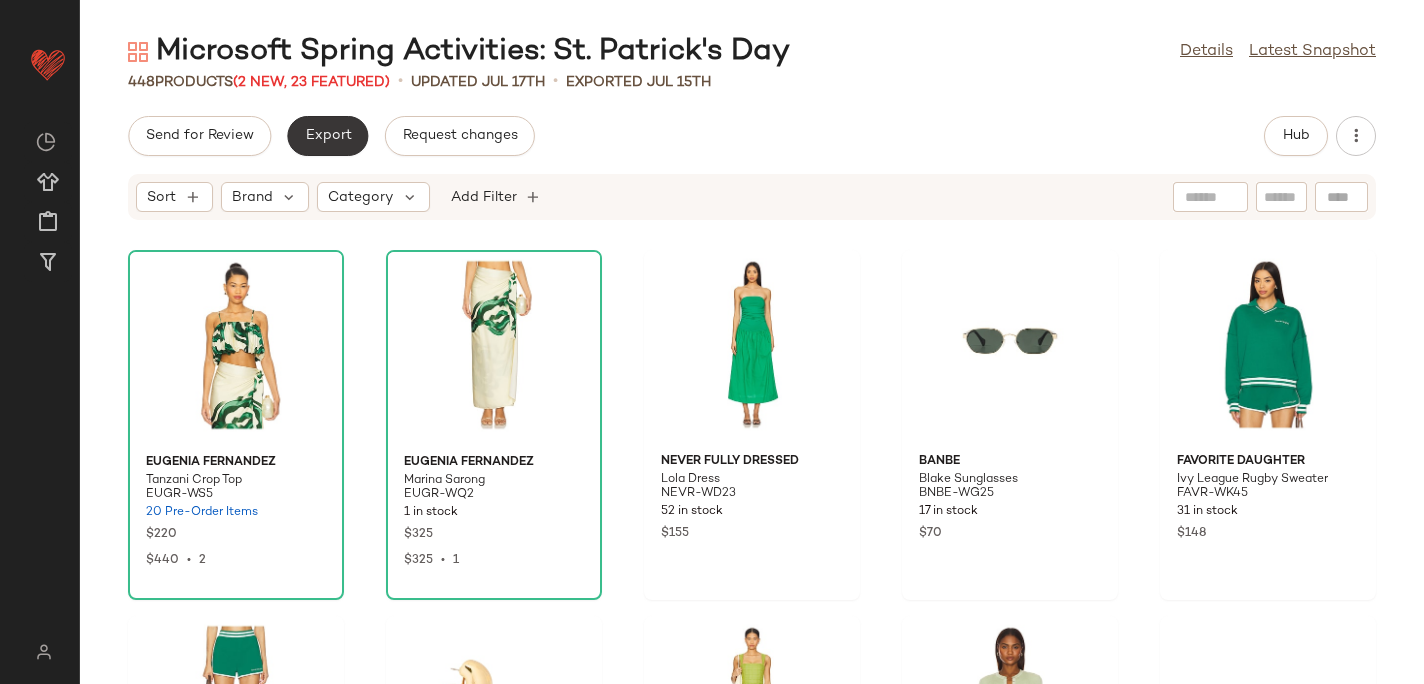 click on "Export" at bounding box center [327, 136] 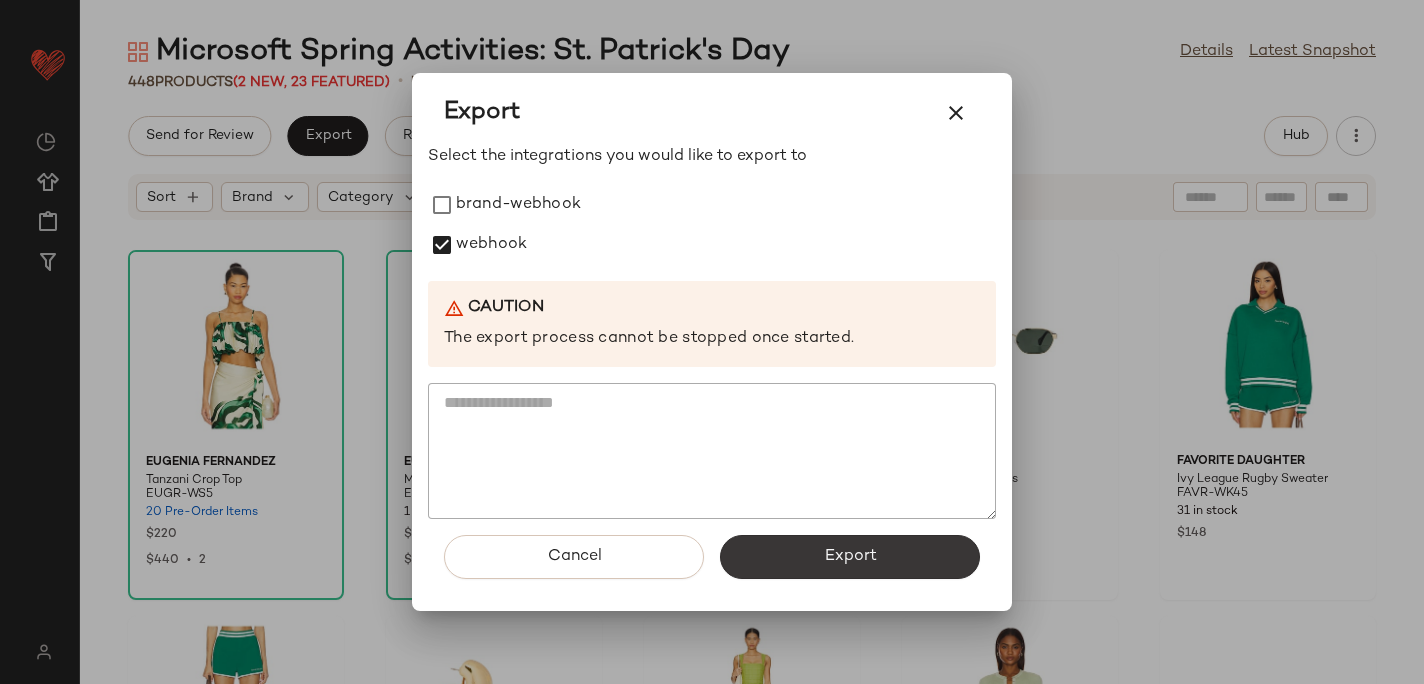 click on "Export" at bounding box center (850, 557) 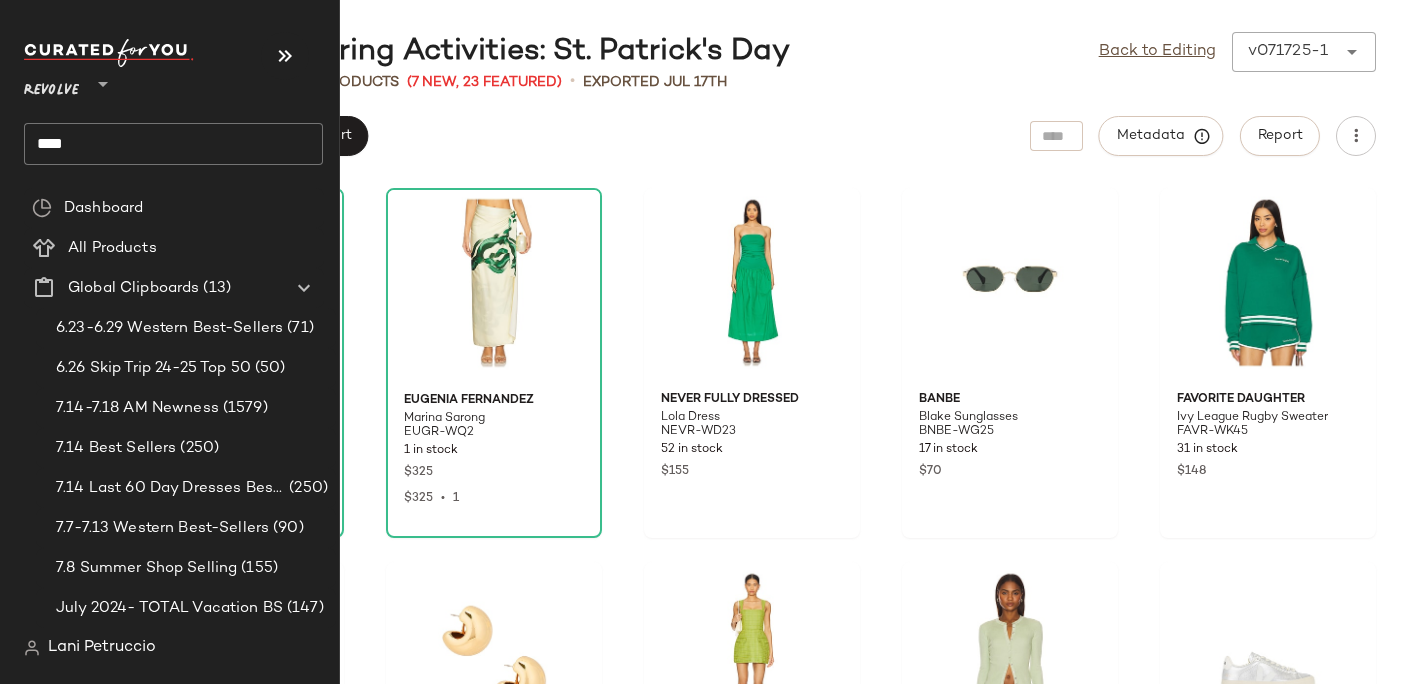 click on "****" 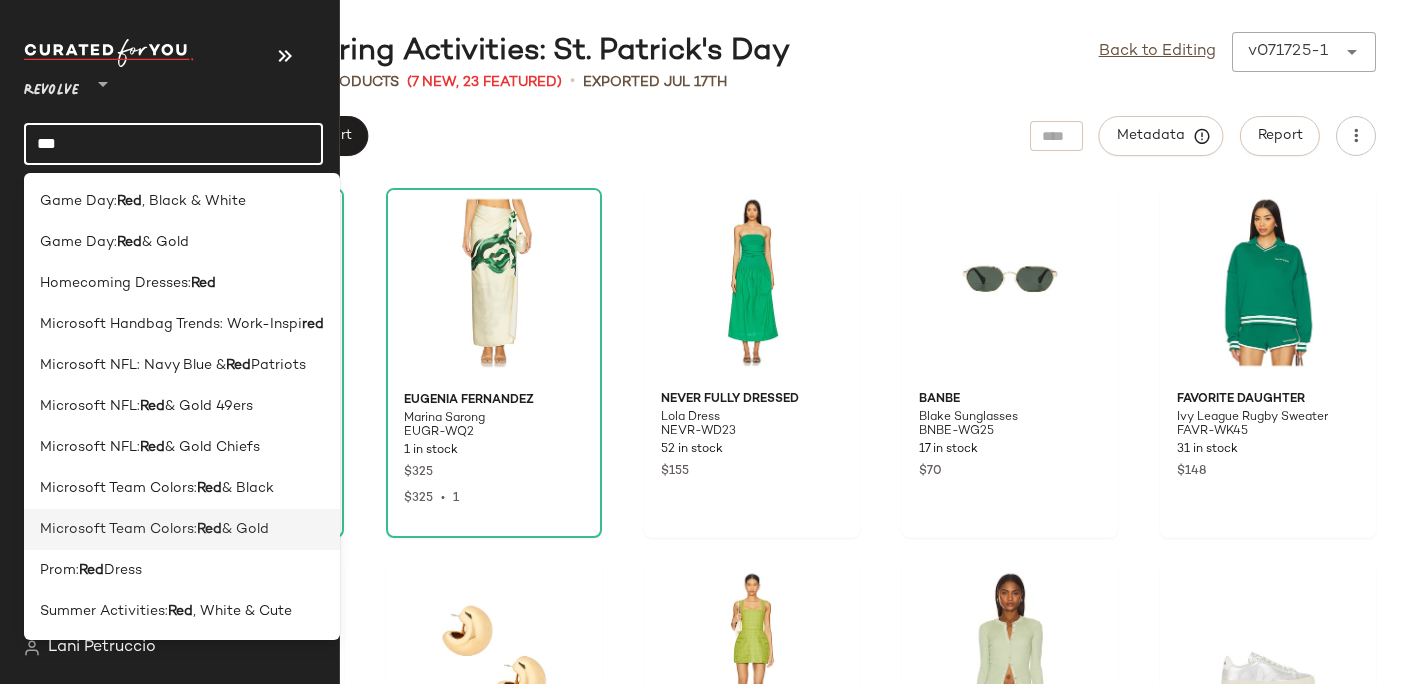 type on "***" 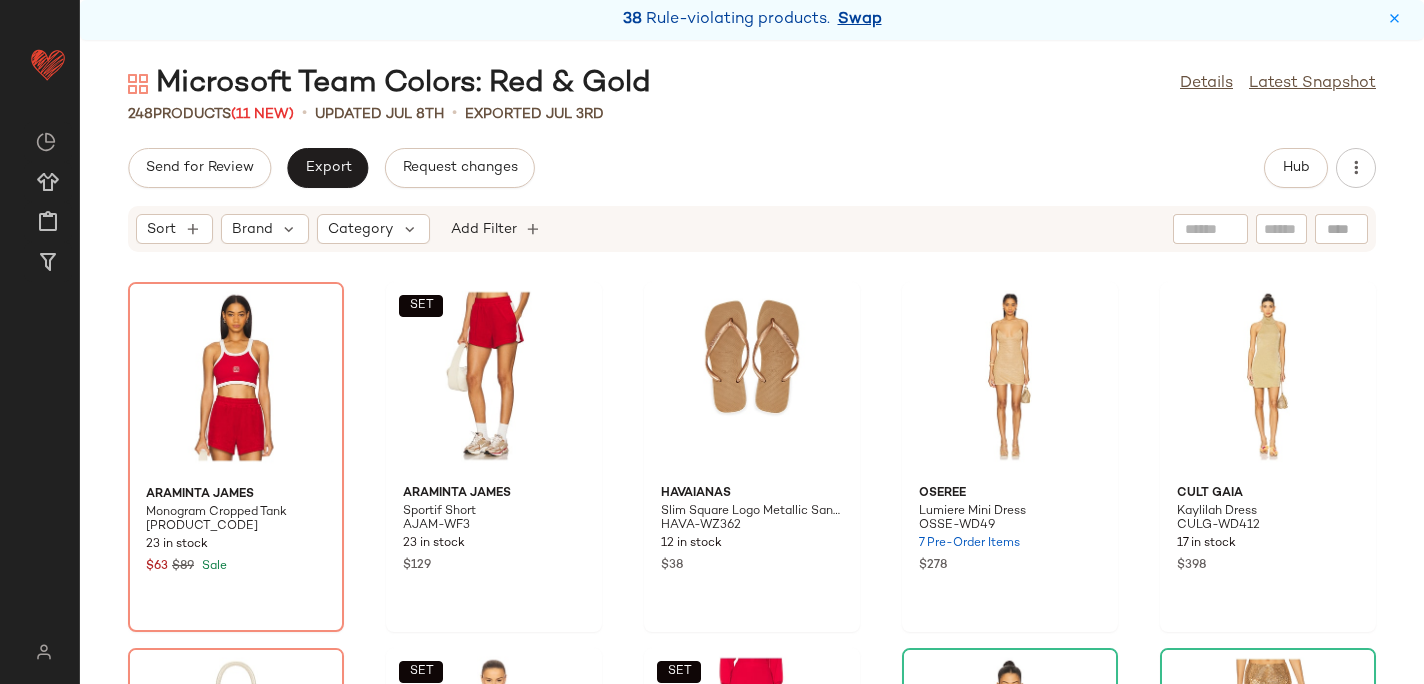 click on "Swap" at bounding box center (860, 20) 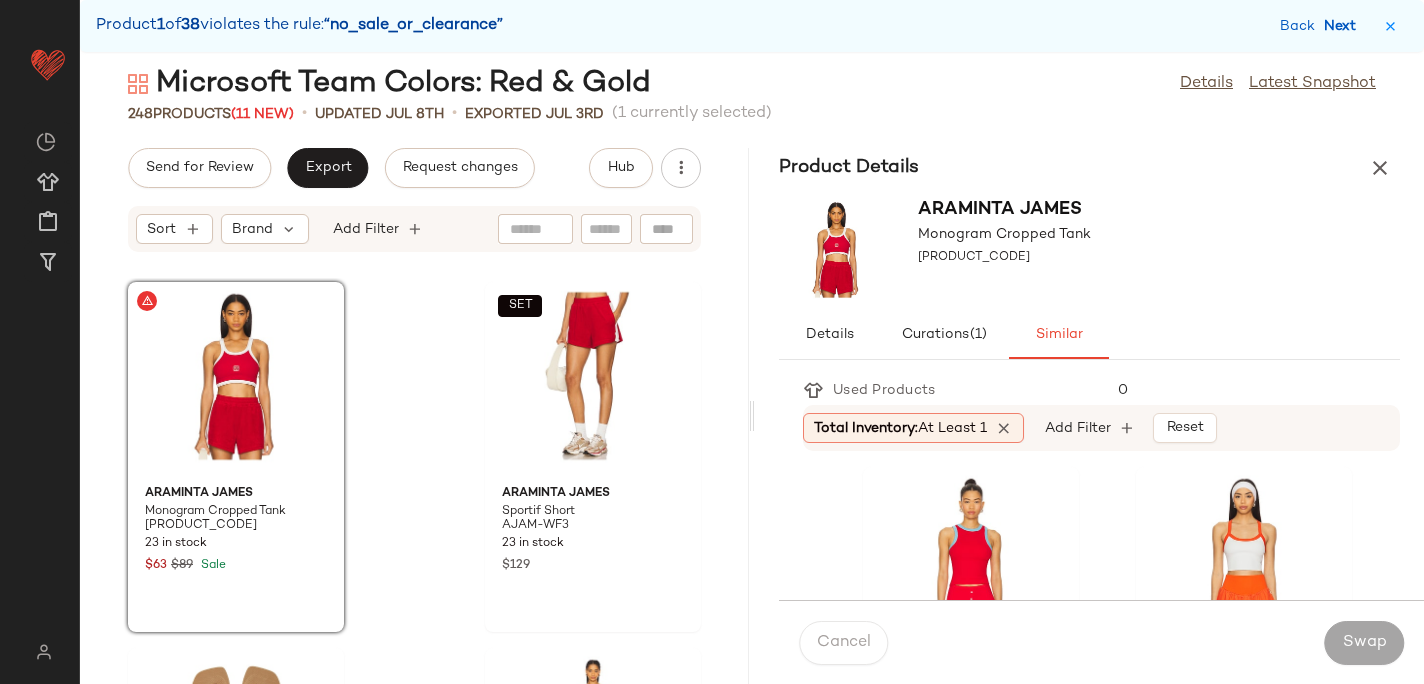click on "Next" at bounding box center (1344, 26) 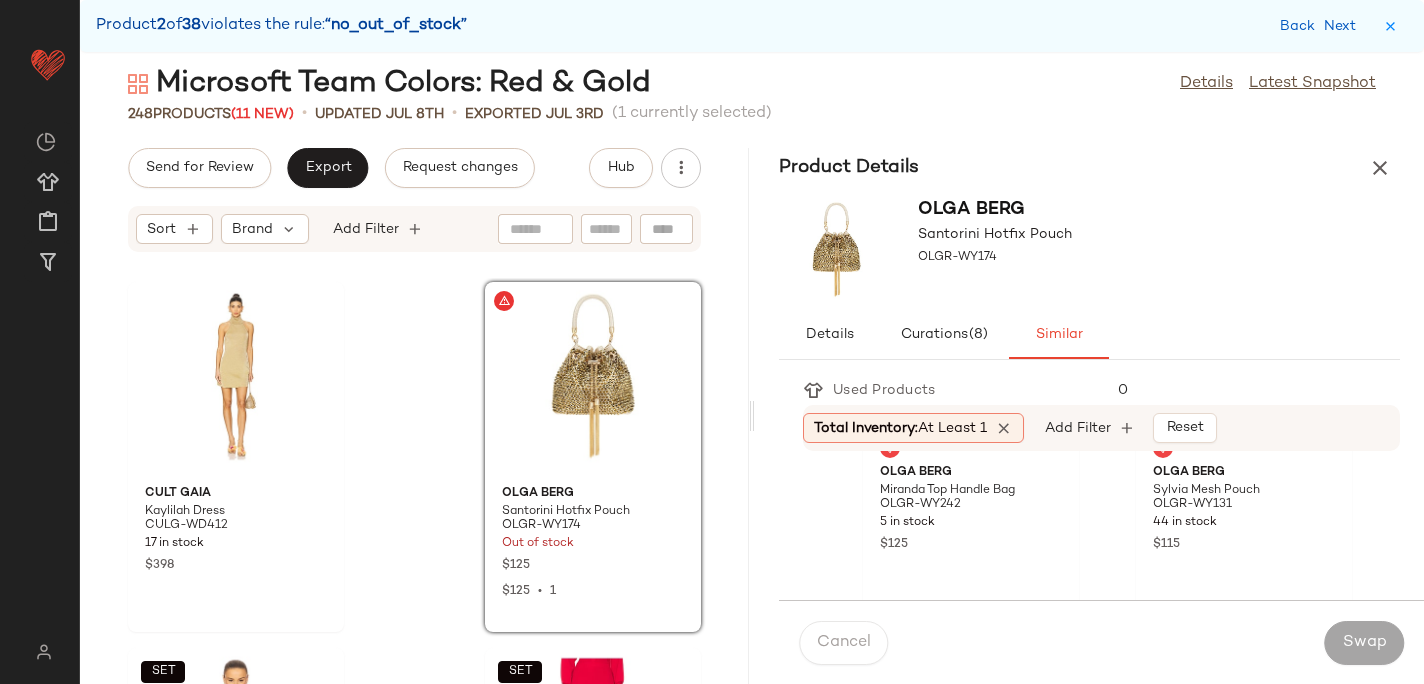 scroll, scrollTop: 204, scrollLeft: 0, axis: vertical 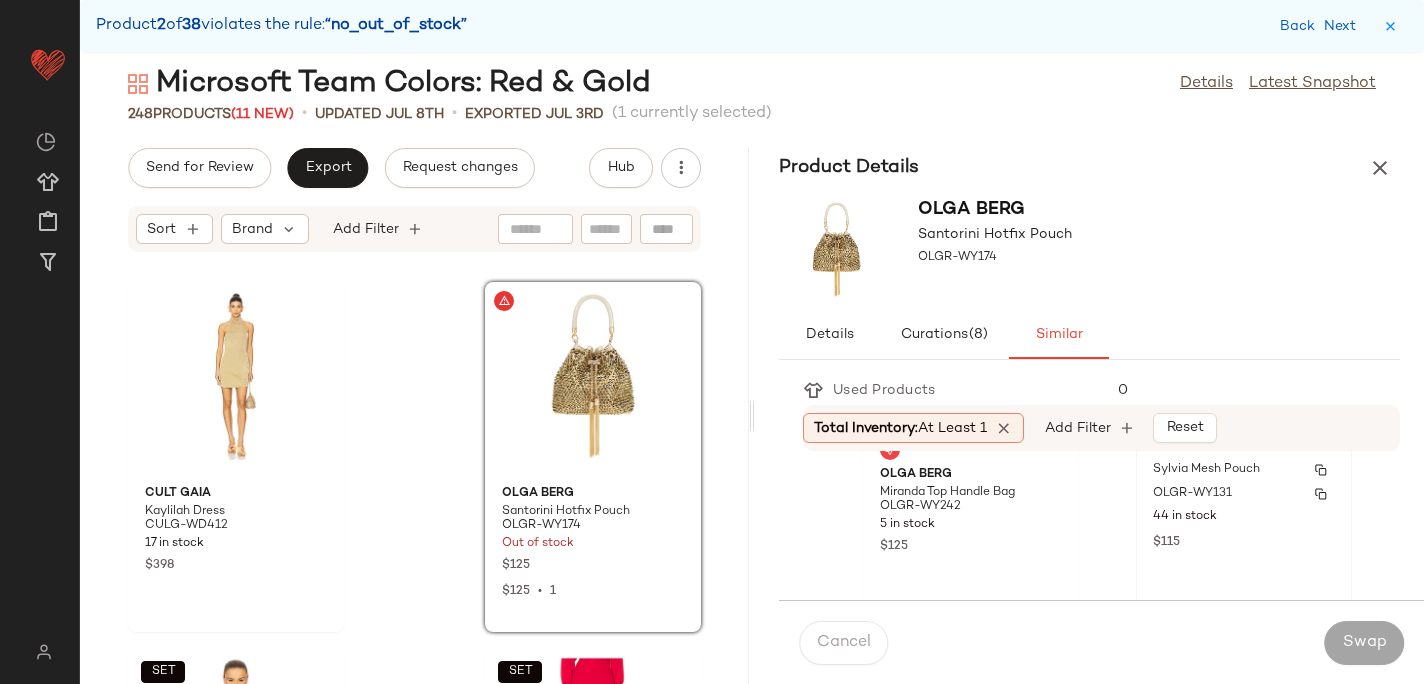 click on "OLGR-WY131" at bounding box center (1244, 494) 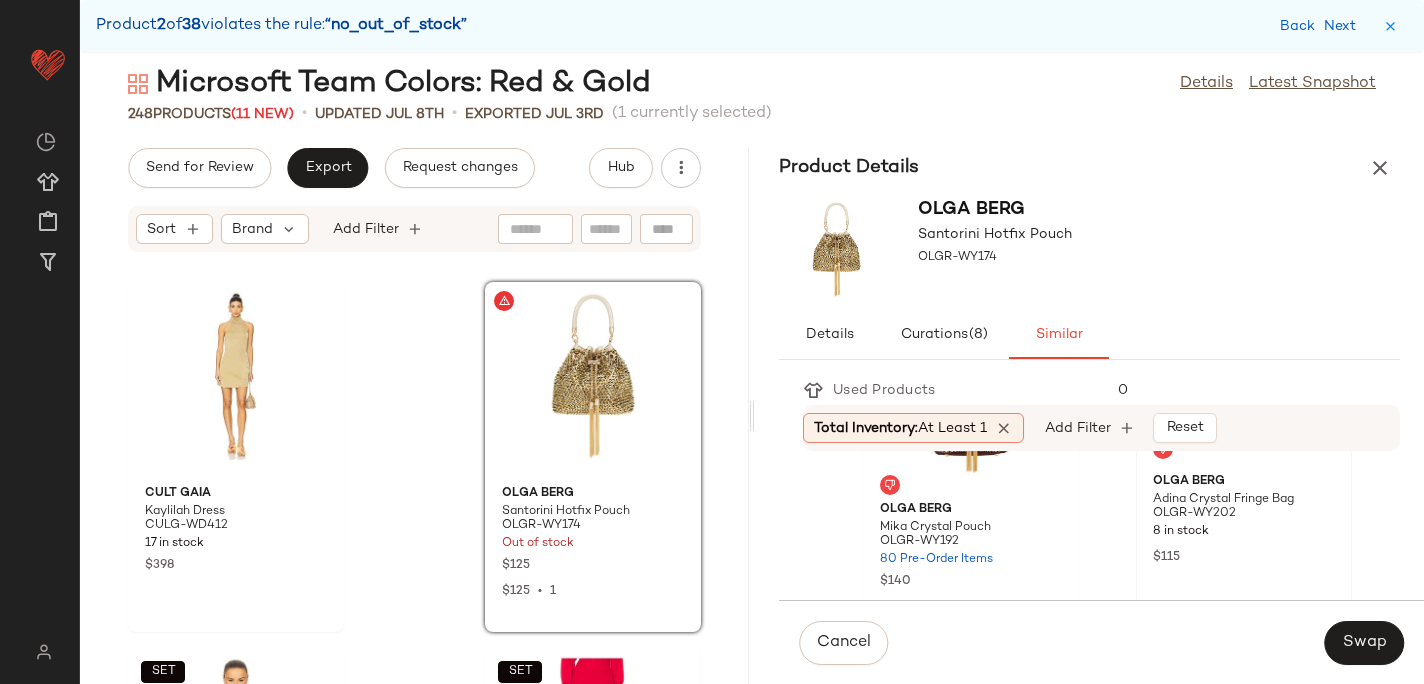 scroll, scrollTop: 533, scrollLeft: 0, axis: vertical 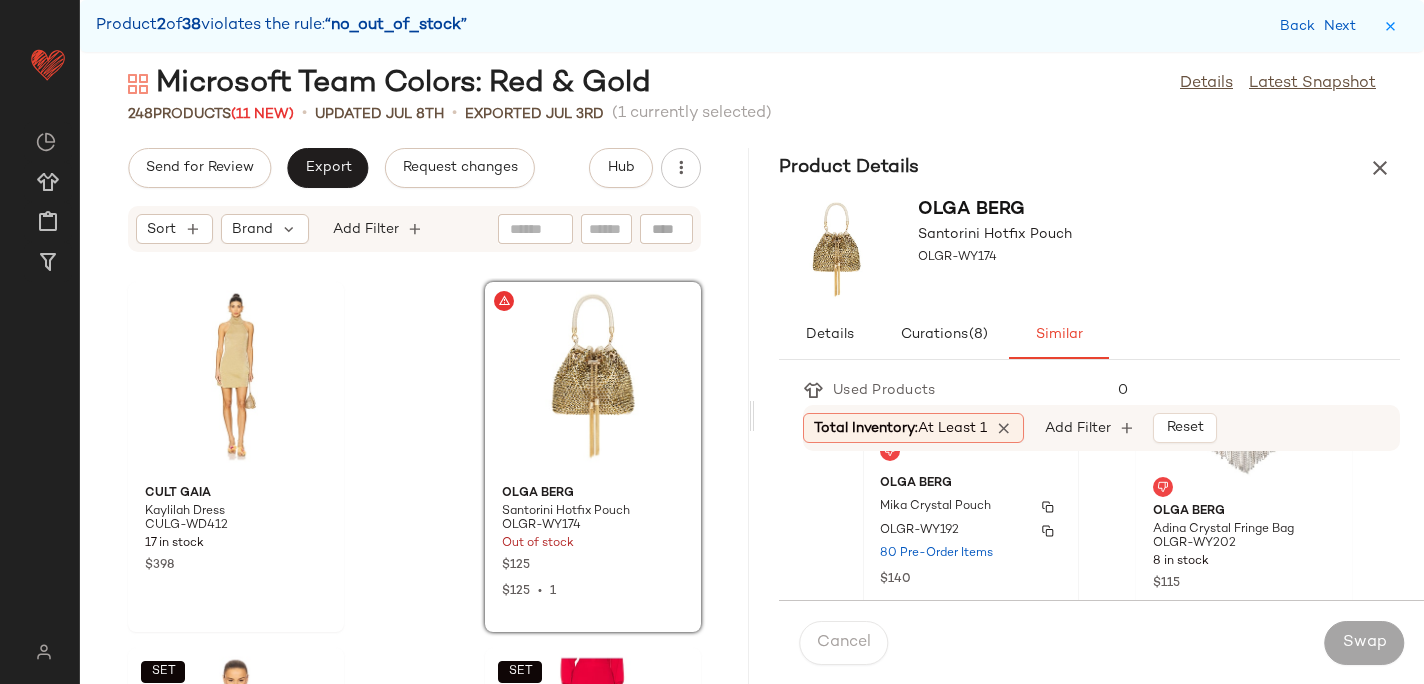 click on "Mika Crystal Pouch" at bounding box center [935, 507] 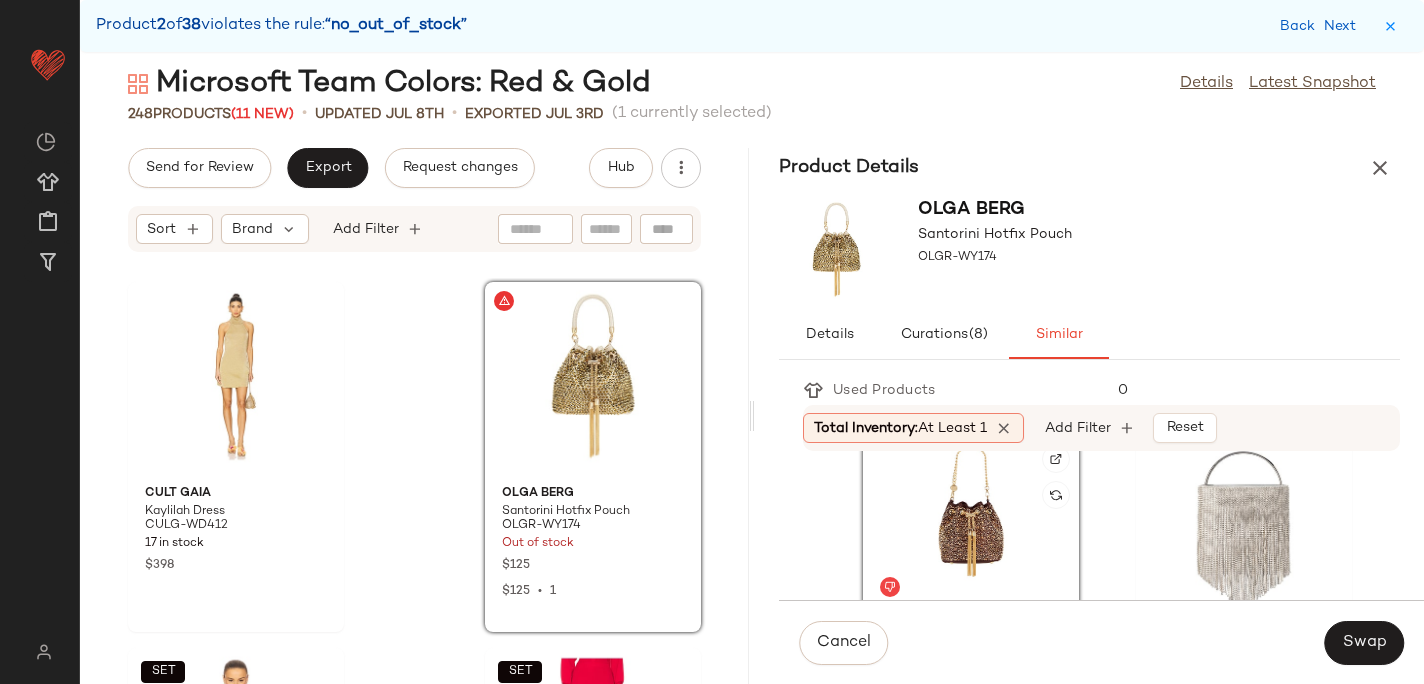 scroll, scrollTop: 394, scrollLeft: 0, axis: vertical 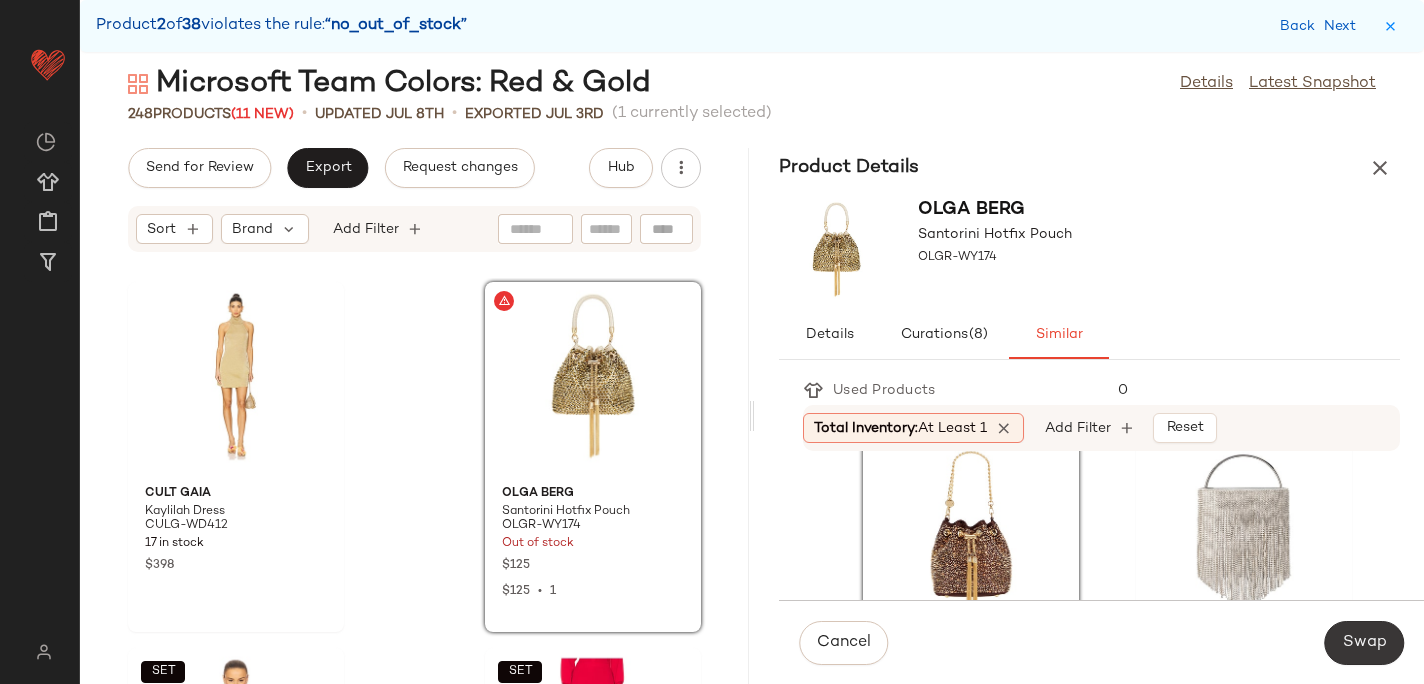 click on "Swap" at bounding box center [1364, 643] 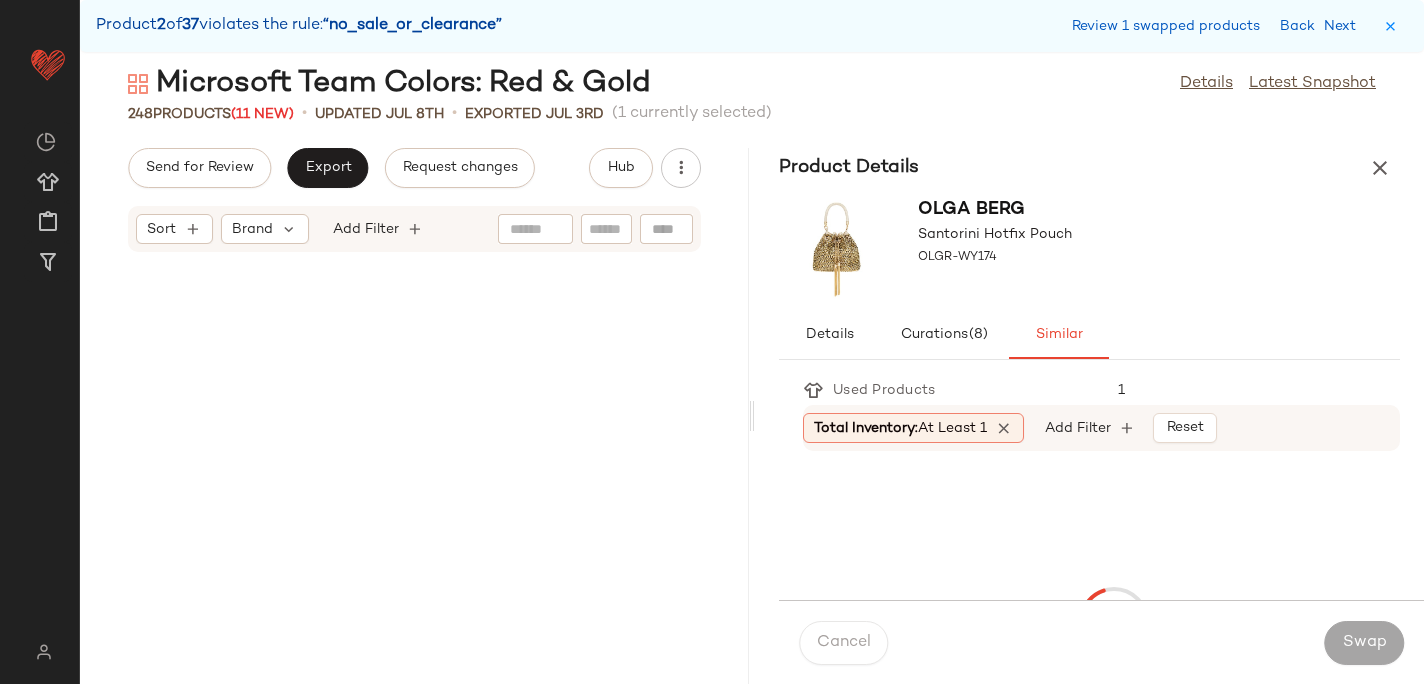 scroll, scrollTop: 2196, scrollLeft: 0, axis: vertical 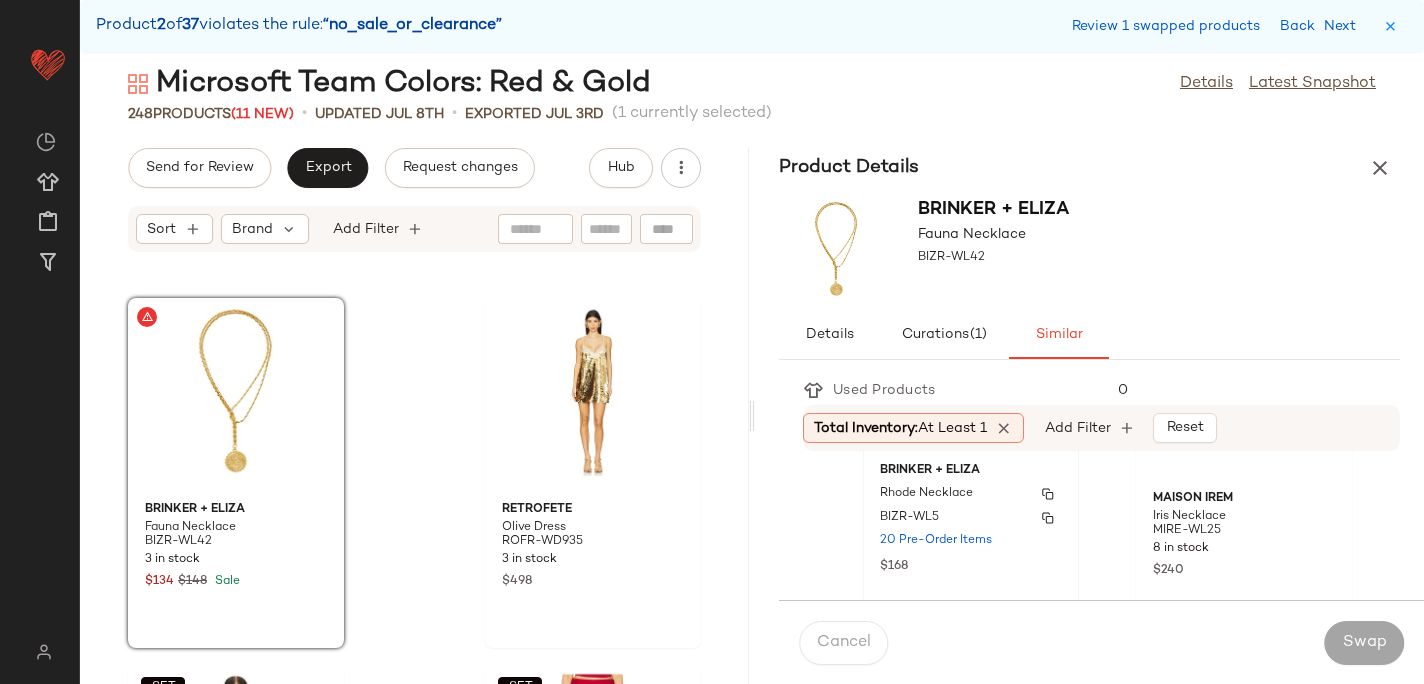 click on "BIZR-WL5" at bounding box center [971, 518] 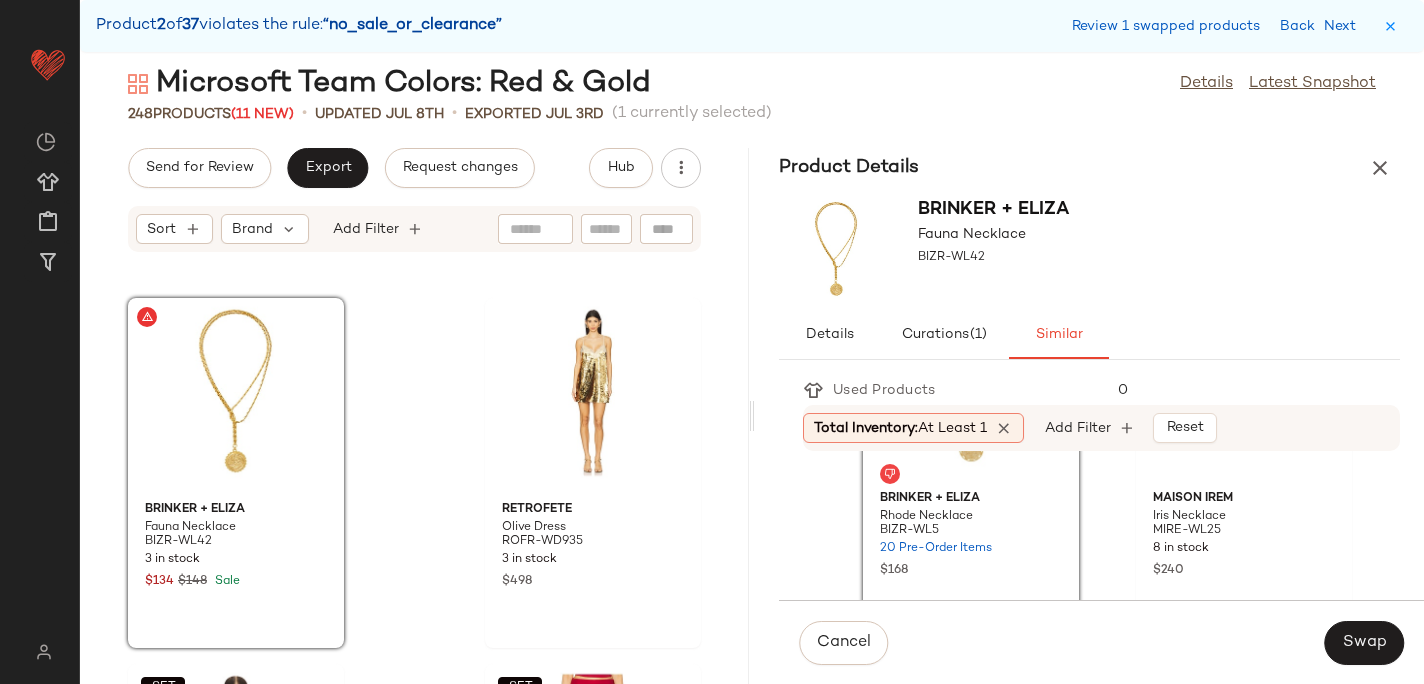 click on "Cancel   Swap" at bounding box center (1101, 642) 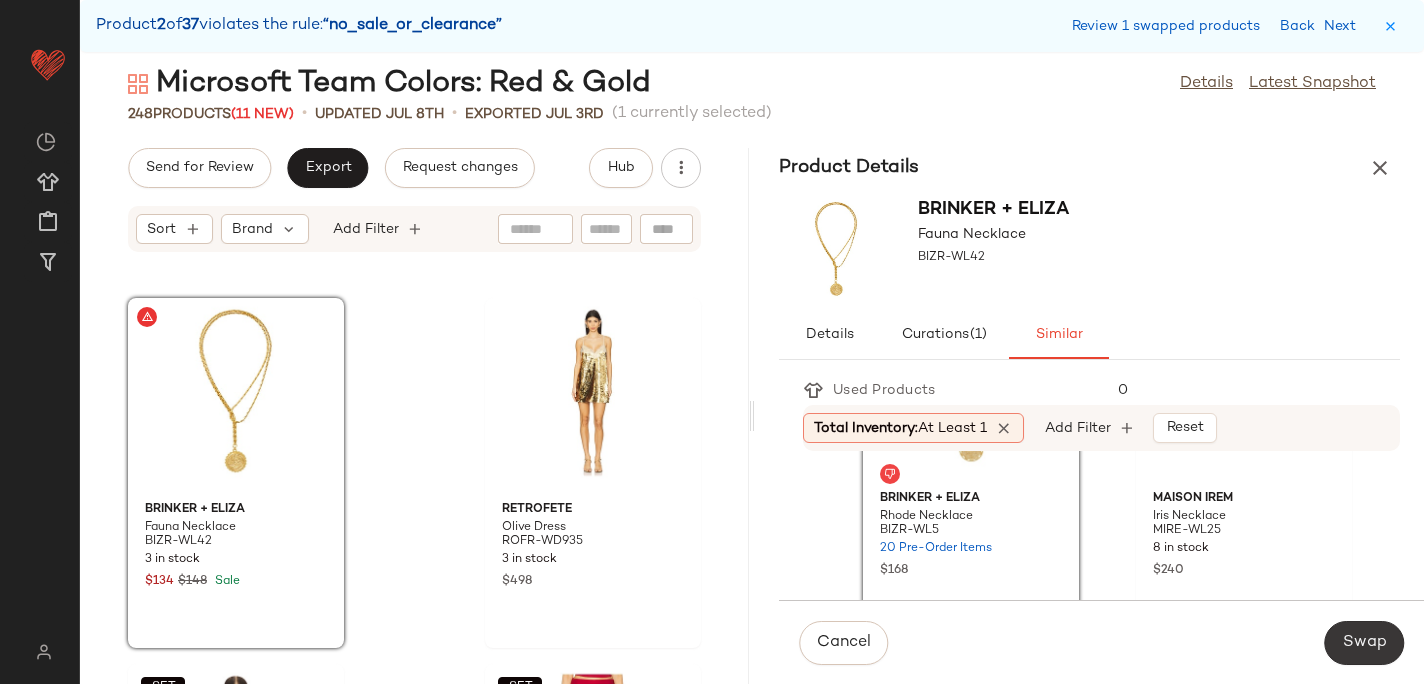 click on "Swap" 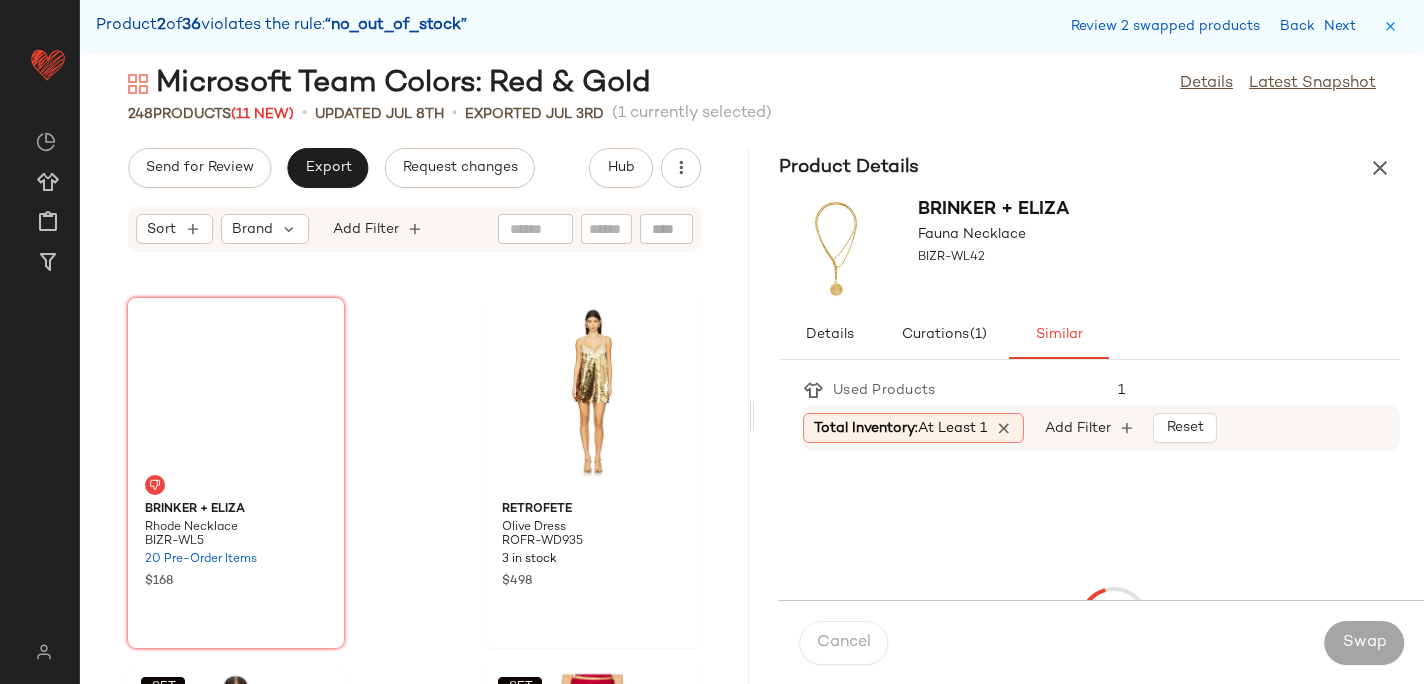 scroll, scrollTop: 5490, scrollLeft: 0, axis: vertical 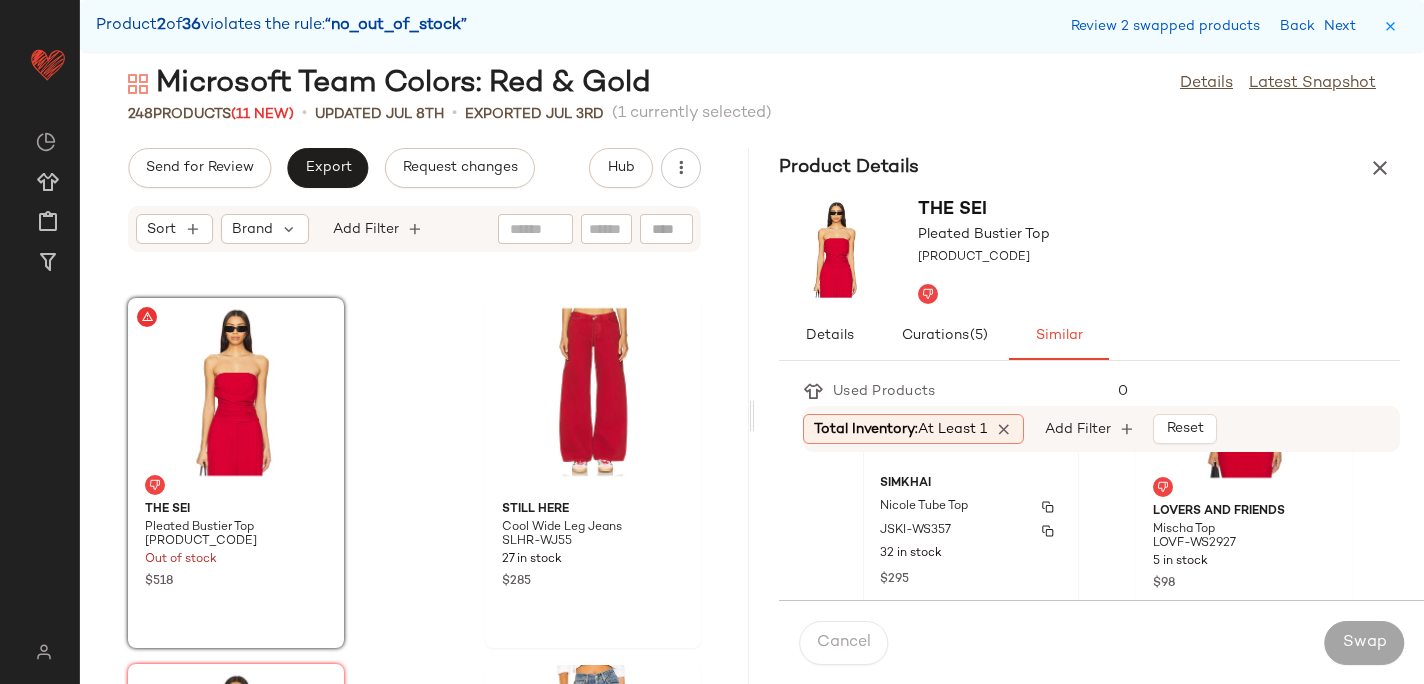 click on "SIMKHAI" at bounding box center [971, 484] 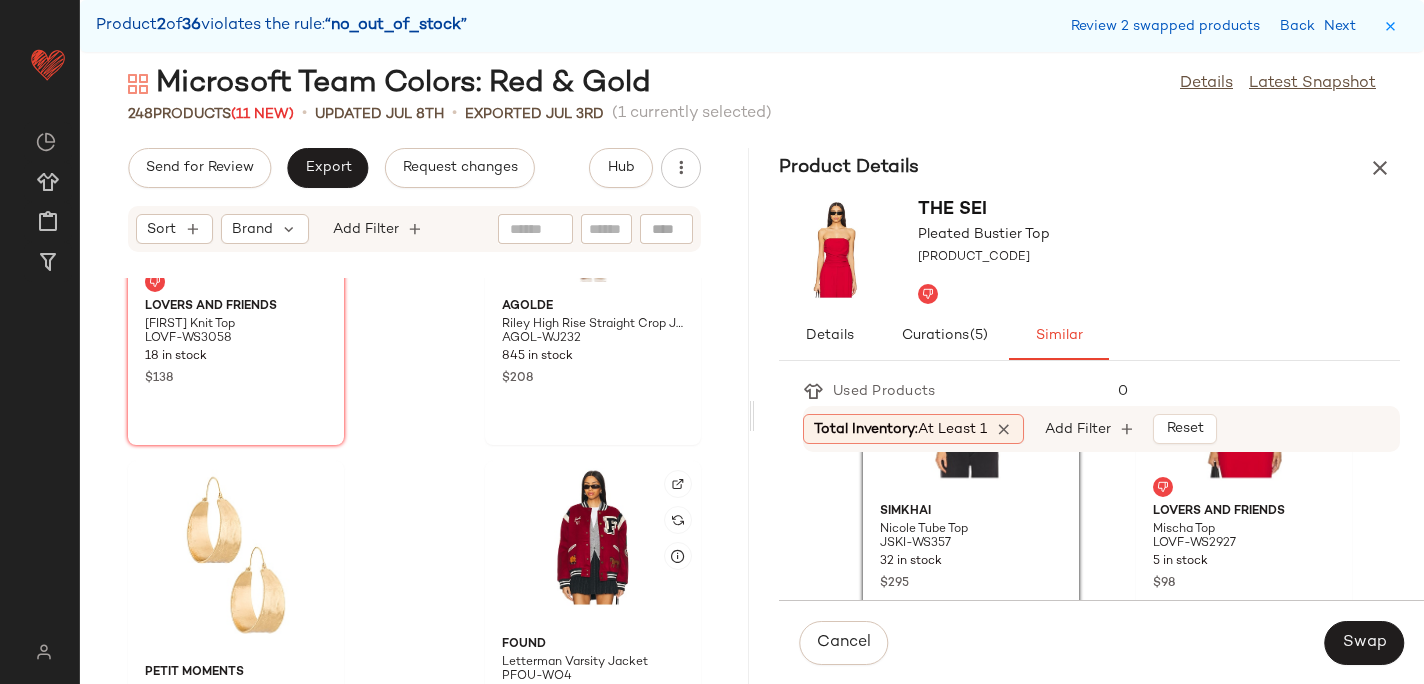 scroll, scrollTop: 6298, scrollLeft: 0, axis: vertical 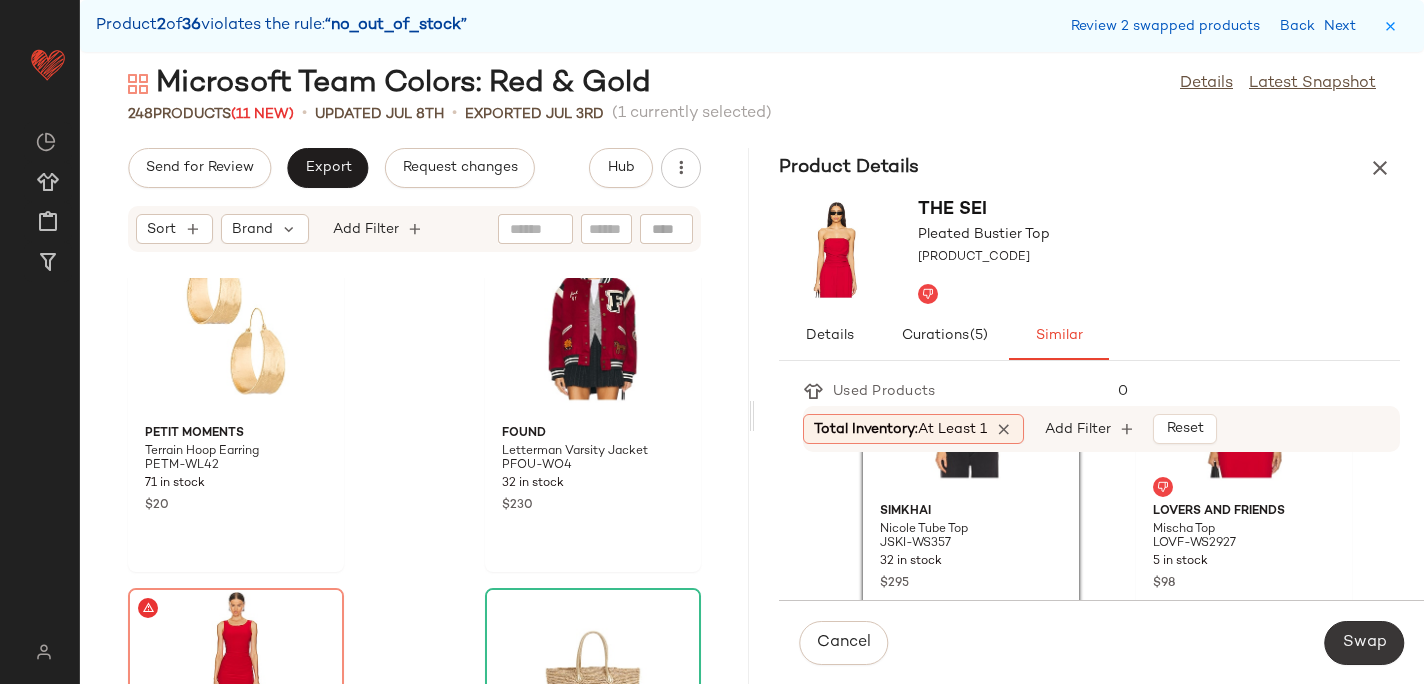 click on "Swap" at bounding box center (1364, 643) 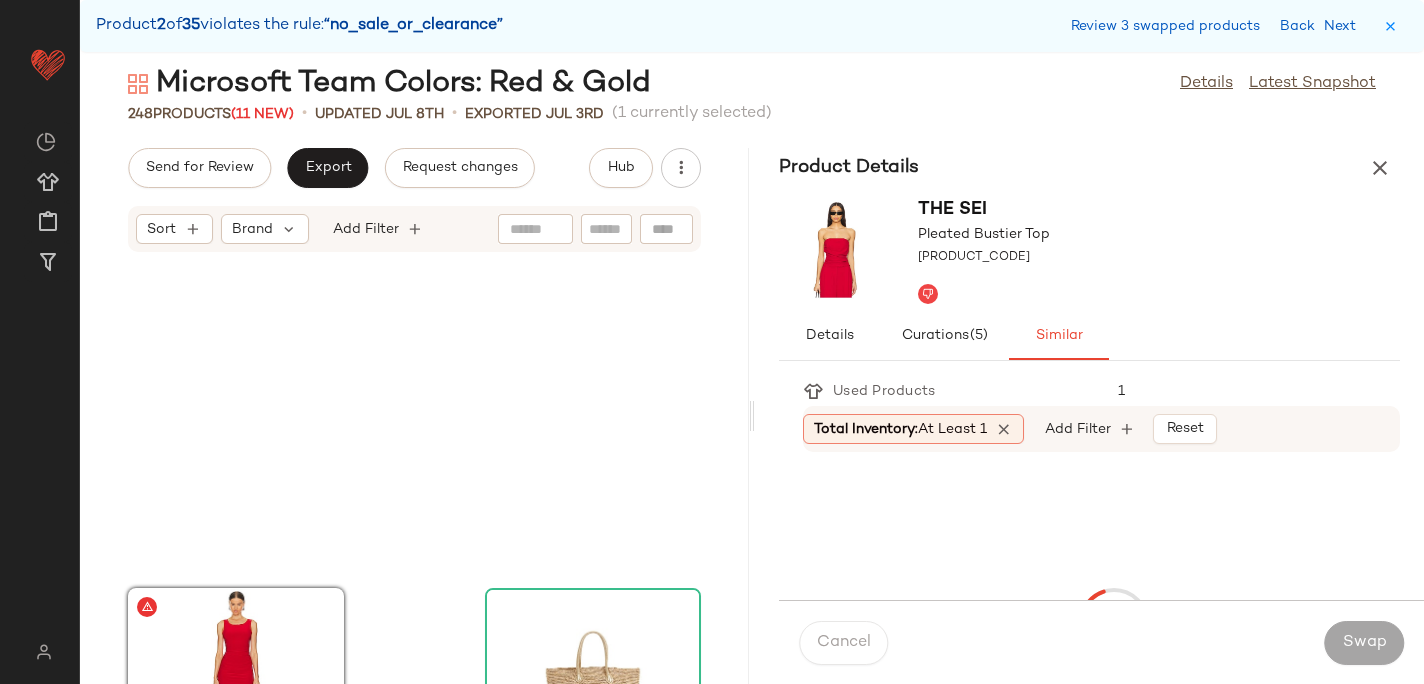 scroll, scrollTop: 6588, scrollLeft: 0, axis: vertical 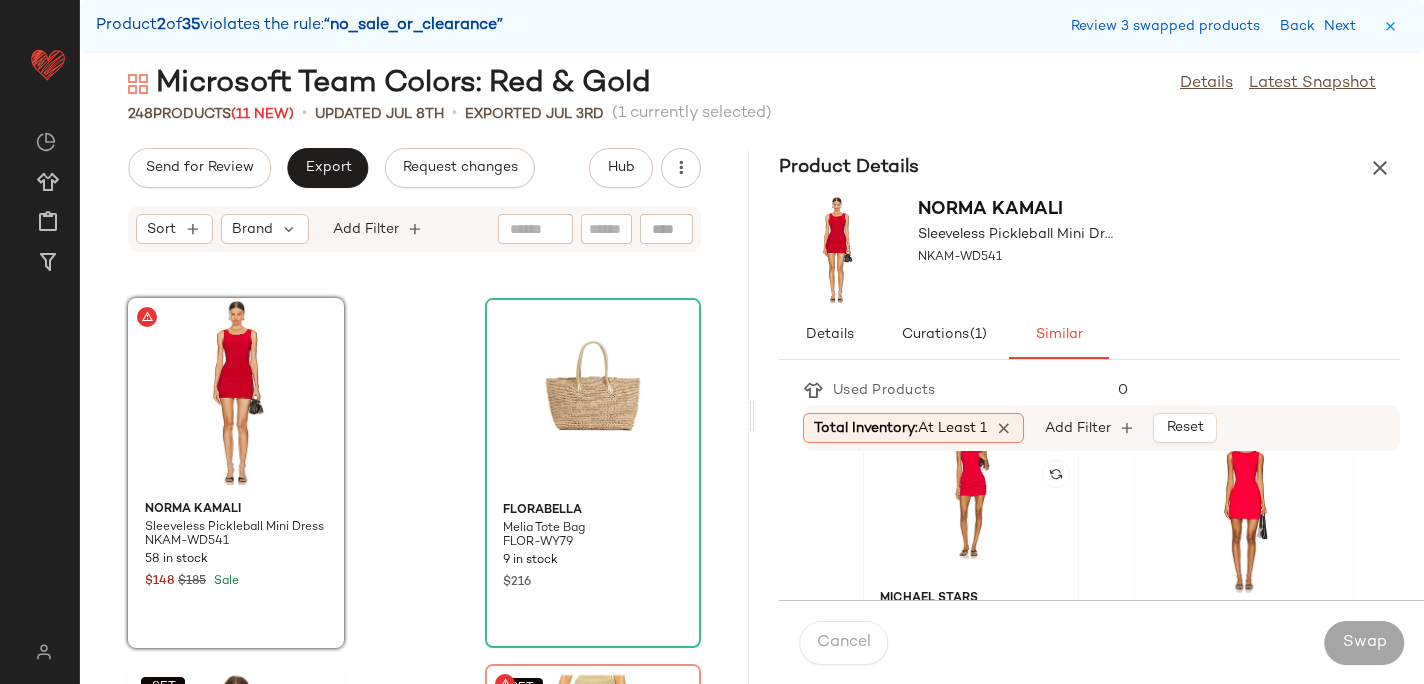 click 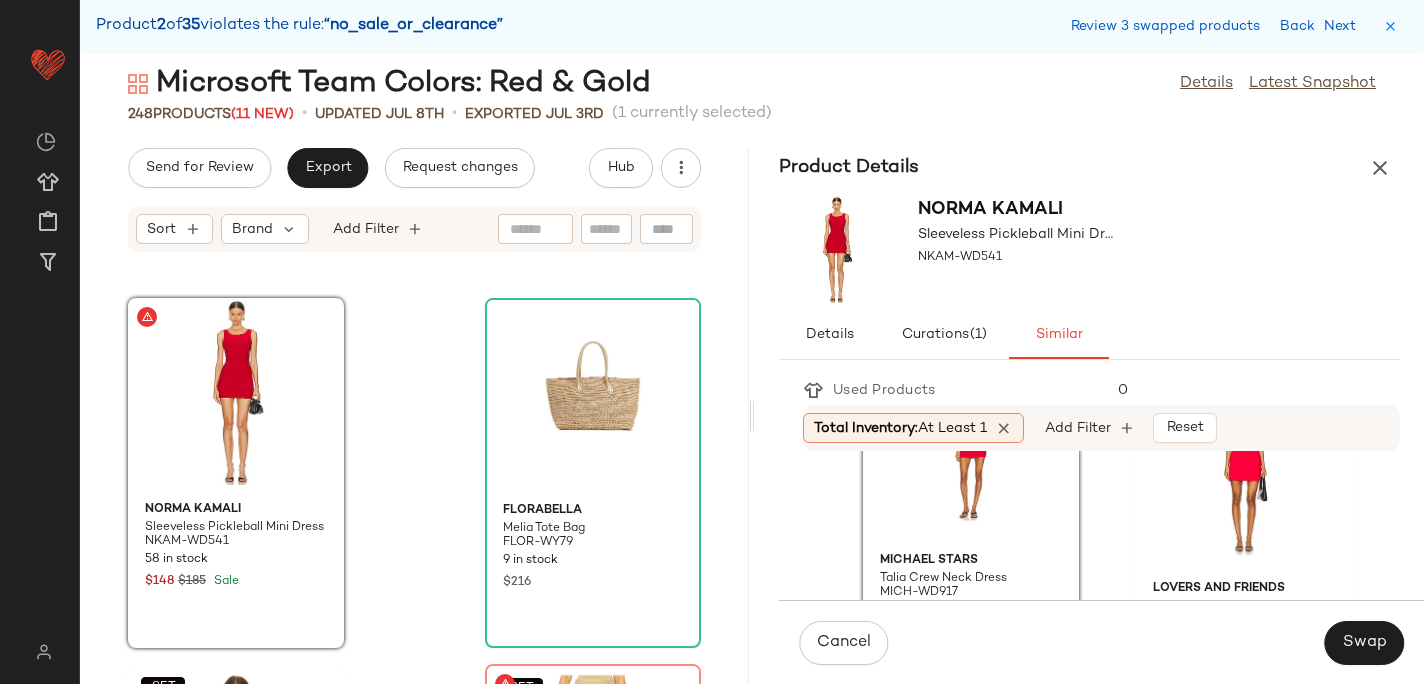 scroll, scrollTop: 467, scrollLeft: 0, axis: vertical 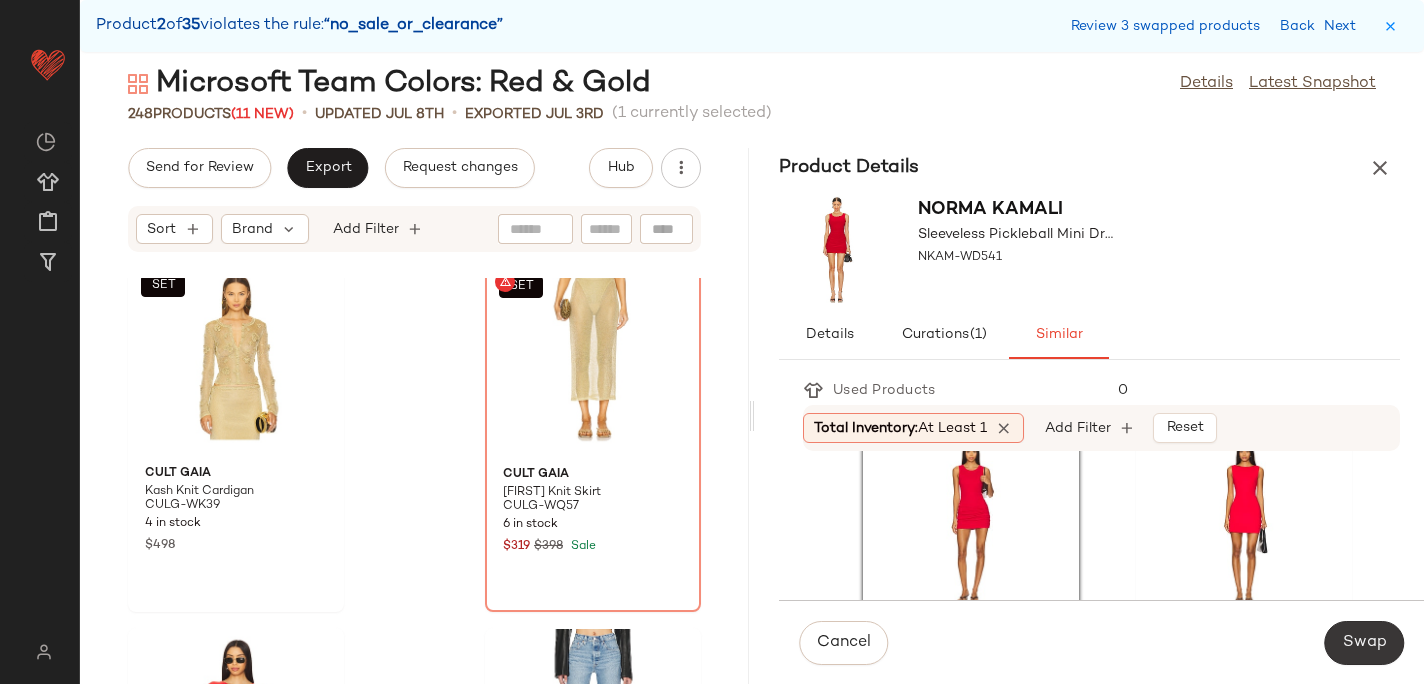 click on "Swap" 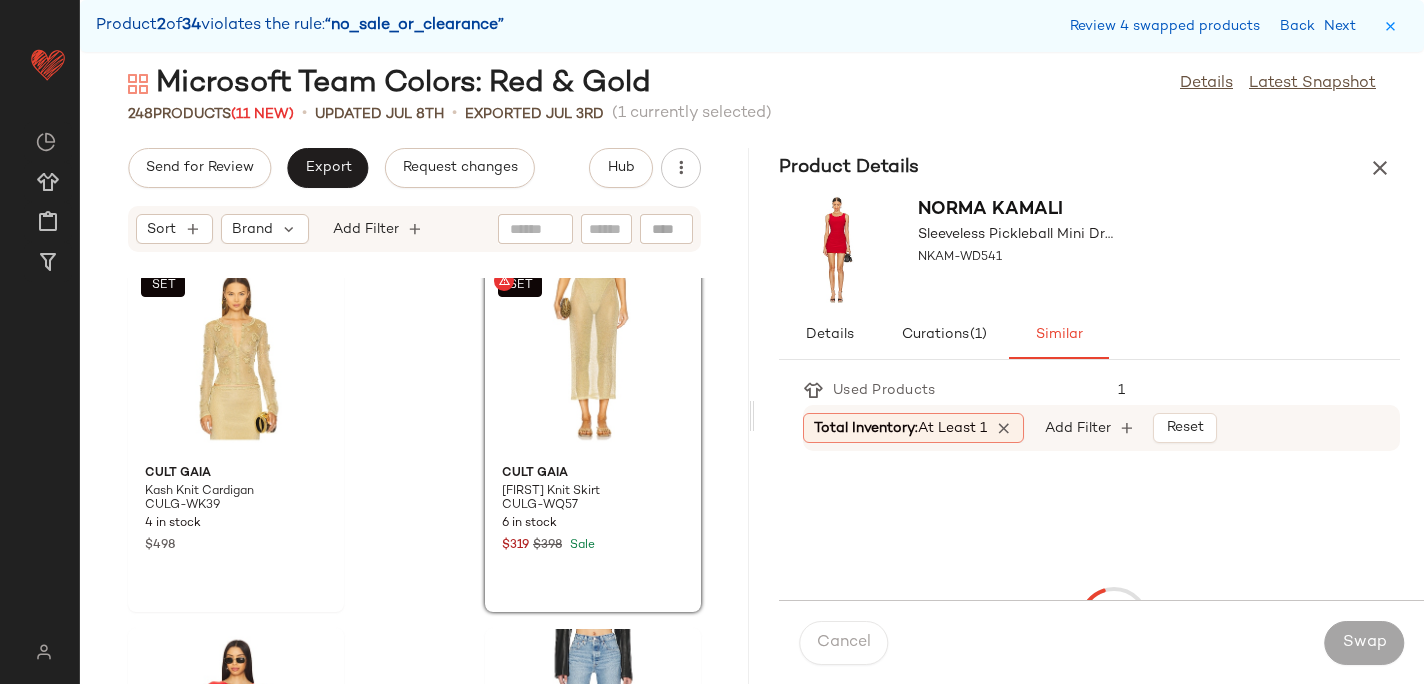 scroll, scrollTop: 6954, scrollLeft: 0, axis: vertical 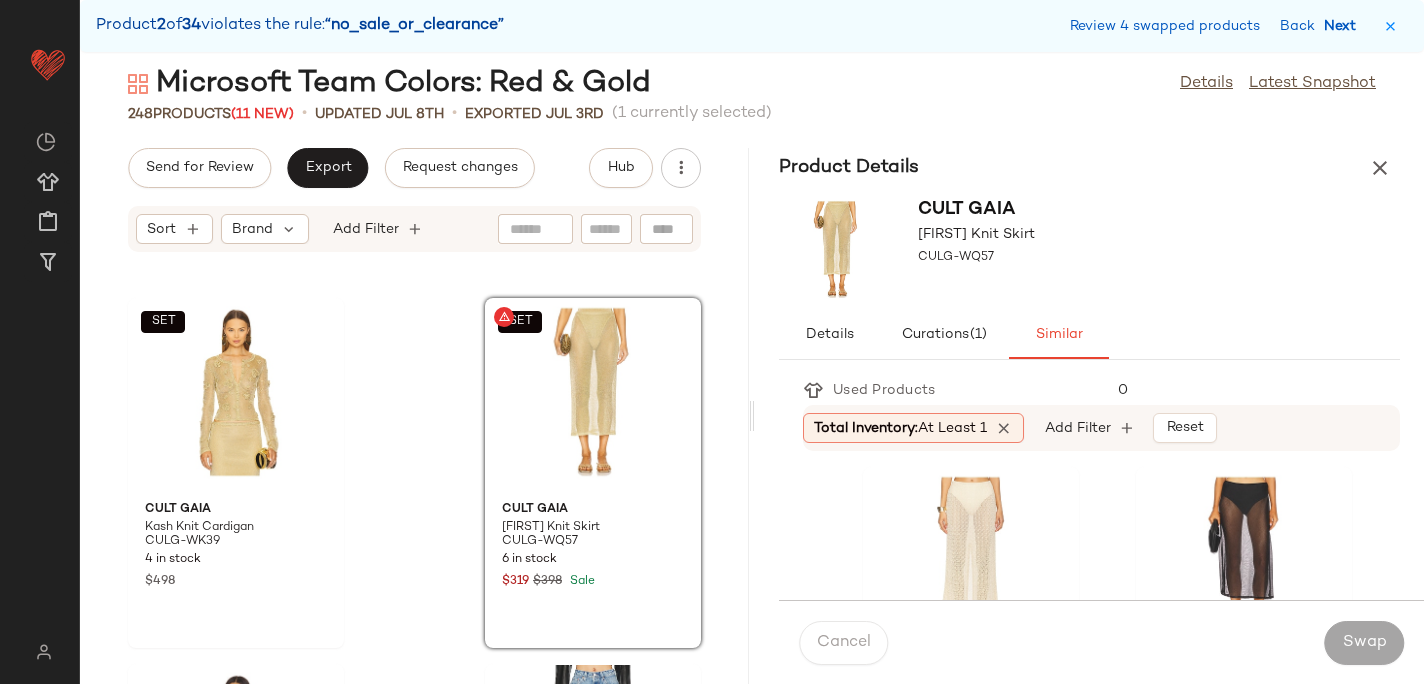 click on "Next" at bounding box center (1344, 26) 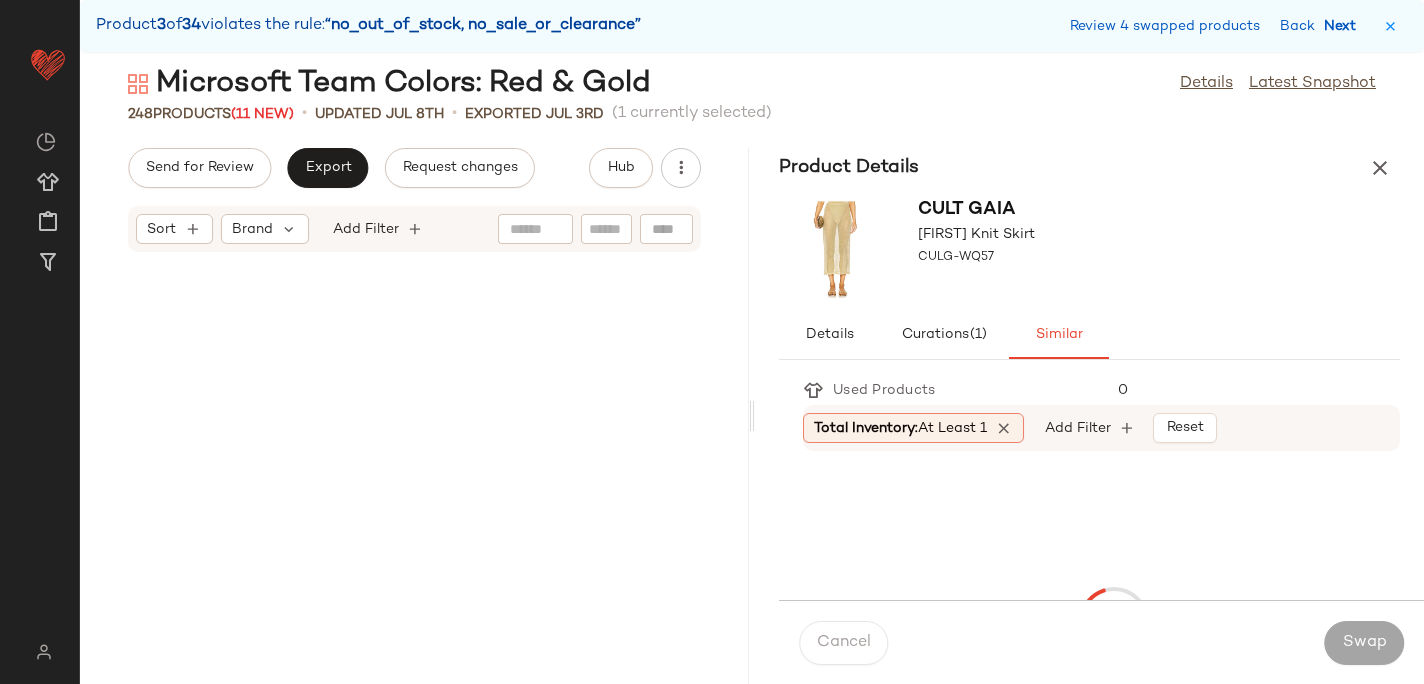 scroll, scrollTop: 7686, scrollLeft: 0, axis: vertical 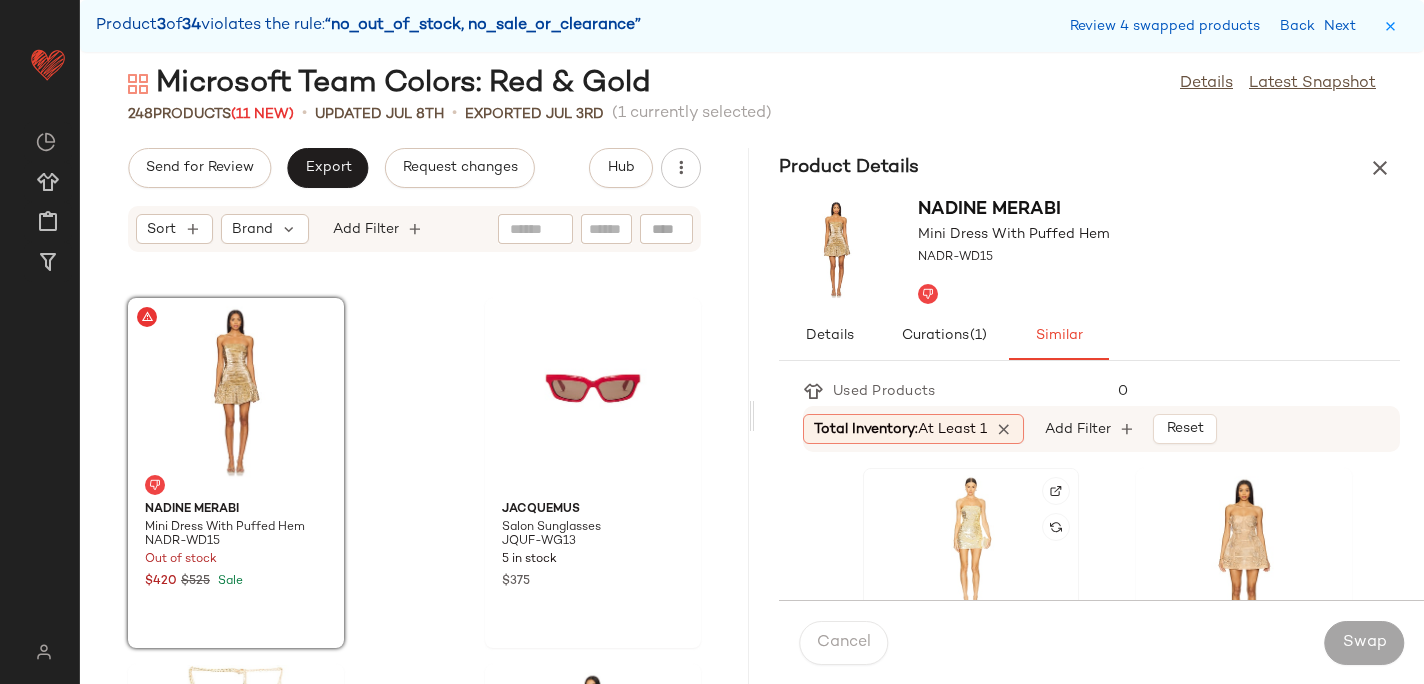 click 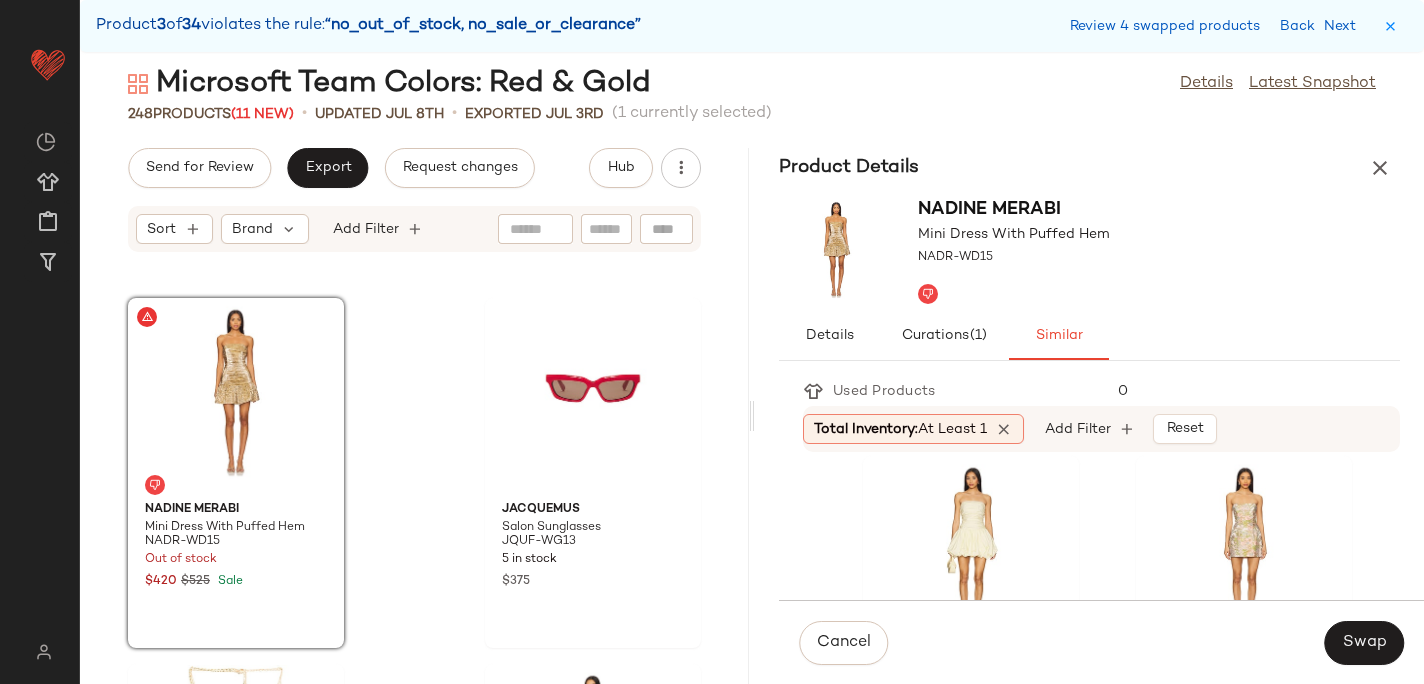 scroll, scrollTop: 377, scrollLeft: 0, axis: vertical 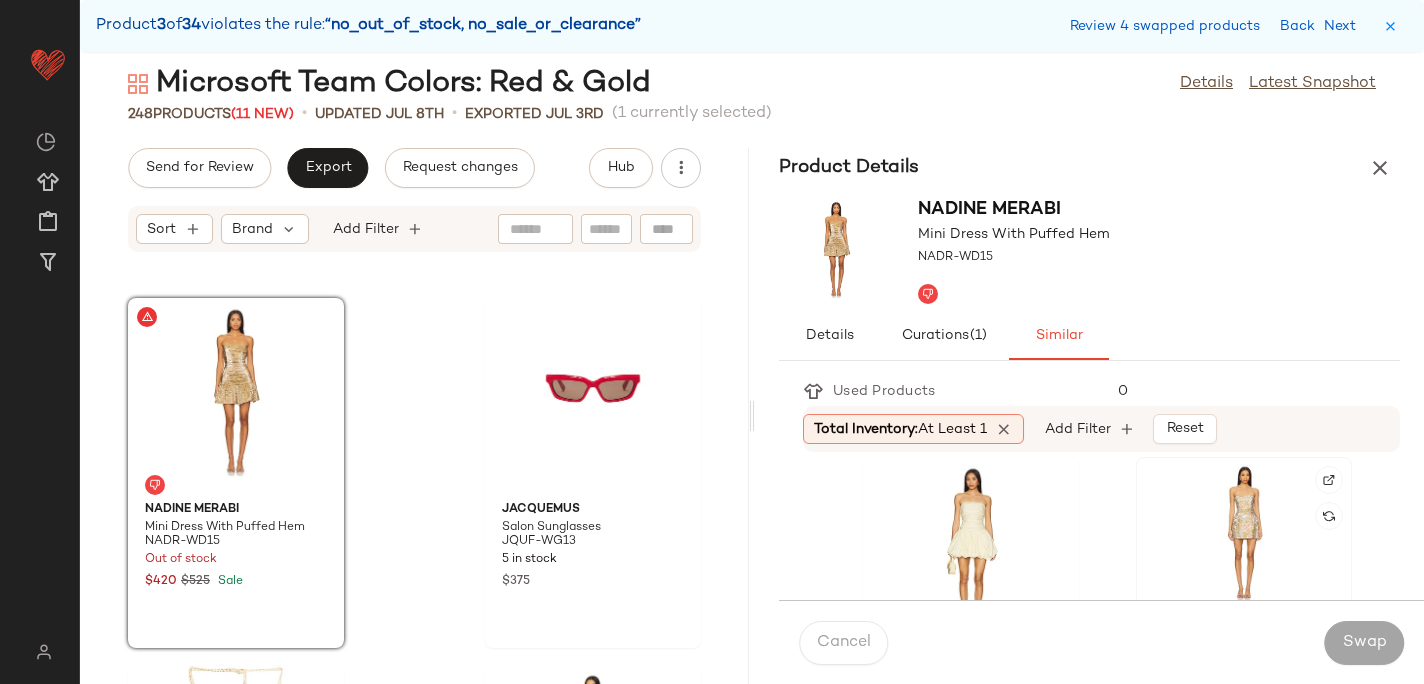 click 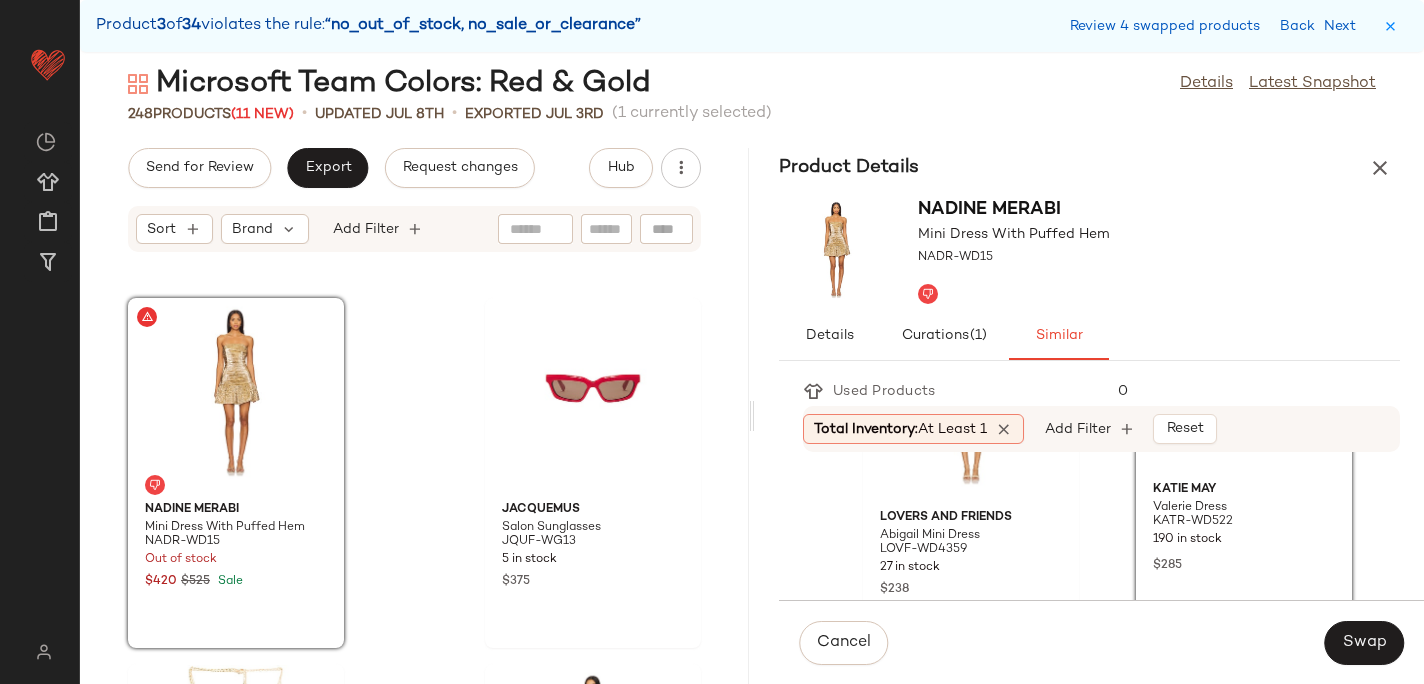 scroll, scrollTop: 530, scrollLeft: 0, axis: vertical 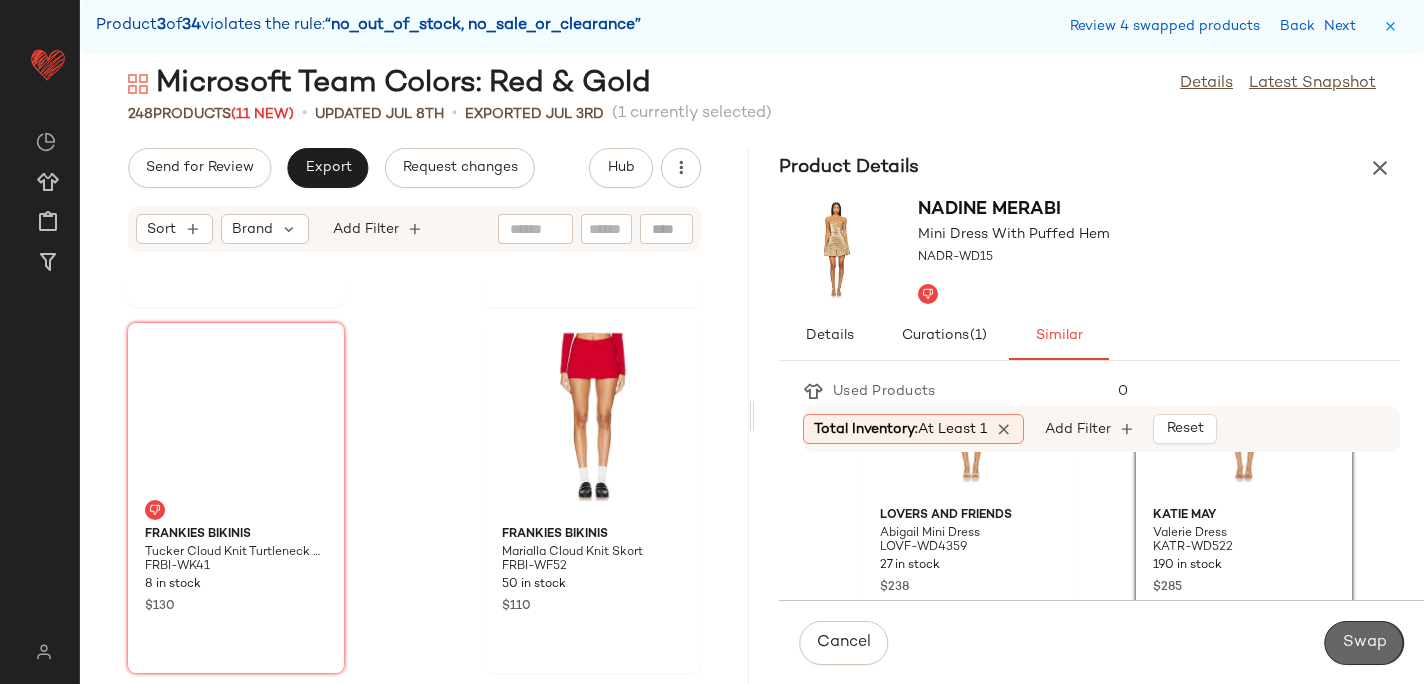 click on "Swap" 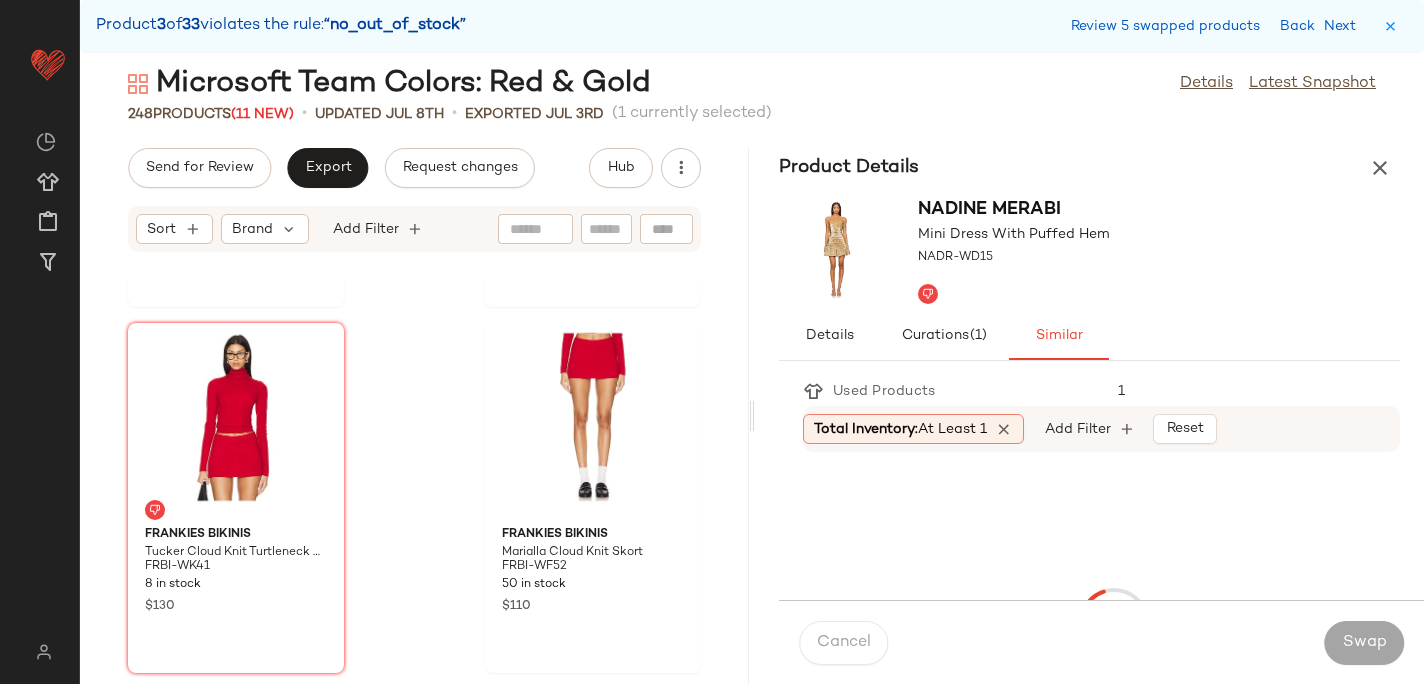 scroll, scrollTop: 9882, scrollLeft: 0, axis: vertical 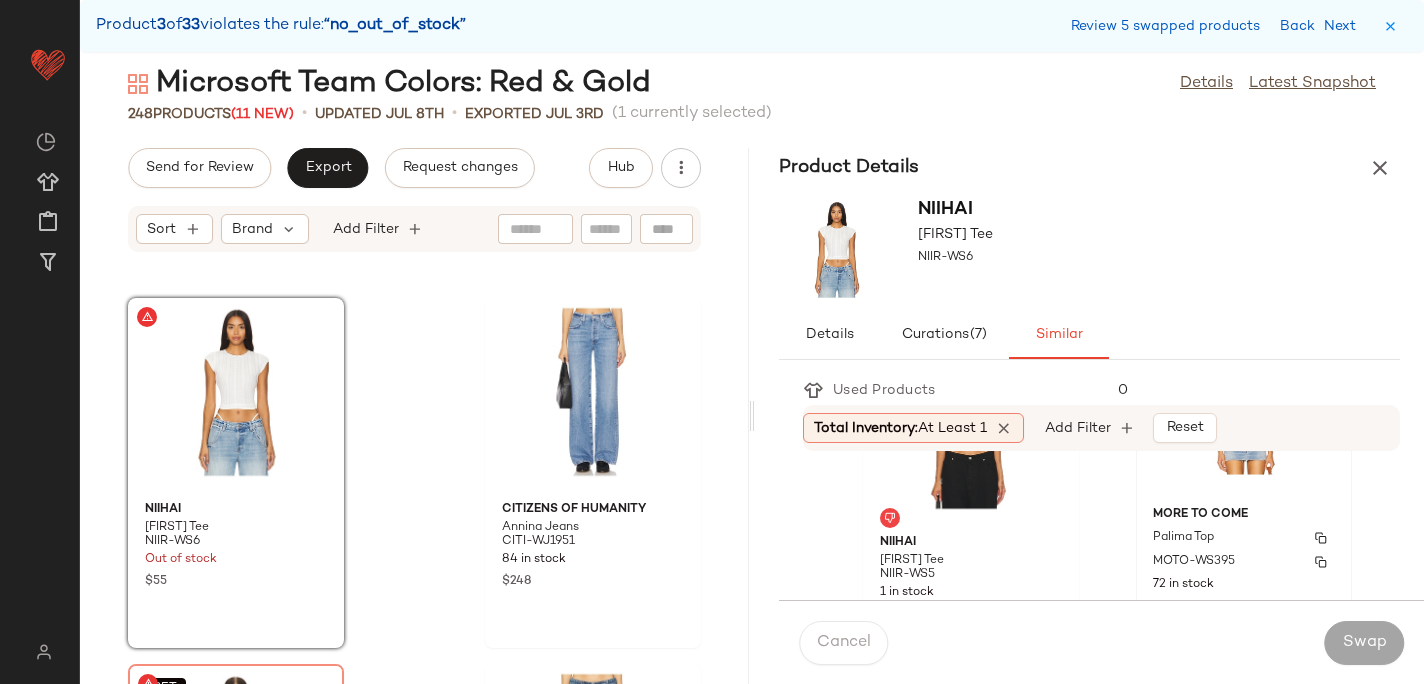 click on "MORE TO COME" at bounding box center [1244, 515] 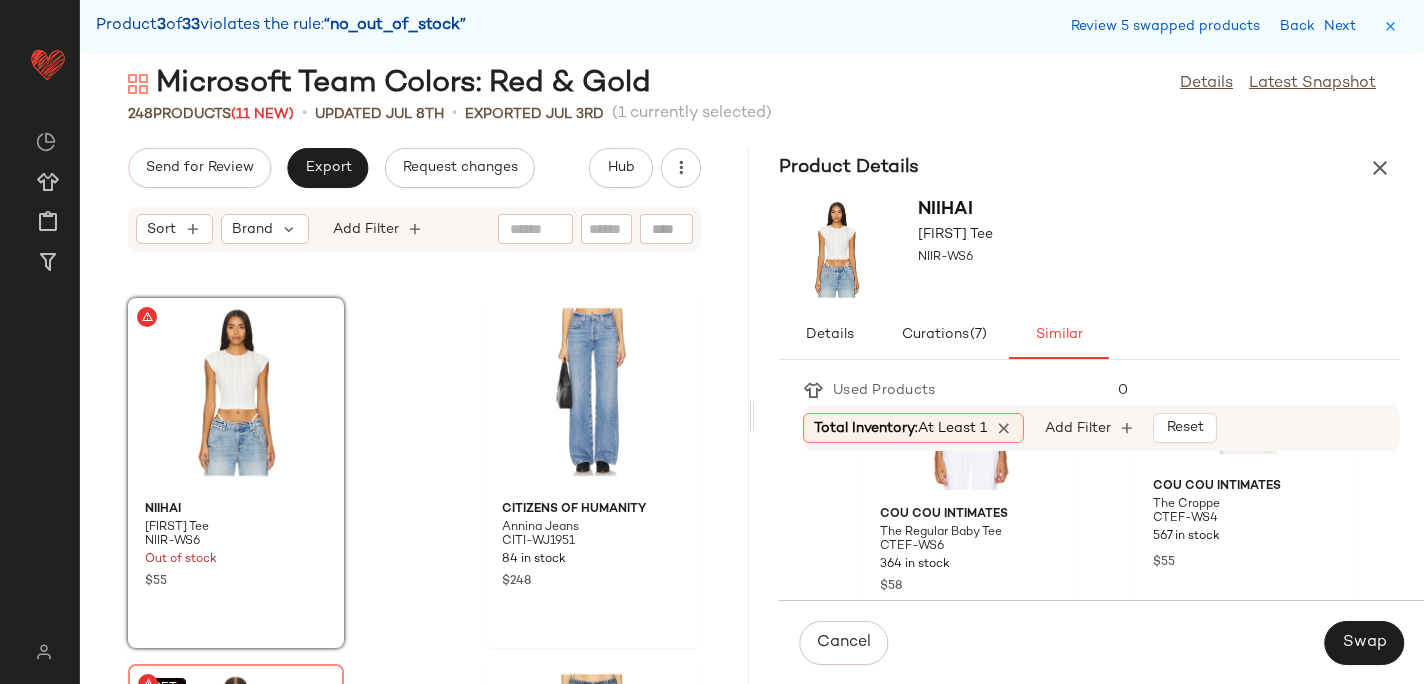 scroll, scrollTop: 554, scrollLeft: 0, axis: vertical 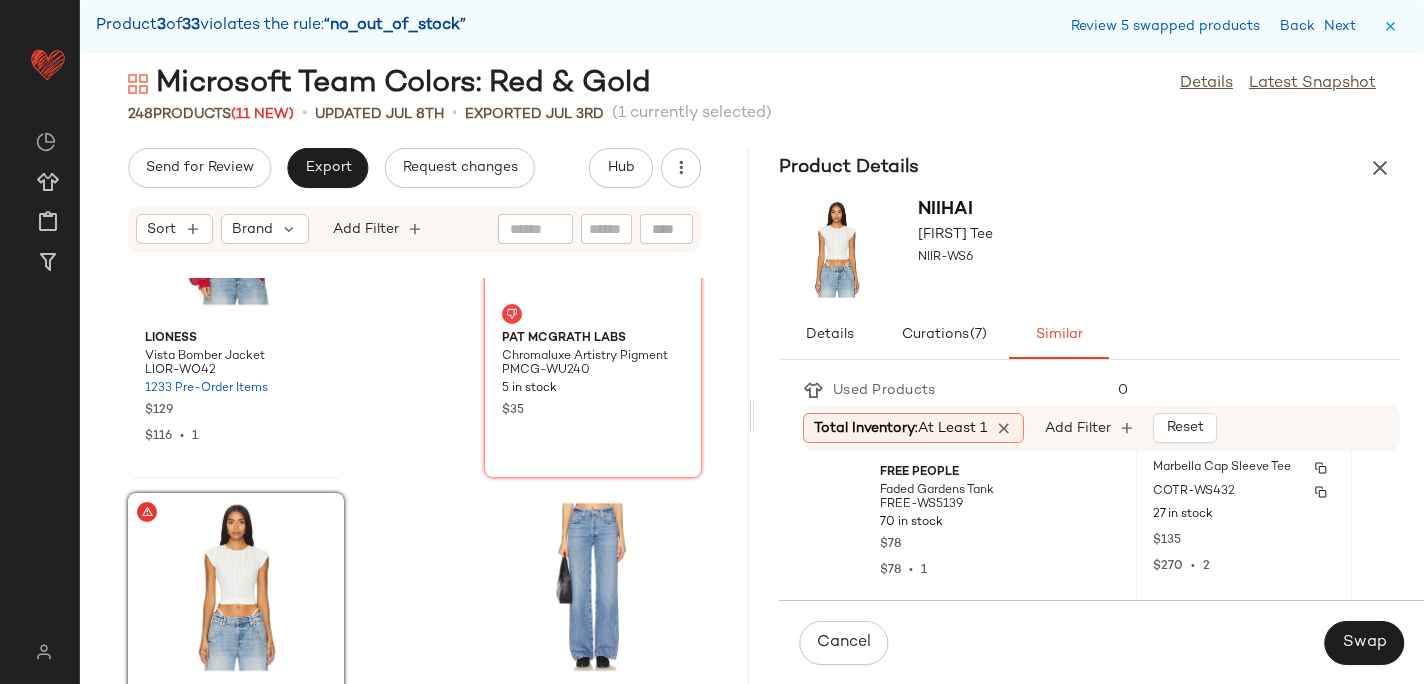 click on "27 in stock" at bounding box center [1244, 515] 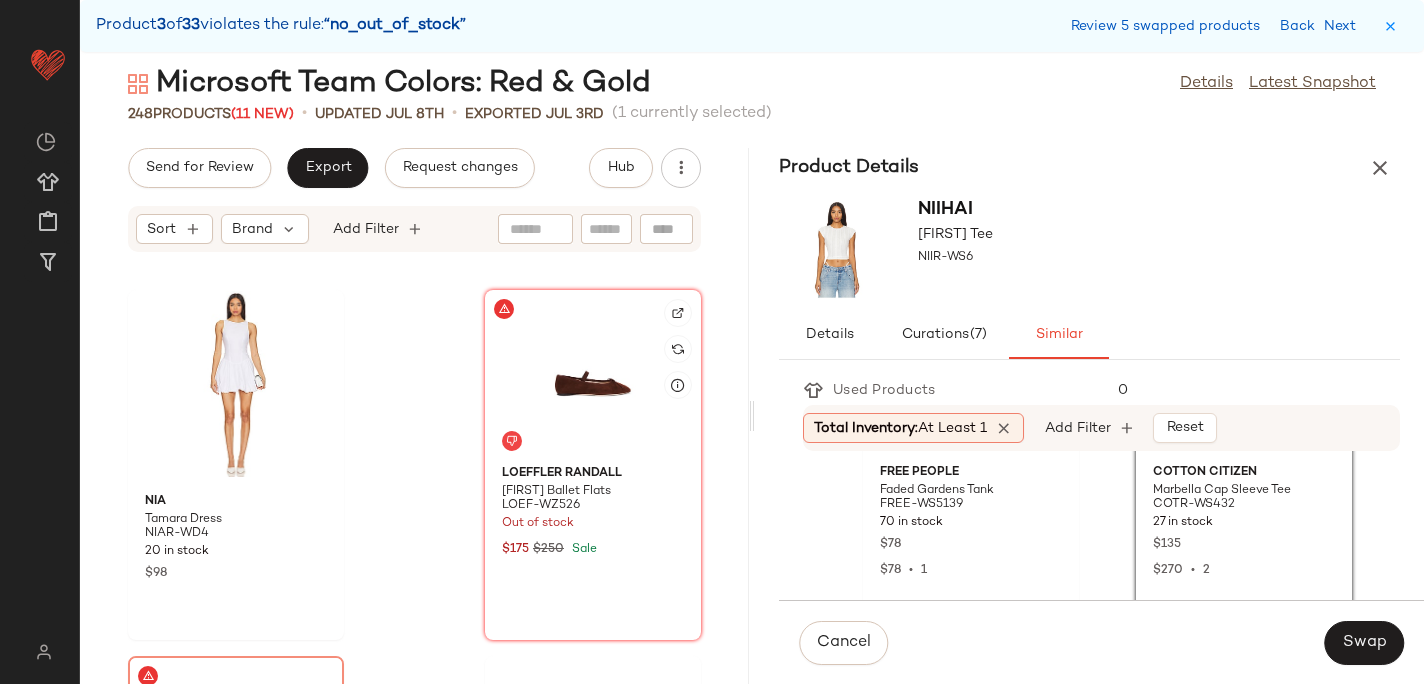 scroll, scrollTop: 10786, scrollLeft: 0, axis: vertical 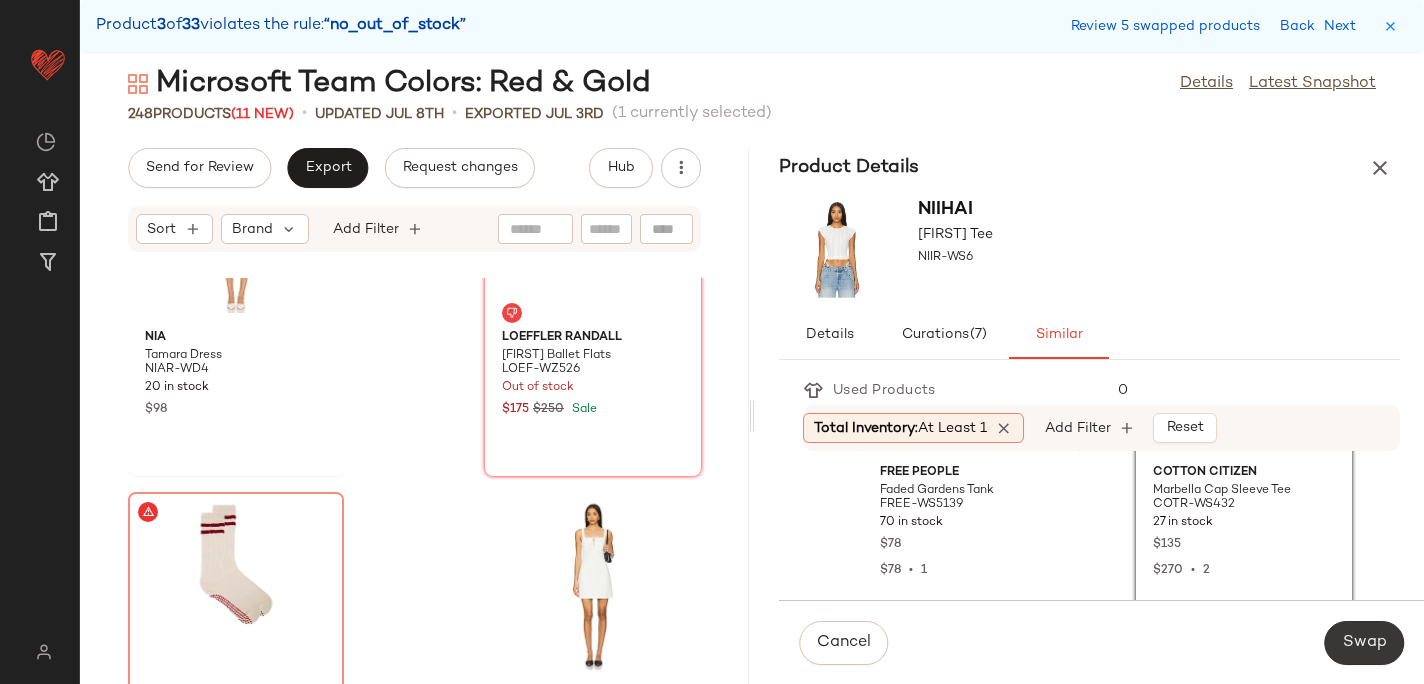 click on "Swap" 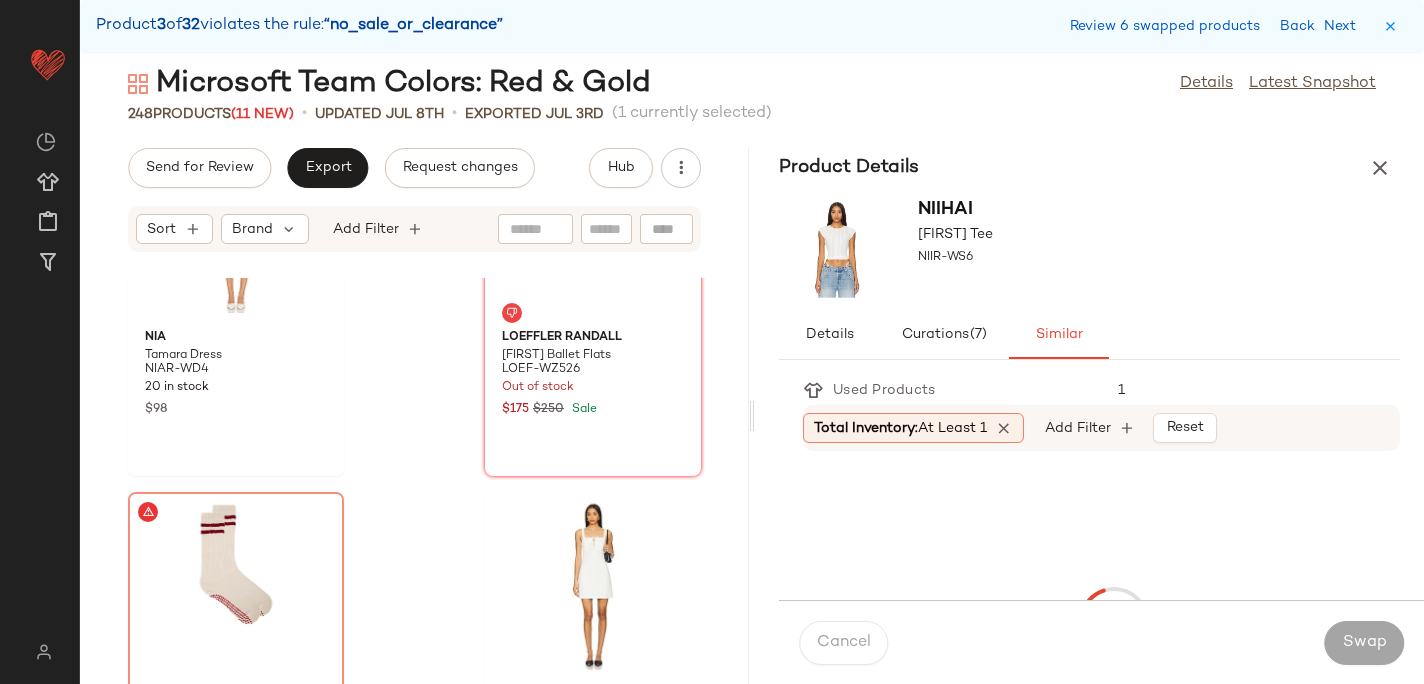 scroll, scrollTop: 10248, scrollLeft: 0, axis: vertical 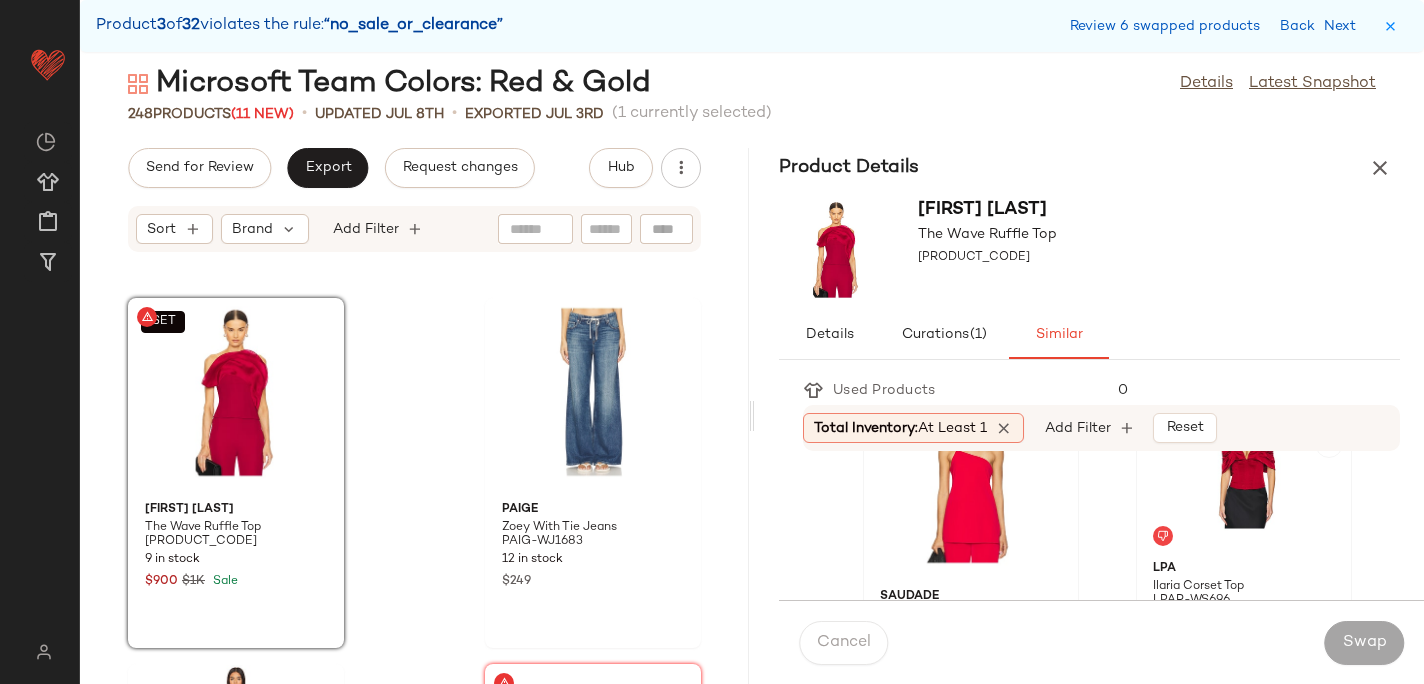 click 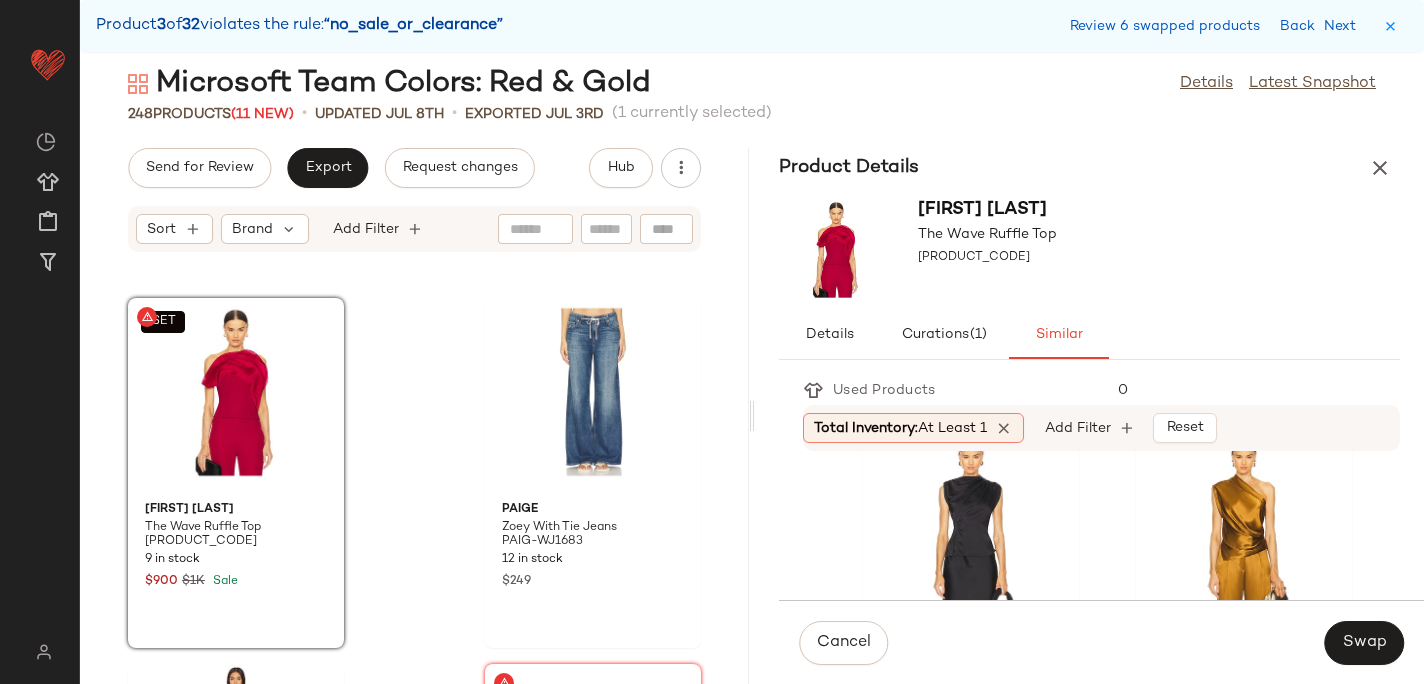 scroll, scrollTop: 779, scrollLeft: 0, axis: vertical 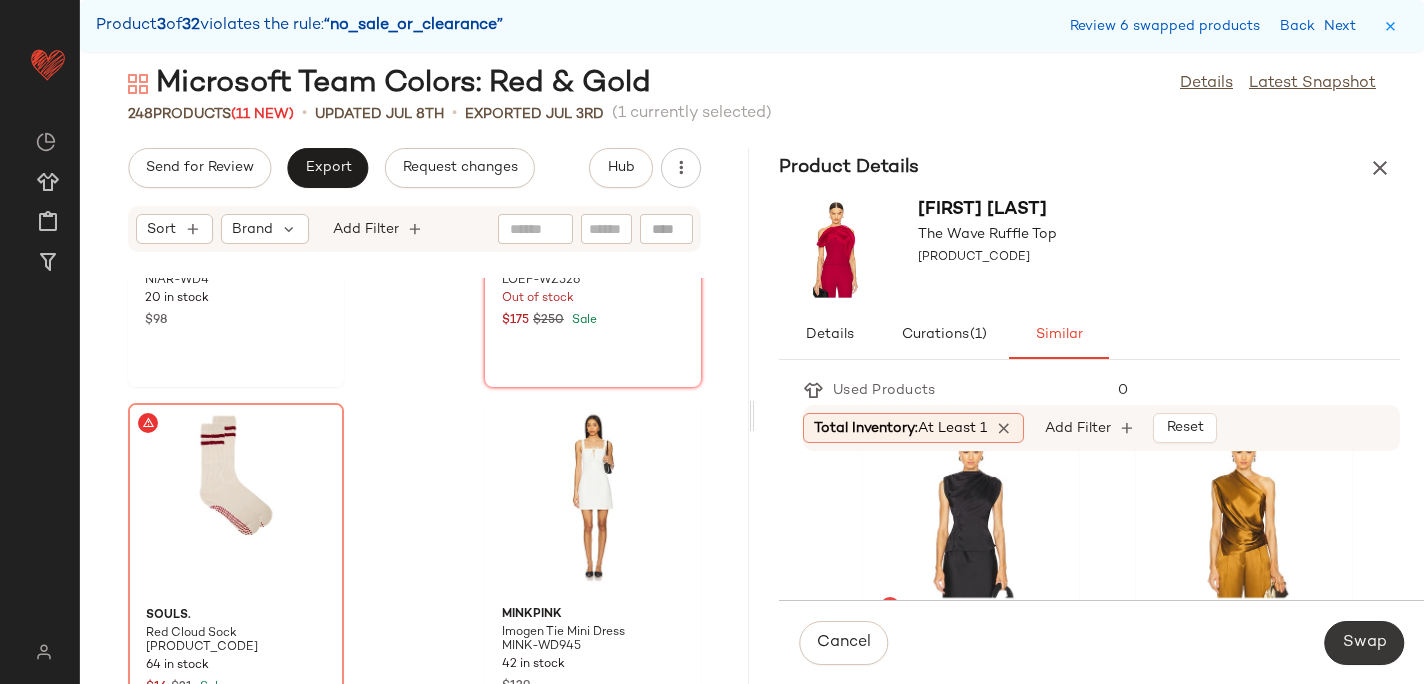 click on "Swap" 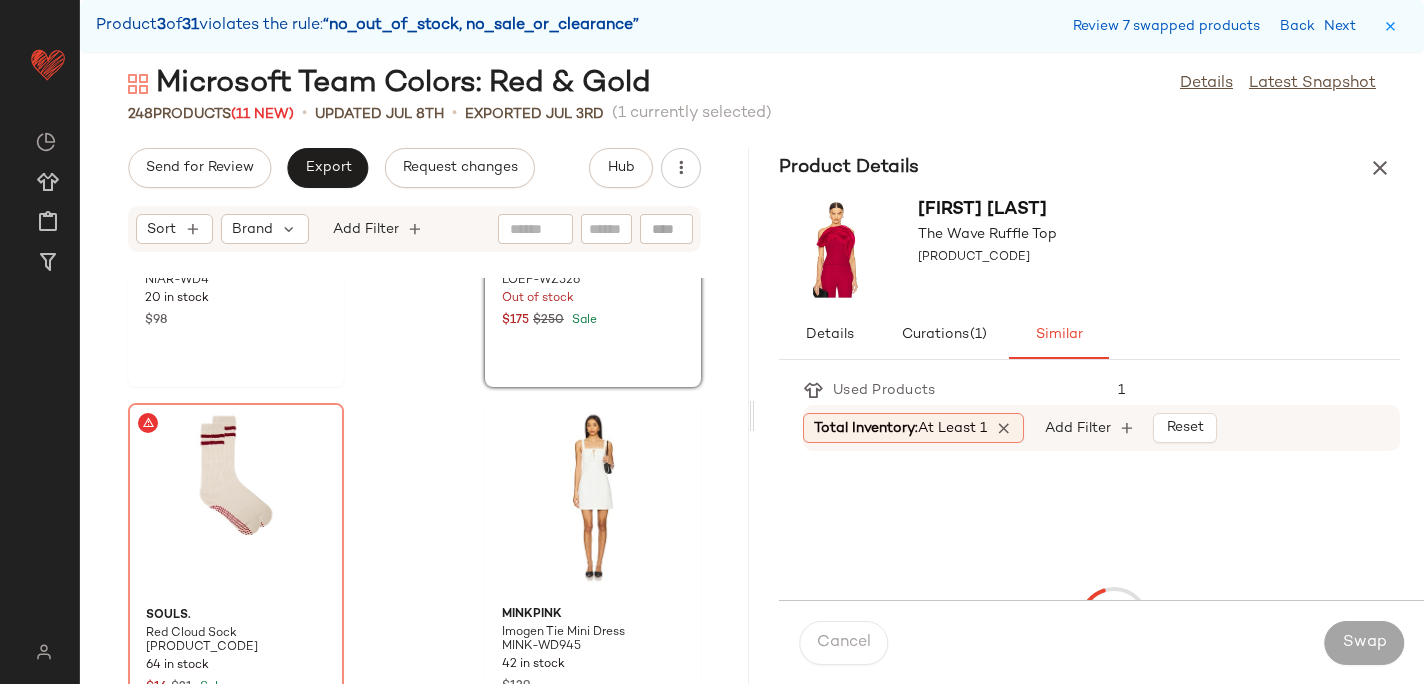 scroll, scrollTop: 10614, scrollLeft: 0, axis: vertical 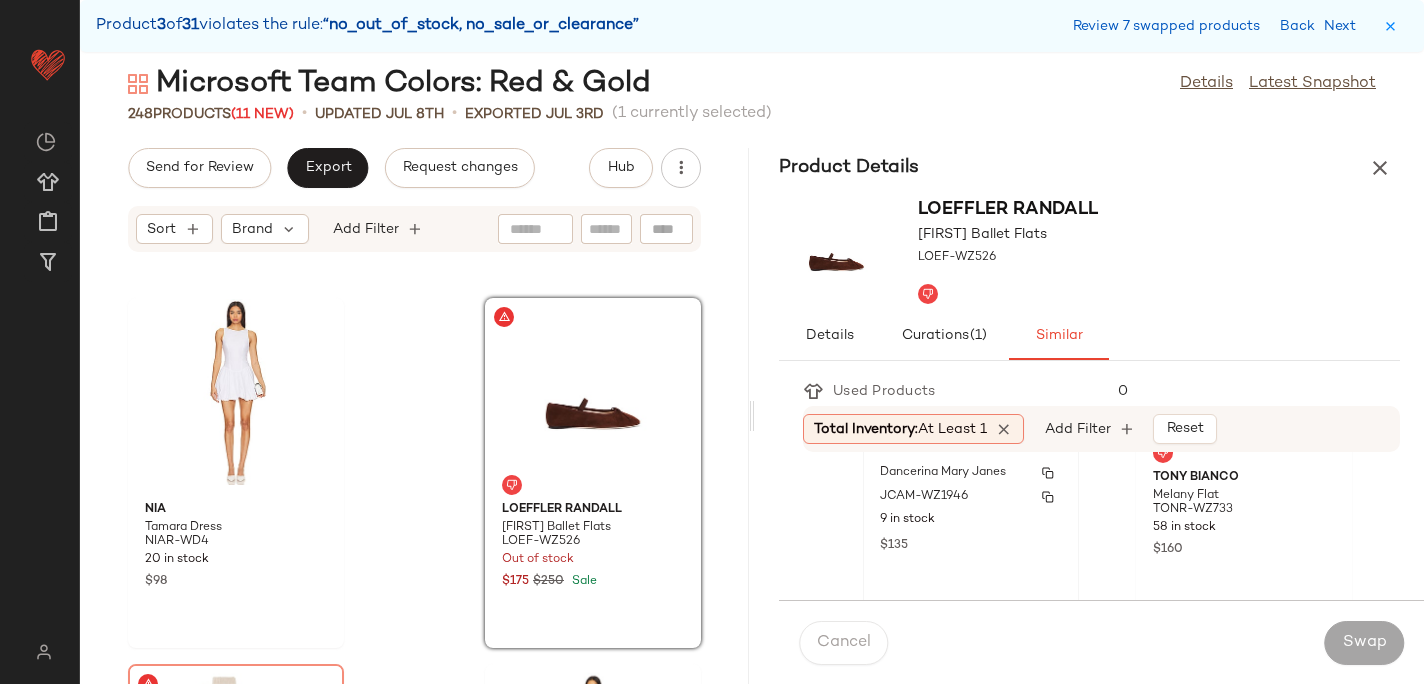 click on "9 in stock" at bounding box center [971, 520] 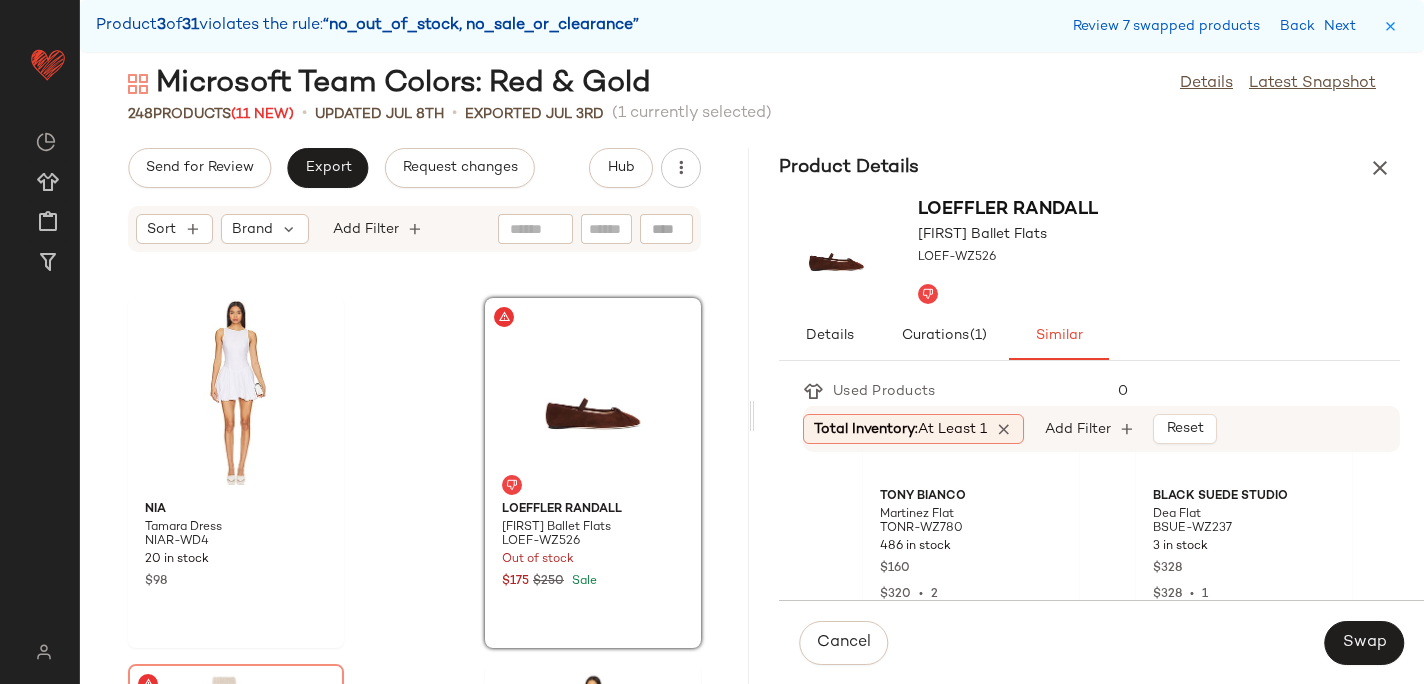 scroll, scrollTop: 1650, scrollLeft: 0, axis: vertical 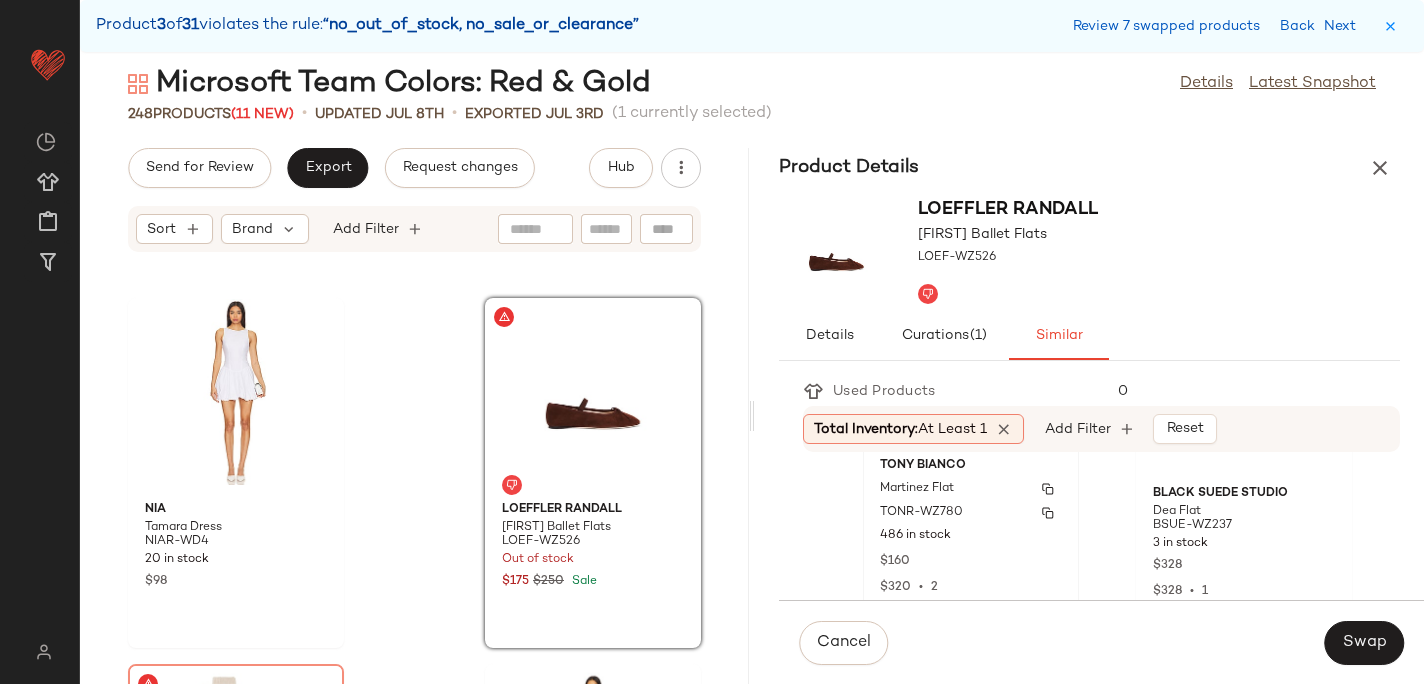 click on "Martinez Flat" at bounding box center (917, 489) 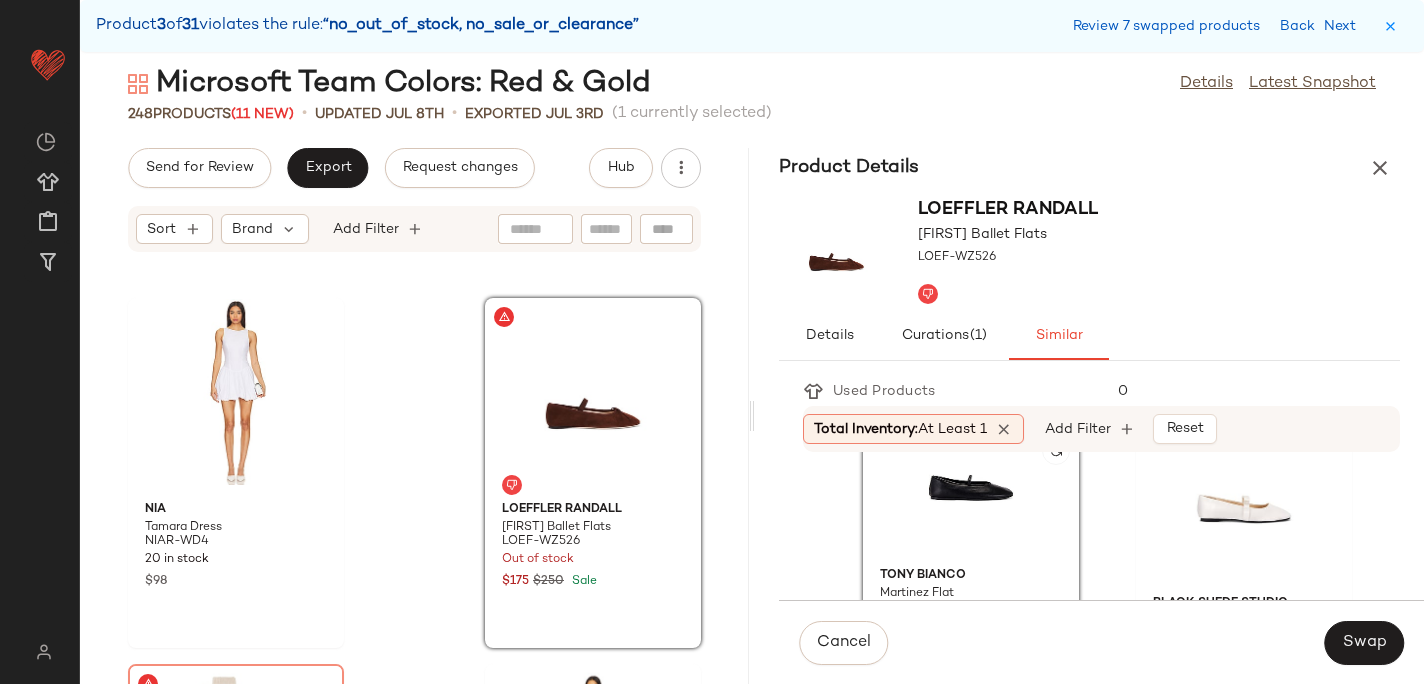 scroll, scrollTop: 1536, scrollLeft: 0, axis: vertical 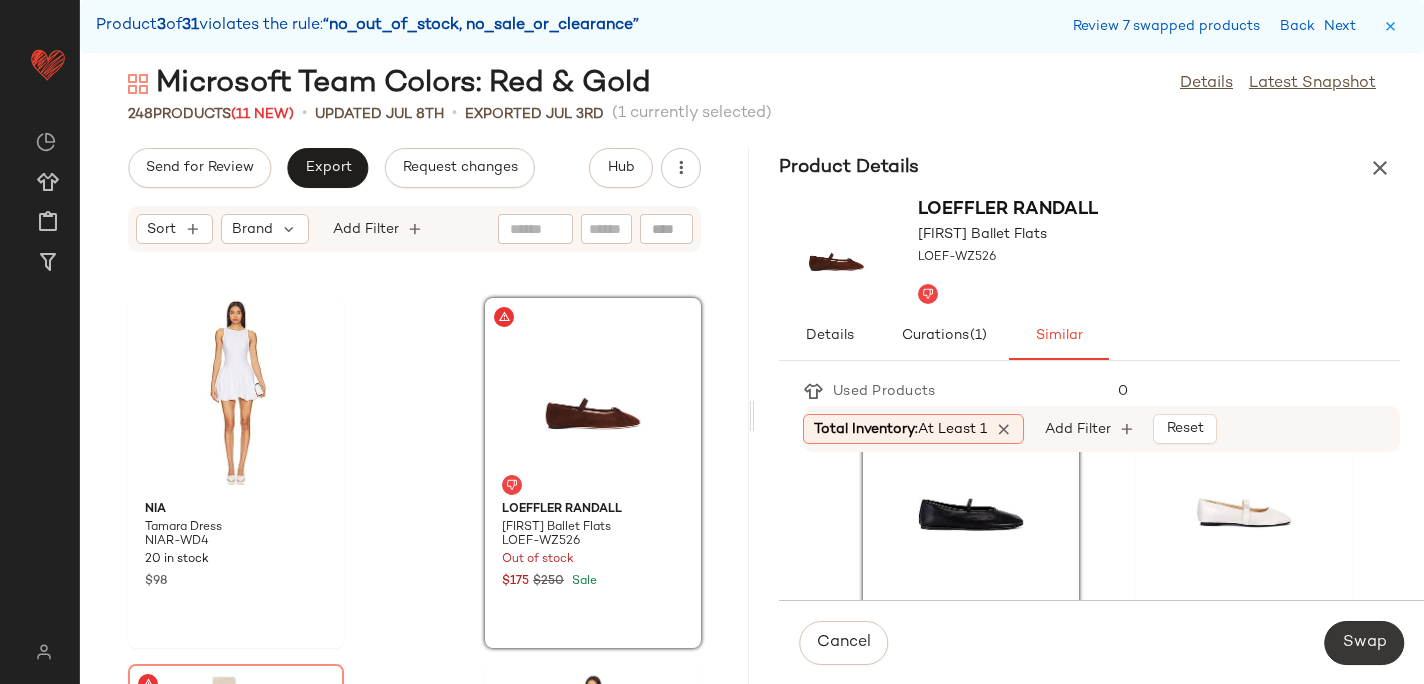 click on "Swap" at bounding box center [1364, 643] 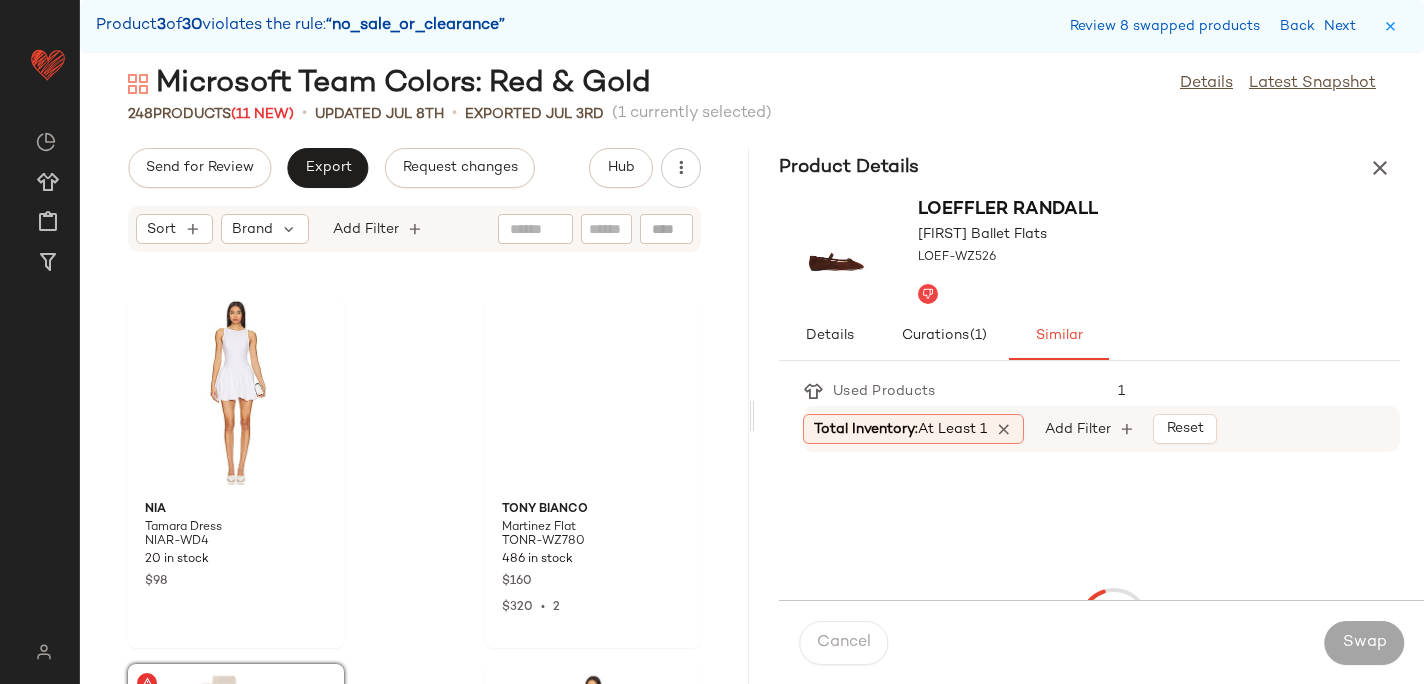 scroll, scrollTop: 10980, scrollLeft: 0, axis: vertical 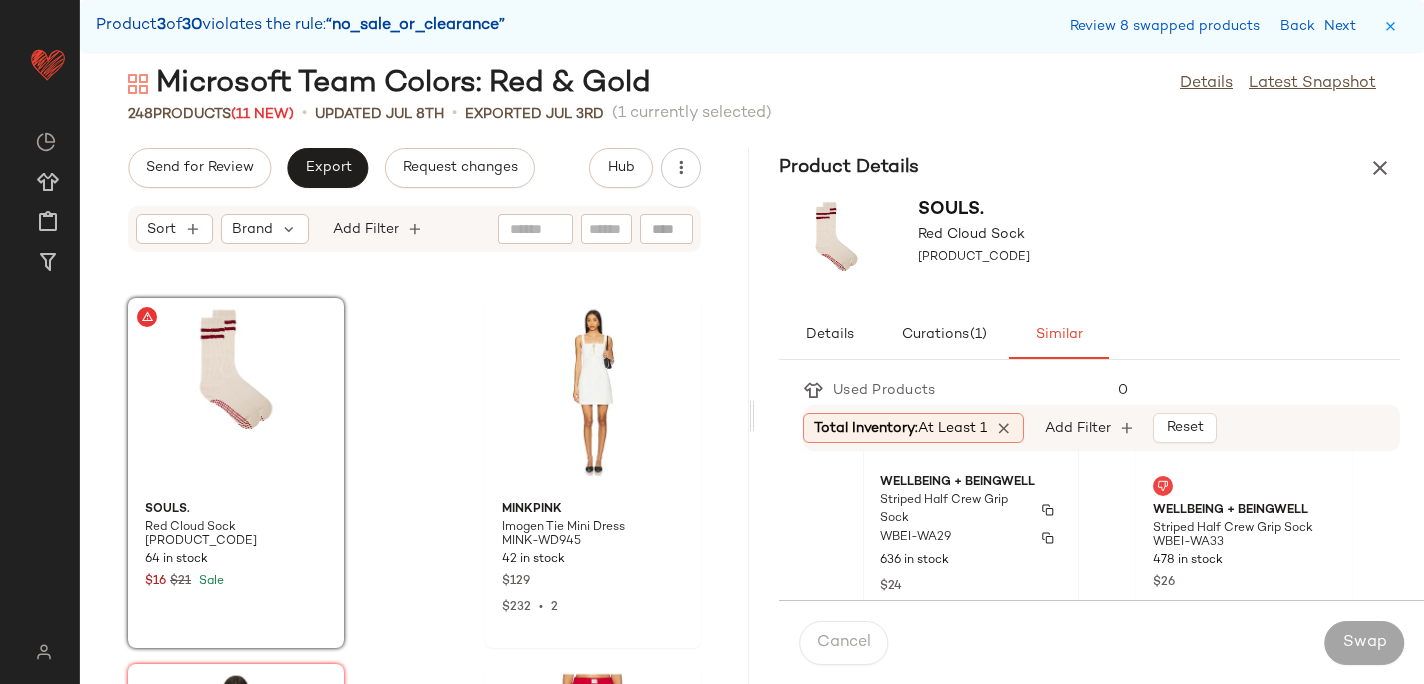 click on "Striped Half Crew Grip Sock" at bounding box center [953, 510] 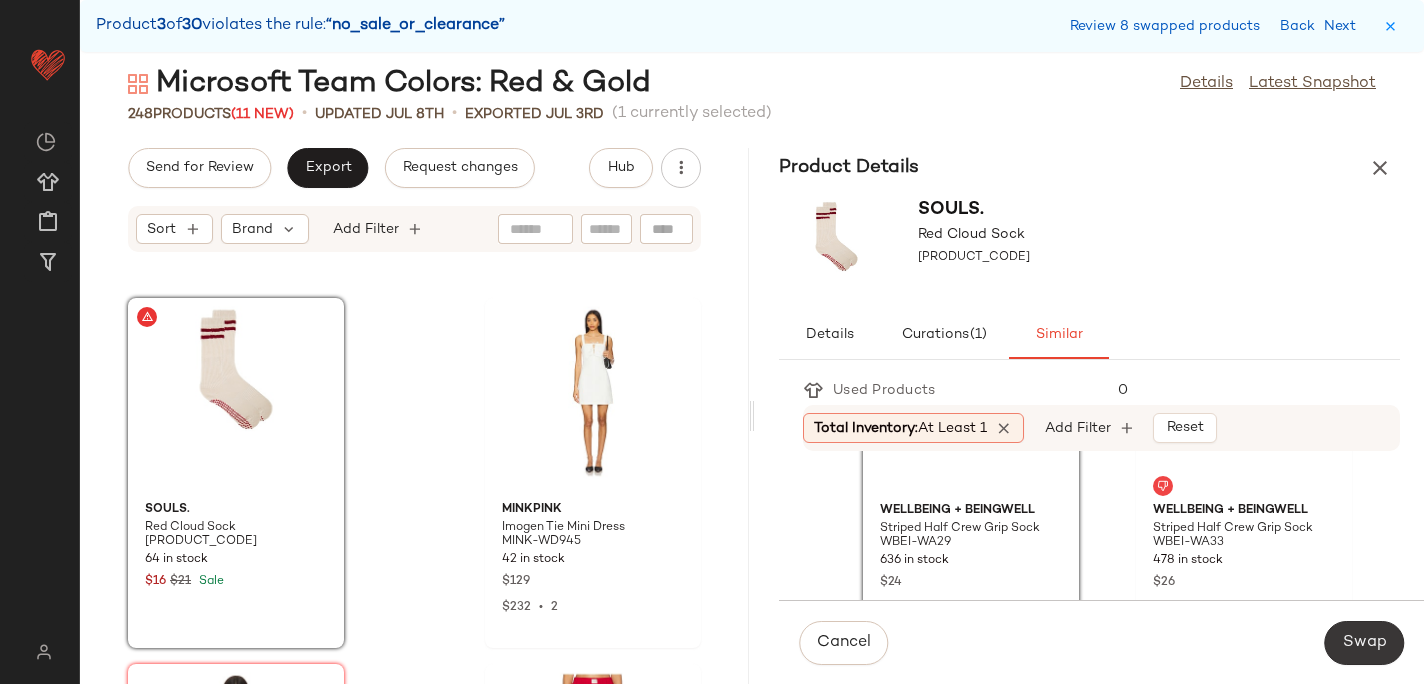 click on "Swap" 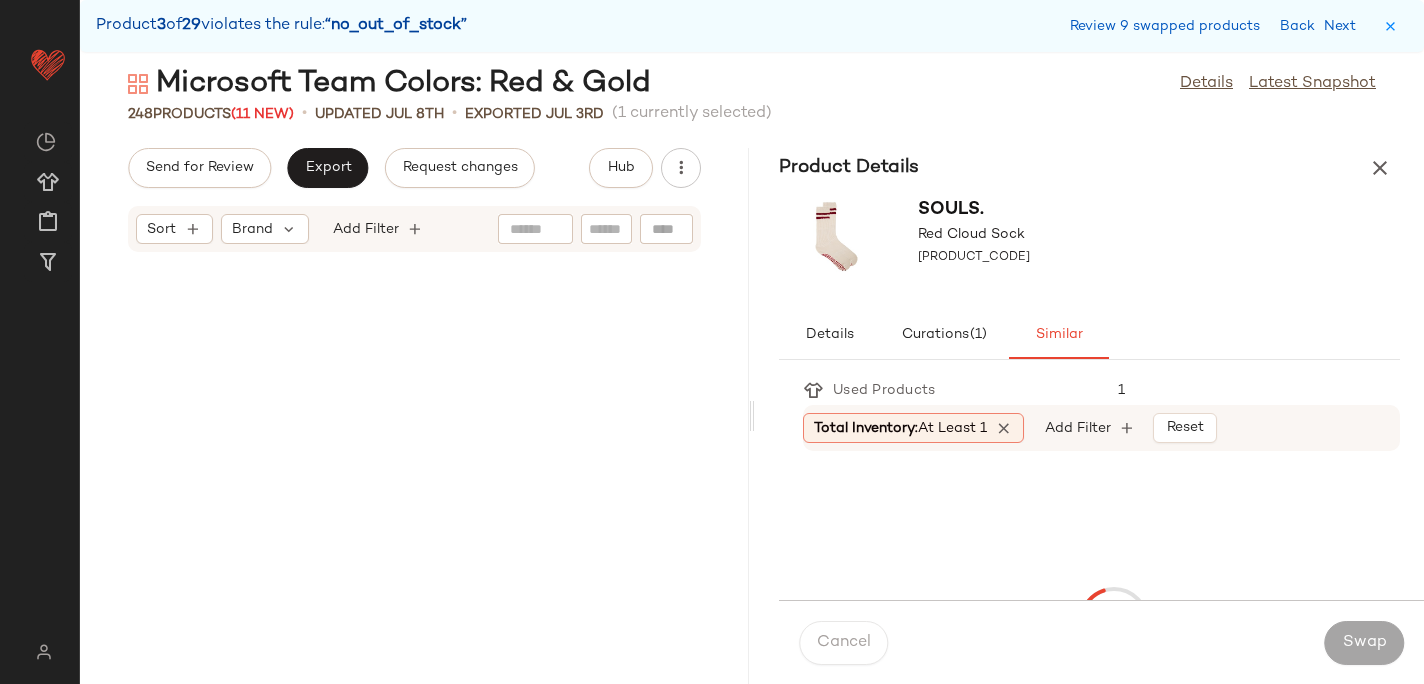 scroll, scrollTop: 13176, scrollLeft: 0, axis: vertical 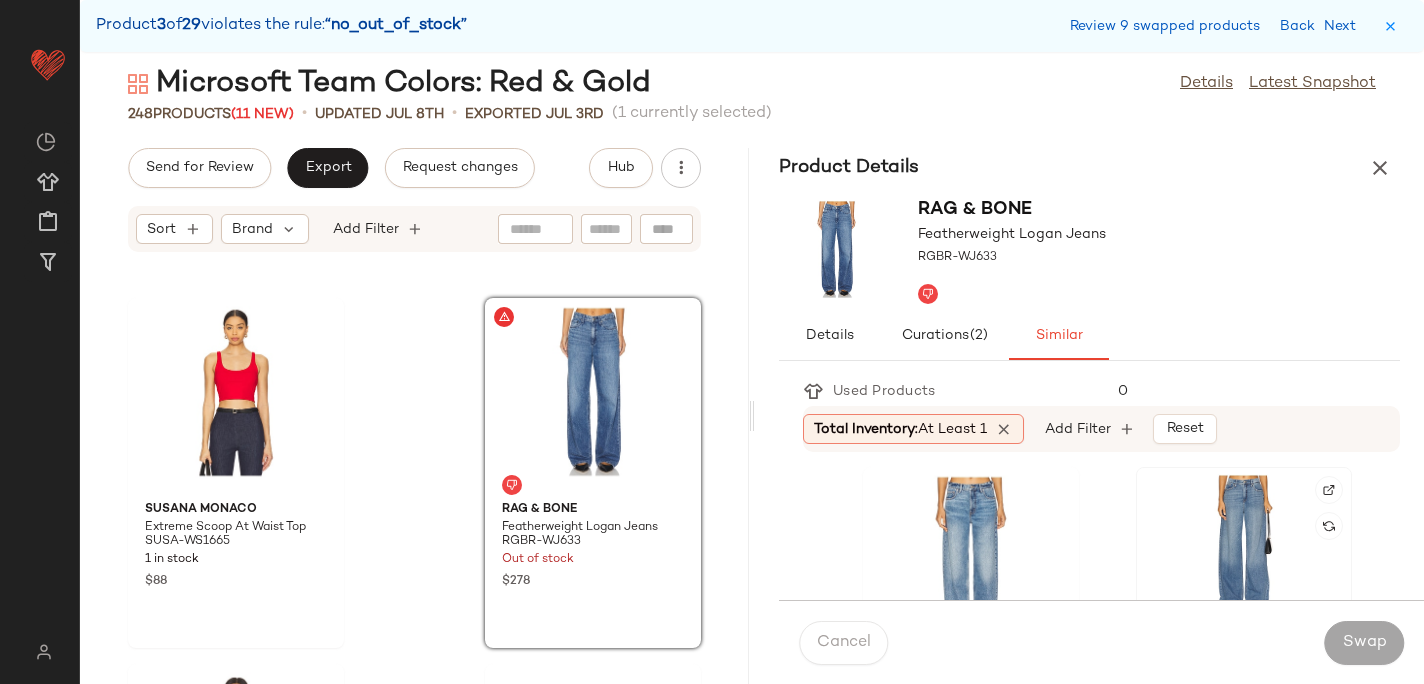 click 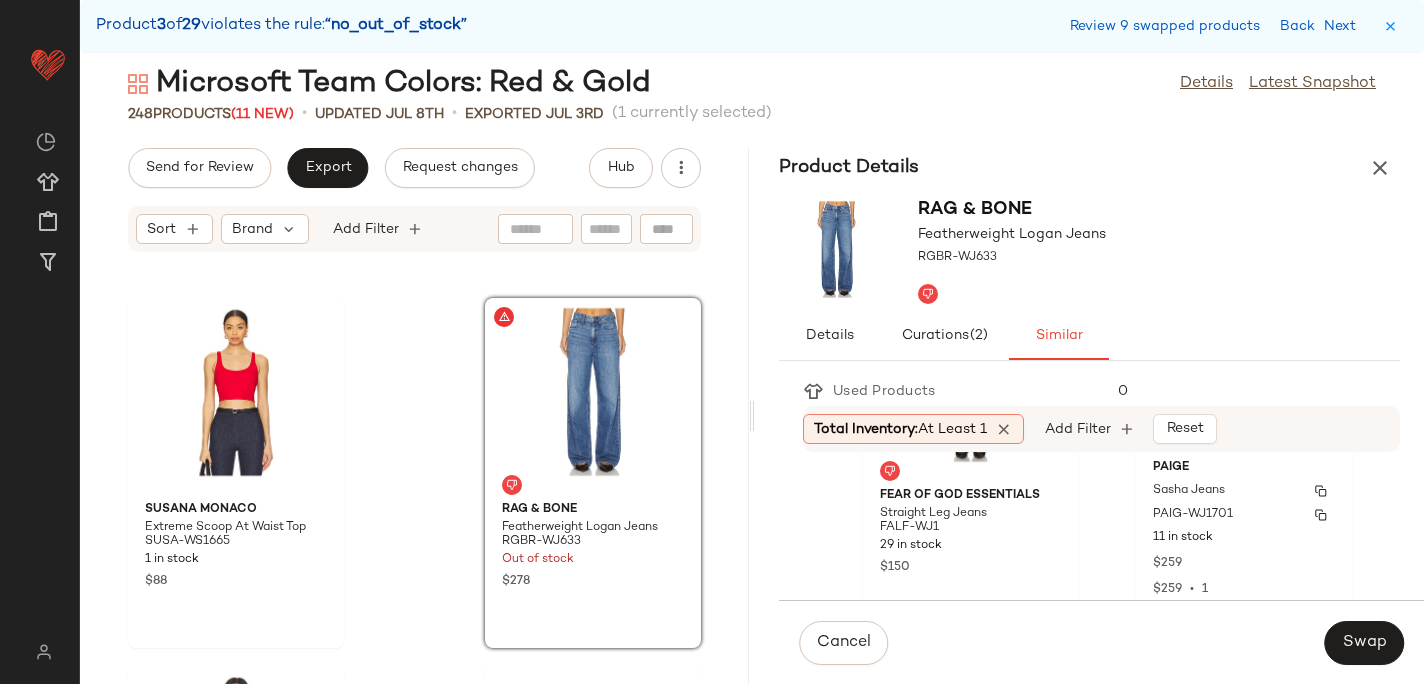 scroll, scrollTop: 972, scrollLeft: 0, axis: vertical 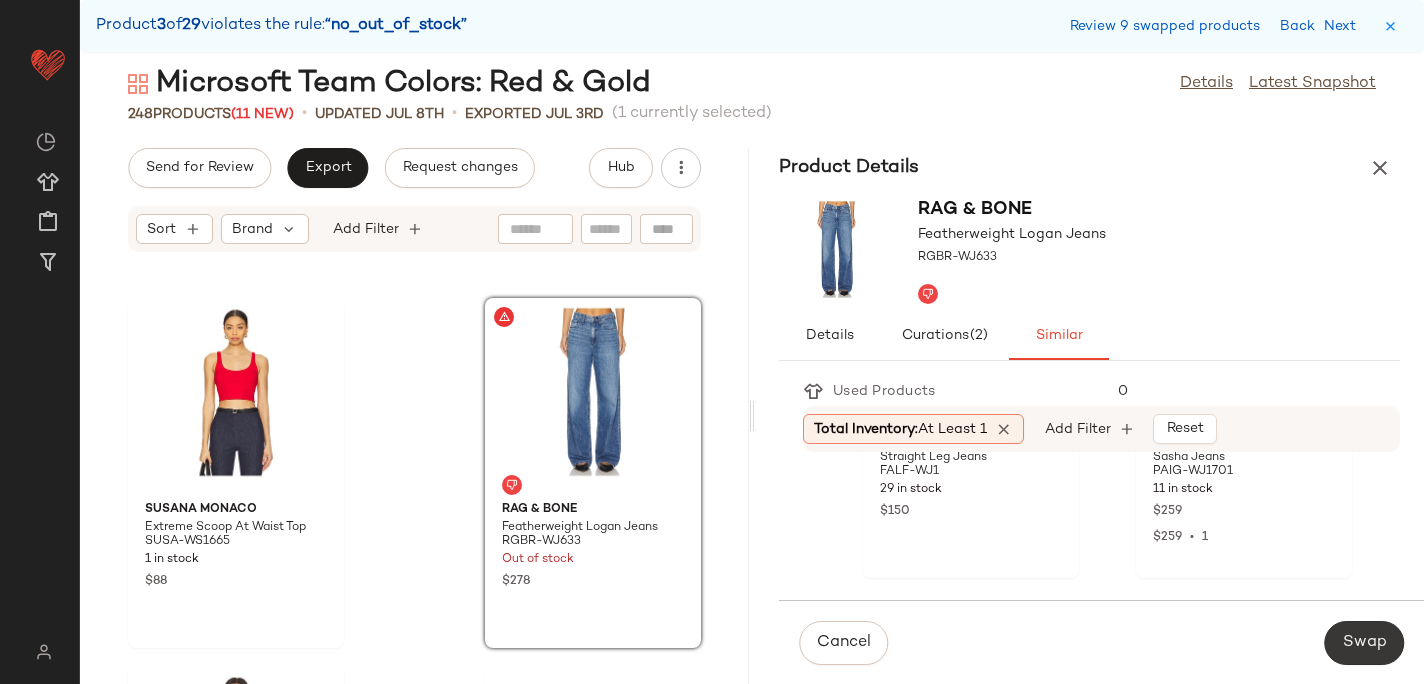 click on "Swap" 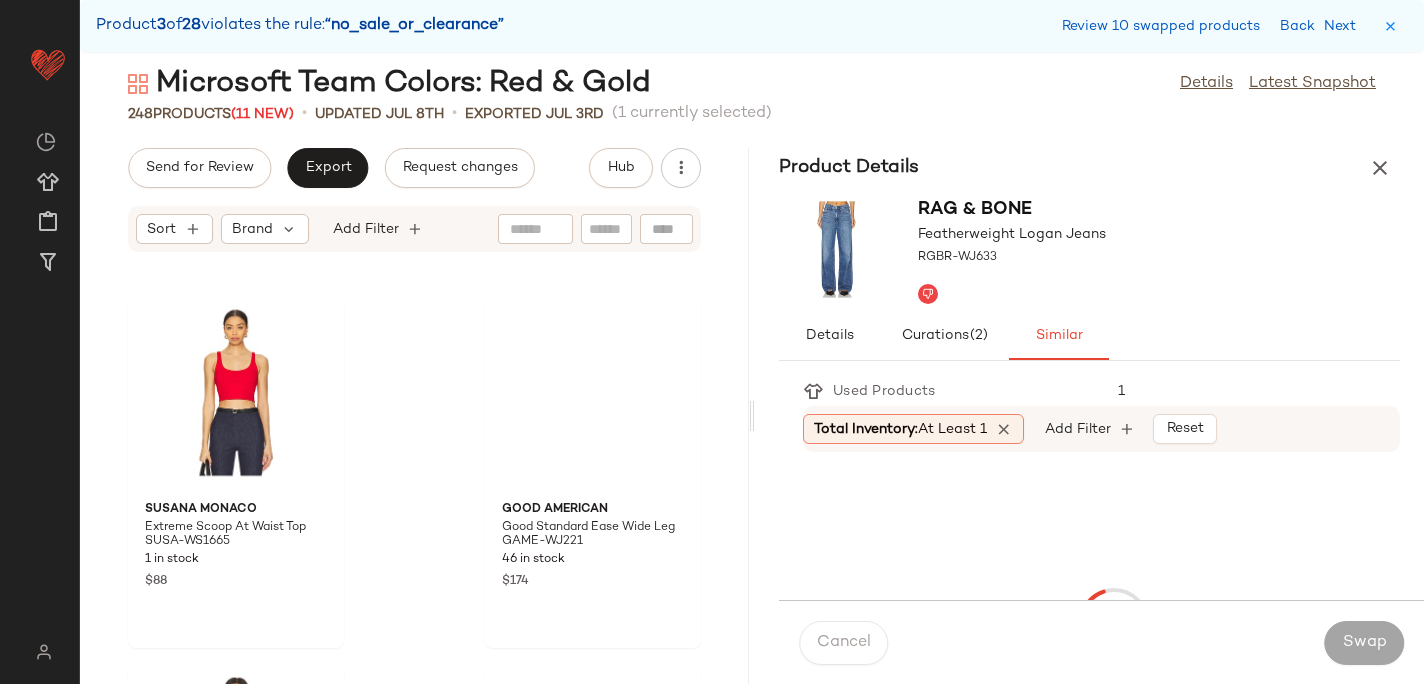 scroll, scrollTop: 14640, scrollLeft: 0, axis: vertical 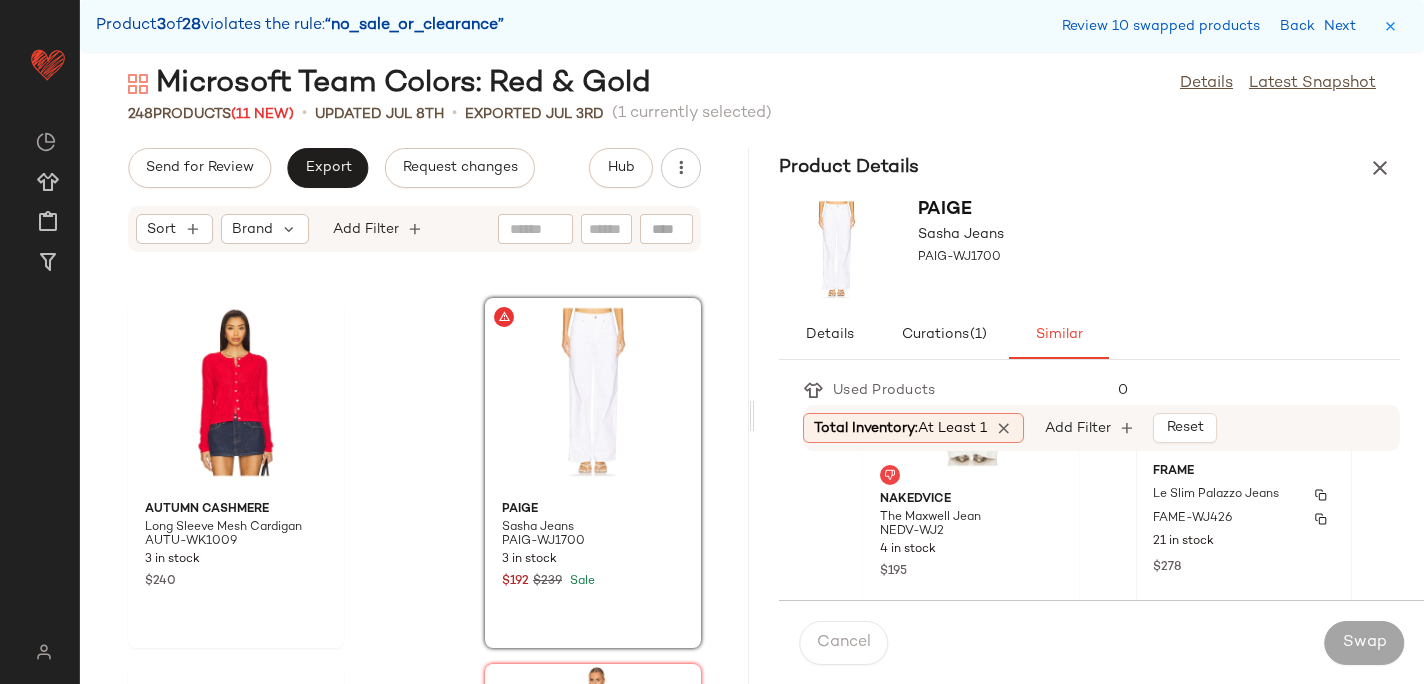 click on "FAME-WJ426" at bounding box center (1192, 519) 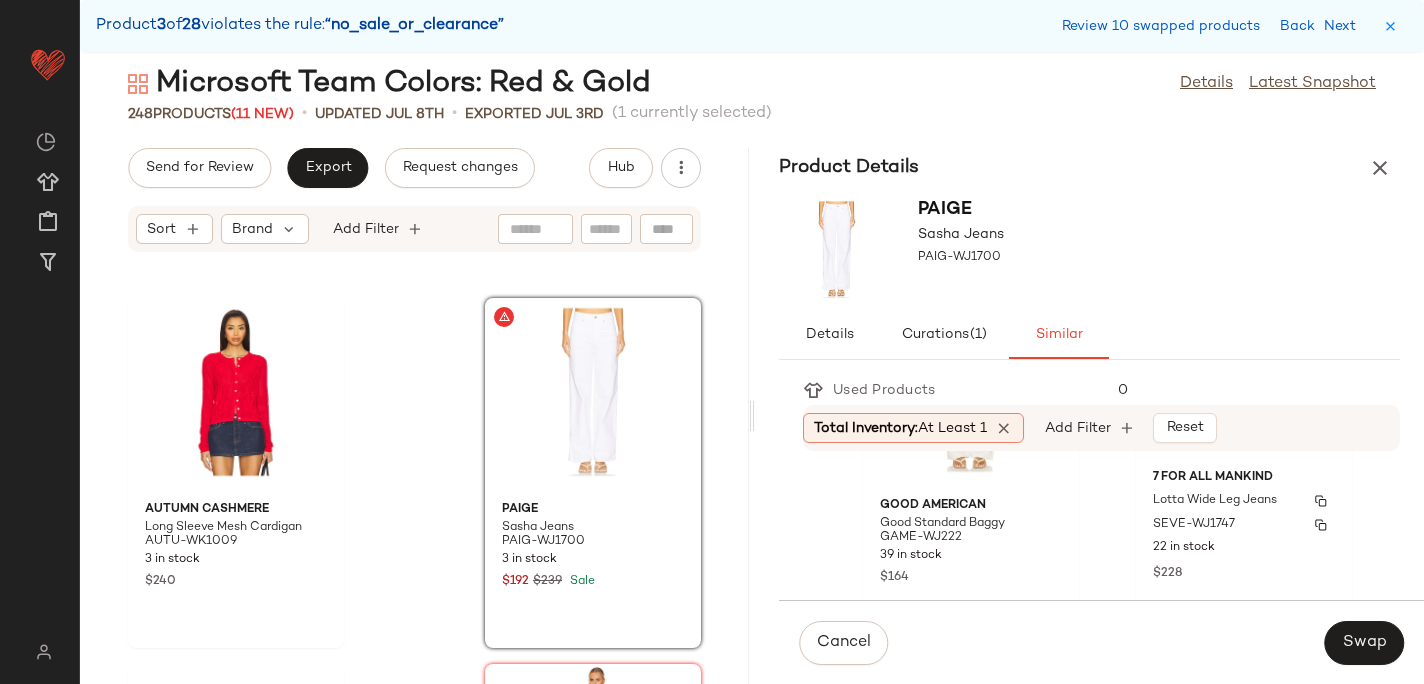 scroll, scrollTop: 953, scrollLeft: 0, axis: vertical 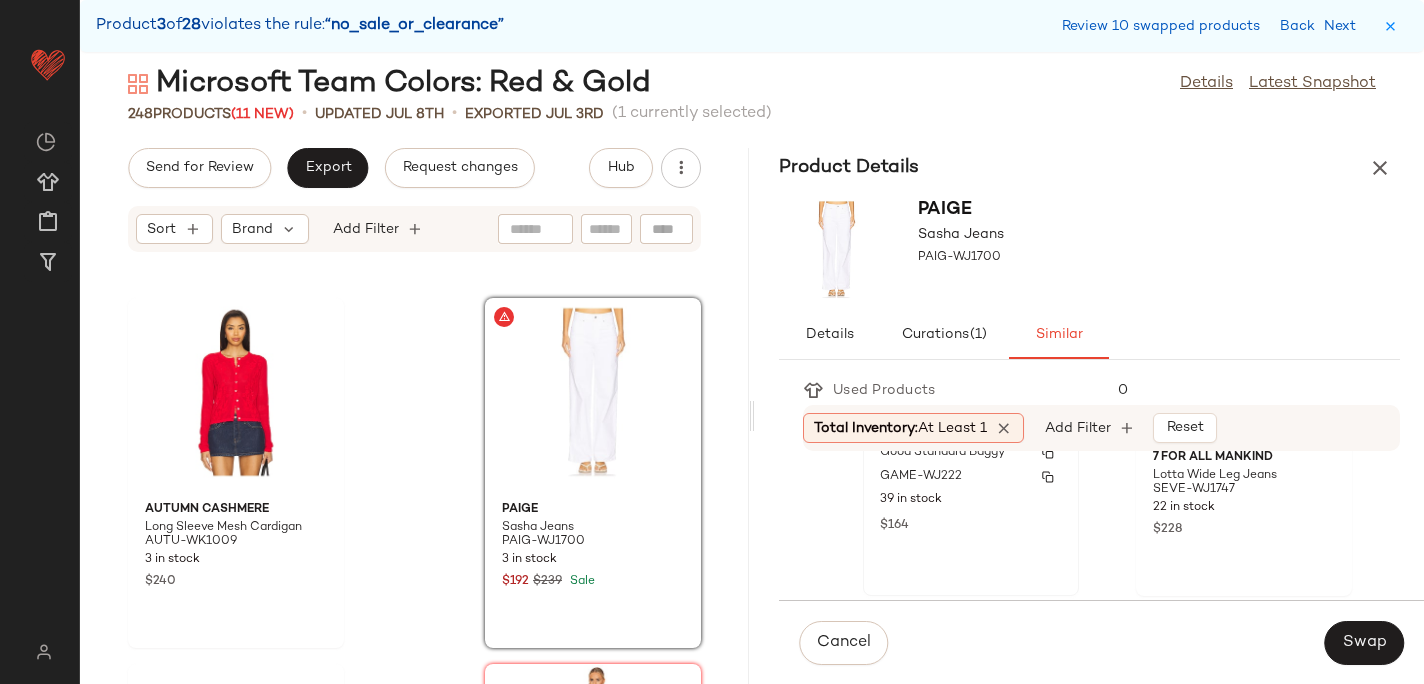 click on "GAME-WJ222" at bounding box center [971, 477] 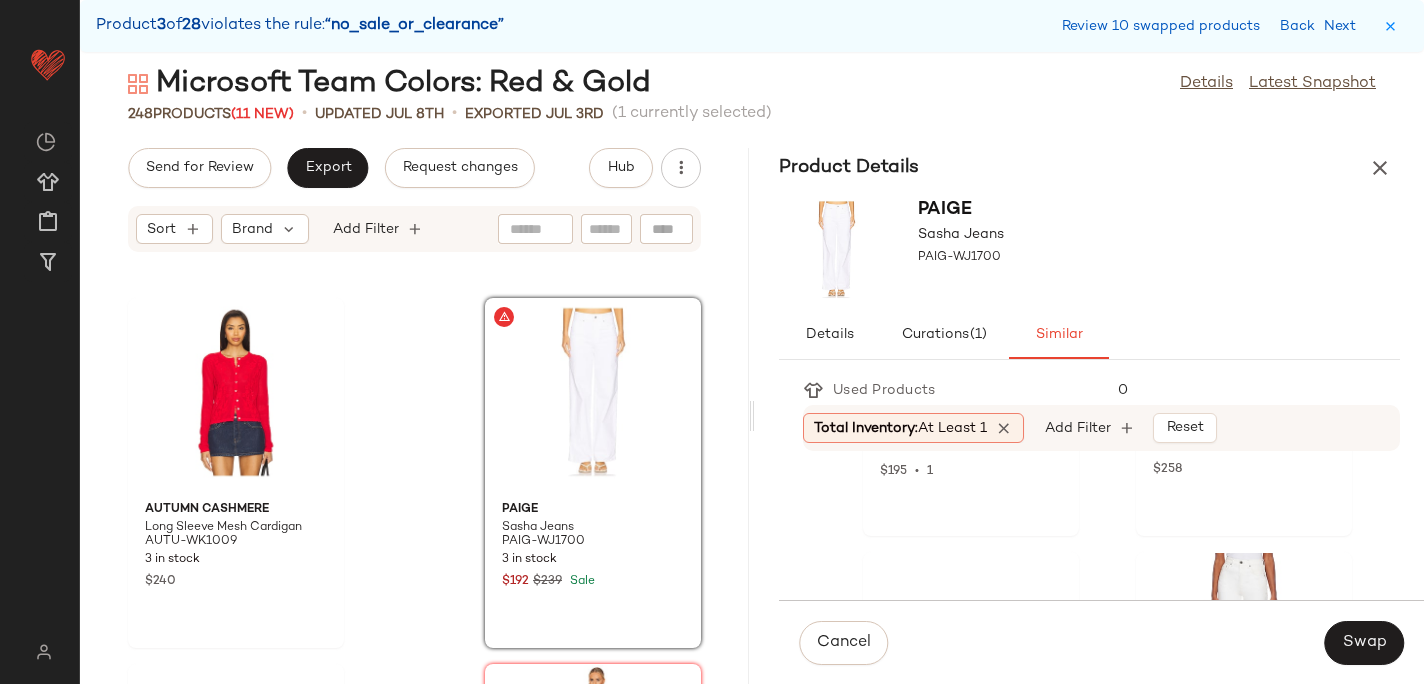 scroll, scrollTop: 1399, scrollLeft: 0, axis: vertical 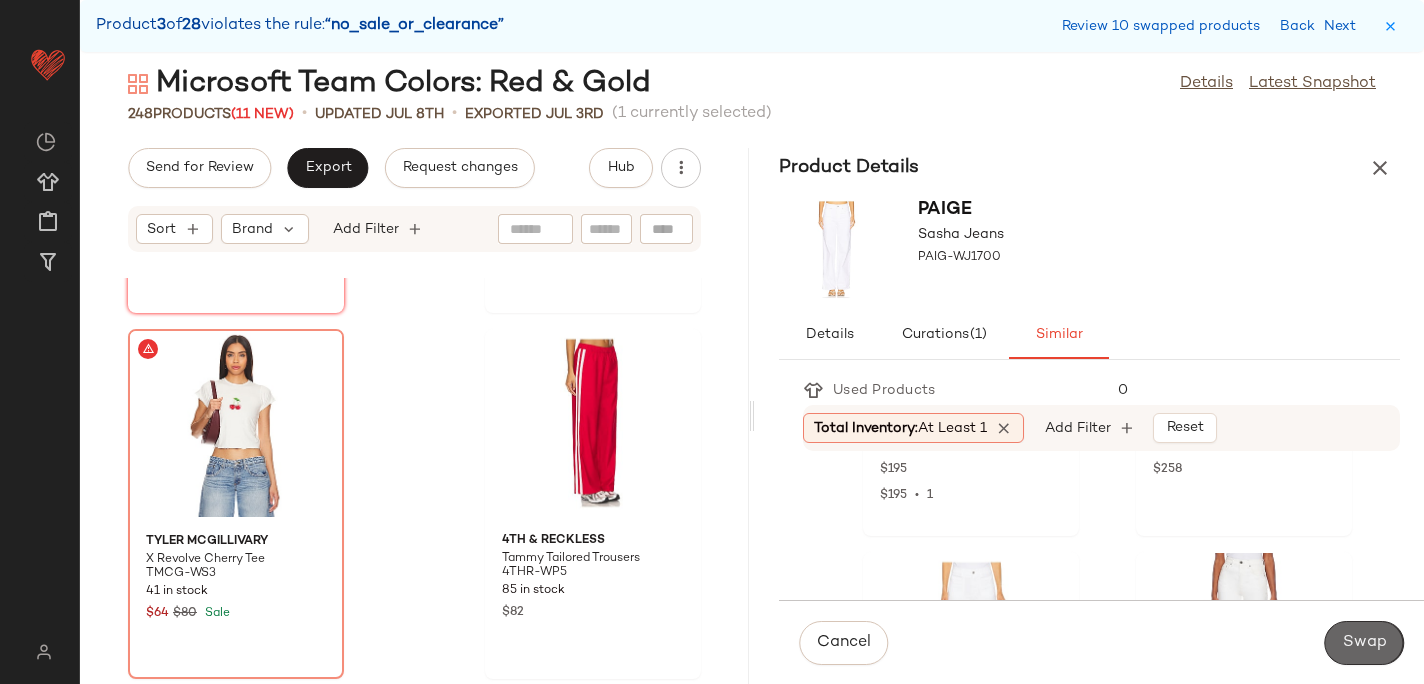 click on "Swap" 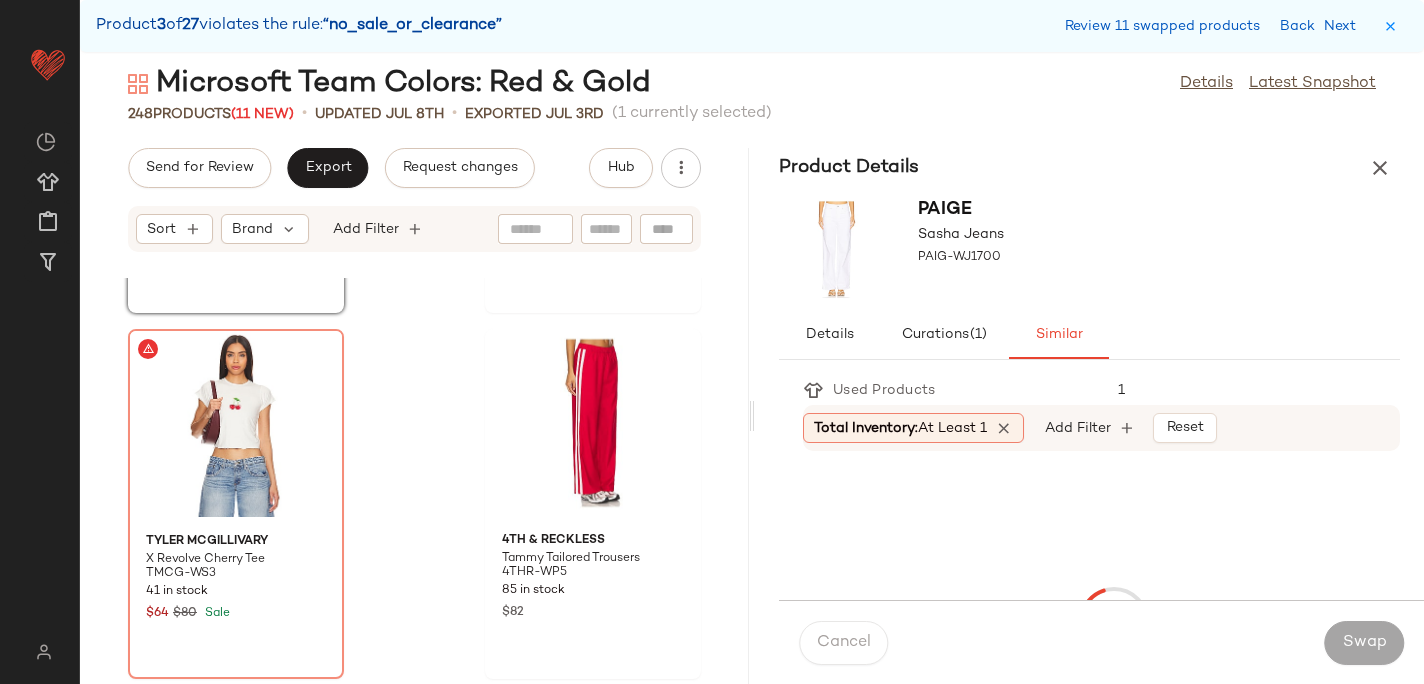 scroll, scrollTop: 15372, scrollLeft: 0, axis: vertical 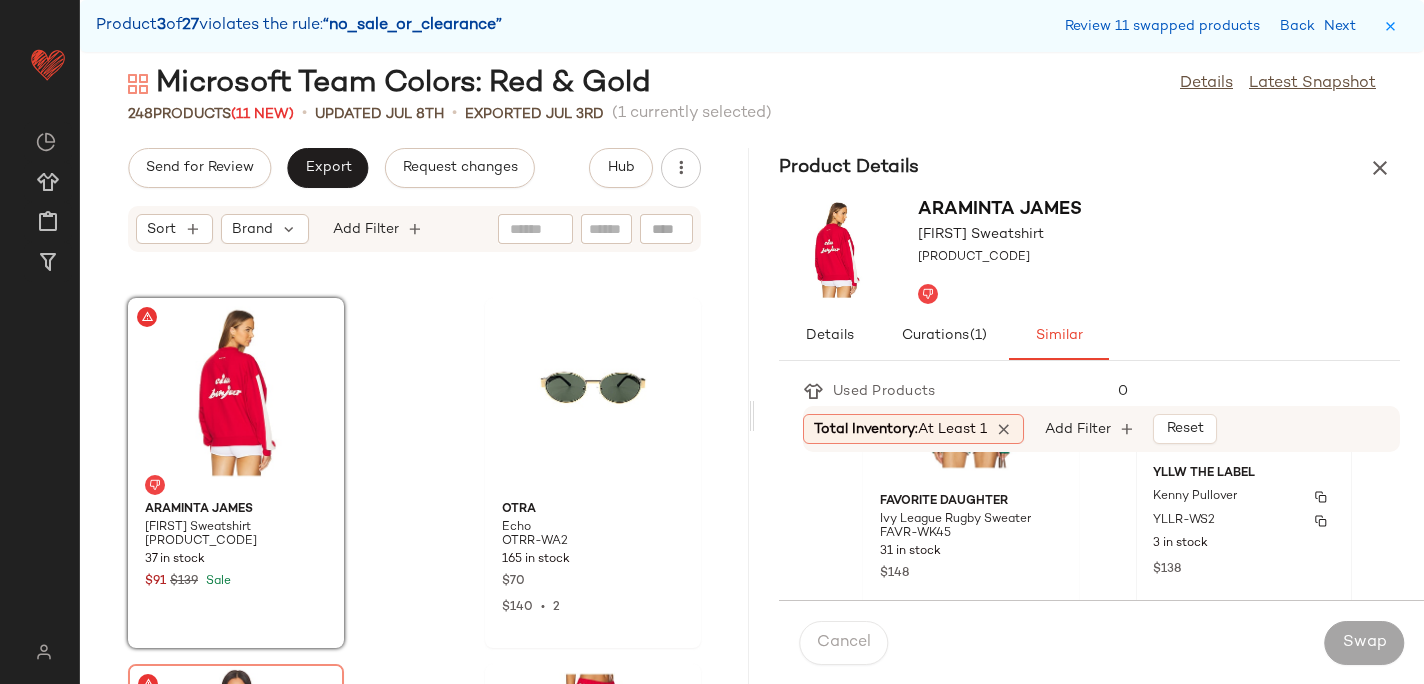 click on "YLLR-WS2" at bounding box center (1184, 521) 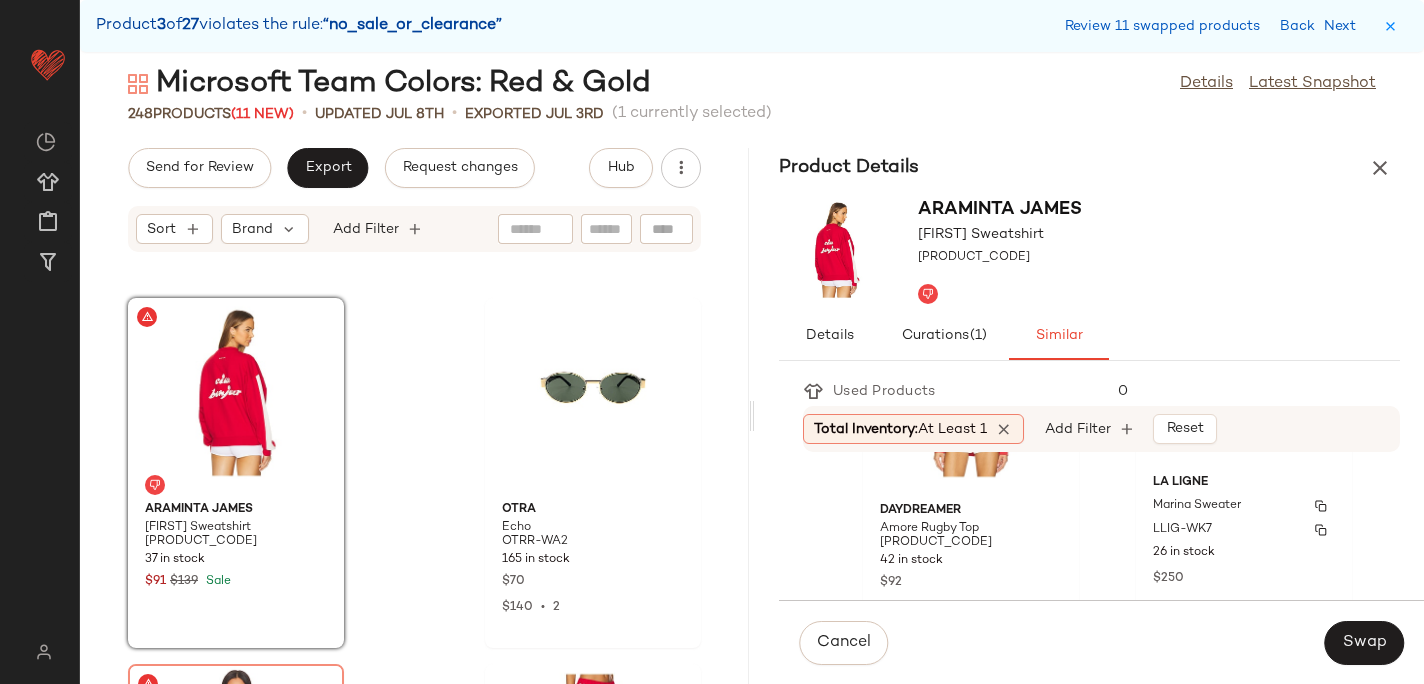 scroll, scrollTop: 536, scrollLeft: 0, axis: vertical 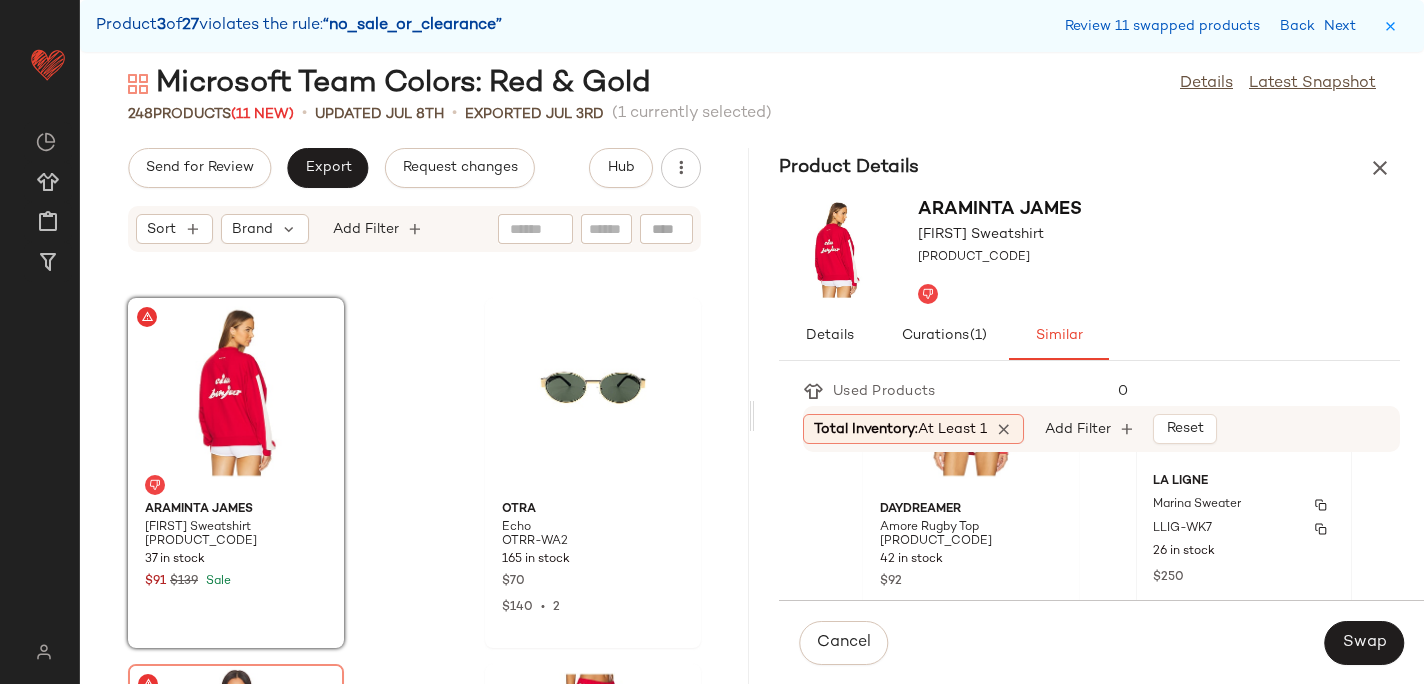 click on "Marina Sweater" at bounding box center (1197, 505) 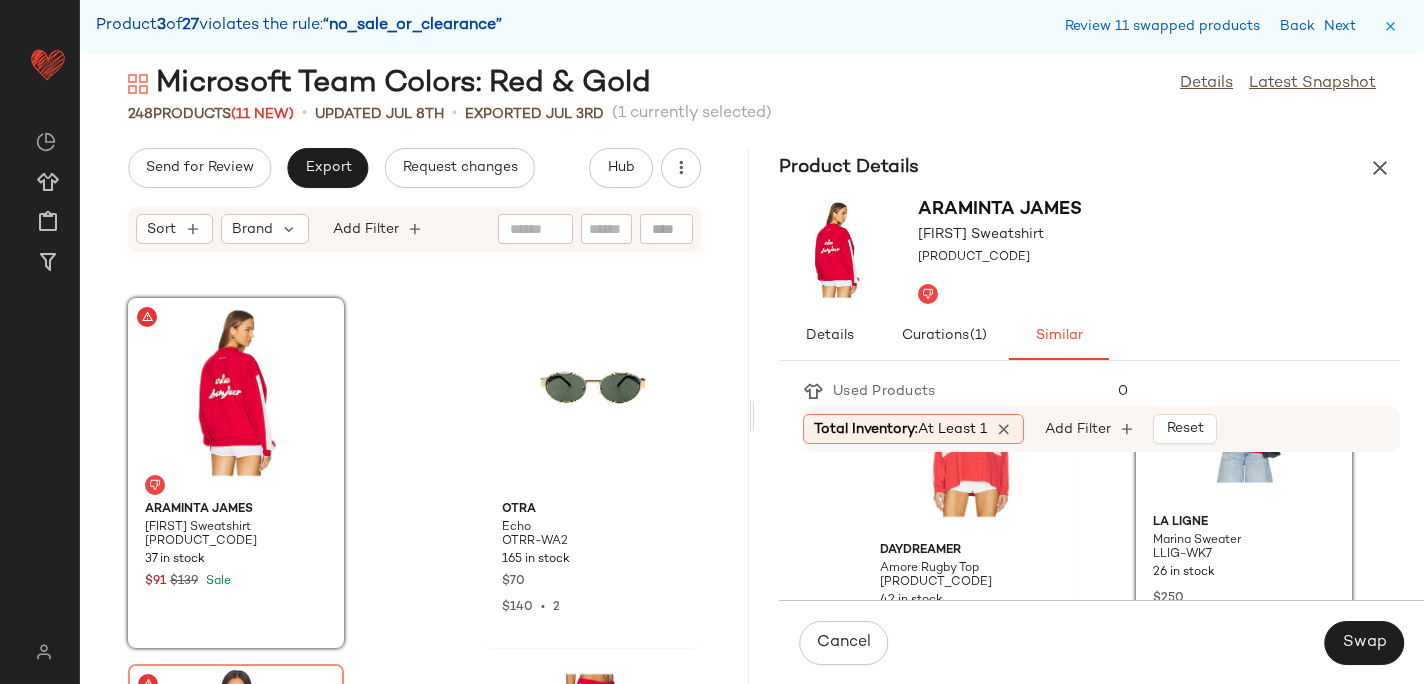 scroll, scrollTop: 502, scrollLeft: 0, axis: vertical 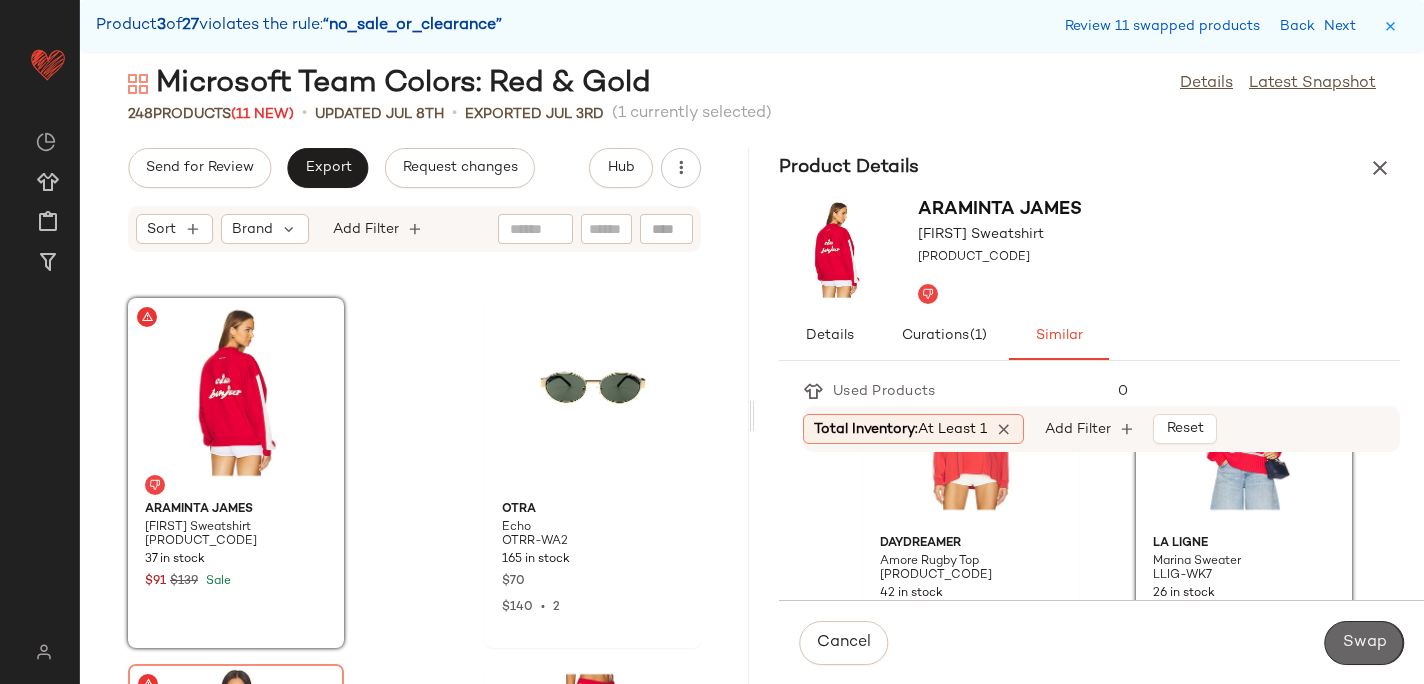 click on "Swap" at bounding box center (1364, 643) 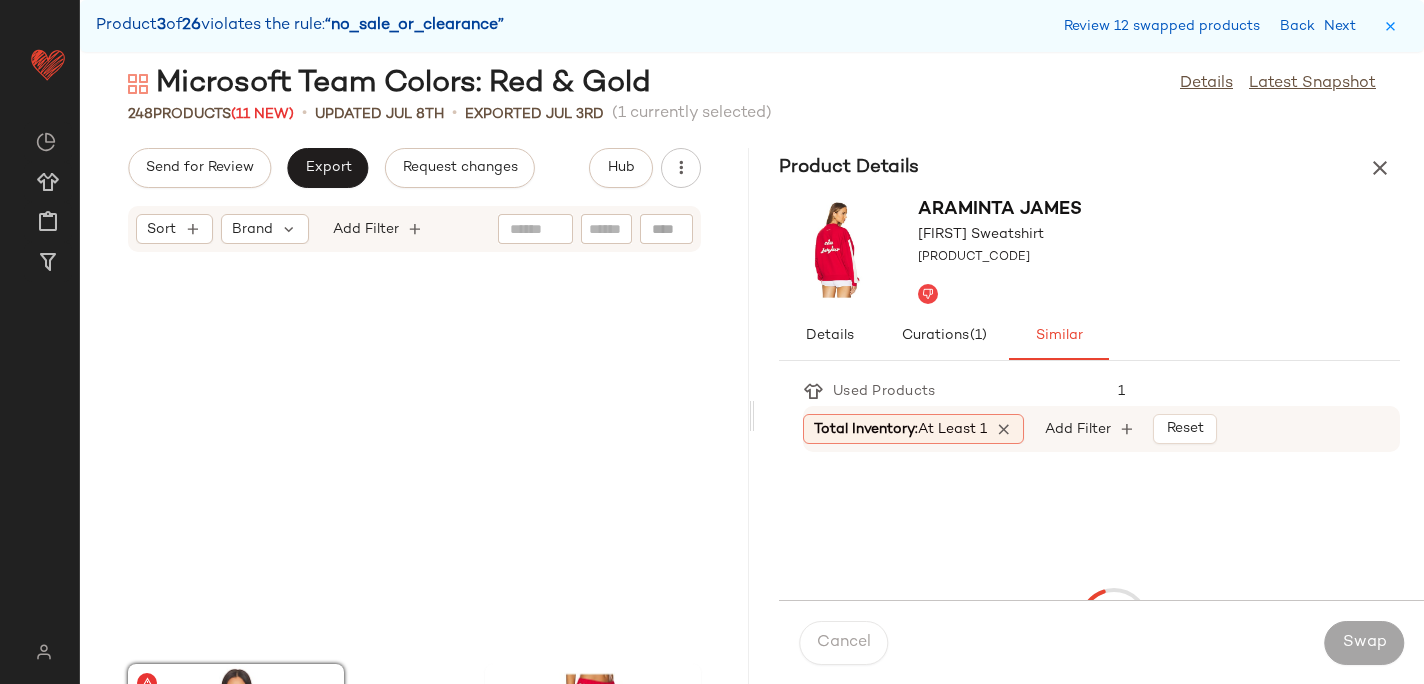 scroll, scrollTop: 15738, scrollLeft: 0, axis: vertical 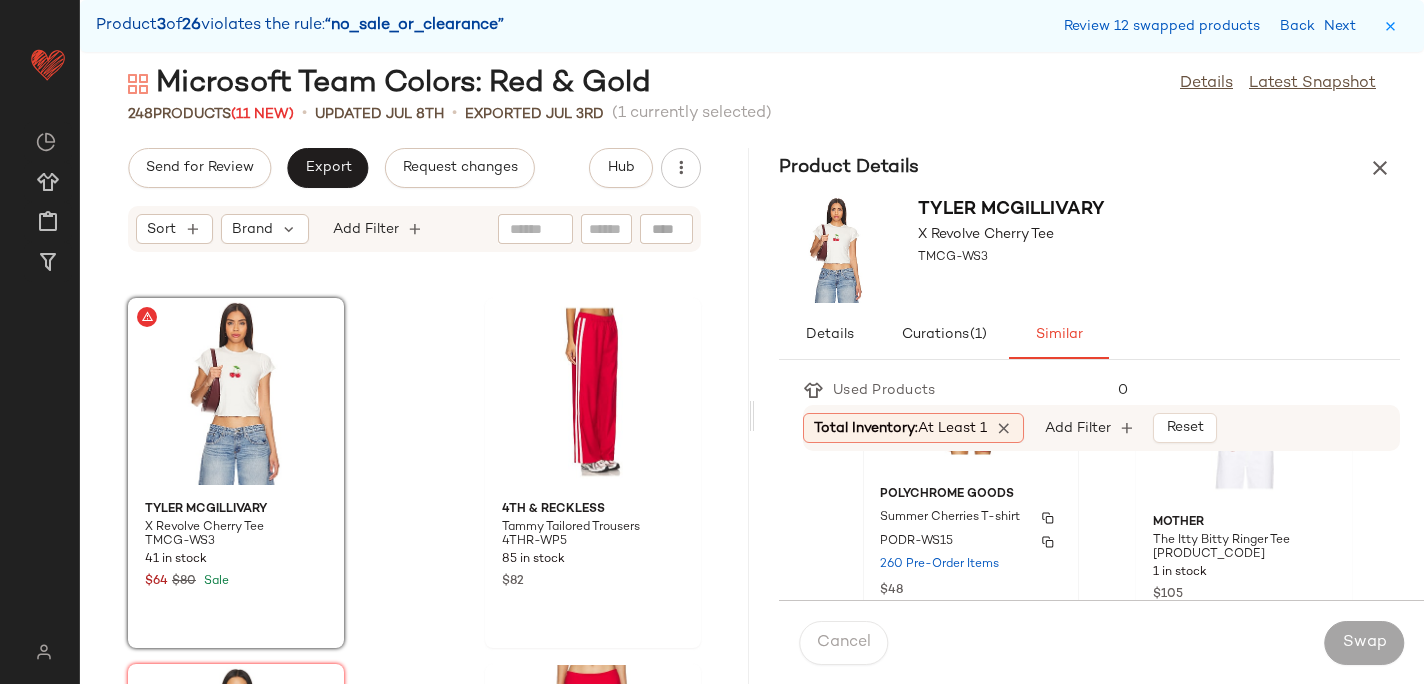 click on "Summer Cherries T-shirt" at bounding box center [950, 518] 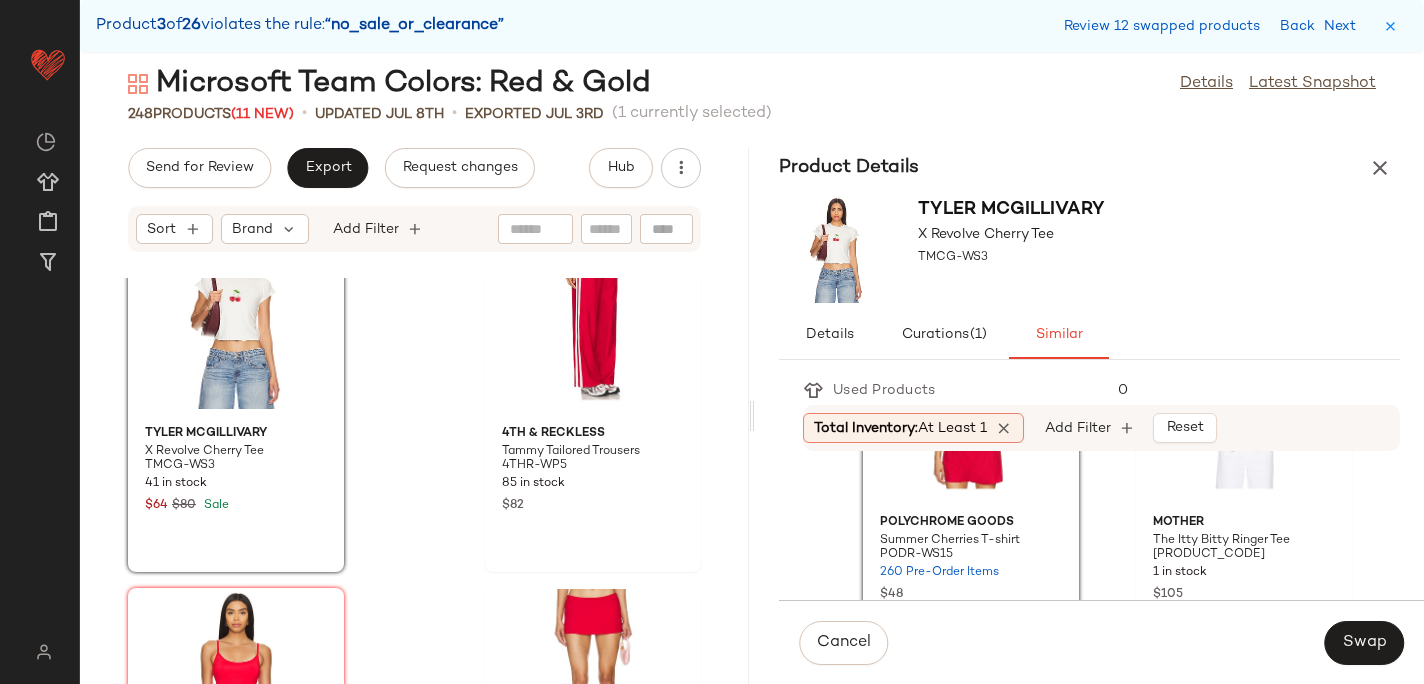 scroll, scrollTop: 15827, scrollLeft: 0, axis: vertical 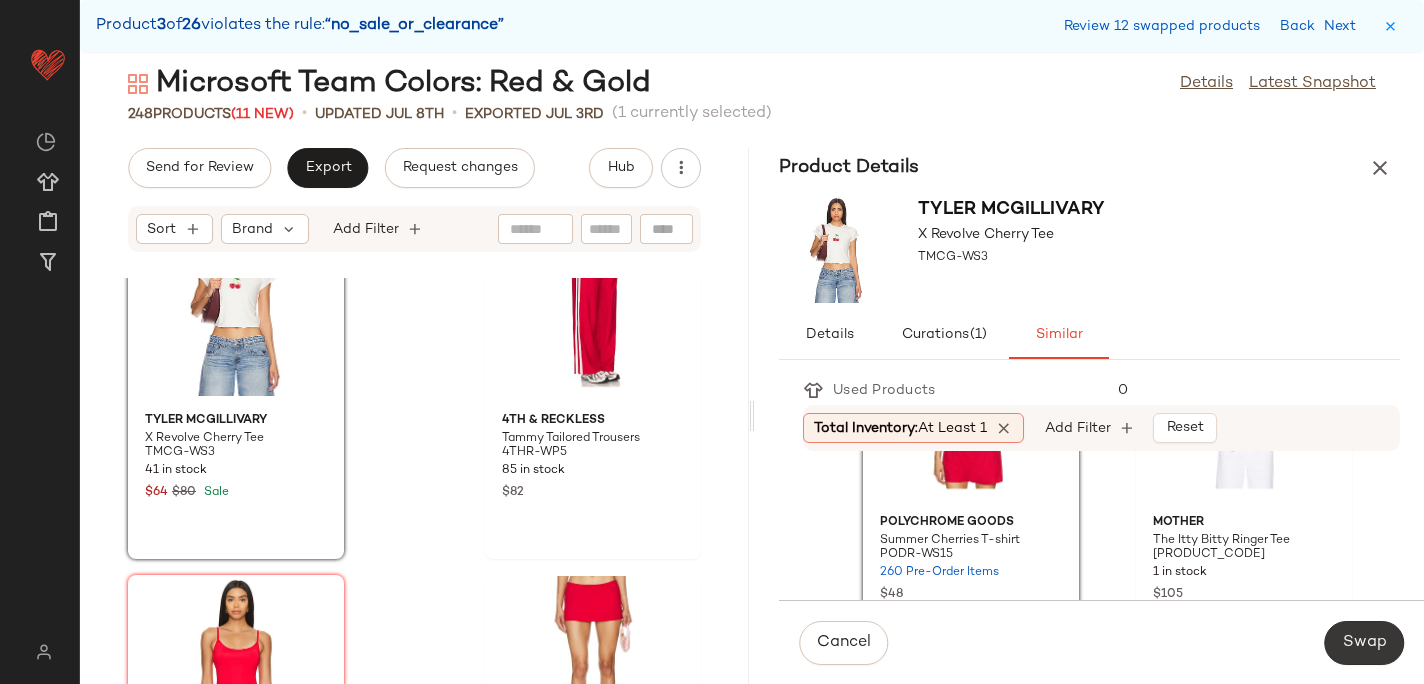 click on "Swap" at bounding box center (1364, 643) 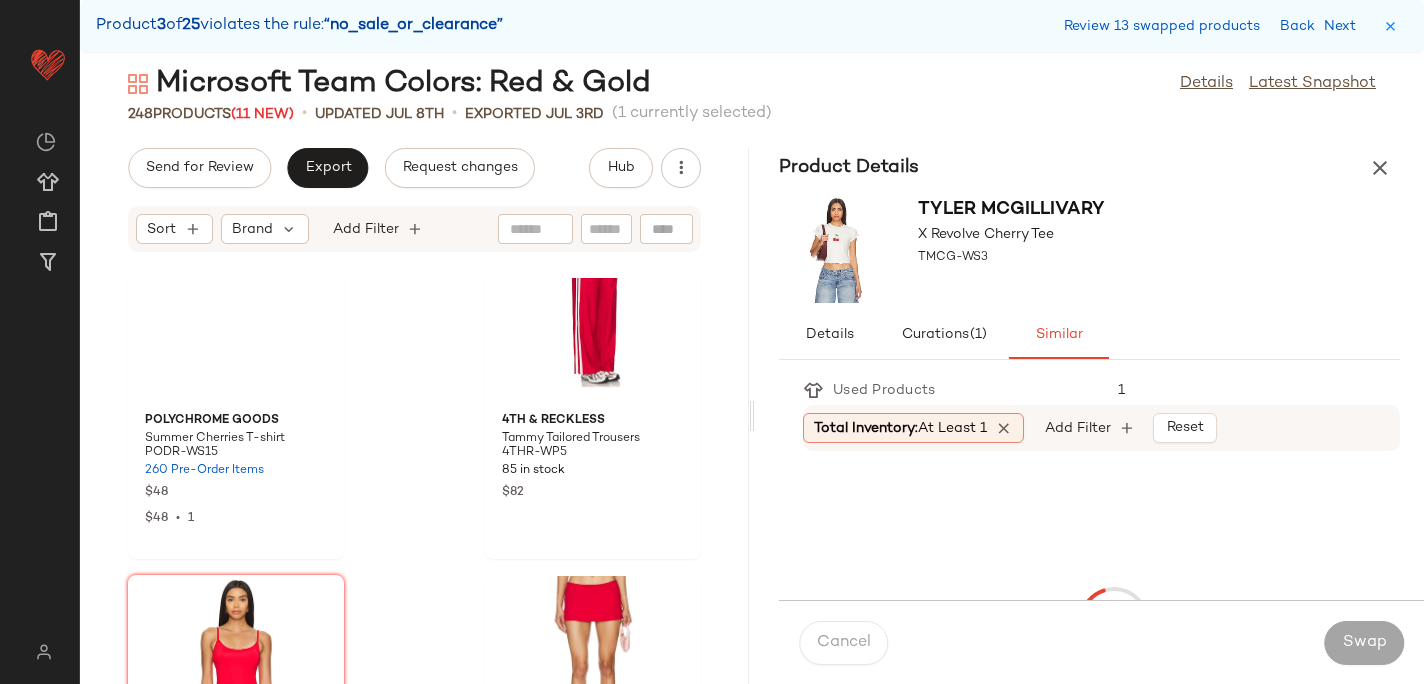 scroll, scrollTop: 17568, scrollLeft: 0, axis: vertical 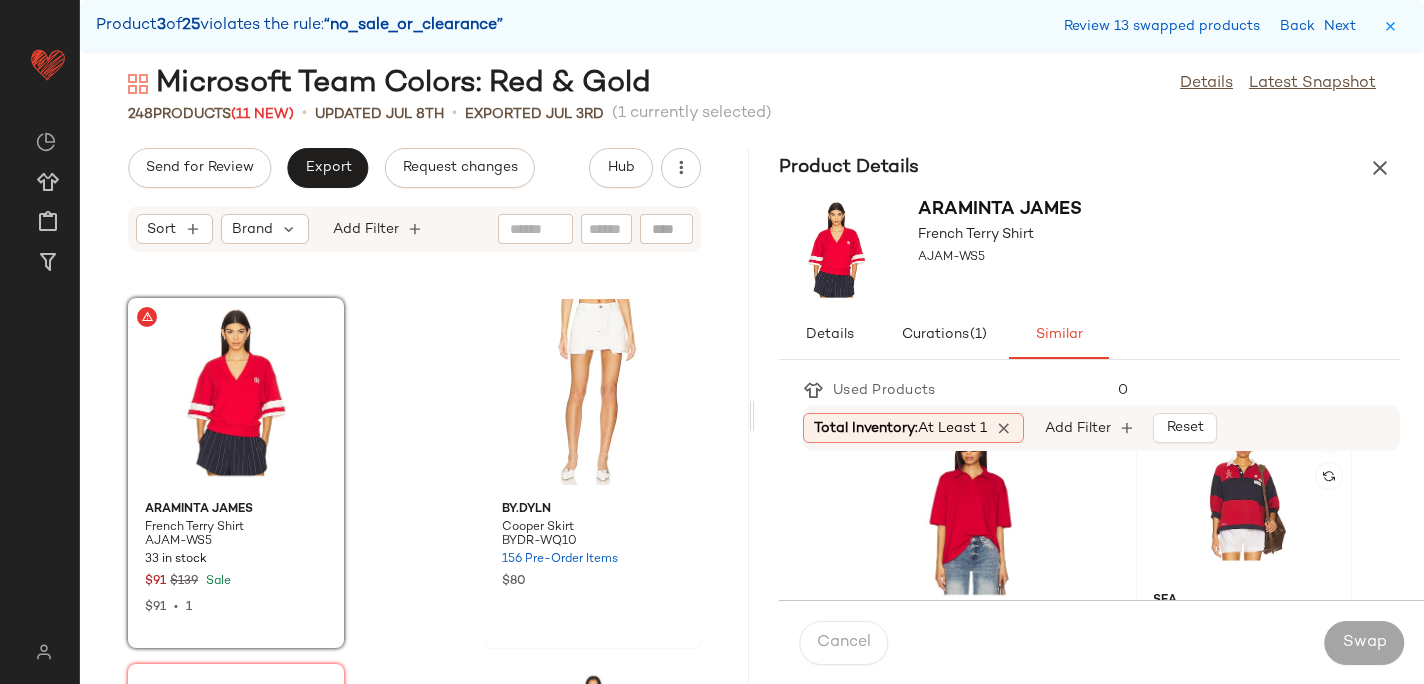 click 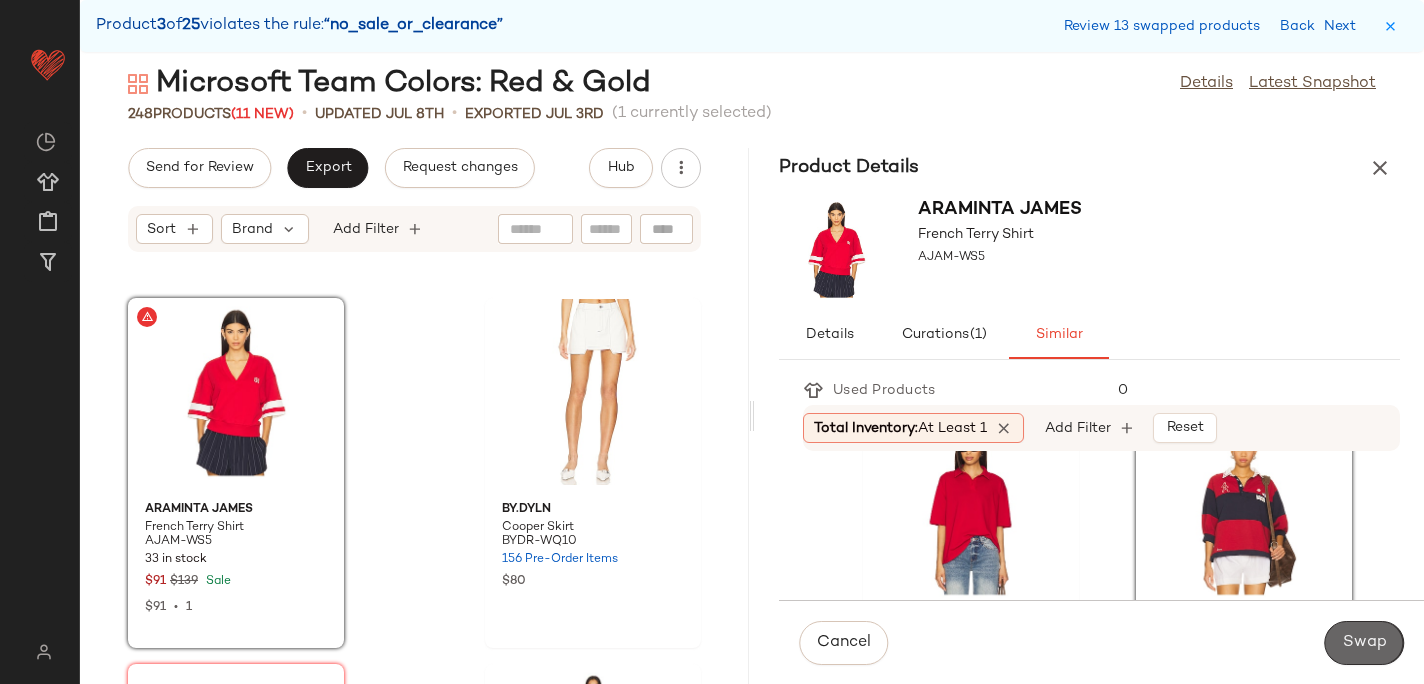 click on "Swap" 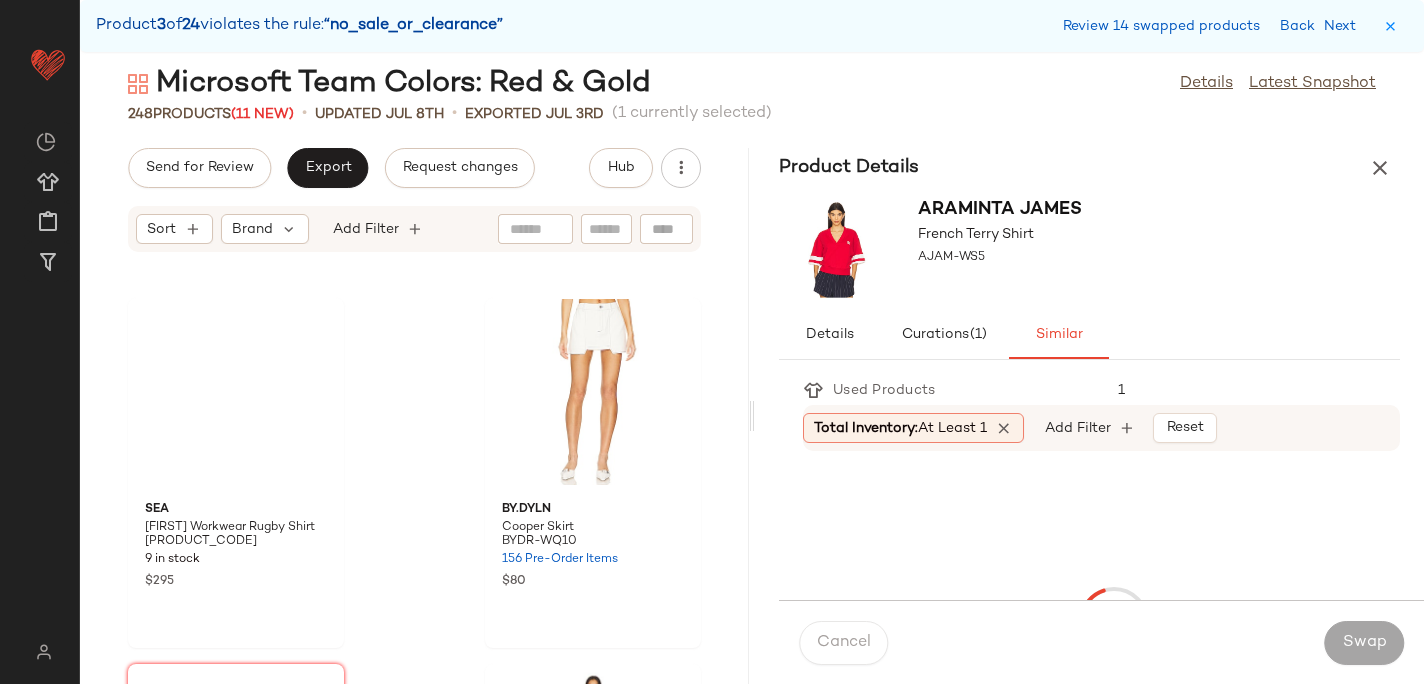 scroll, scrollTop: 18300, scrollLeft: 0, axis: vertical 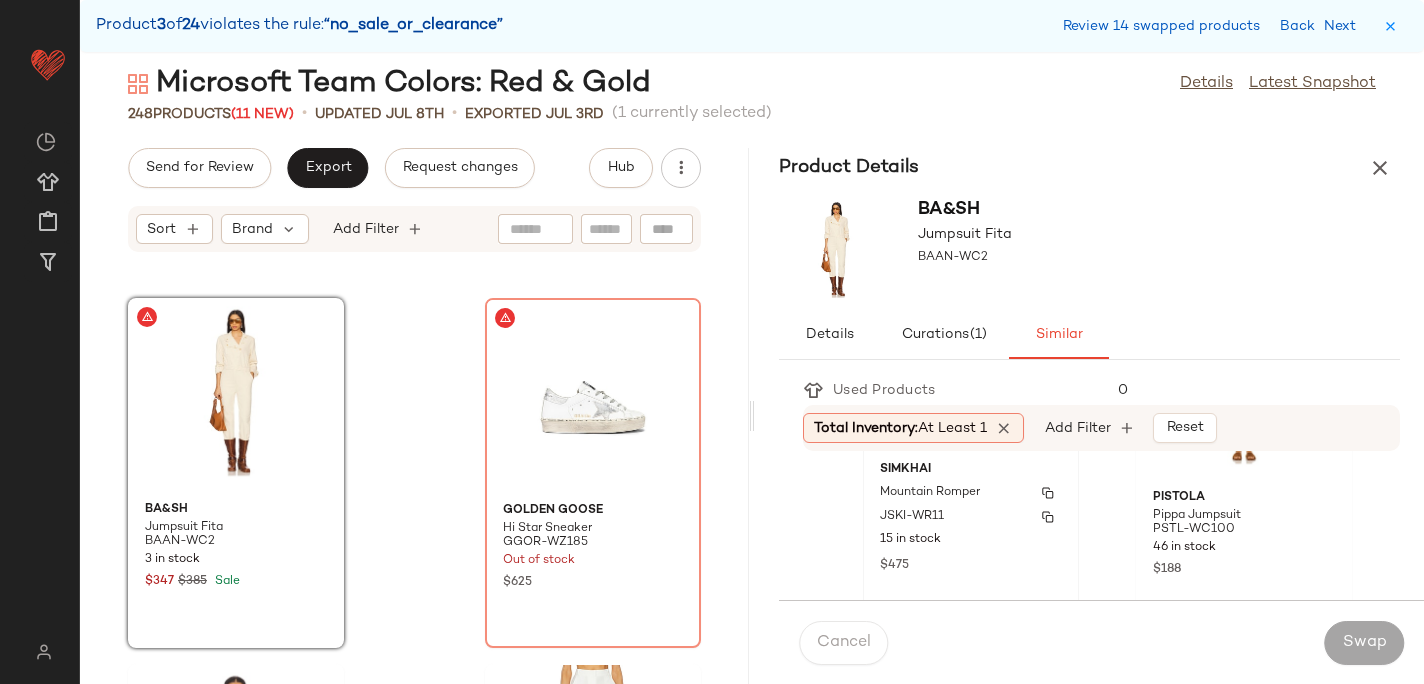 click on "Mountain Romper" at bounding box center (930, 493) 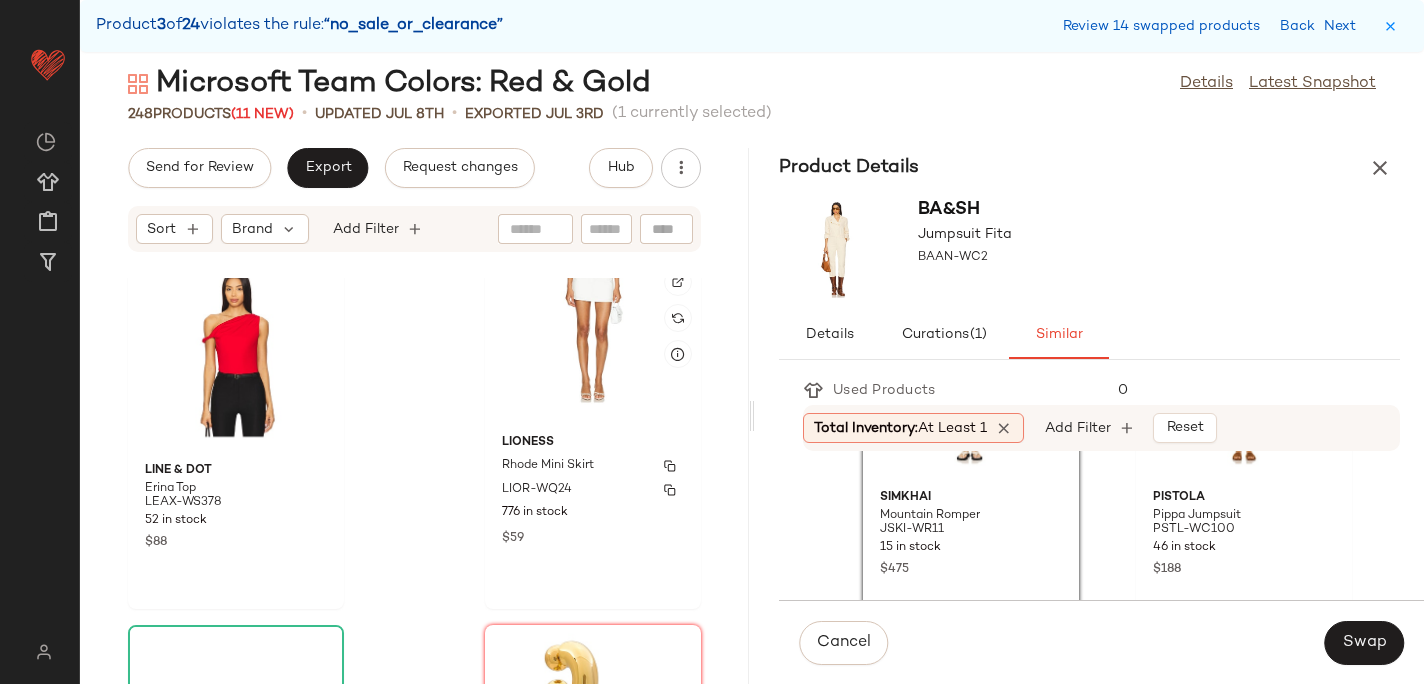 scroll, scrollTop: 19077, scrollLeft: 0, axis: vertical 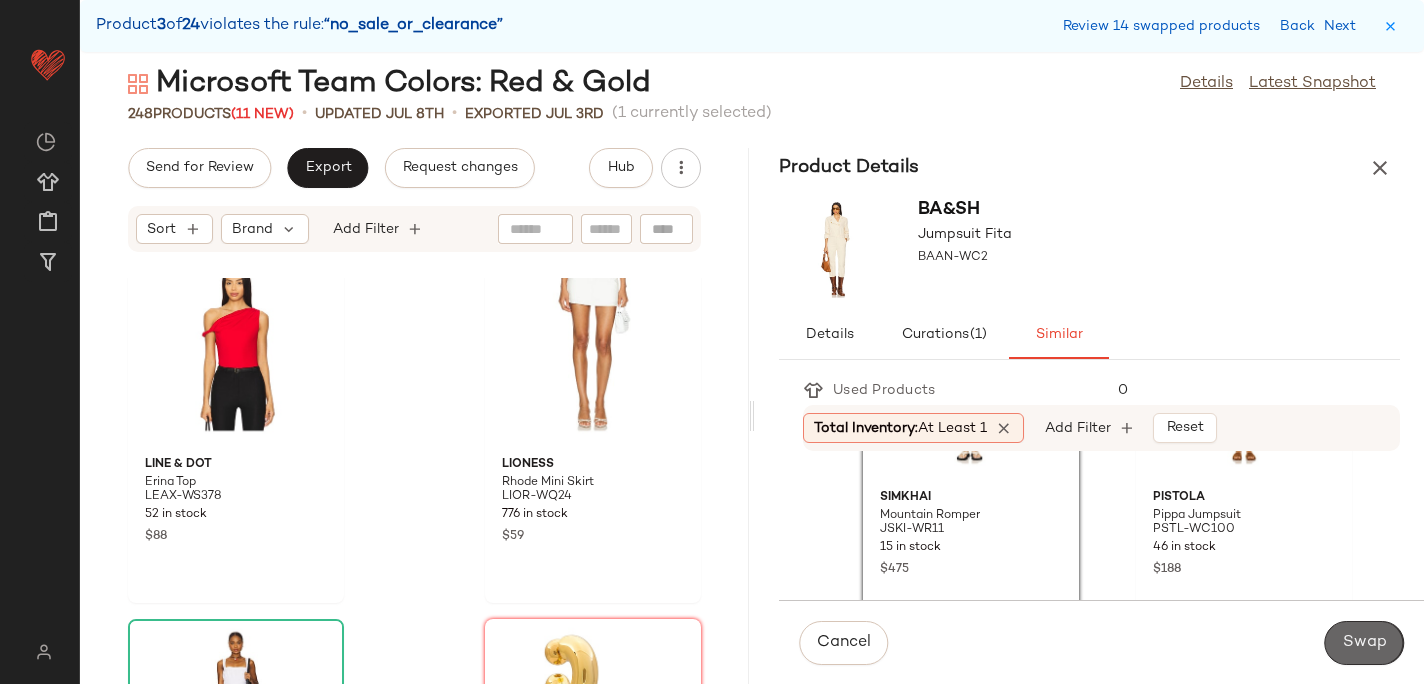 click on "Swap" at bounding box center (1364, 643) 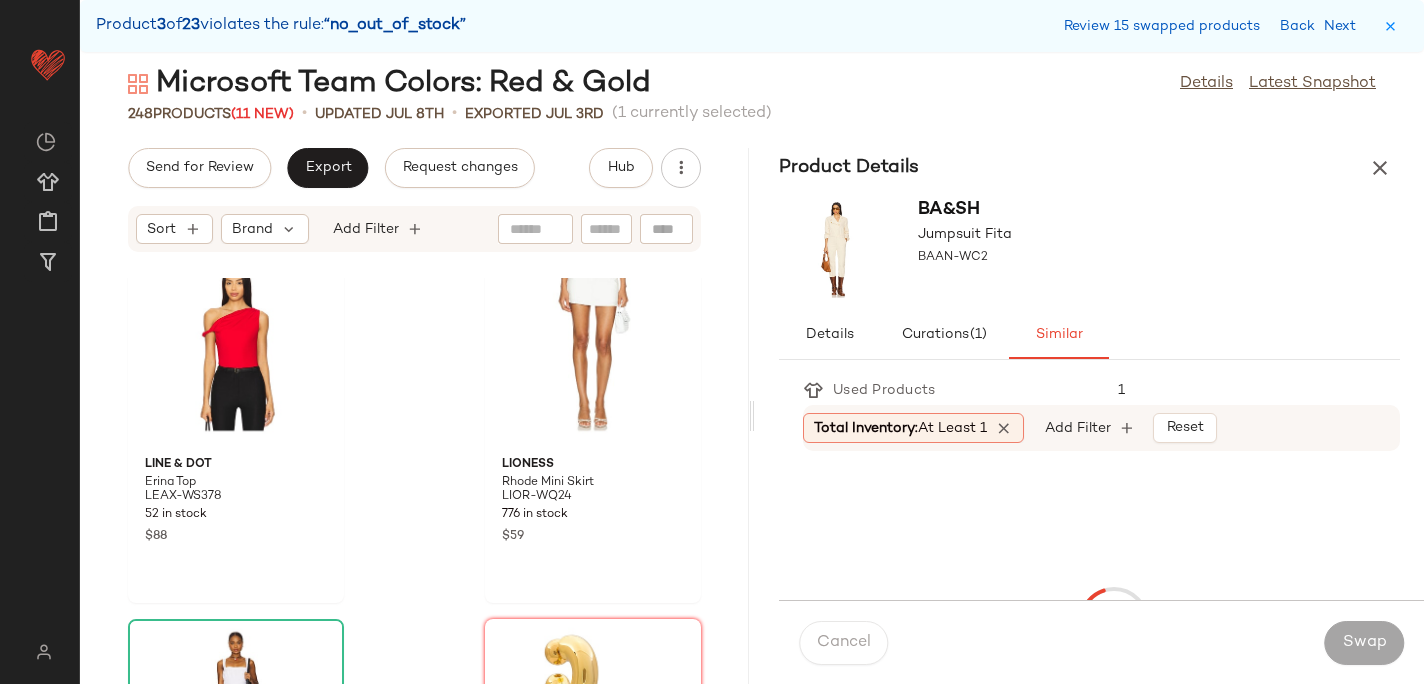 scroll, scrollTop: 18300, scrollLeft: 0, axis: vertical 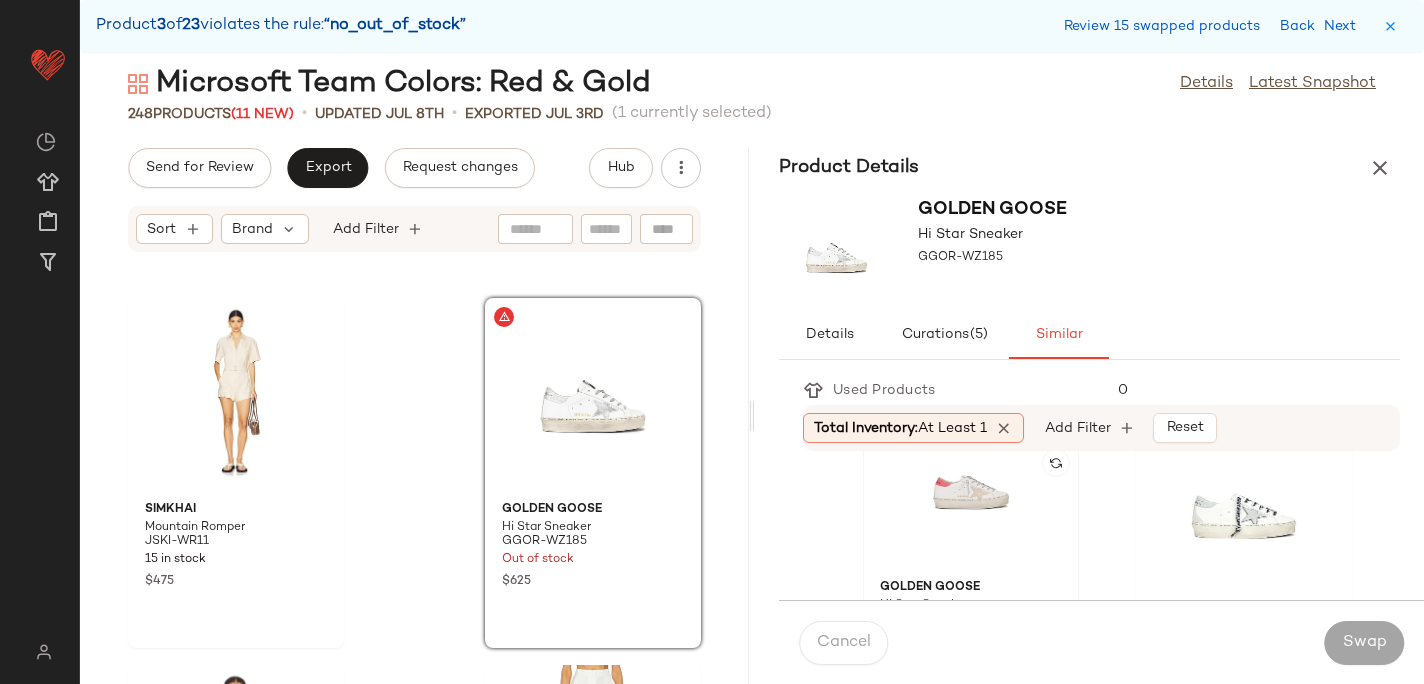 click 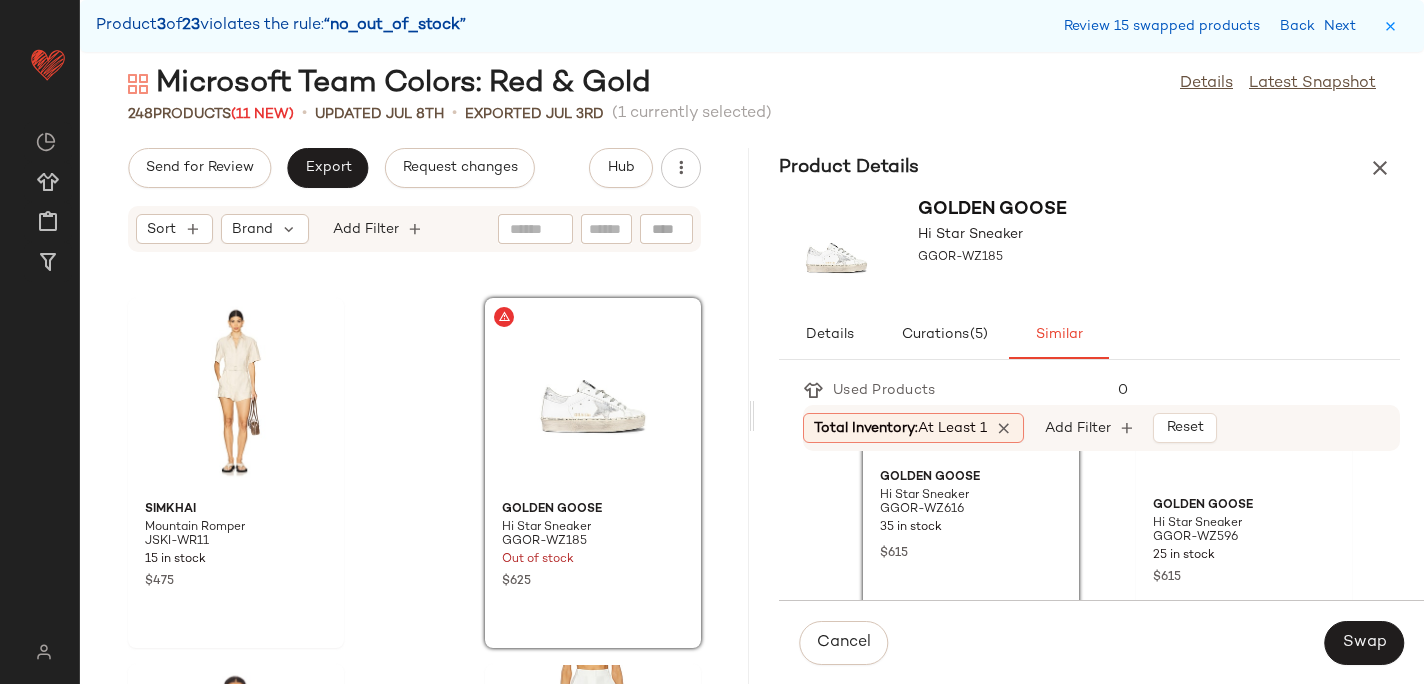 scroll, scrollTop: 174, scrollLeft: 0, axis: vertical 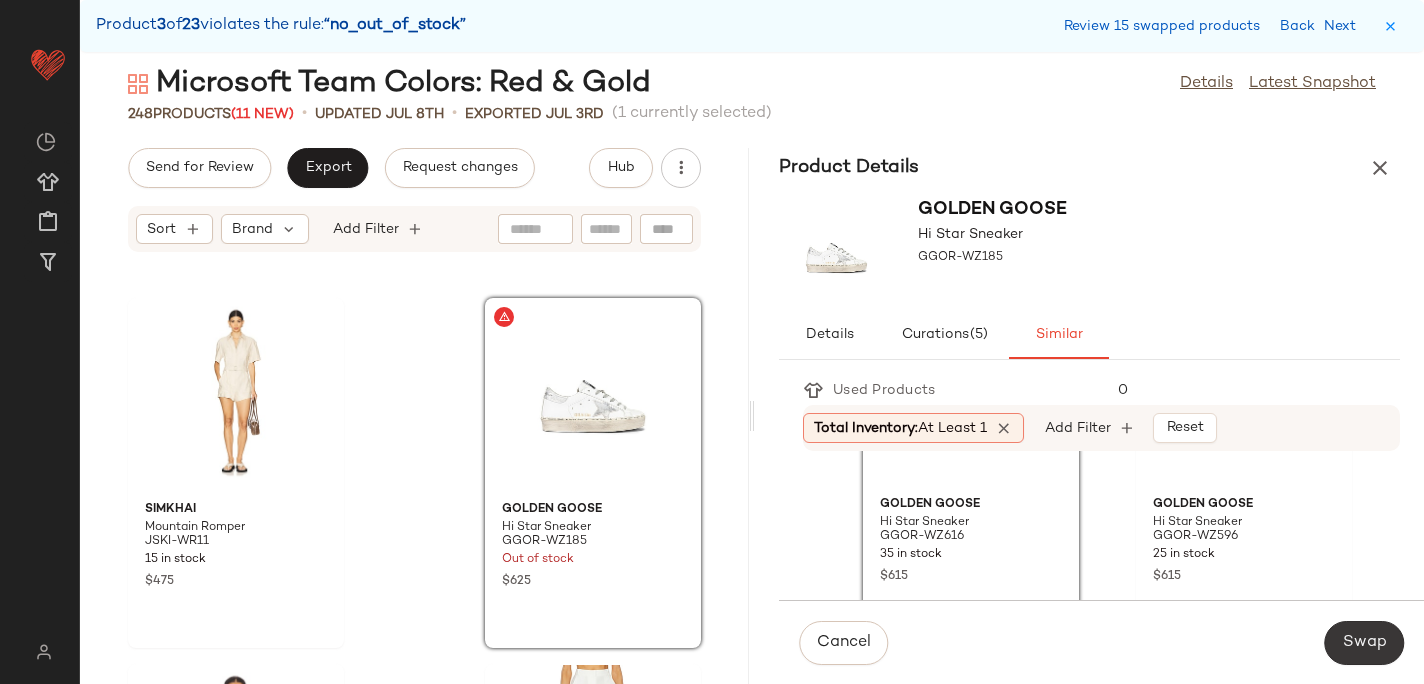 click on "Swap" 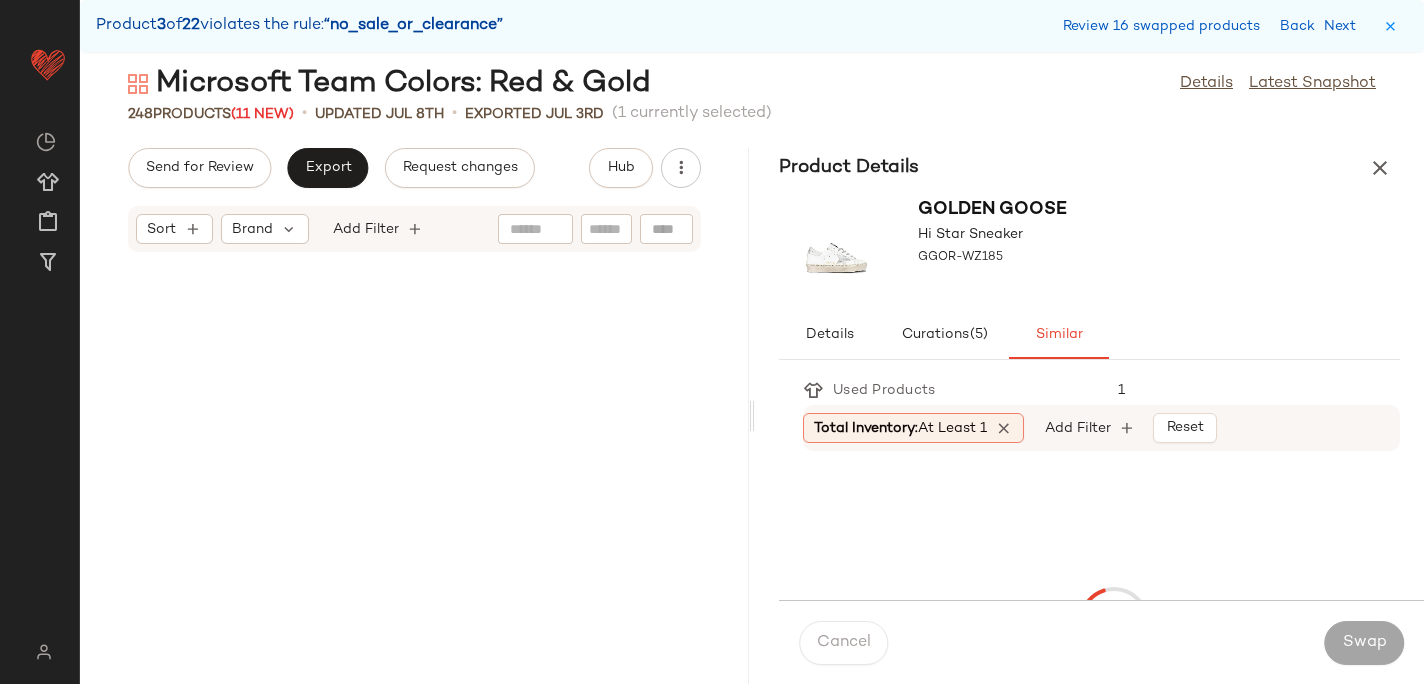 scroll, scrollTop: 21228, scrollLeft: 0, axis: vertical 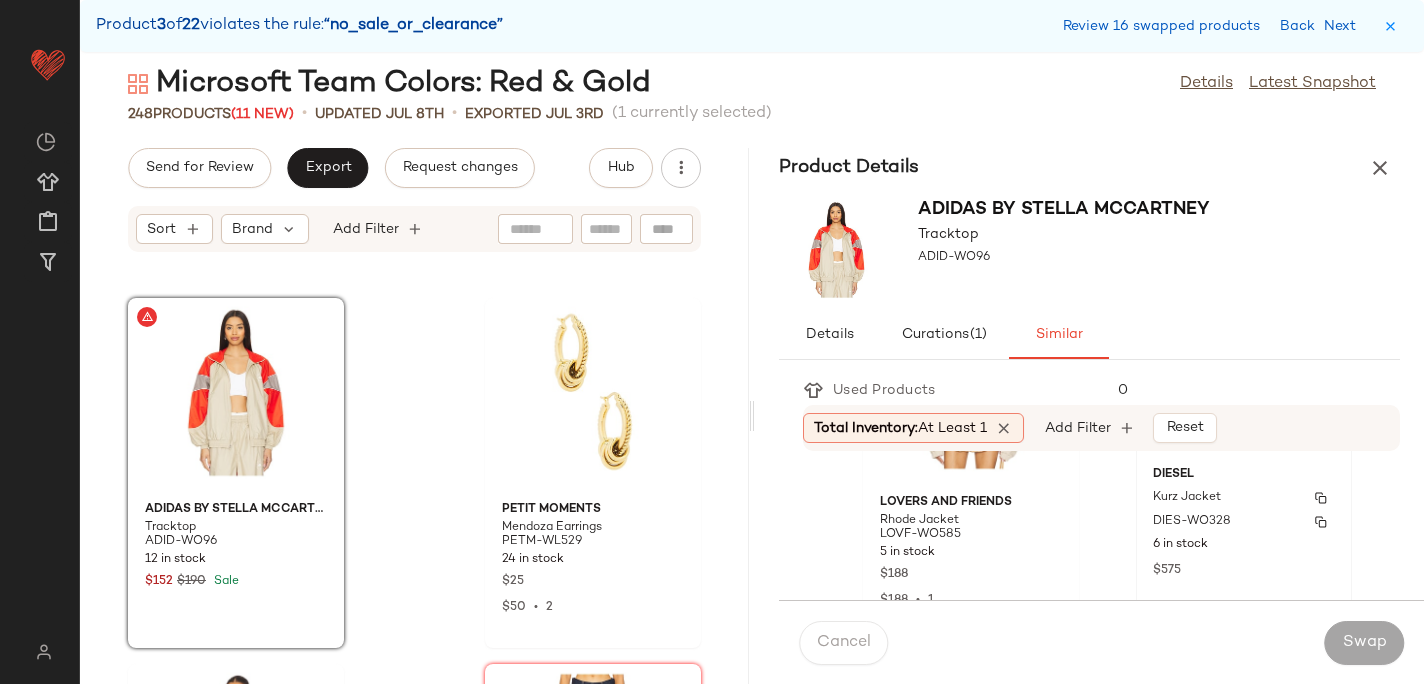 click on "DIES-WO328" at bounding box center [1192, 522] 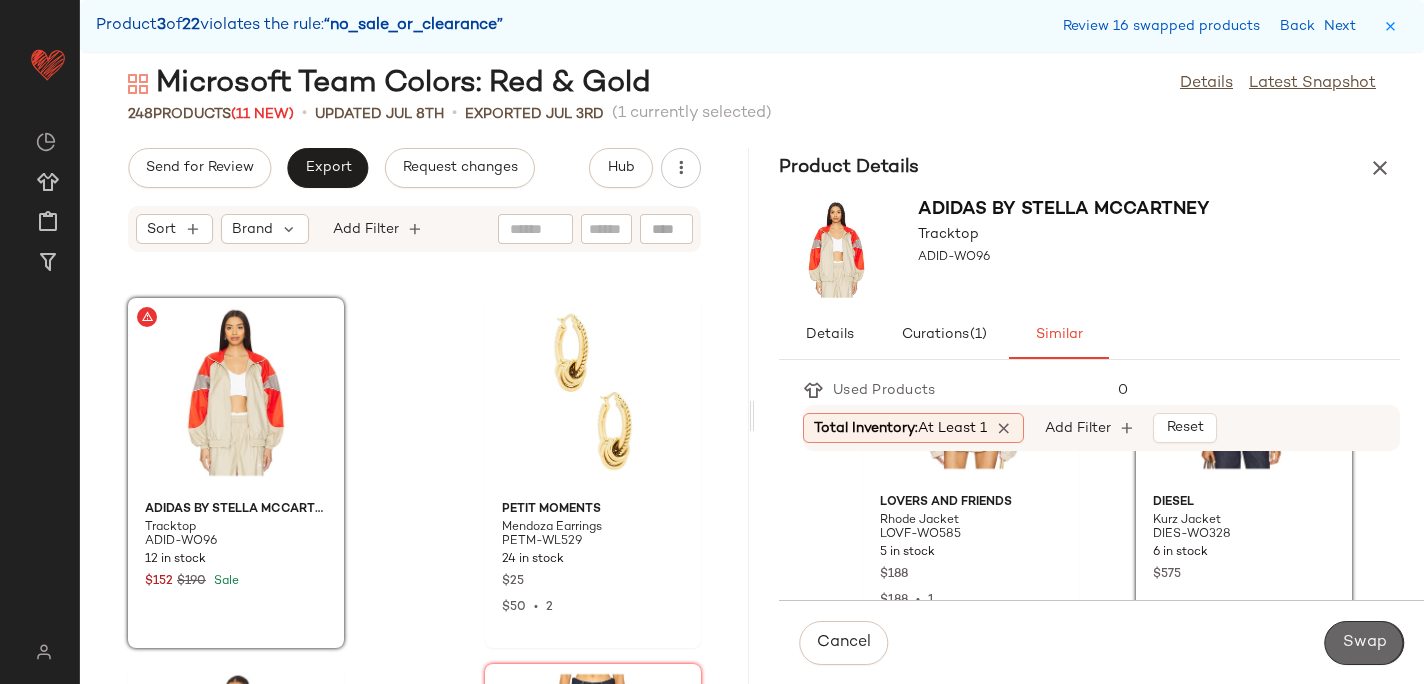 click on "Swap" 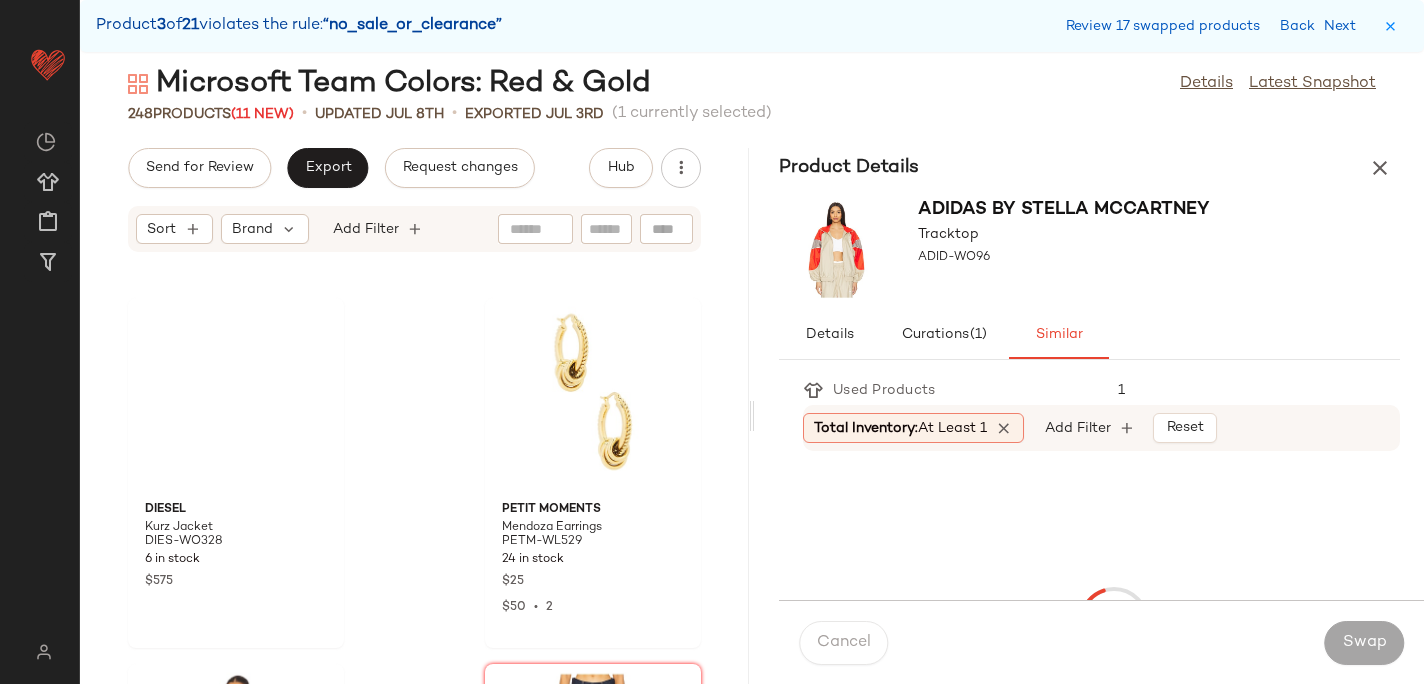 scroll, scrollTop: 22692, scrollLeft: 0, axis: vertical 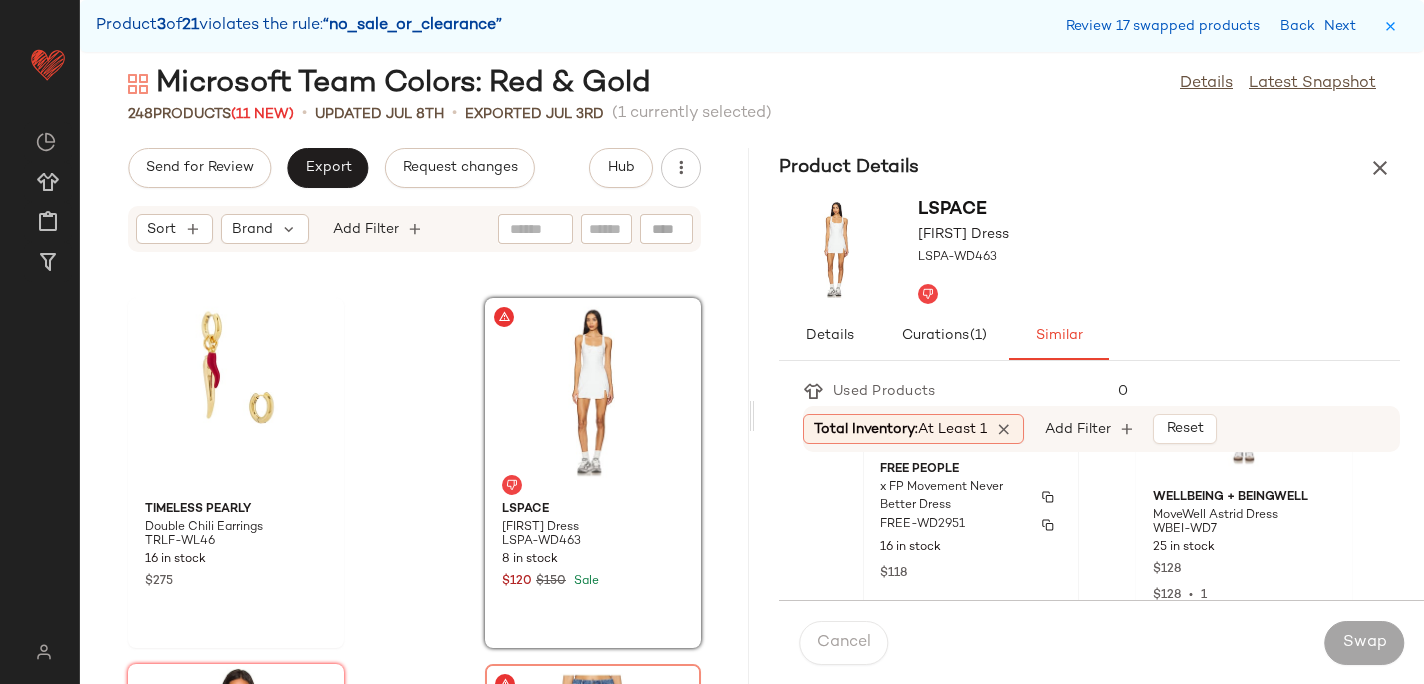 click on "FREE-WD2951" at bounding box center [922, 525] 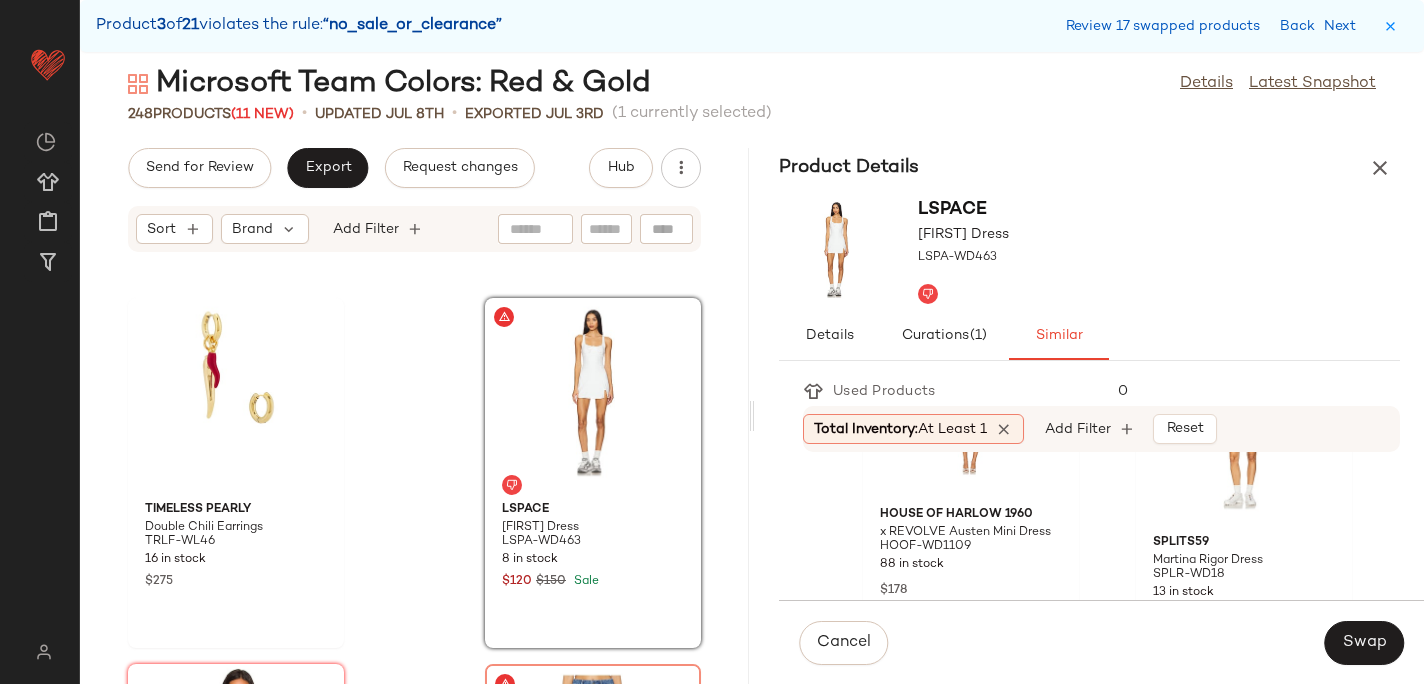 scroll, scrollTop: 507, scrollLeft: 0, axis: vertical 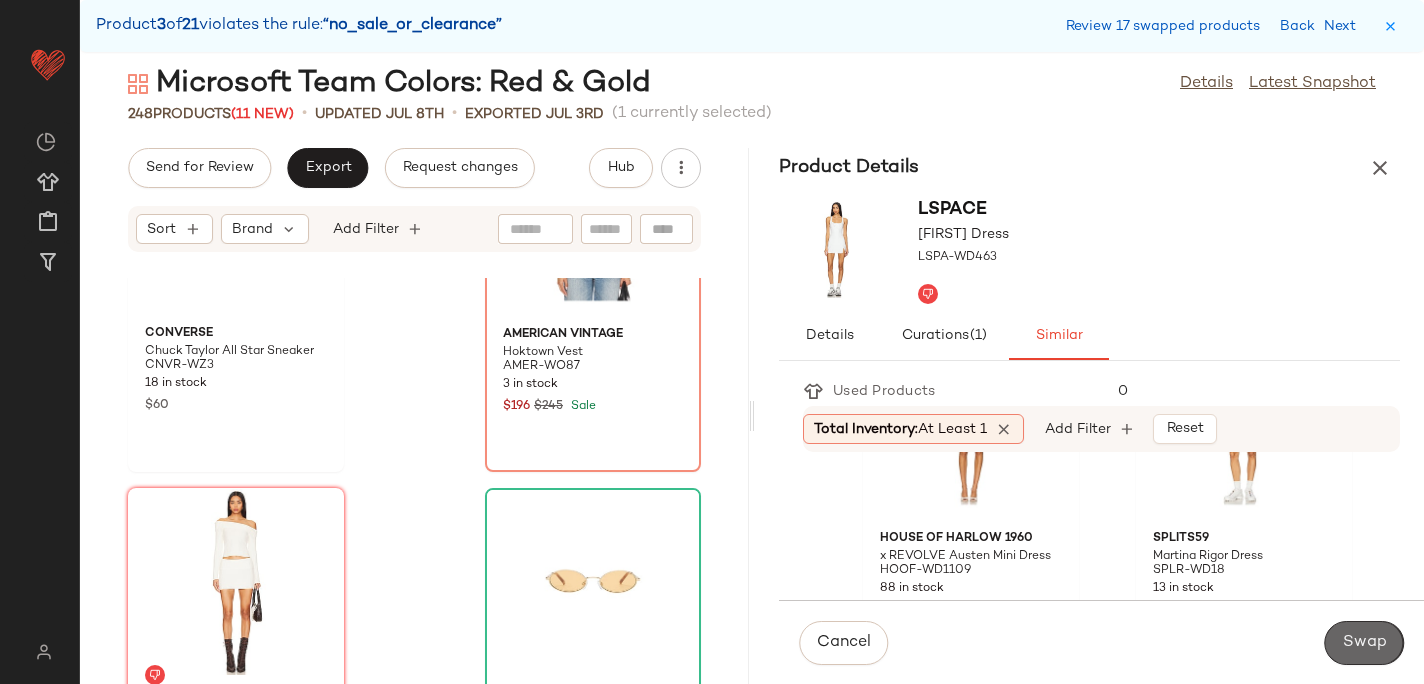 click on "Swap" 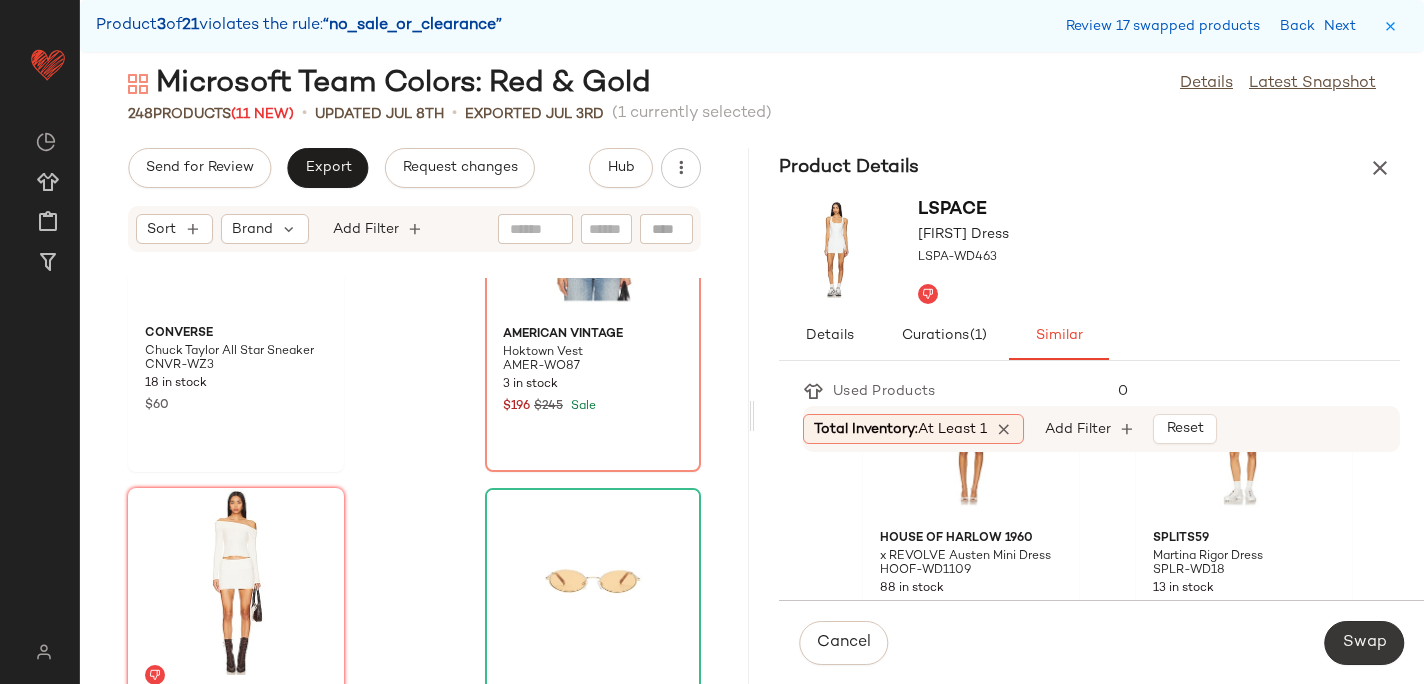 scroll, scrollTop: 23058, scrollLeft: 0, axis: vertical 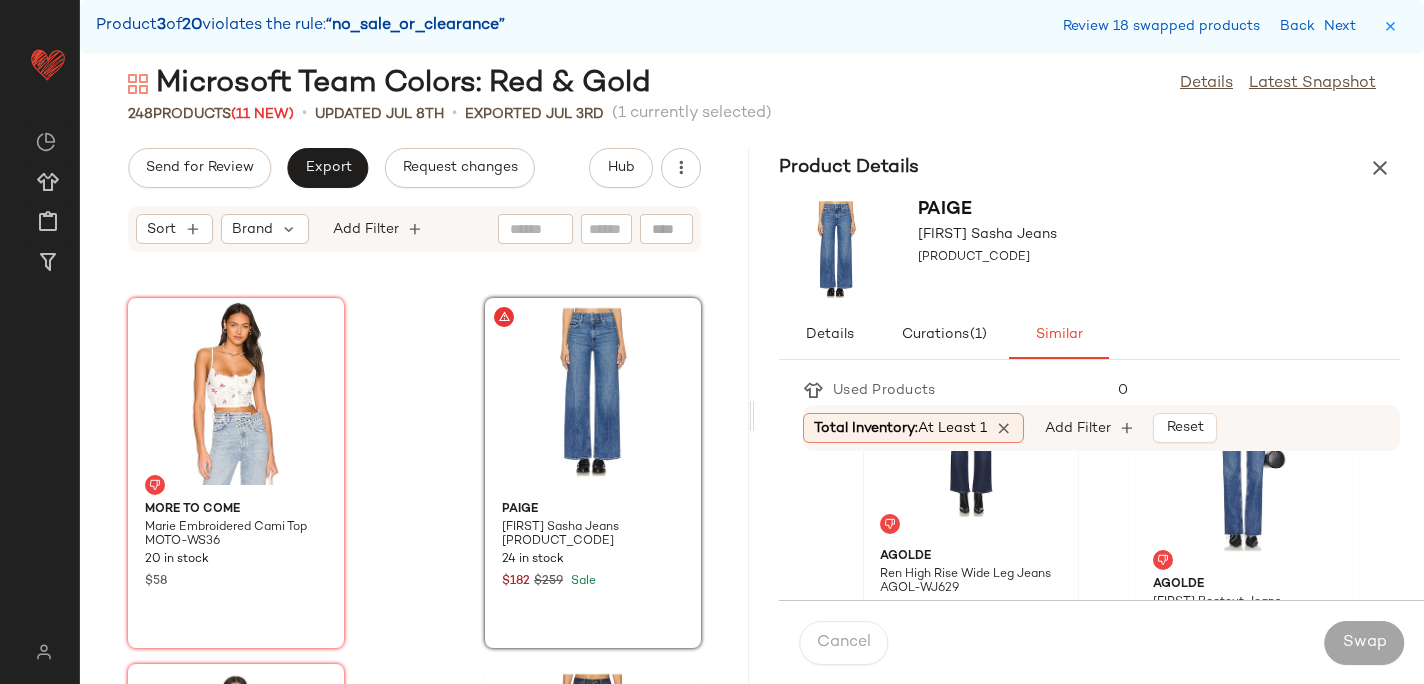click 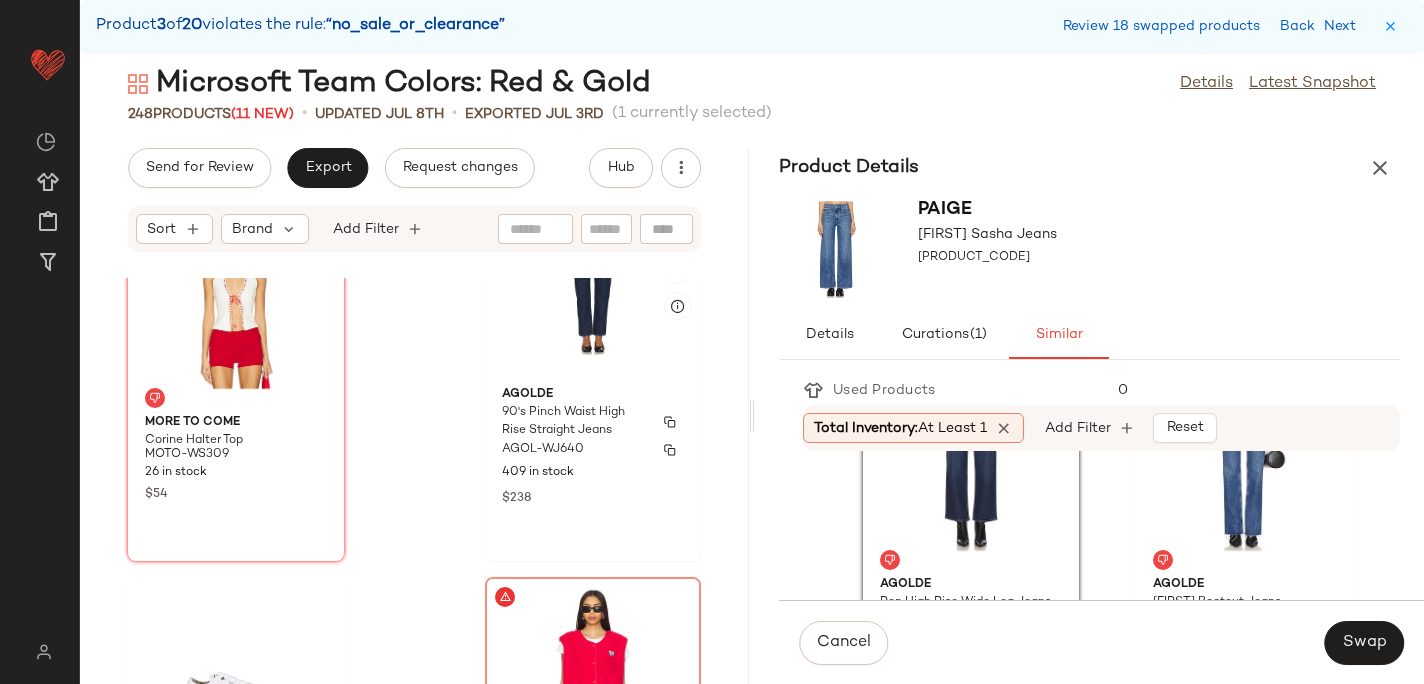 scroll, scrollTop: 23486, scrollLeft: 0, axis: vertical 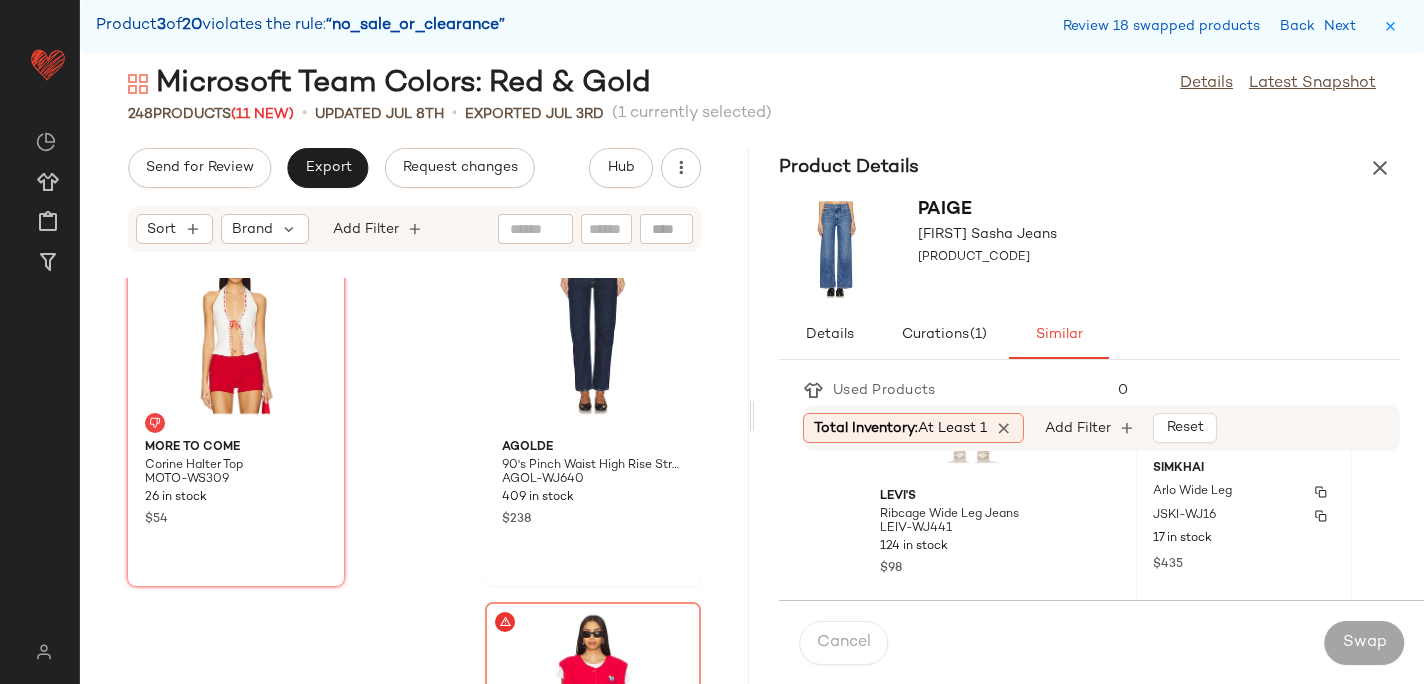 click on "JSKI-WJ16" at bounding box center (1244, 516) 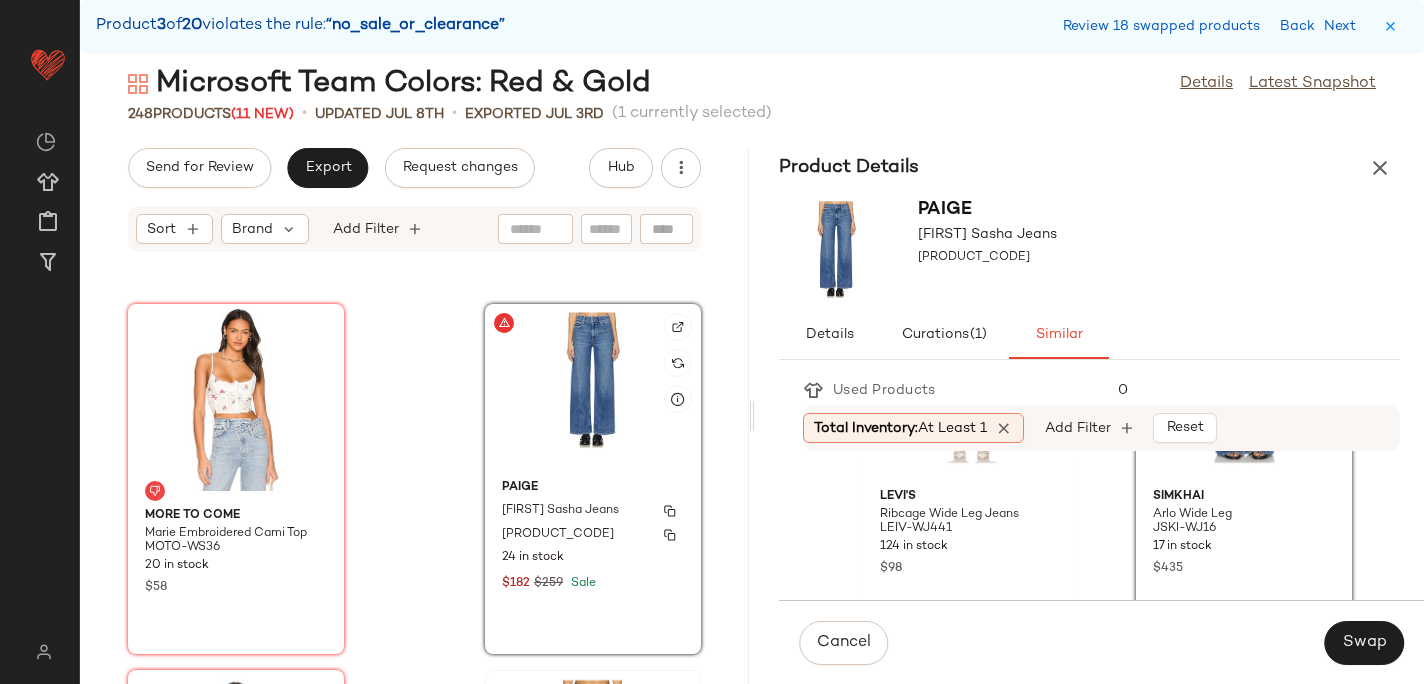 scroll, scrollTop: 23109, scrollLeft: 0, axis: vertical 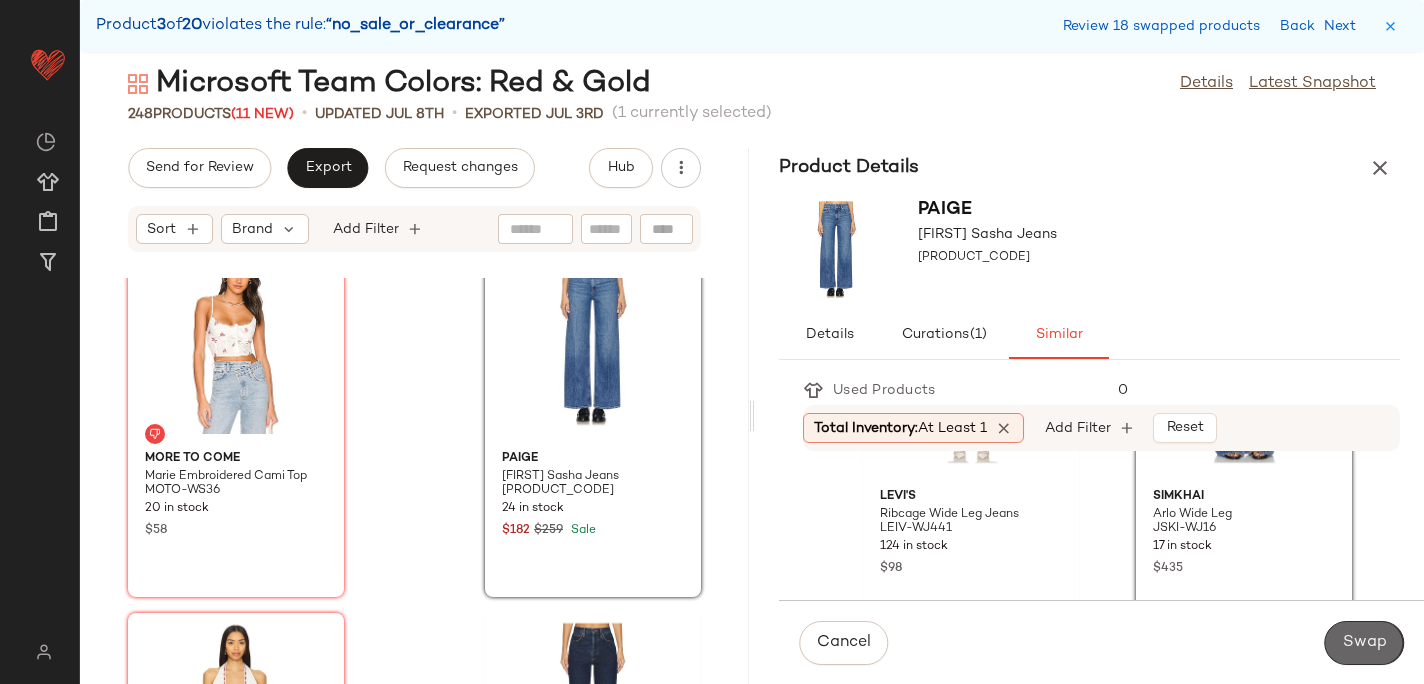 click on "Swap" 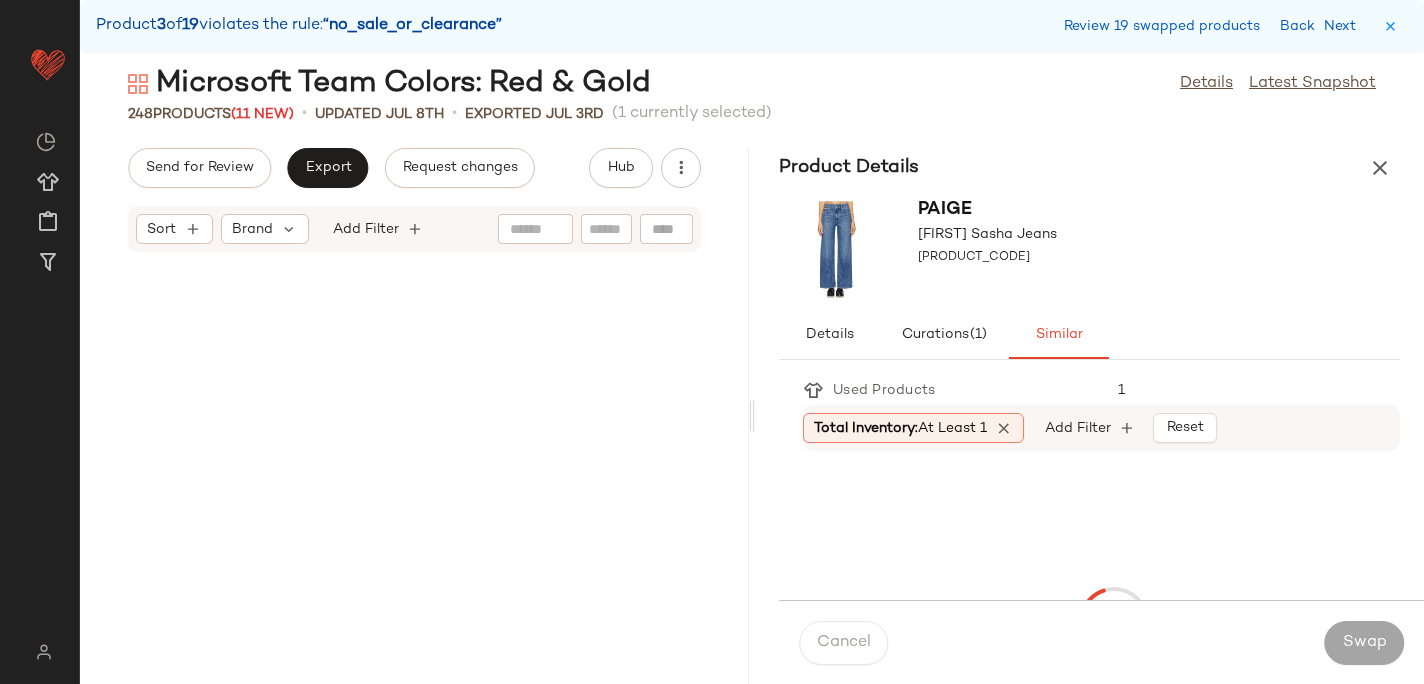 scroll, scrollTop: 23790, scrollLeft: 0, axis: vertical 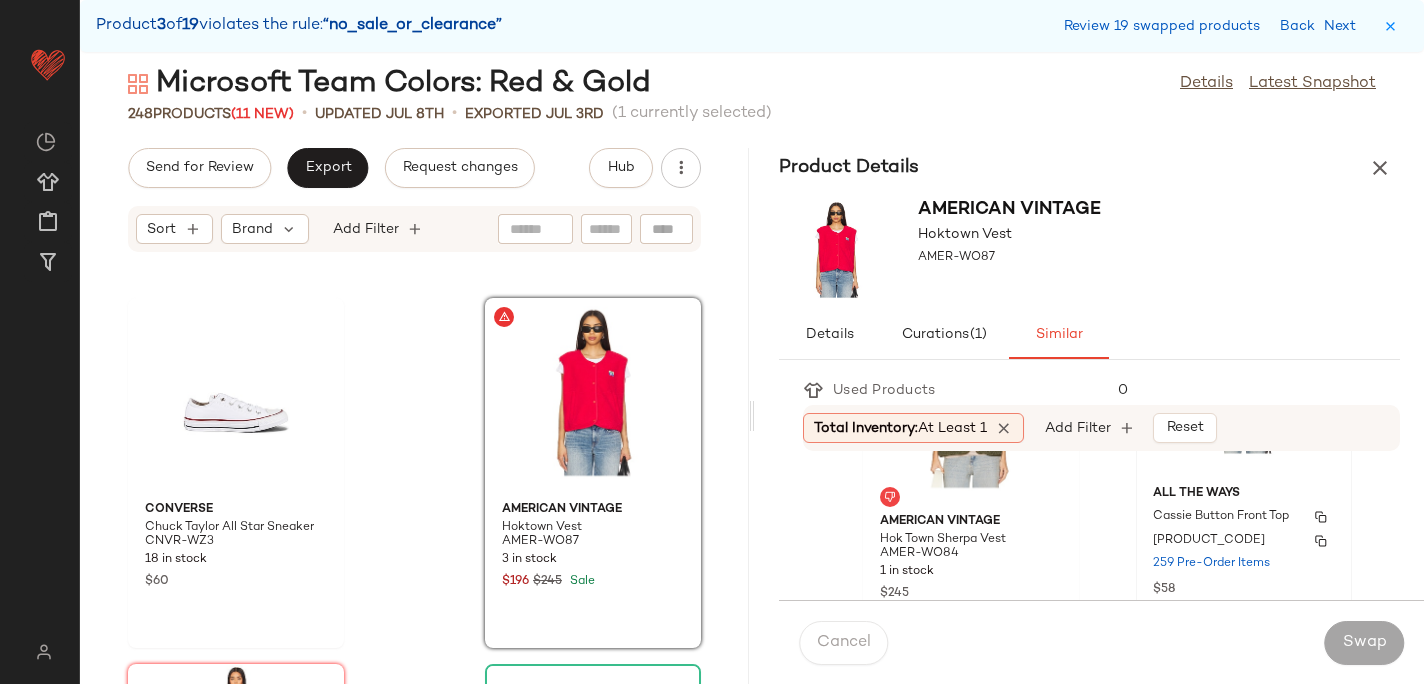 click on "Cassie Button Front Top" at bounding box center [1244, 517] 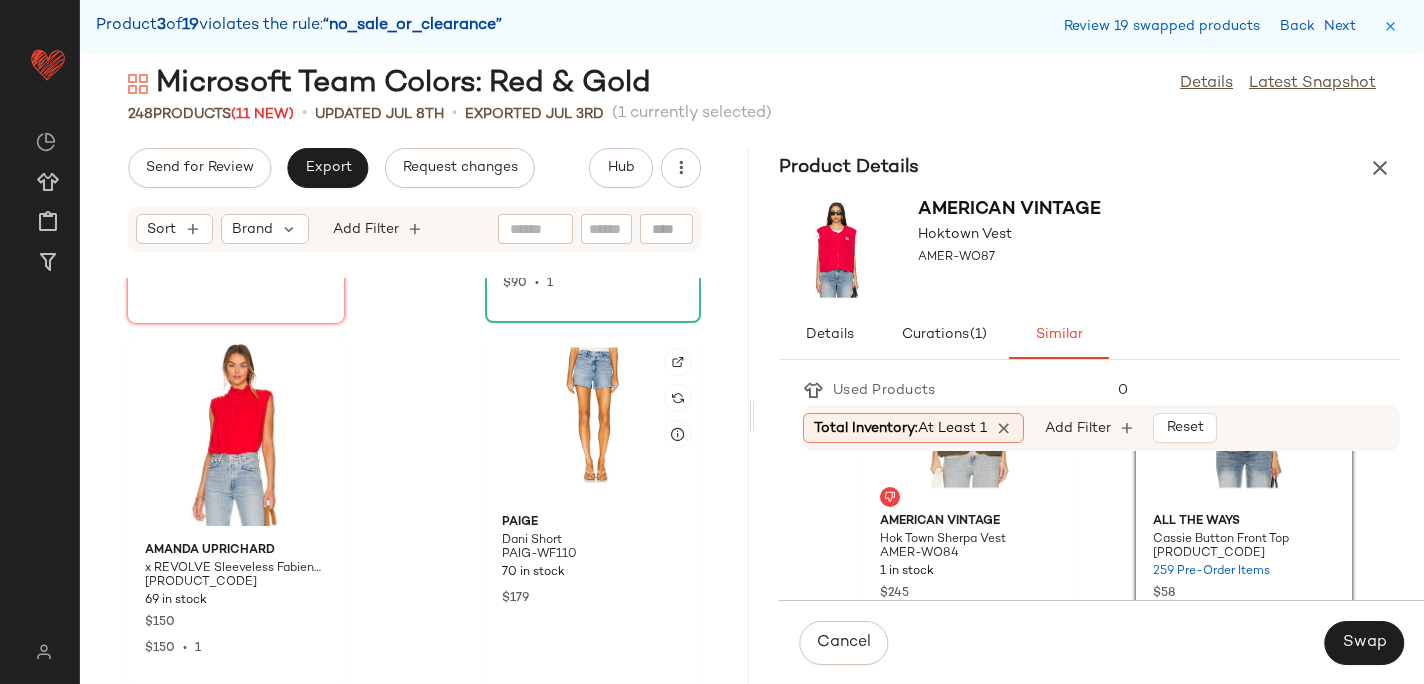 scroll, scrollTop: 24535, scrollLeft: 0, axis: vertical 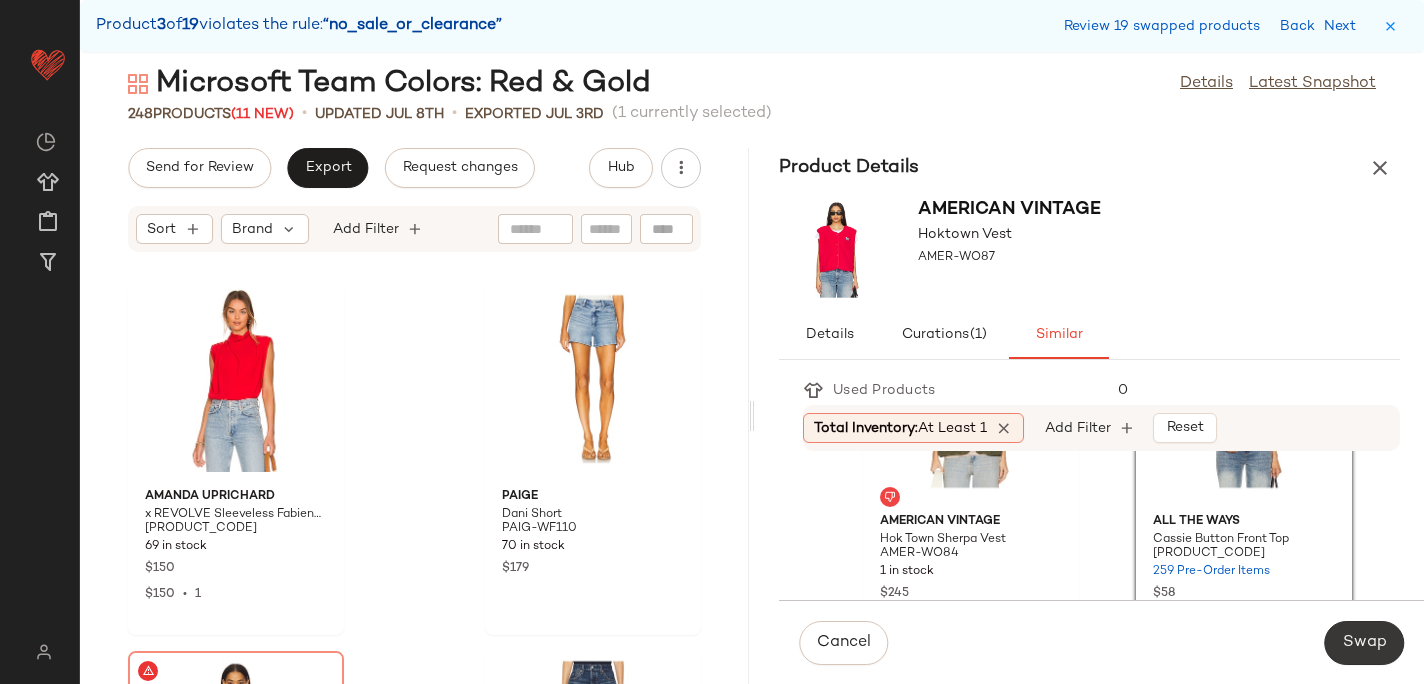 click on "Swap" at bounding box center (1364, 643) 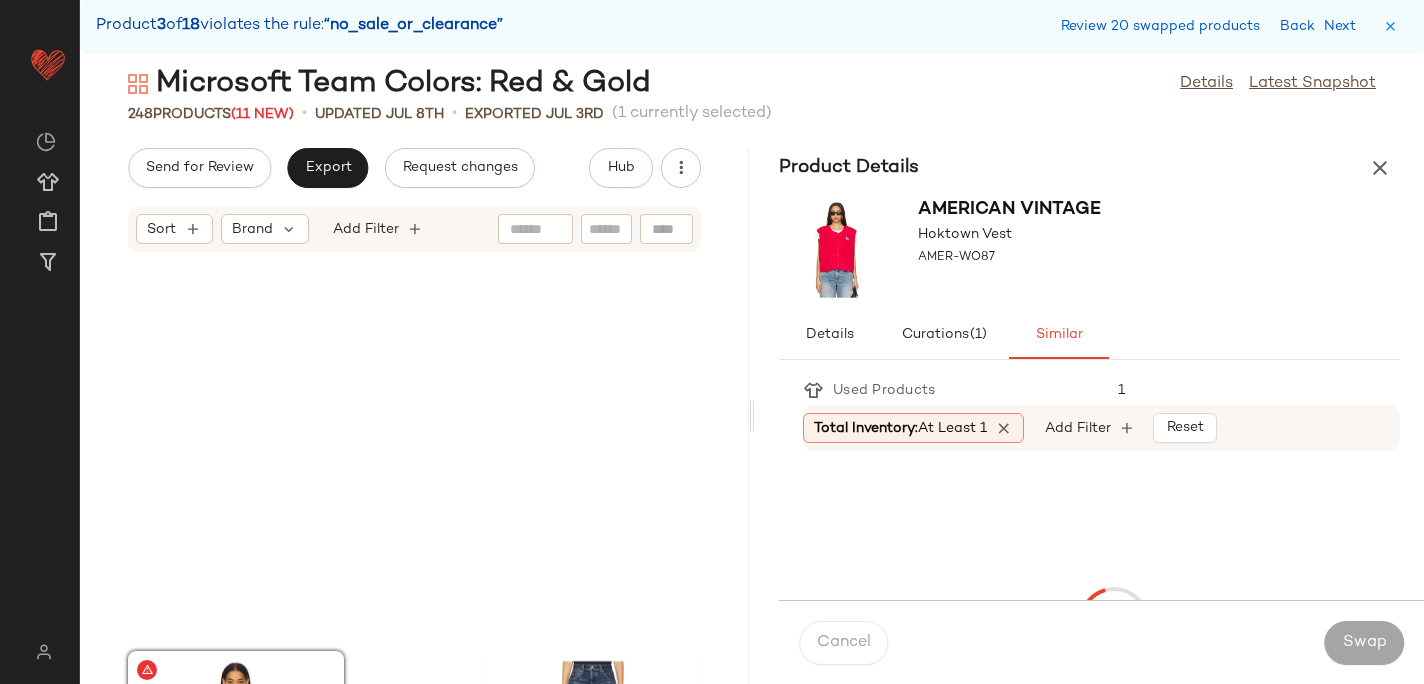 scroll, scrollTop: 24888, scrollLeft: 0, axis: vertical 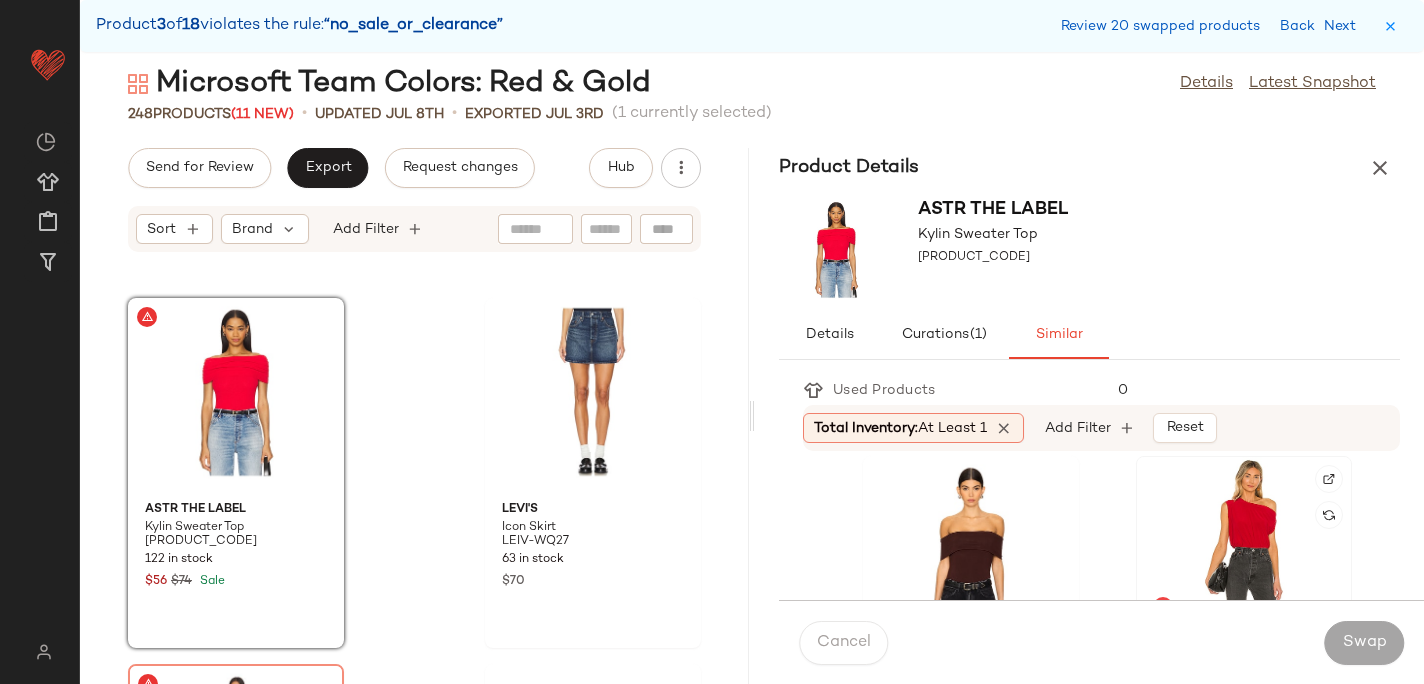 click 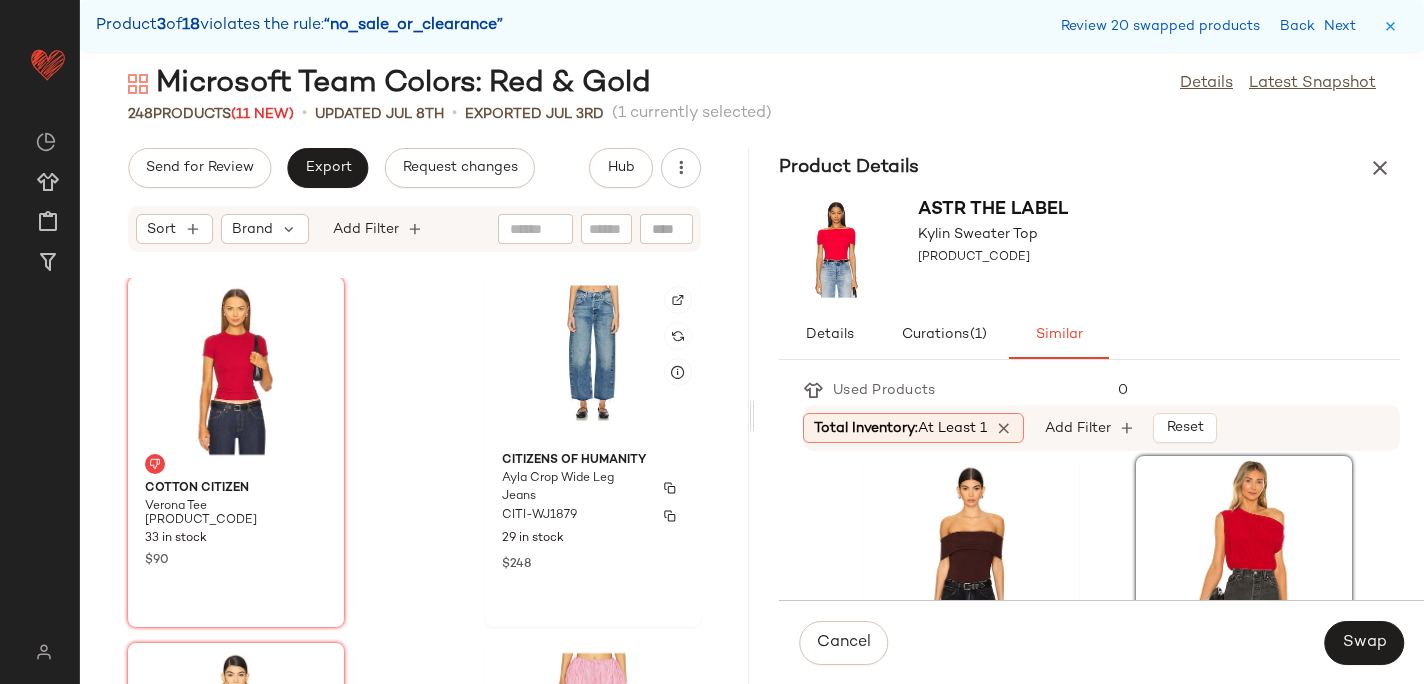 scroll, scrollTop: 25945, scrollLeft: 0, axis: vertical 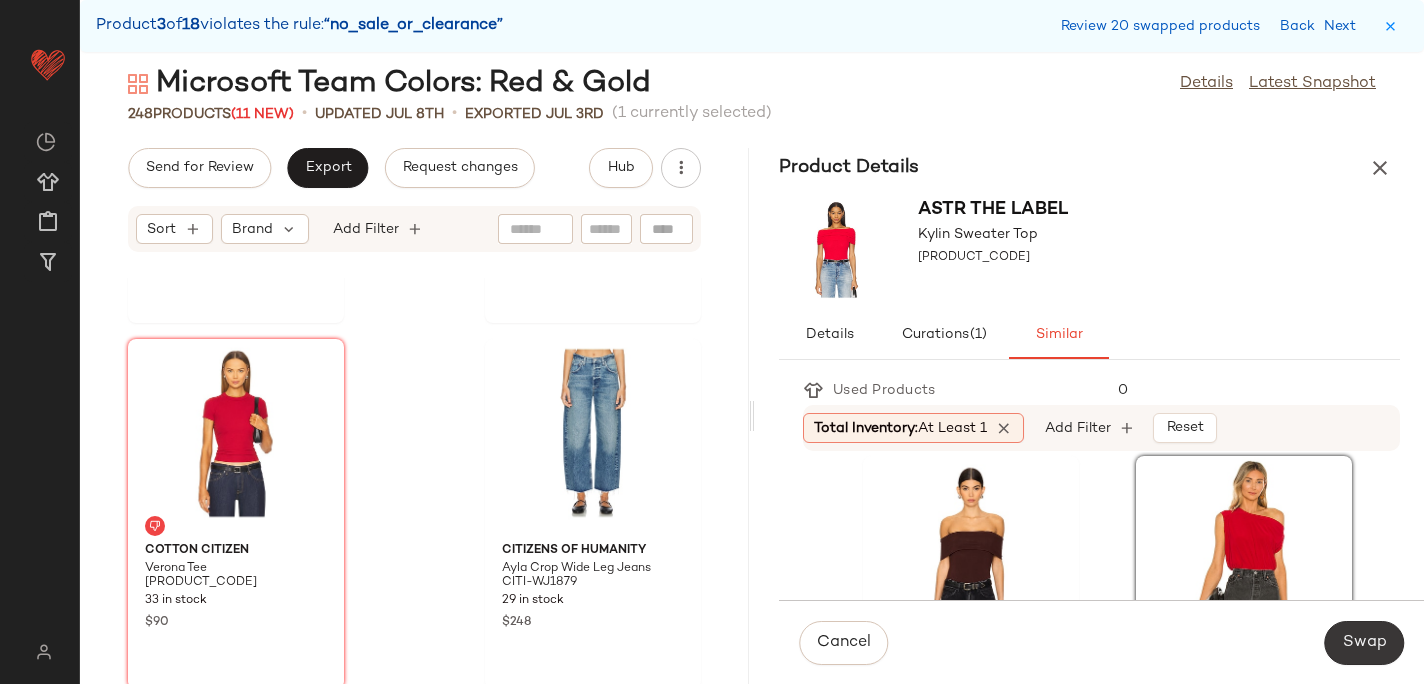 click on "Swap" 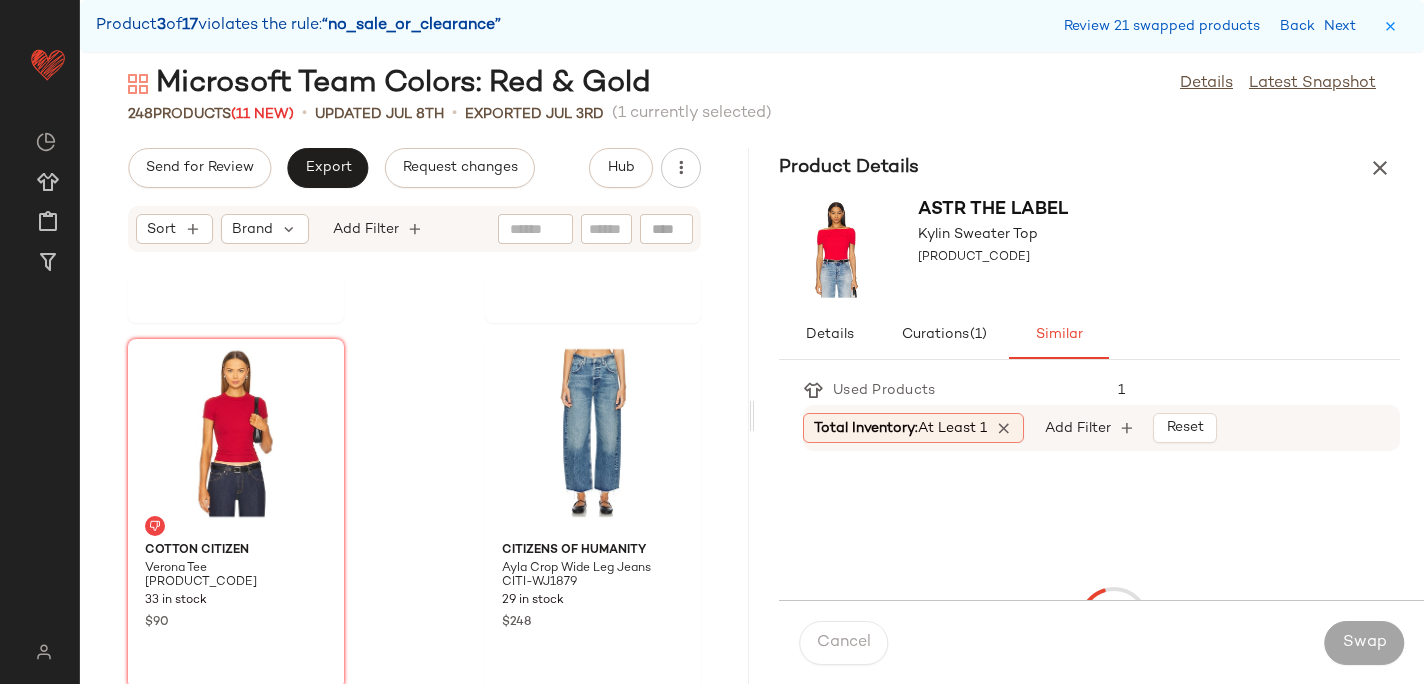 scroll, scrollTop: 25254, scrollLeft: 0, axis: vertical 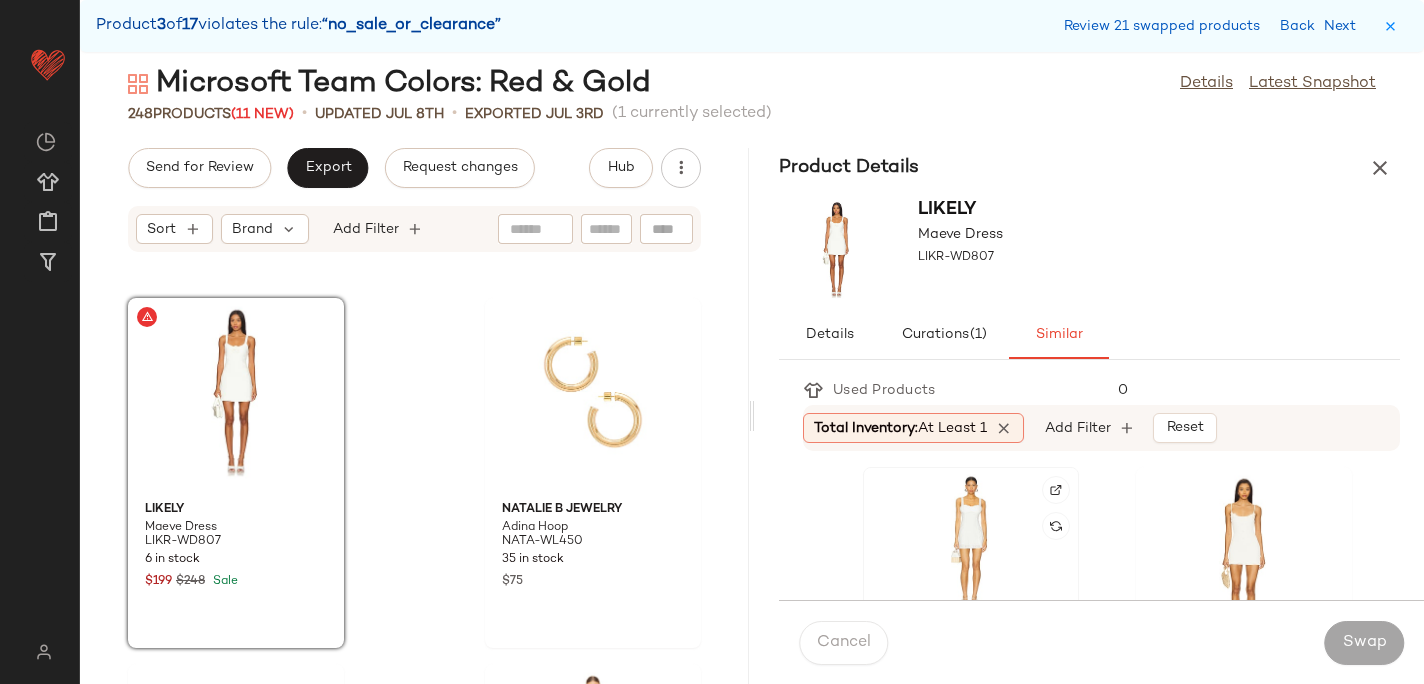 click 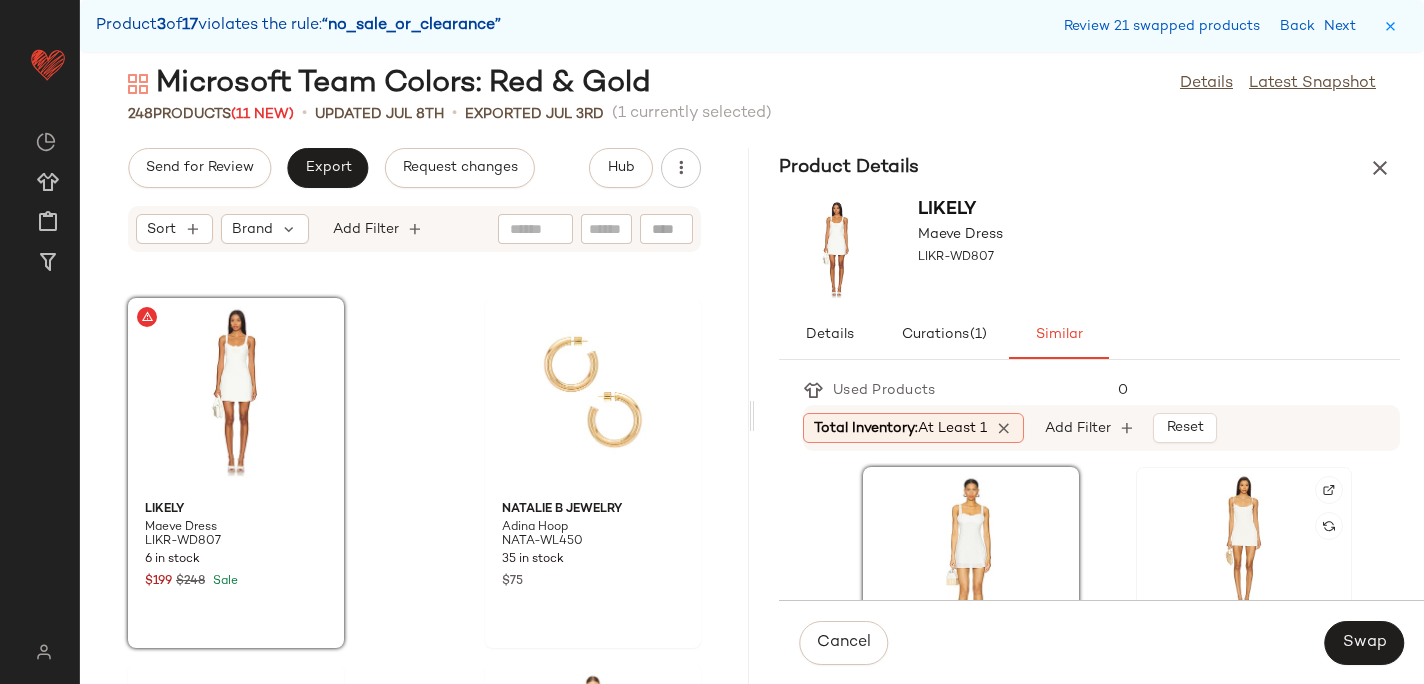 scroll, scrollTop: 144, scrollLeft: 0, axis: vertical 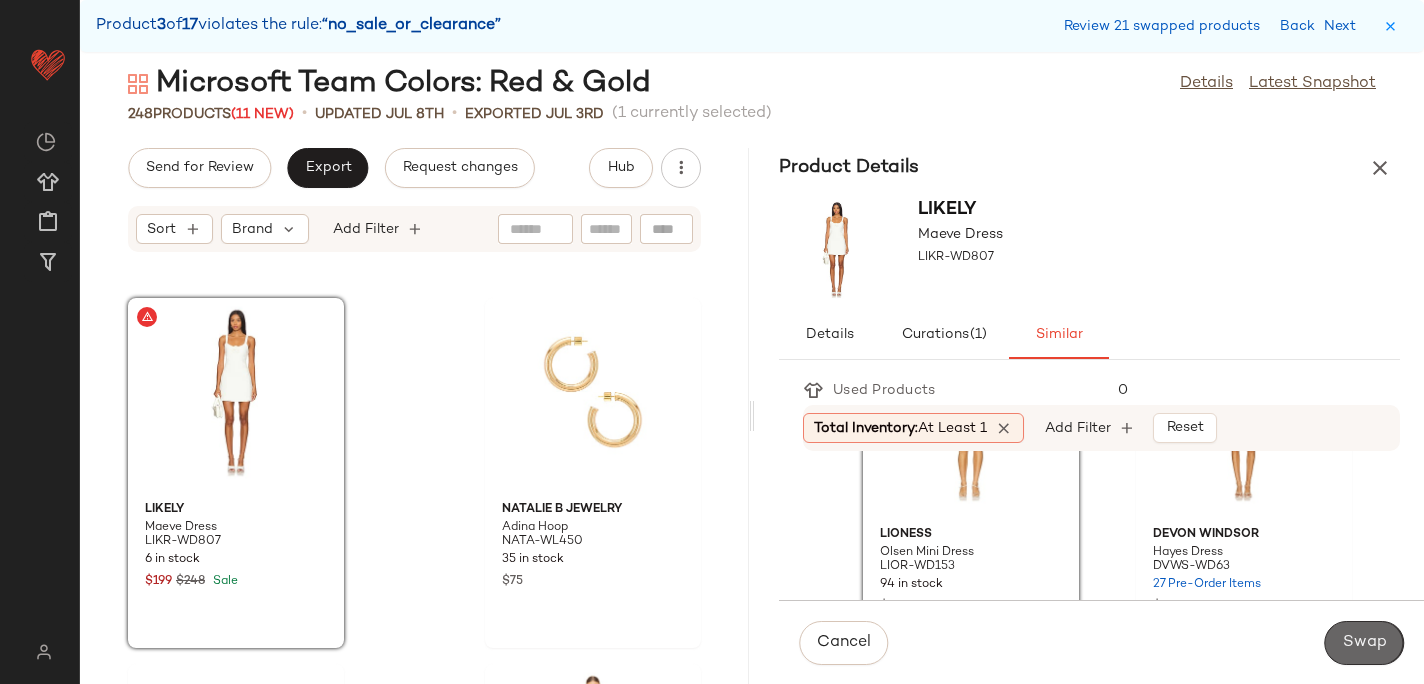 click on "Swap" at bounding box center [1364, 643] 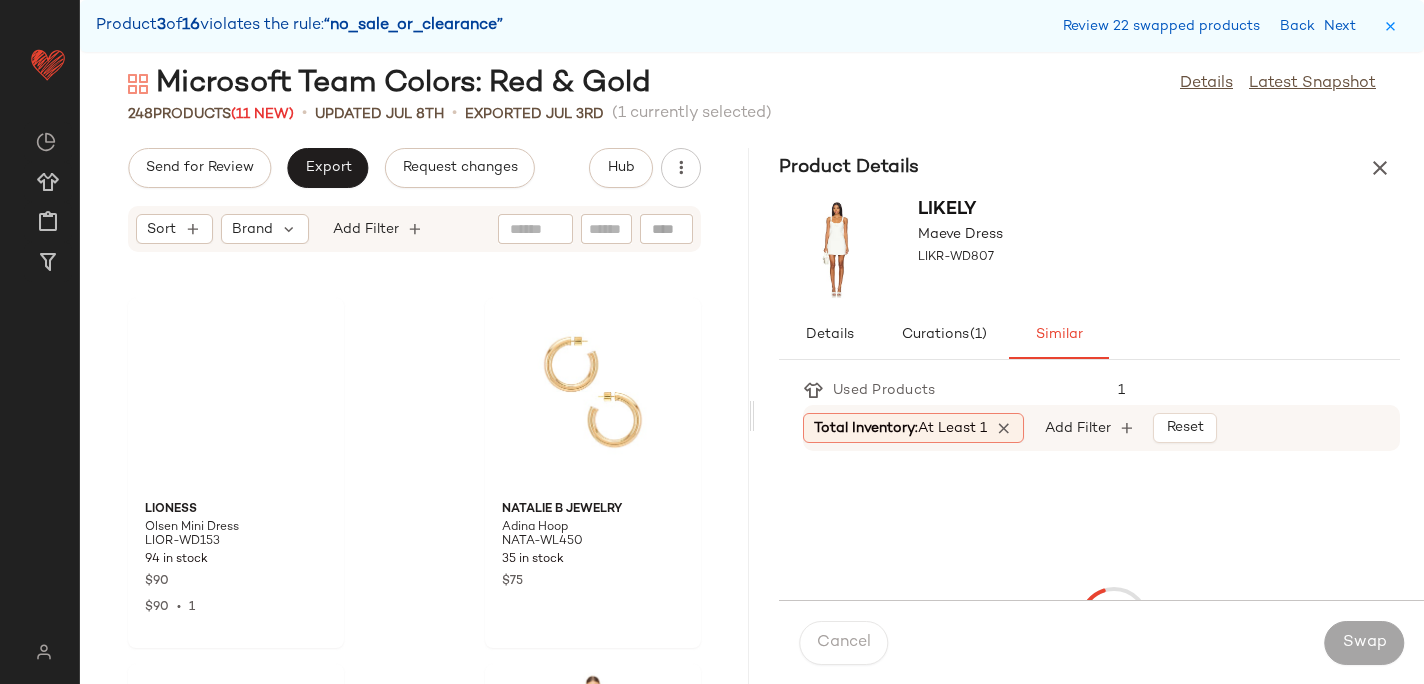 scroll, scrollTop: 29646, scrollLeft: 0, axis: vertical 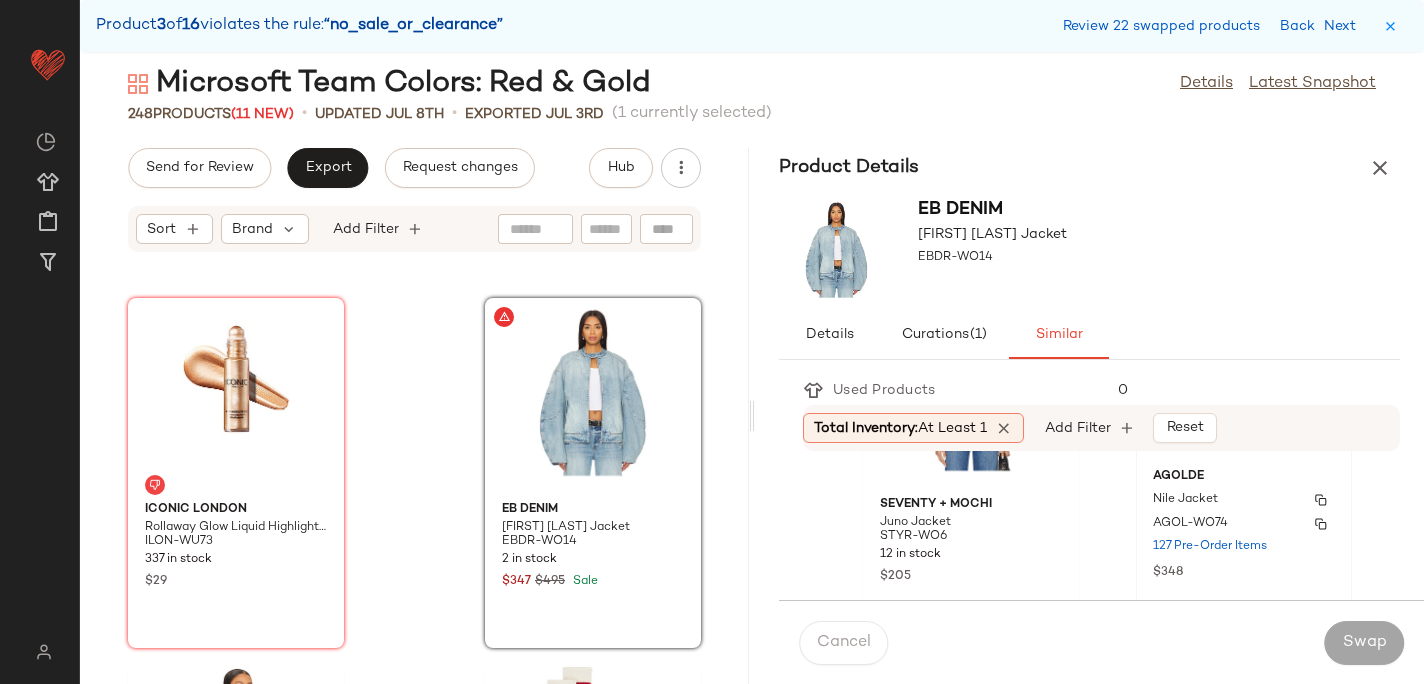 click on "AGOL-WO74" at bounding box center (1190, 524) 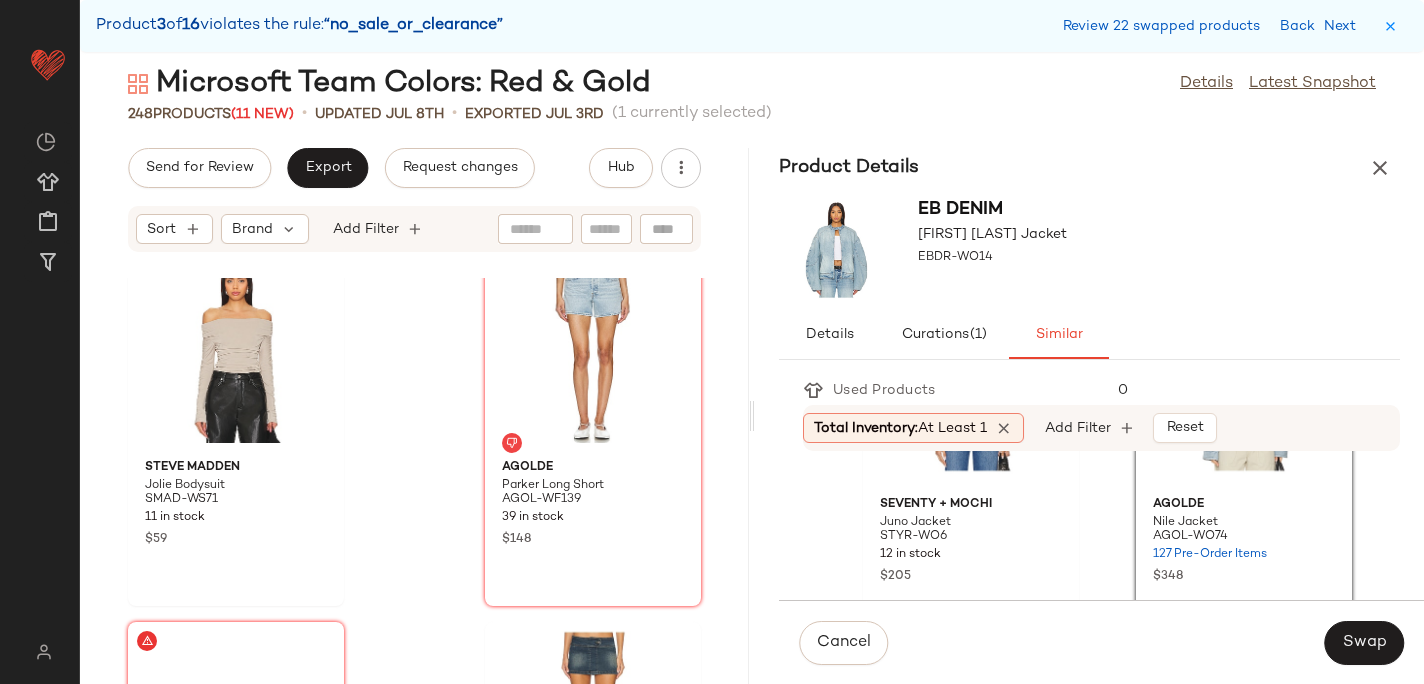 scroll, scrollTop: 30511, scrollLeft: 0, axis: vertical 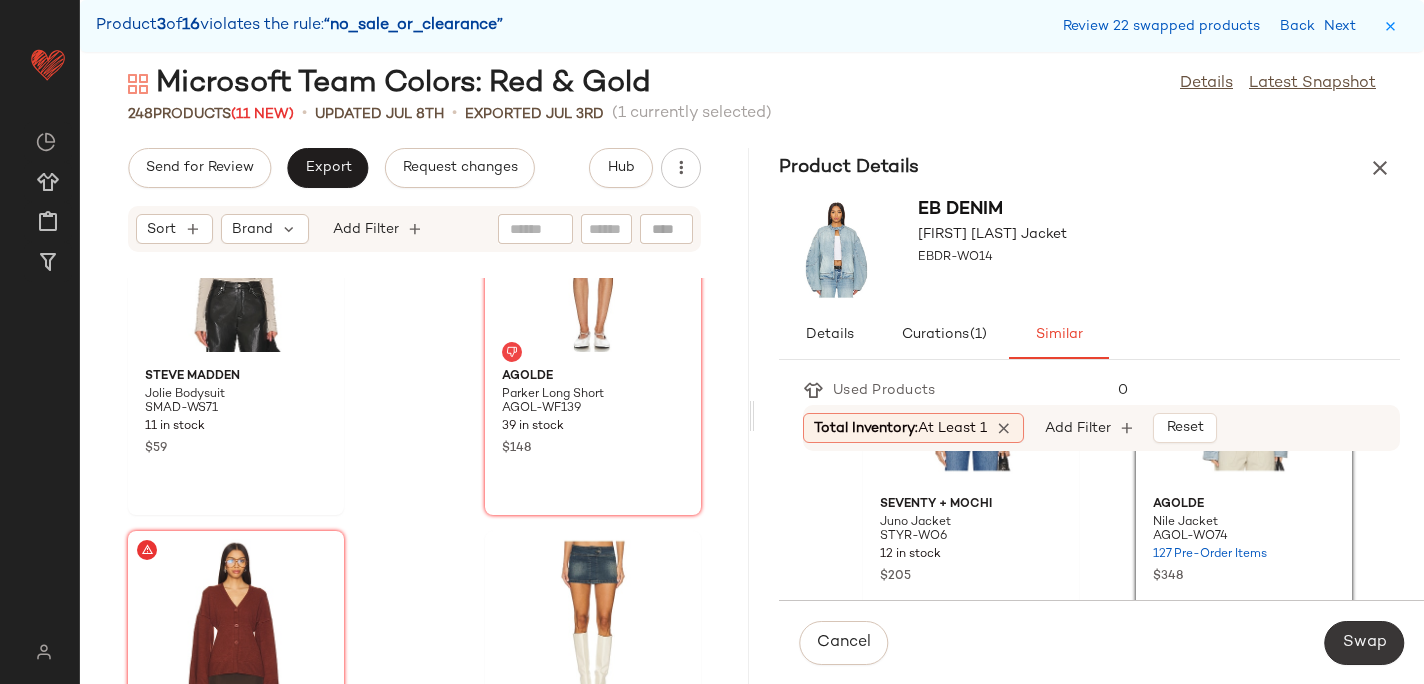 click on "Swap" 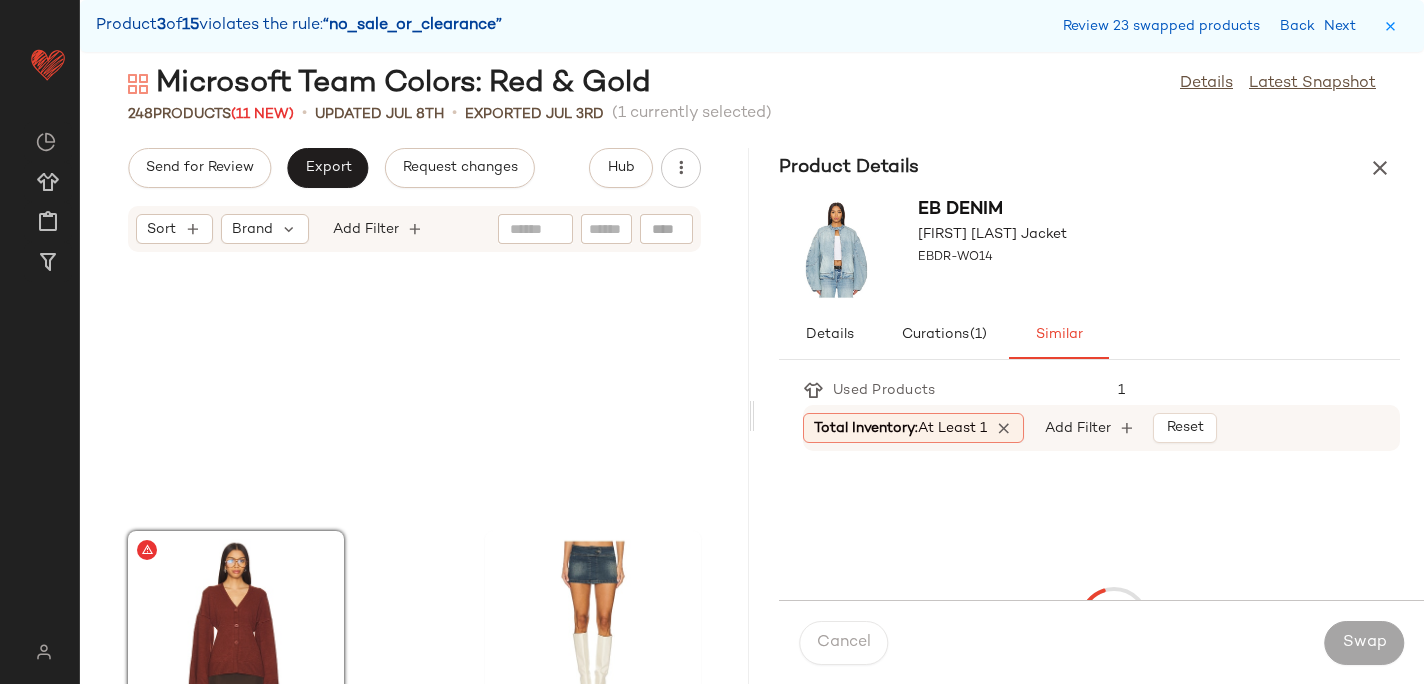 scroll, scrollTop: 30744, scrollLeft: 0, axis: vertical 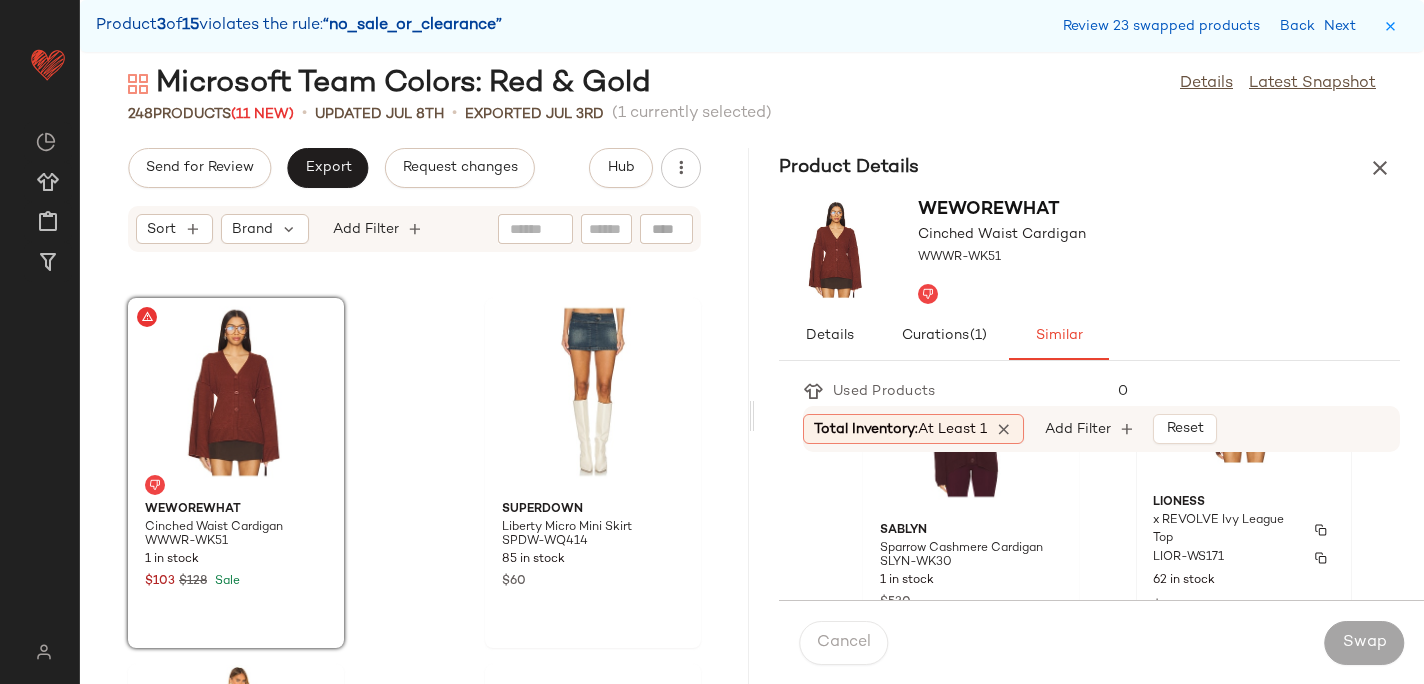 click on "x REVOLVE Ivy League Top" at bounding box center (1226, 530) 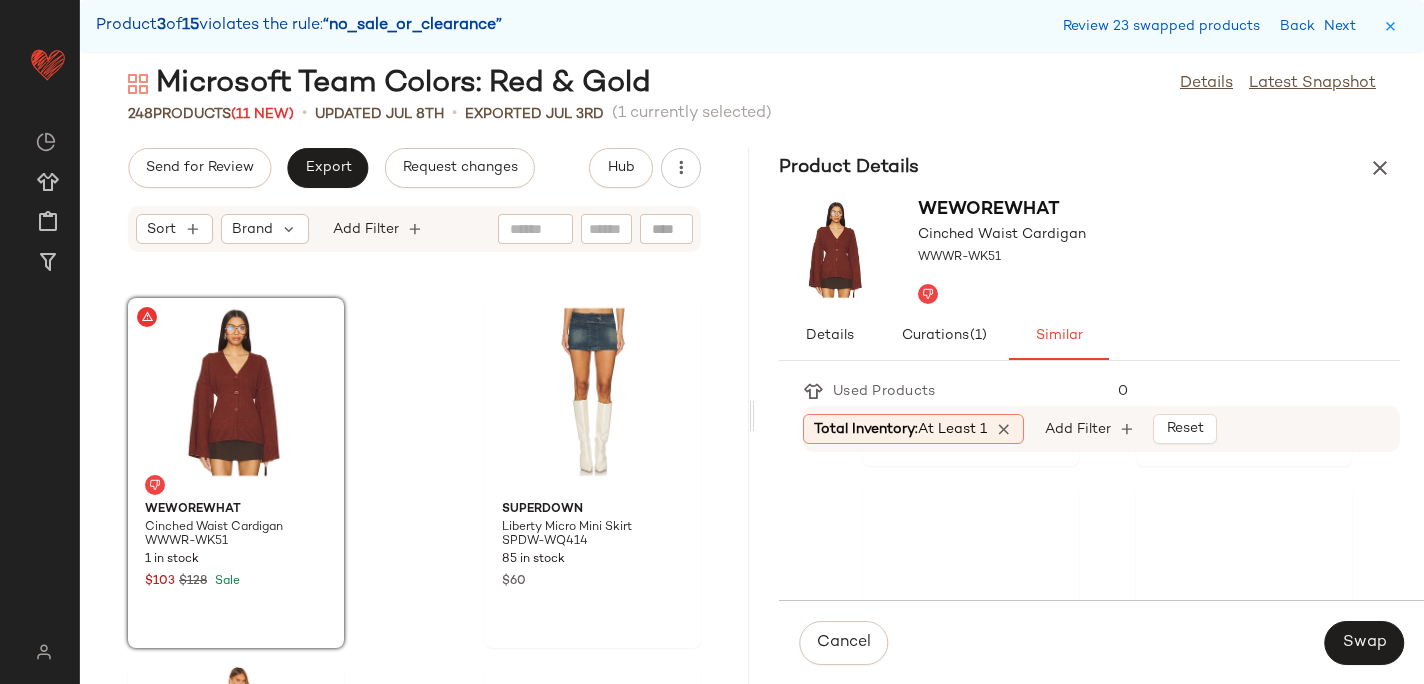 scroll, scrollTop: 723, scrollLeft: 0, axis: vertical 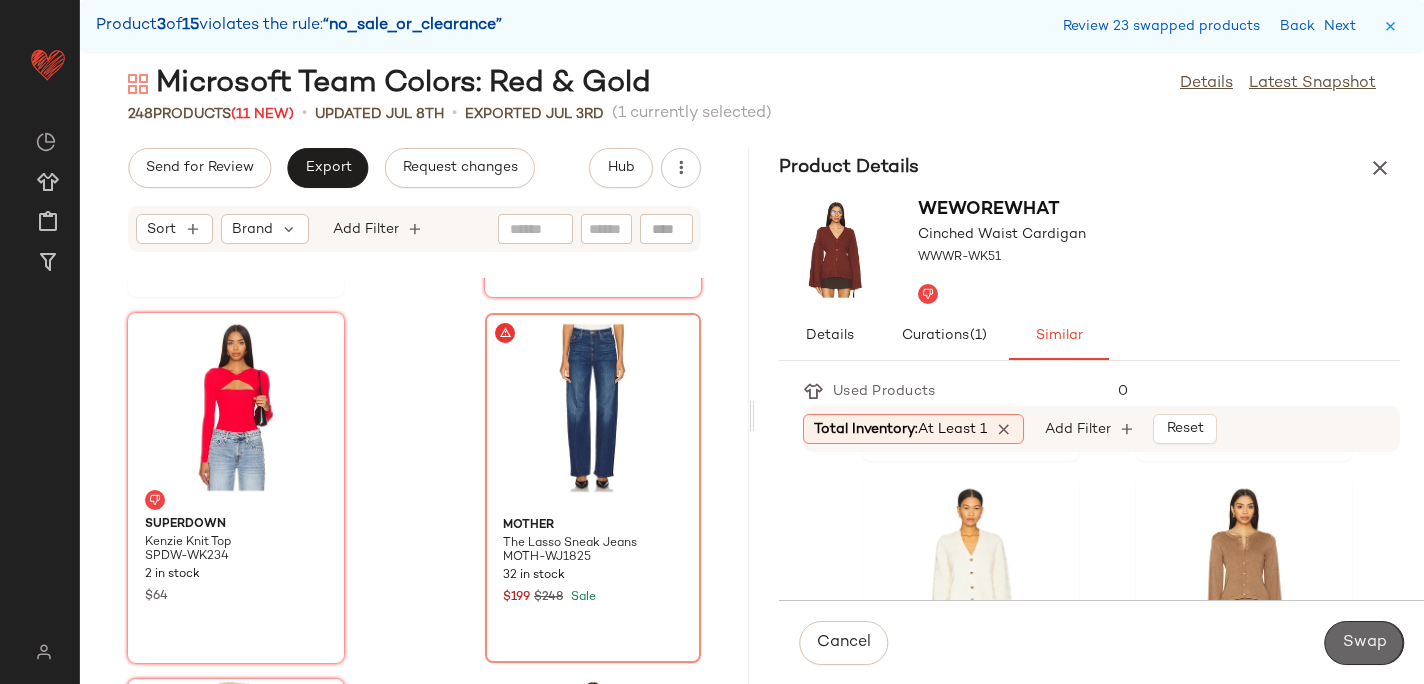 click on "Swap" 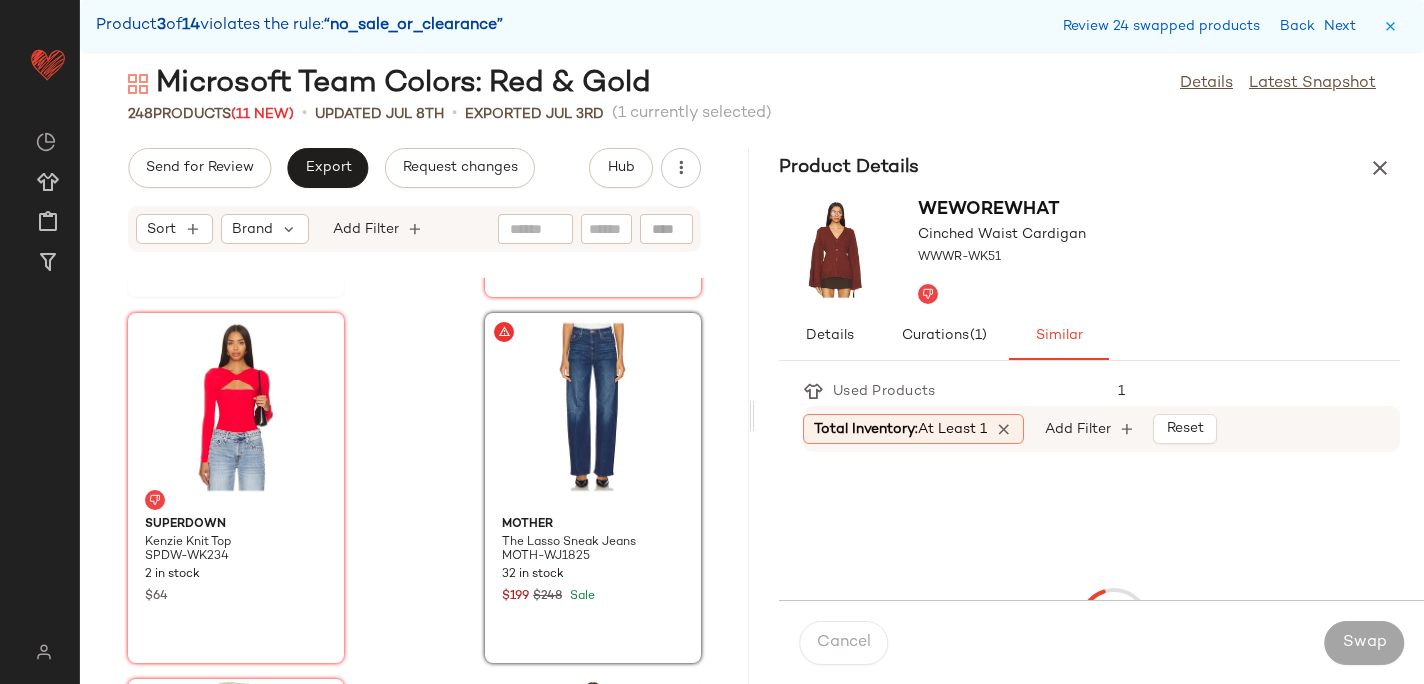 scroll, scrollTop: 32208, scrollLeft: 0, axis: vertical 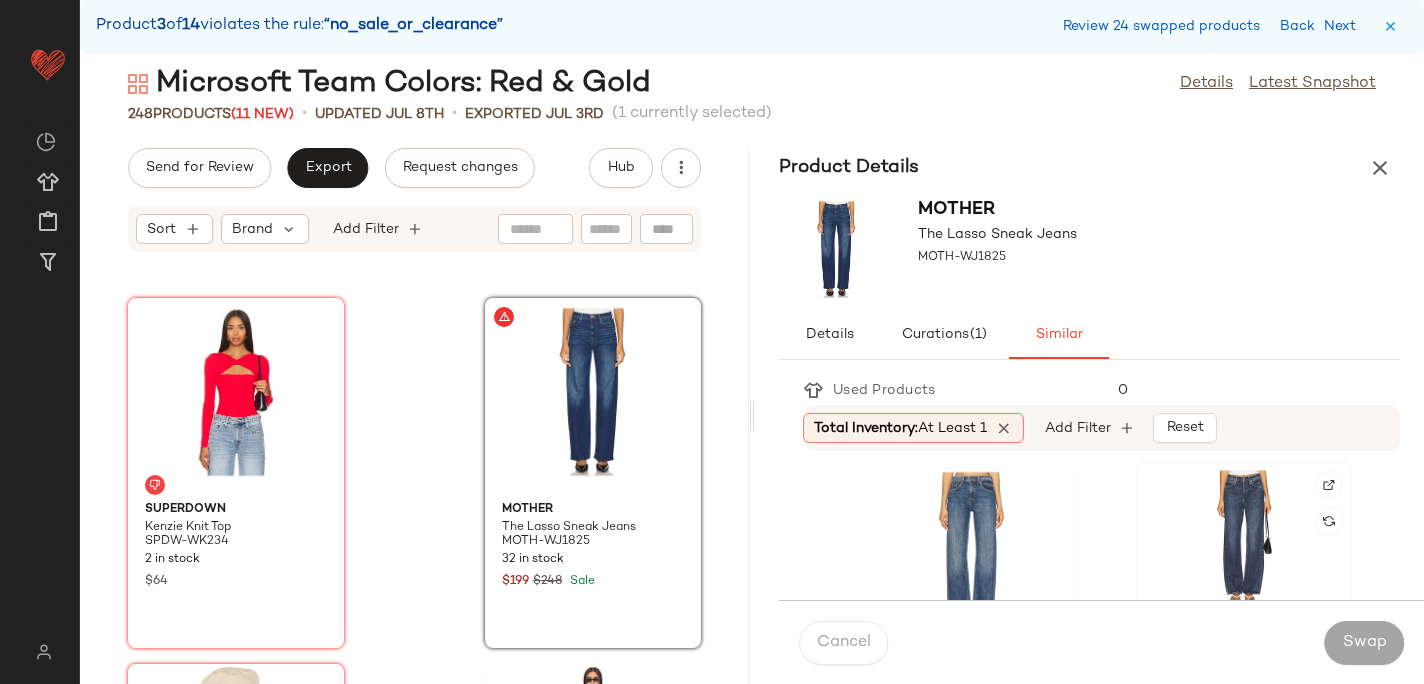 click 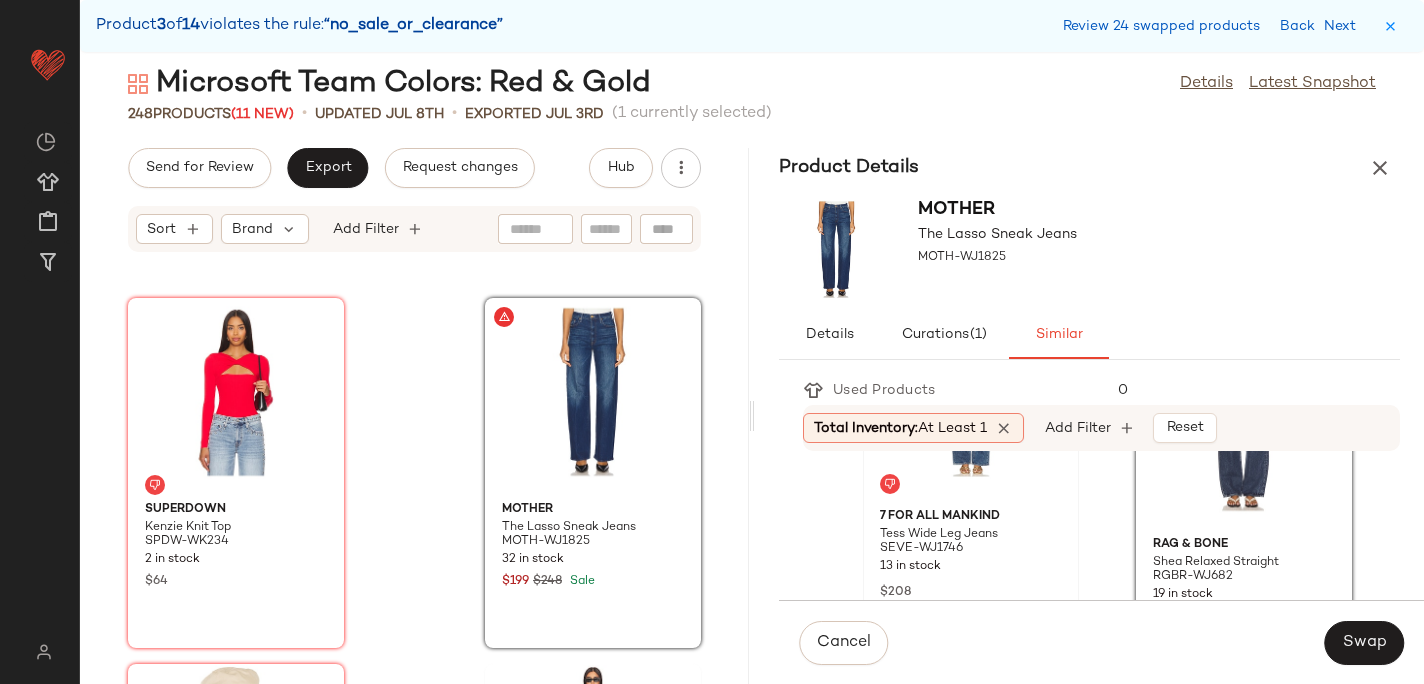 scroll, scrollTop: 141, scrollLeft: 0, axis: vertical 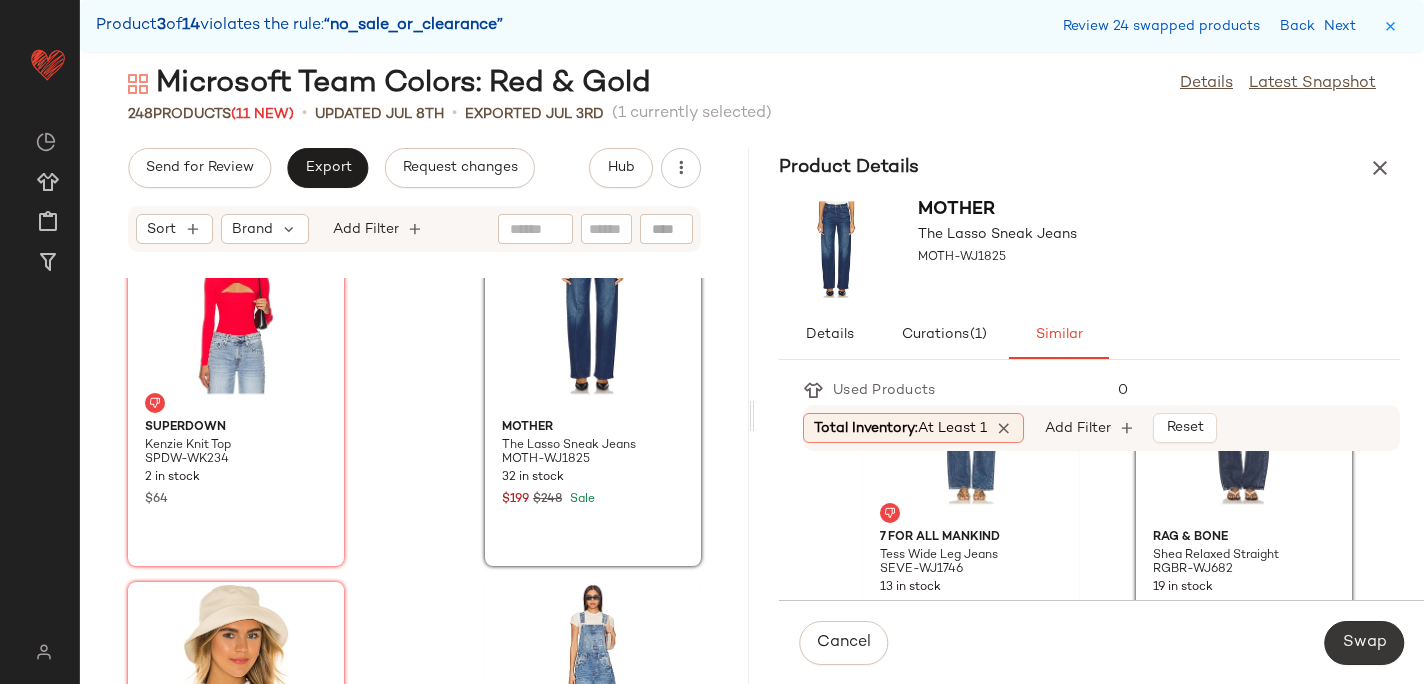 click on "Swap" 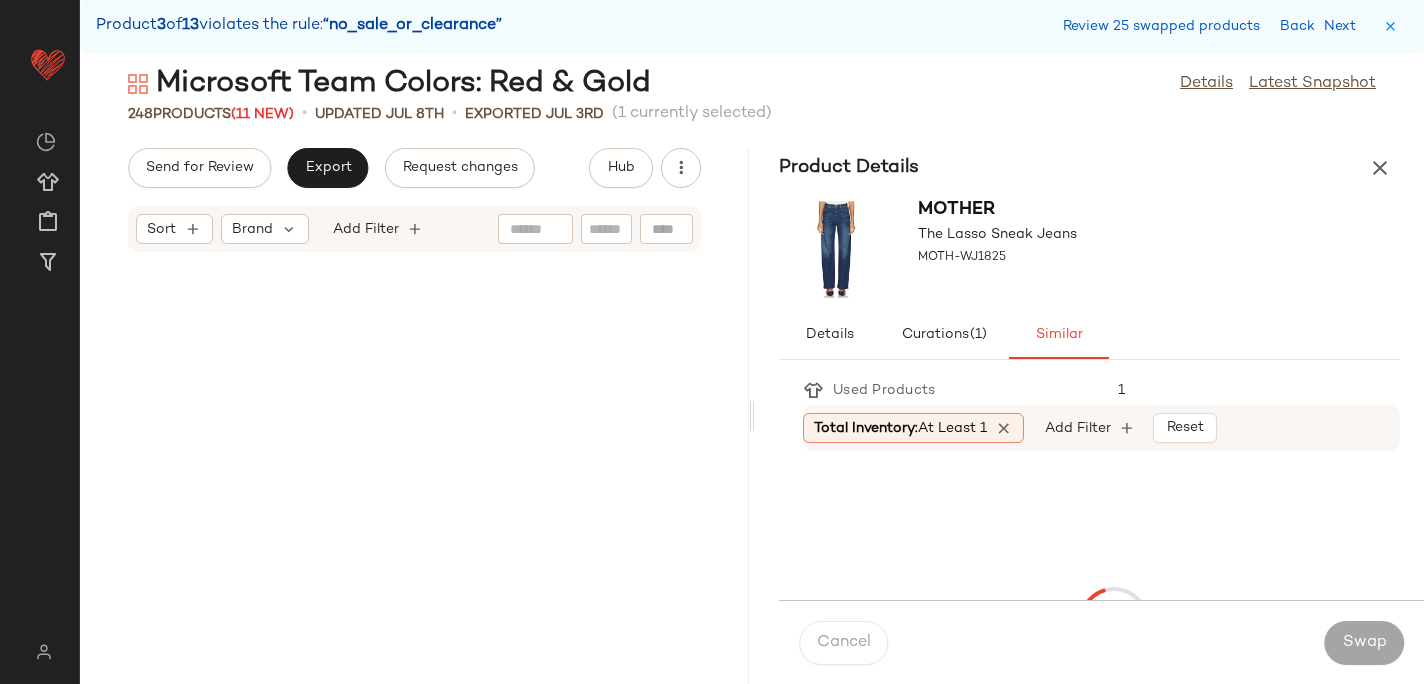 scroll, scrollTop: 34404, scrollLeft: 0, axis: vertical 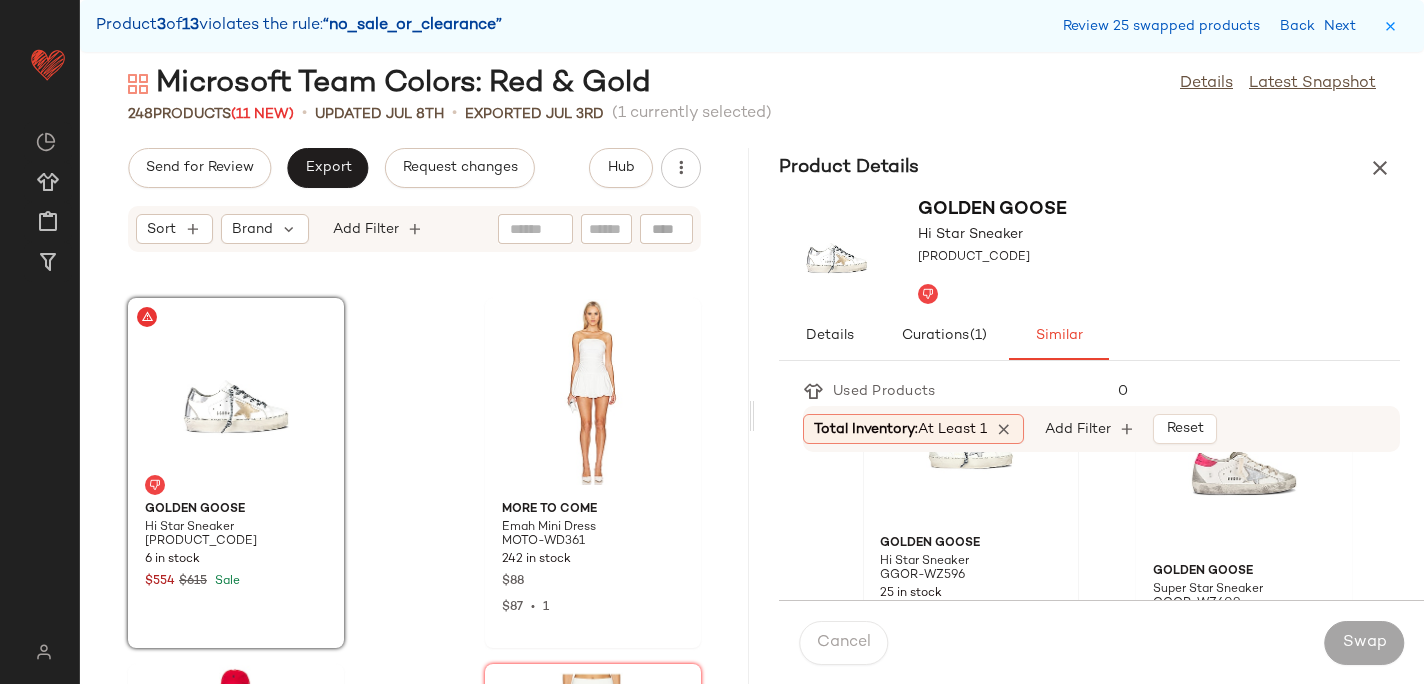 click 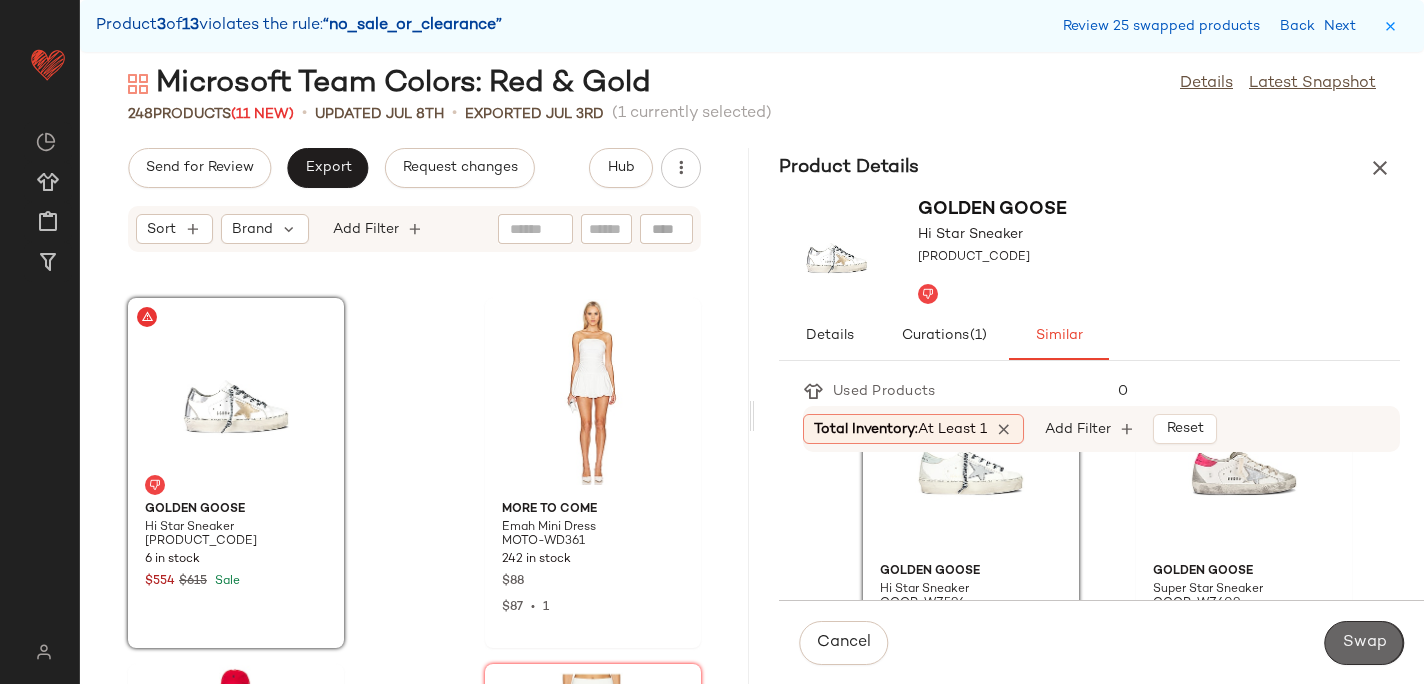 click on "Swap" 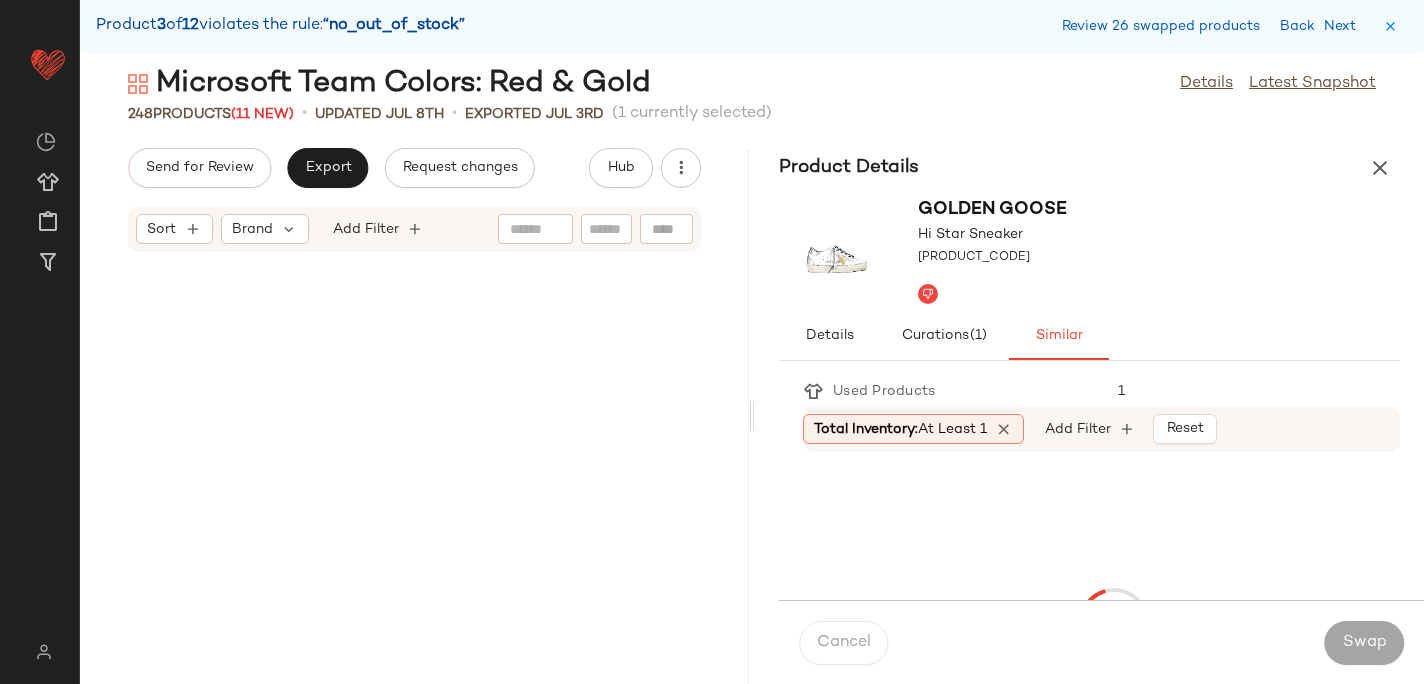 scroll, scrollTop: 35502, scrollLeft: 0, axis: vertical 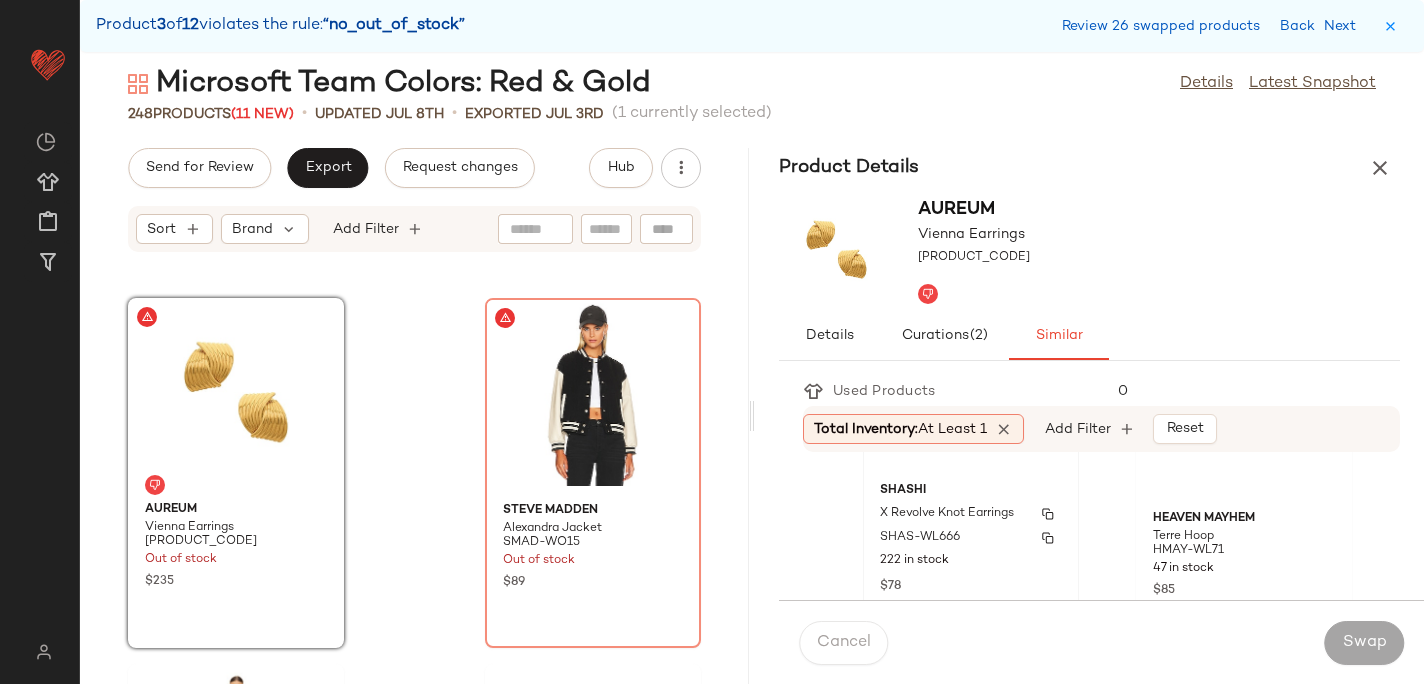 click on "SHASHI" at bounding box center (971, 491) 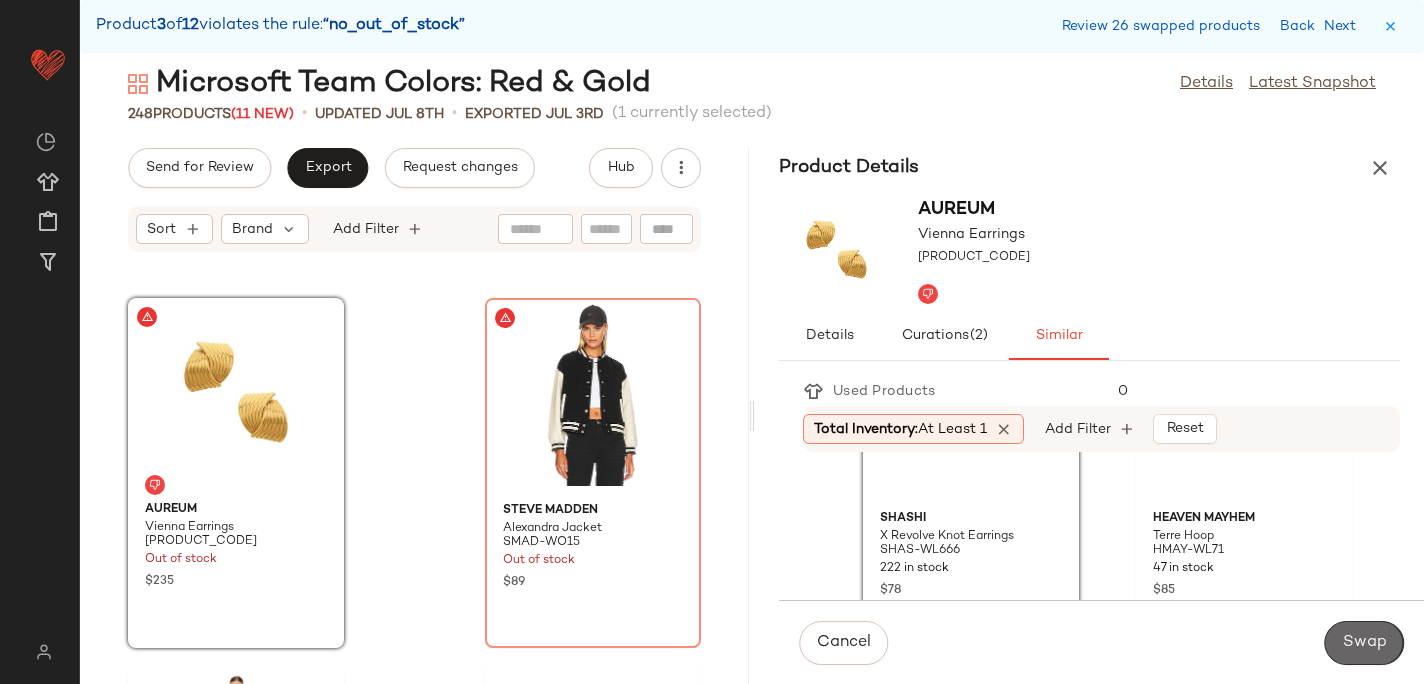 click on "Swap" 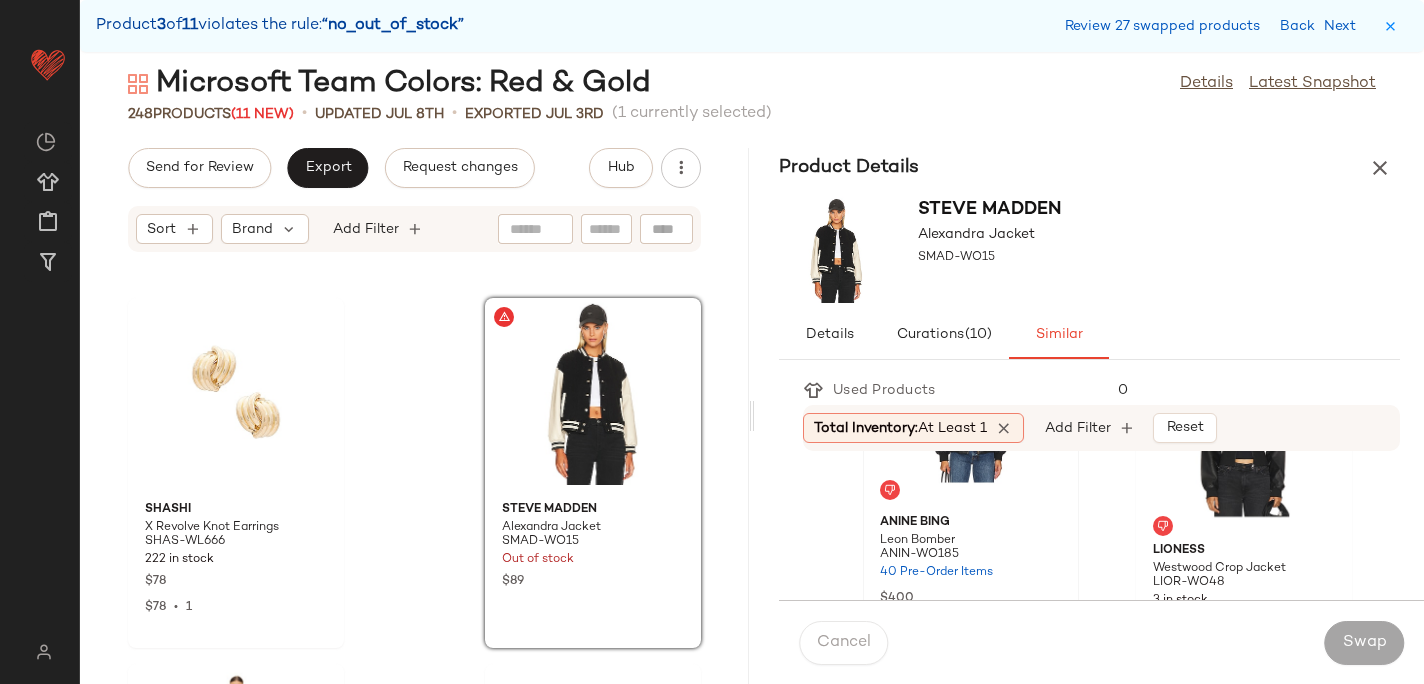 scroll, scrollTop: 139, scrollLeft: 0, axis: vertical 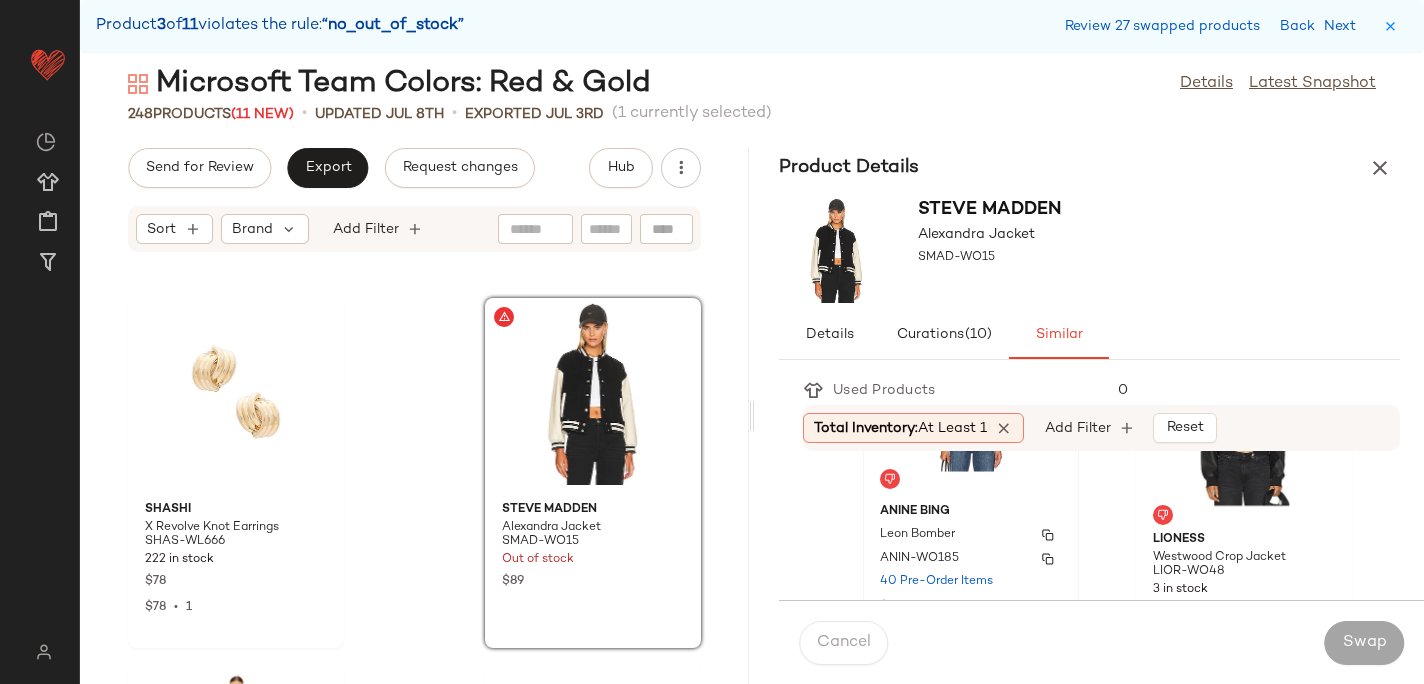 click on "[FIRST] [LAST] Leon Bomber ANIN-WO185 40 Pre-Order Items $400" 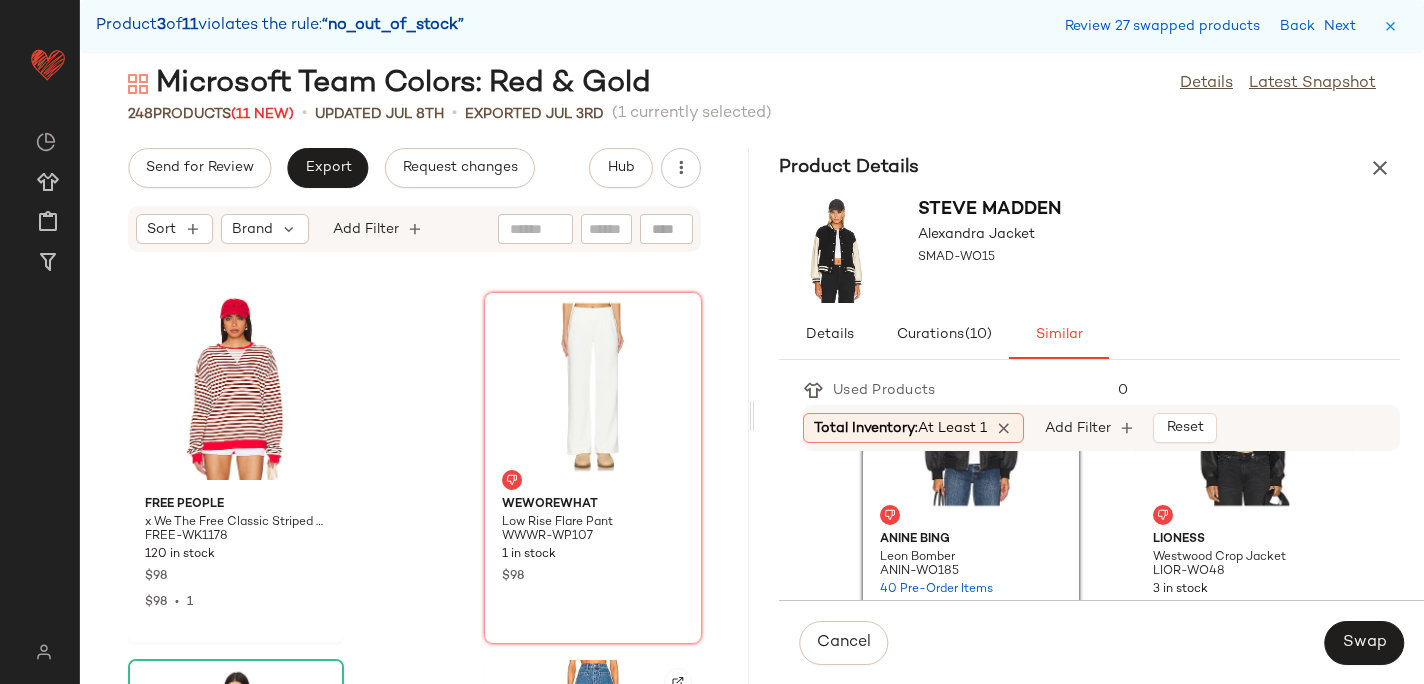 scroll, scrollTop: 34758, scrollLeft: 0, axis: vertical 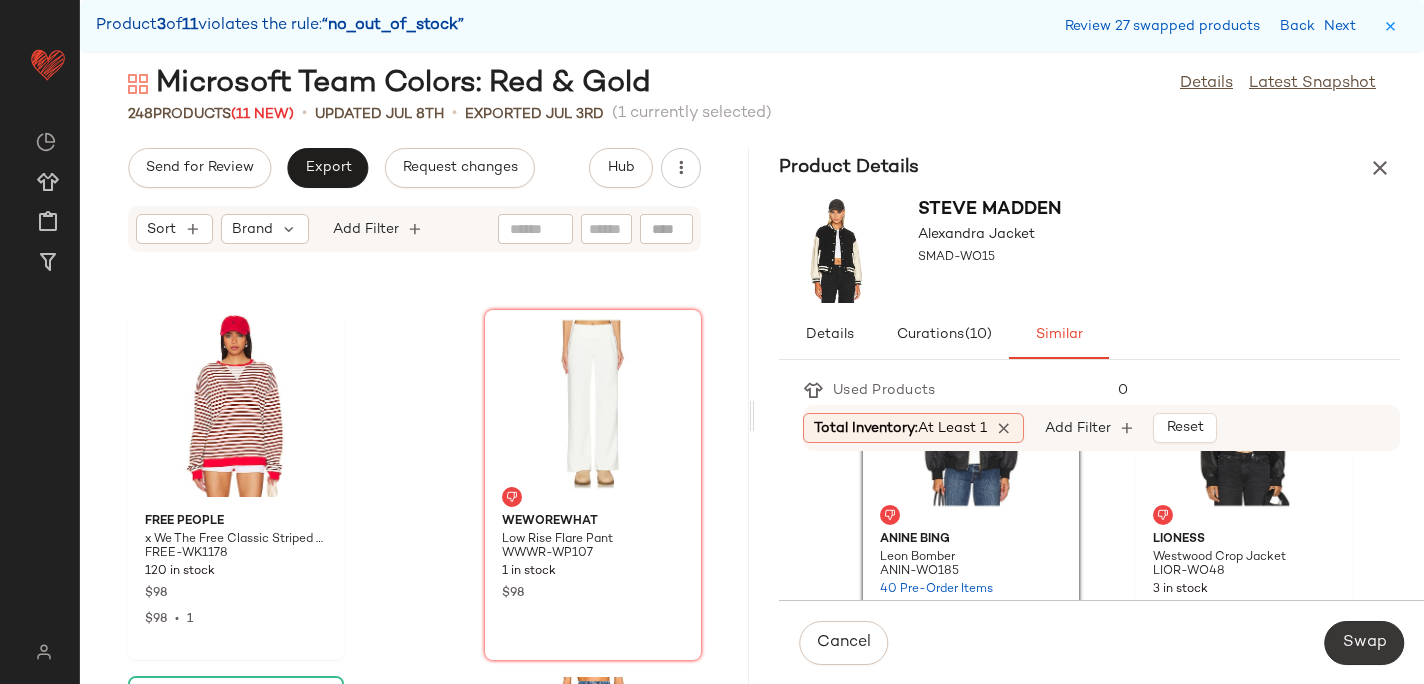 click on "Swap" 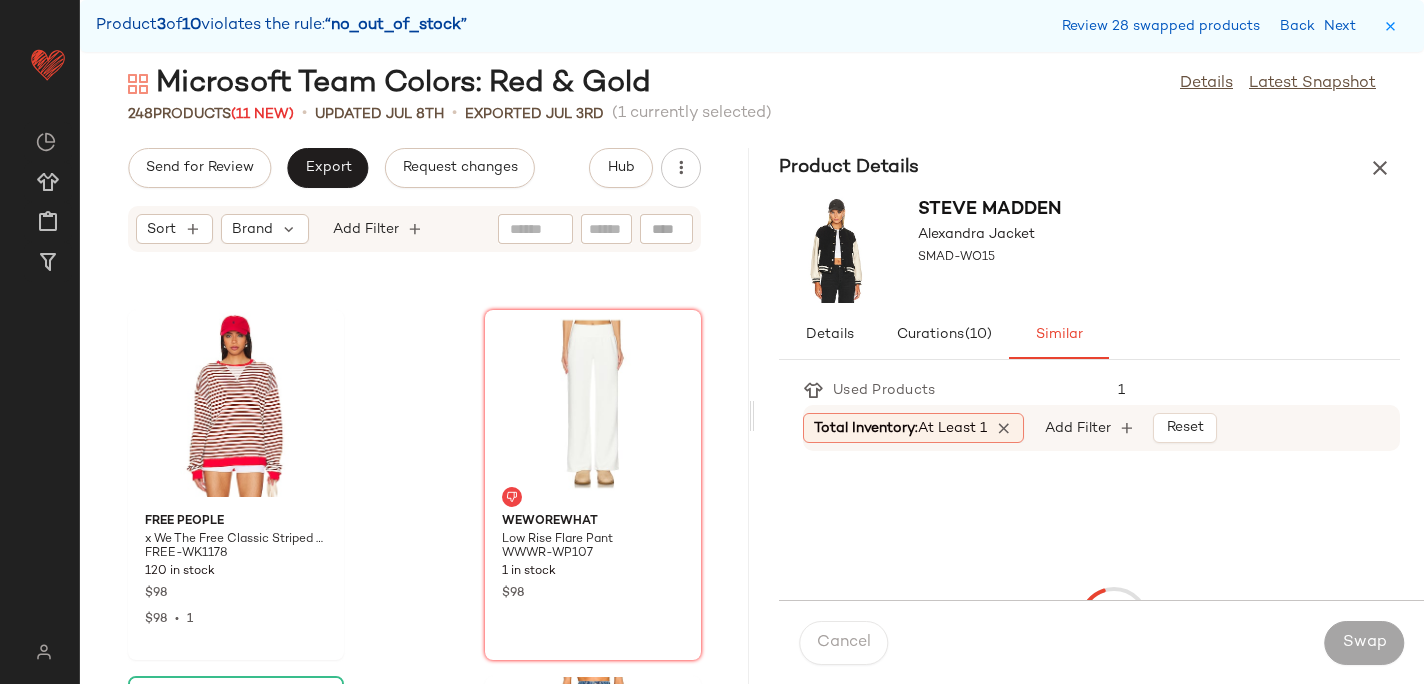 scroll, scrollTop: 40260, scrollLeft: 0, axis: vertical 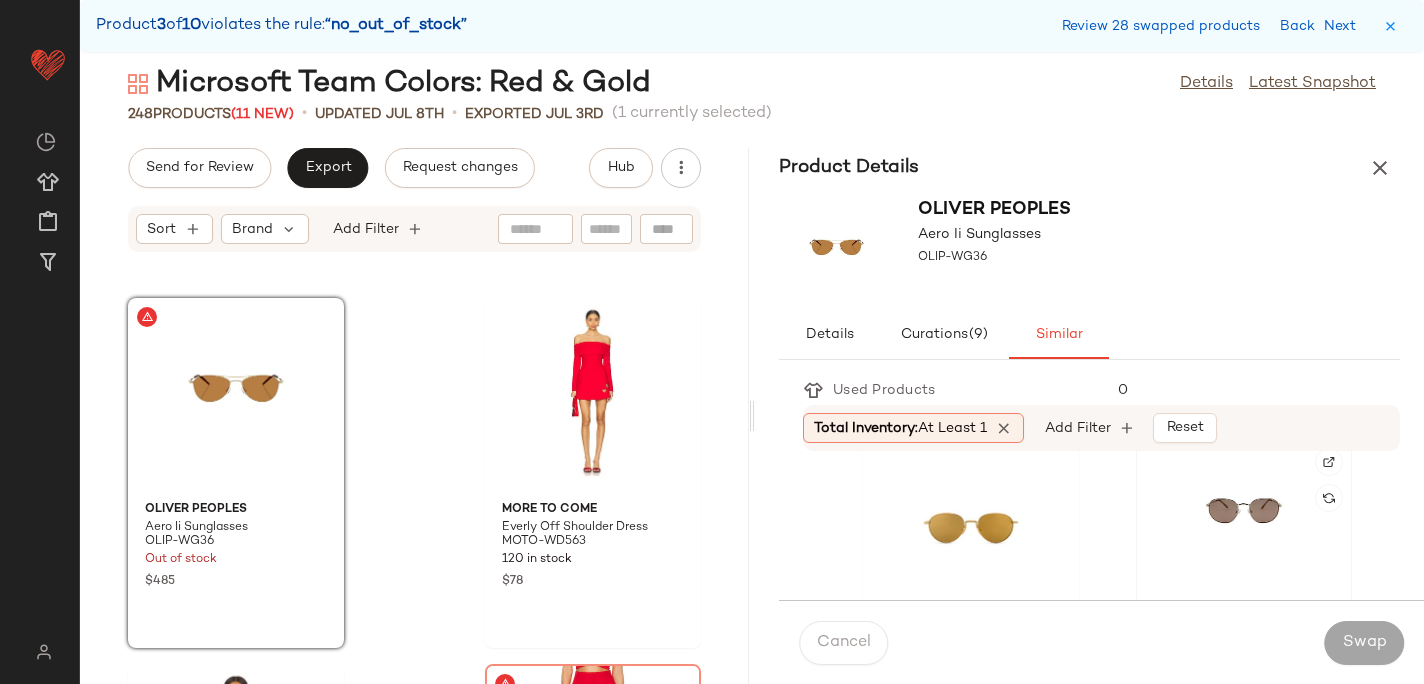 click 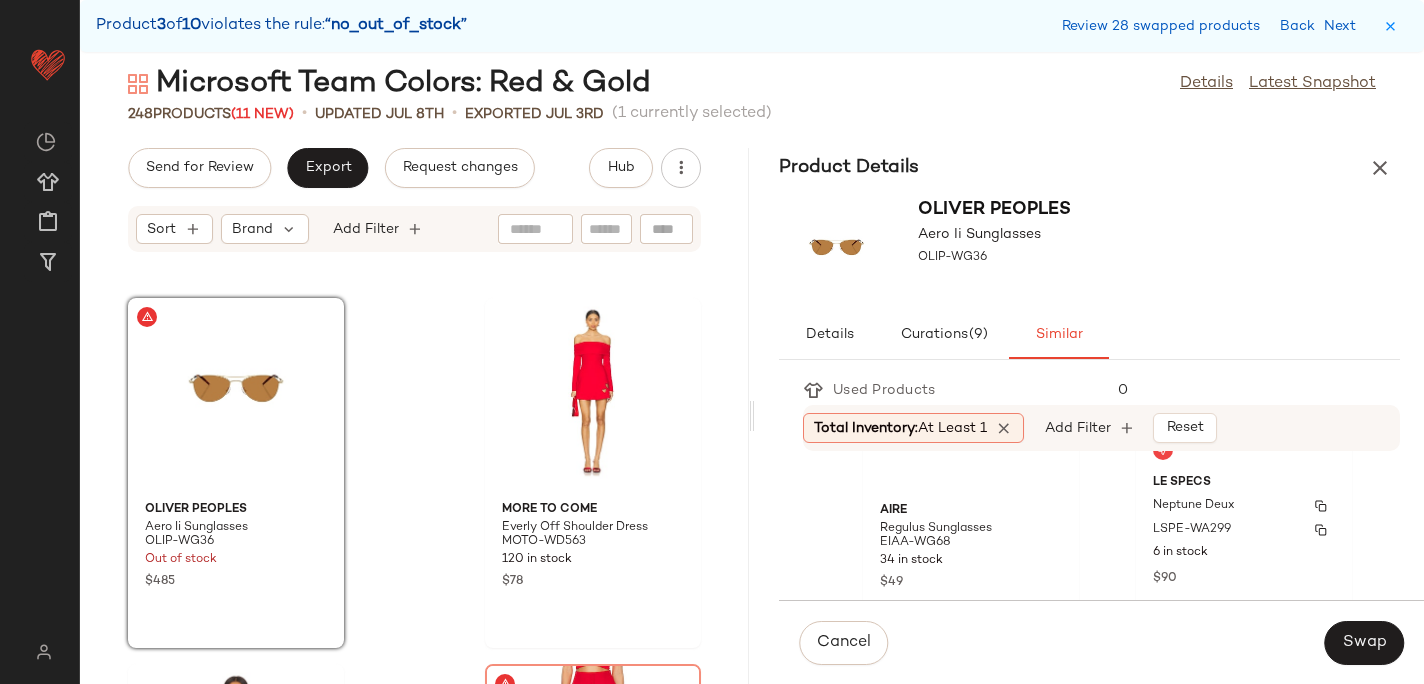 scroll, scrollTop: 540, scrollLeft: 0, axis: vertical 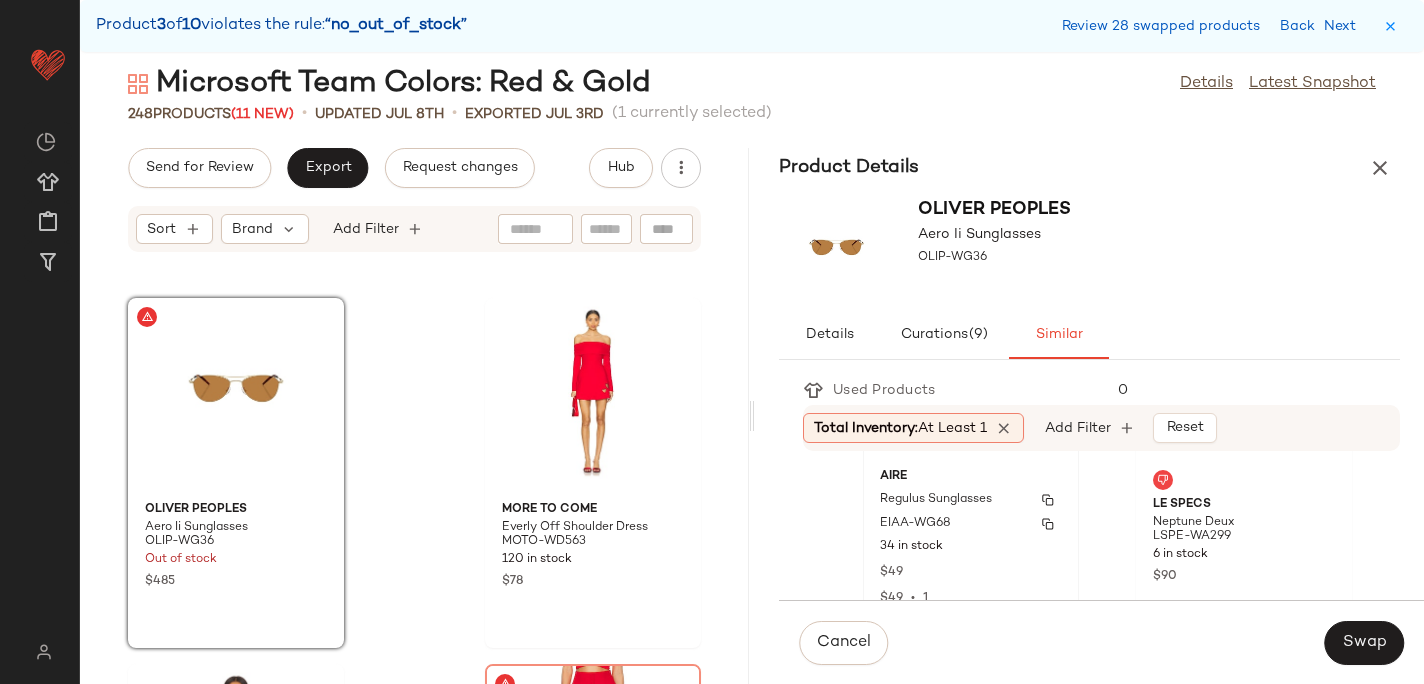 click on "Regulus Sunglasses" at bounding box center [971, 500] 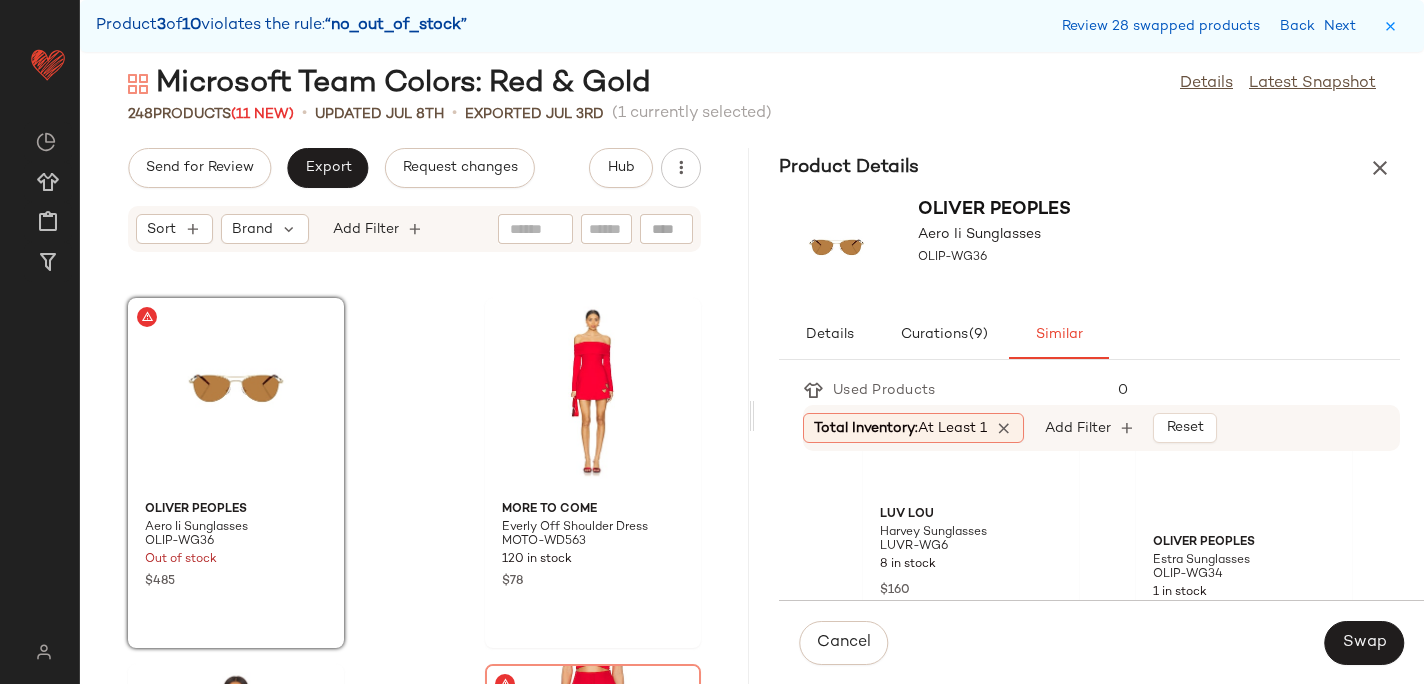 scroll, scrollTop: 853, scrollLeft: 0, axis: vertical 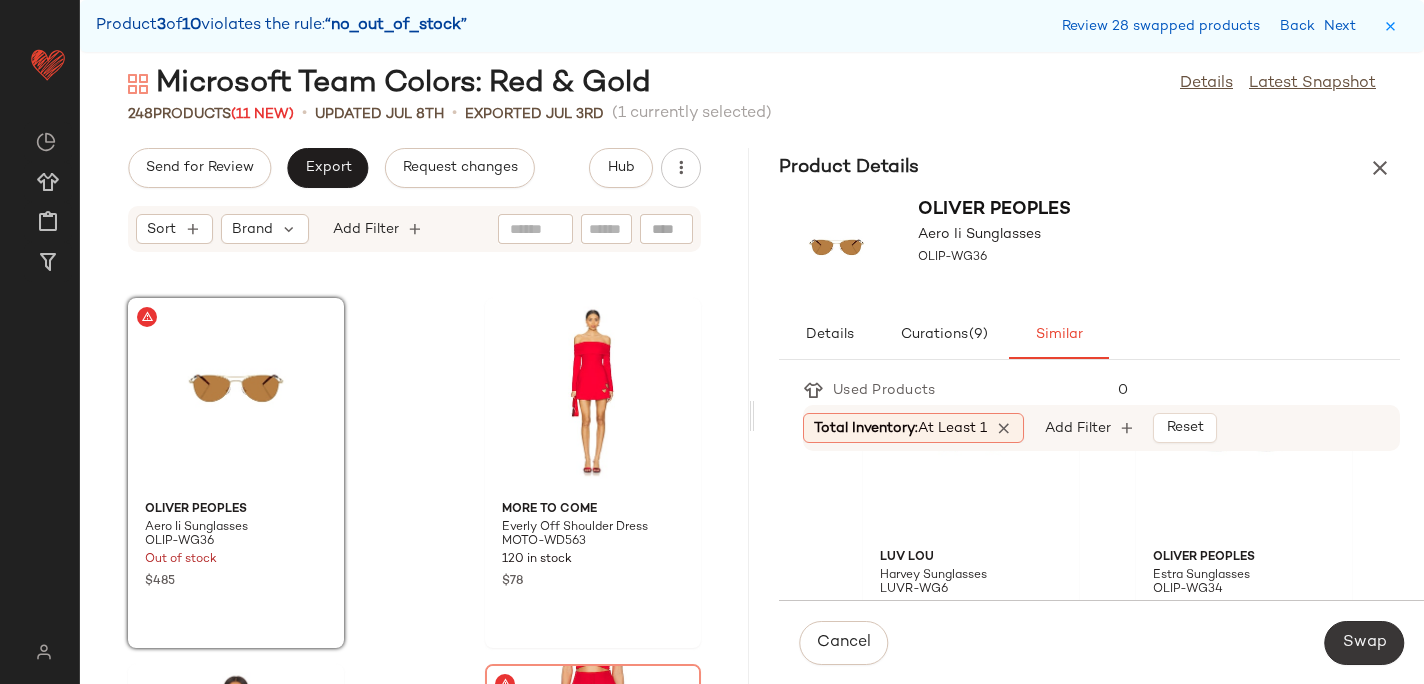 click on "Swap" at bounding box center (1364, 643) 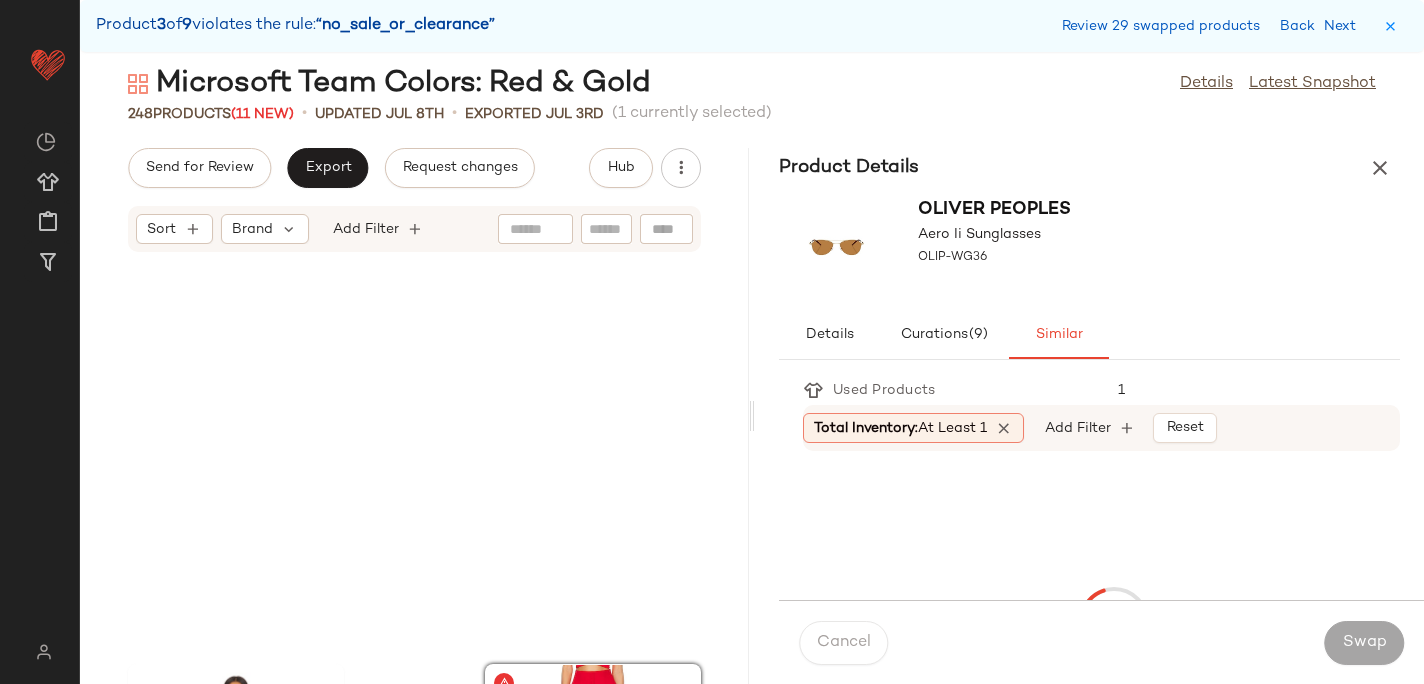 scroll, scrollTop: 40626, scrollLeft: 0, axis: vertical 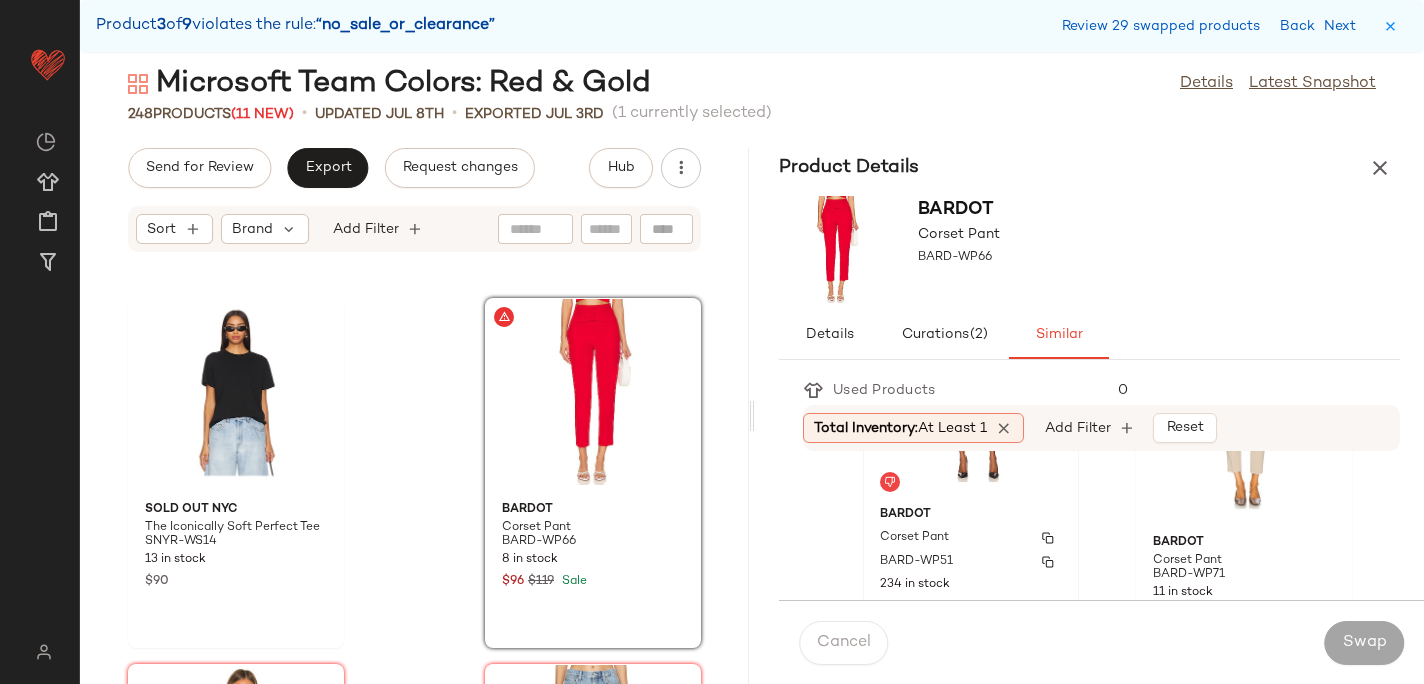 click on "Bardot Corset Pant BARD-WP51 234 in stock $119" 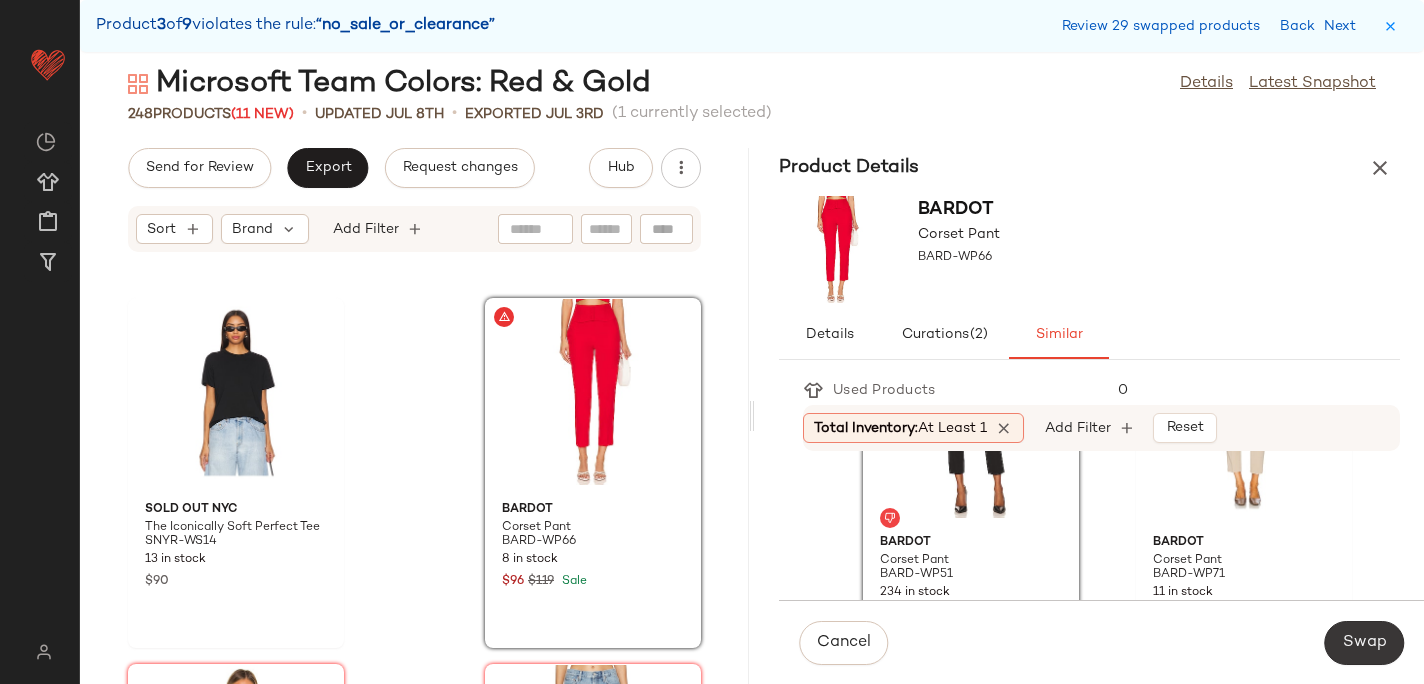 click on "Swap" 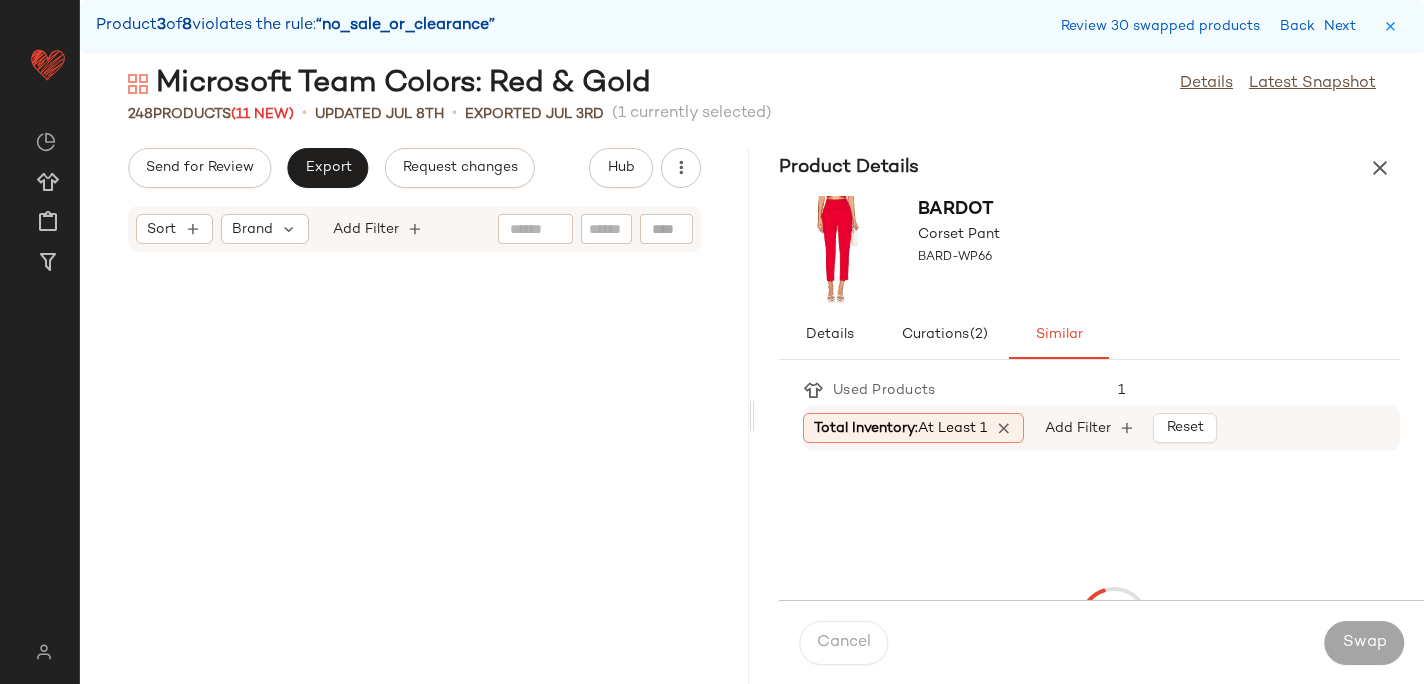 scroll, scrollTop: 41358, scrollLeft: 0, axis: vertical 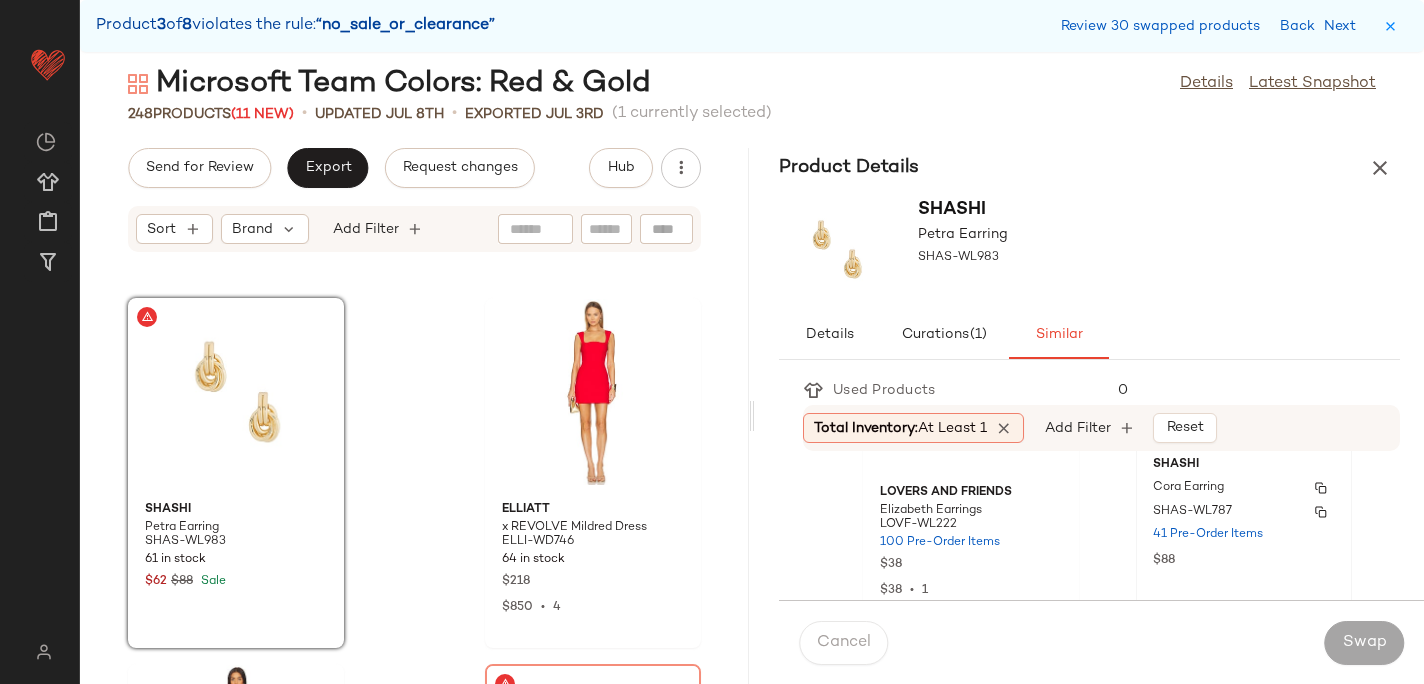 click on "SHAS-WL787" at bounding box center [1192, 512] 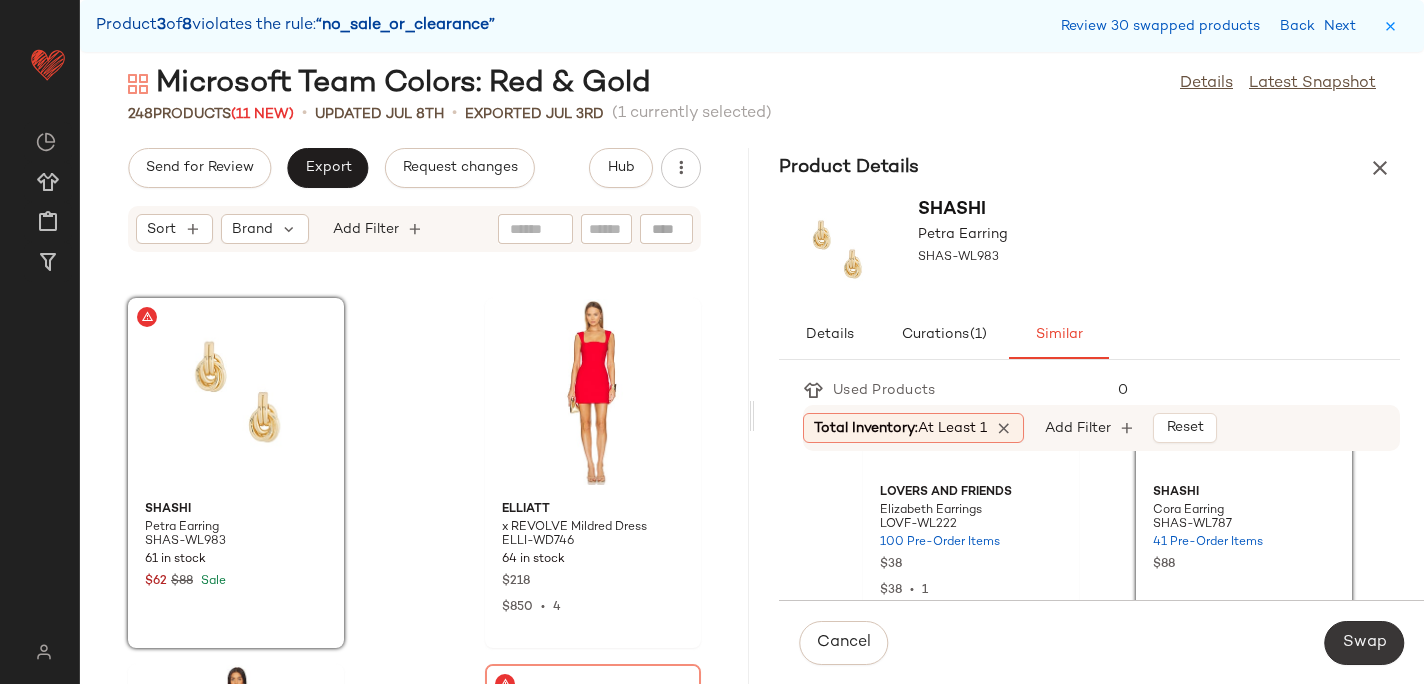 click on "Swap" at bounding box center [1364, 643] 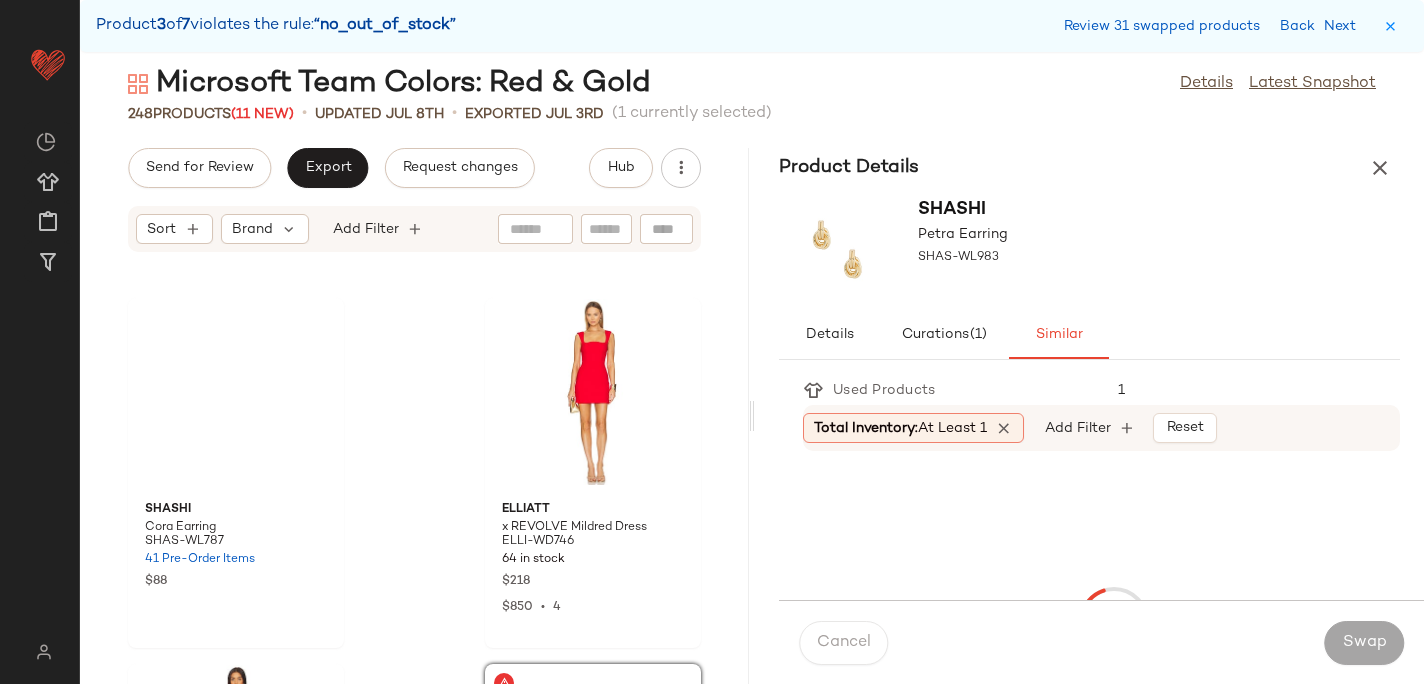 scroll, scrollTop: 41724, scrollLeft: 0, axis: vertical 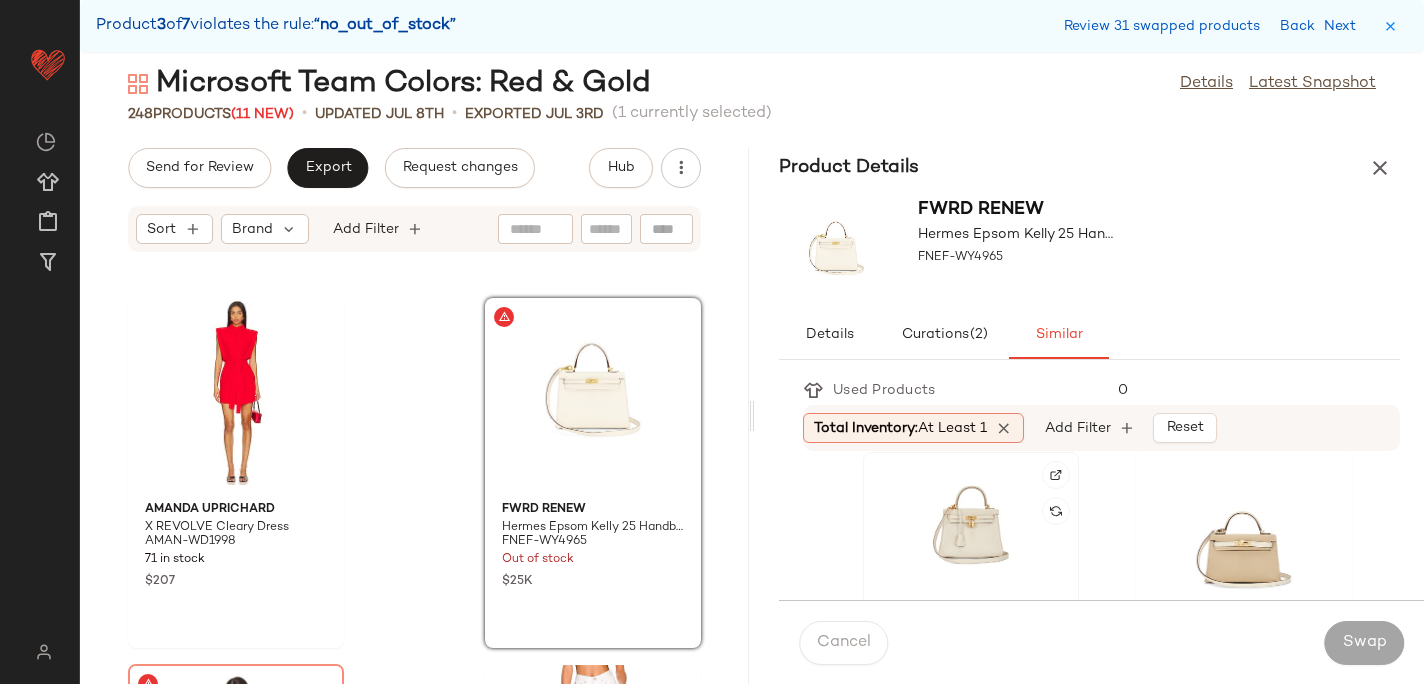 click 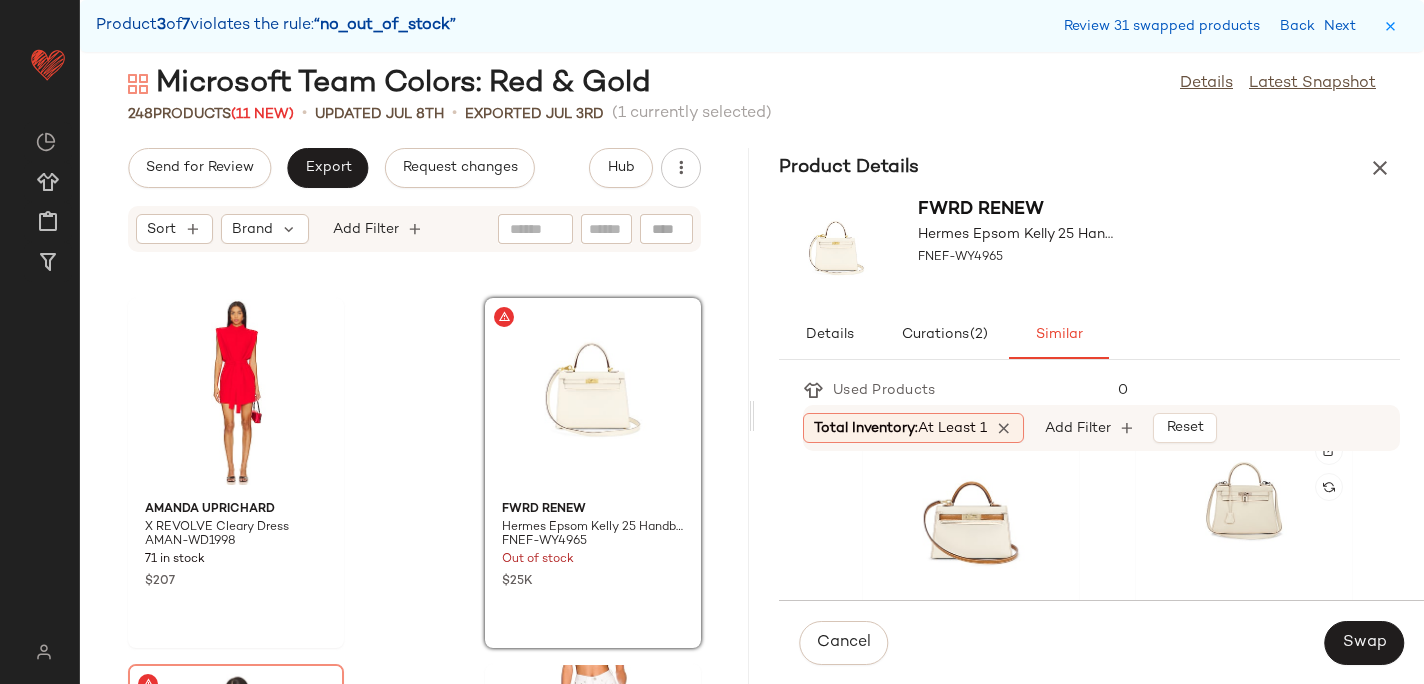 scroll, scrollTop: 441, scrollLeft: 0, axis: vertical 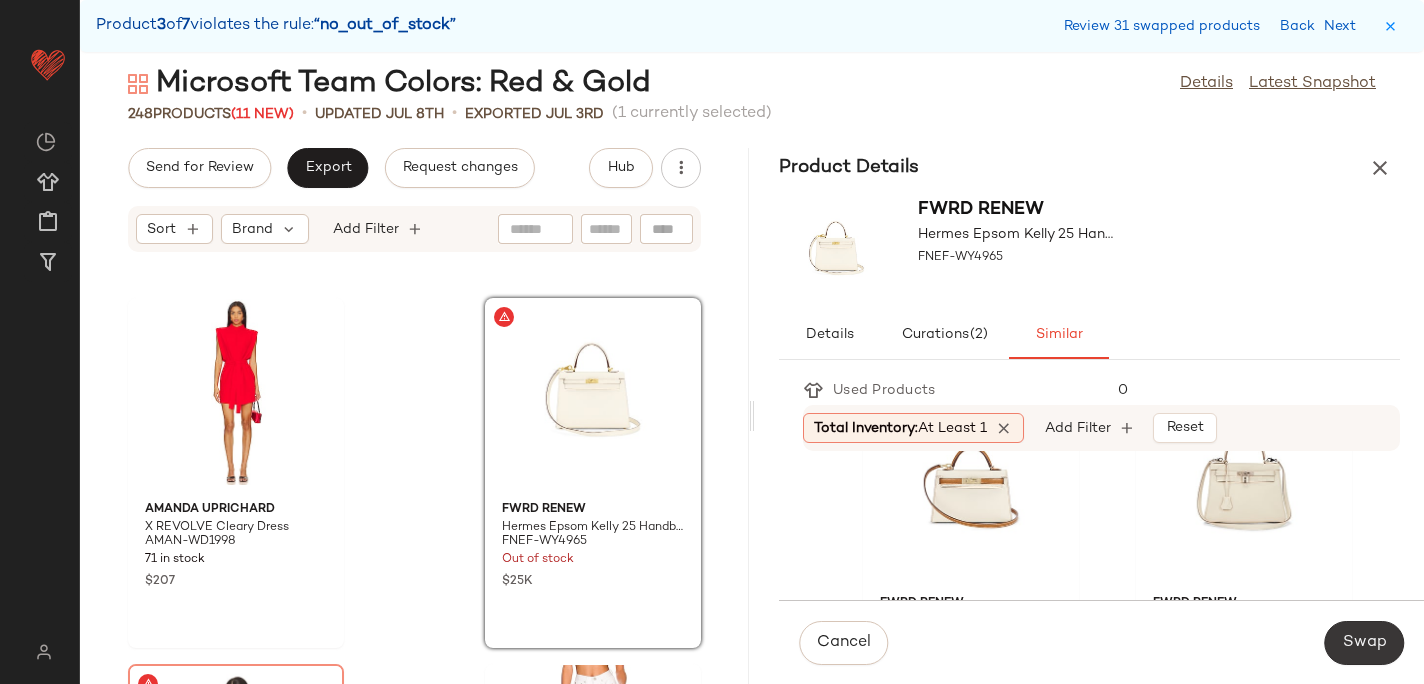 click on "Swap" 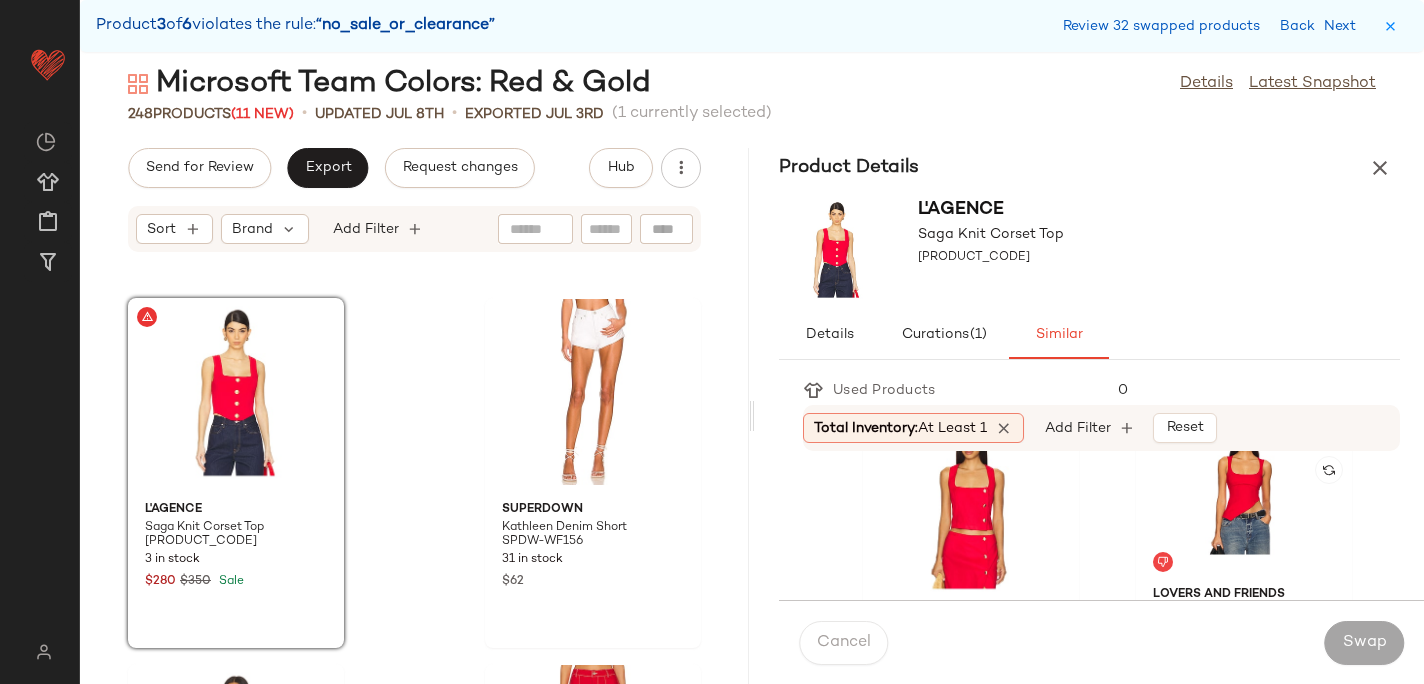 scroll, scrollTop: 57, scrollLeft: 0, axis: vertical 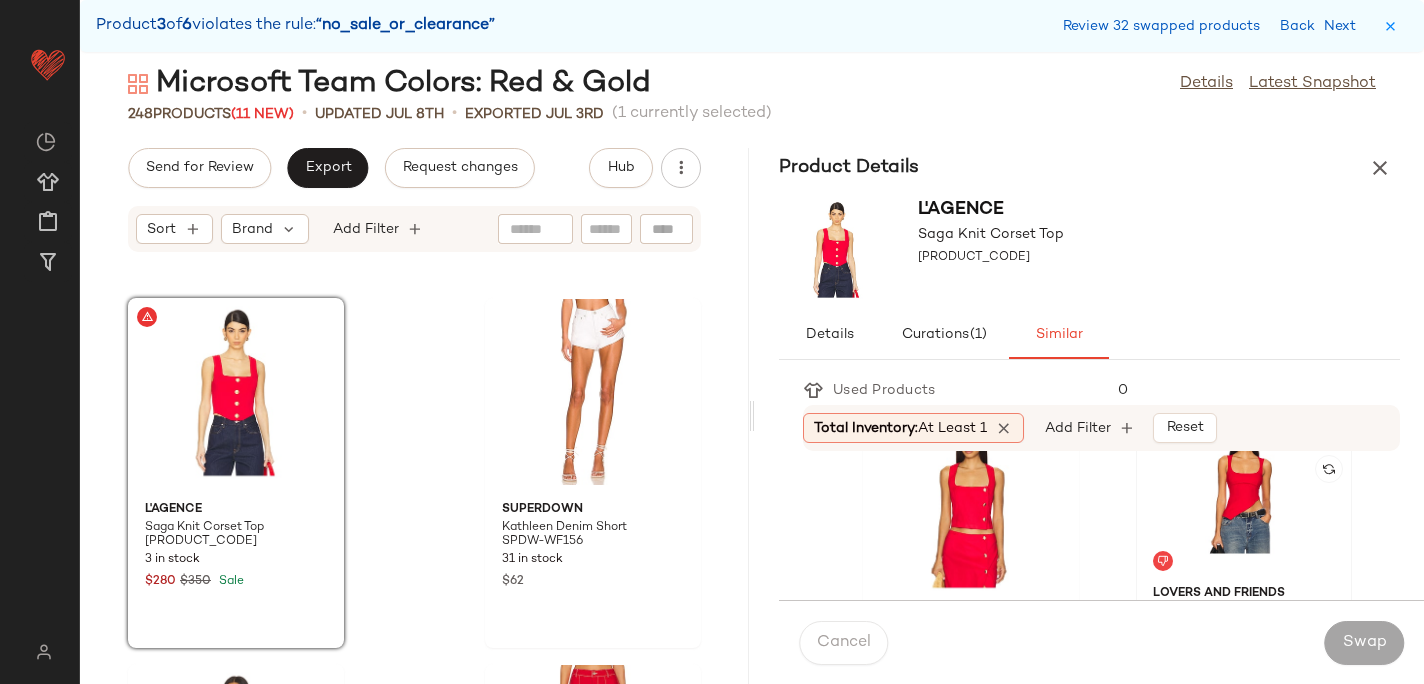 click 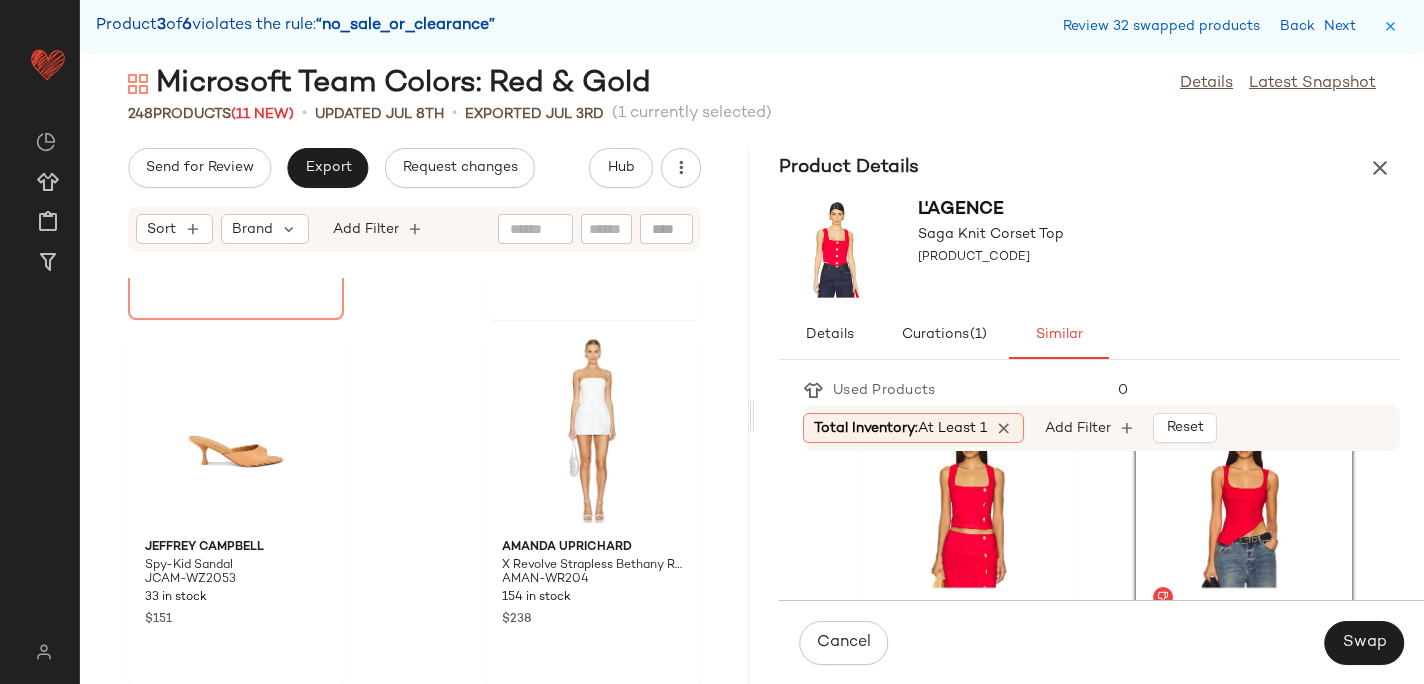 scroll, scrollTop: 43155, scrollLeft: 0, axis: vertical 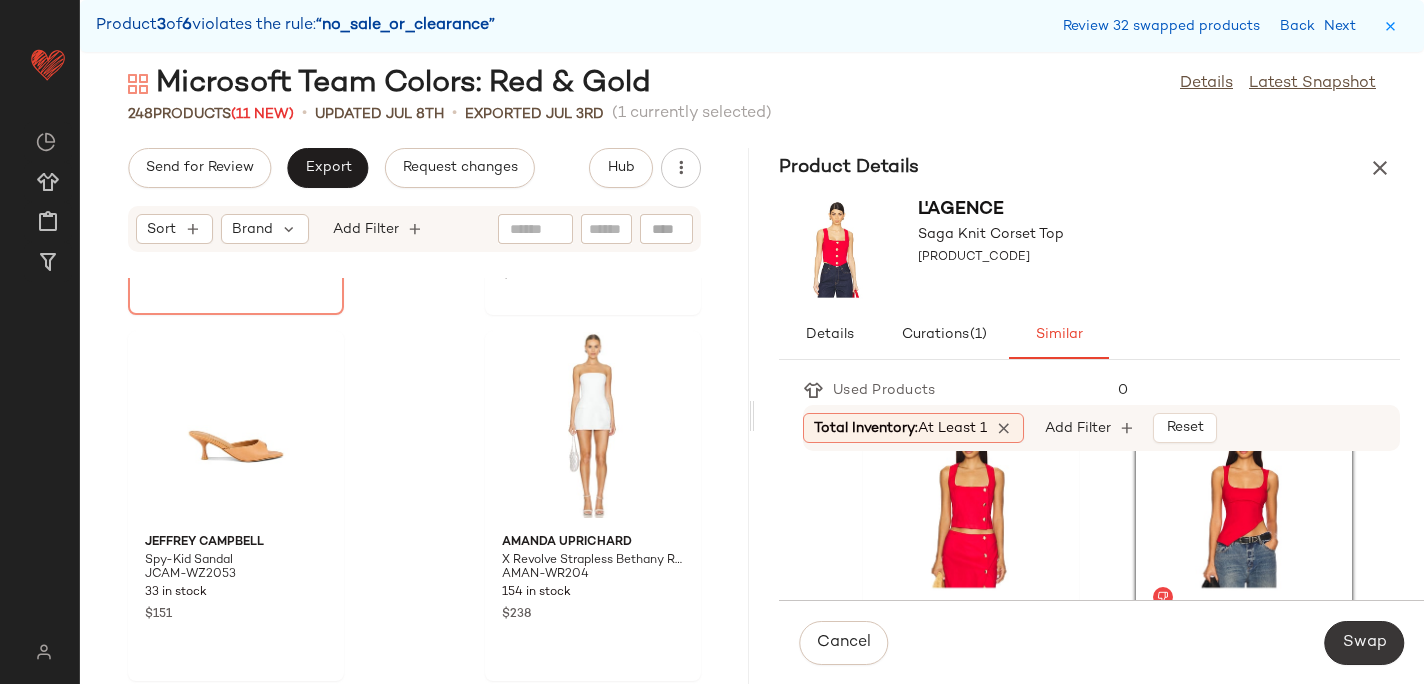 click on "Swap" at bounding box center [1364, 643] 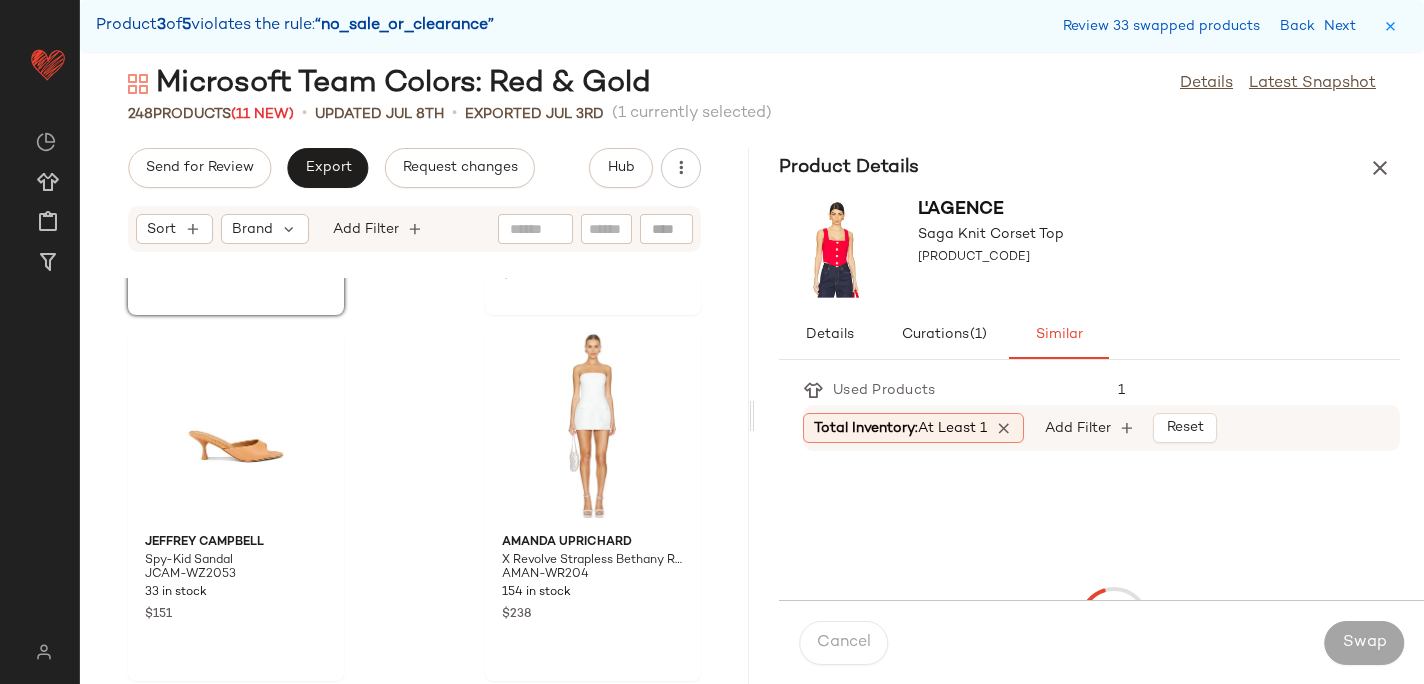 scroll, scrollTop: 42822, scrollLeft: 0, axis: vertical 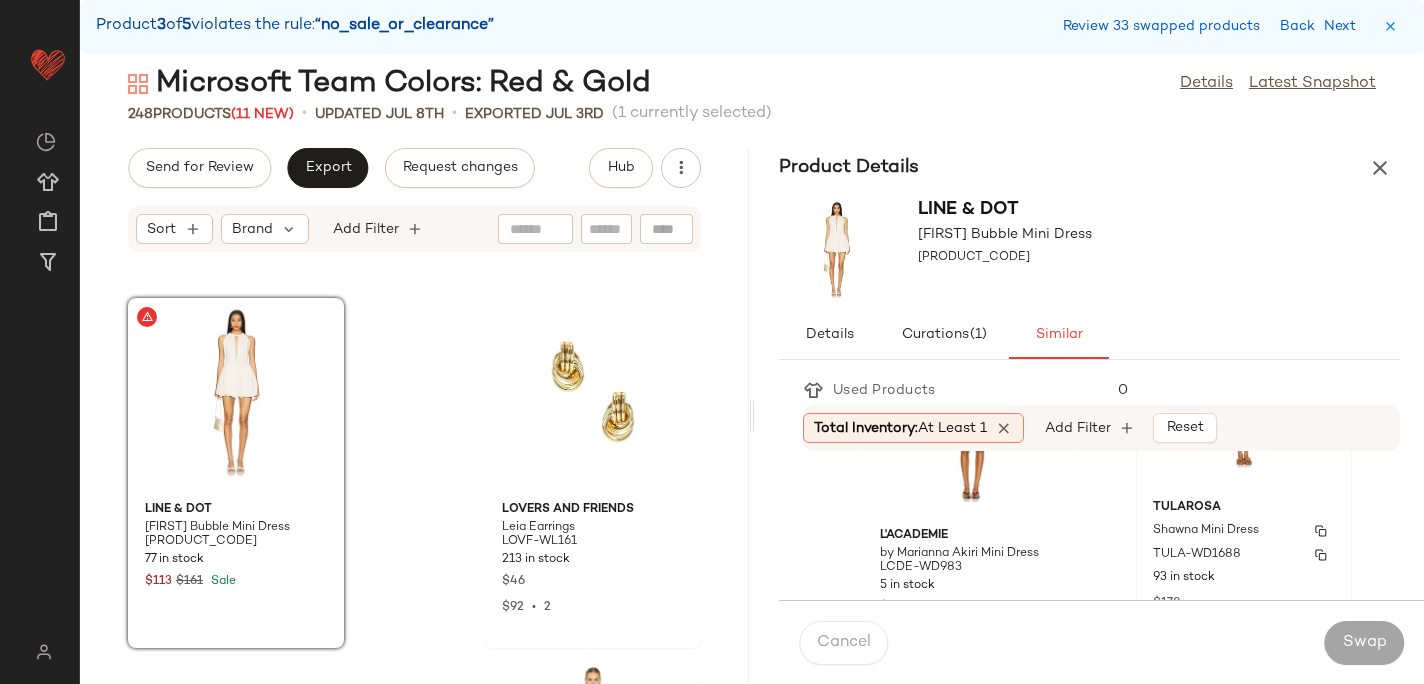 click on "Shawna Mini Dress" at bounding box center (1206, 531) 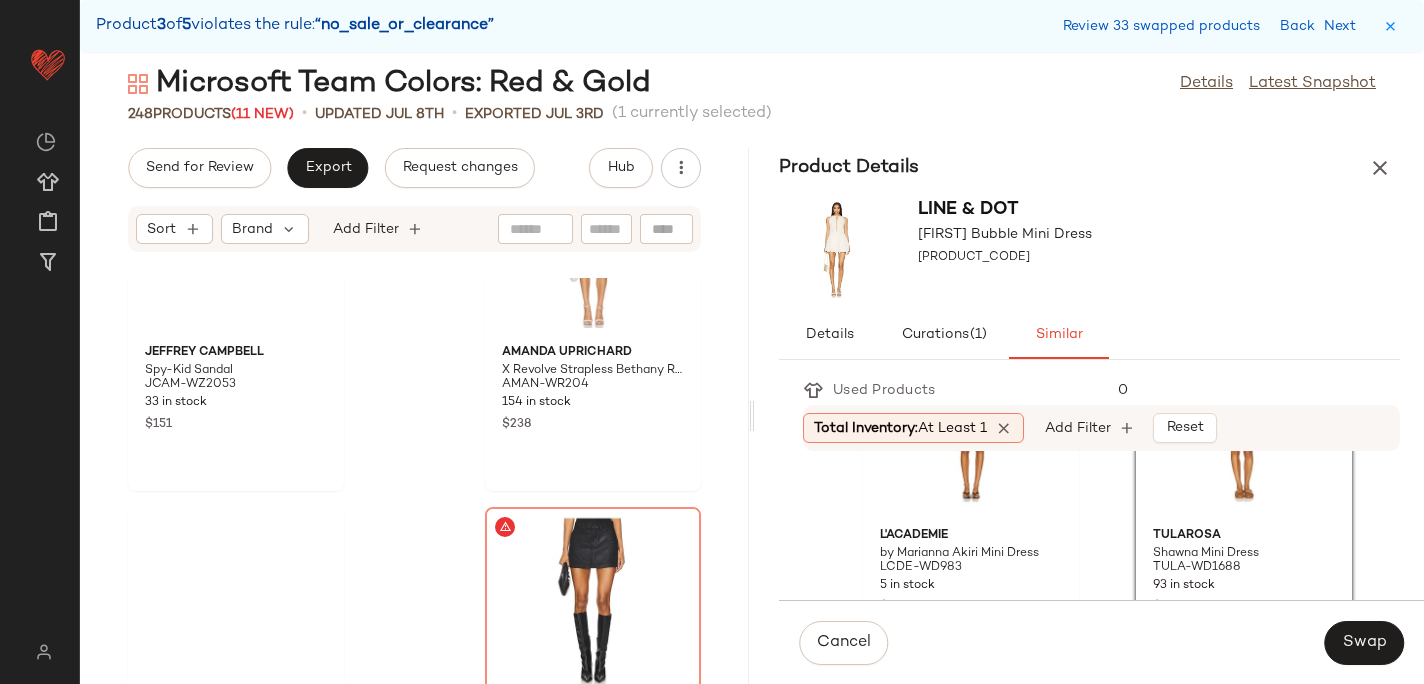 scroll, scrollTop: 43561, scrollLeft: 0, axis: vertical 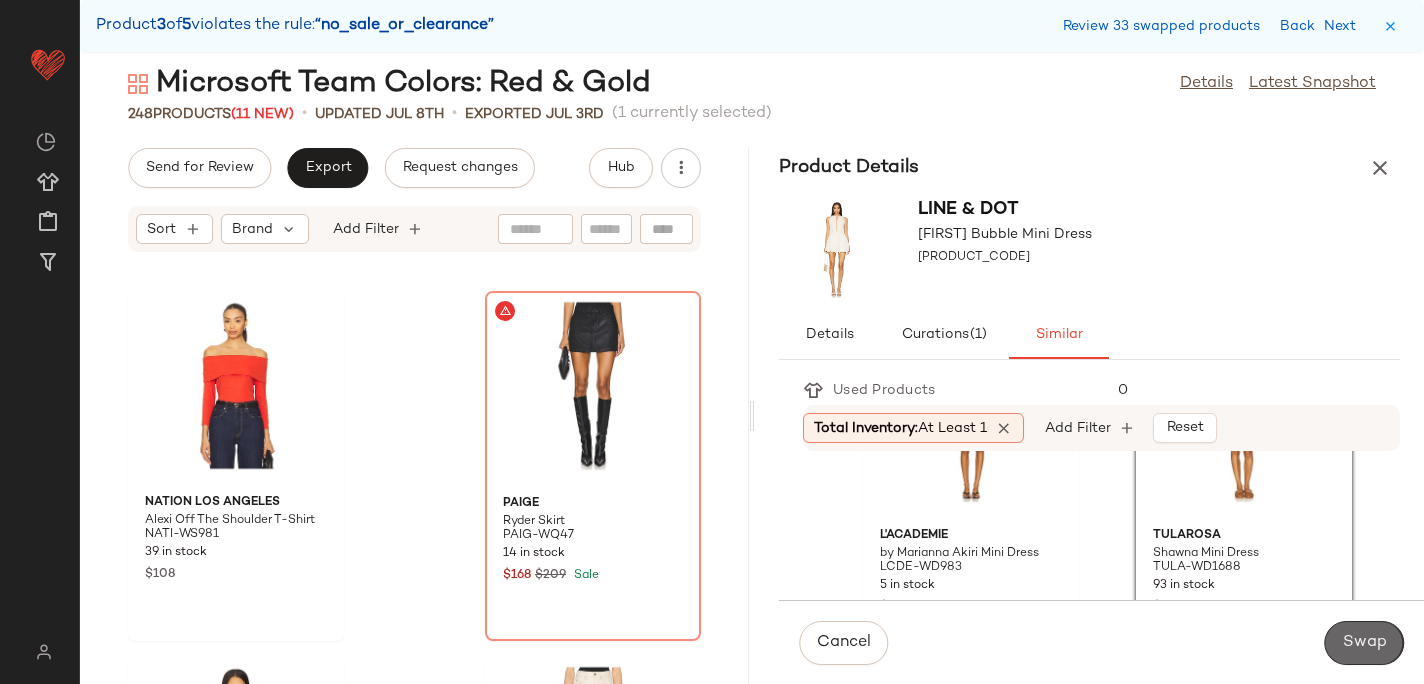click on "Swap" at bounding box center [1364, 643] 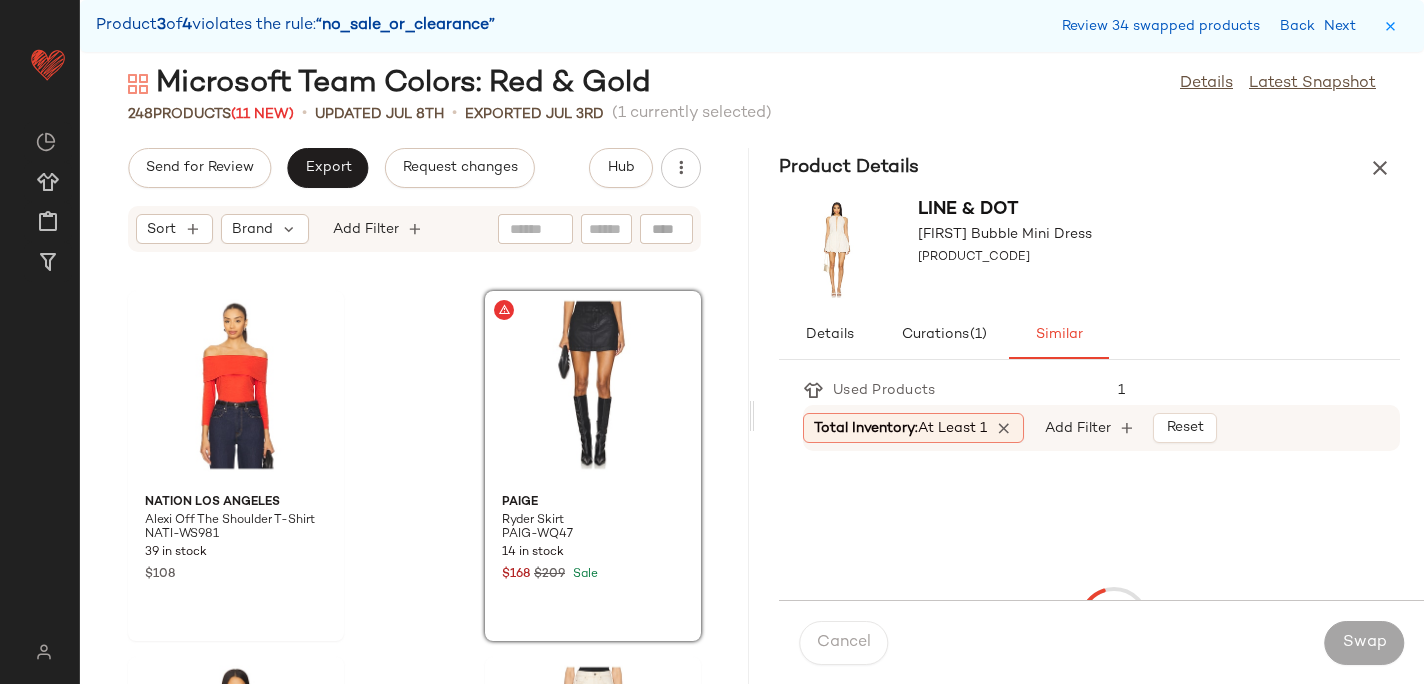 scroll, scrollTop: 43554, scrollLeft: 0, axis: vertical 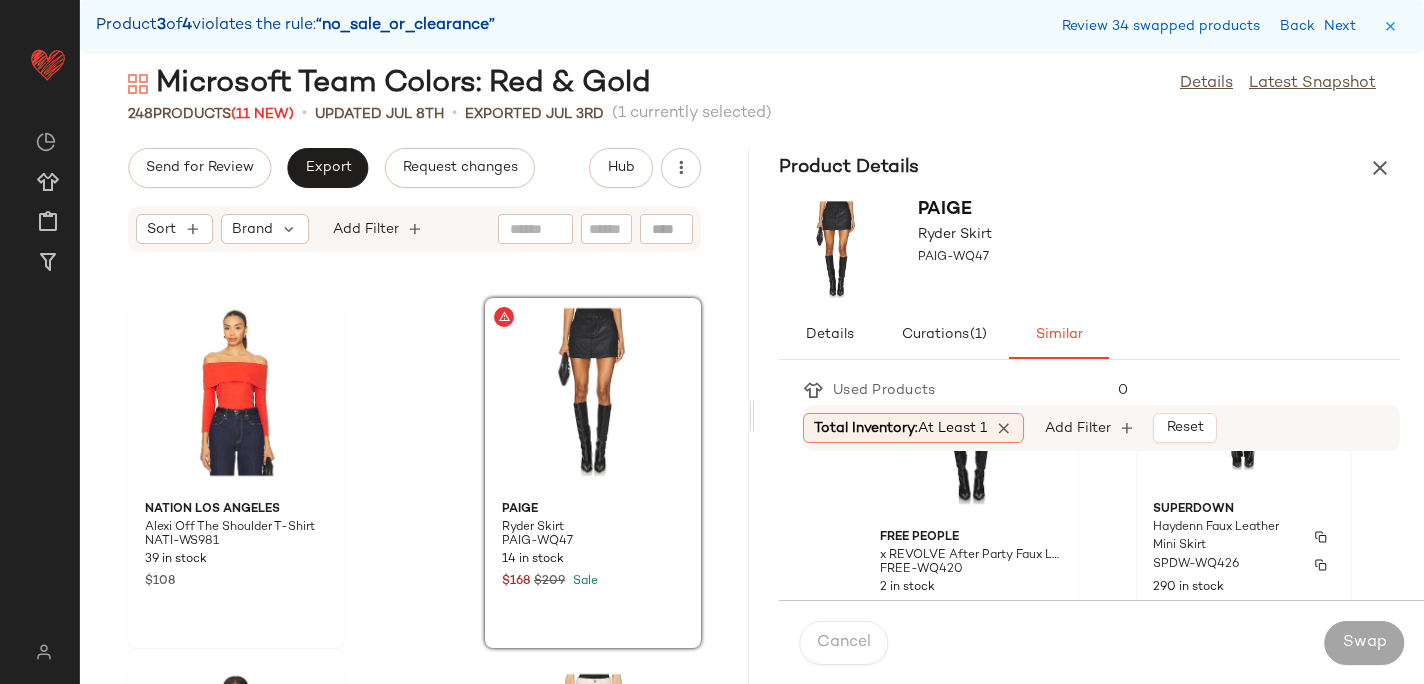 click on "Haydenn Faux Leather Mini Skirt" at bounding box center (1226, 537) 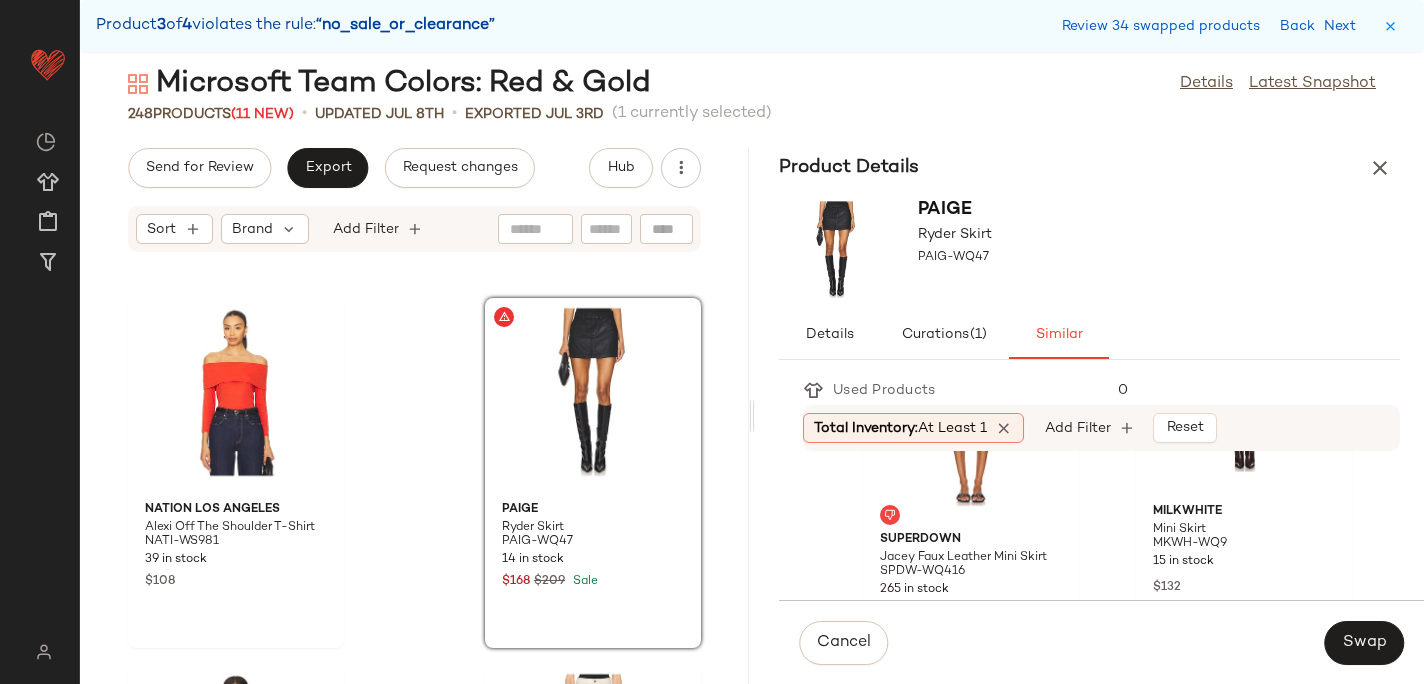 scroll, scrollTop: 506, scrollLeft: 0, axis: vertical 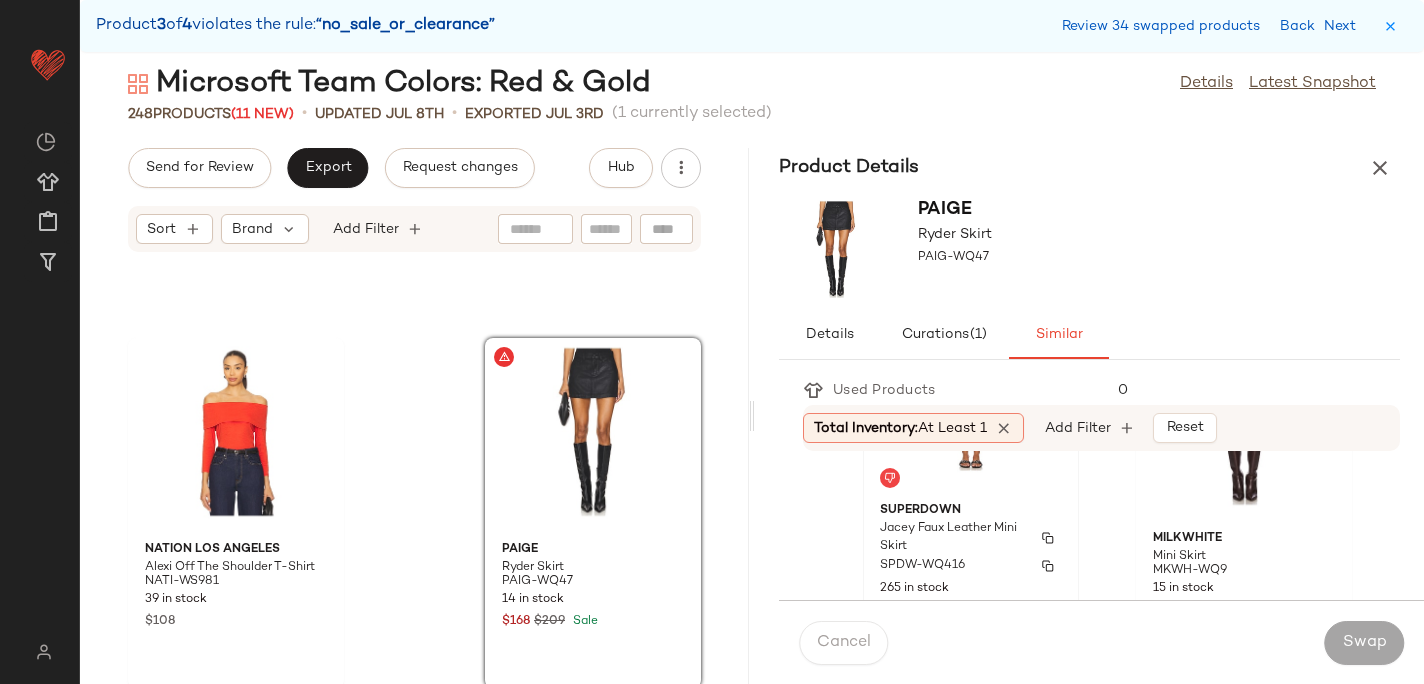 click on "Jacey Faux Leather Mini Skirt" at bounding box center [953, 538] 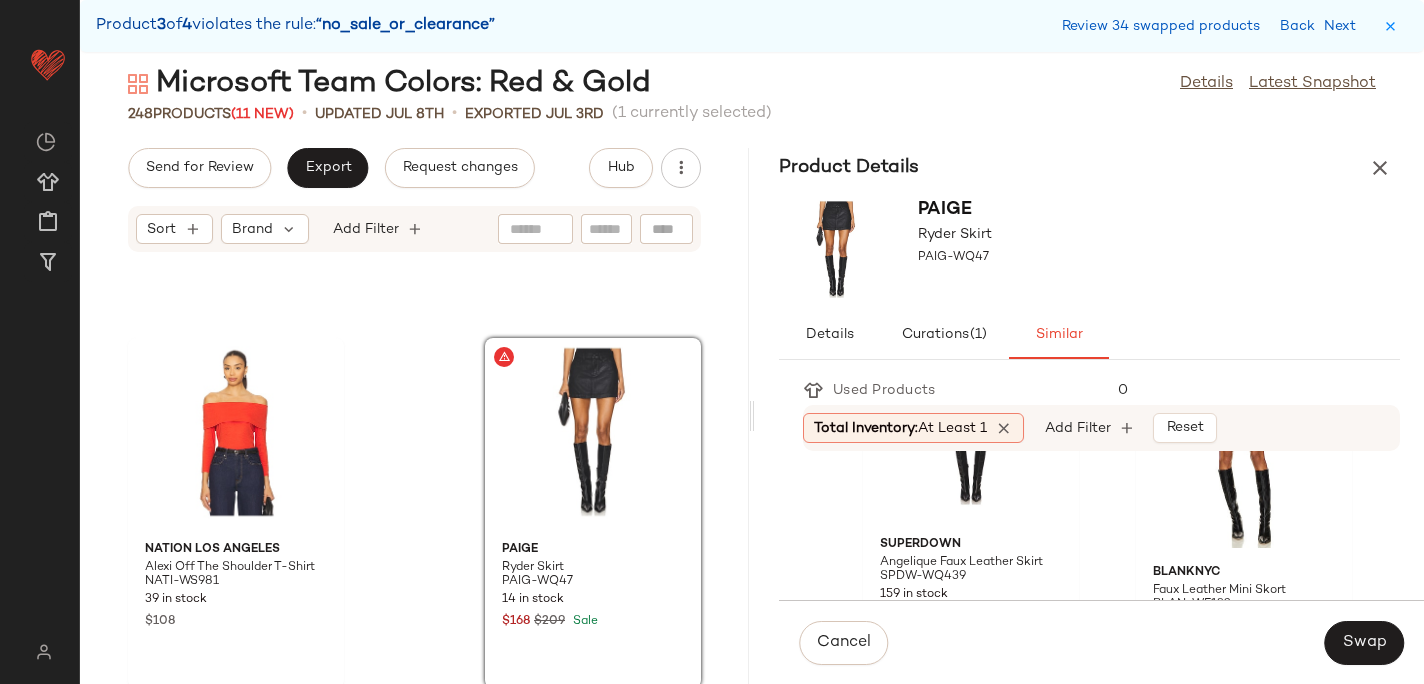 scroll, scrollTop: 847, scrollLeft: 0, axis: vertical 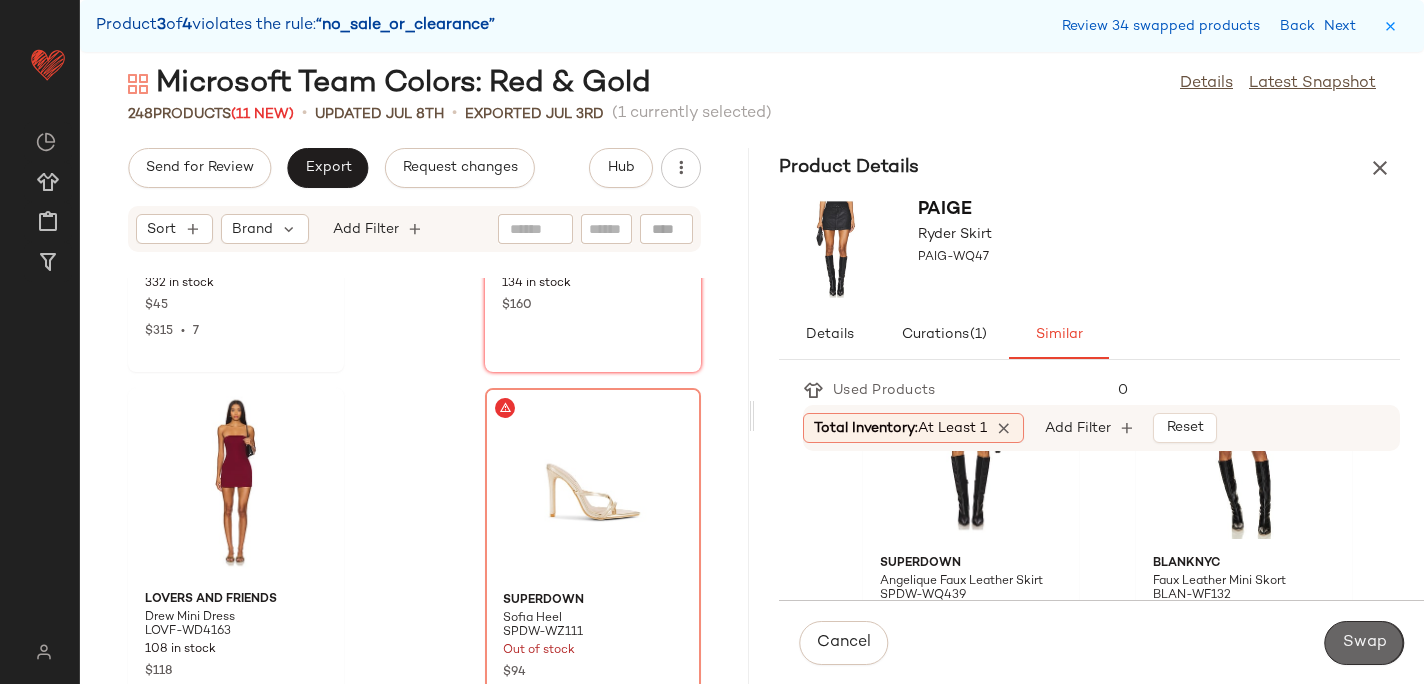 click on "Swap" 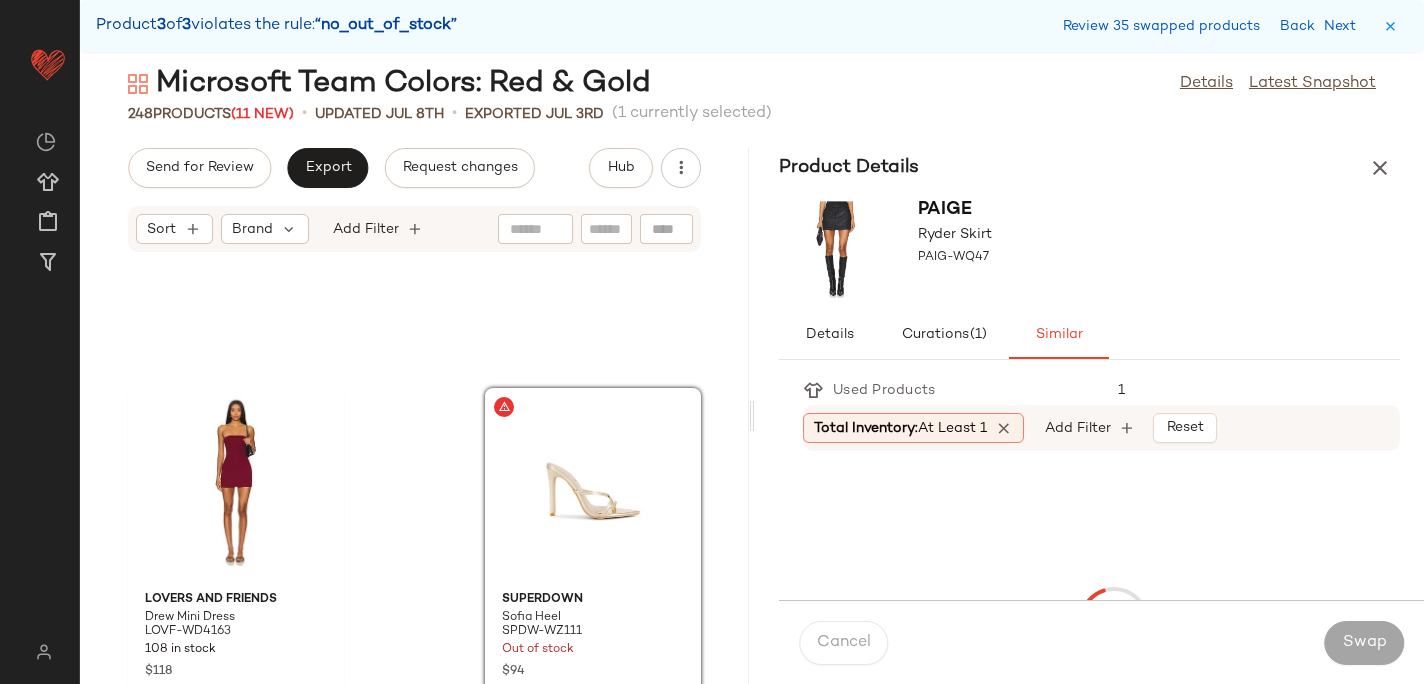 scroll, scrollTop: 44652, scrollLeft: 0, axis: vertical 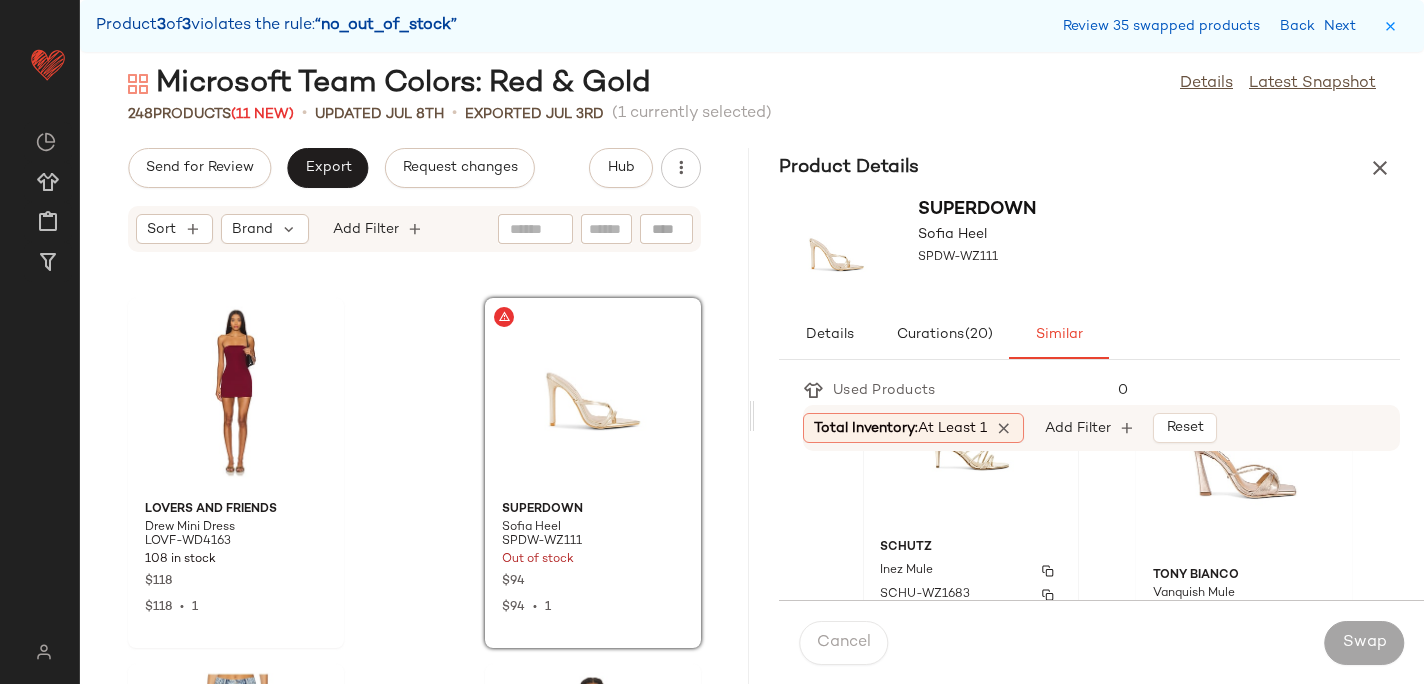 click on "Schutz Inez Mule SCHU-WZ1683 145 Pre-Order Items $128" 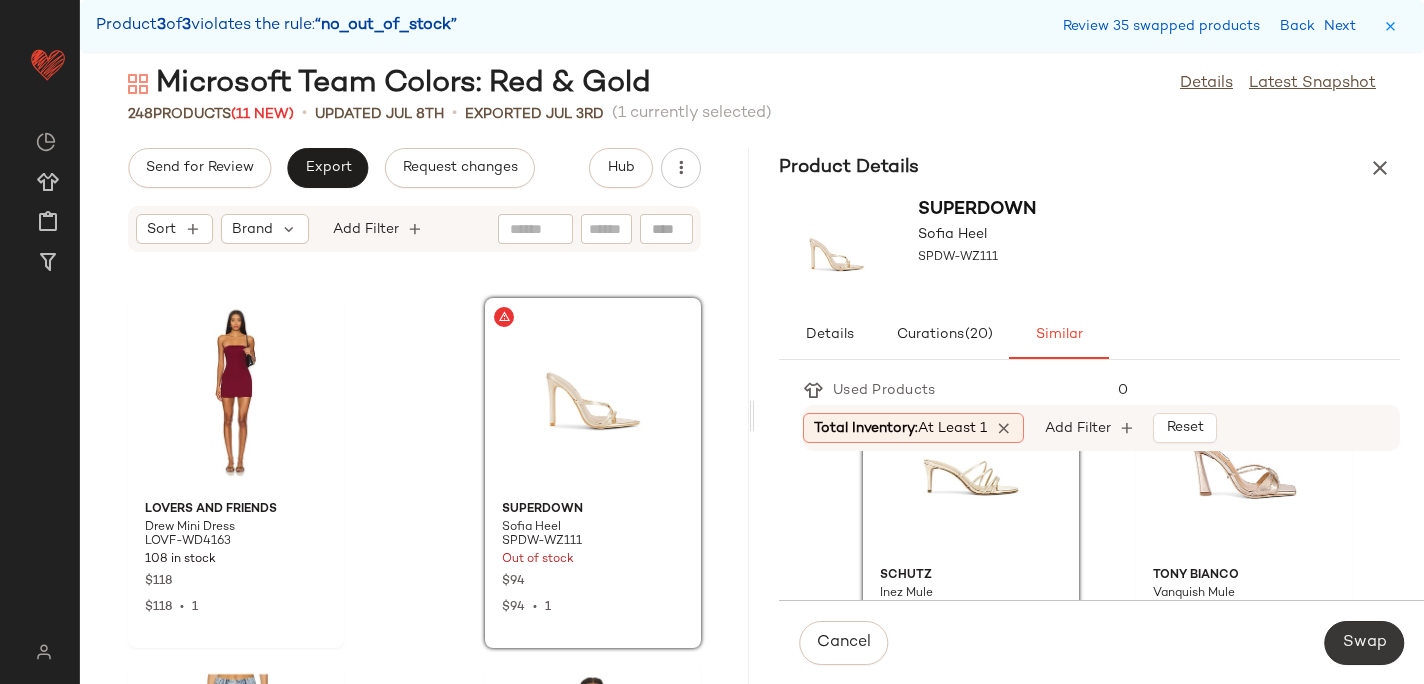 click on "Swap" at bounding box center (1364, 643) 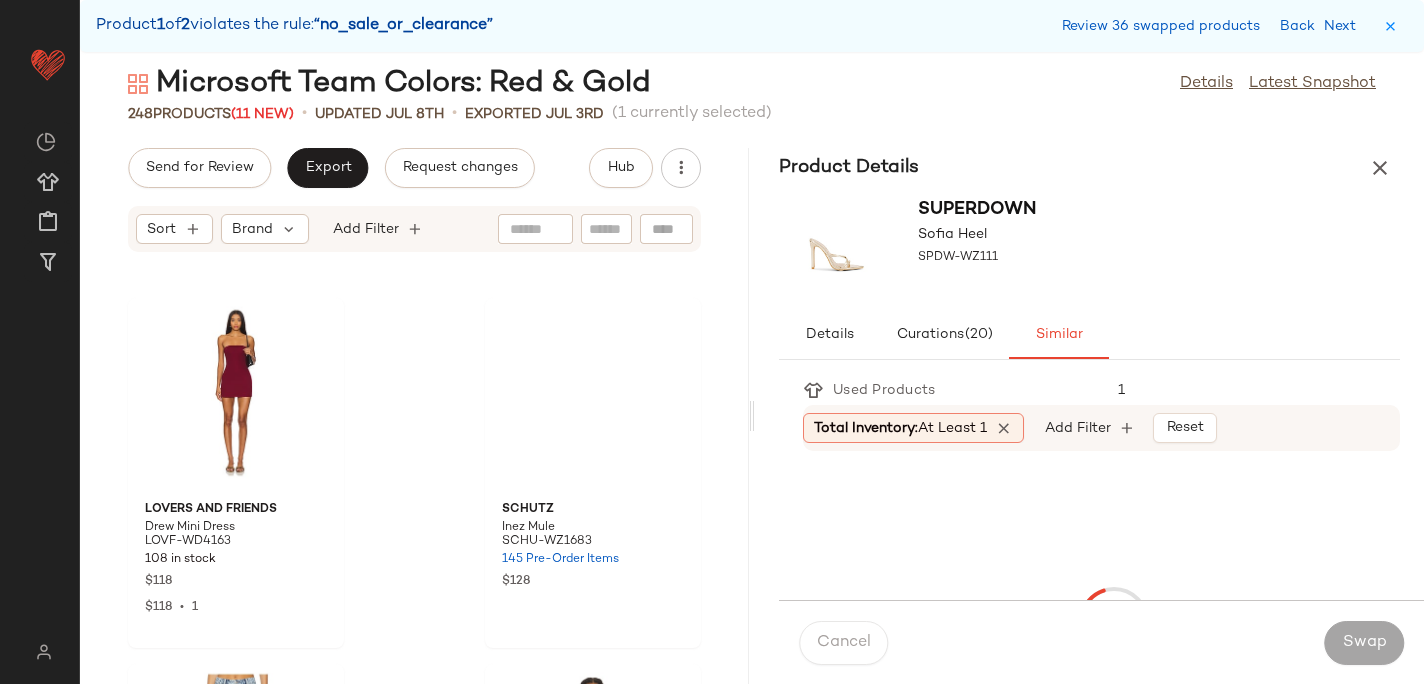 scroll, scrollTop: 0, scrollLeft: 0, axis: both 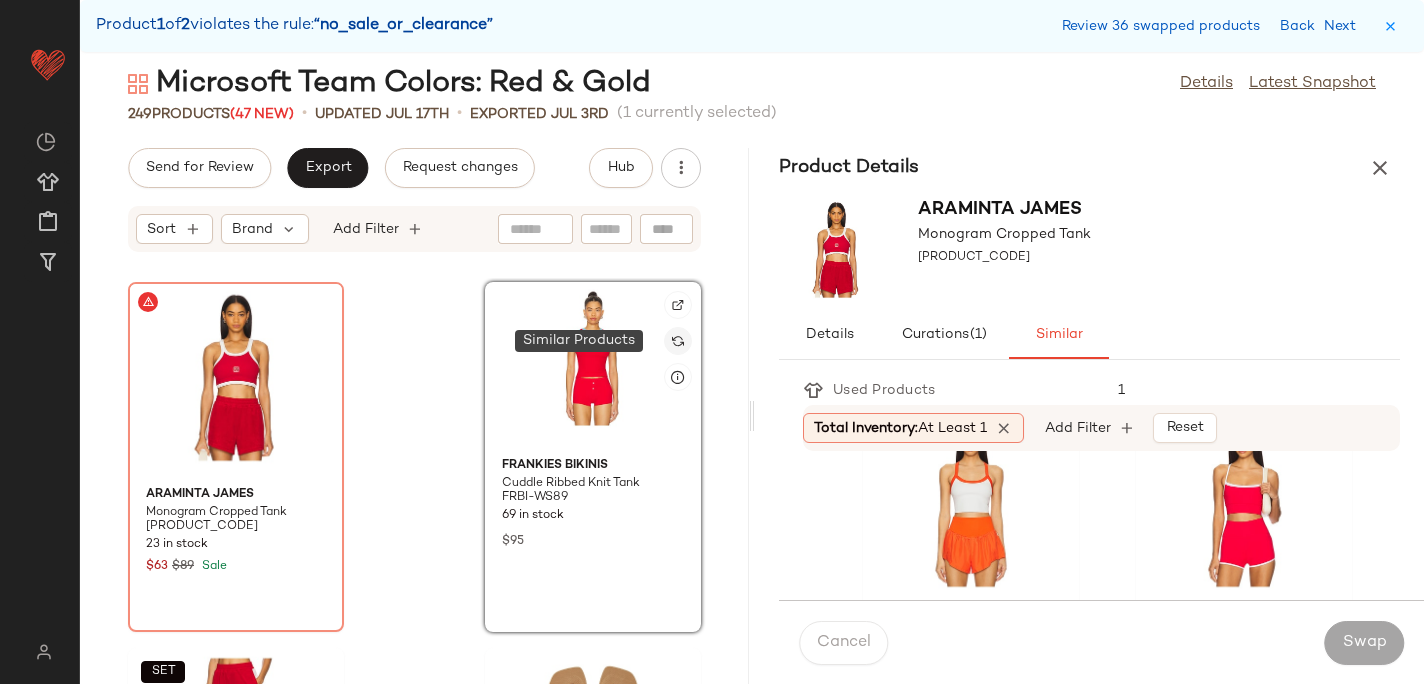 click 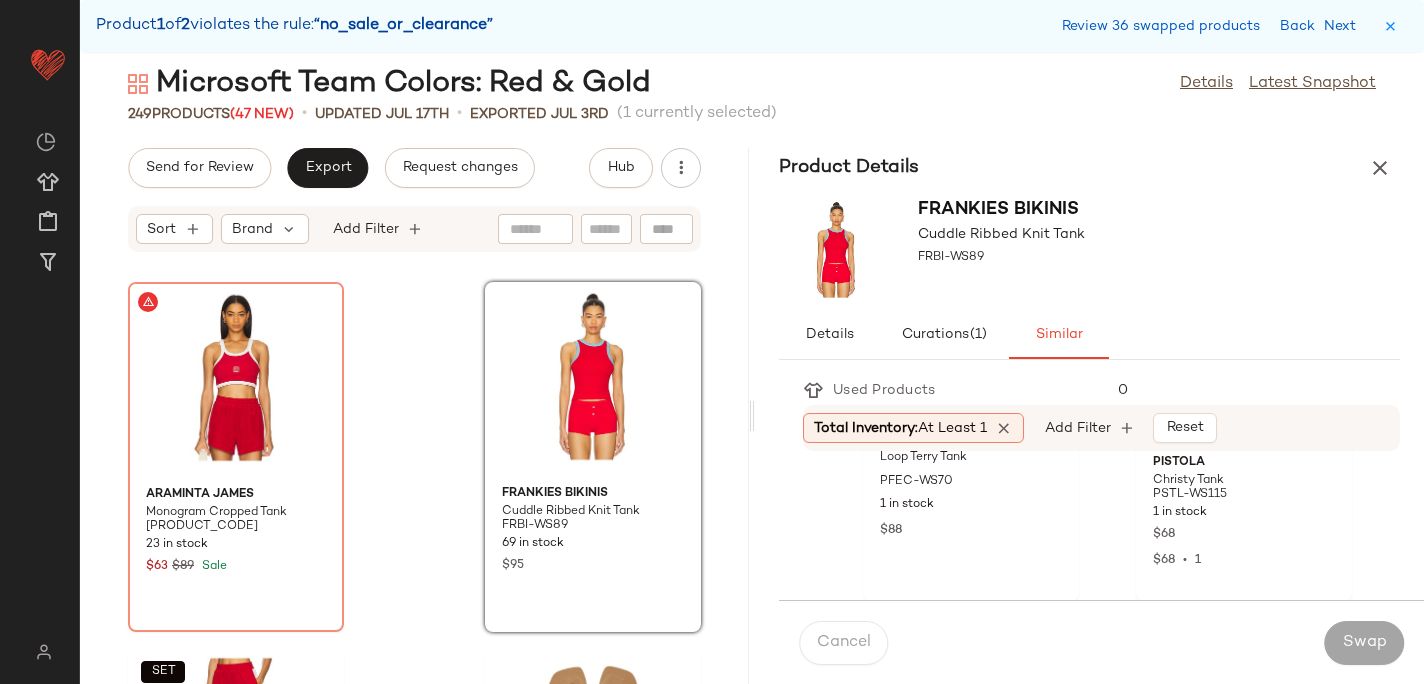 scroll, scrollTop: 1300, scrollLeft: 0, axis: vertical 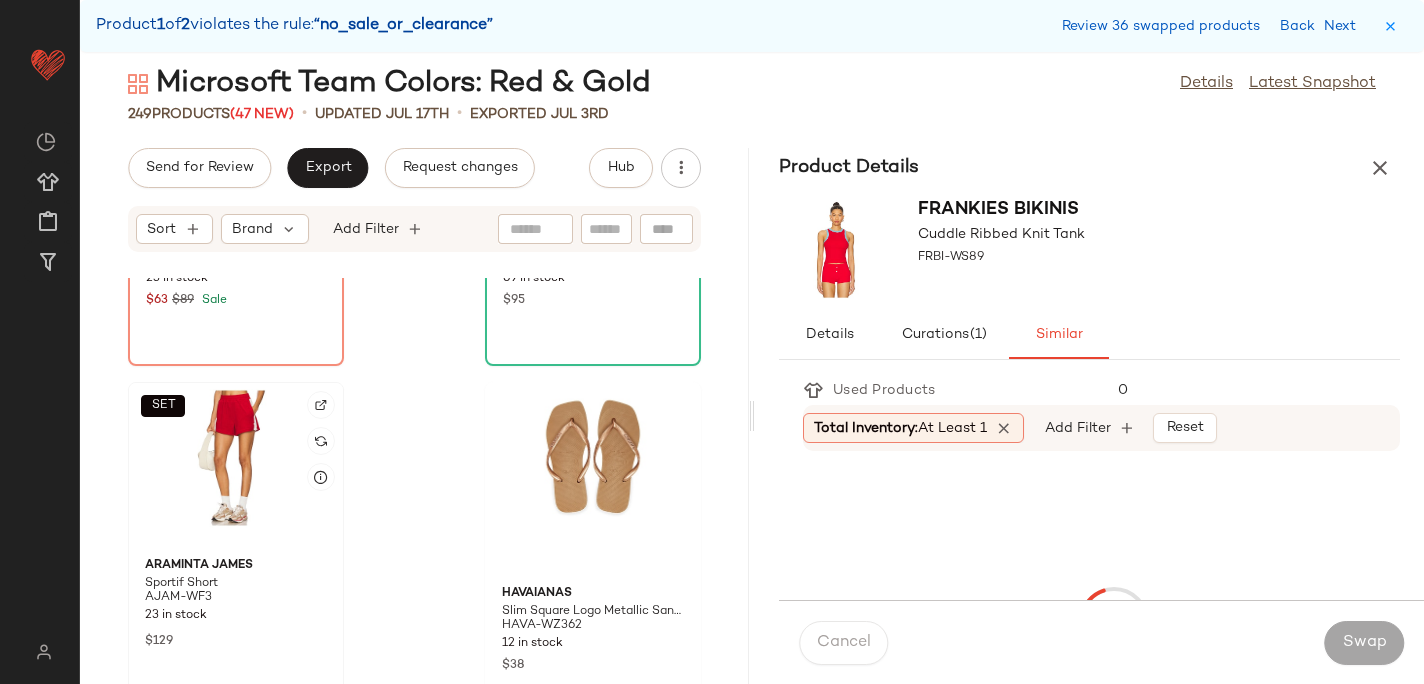 click on "SET" 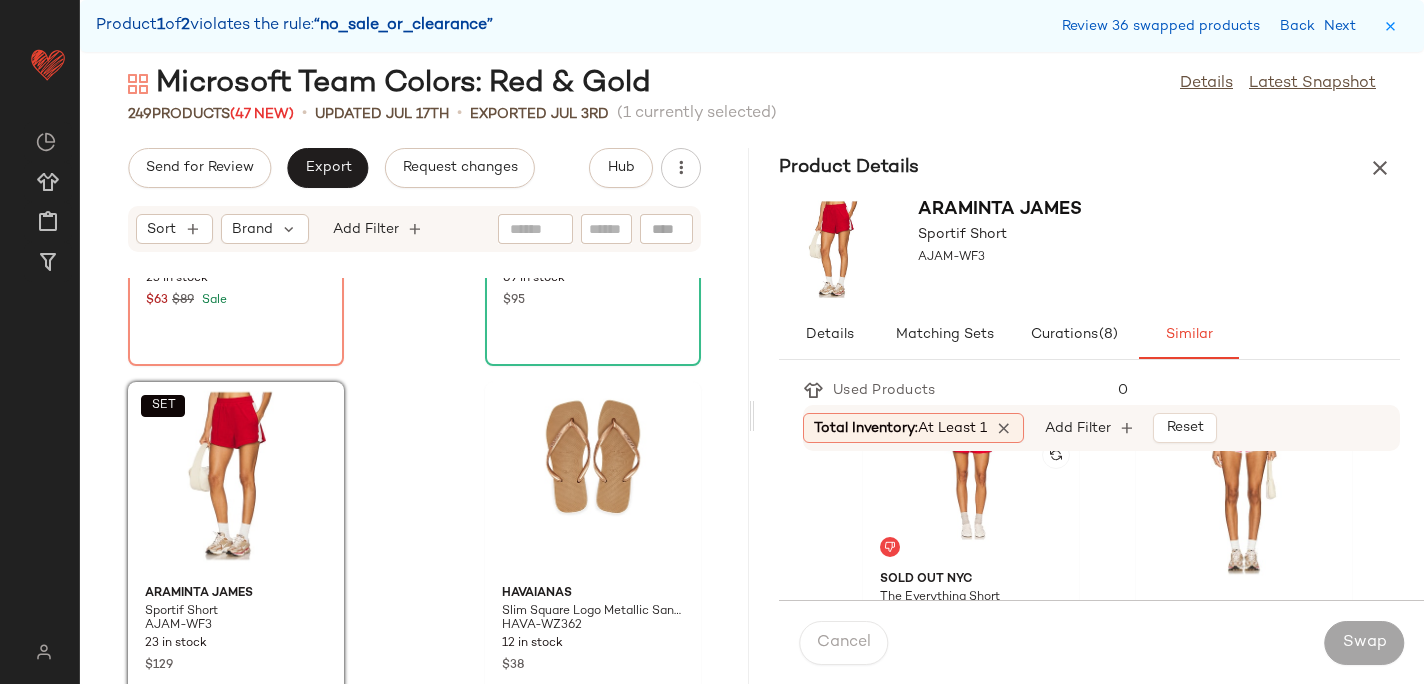 scroll, scrollTop: 57, scrollLeft: 0, axis: vertical 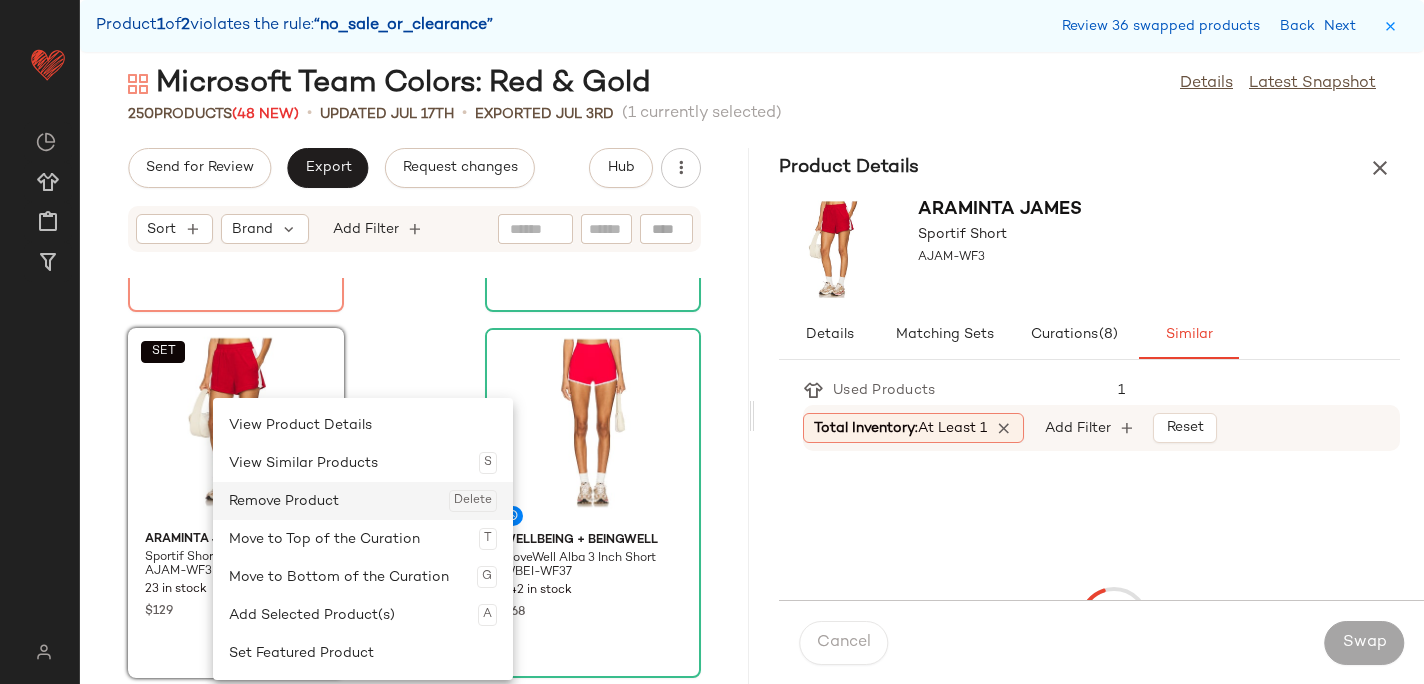 click on "Remove Product  Delete" 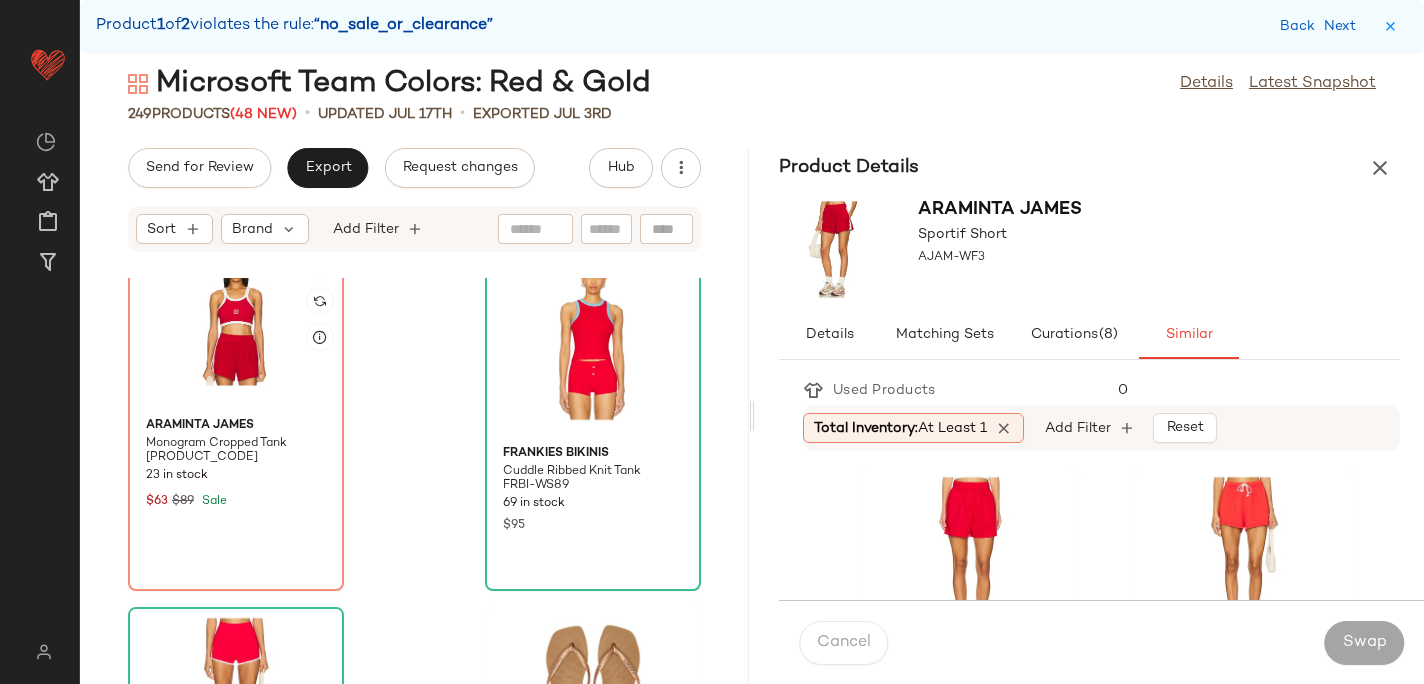 click 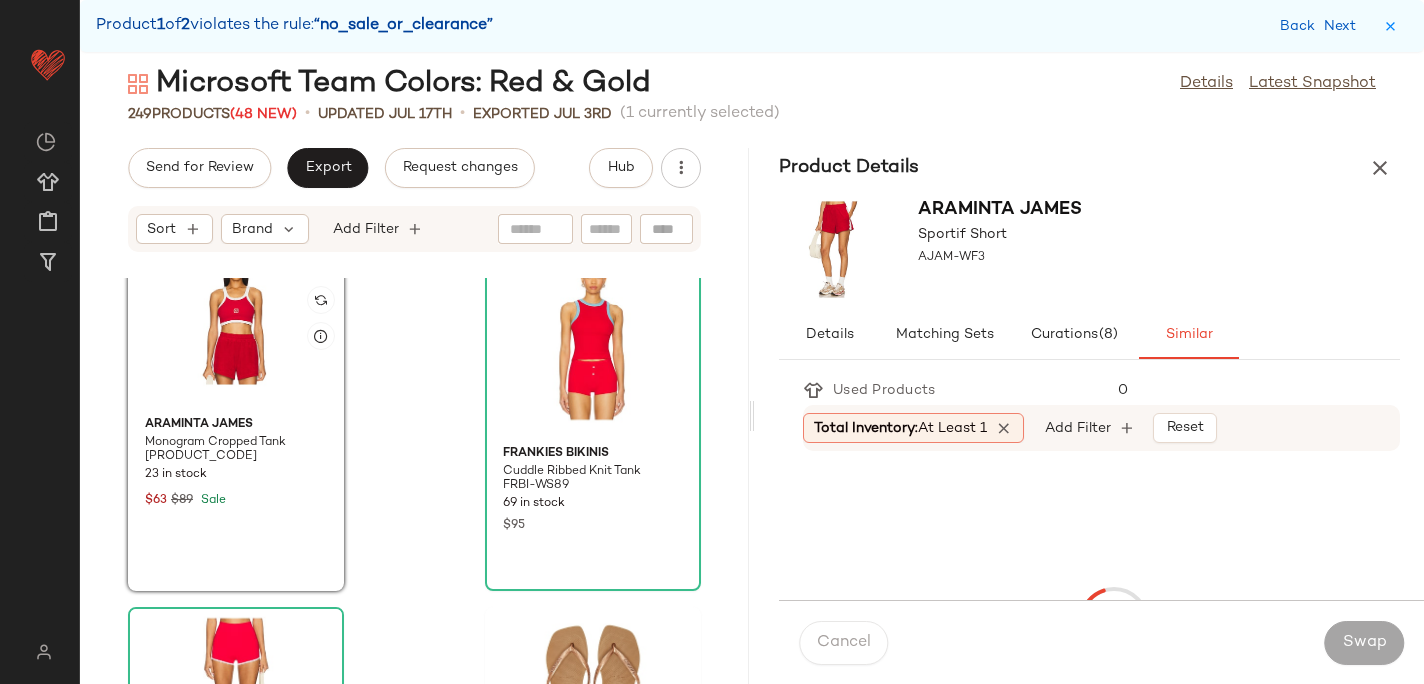 scroll, scrollTop: 40, scrollLeft: 0, axis: vertical 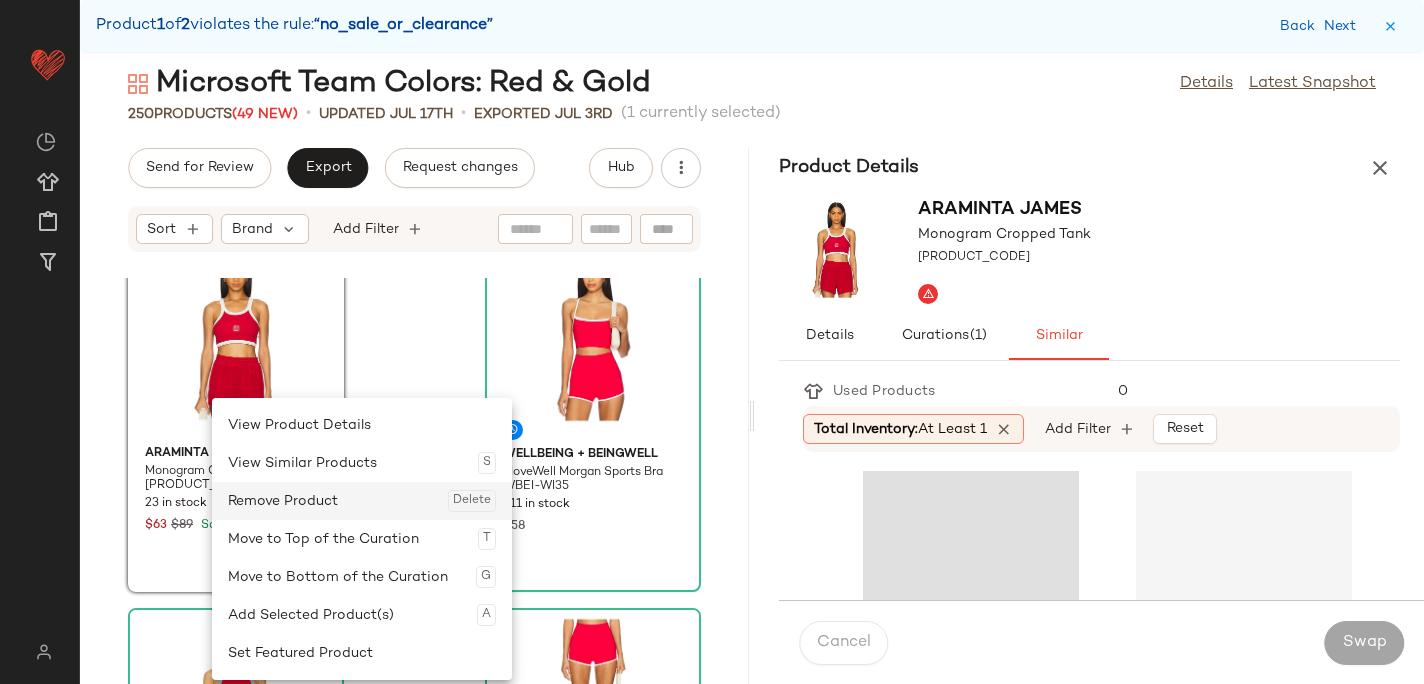 click on "Remove Product  Delete" 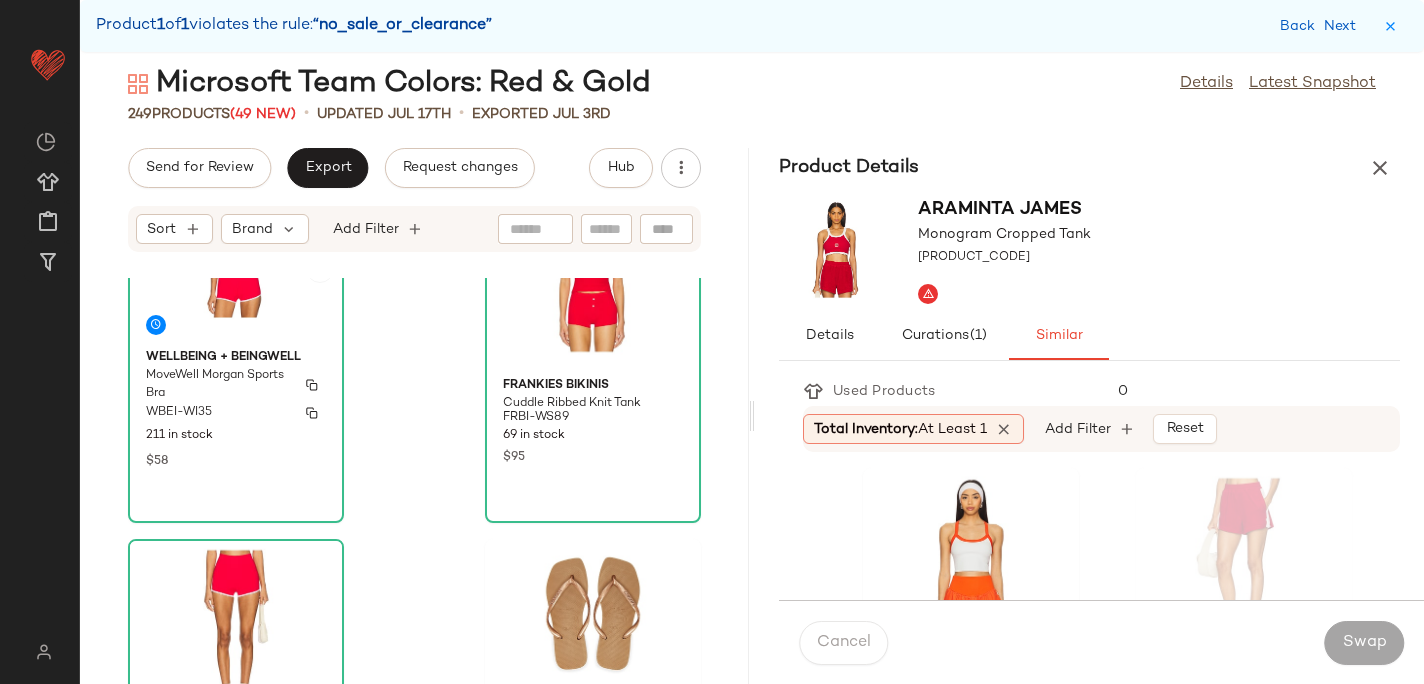 scroll, scrollTop: 114, scrollLeft: 0, axis: vertical 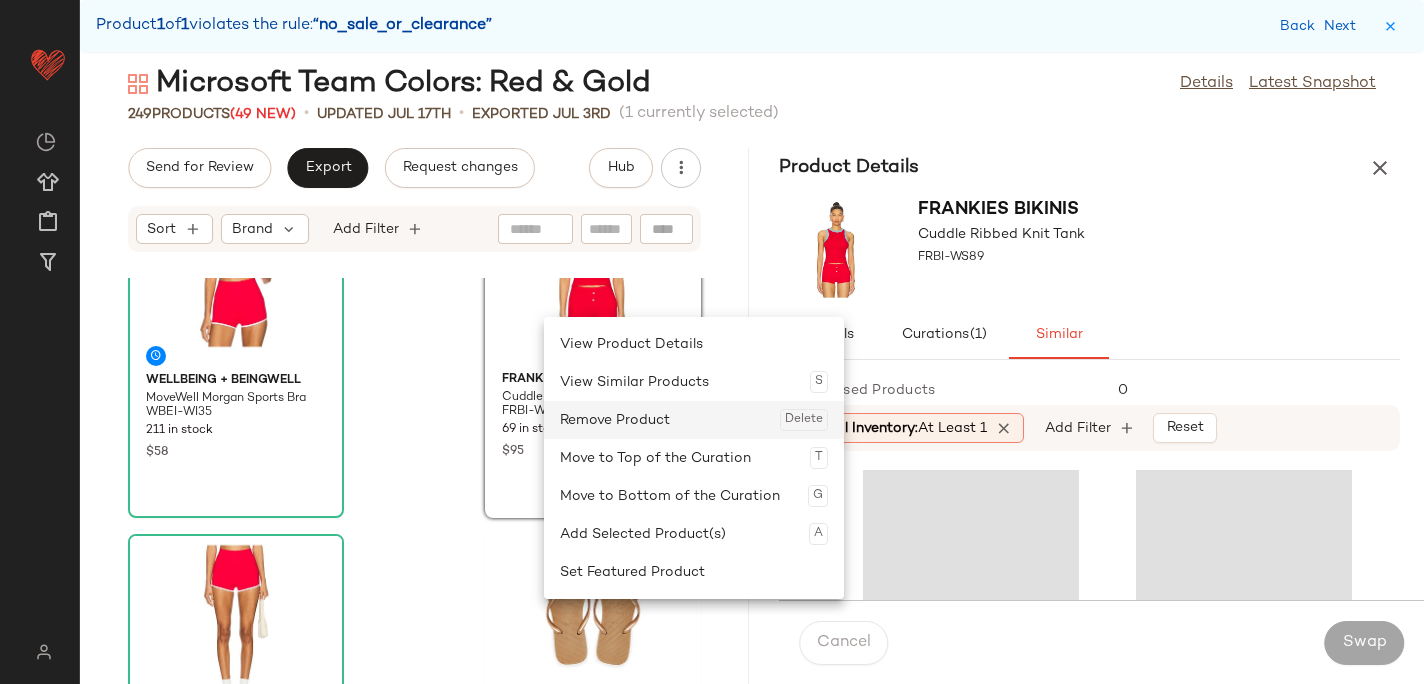 click on "Remove Product  Delete" 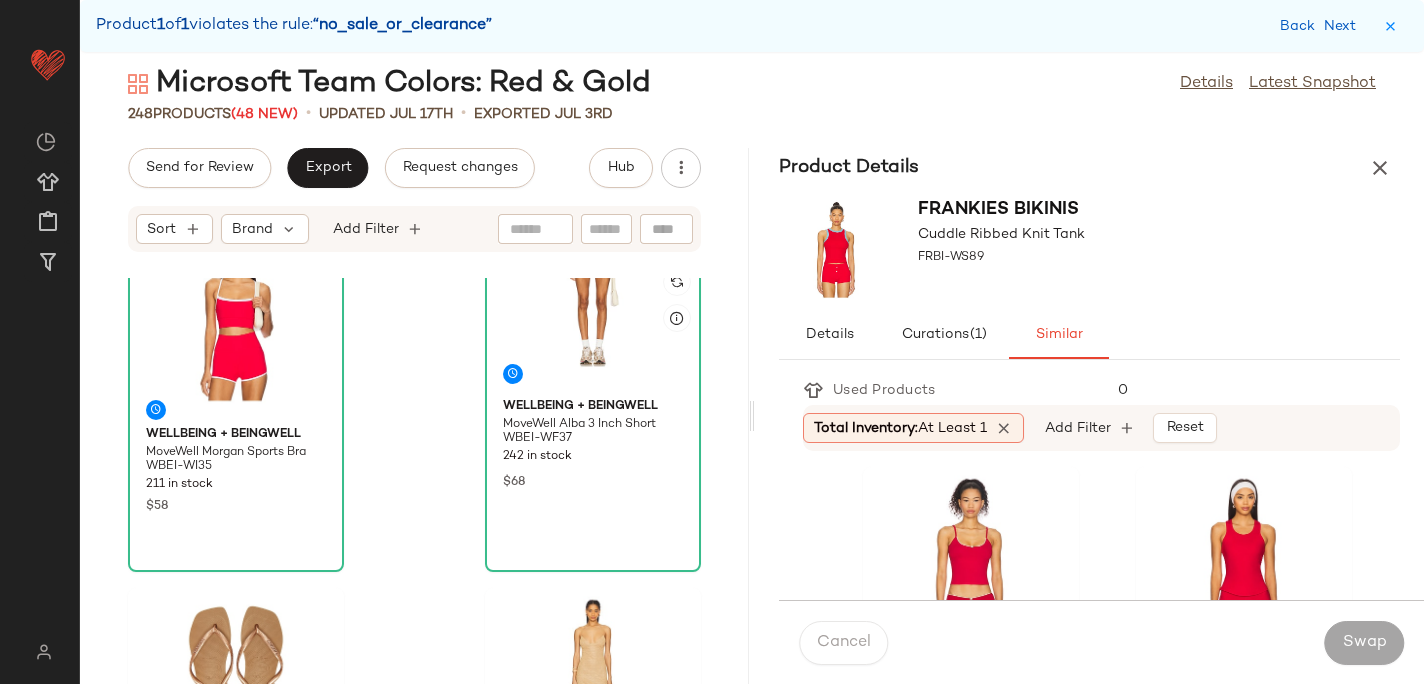 scroll, scrollTop: 0, scrollLeft: 0, axis: both 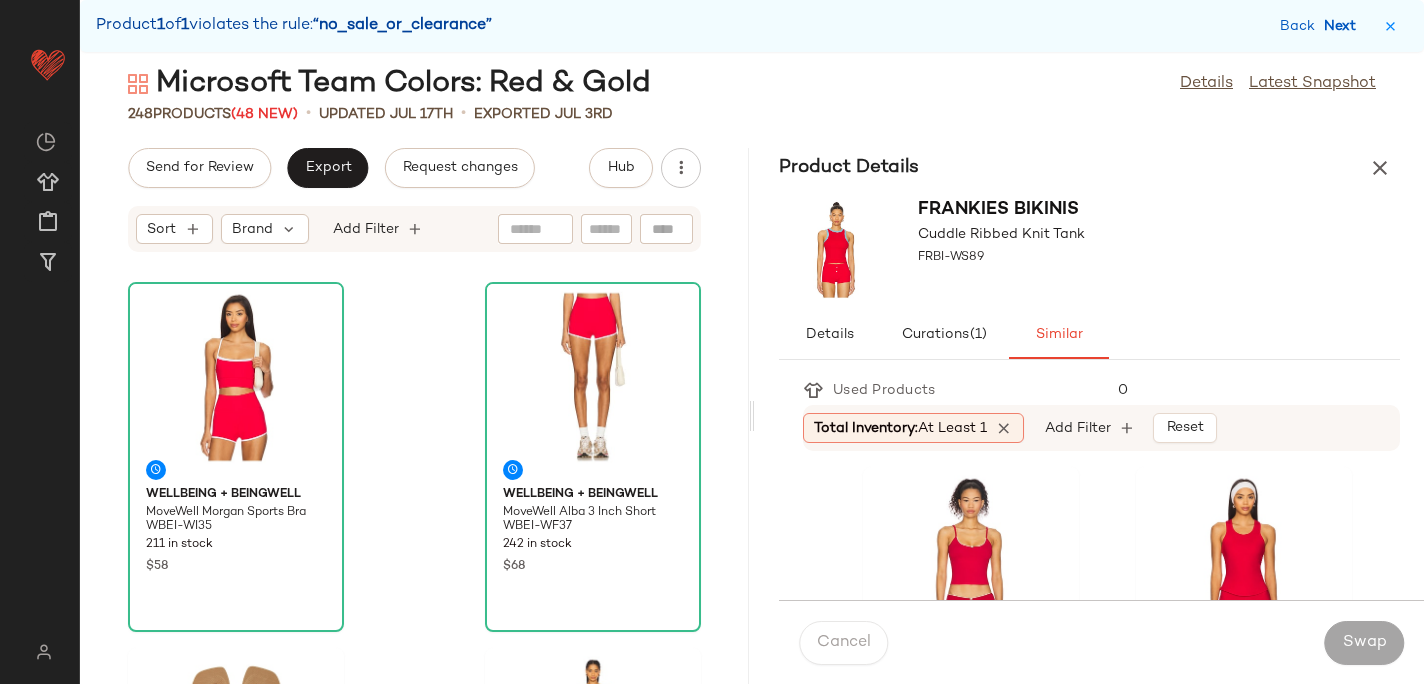 click on "Next" at bounding box center (1344, 26) 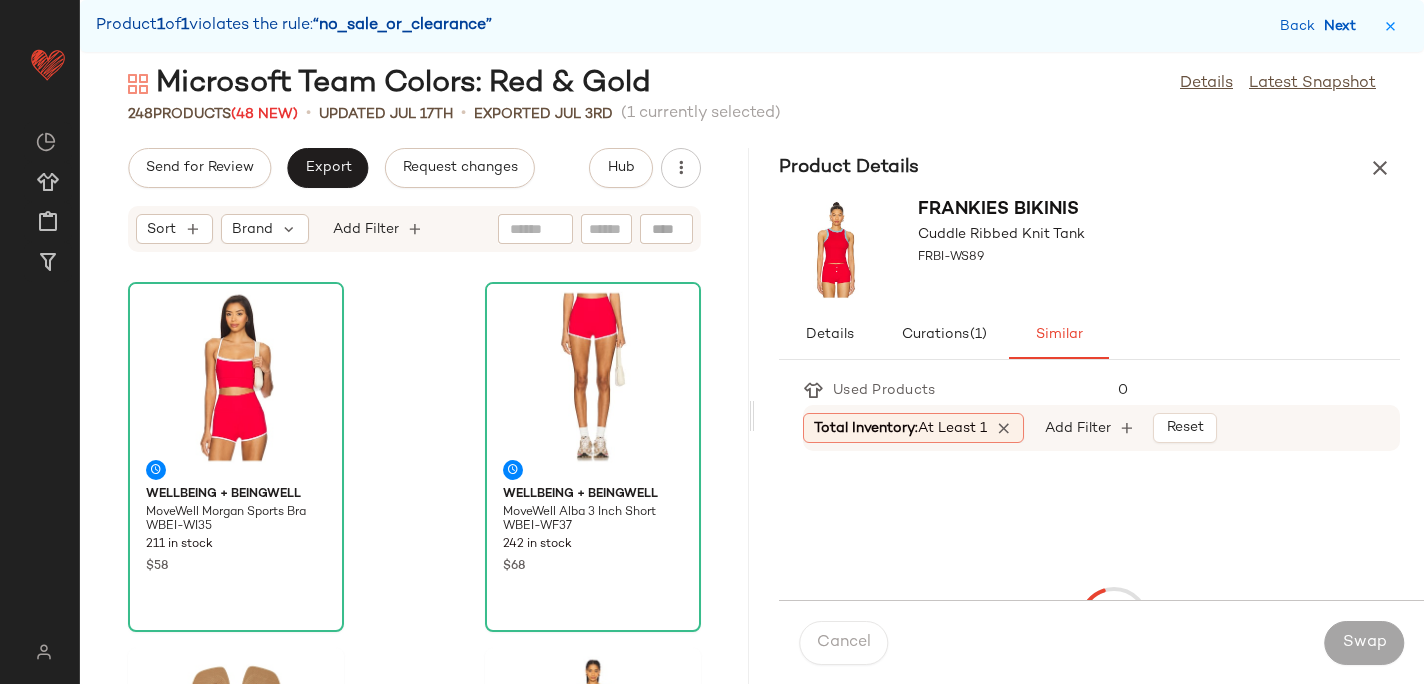 scroll, scrollTop: 6954, scrollLeft: 0, axis: vertical 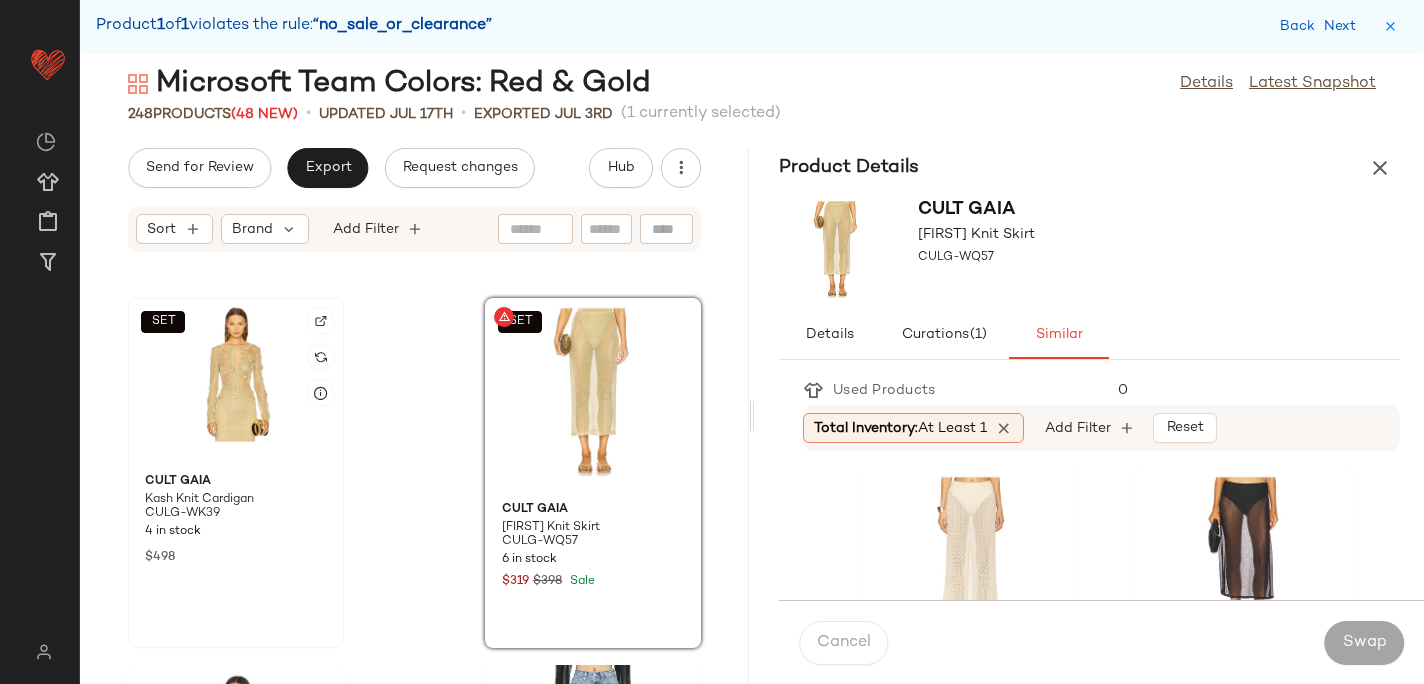 click on "SET" 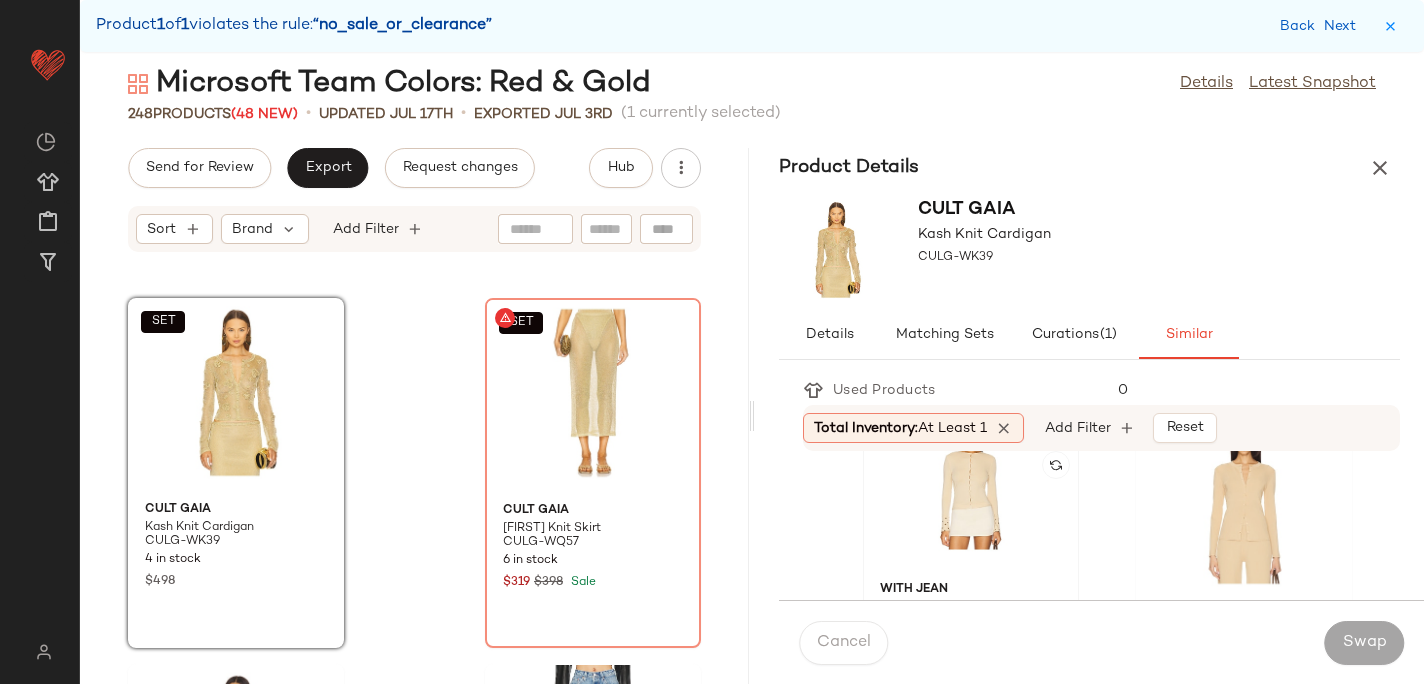 scroll, scrollTop: 35, scrollLeft: 0, axis: vertical 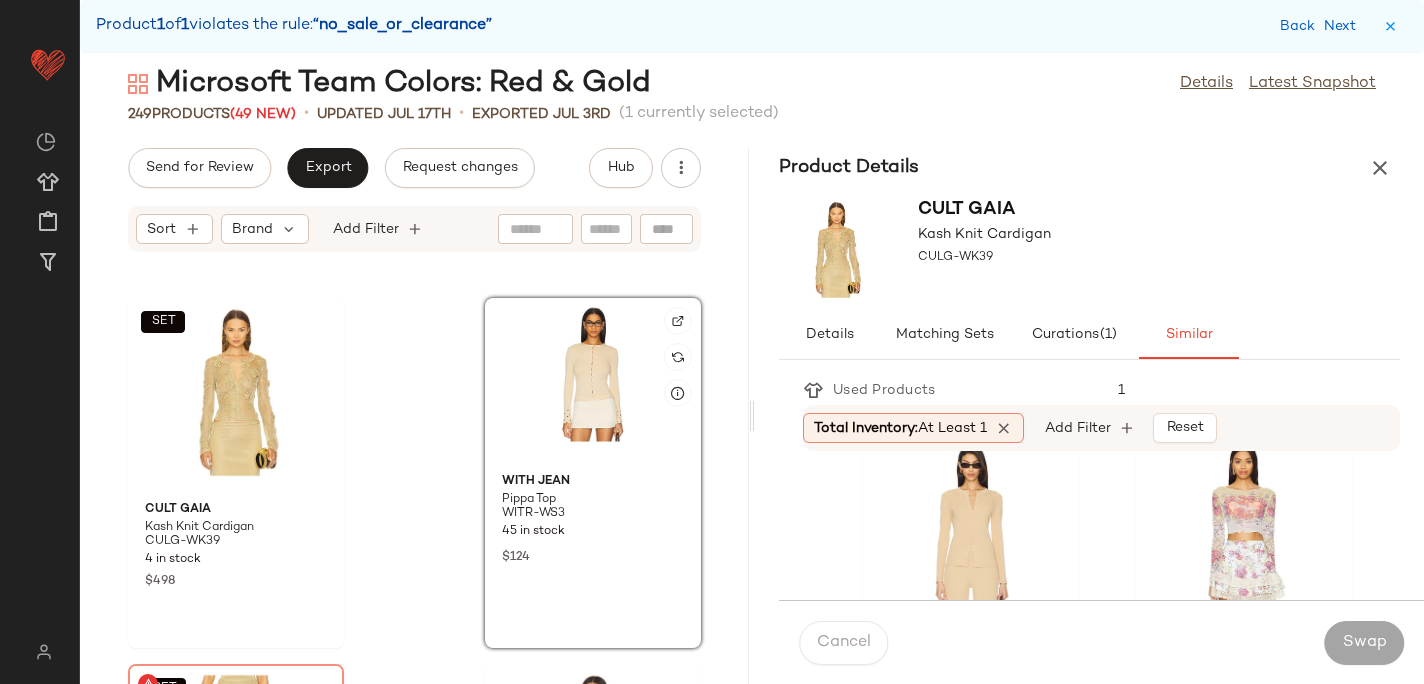 click 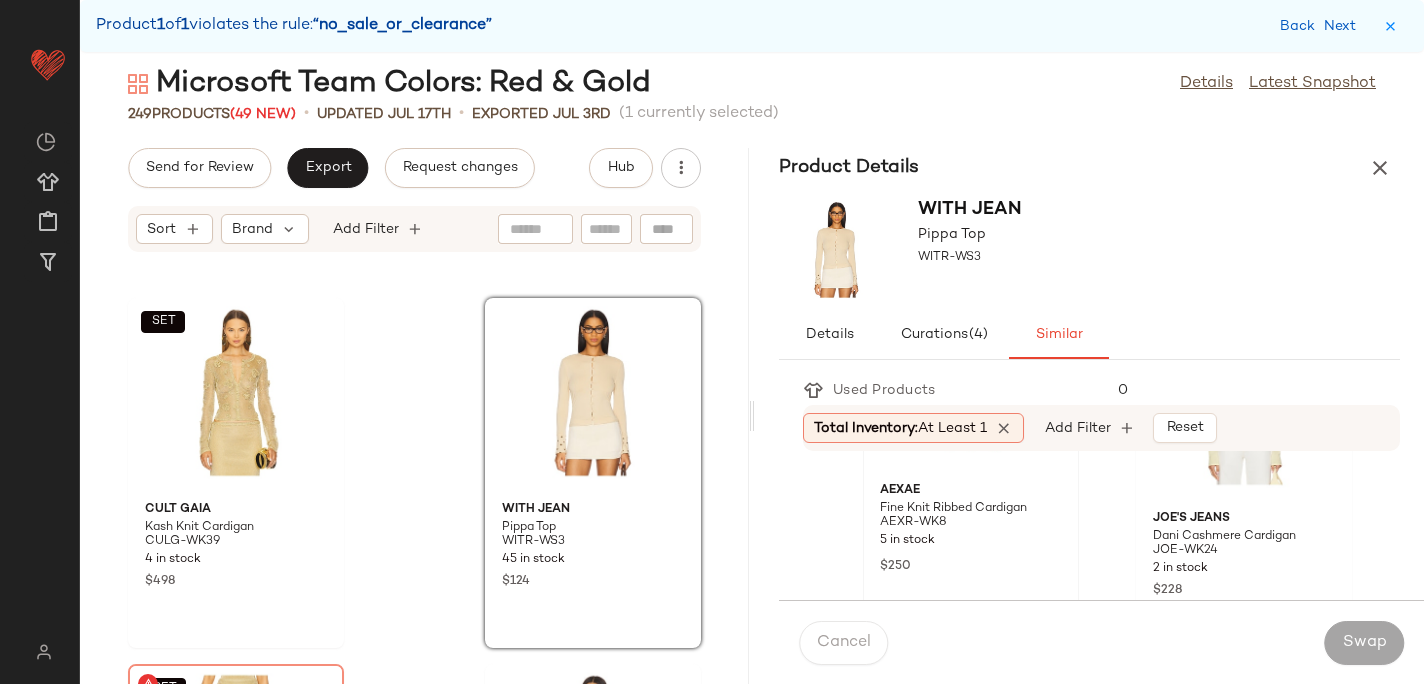 scroll, scrollTop: 167, scrollLeft: 0, axis: vertical 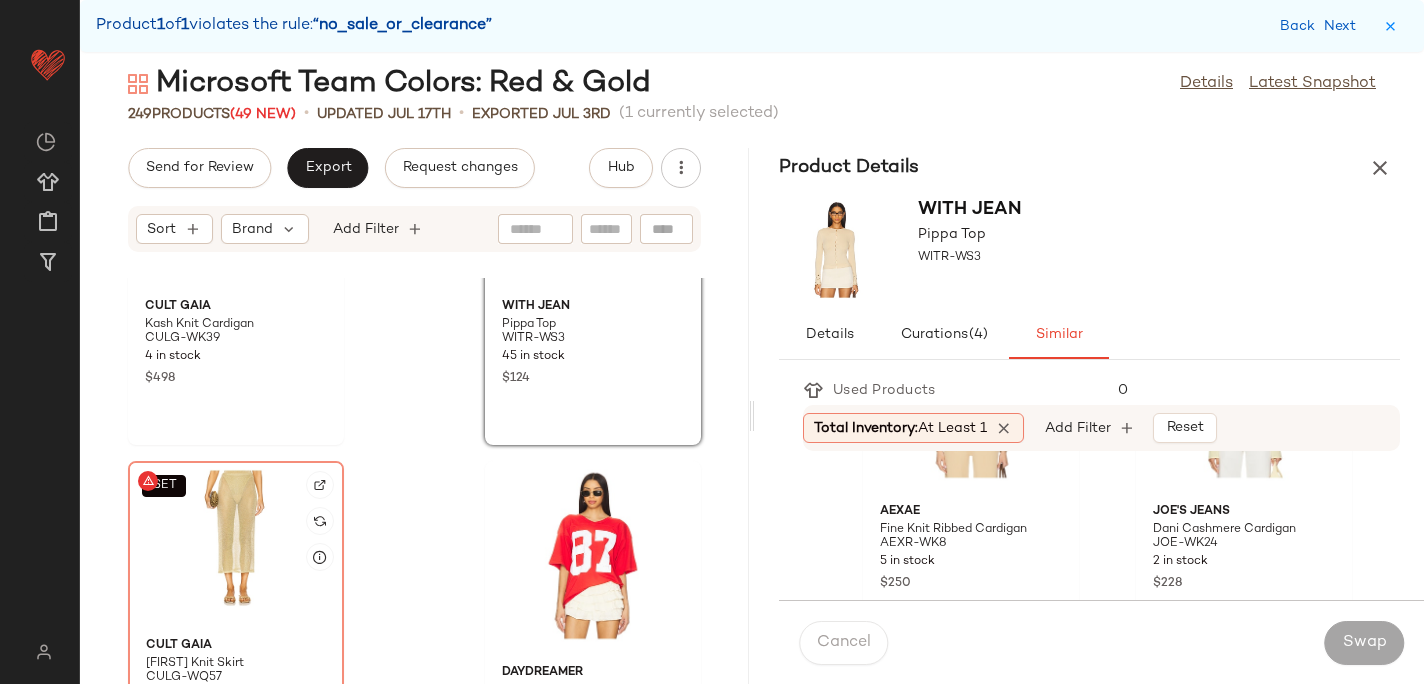 click on "SET" 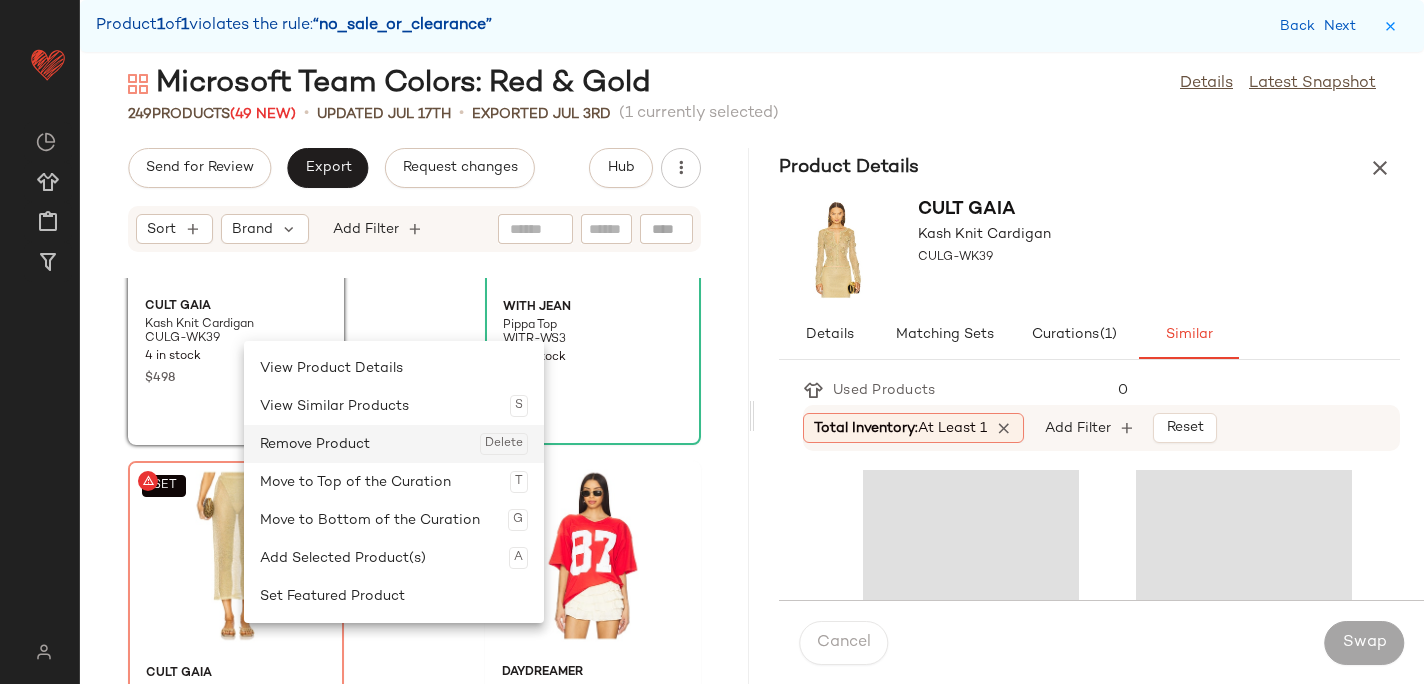 click on "Remove Product  Delete" 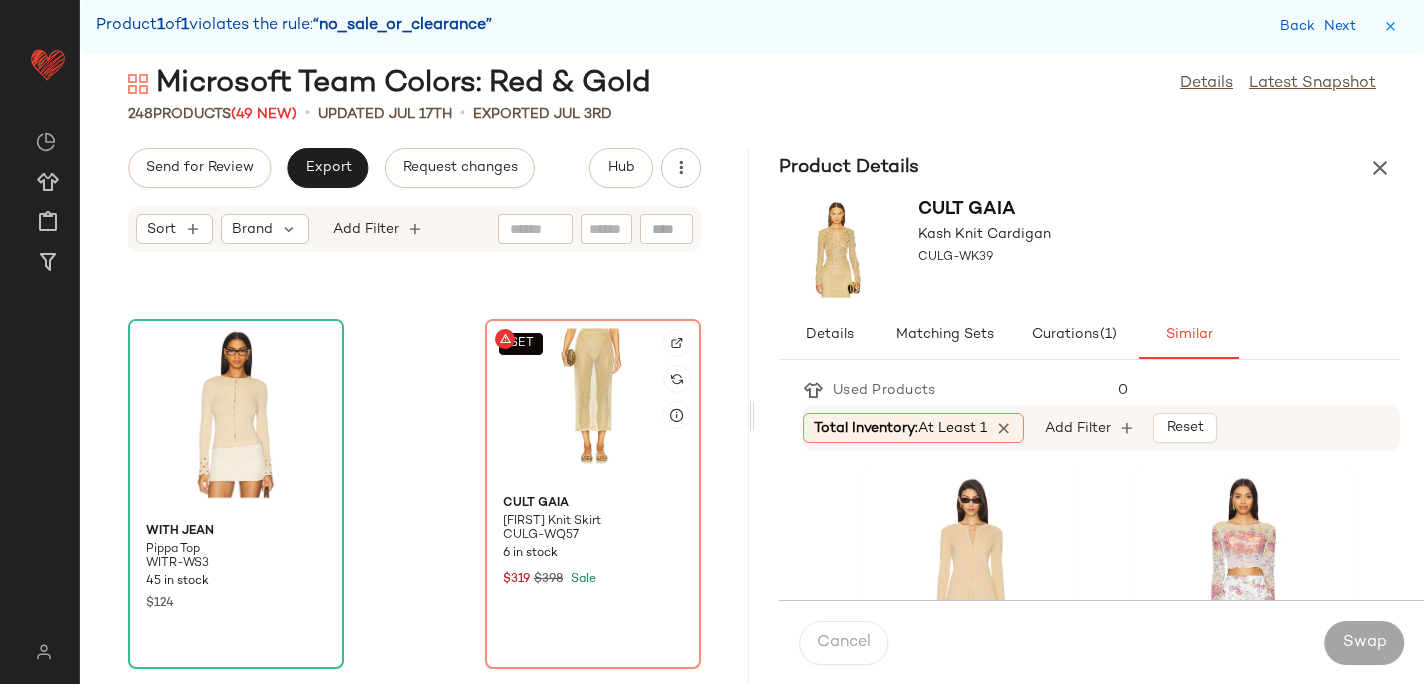 scroll, scrollTop: 6931, scrollLeft: 0, axis: vertical 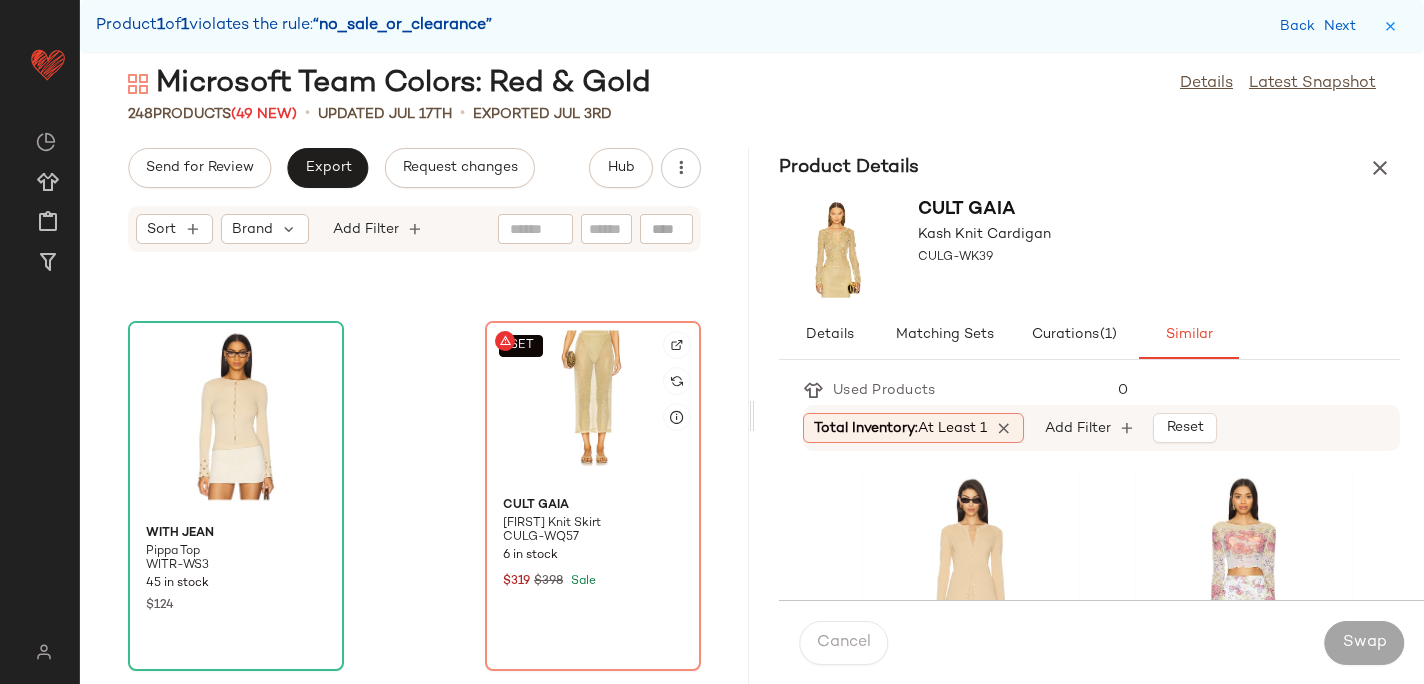 click on "SET" 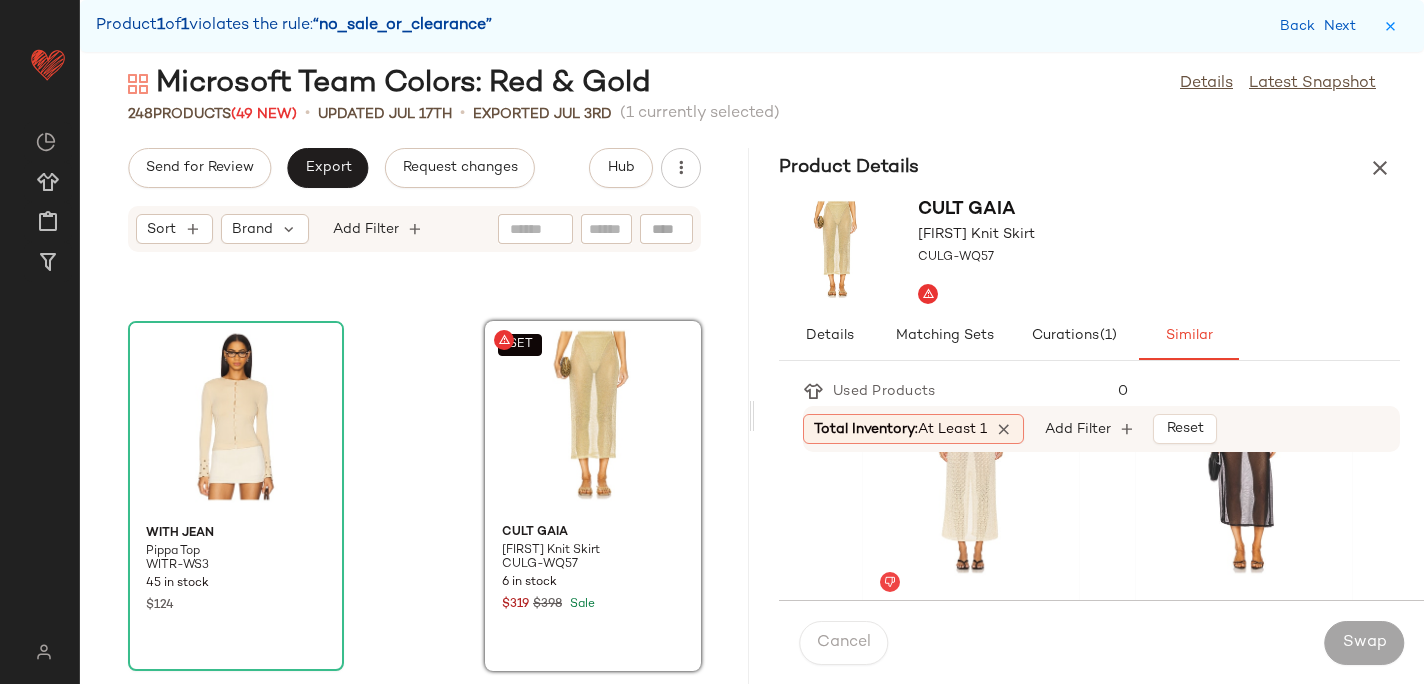 scroll, scrollTop: 70, scrollLeft: 0, axis: vertical 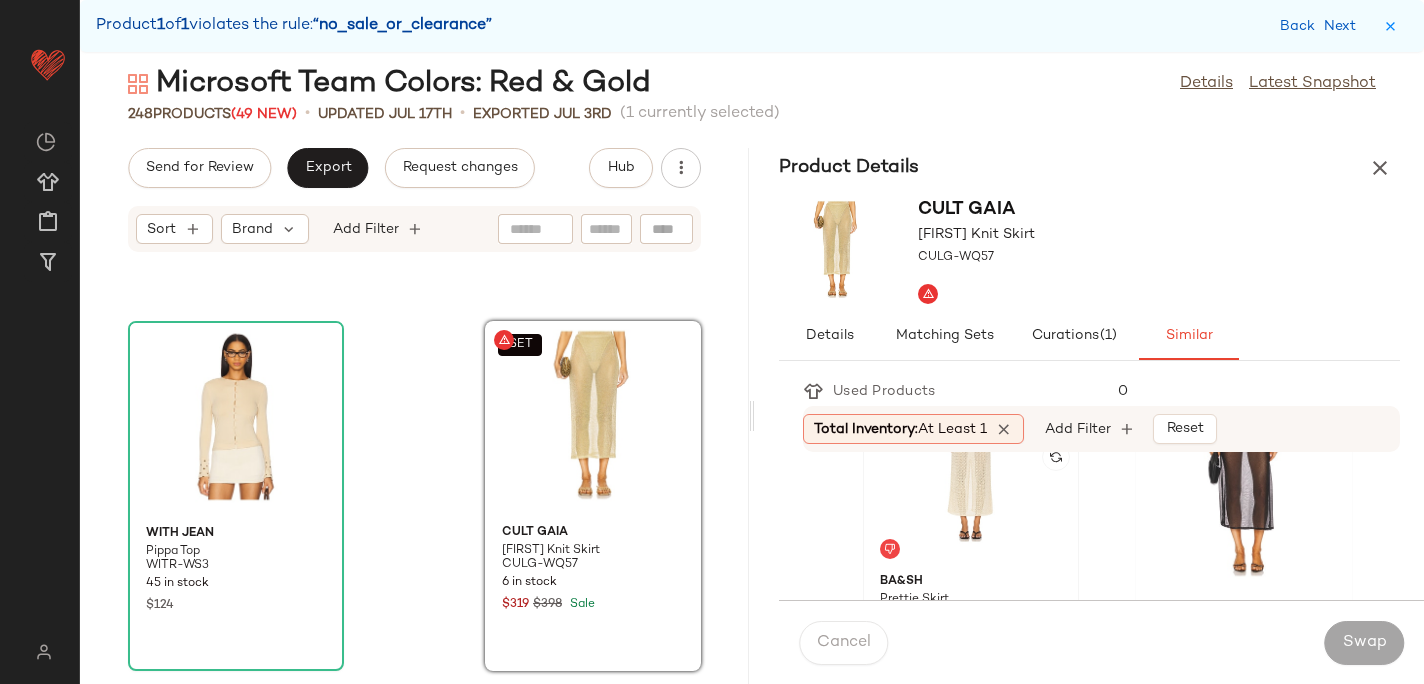 click 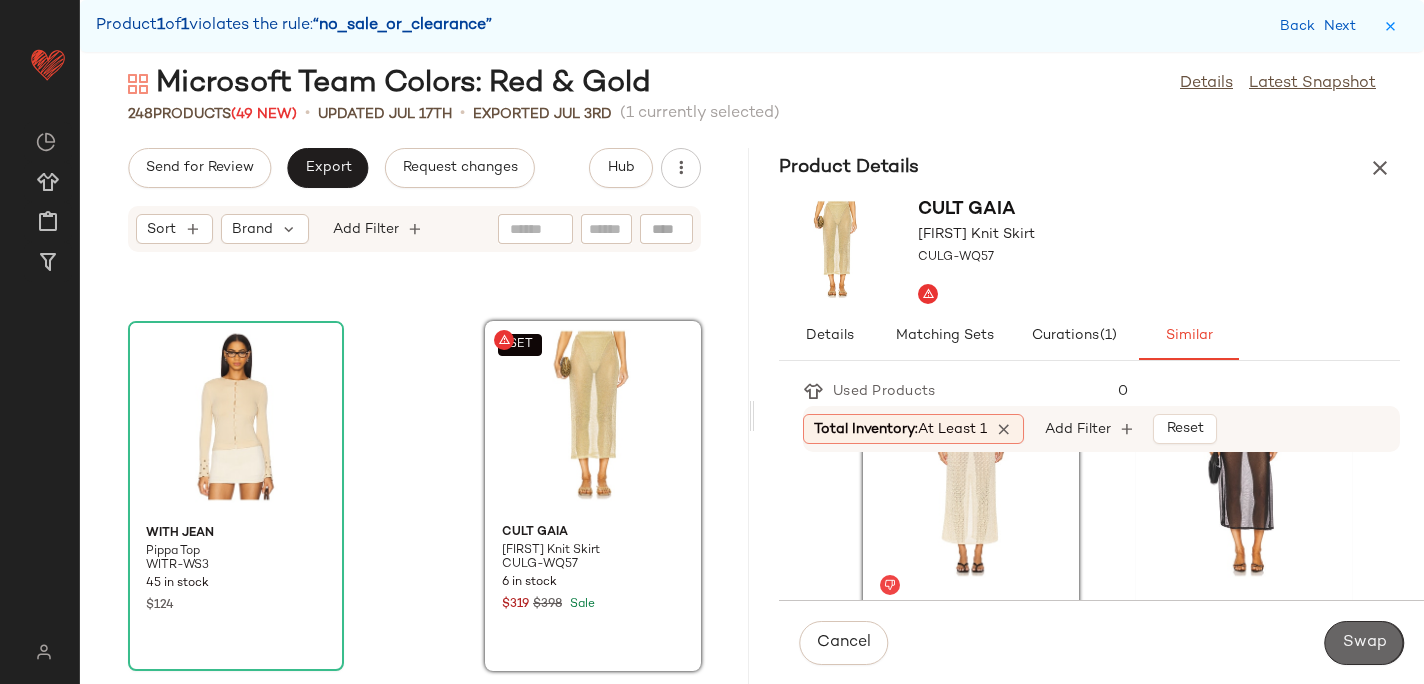 click on "Swap" 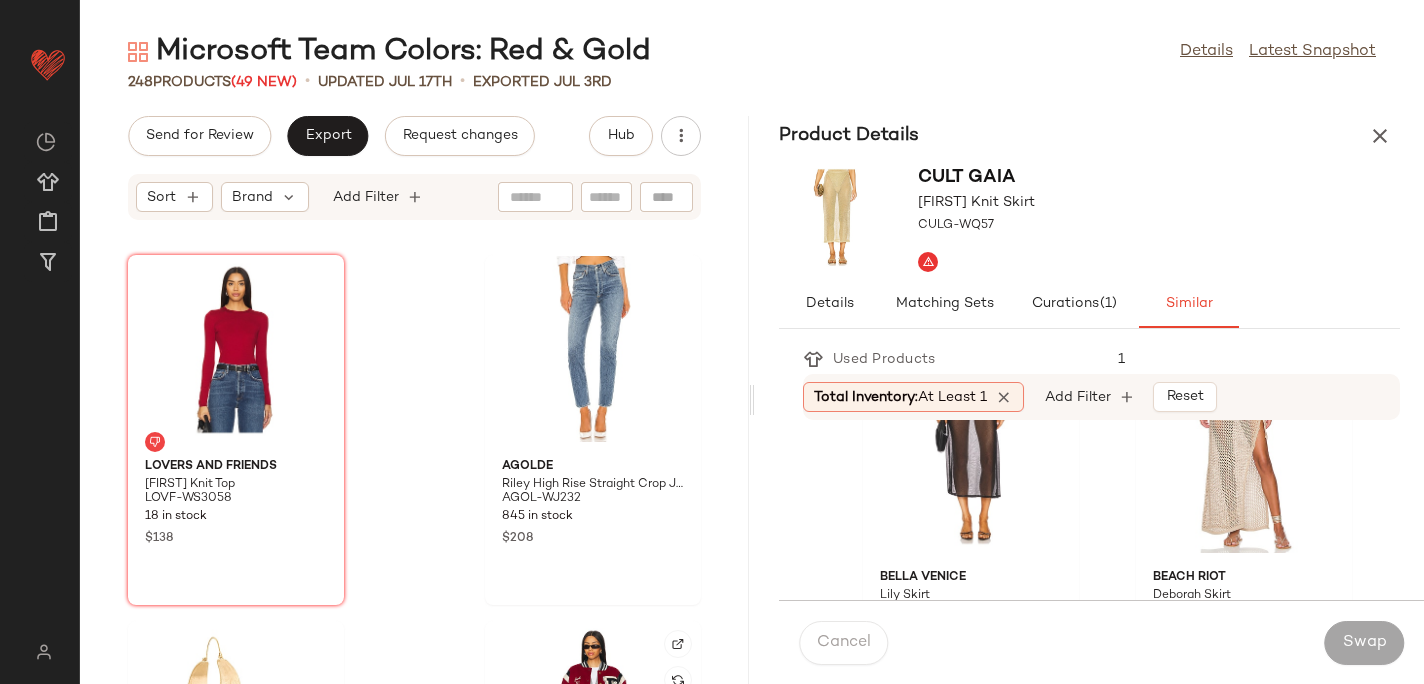 scroll, scrollTop: 5730, scrollLeft: 0, axis: vertical 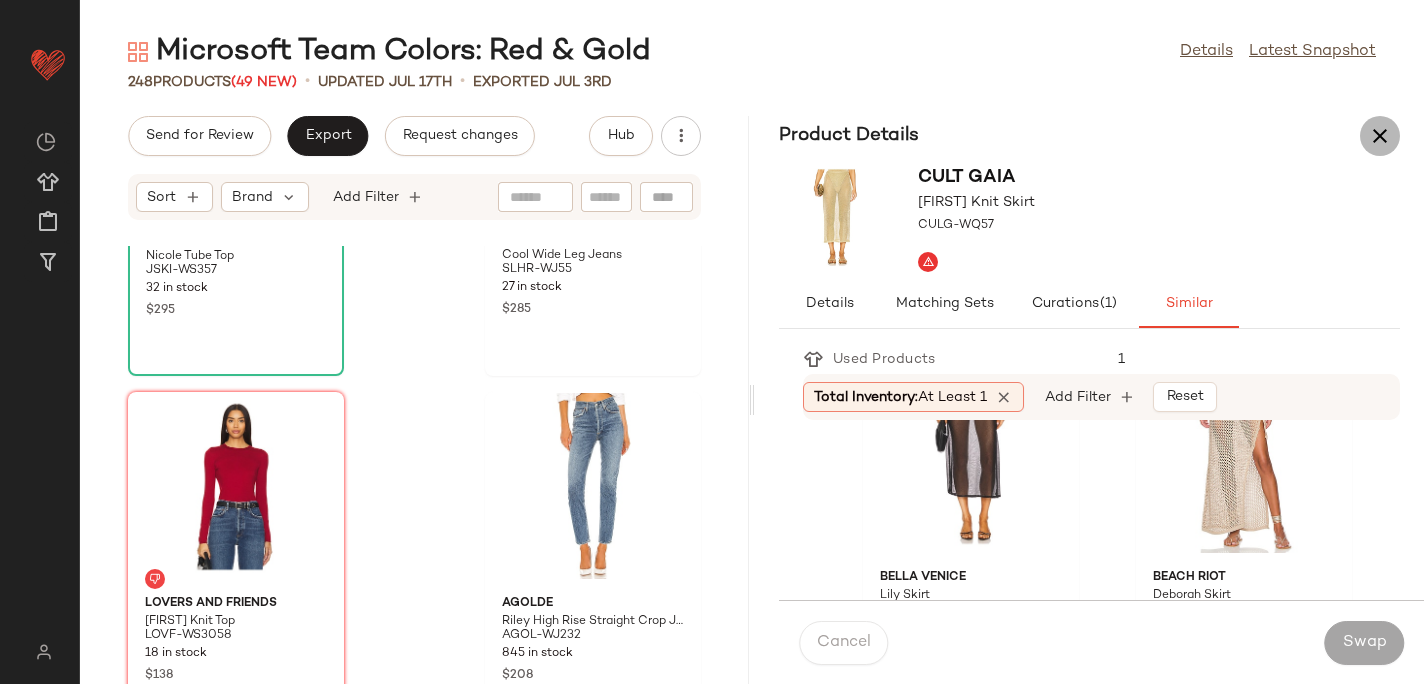 click at bounding box center [1380, 136] 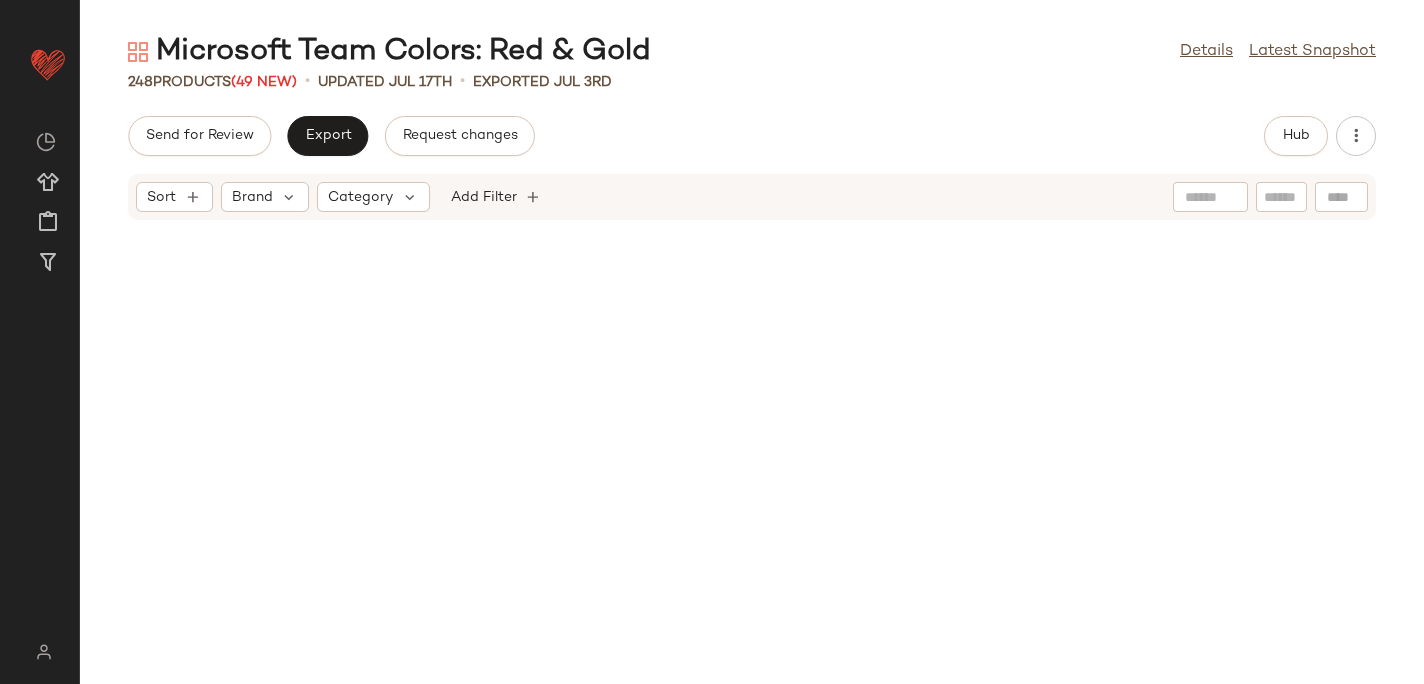 scroll, scrollTop: 5364, scrollLeft: 0, axis: vertical 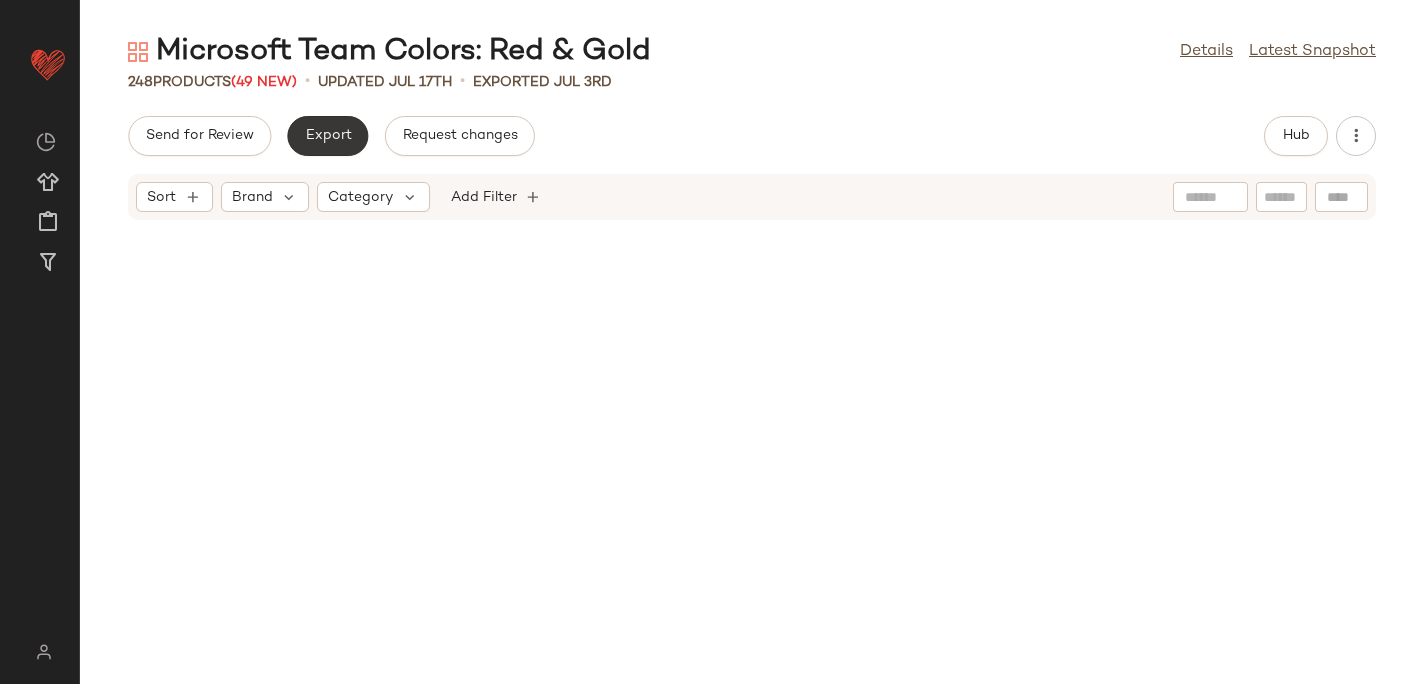 click on "Export" 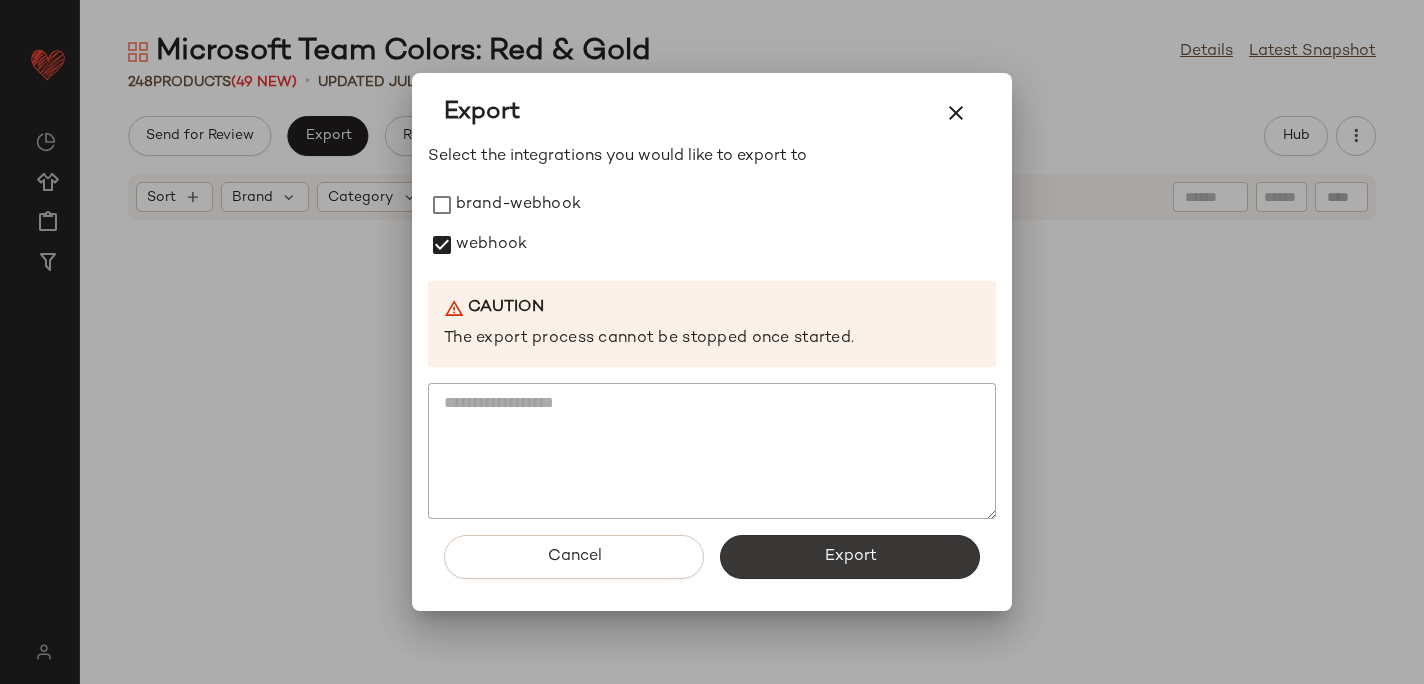 click on "Export" at bounding box center [850, 557] 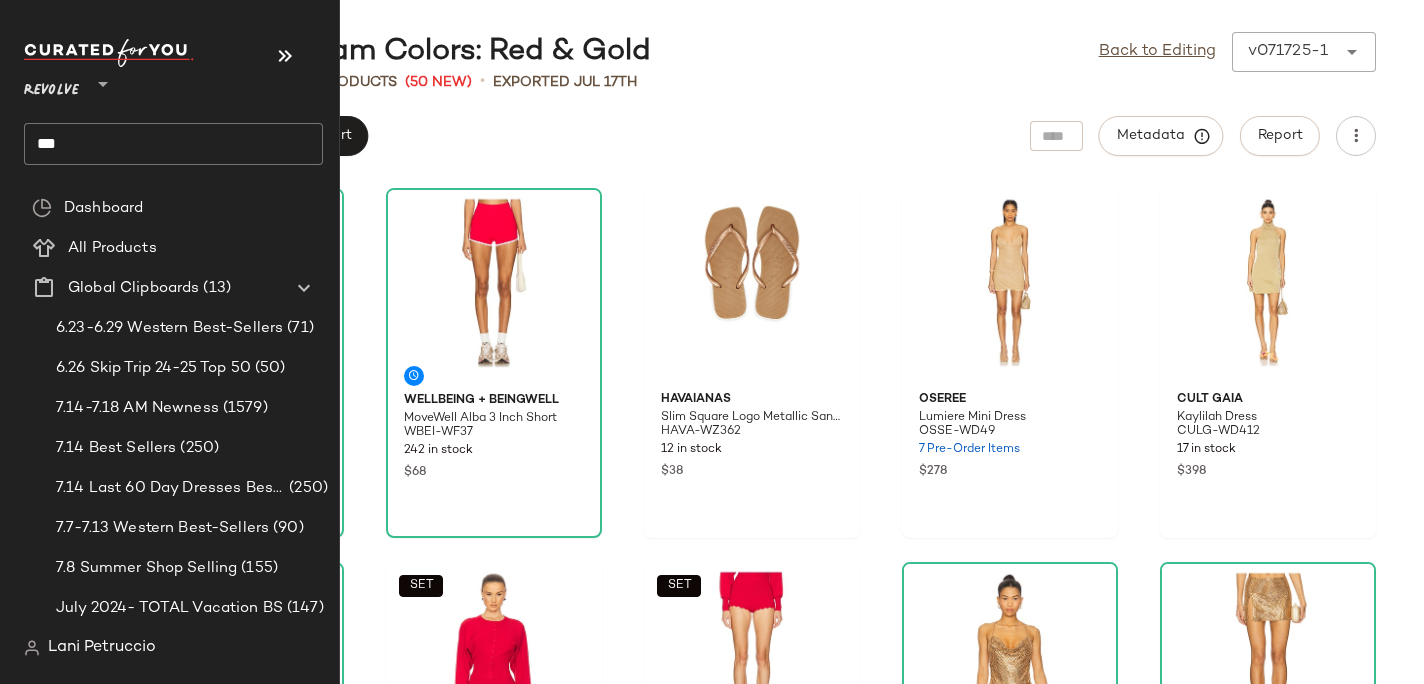 click on "Revolve" at bounding box center (51, 86) 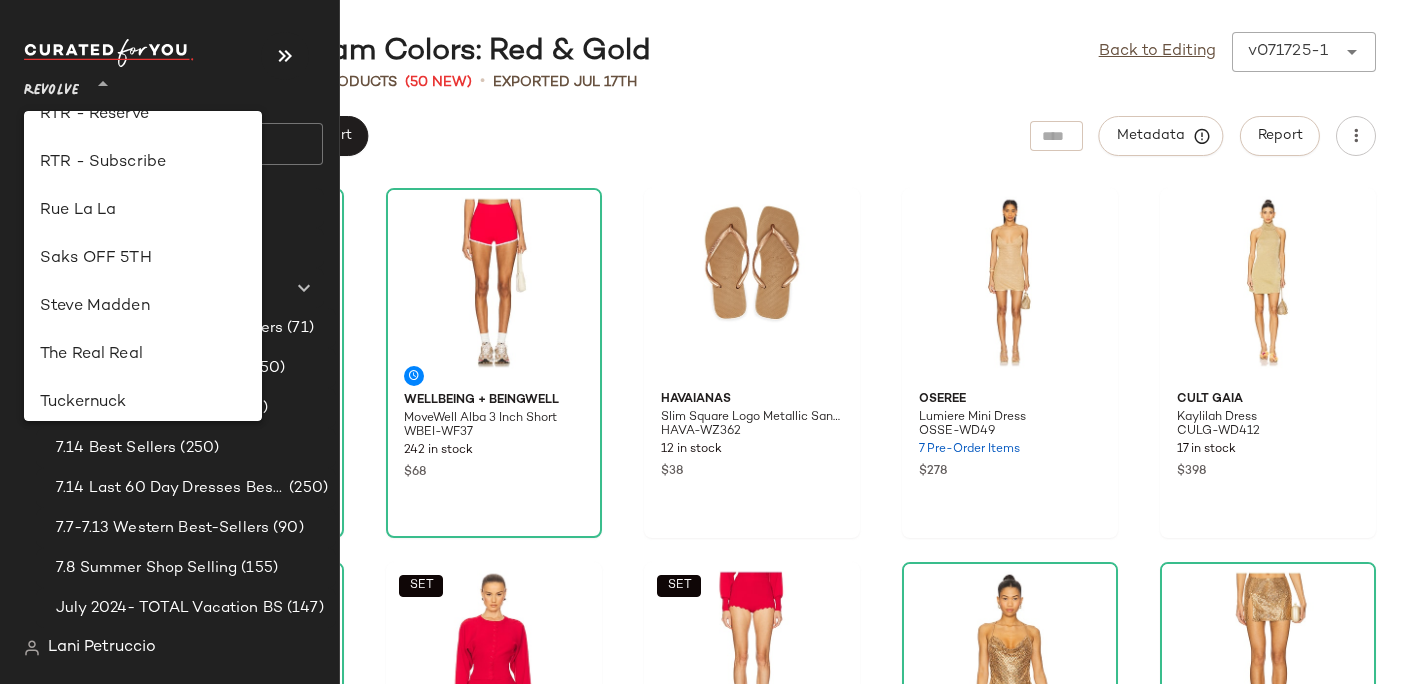 scroll, scrollTop: 1107, scrollLeft: 0, axis: vertical 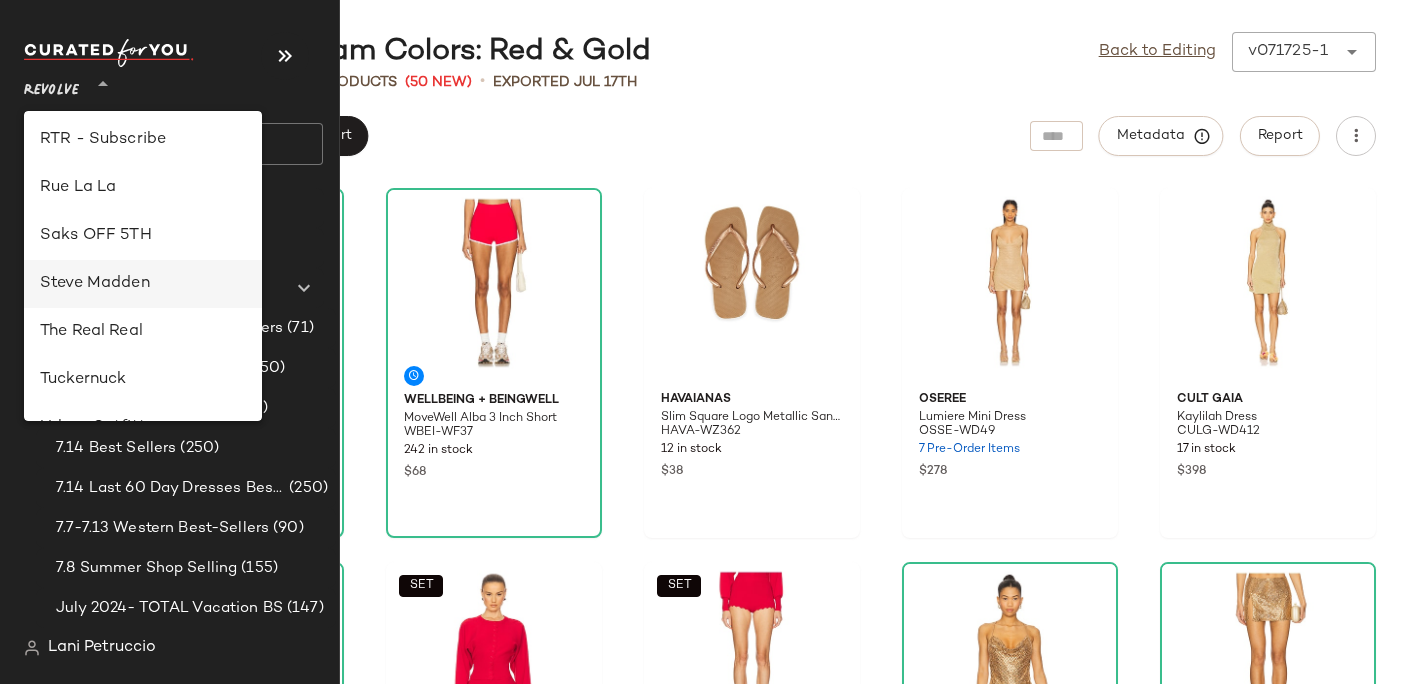 click on "Steve Madden" at bounding box center (143, 284) 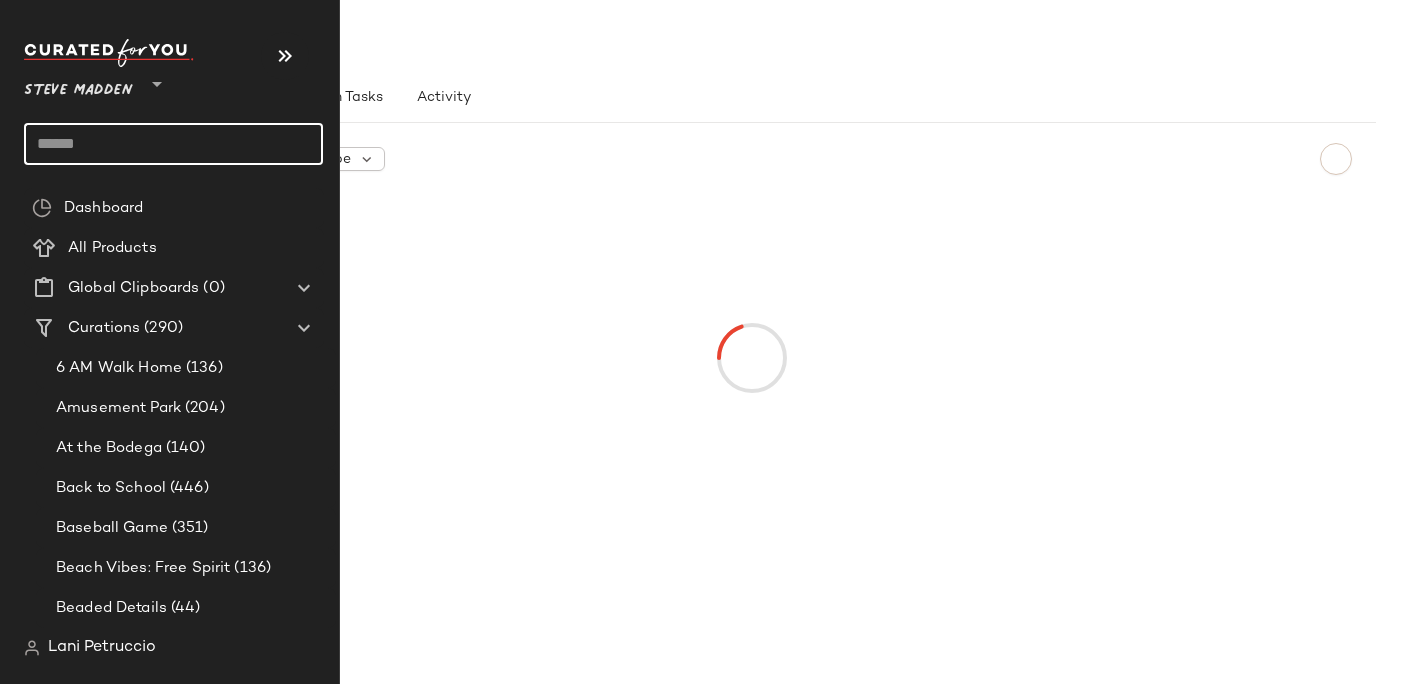 click 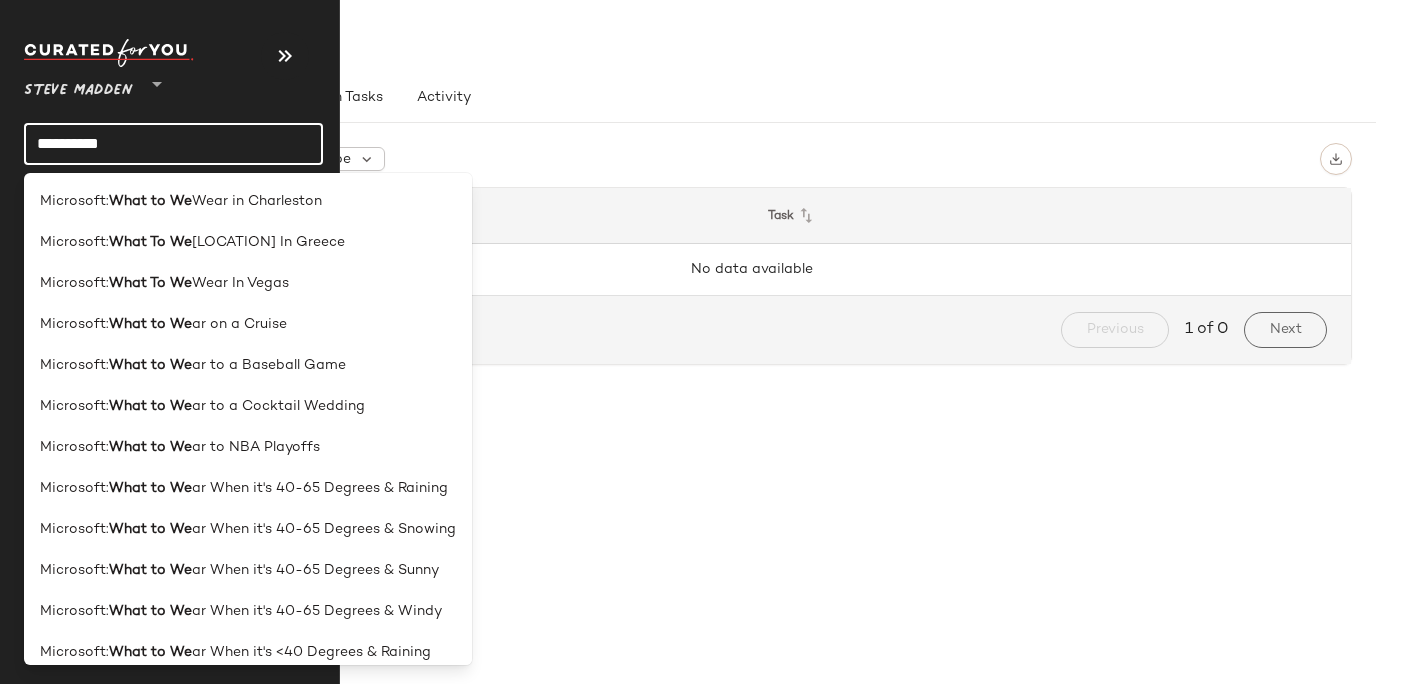 type on "**********" 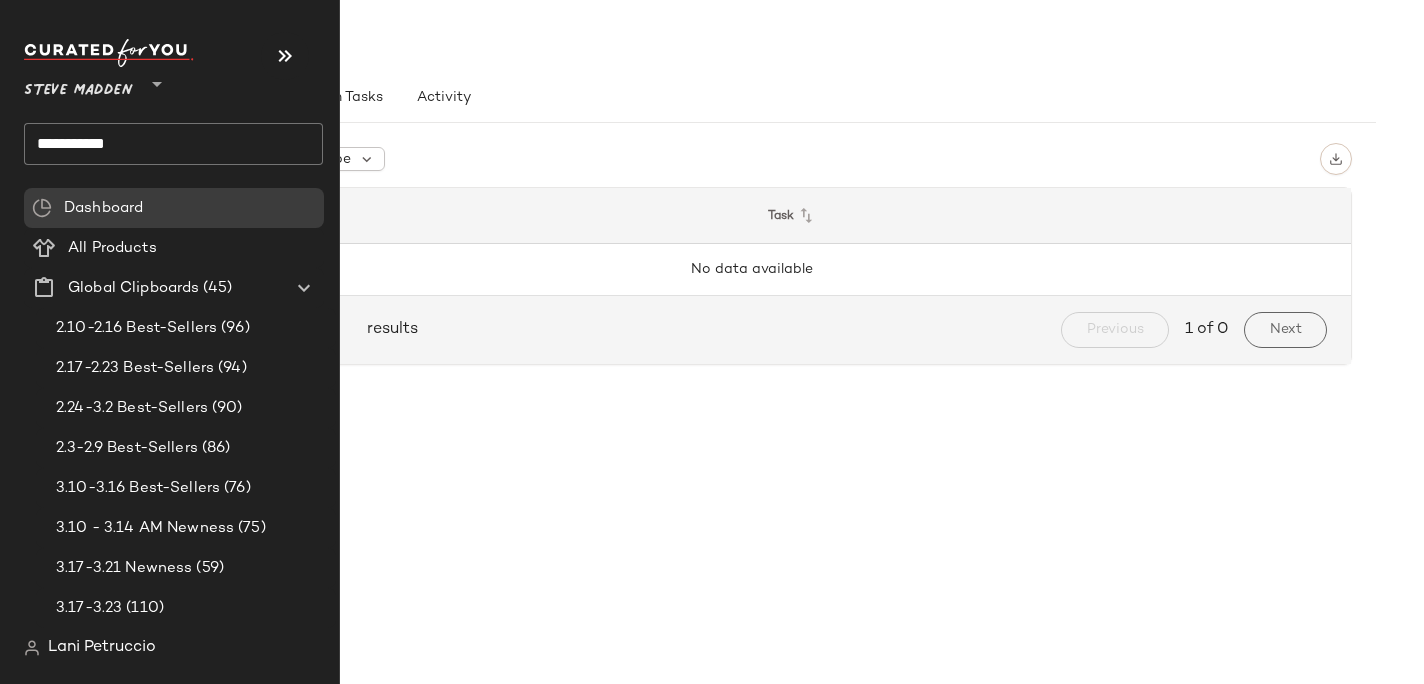 click on "**********" 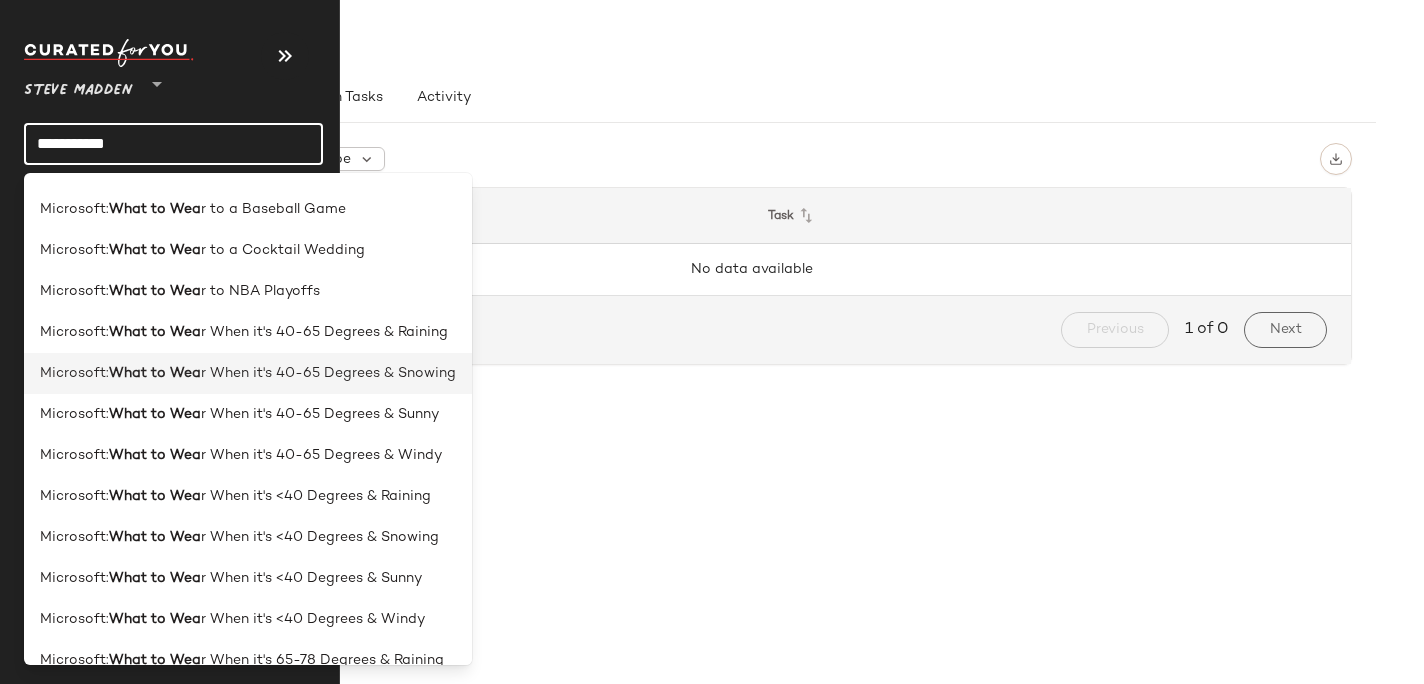 scroll, scrollTop: 160, scrollLeft: 0, axis: vertical 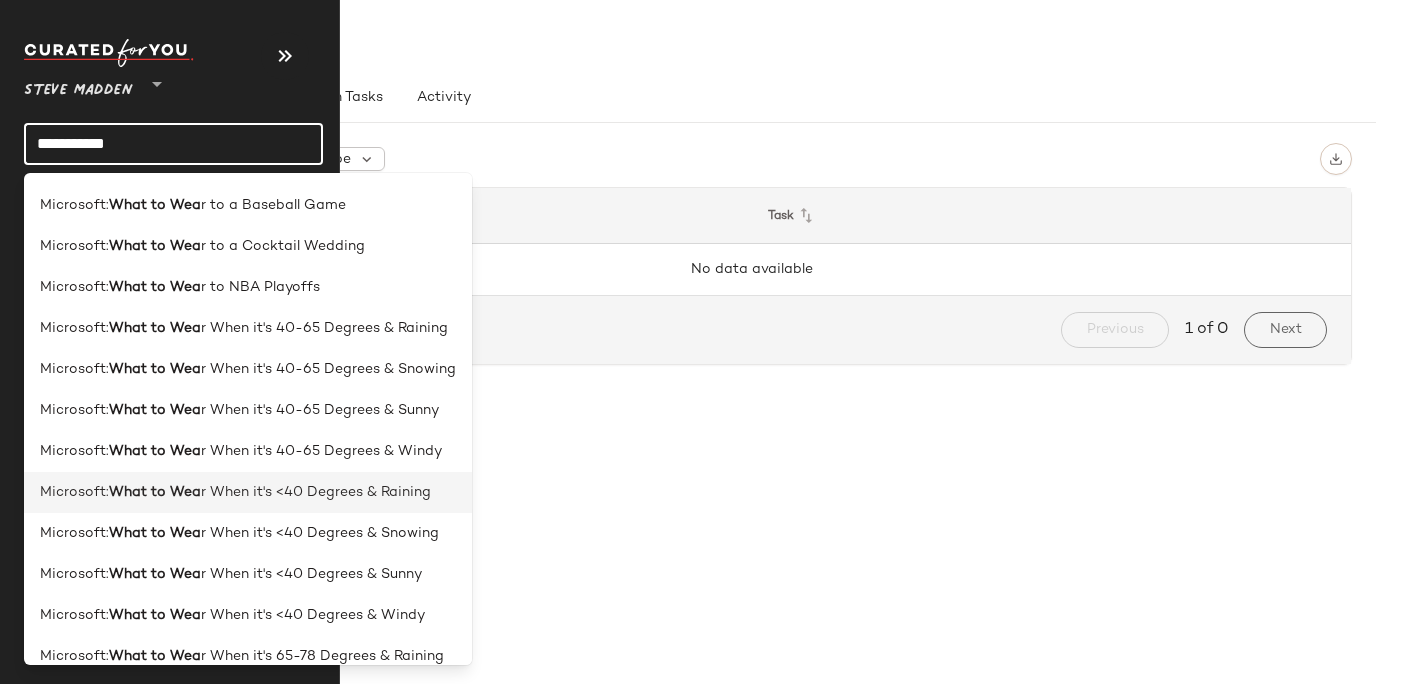 click on "Microsoft: What to Wea r When it's <40 Degrees & Raining" 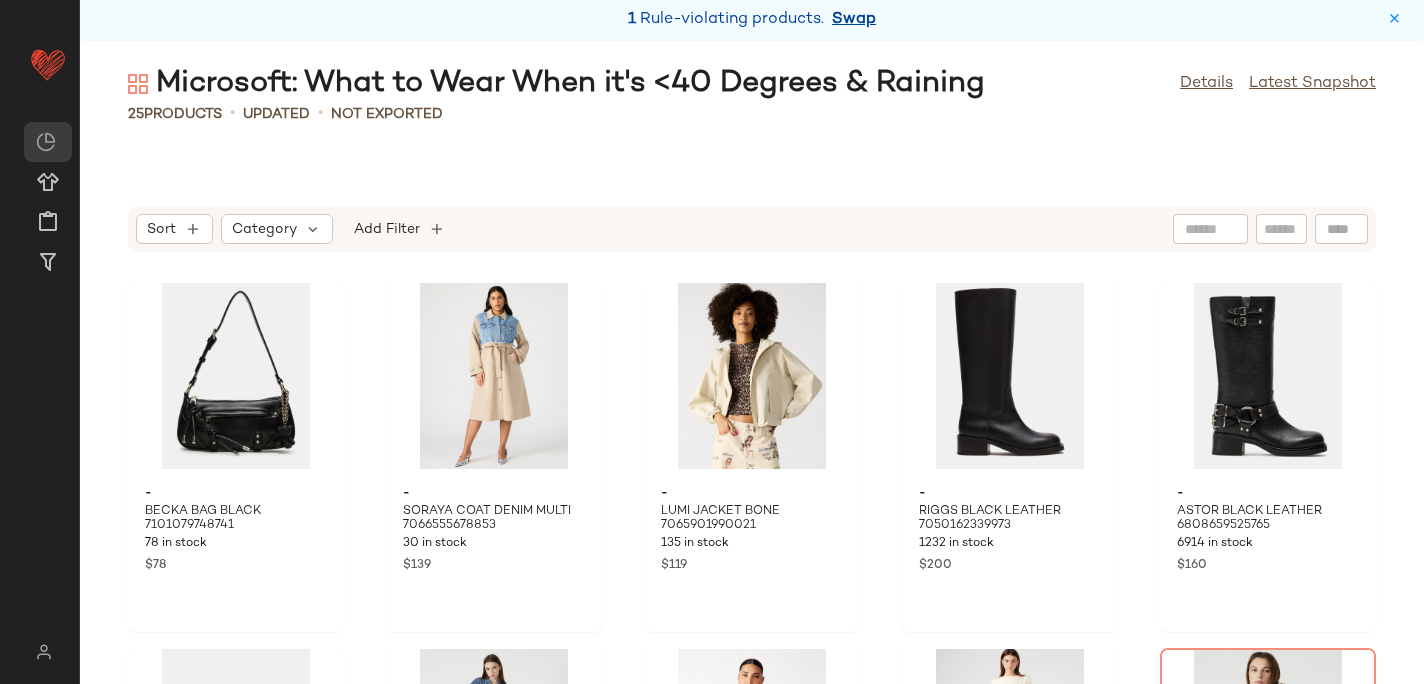 click on "Swap" at bounding box center (854, 20) 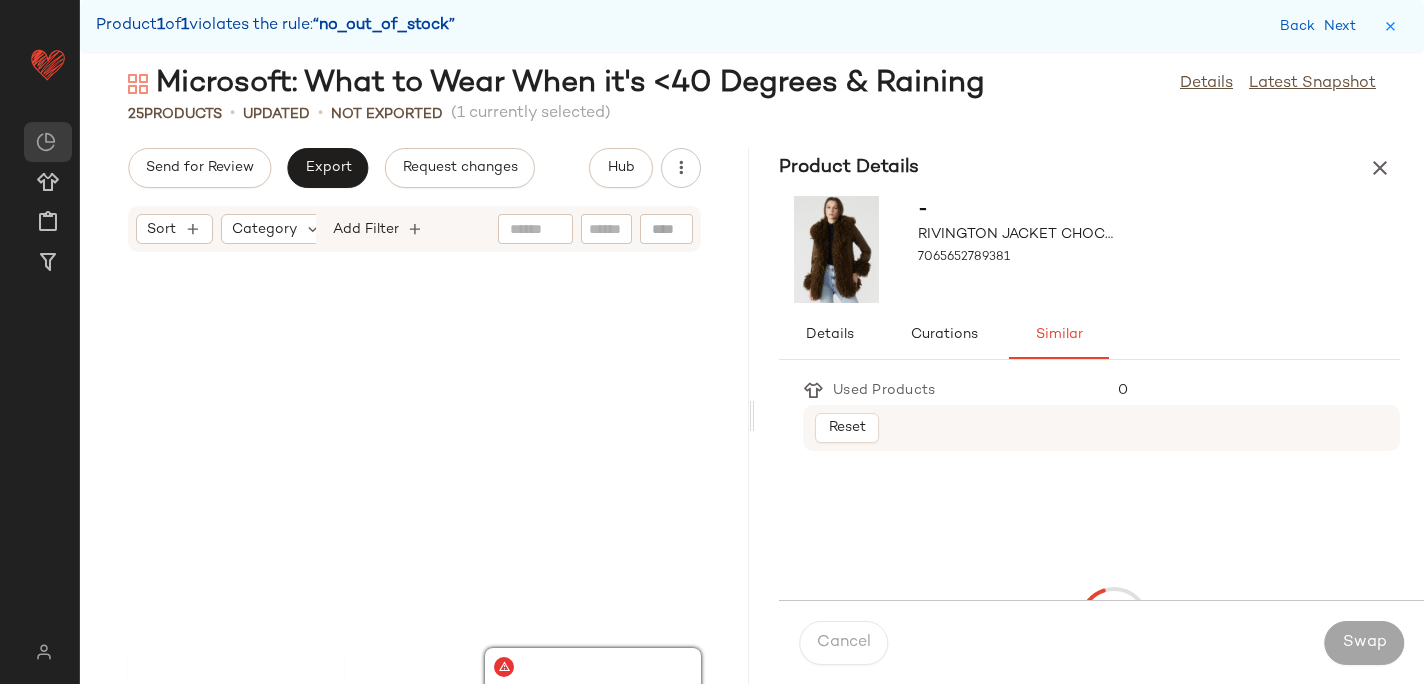 scroll, scrollTop: 1464, scrollLeft: 0, axis: vertical 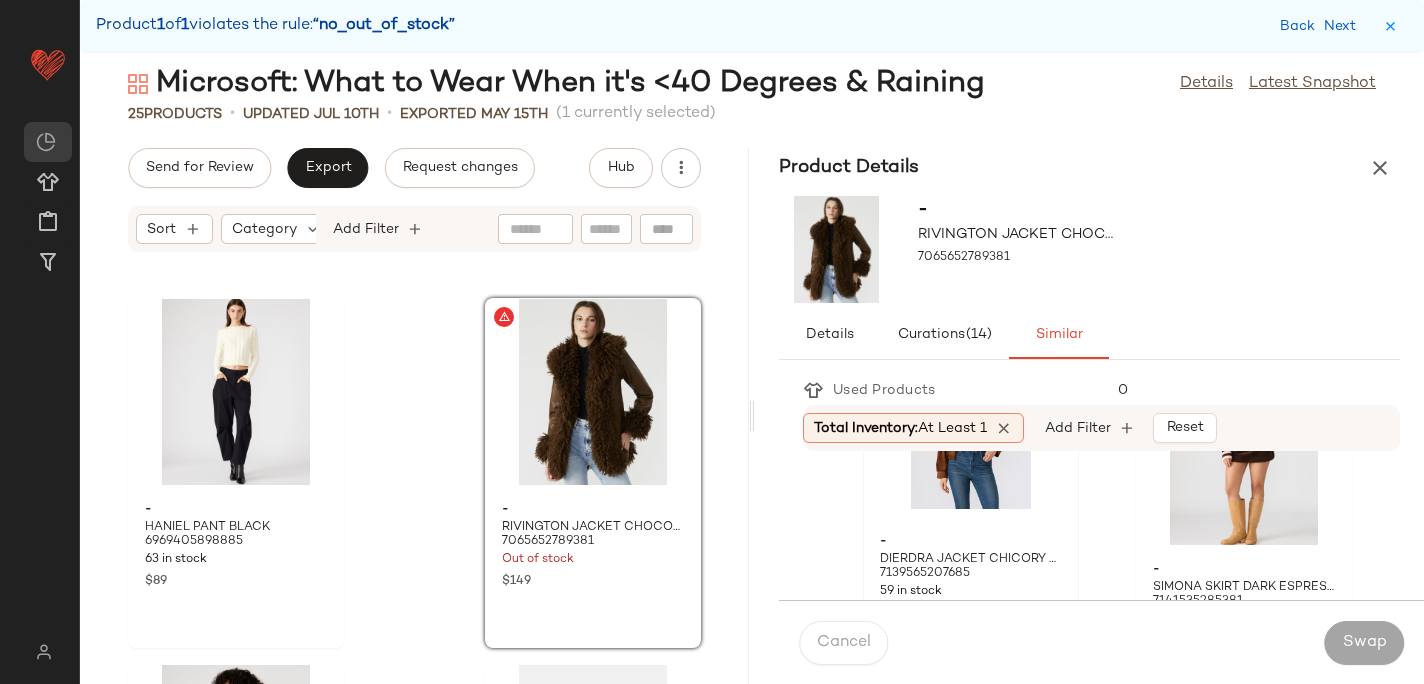 click 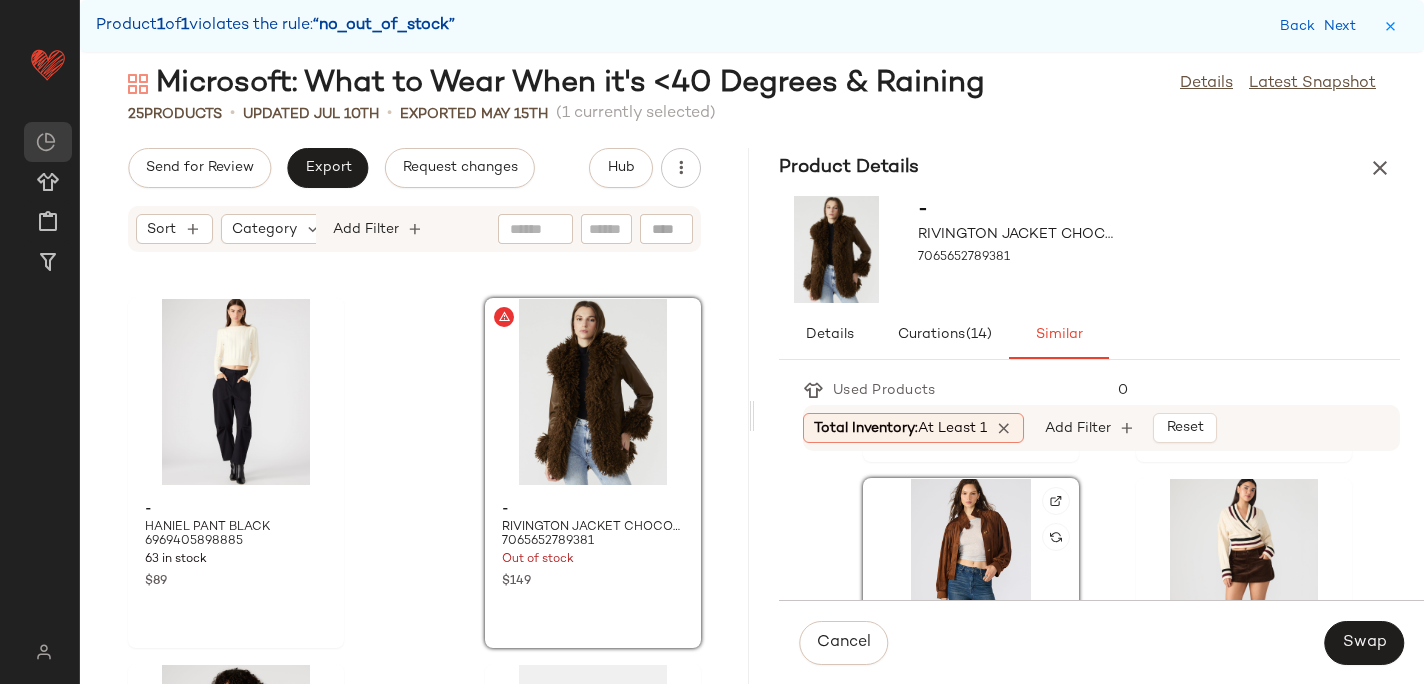 scroll, scrollTop: 719, scrollLeft: 0, axis: vertical 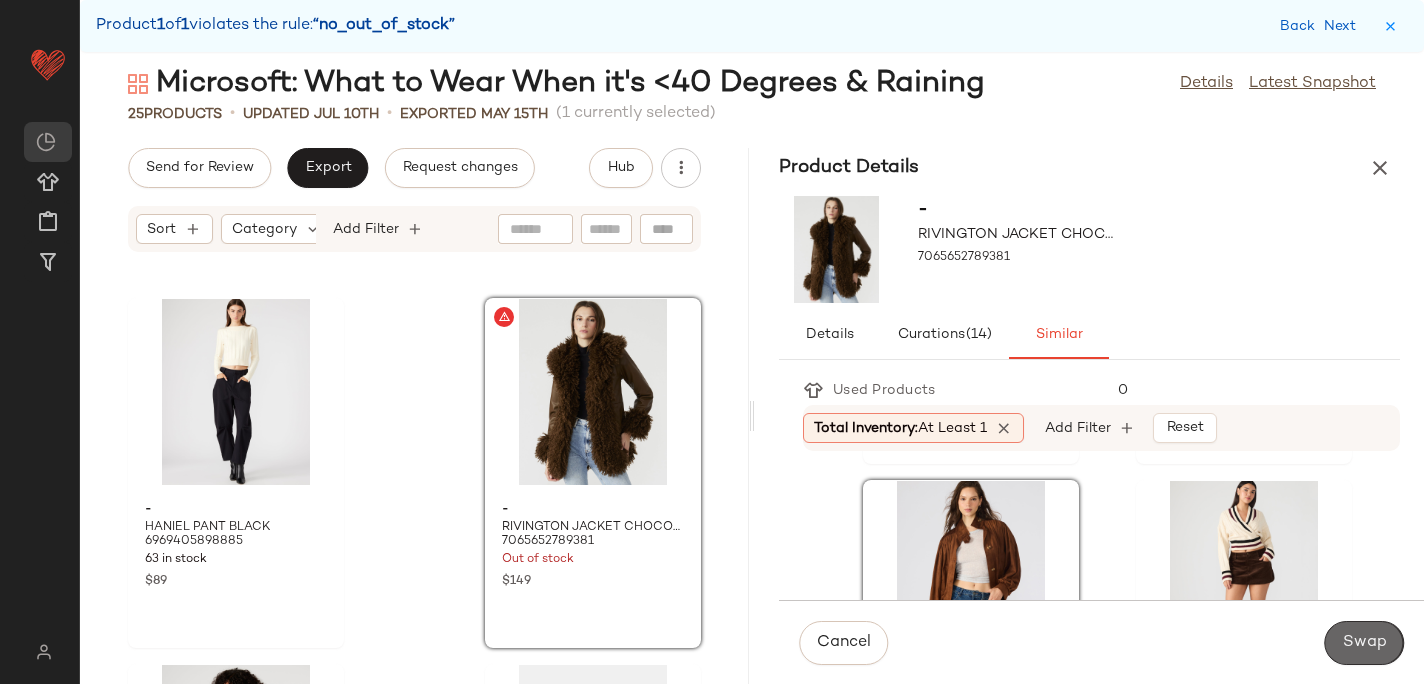 click on "Swap" 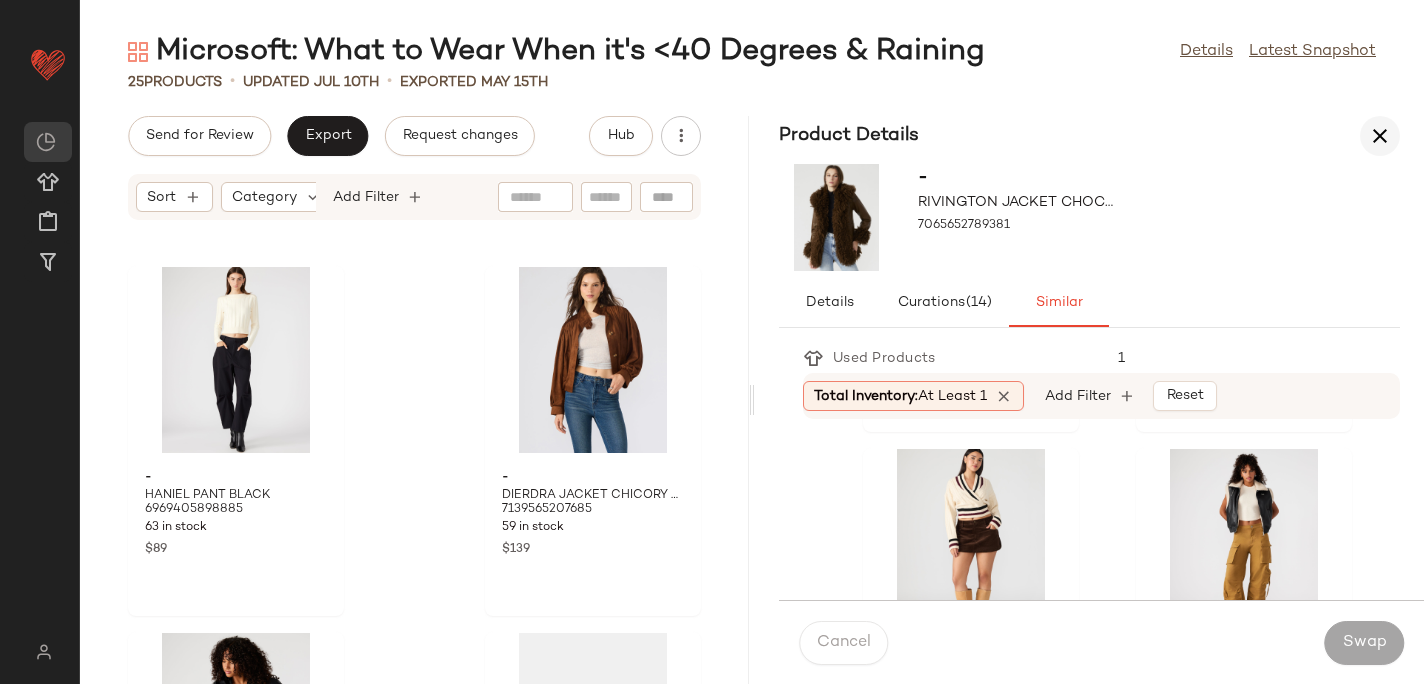 click at bounding box center (1380, 136) 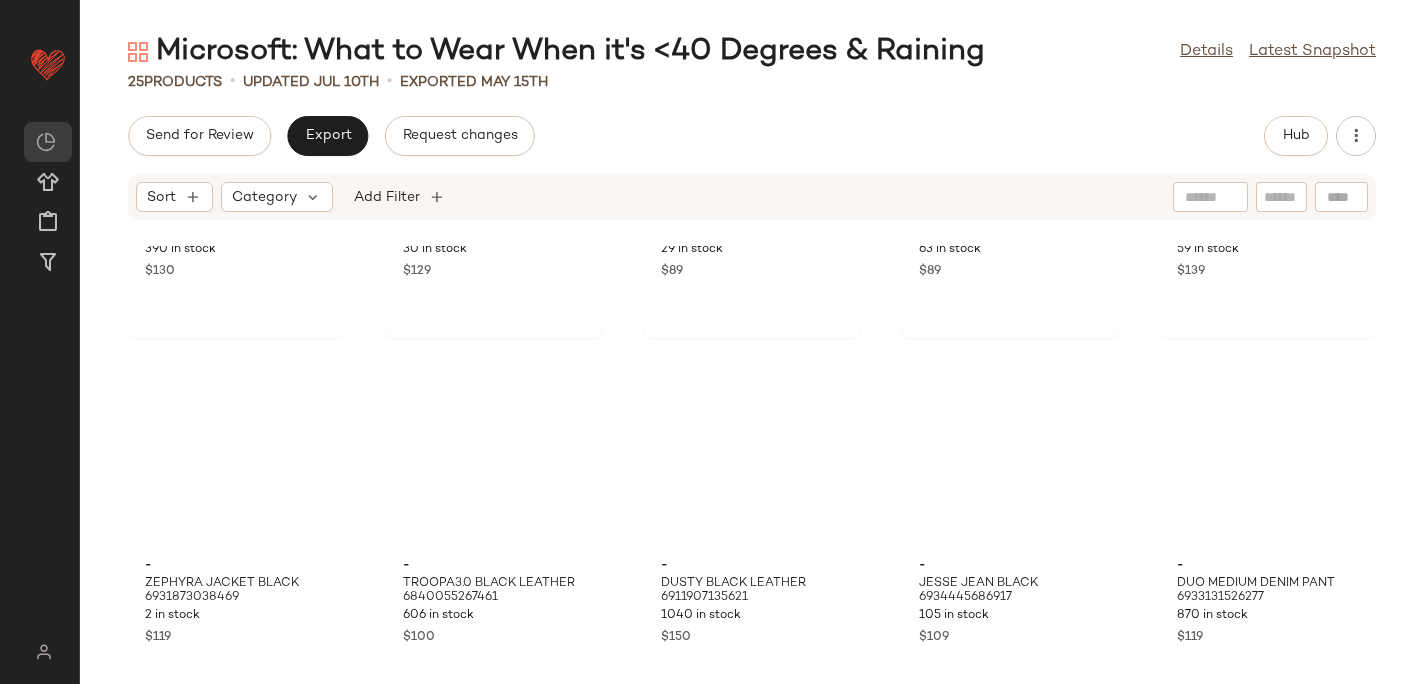 scroll, scrollTop: 0, scrollLeft: 0, axis: both 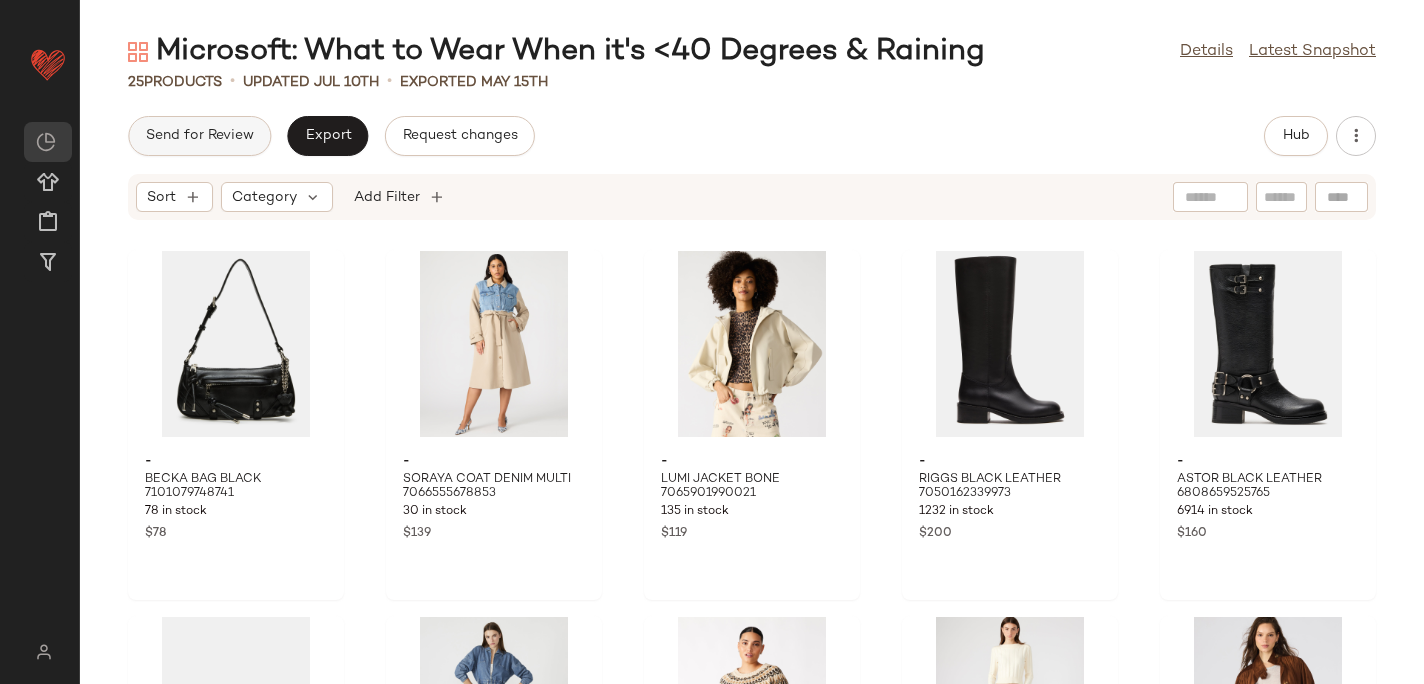 click on "Send for Review" at bounding box center (199, 136) 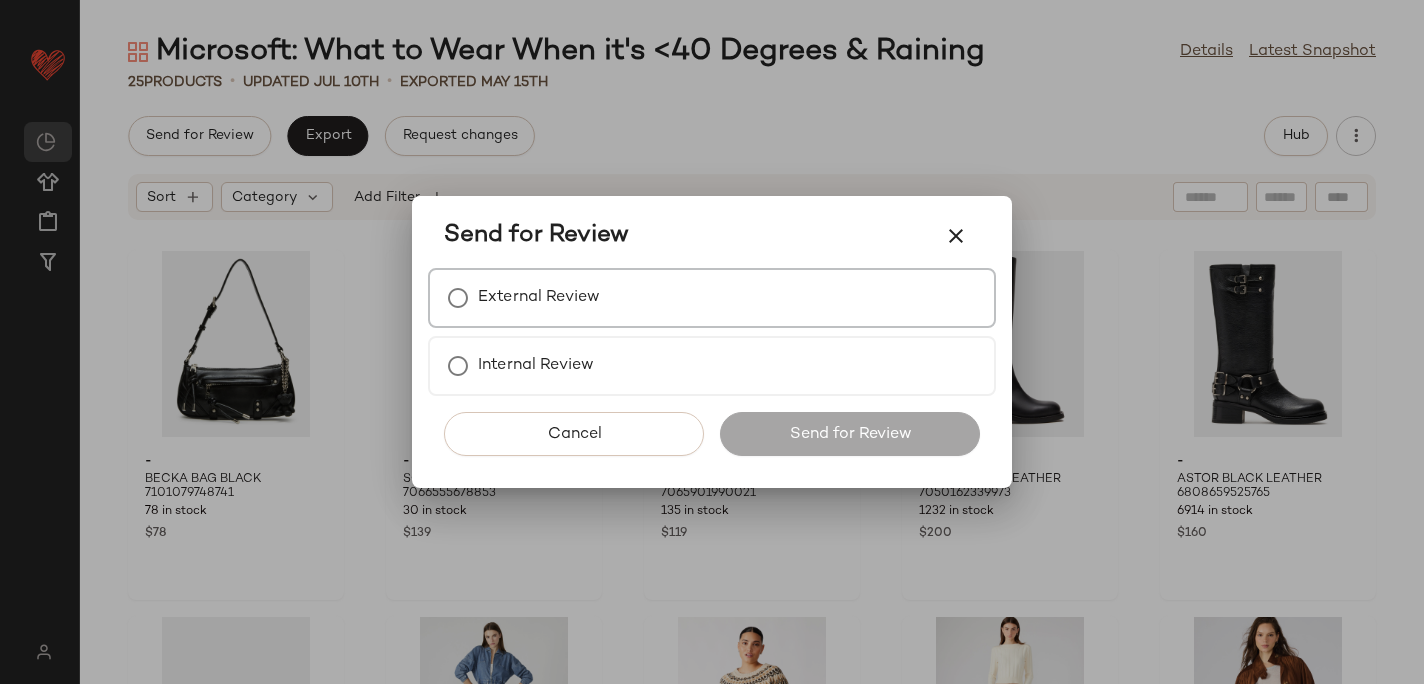 click on "External Review" at bounding box center [539, 298] 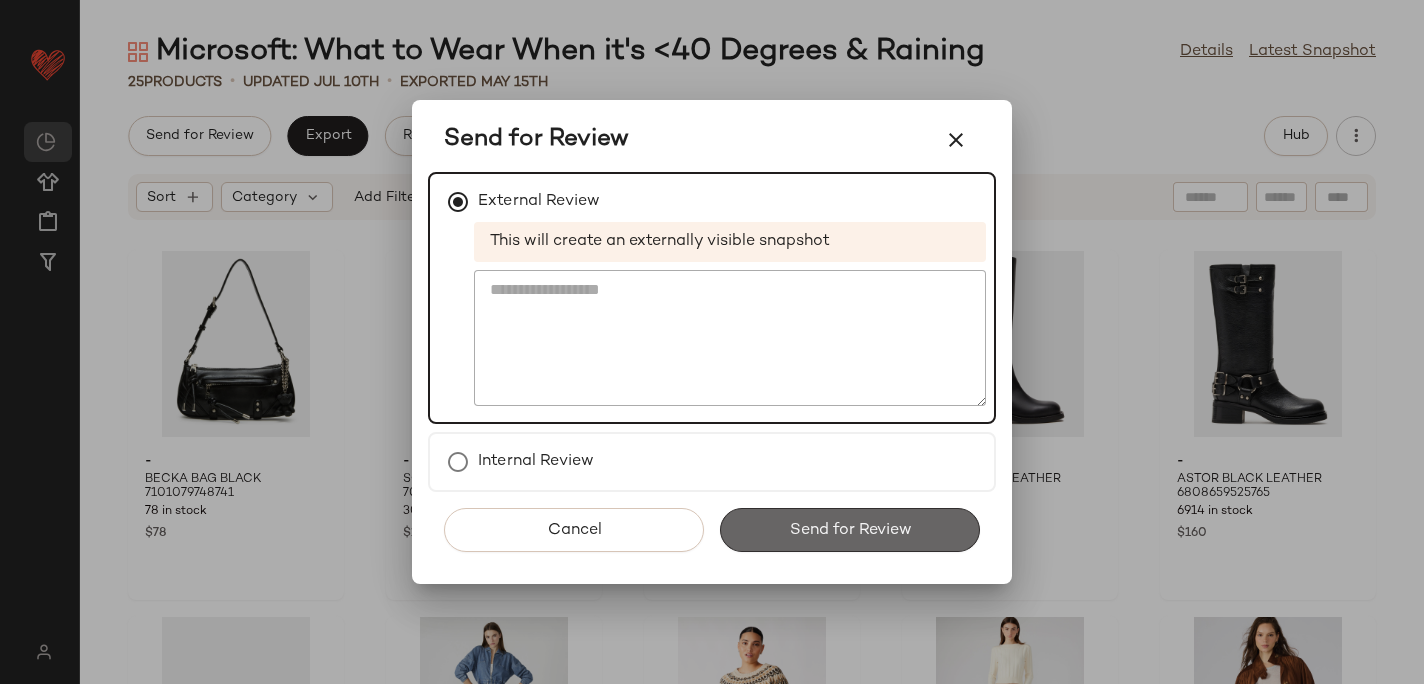 click on "Send for Review" at bounding box center (850, 530) 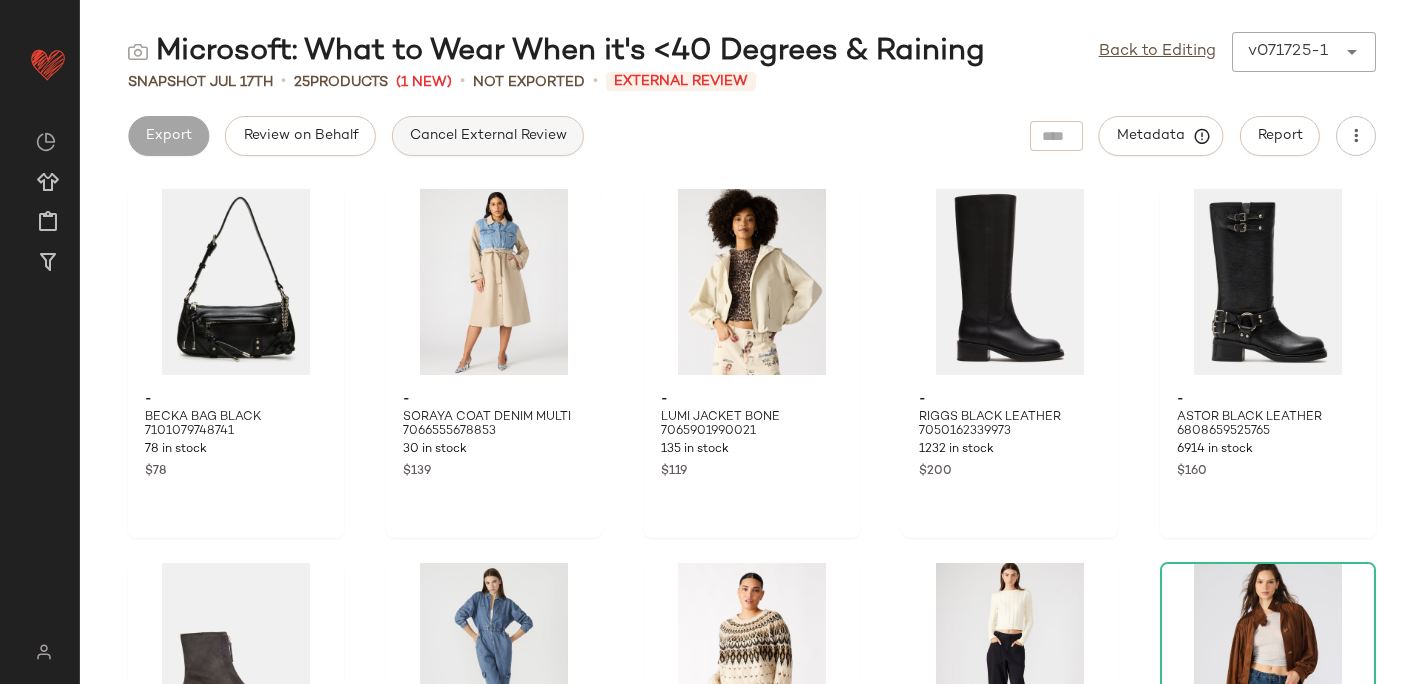 click on "Cancel External Review" at bounding box center [488, 136] 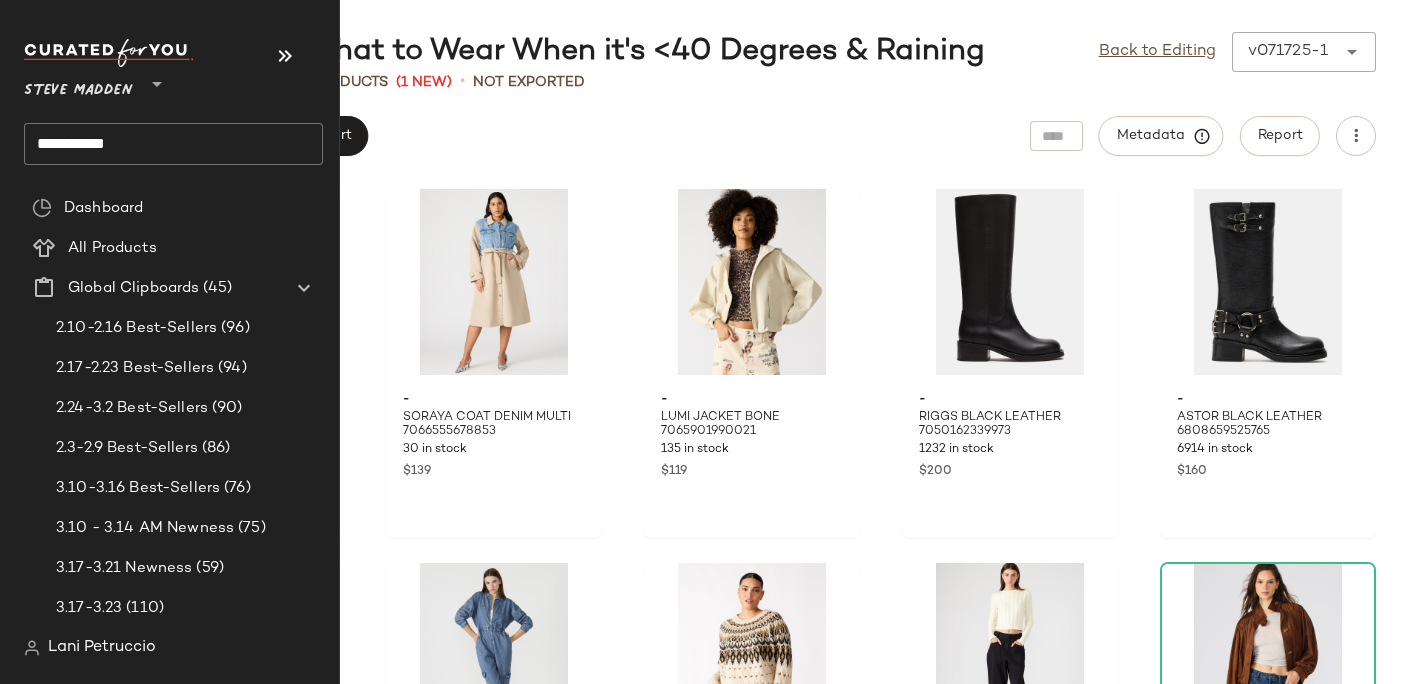 click on "**********" 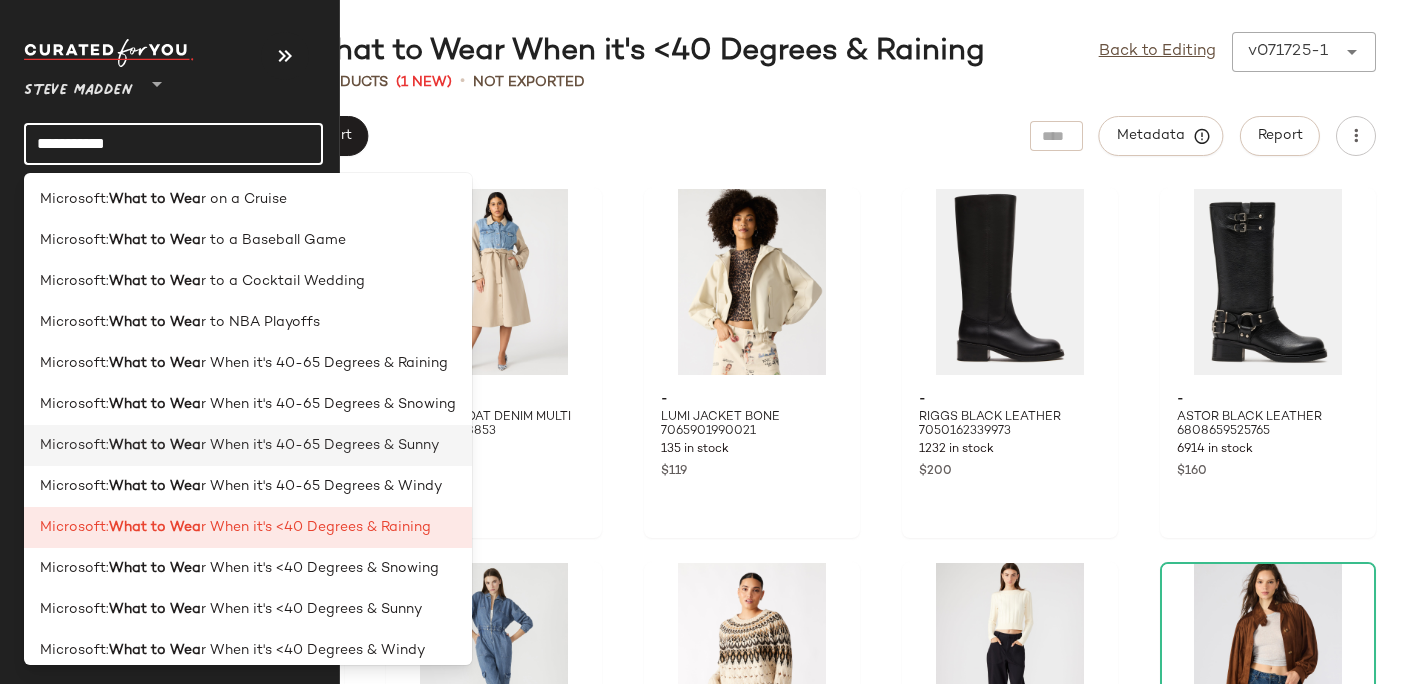 scroll, scrollTop: 130, scrollLeft: 0, axis: vertical 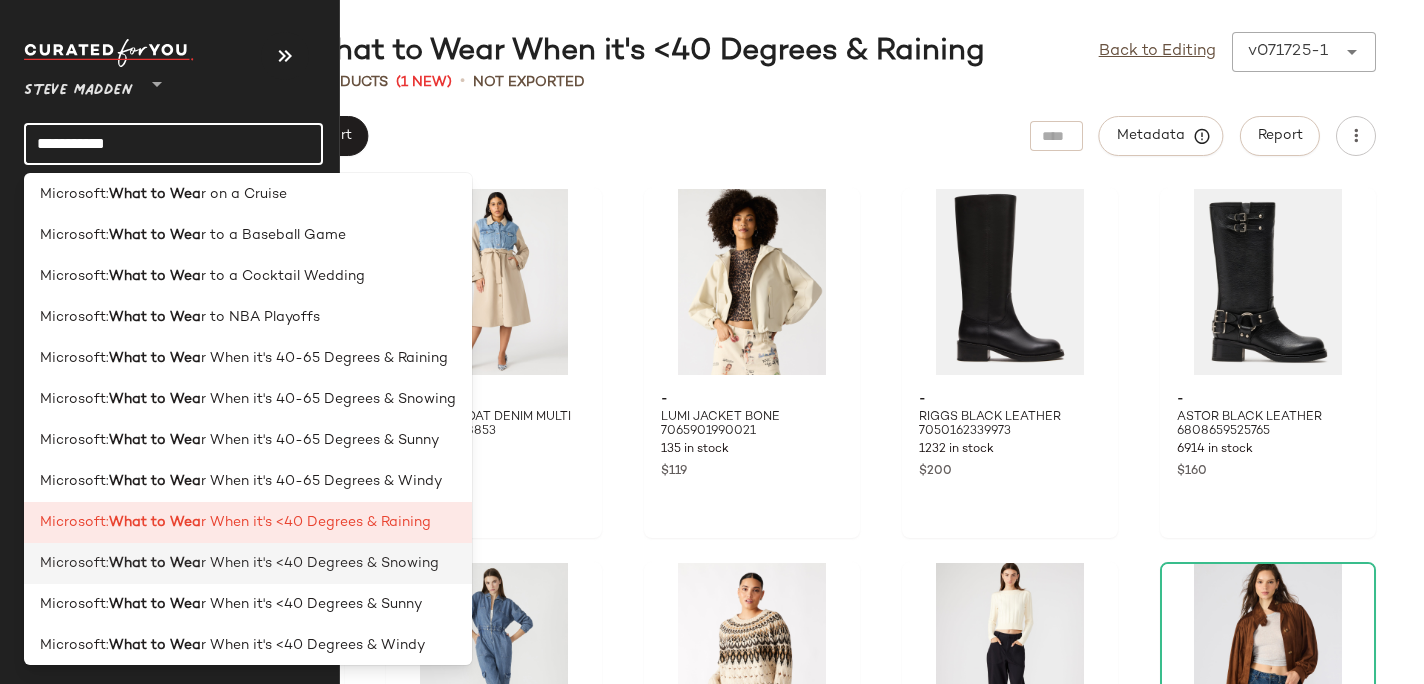 click on "What to Wea" at bounding box center [155, 563] 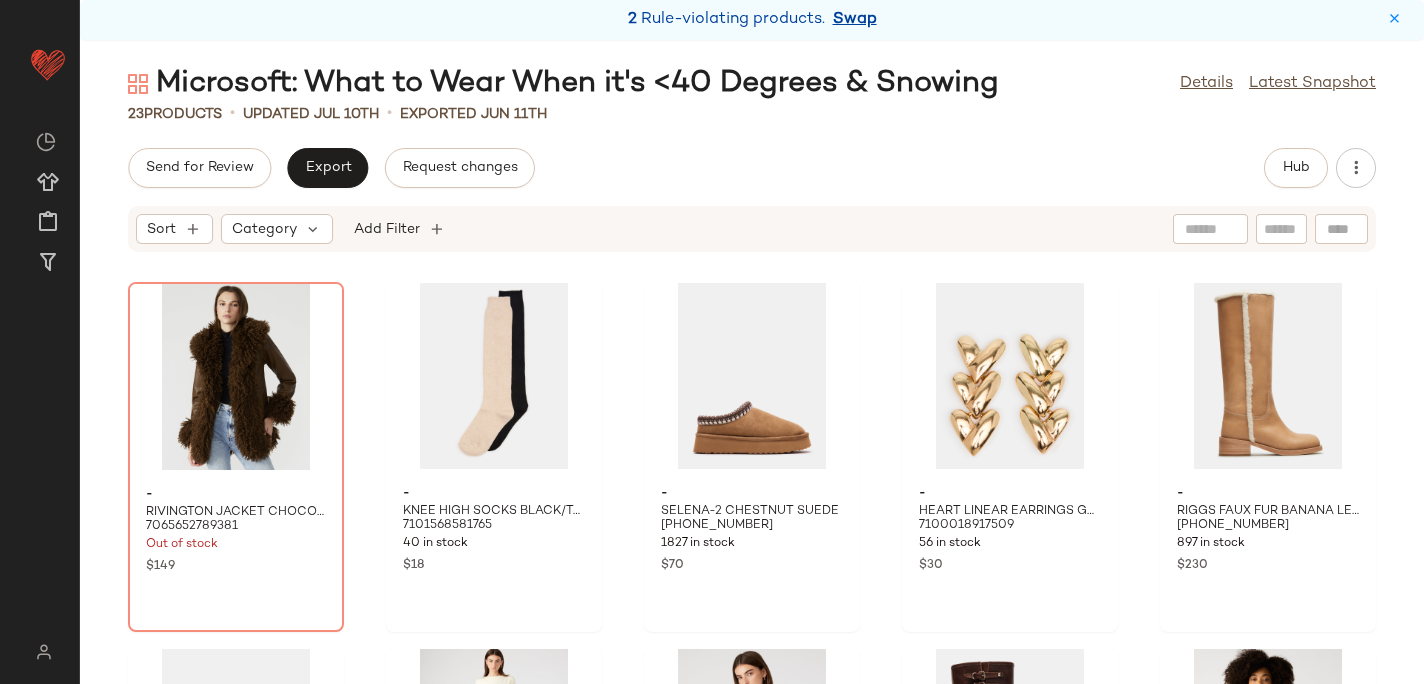 click on "Swap" at bounding box center (855, 20) 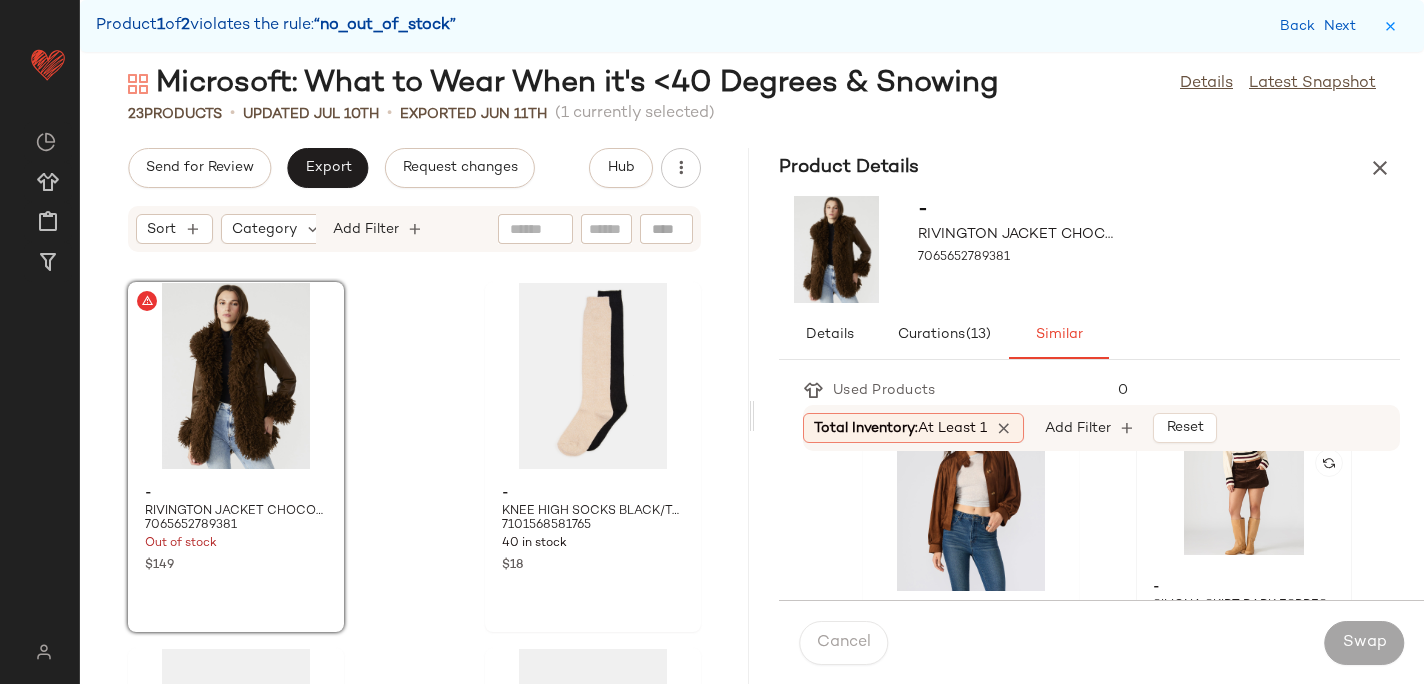 scroll, scrollTop: 796, scrollLeft: 0, axis: vertical 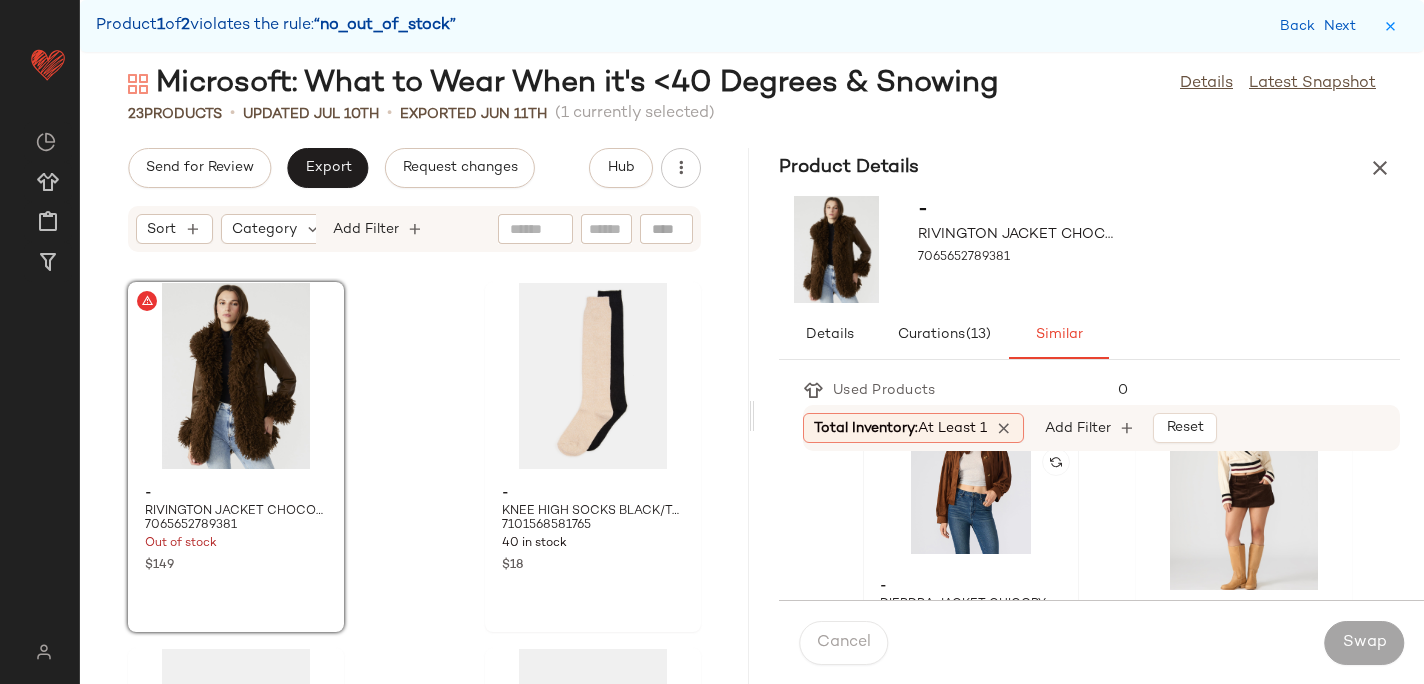 click 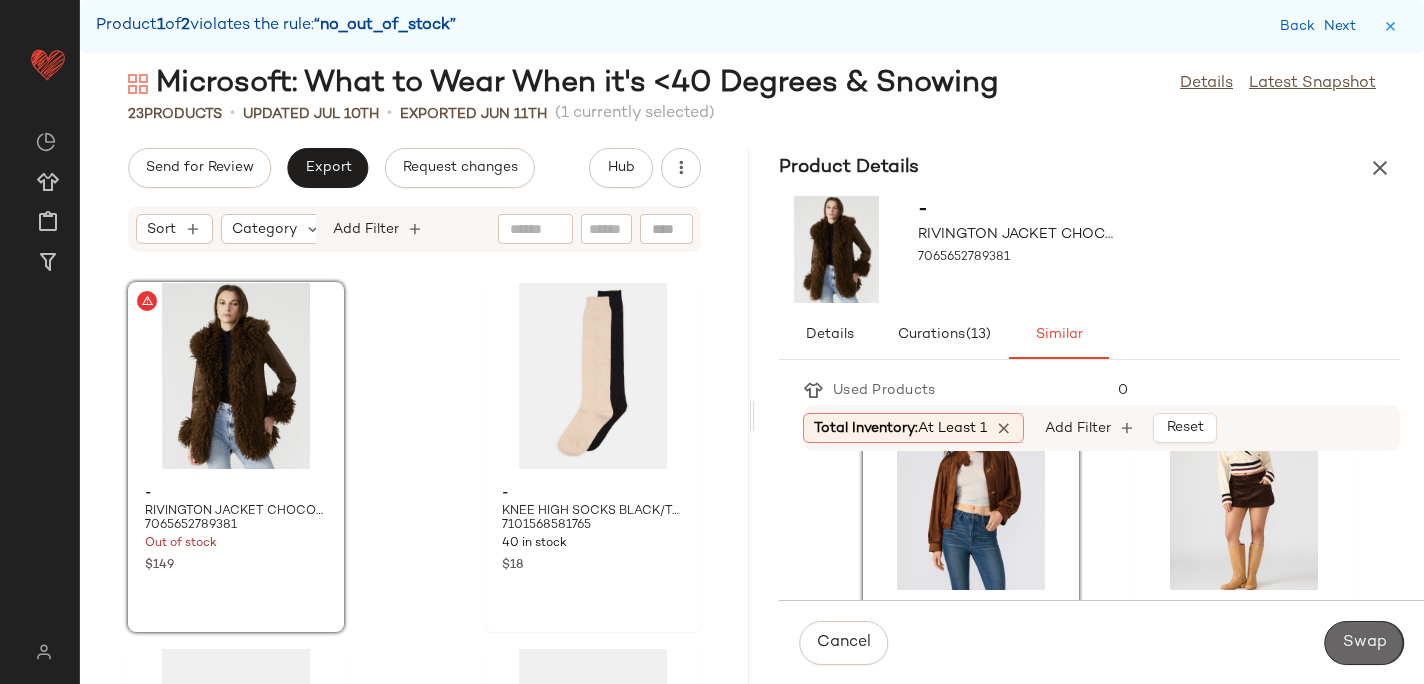 click on "Swap" at bounding box center [1364, 643] 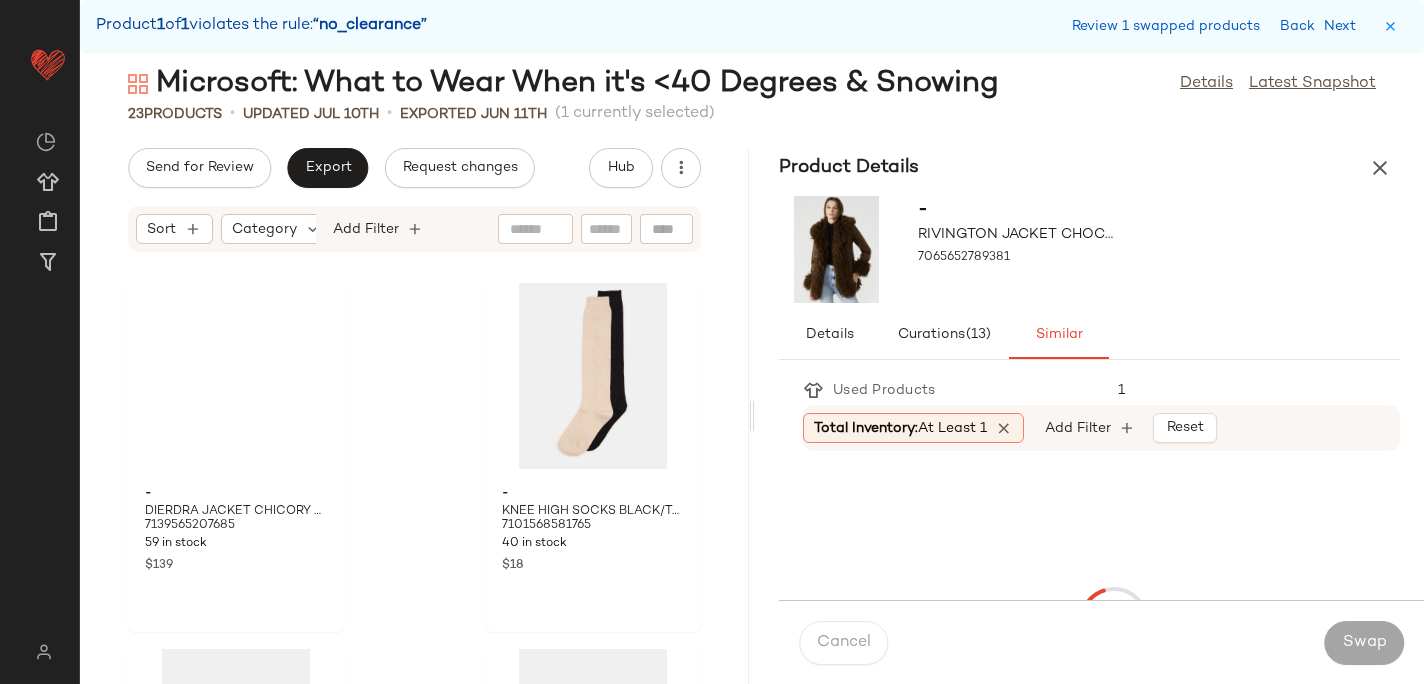 scroll, scrollTop: 2196, scrollLeft: 0, axis: vertical 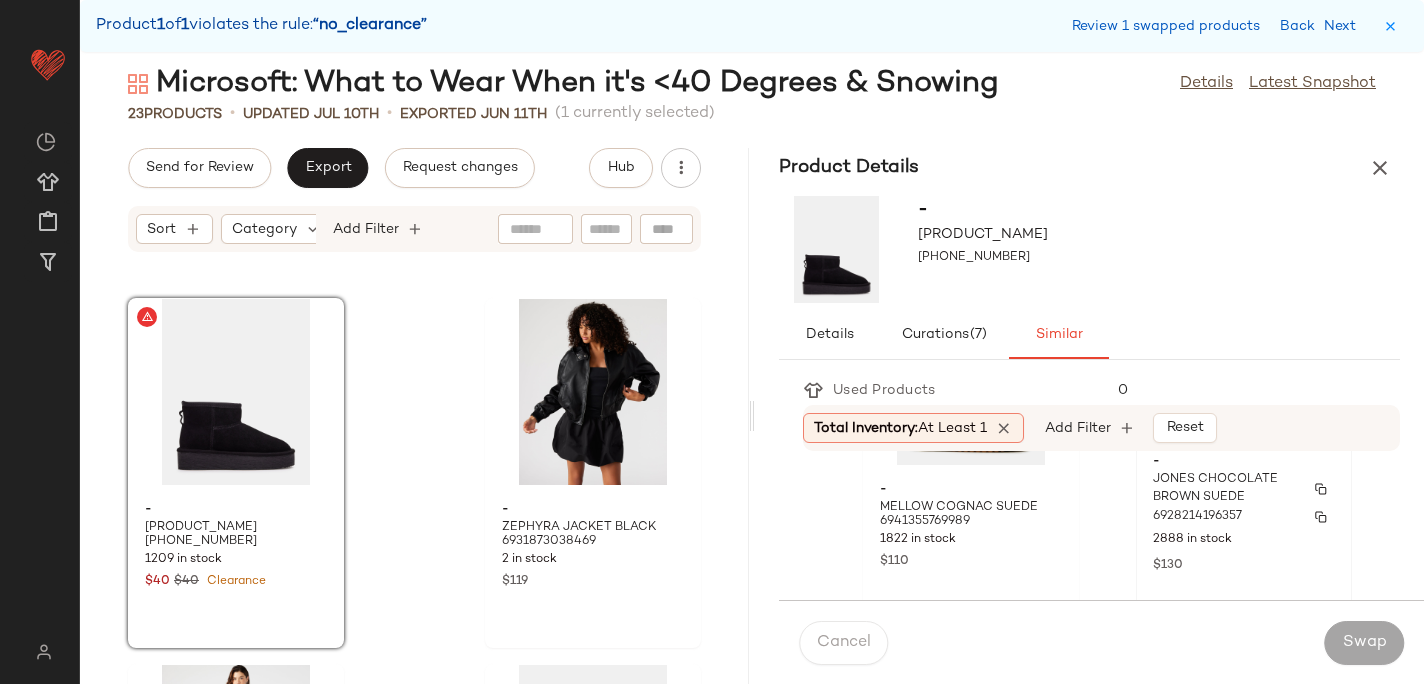 click on "6928214196357" at bounding box center [1197, 517] 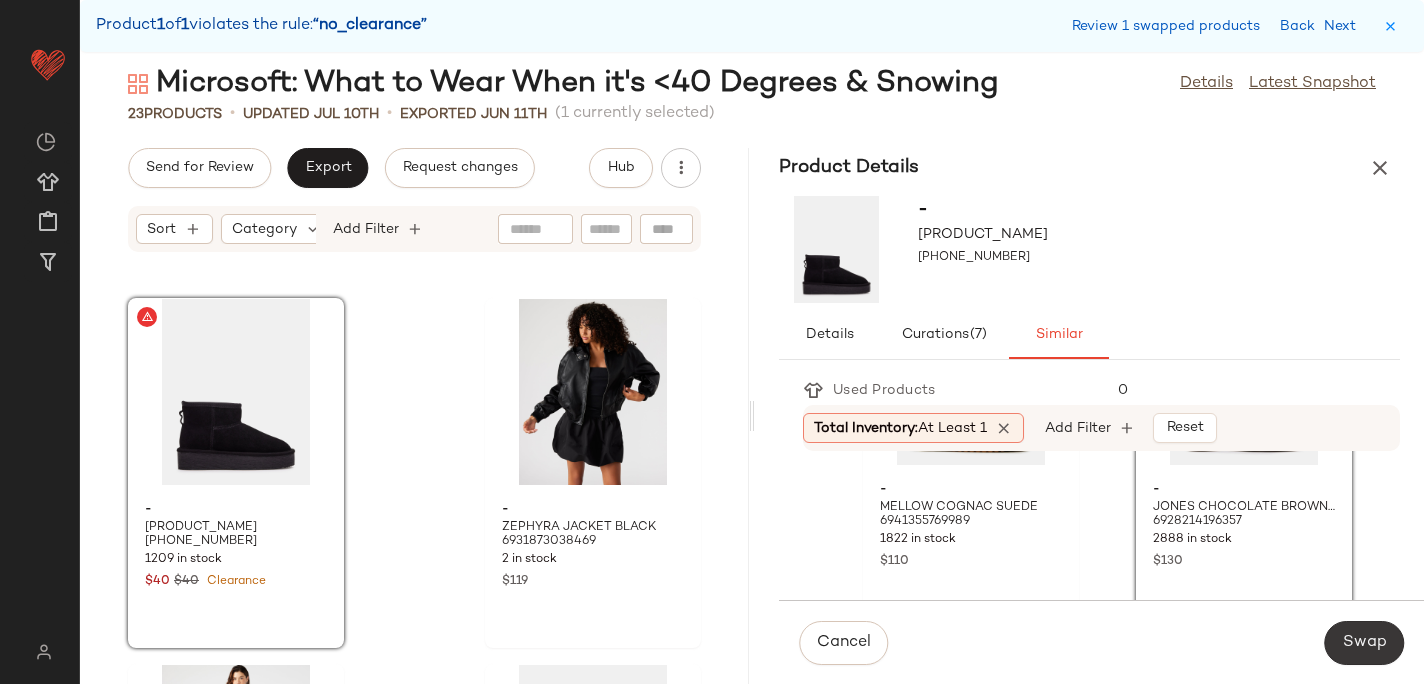 click on "Swap" 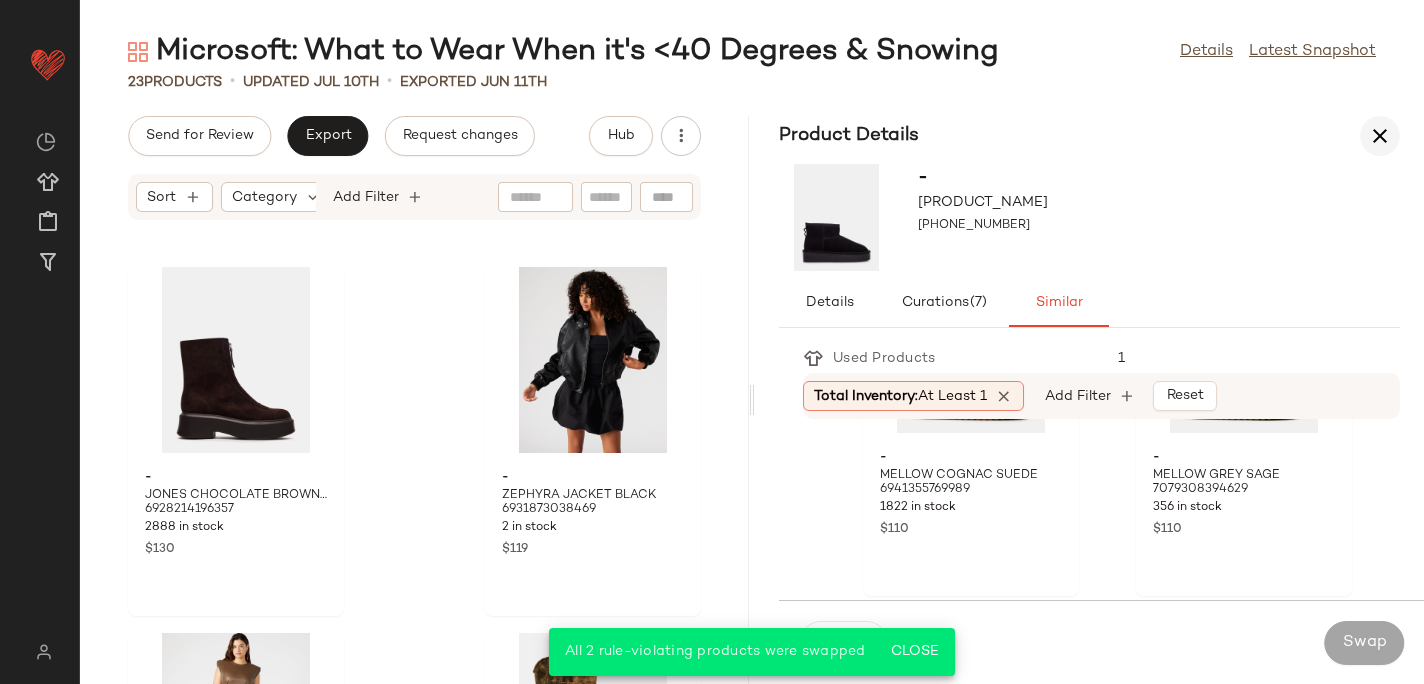 click at bounding box center (1380, 136) 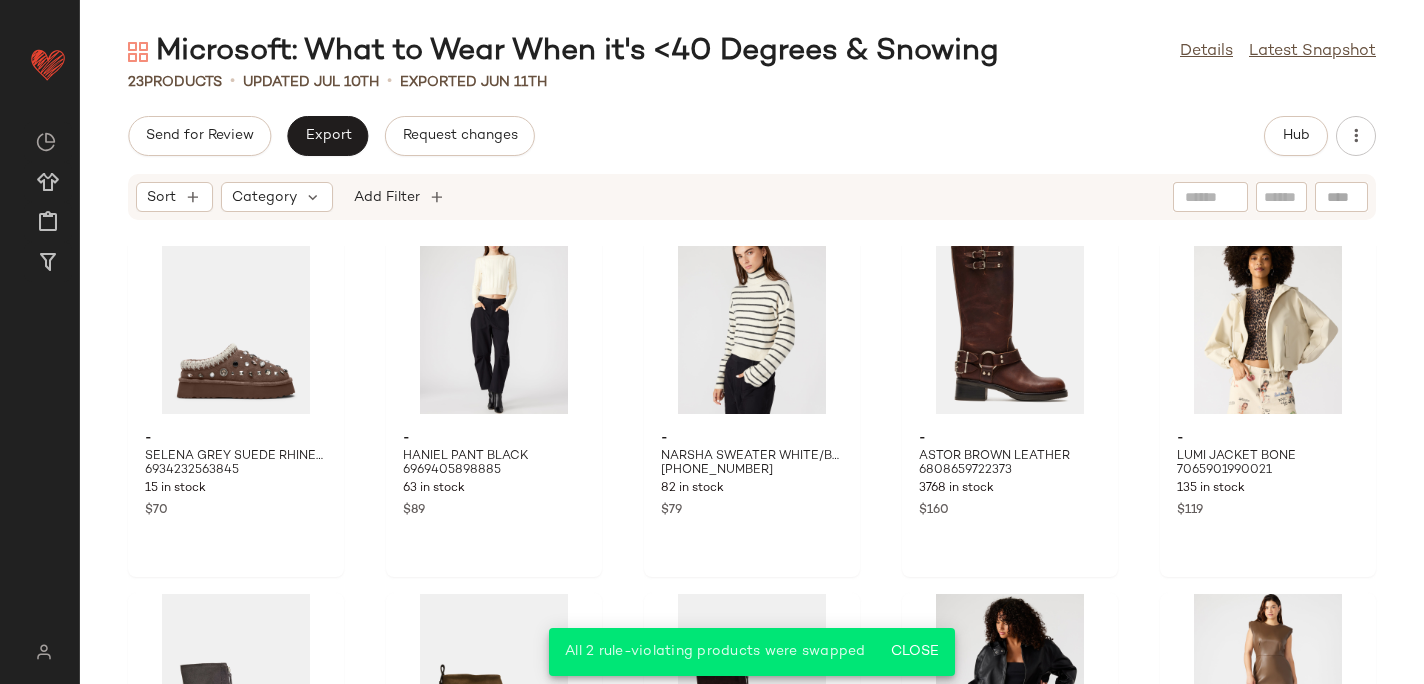 scroll, scrollTop: 0, scrollLeft: 0, axis: both 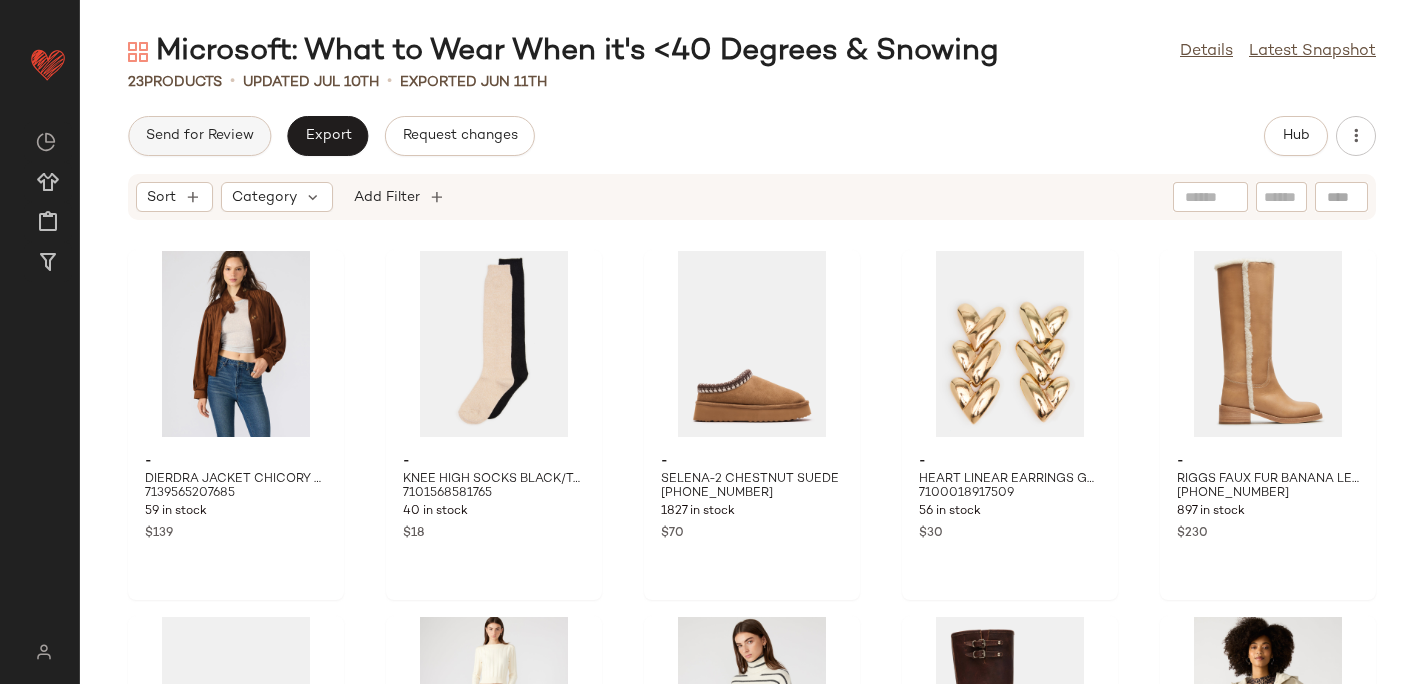 click on "Send for Review" 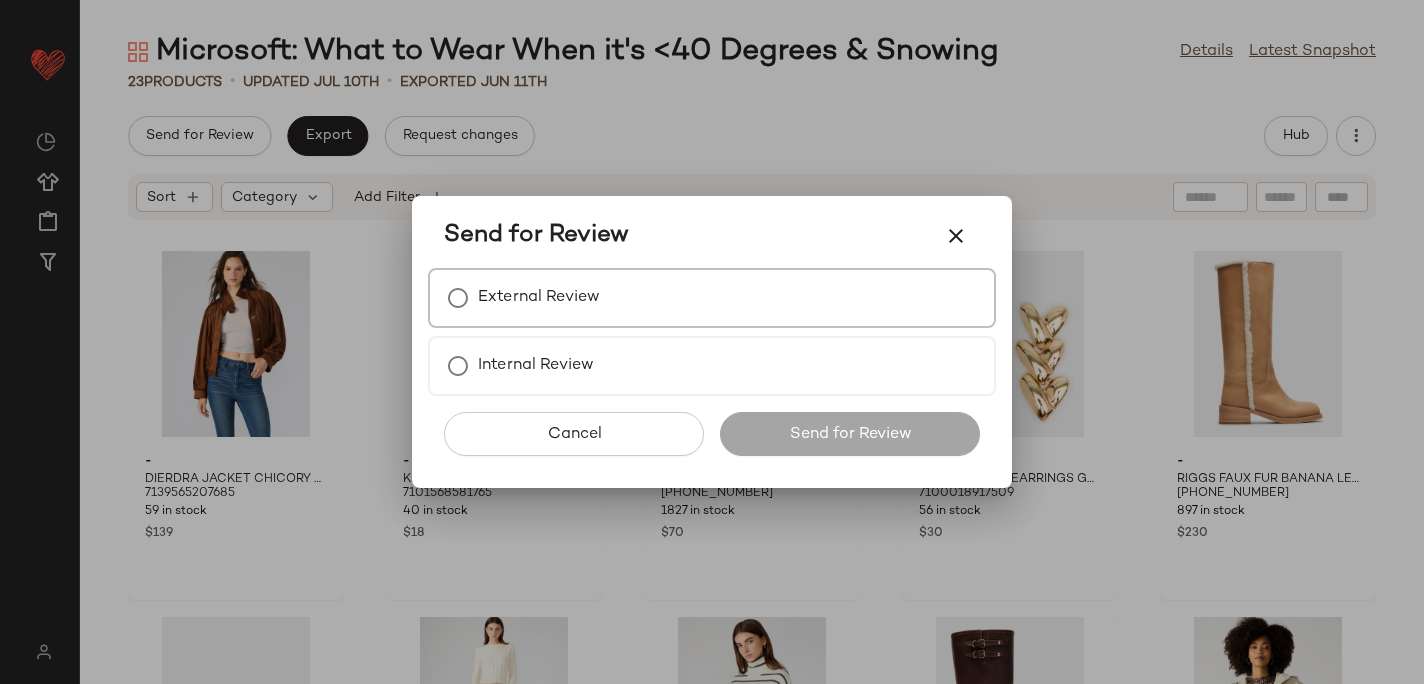 click on "External Review" at bounding box center (539, 298) 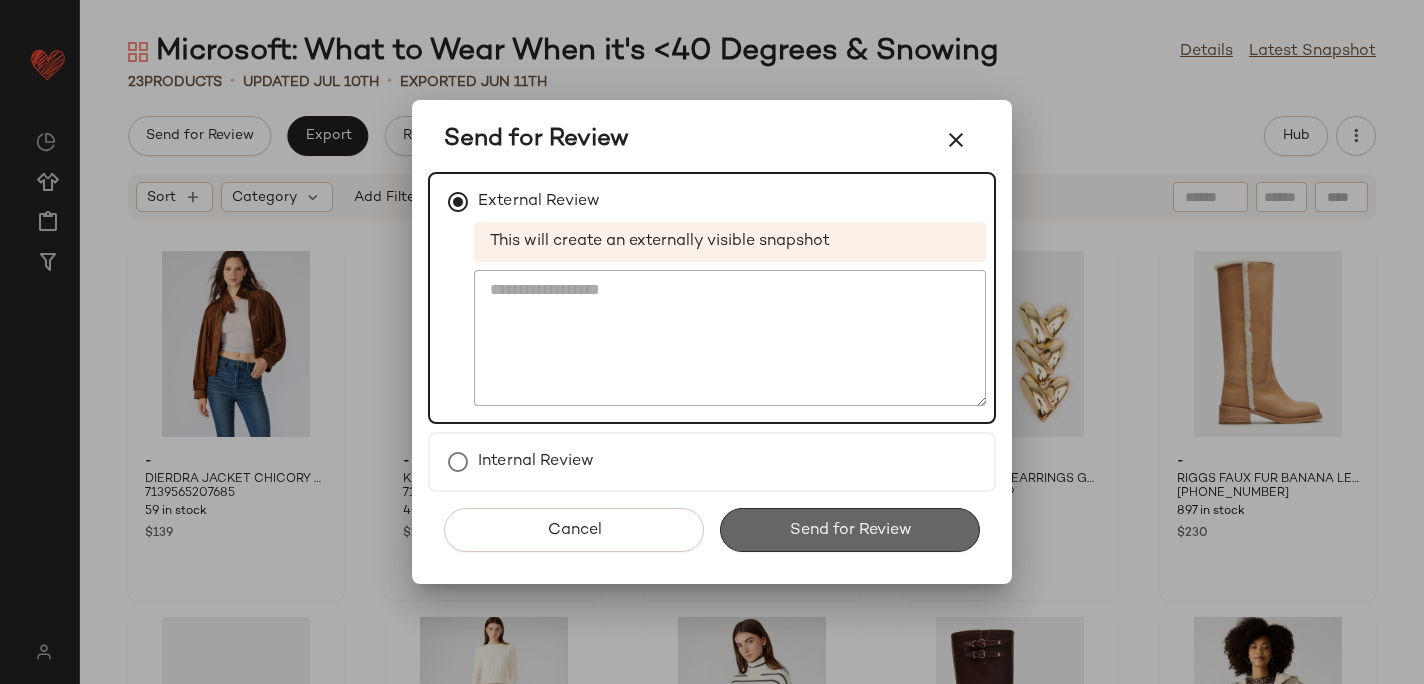 click on "Send for Review" 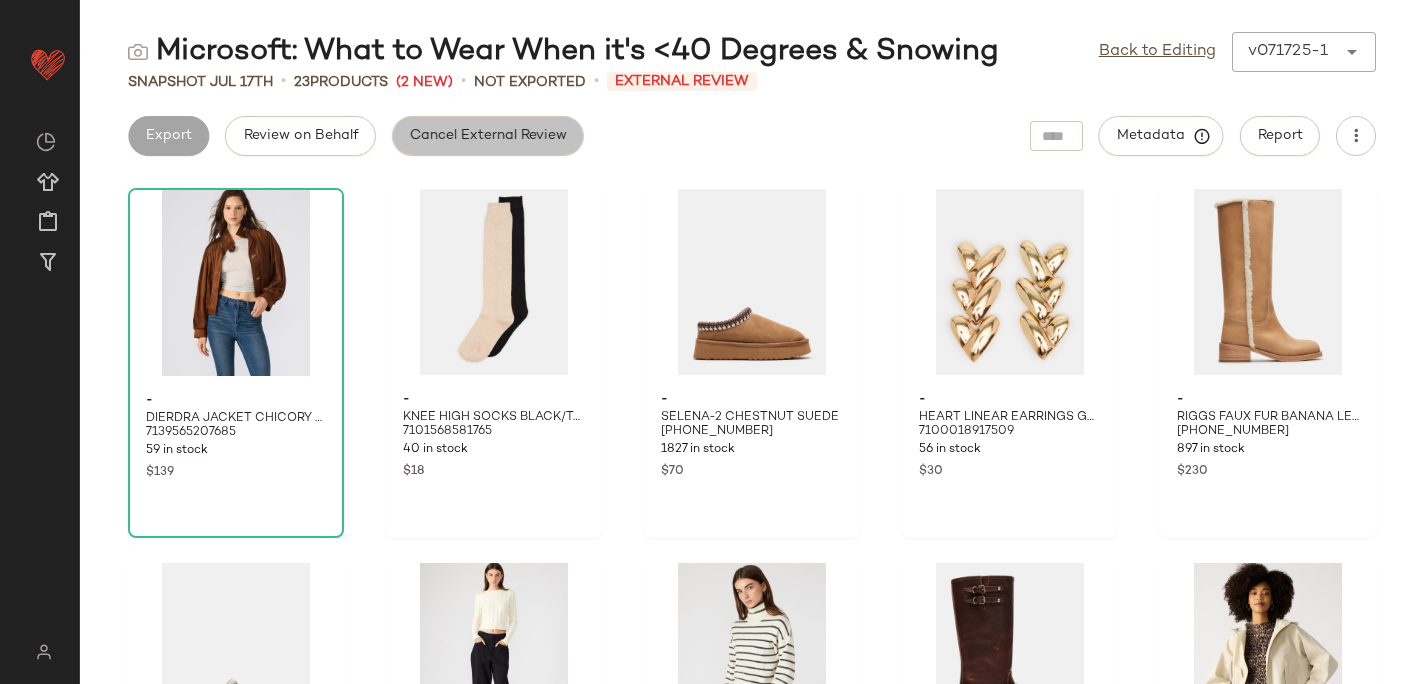 click on "Cancel External Review" 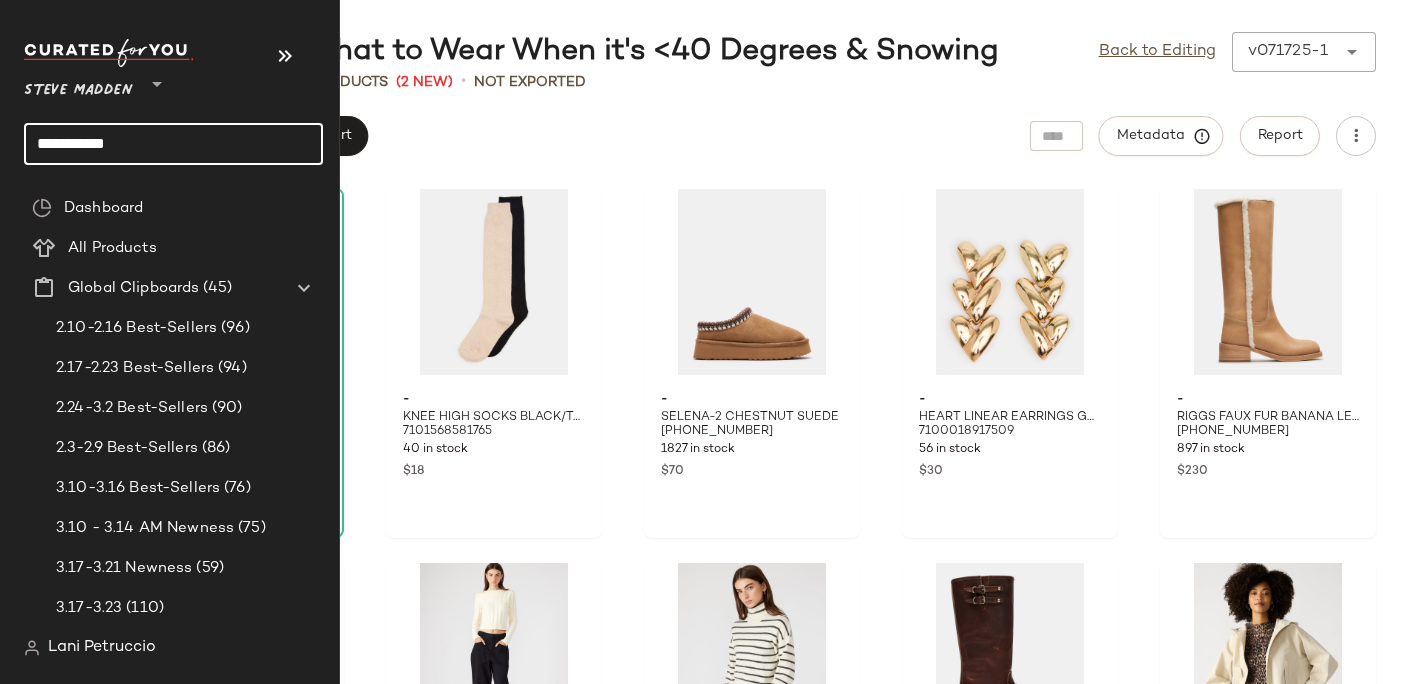 click on "**********" 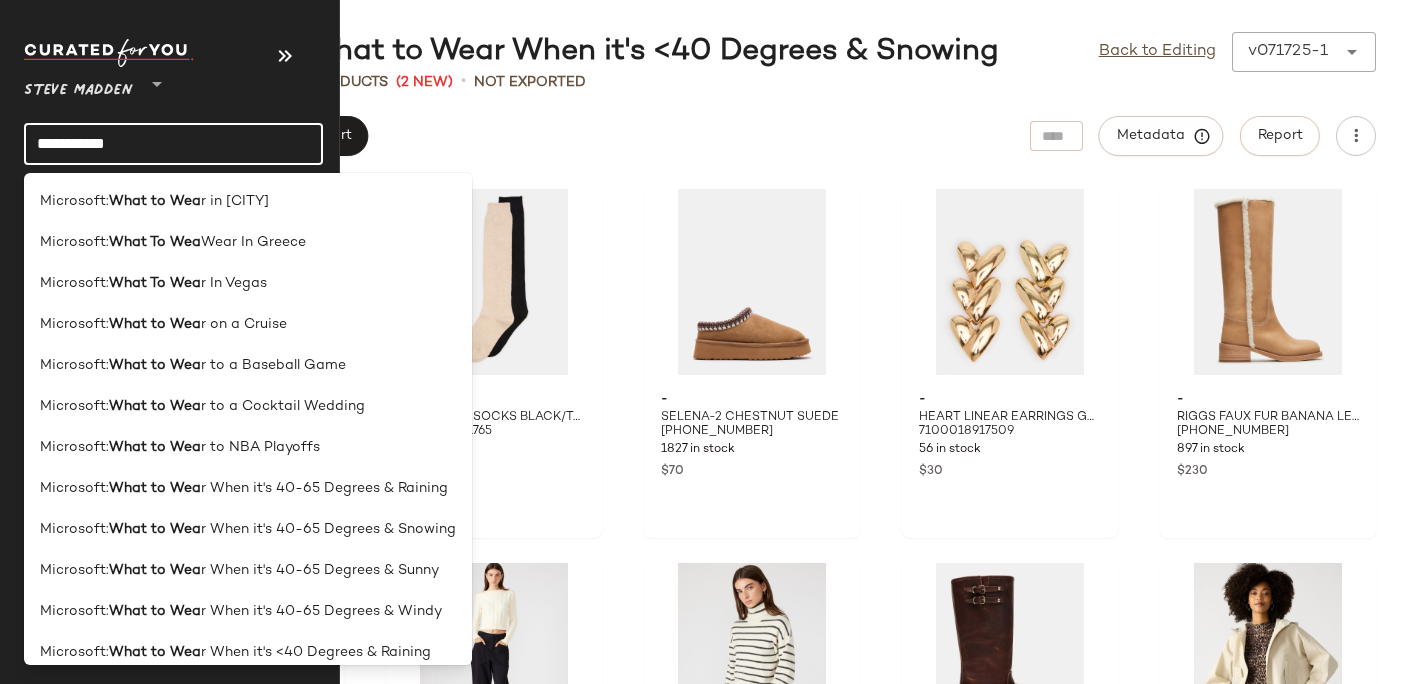 click on "**********" 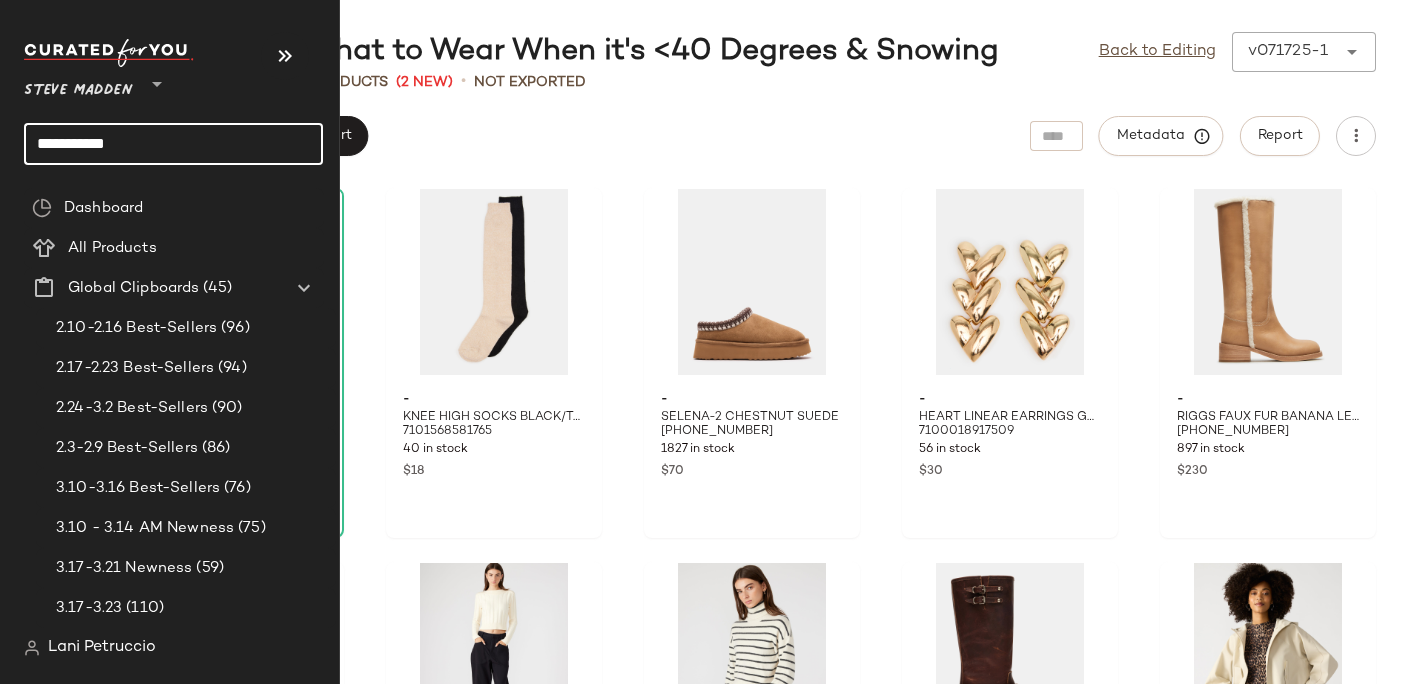 click on "**********" 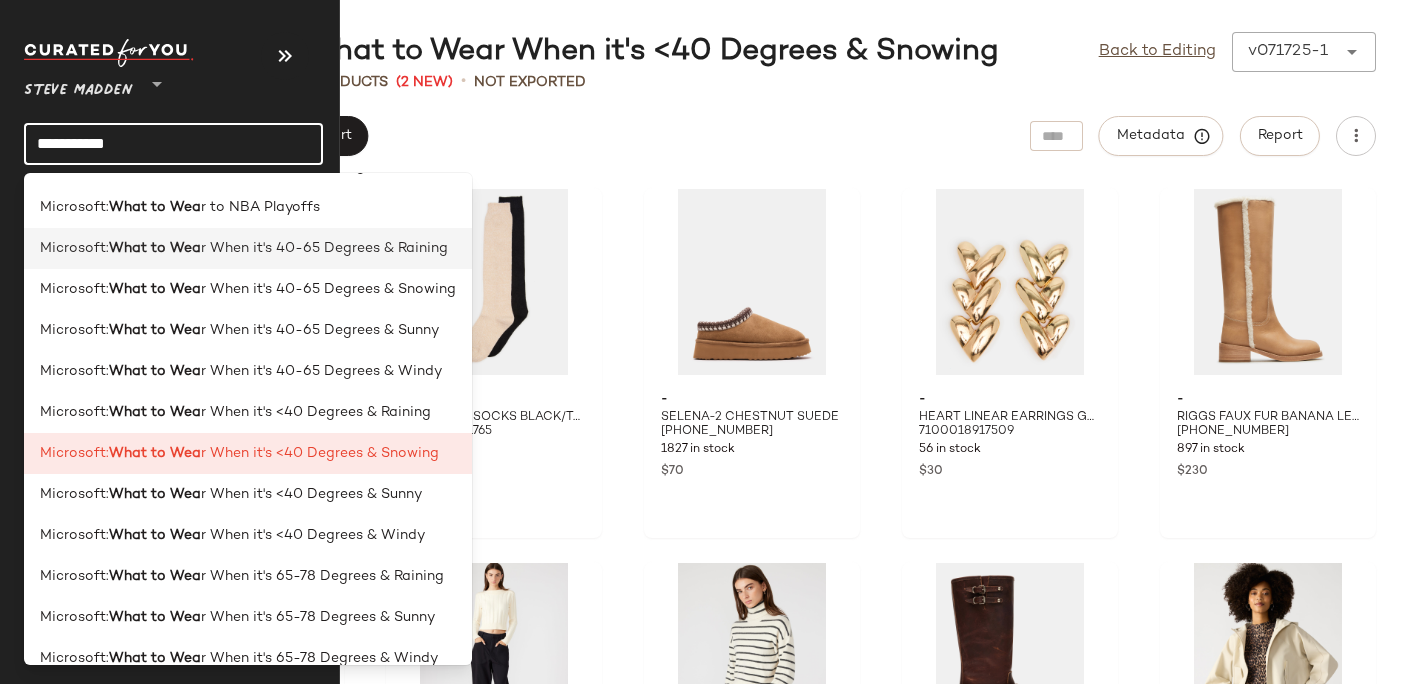 scroll, scrollTop: 243, scrollLeft: 0, axis: vertical 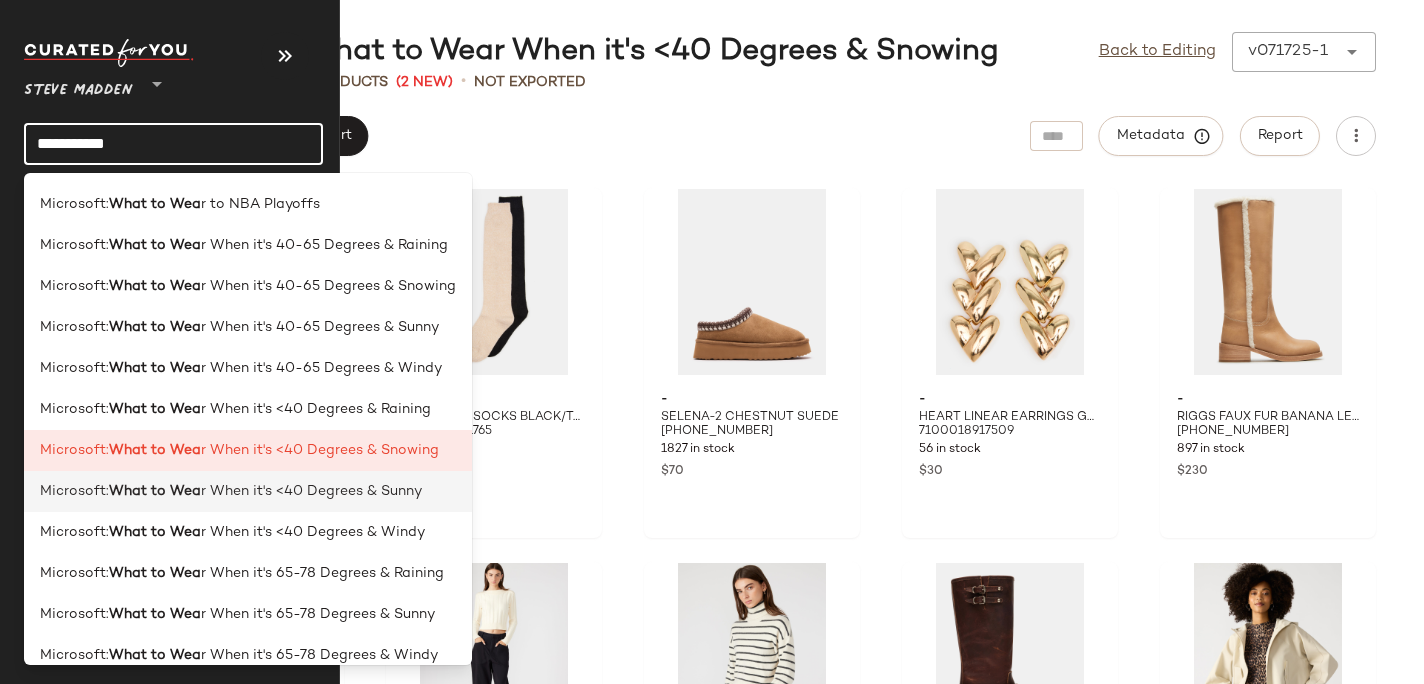 click on "r When it's <40 Degrees & Sunny" at bounding box center (311, 491) 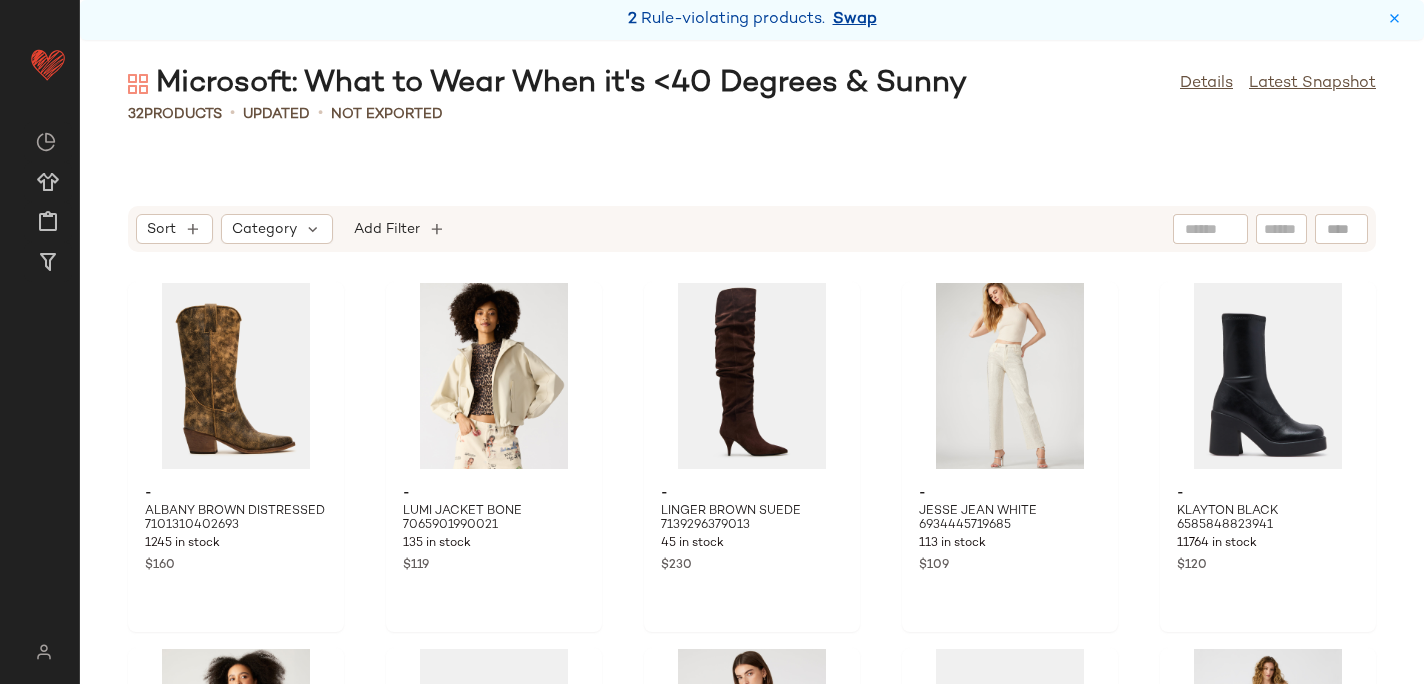 click on "Swap" at bounding box center [855, 20] 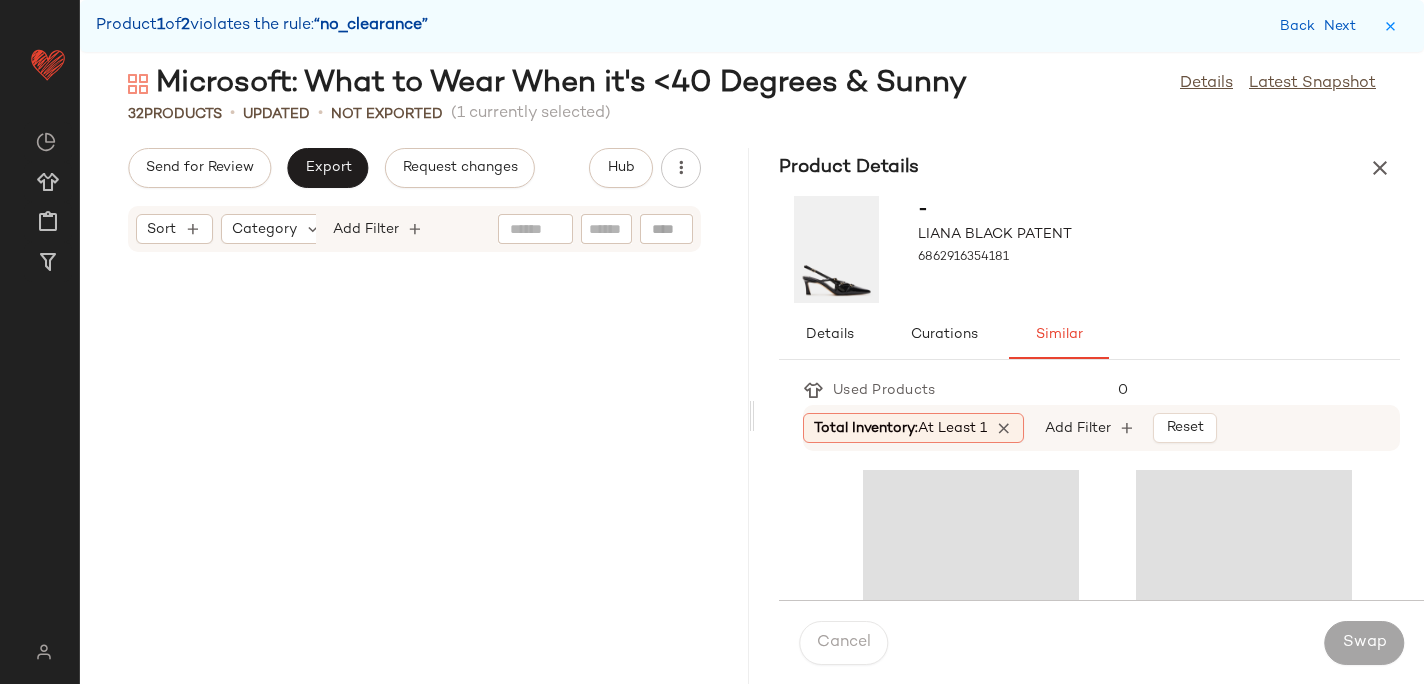 scroll, scrollTop: 1830, scrollLeft: 0, axis: vertical 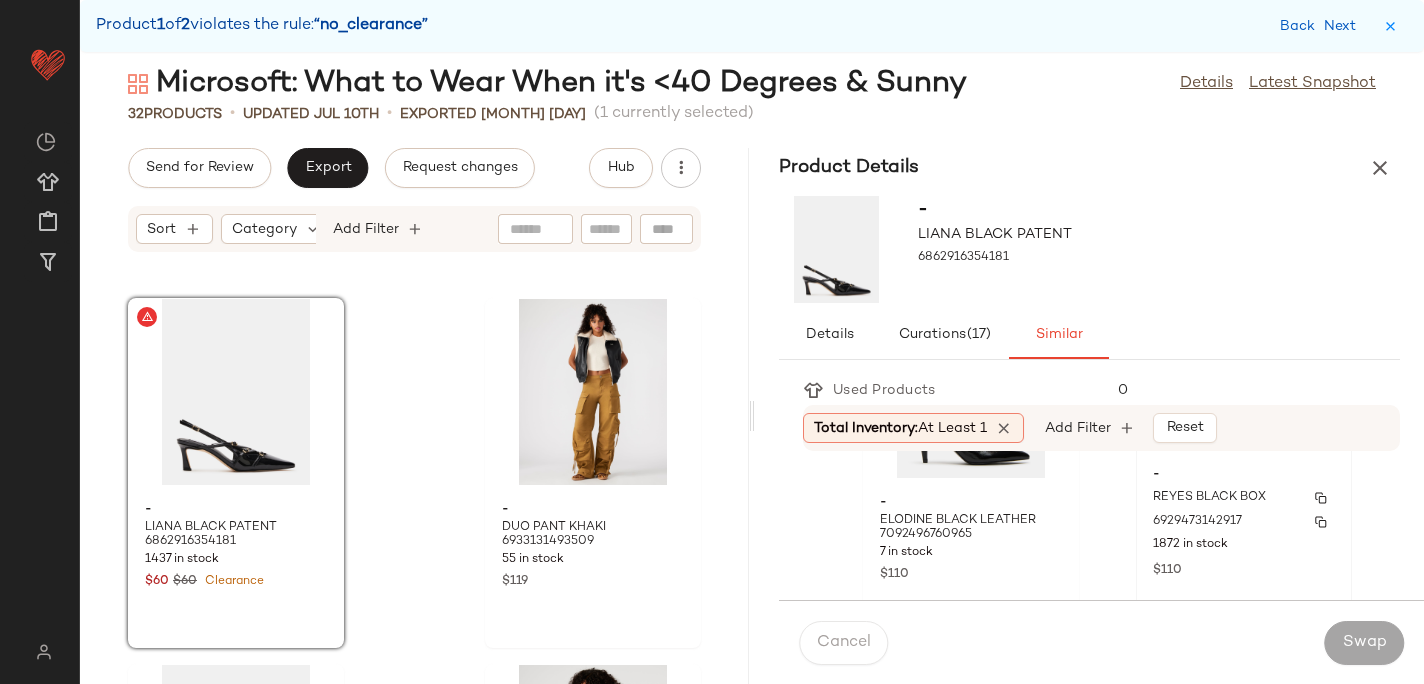 click on "1872 in stock" 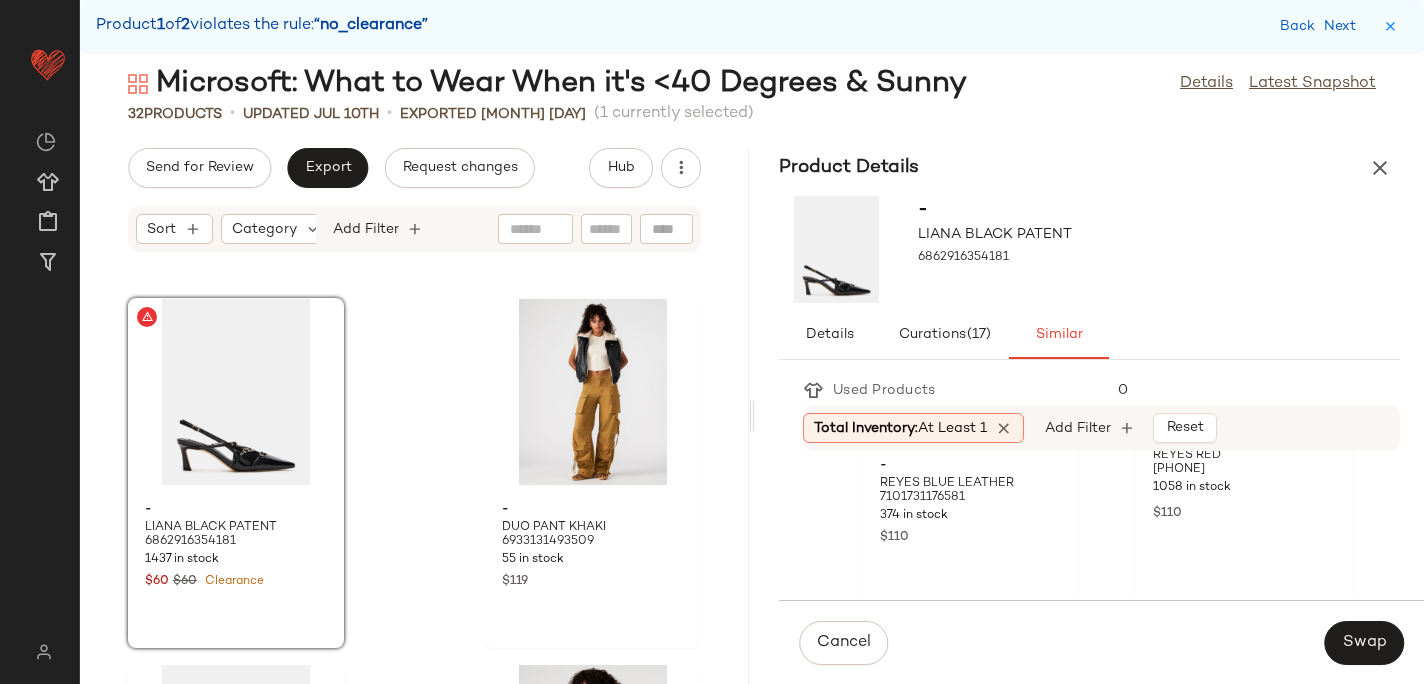 scroll, scrollTop: 1317, scrollLeft: 0, axis: vertical 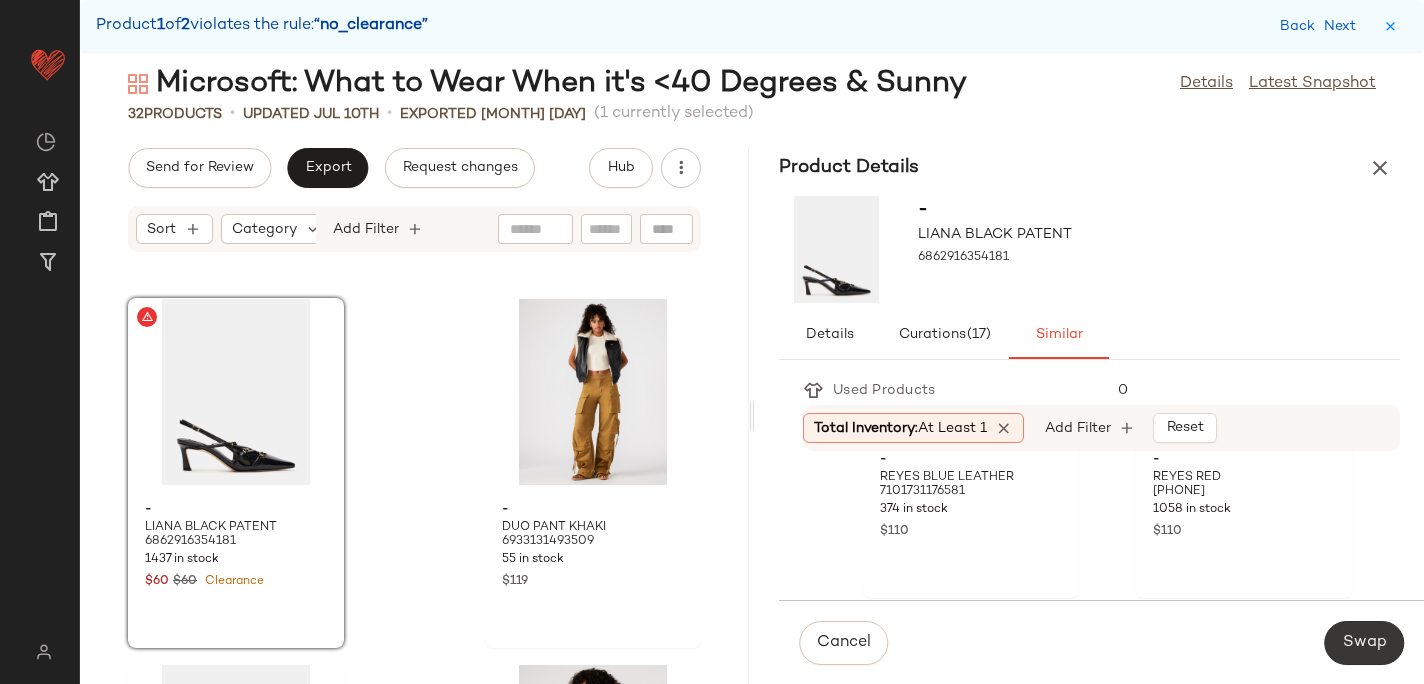 click on "Swap" 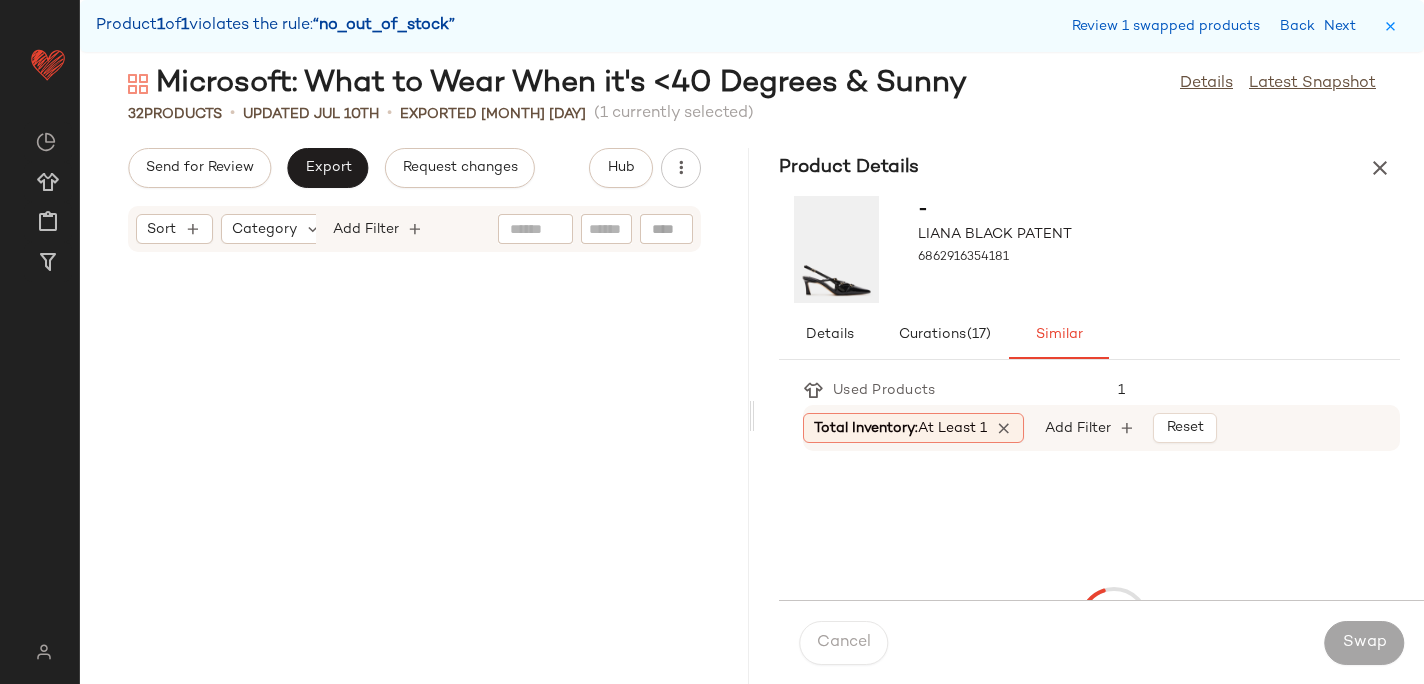 scroll, scrollTop: 4026, scrollLeft: 0, axis: vertical 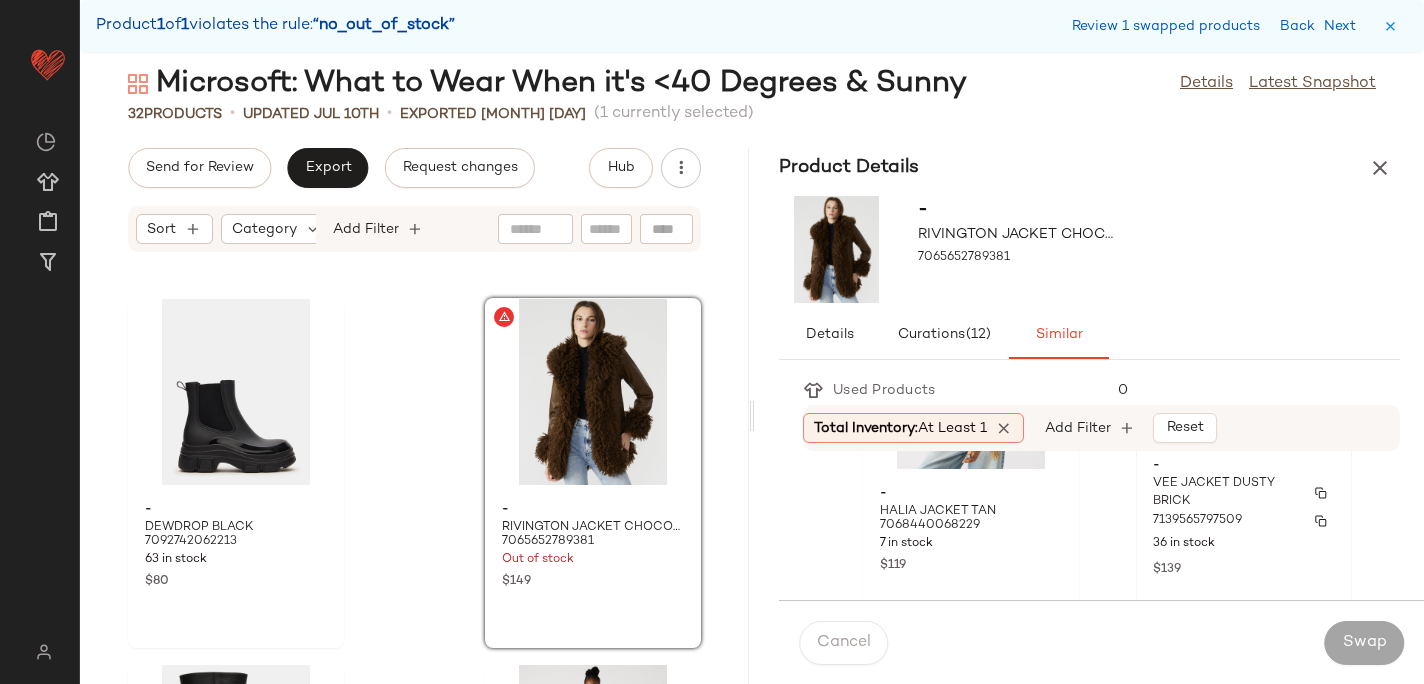 click on "VEE JACKET DUSTY BRICK" at bounding box center (1226, 493) 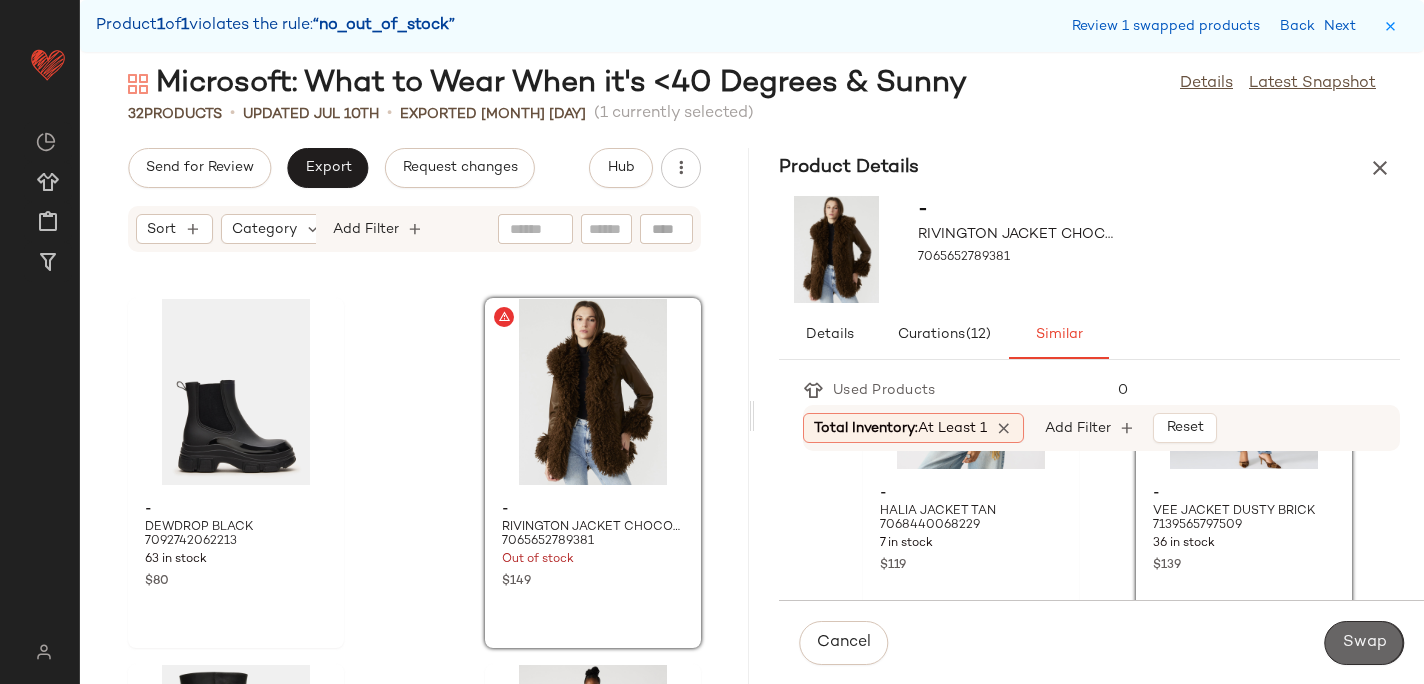 click on "Swap" 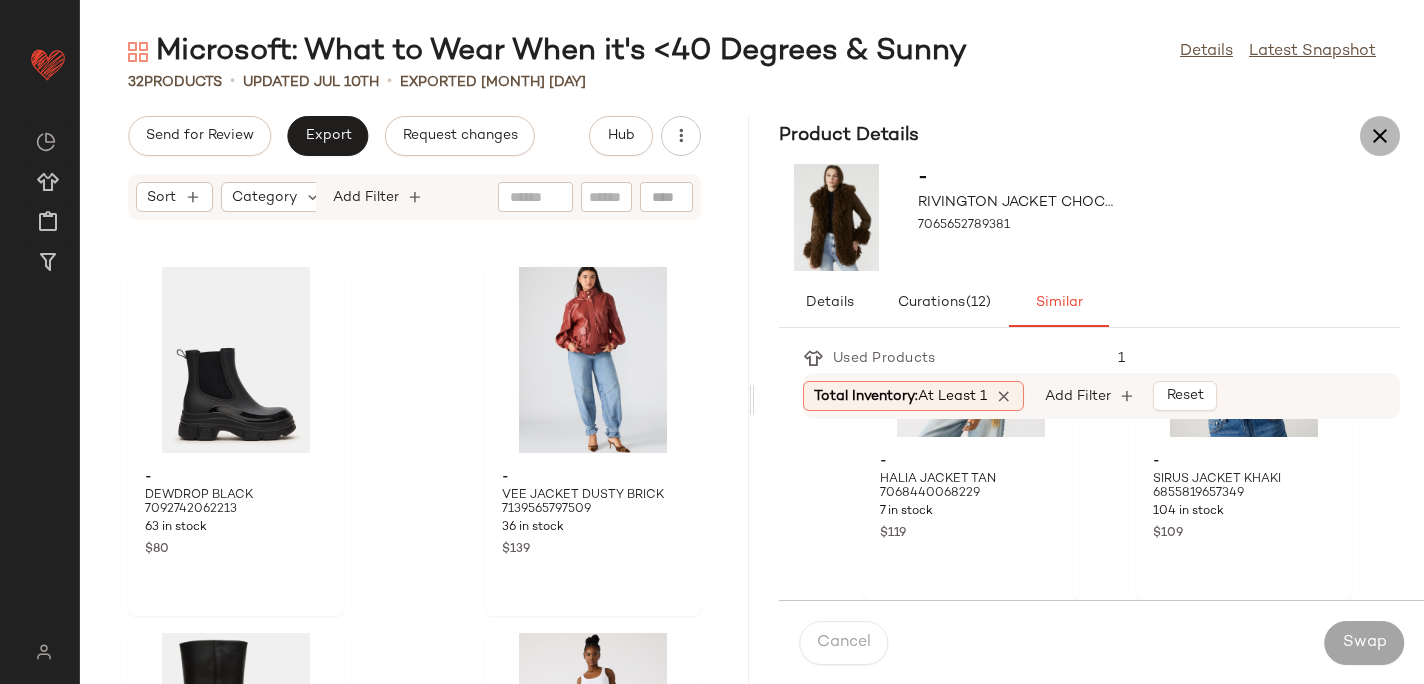 click at bounding box center (1380, 136) 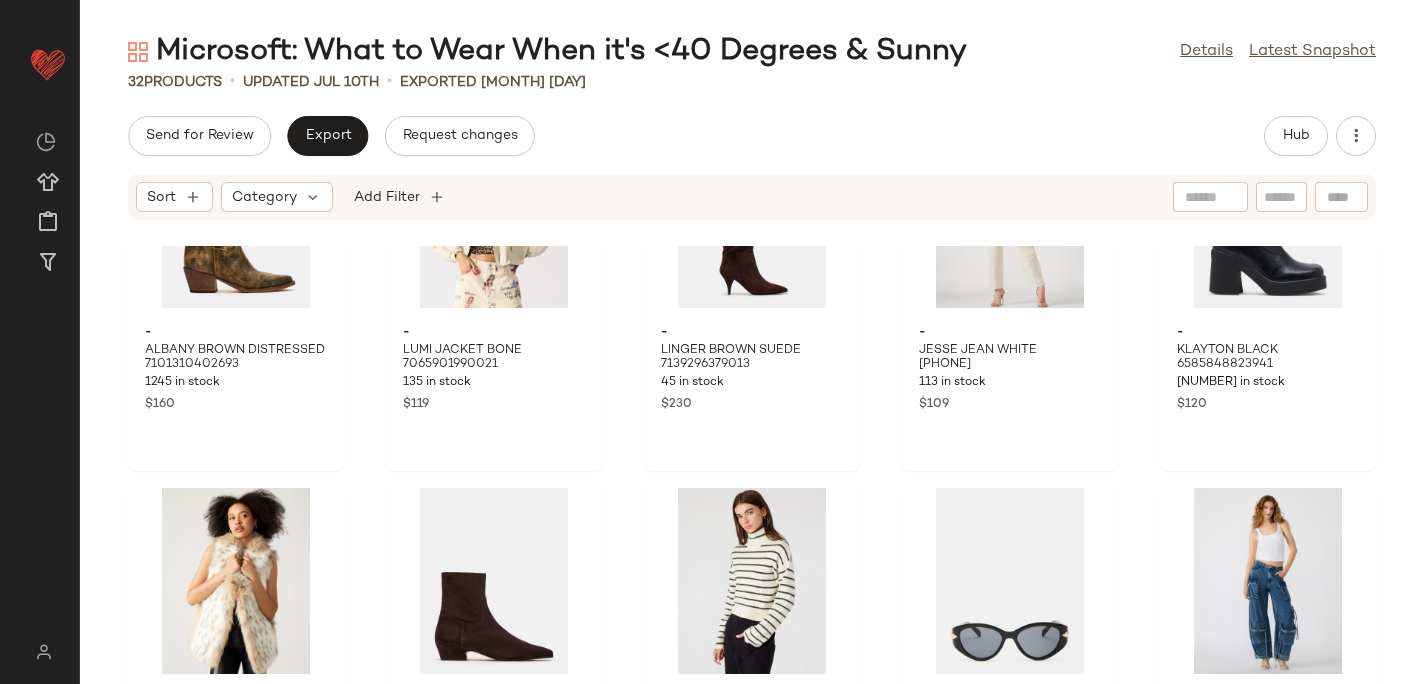 scroll, scrollTop: 0, scrollLeft: 0, axis: both 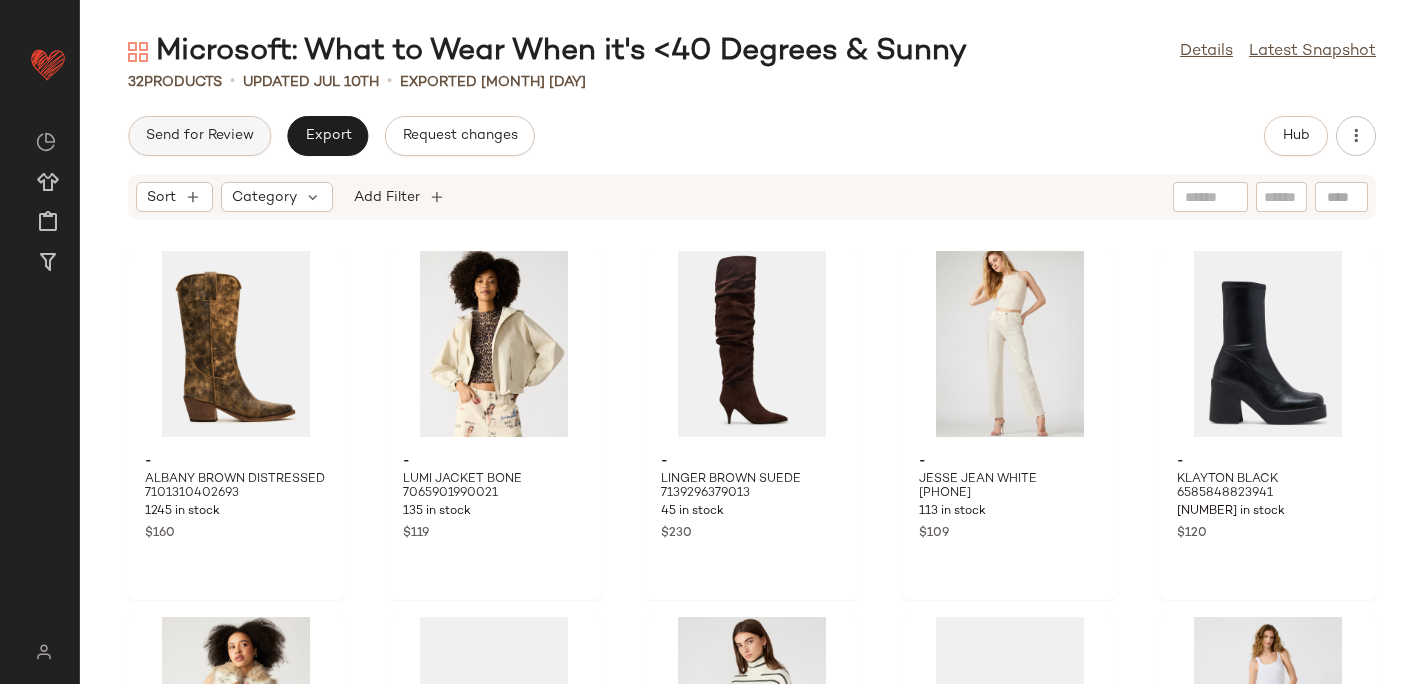 click on "Send for Review" 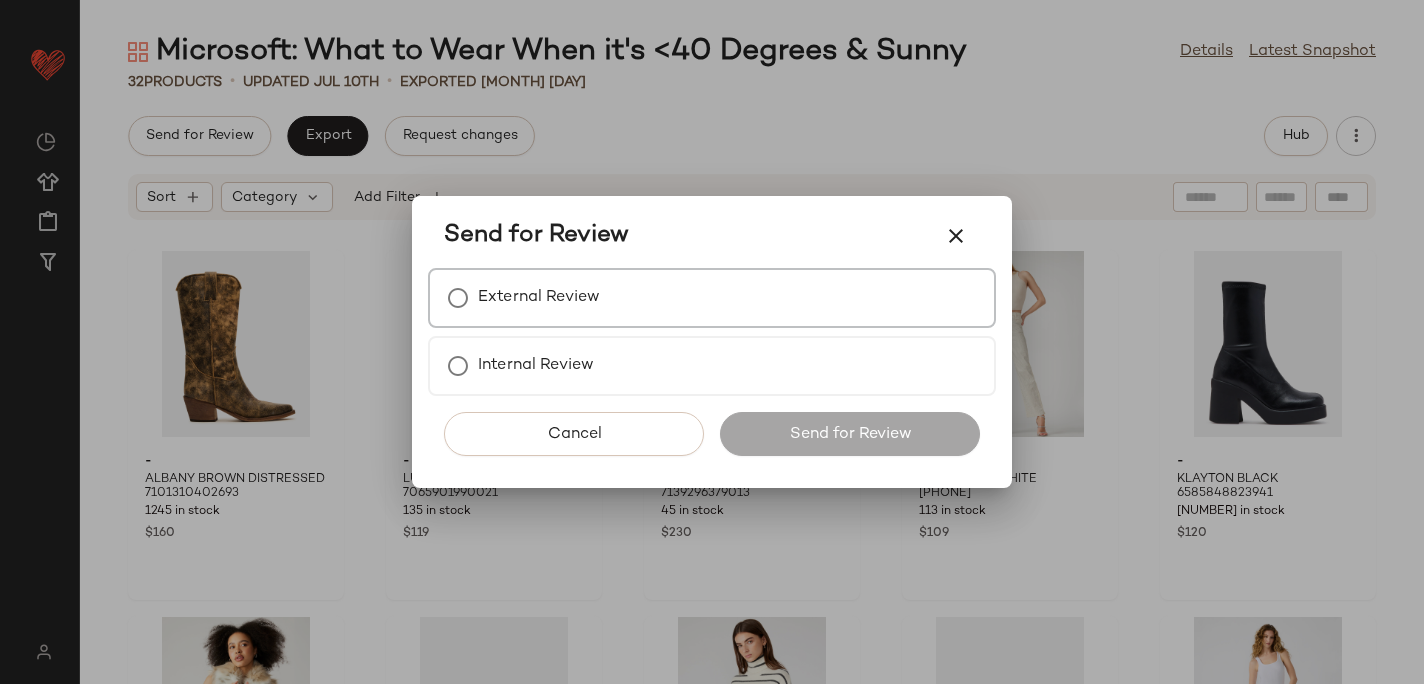 click on "External Review" at bounding box center (539, 298) 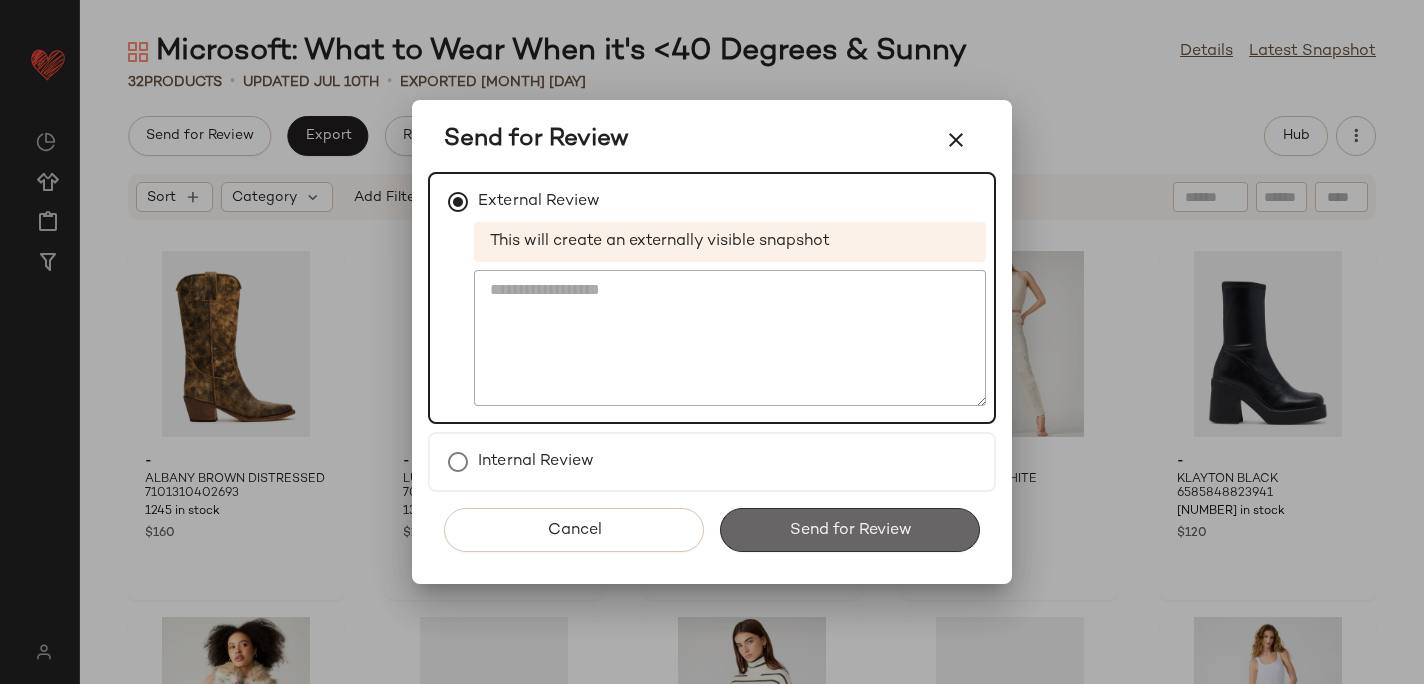 click on "Send for Review" 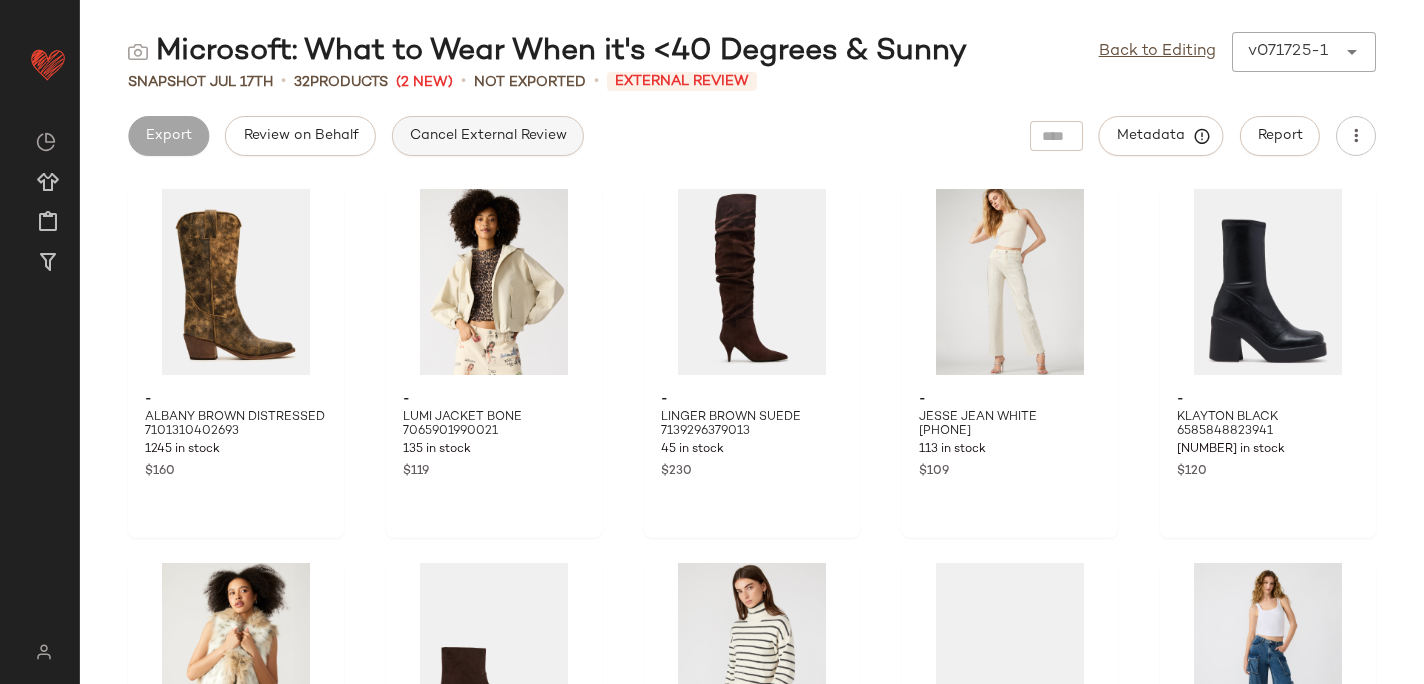 click on "Cancel External Review" 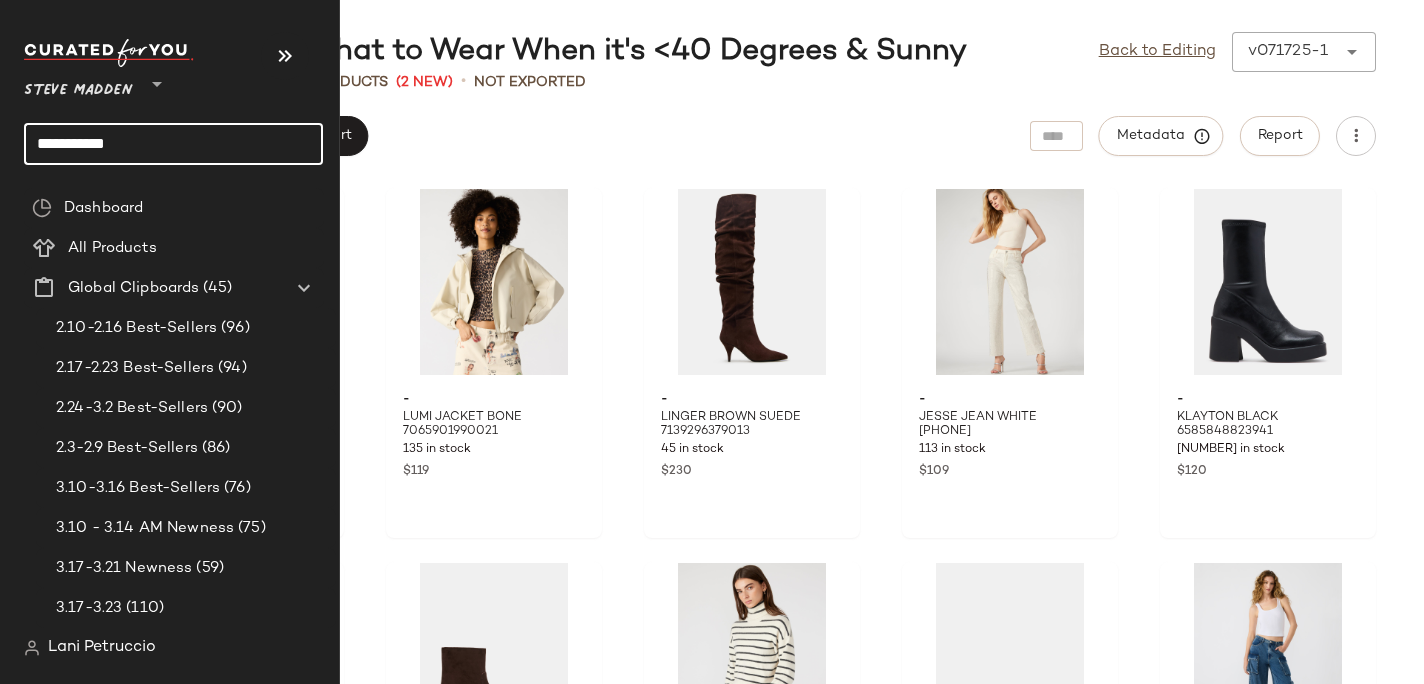 click on "**********" 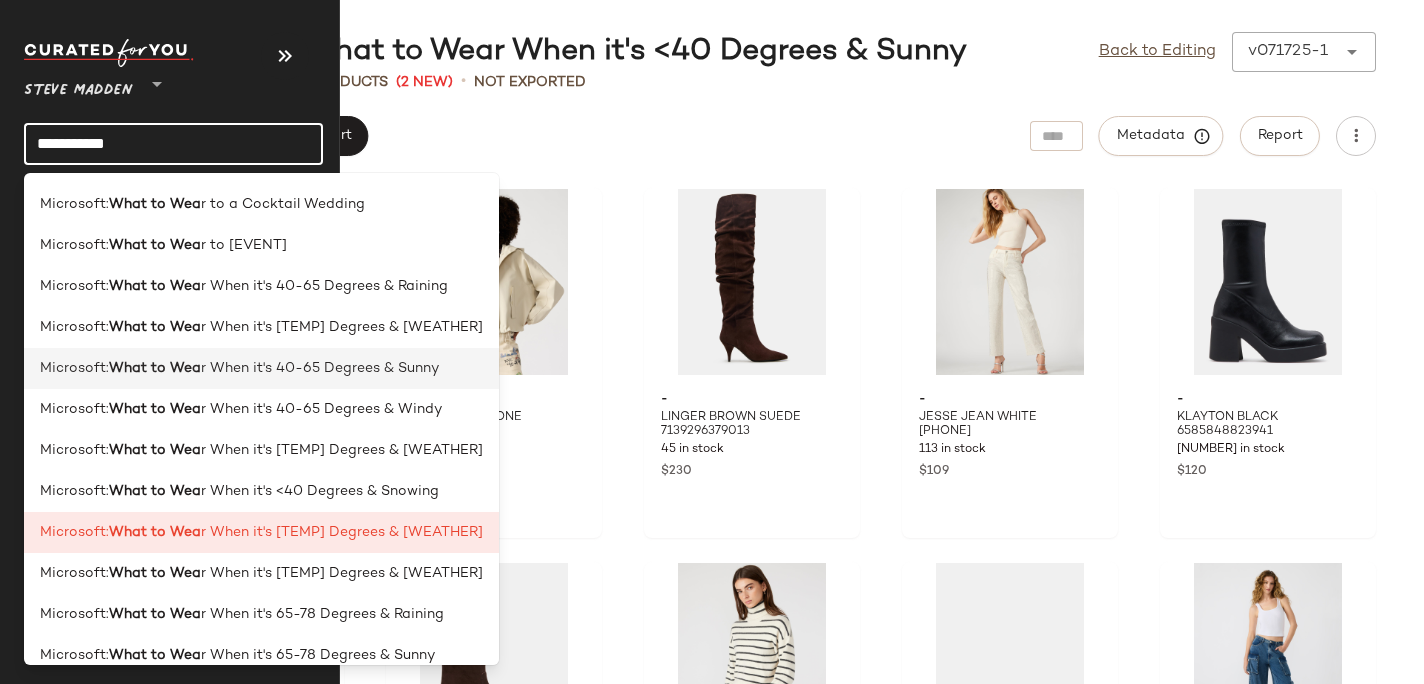 scroll, scrollTop: 204, scrollLeft: 0, axis: vertical 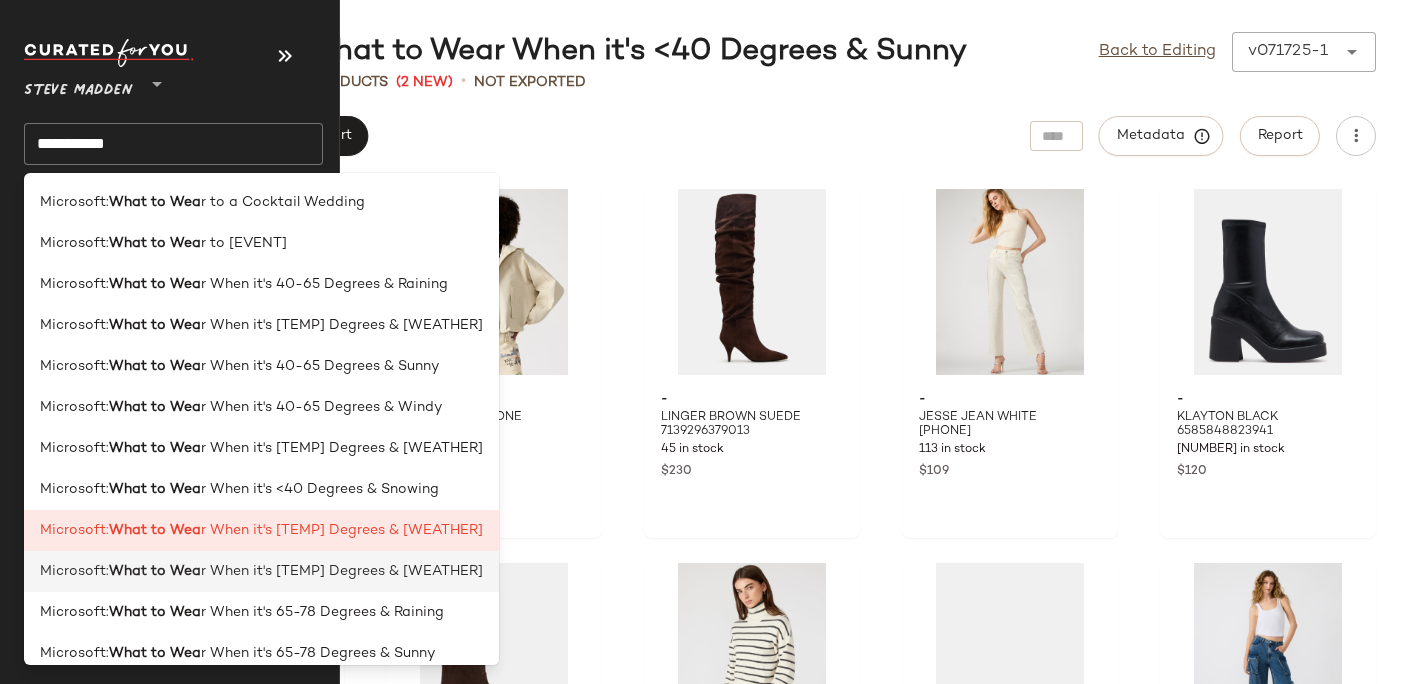 click on "r When it's <40 Degrees & Windy" at bounding box center [342, 571] 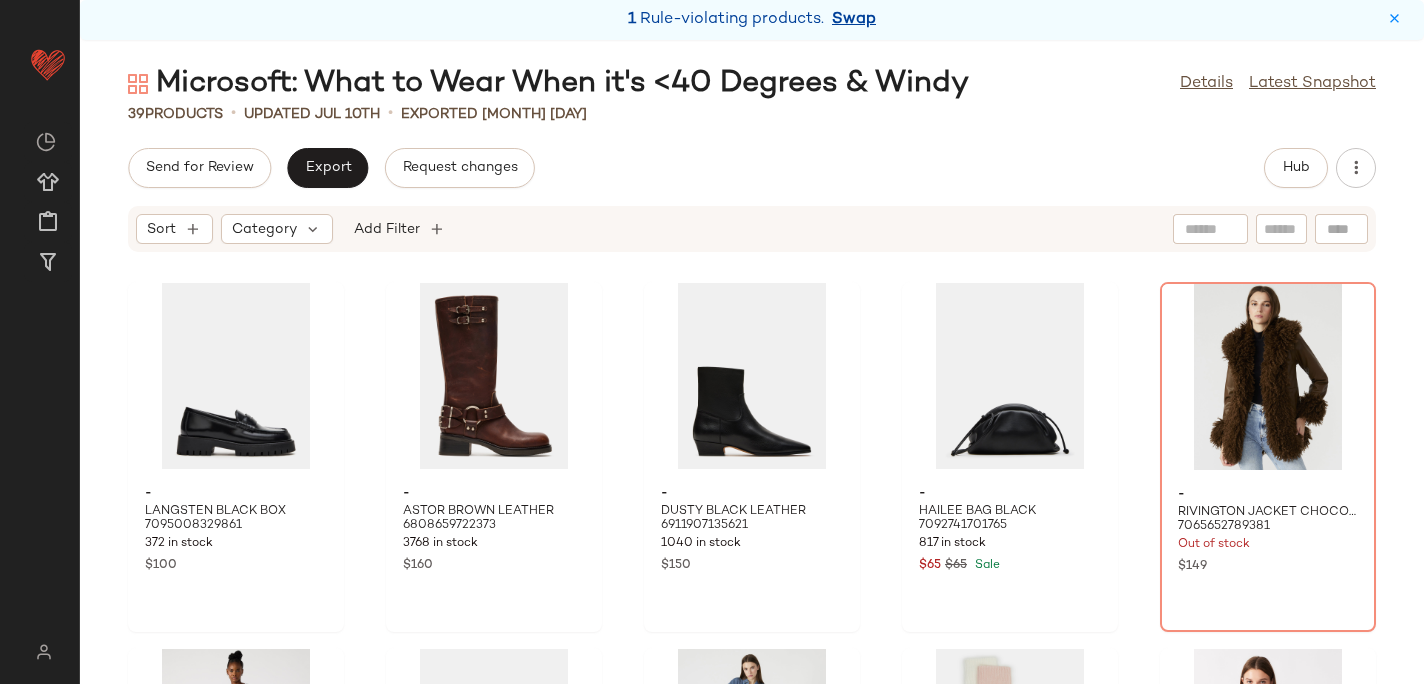 click on "Swap" at bounding box center (854, 20) 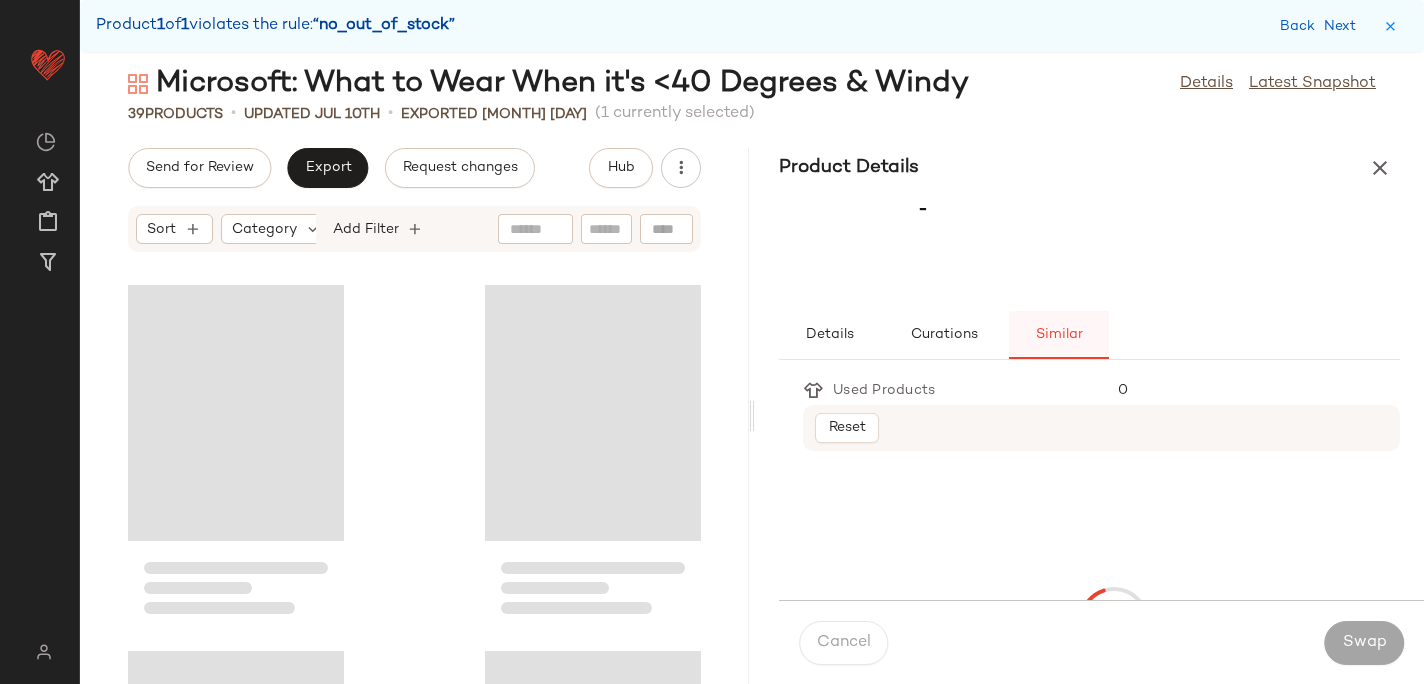 scroll, scrollTop: 732, scrollLeft: 0, axis: vertical 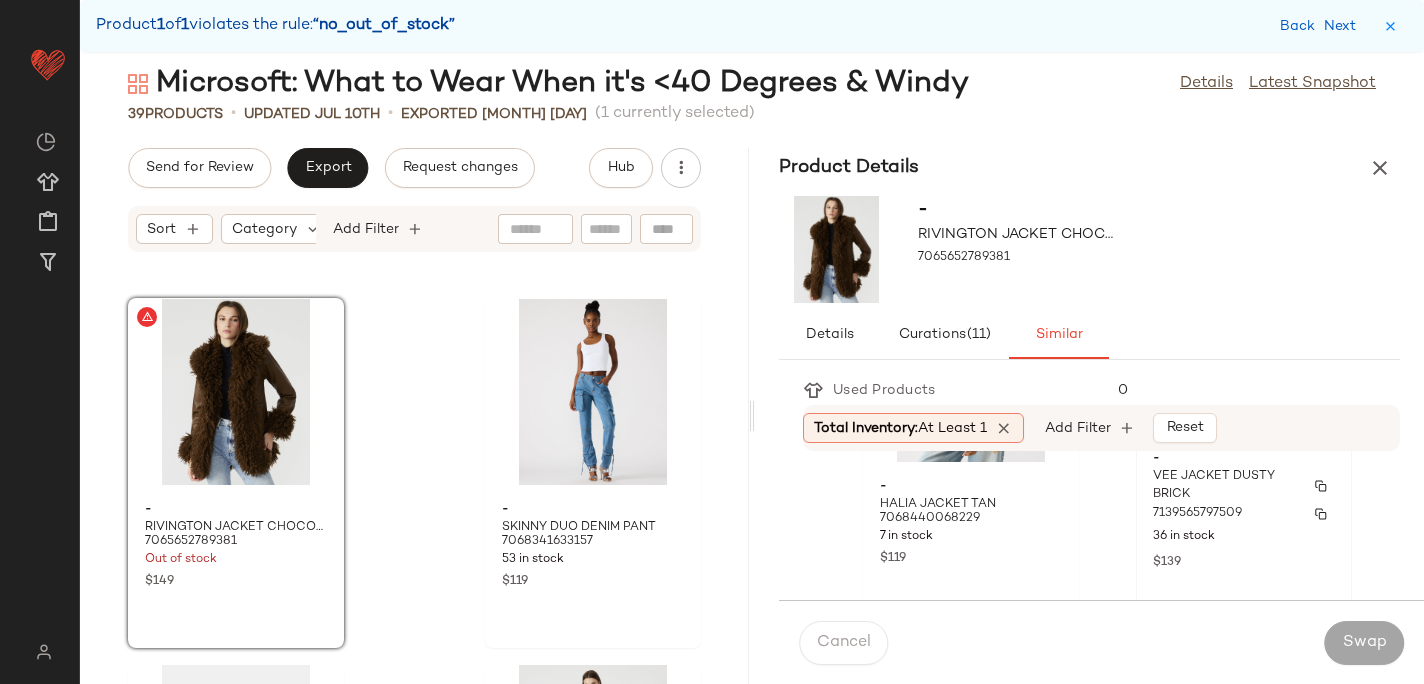 click on "7139565797509" at bounding box center [1197, 514] 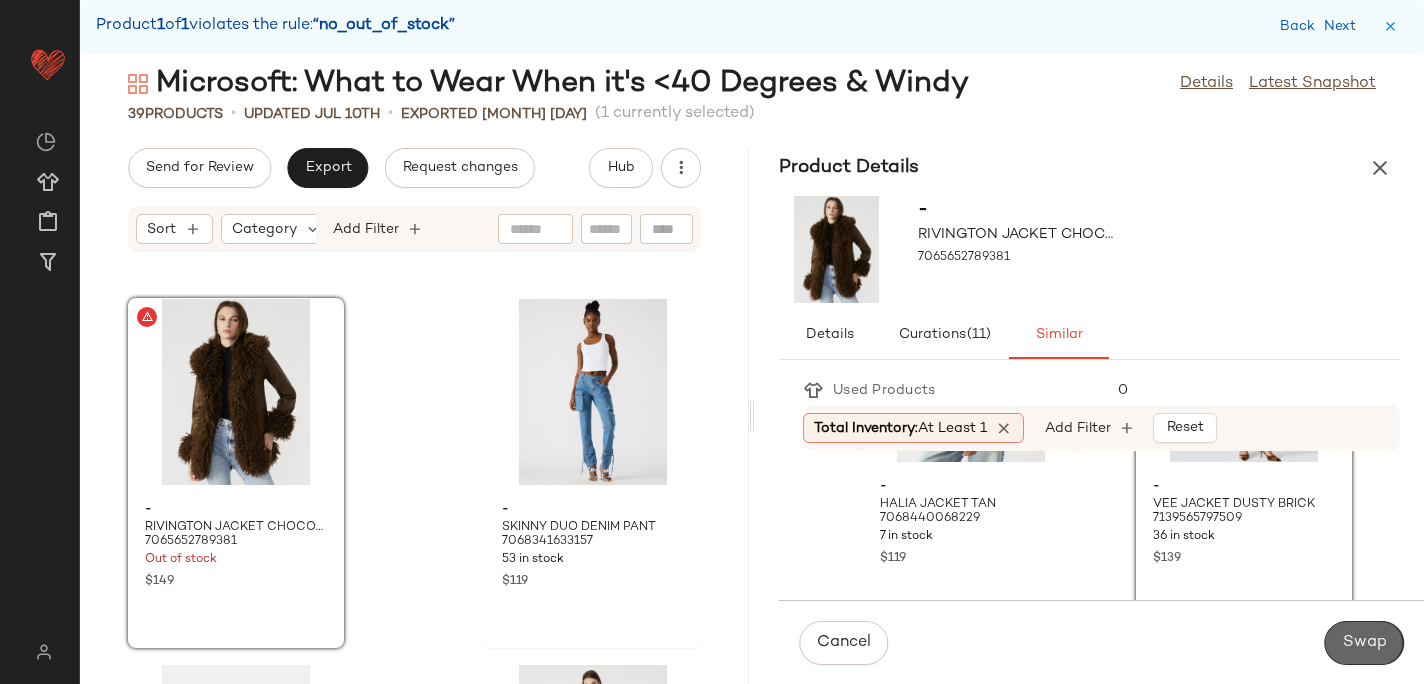 click on "Swap" 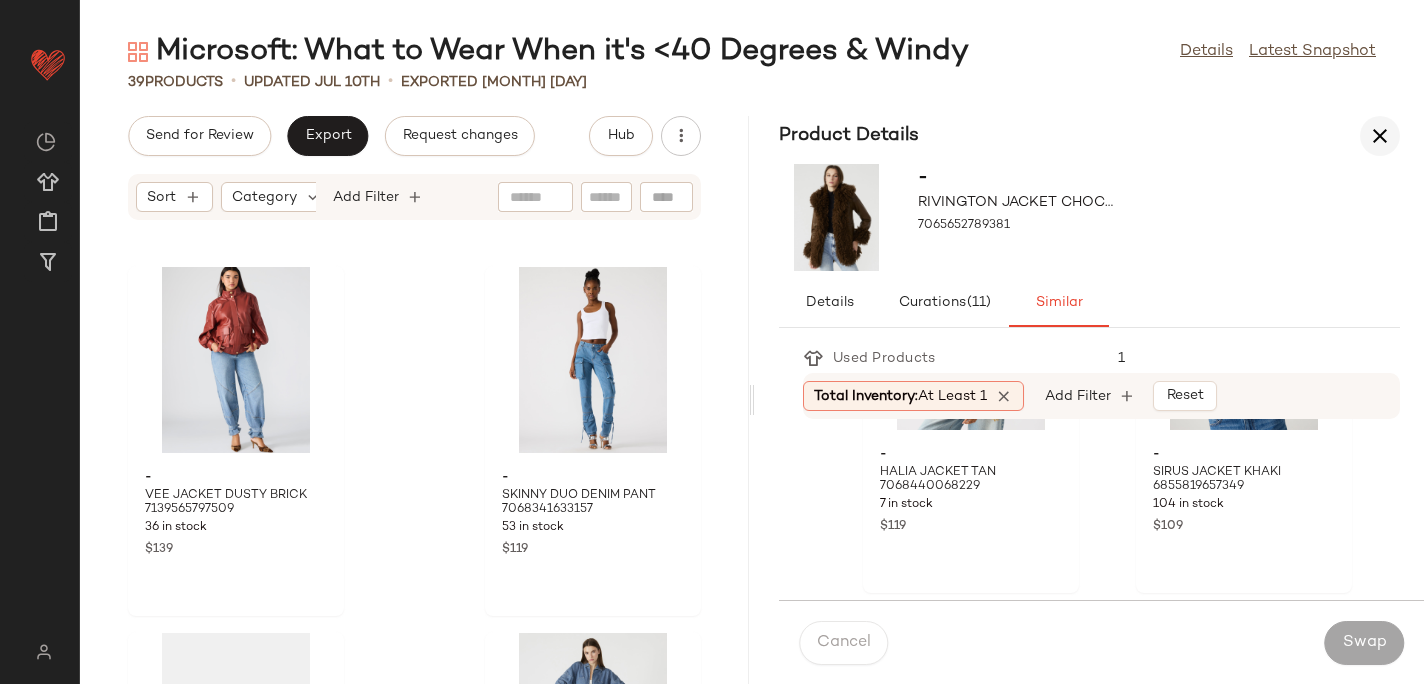 click at bounding box center (1380, 136) 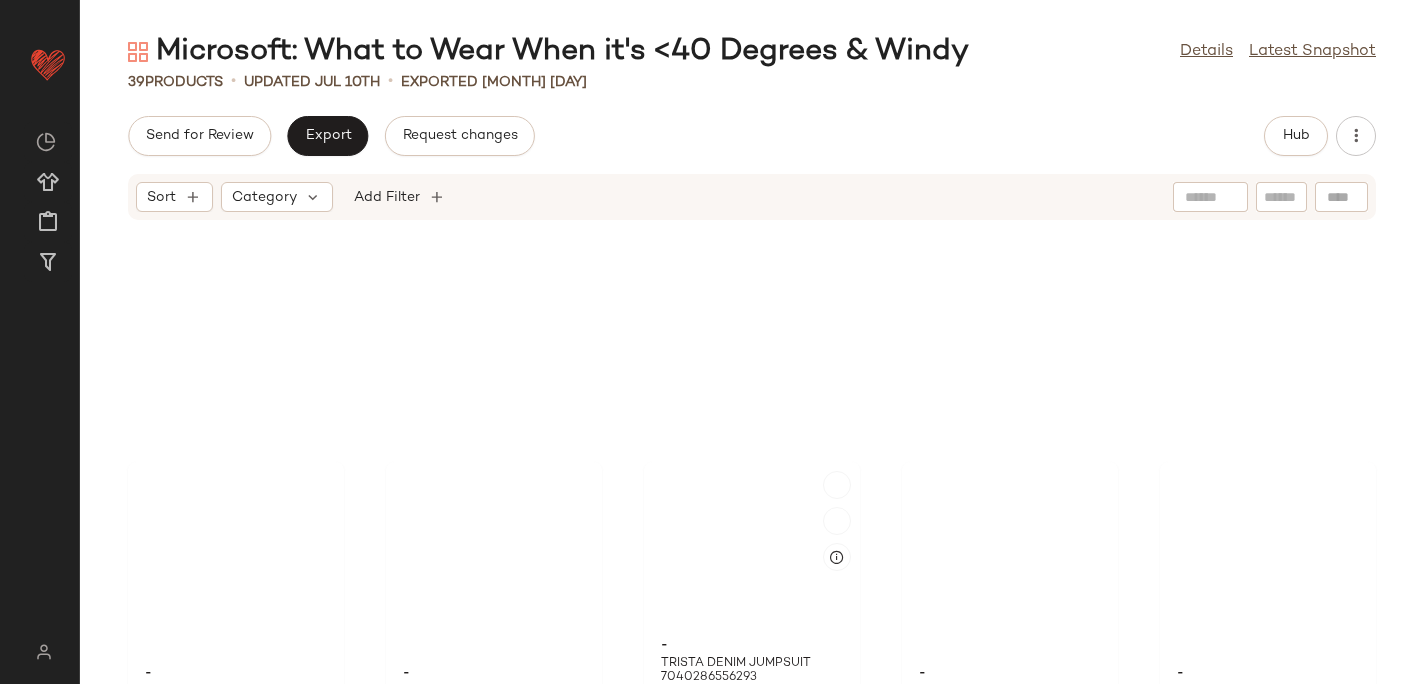 scroll, scrollTop: 0, scrollLeft: 0, axis: both 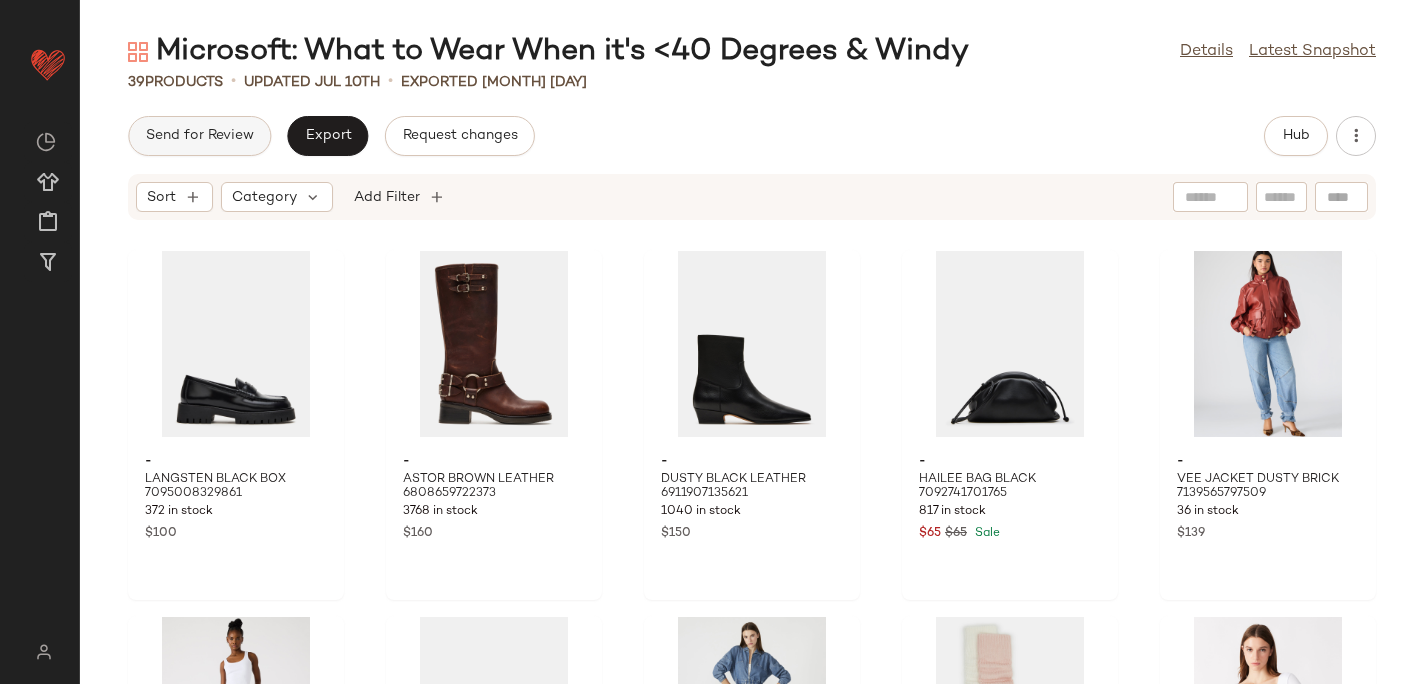 click on "Send for Review" 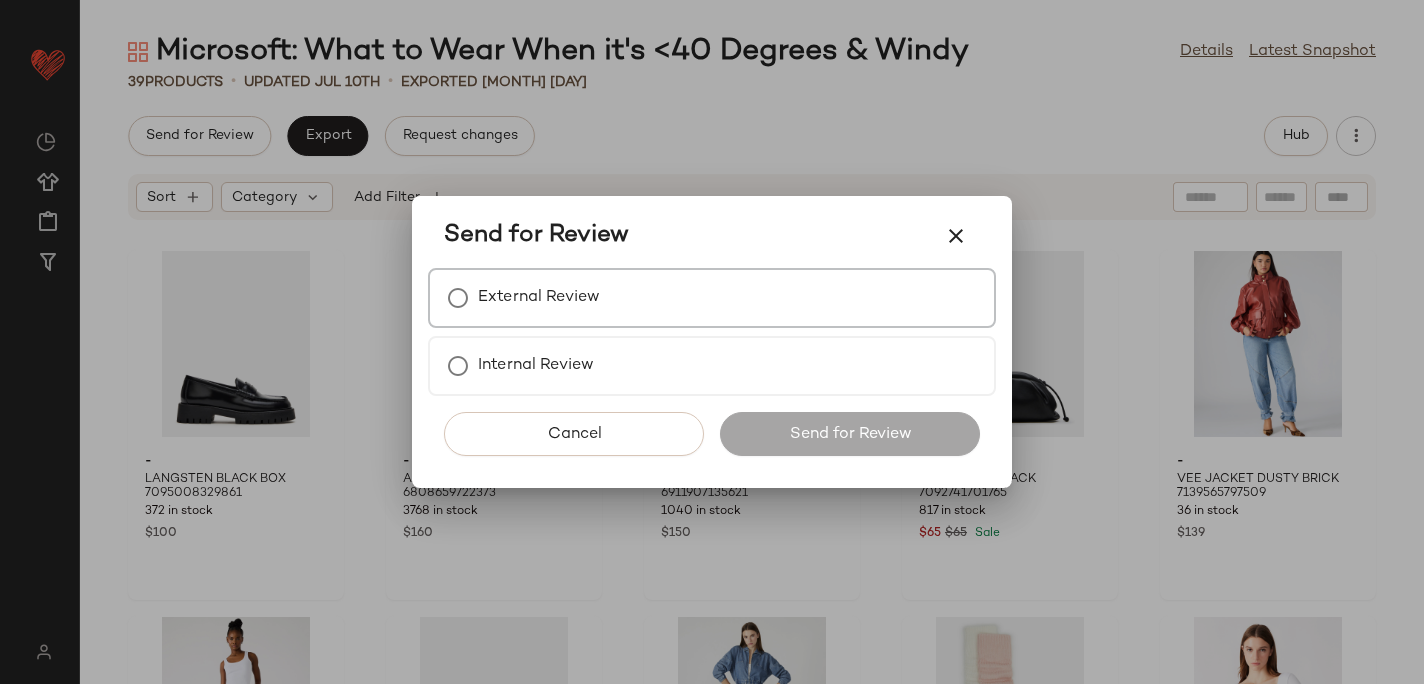 click on "External Review" at bounding box center [539, 298] 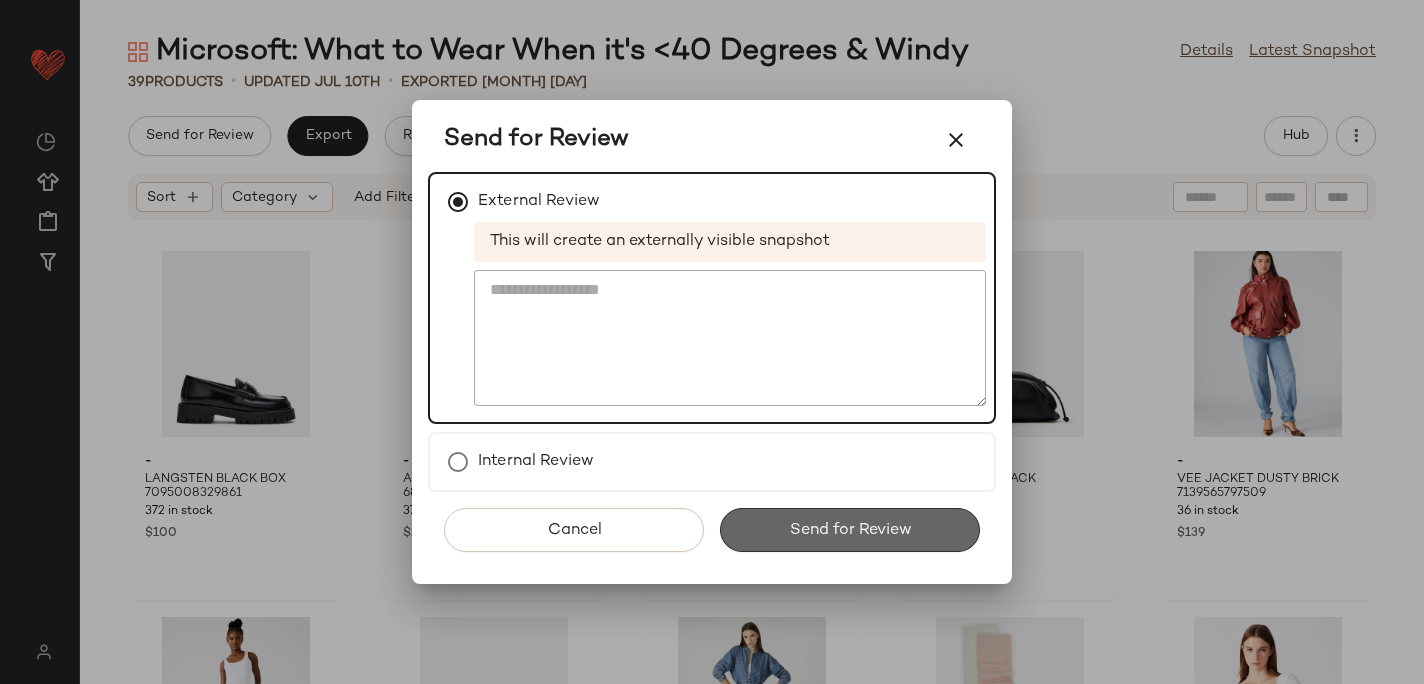 click on "Send for Review" 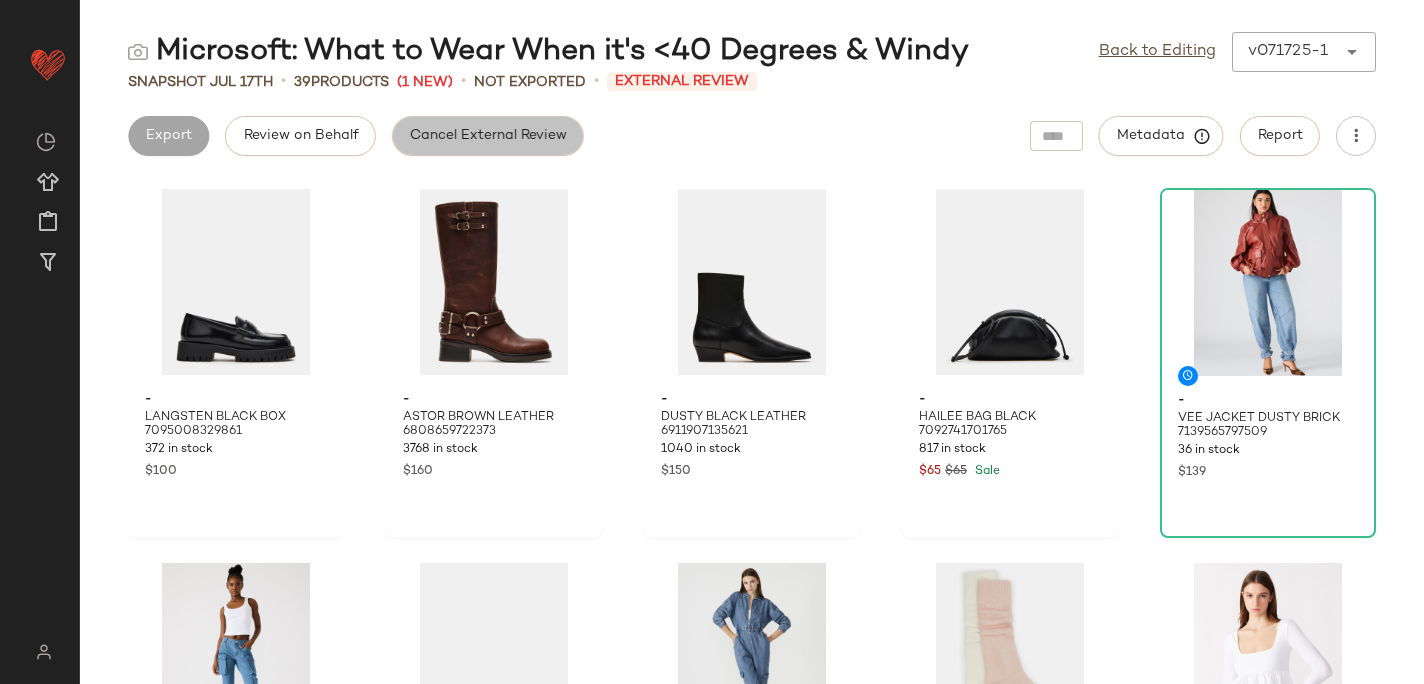 click on "Cancel External Review" 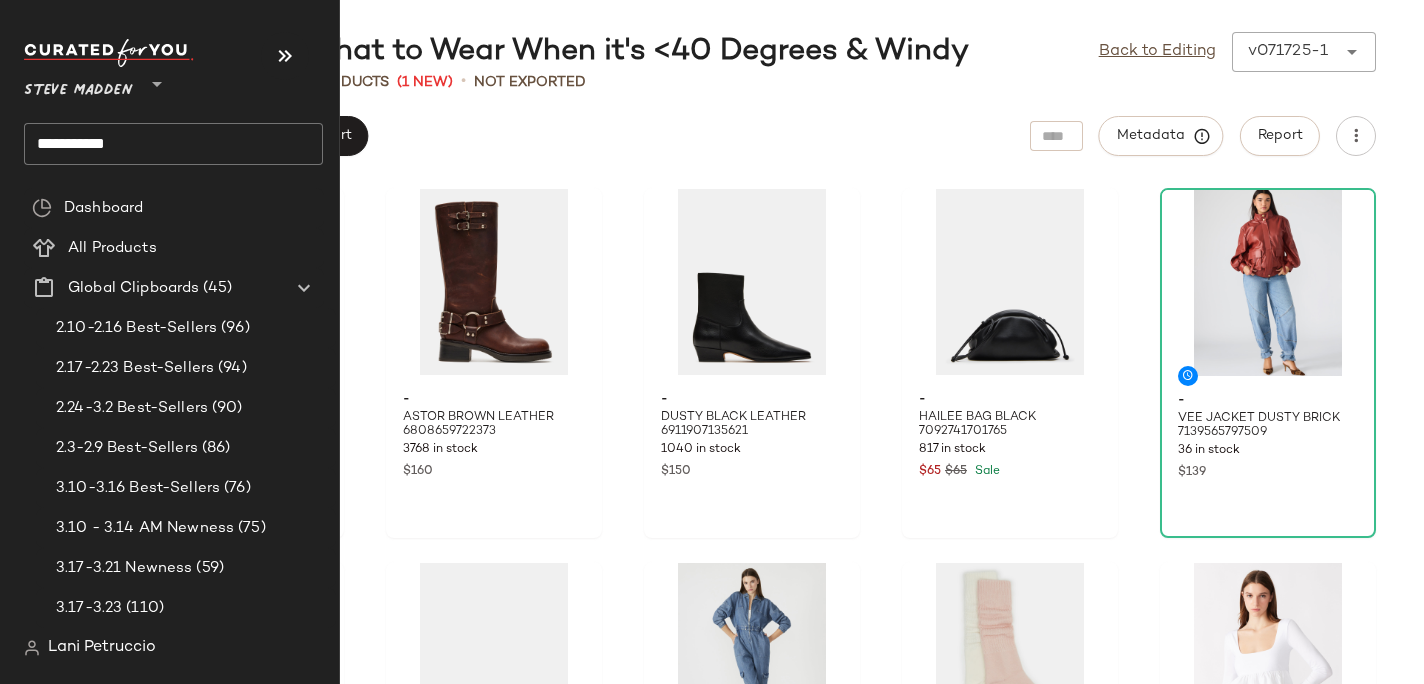click on "**********" 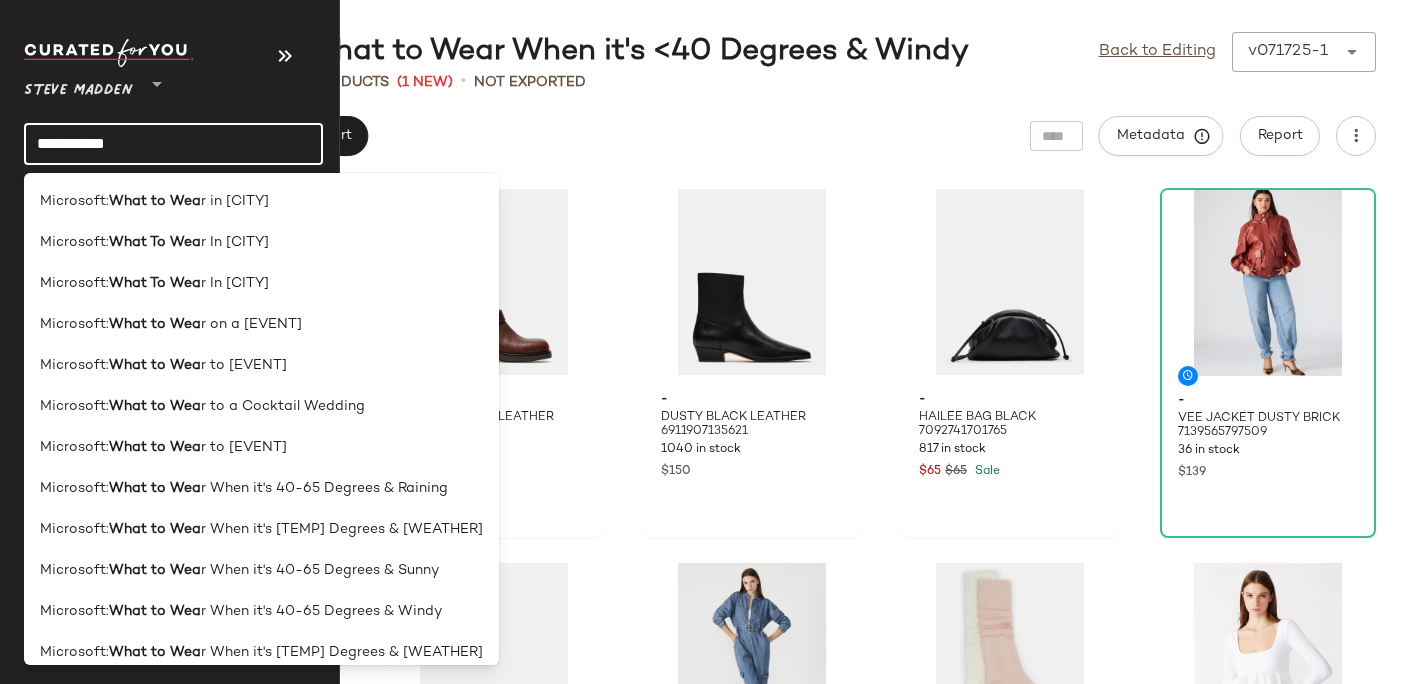 click on "**********" 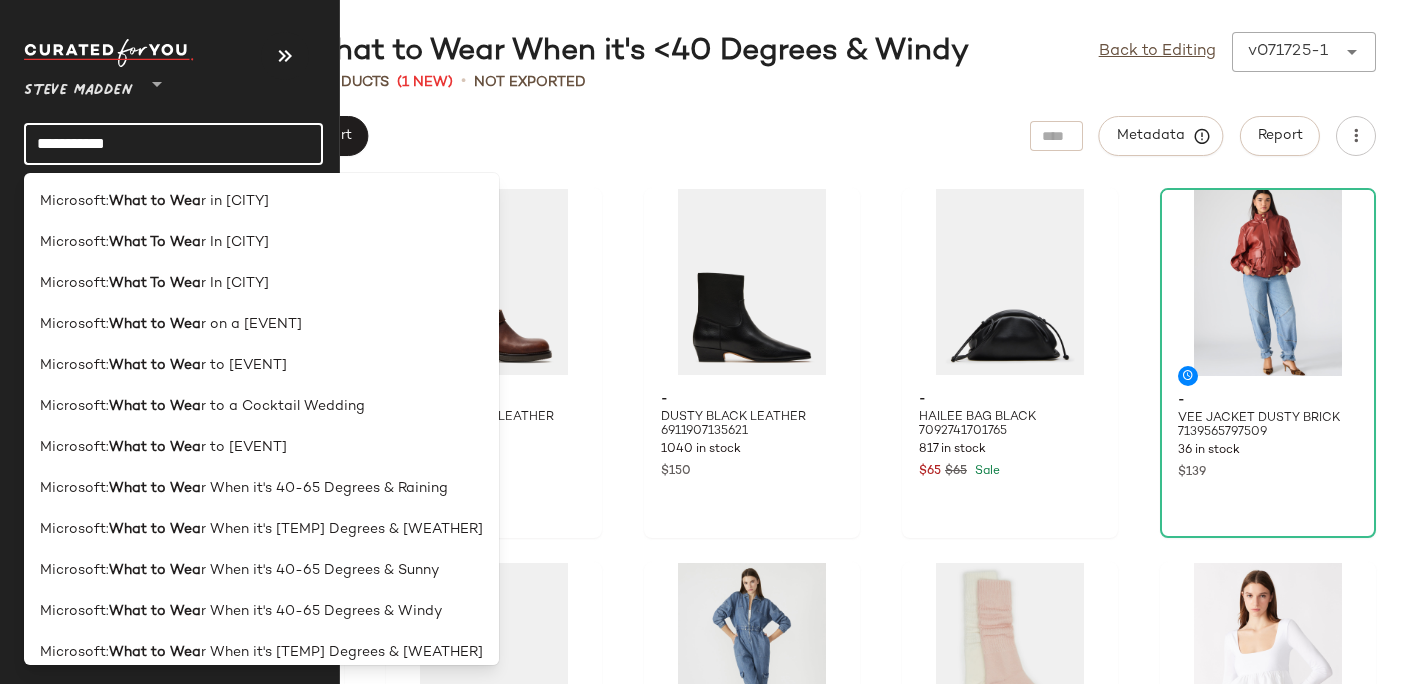 click on "**********" 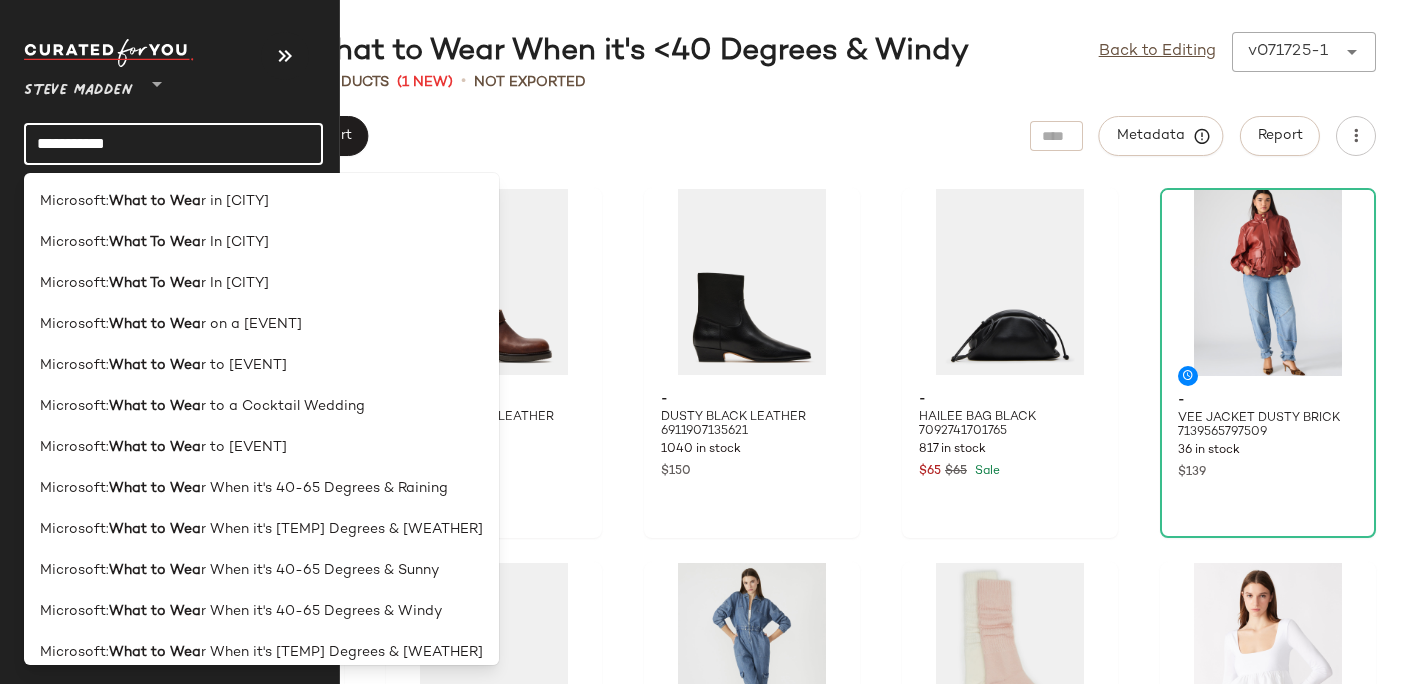 click on "**********" 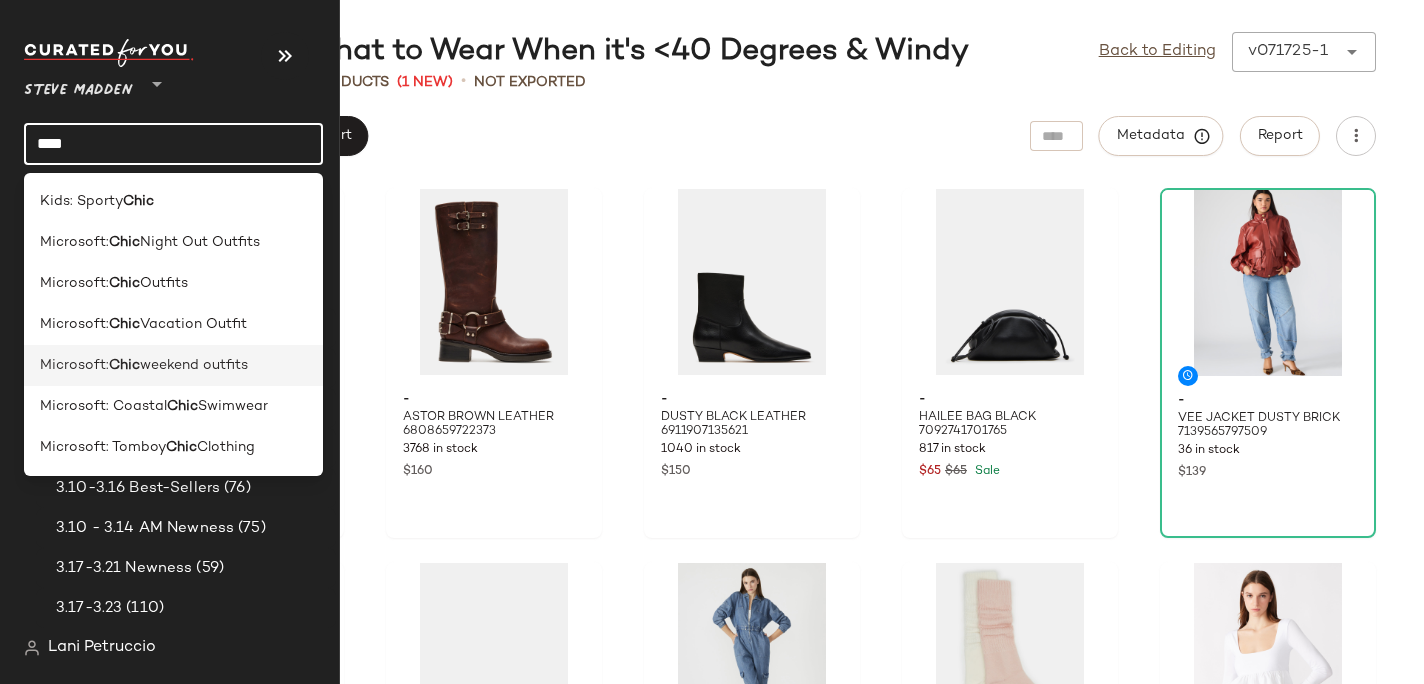 click on "Microsoft:" at bounding box center [74, 365] 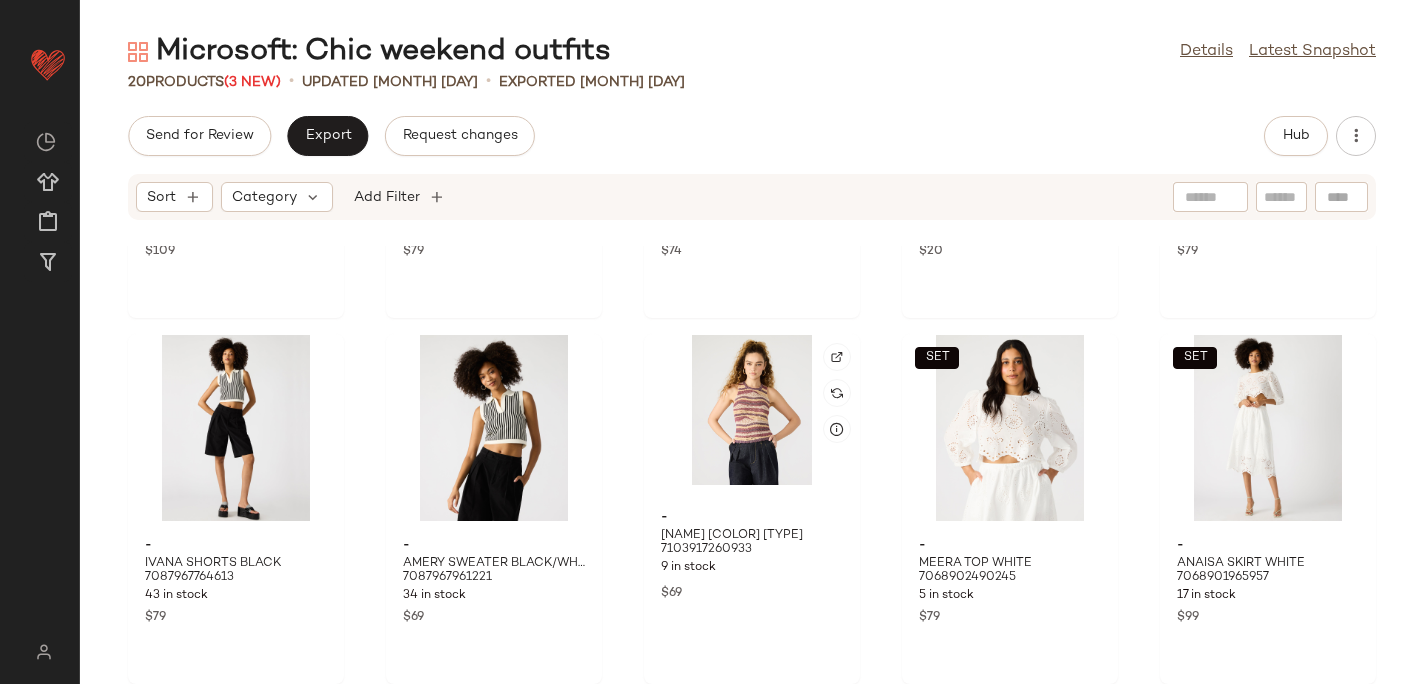 scroll, scrollTop: 0, scrollLeft: 0, axis: both 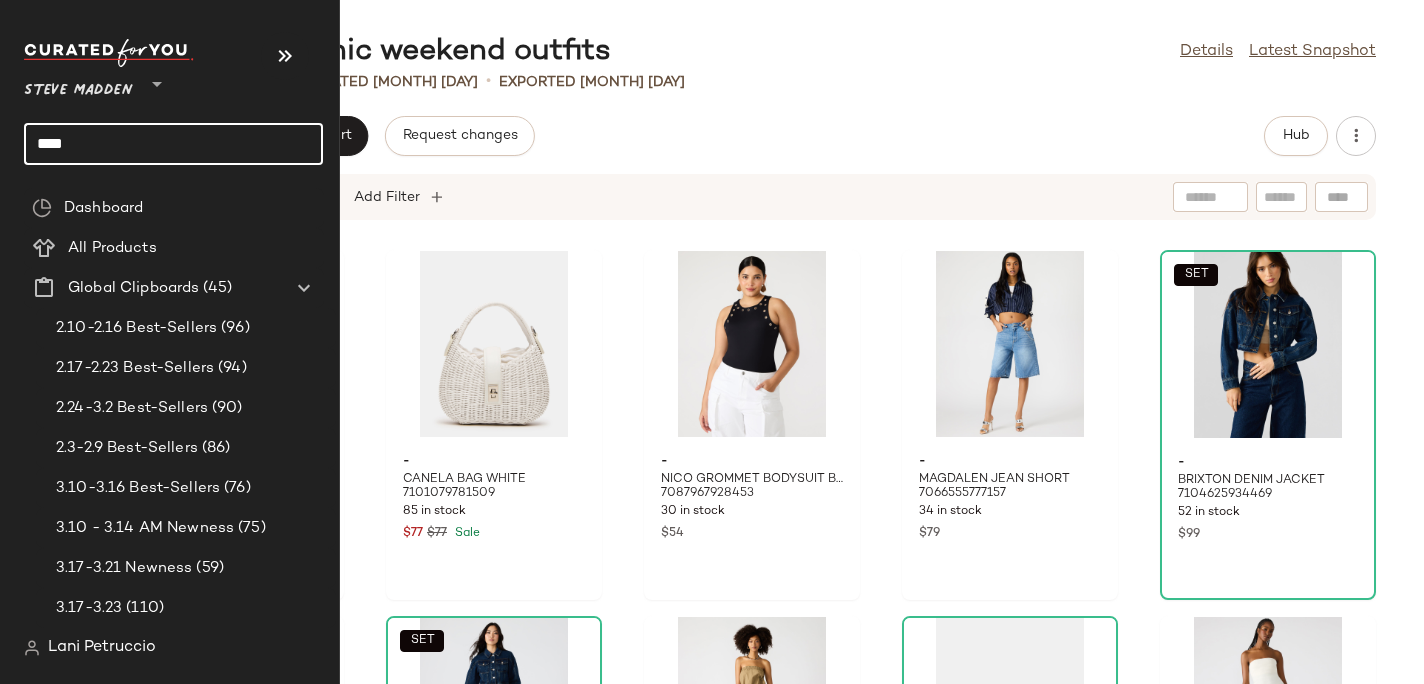 click on "****" 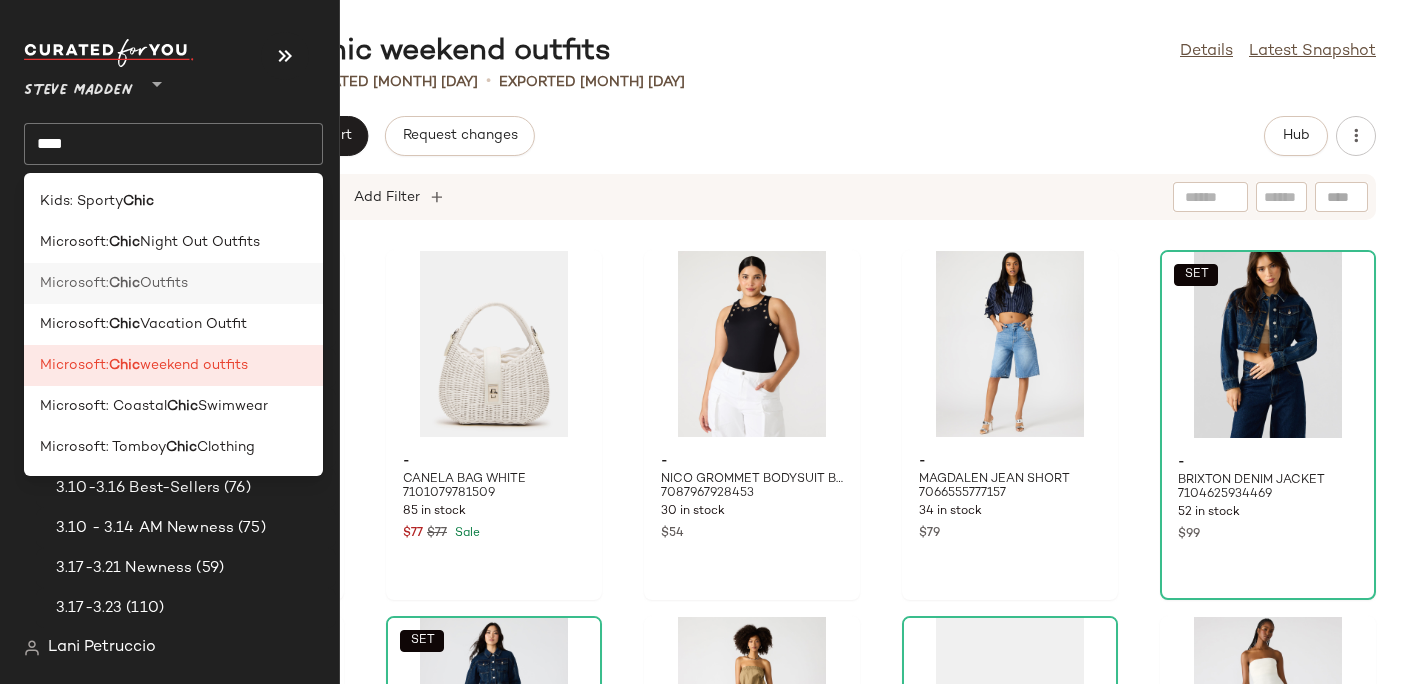 click on "Microsoft:" at bounding box center [74, 283] 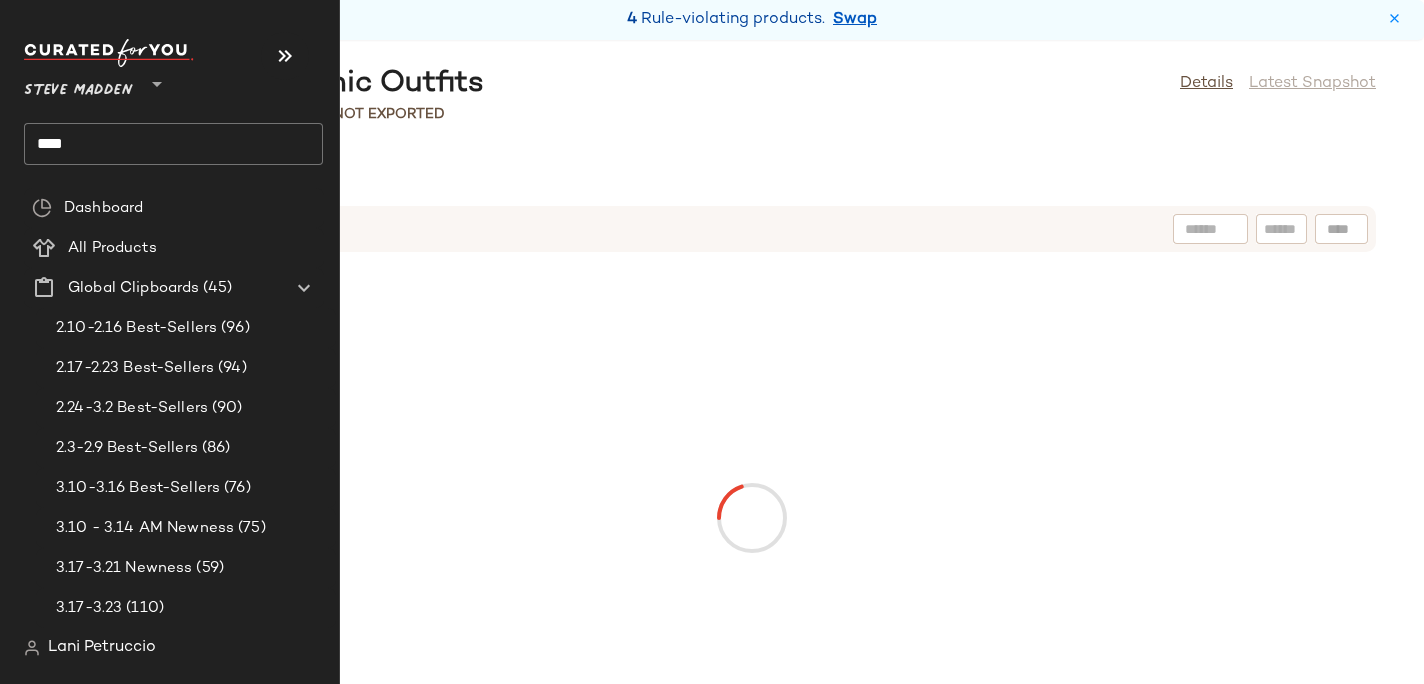 click on "****" 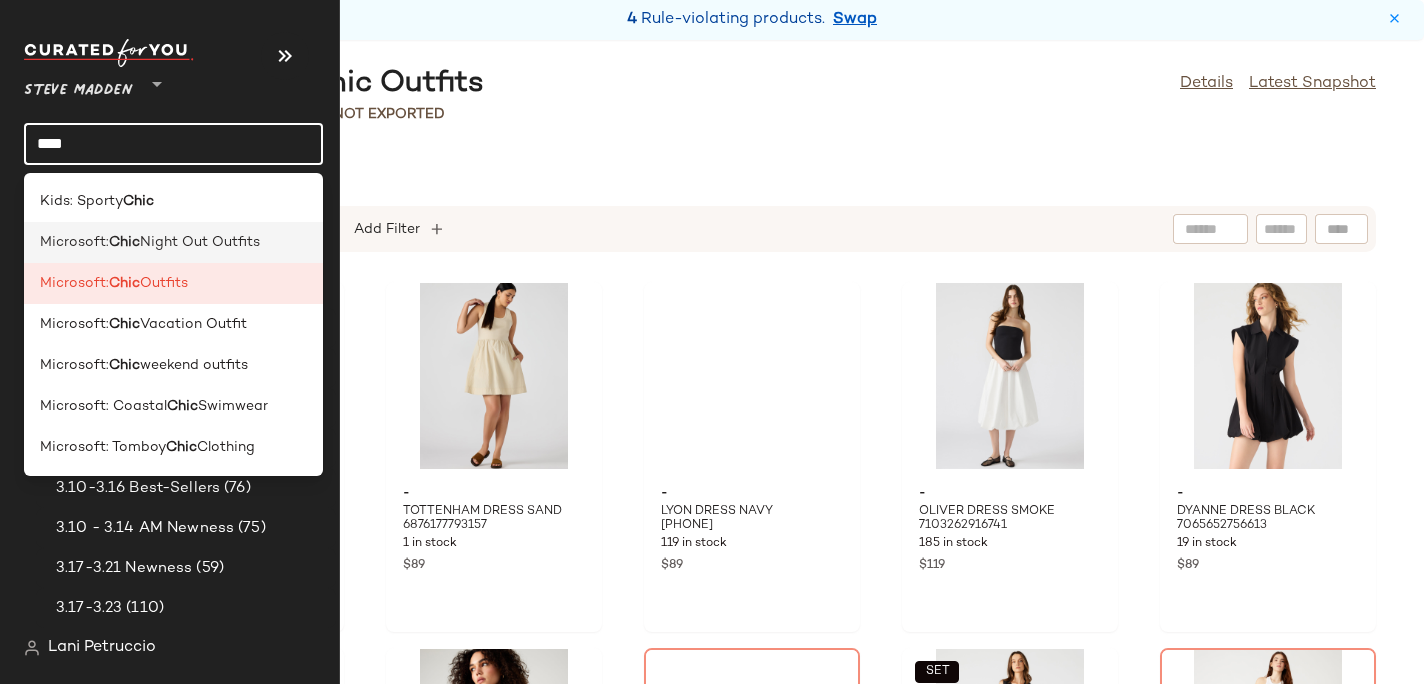 click on "Microsoft:" at bounding box center [74, 242] 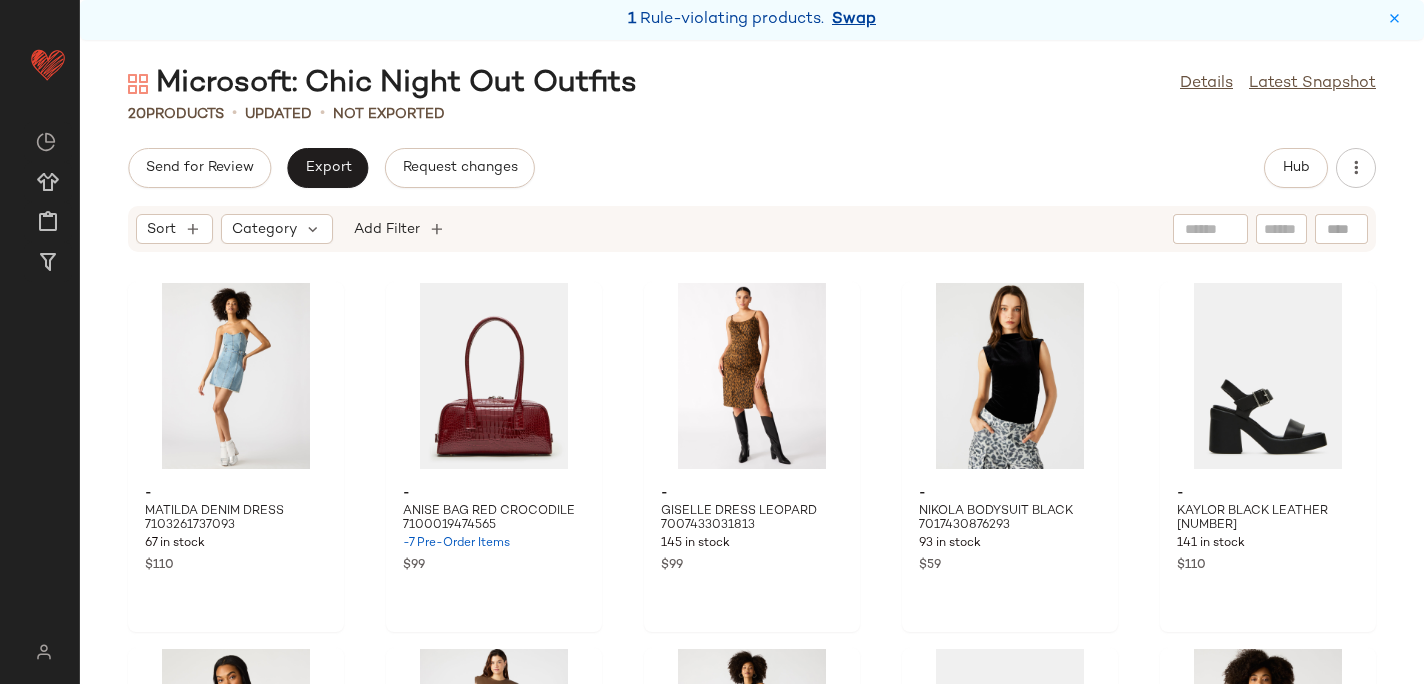 click on "Swap" at bounding box center (854, 20) 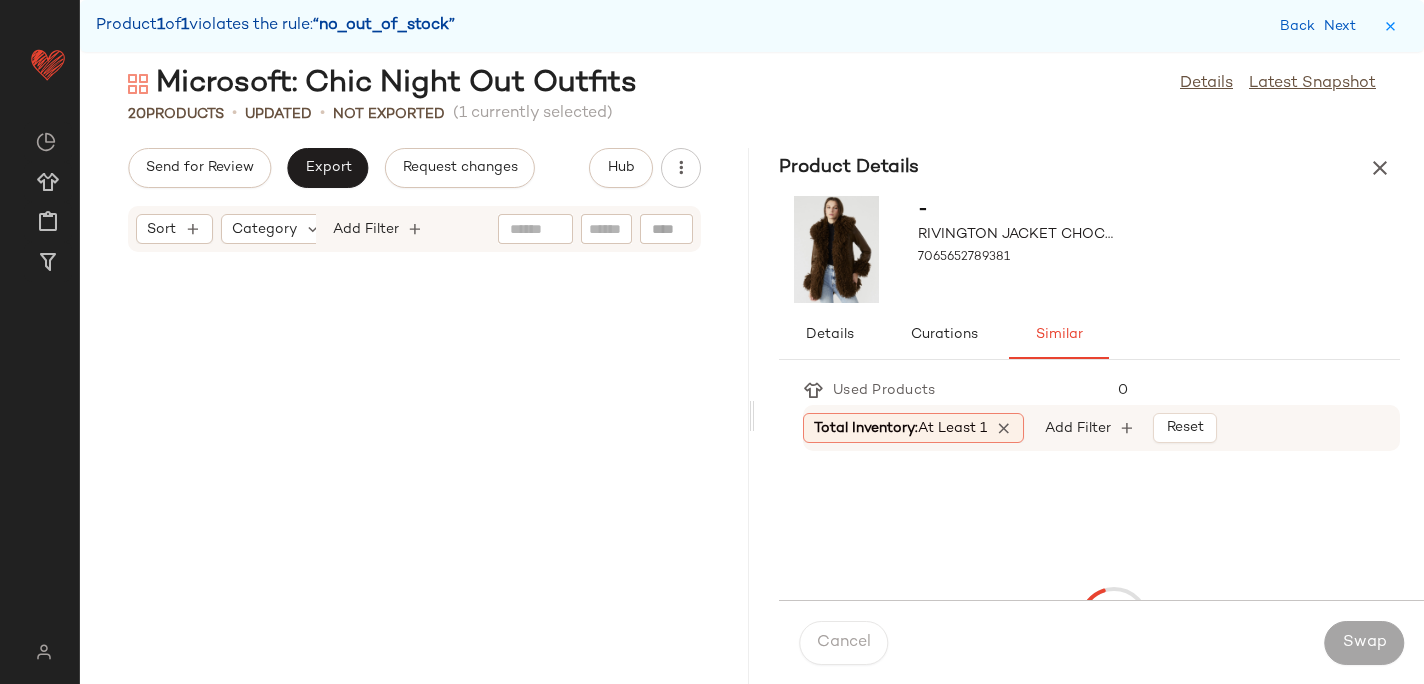 scroll, scrollTop: 2928, scrollLeft: 0, axis: vertical 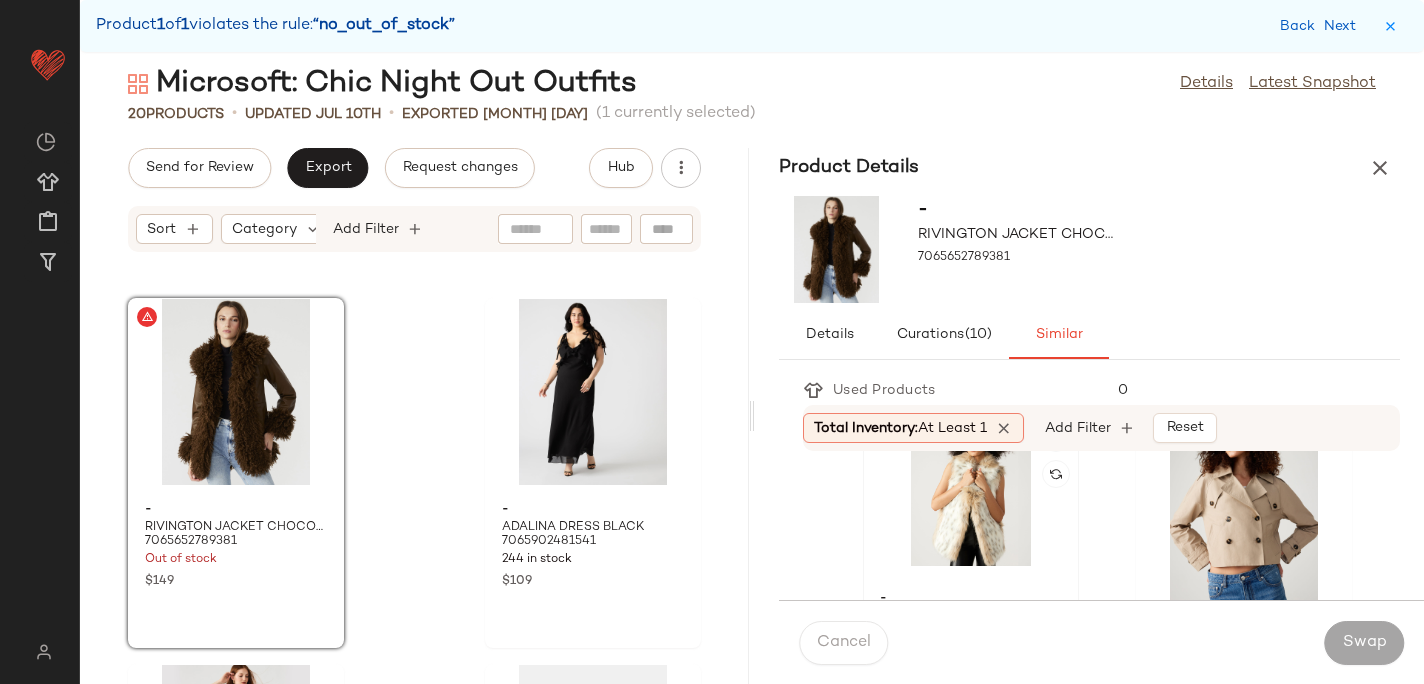 click 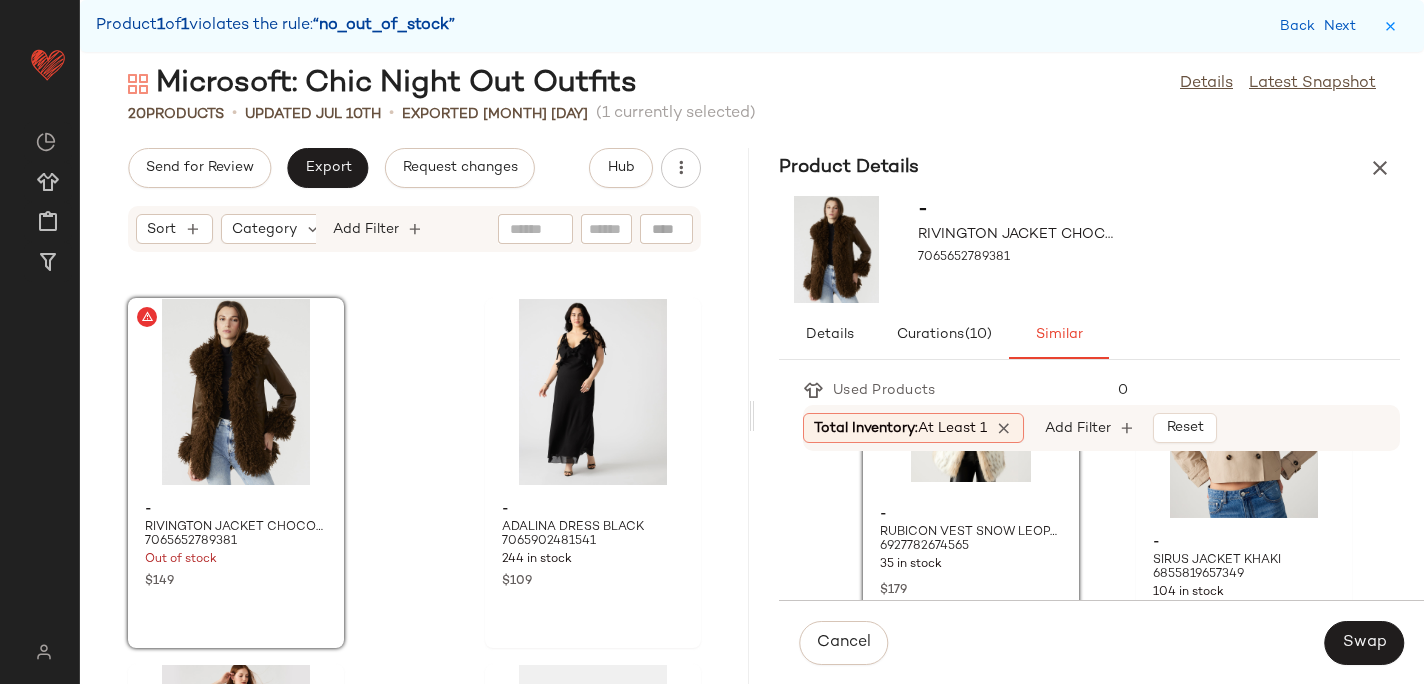 scroll, scrollTop: 888, scrollLeft: 0, axis: vertical 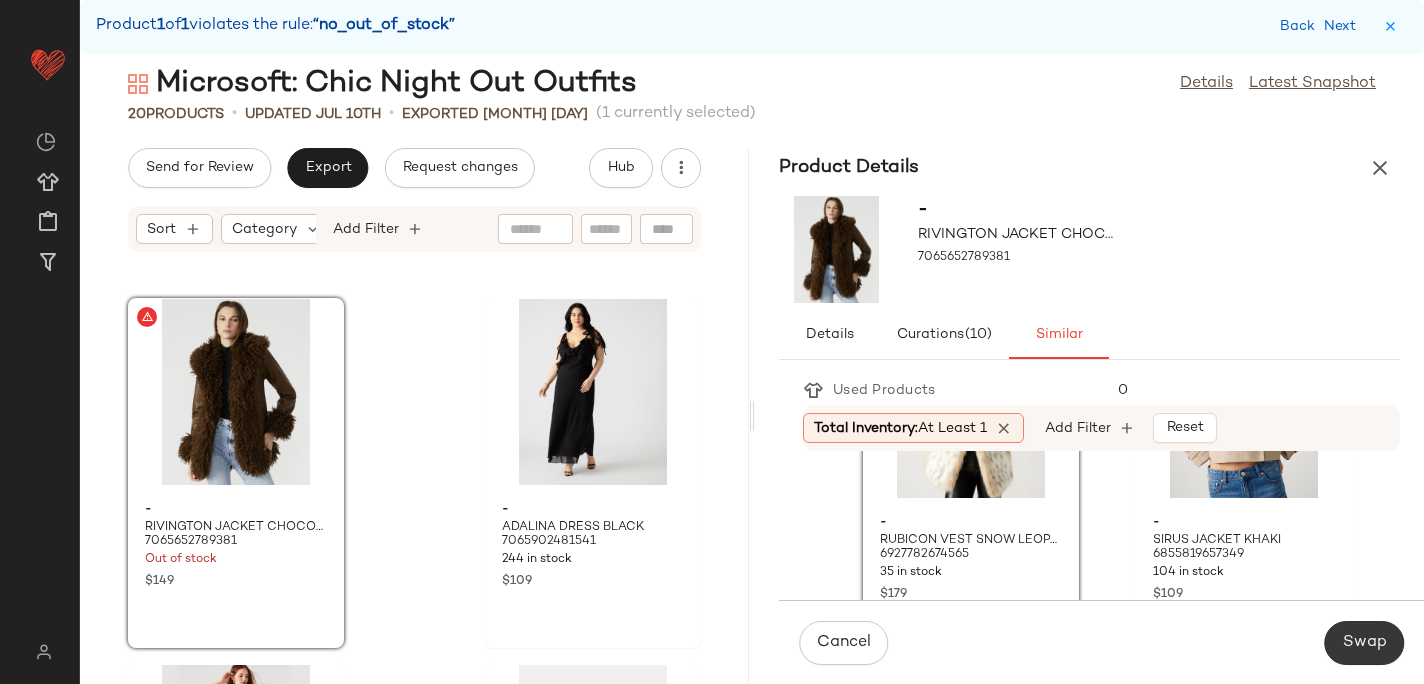 click on "Swap" 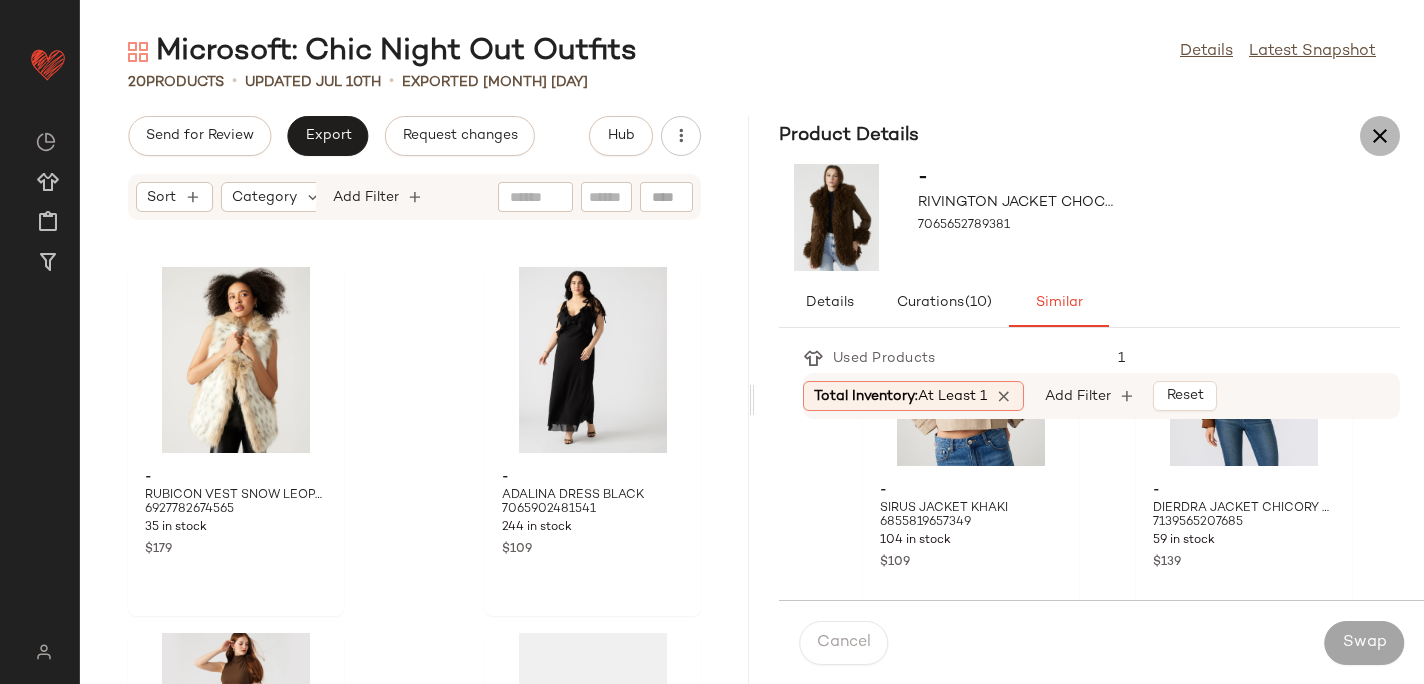click at bounding box center [1380, 136] 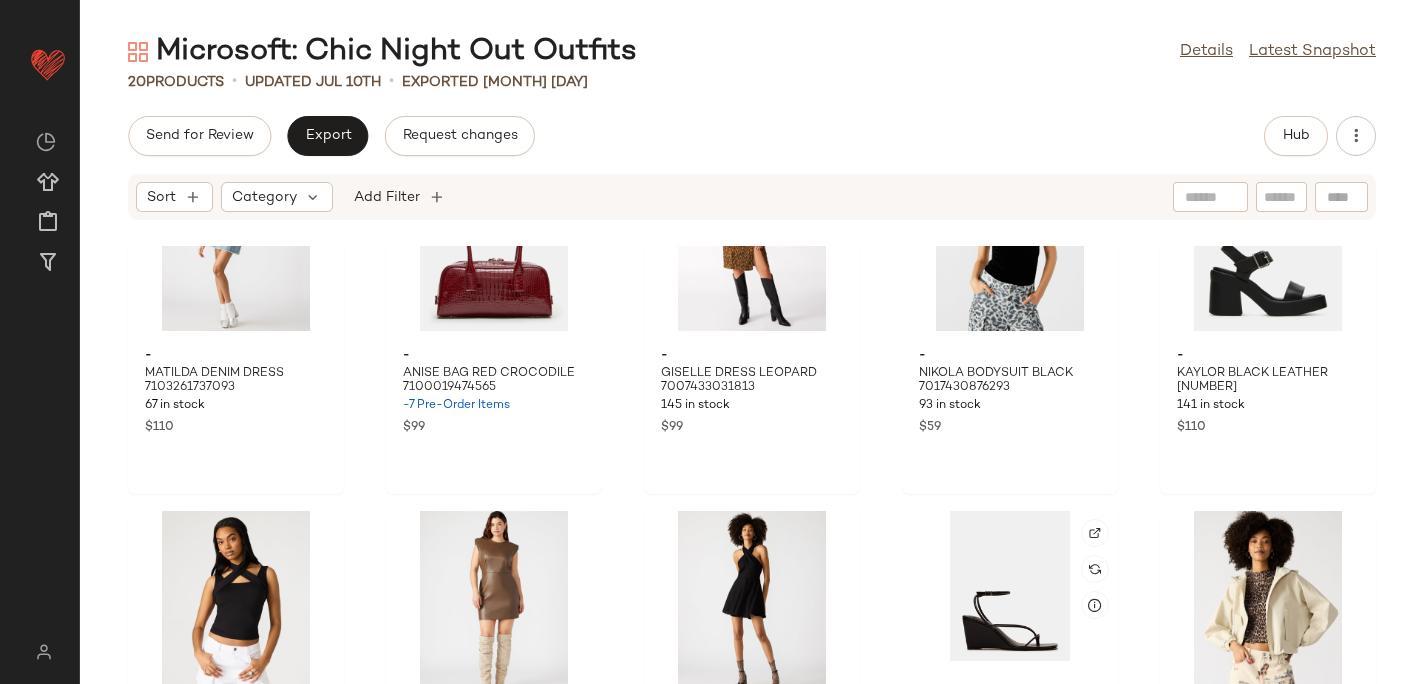 scroll, scrollTop: 0, scrollLeft: 0, axis: both 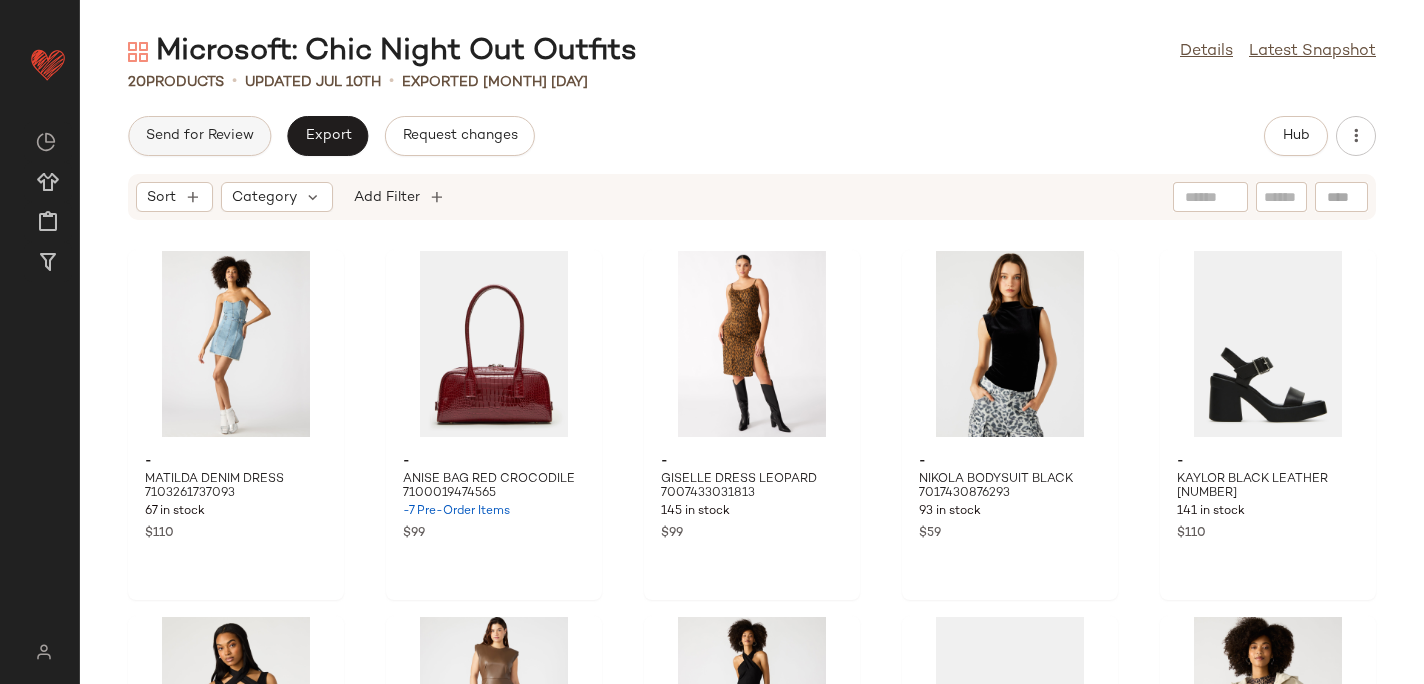 click on "Send for Review" 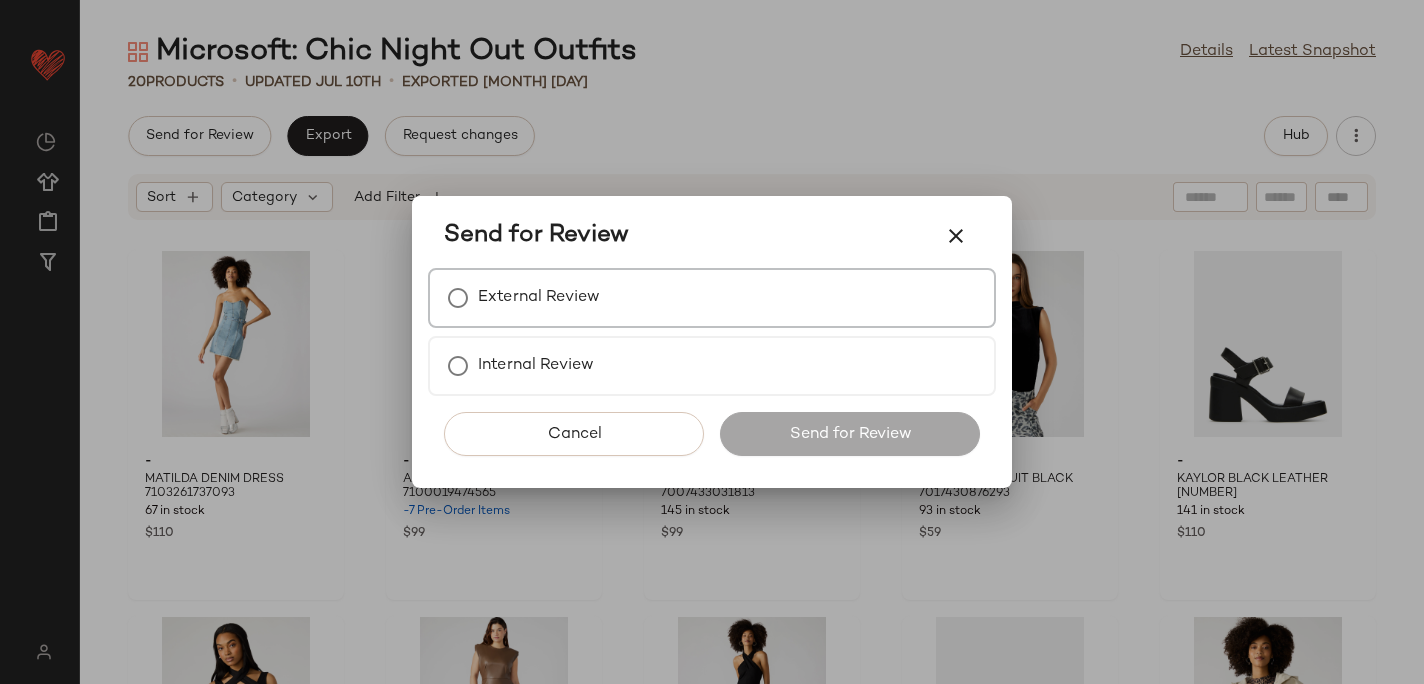 click on "External Review" at bounding box center [539, 298] 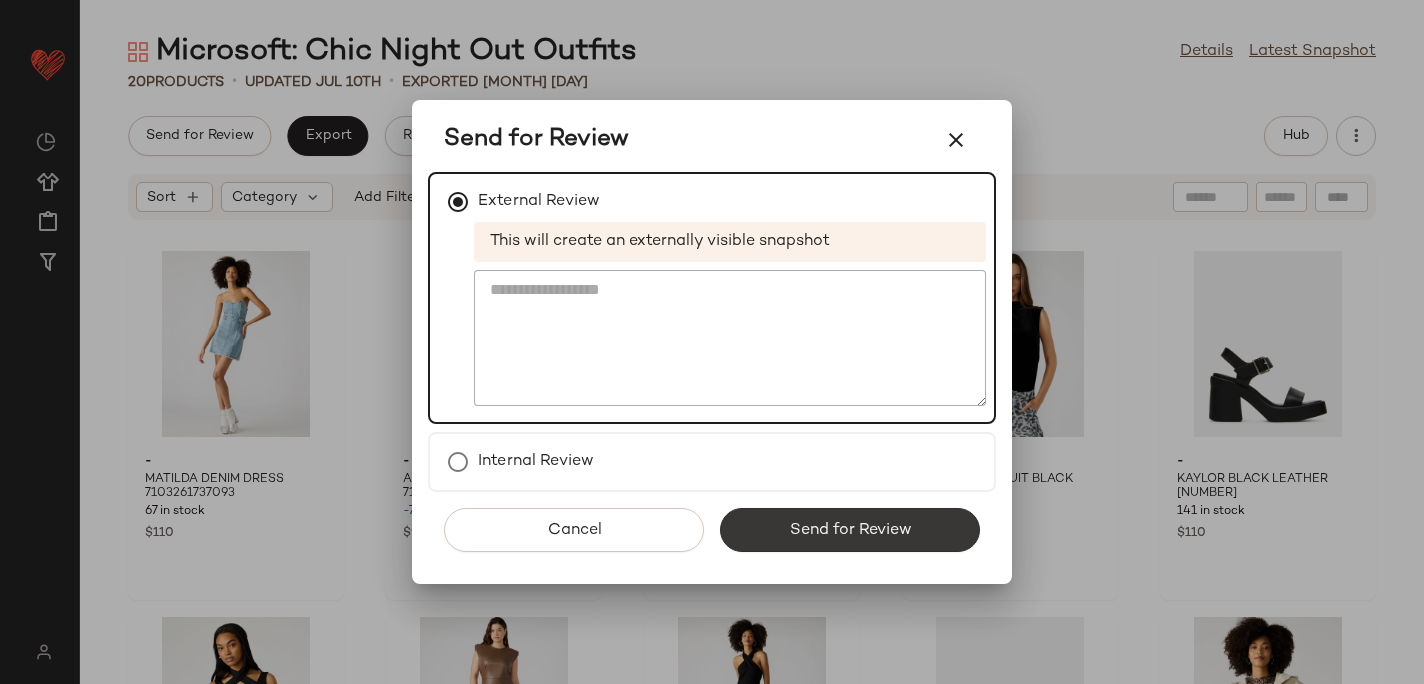 click on "Send for Review" at bounding box center (850, 530) 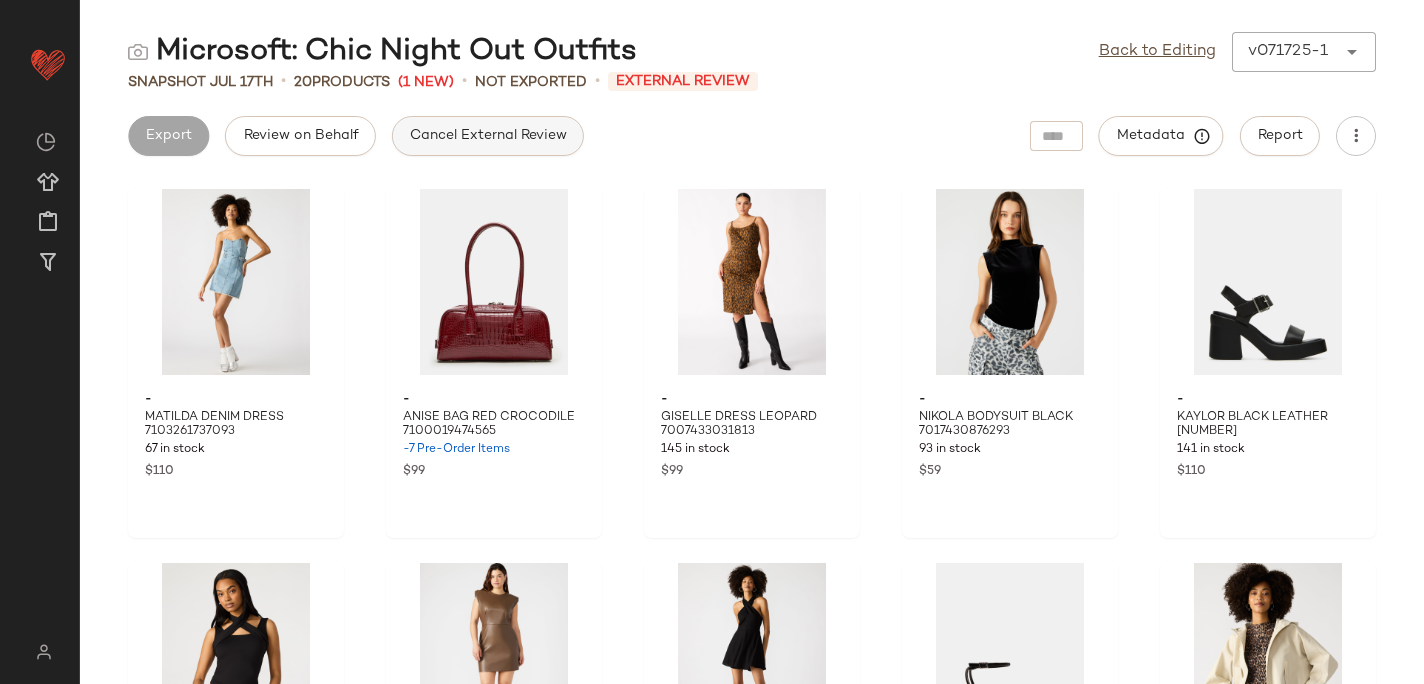 click on "Cancel External Review" 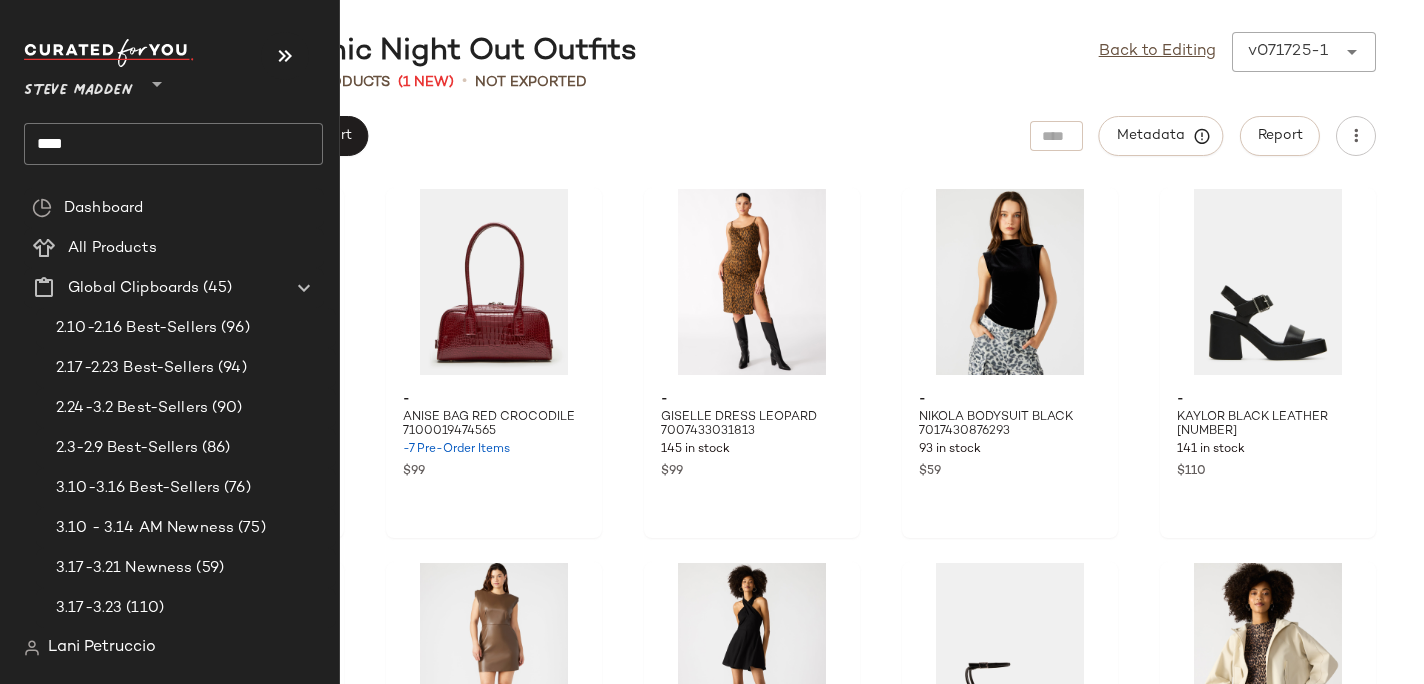click on "****" 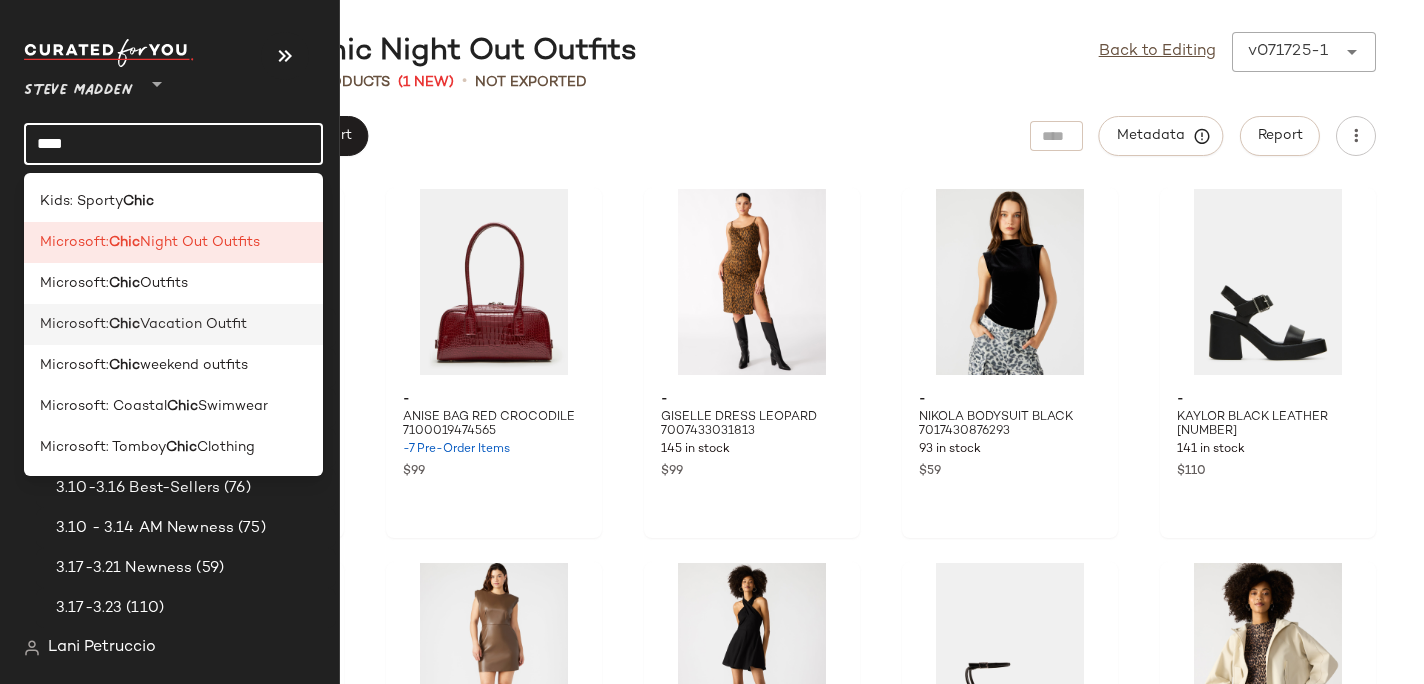 click on "Microsoft:" at bounding box center [74, 324] 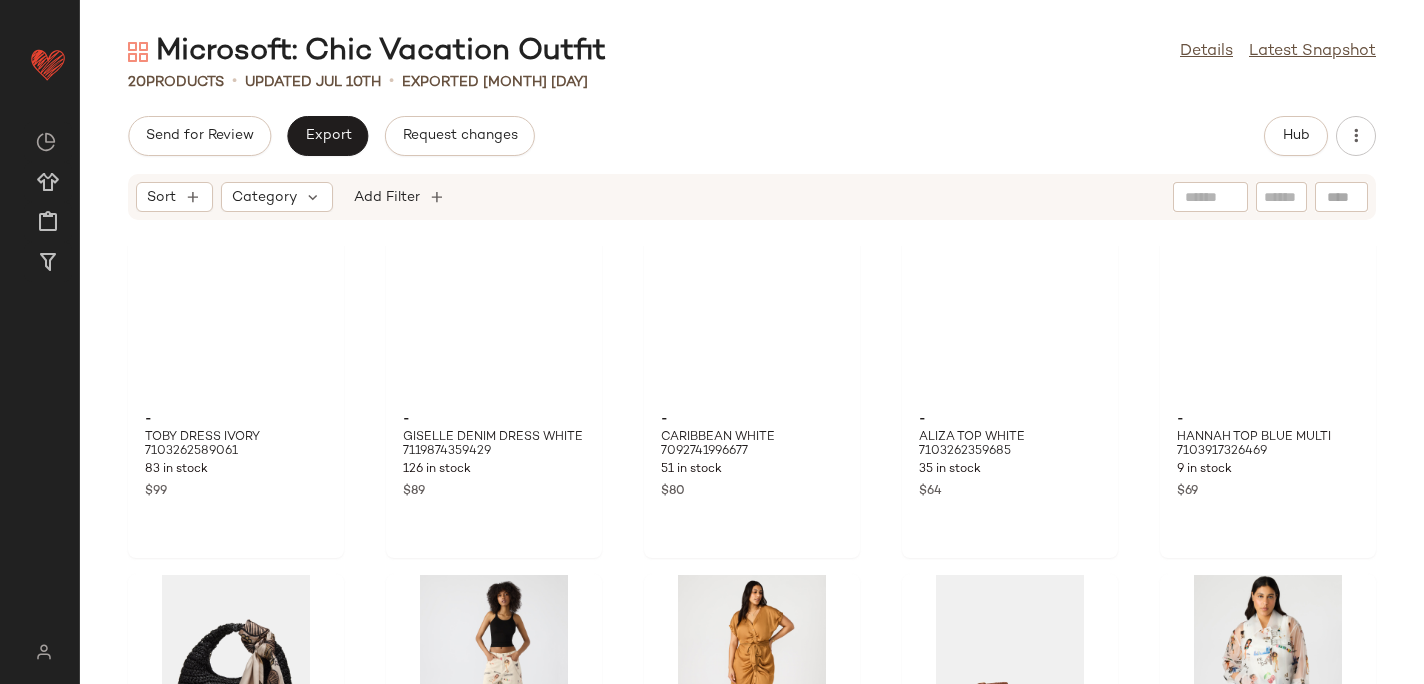 scroll, scrollTop: 0, scrollLeft: 0, axis: both 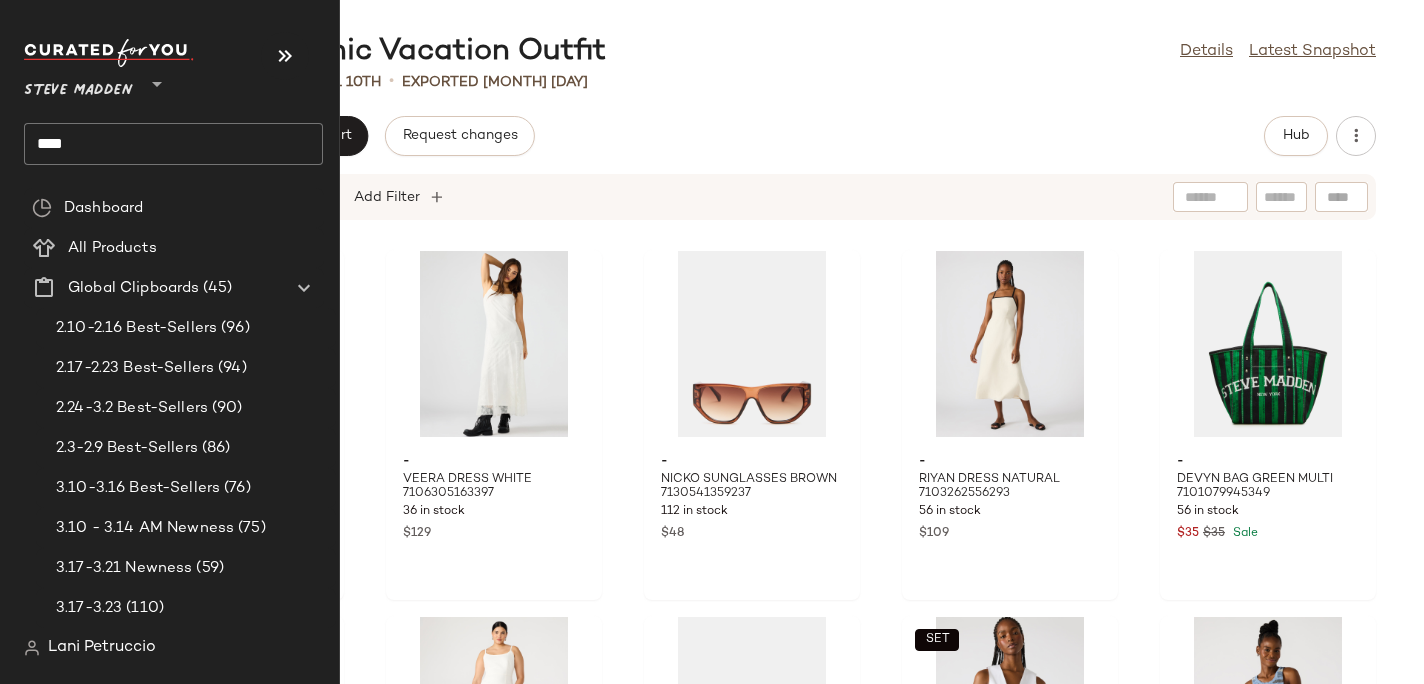 click on "****" 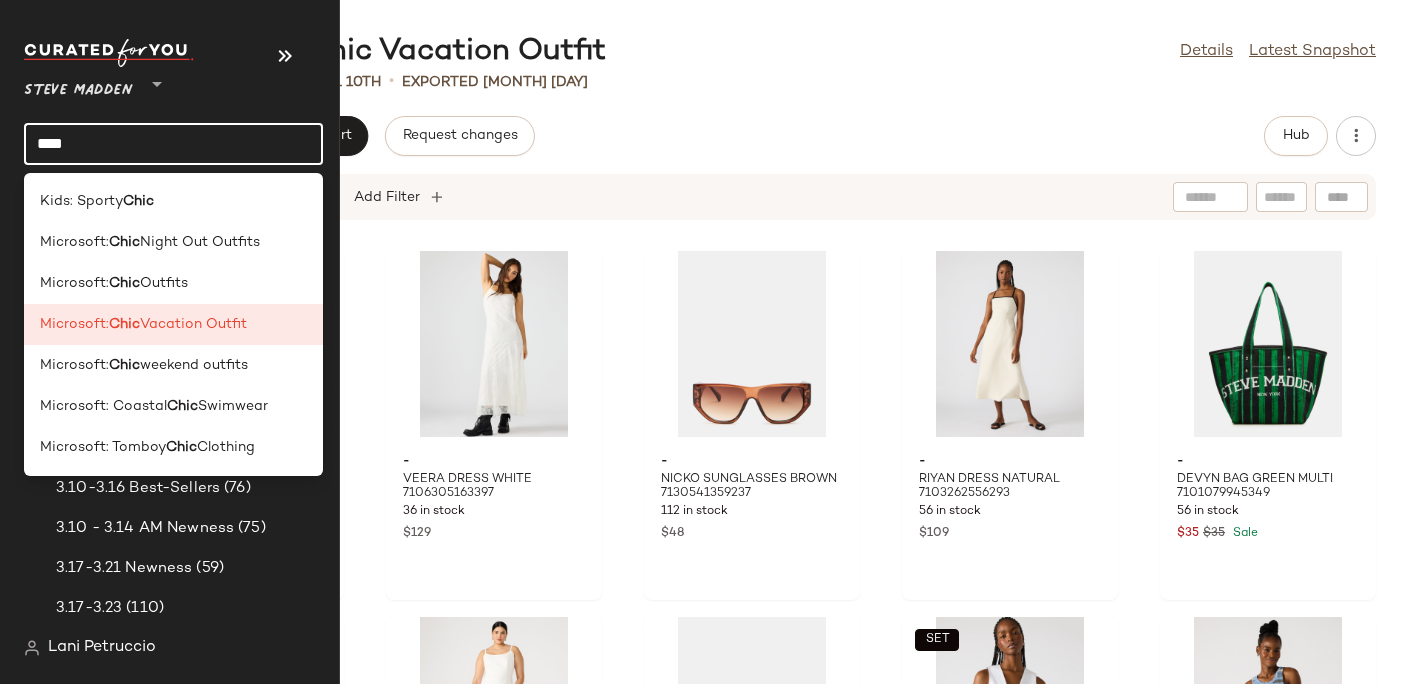 click on "****" 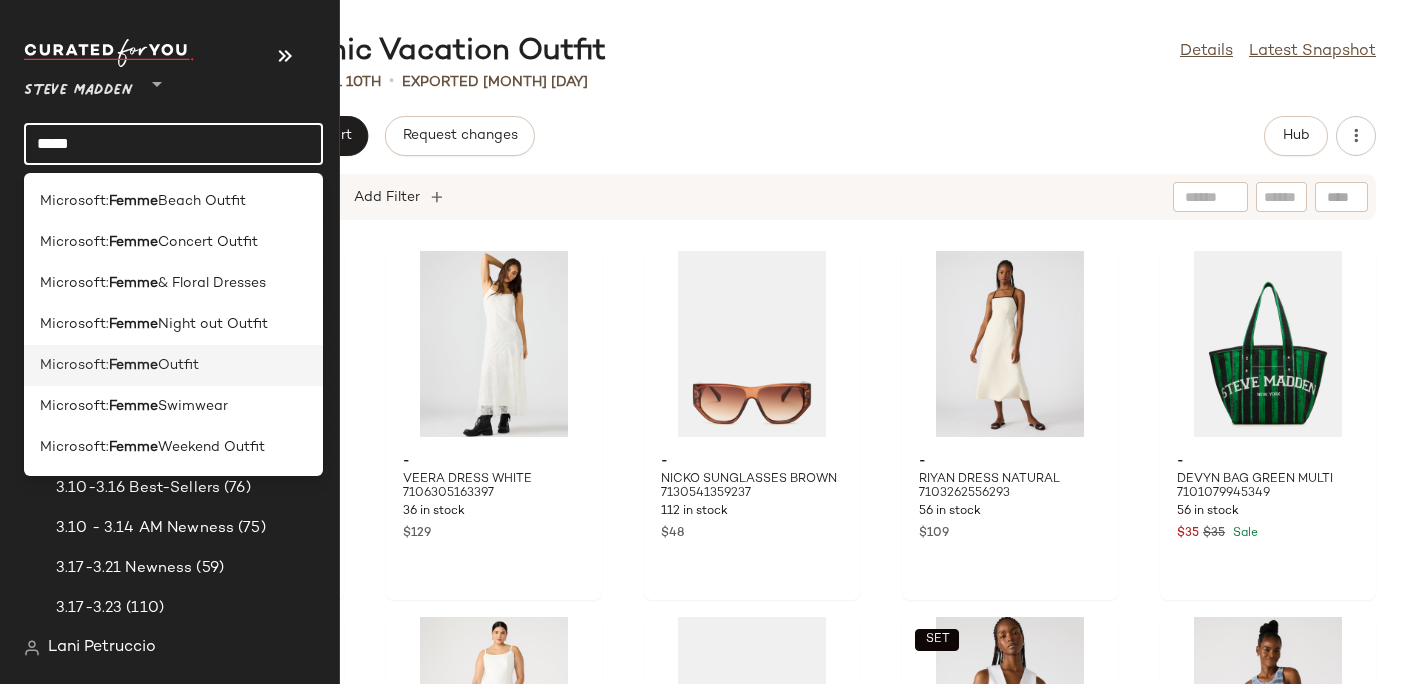 click on "Femme" at bounding box center (133, 365) 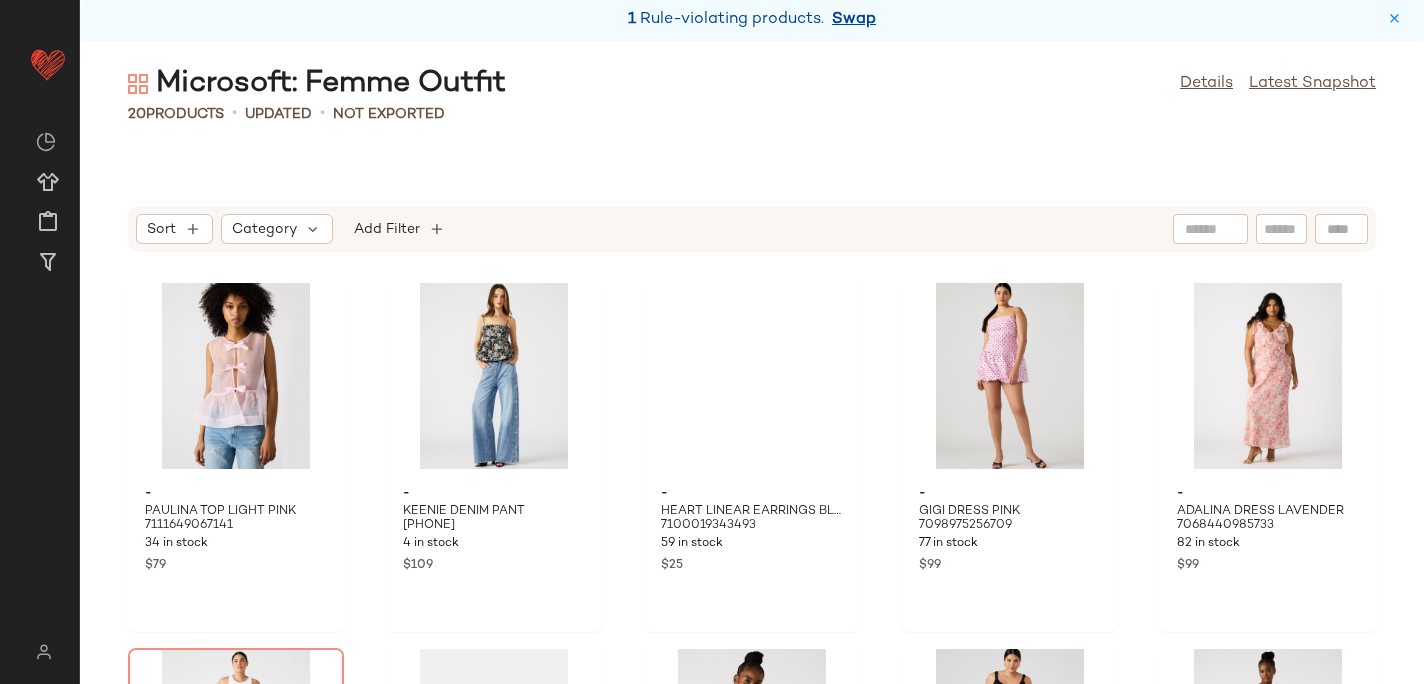 click on "Swap" at bounding box center [854, 20] 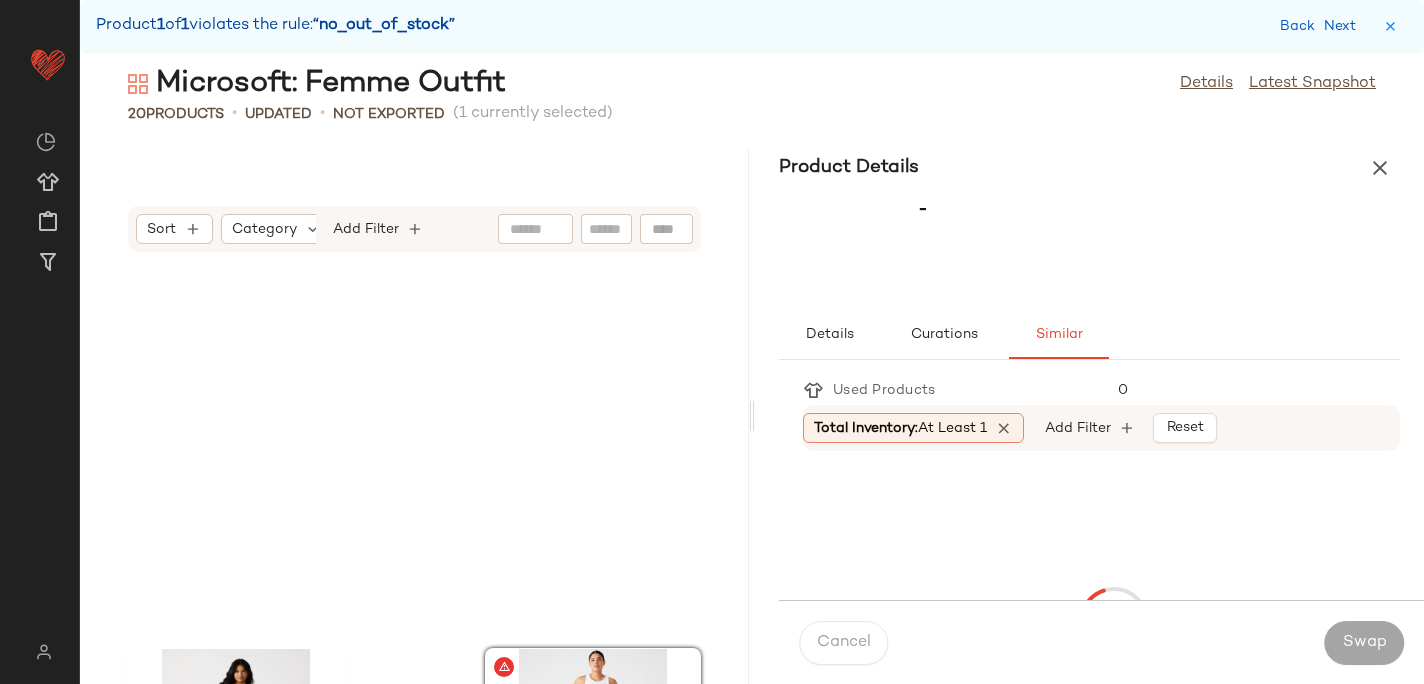 scroll, scrollTop: 732, scrollLeft: 0, axis: vertical 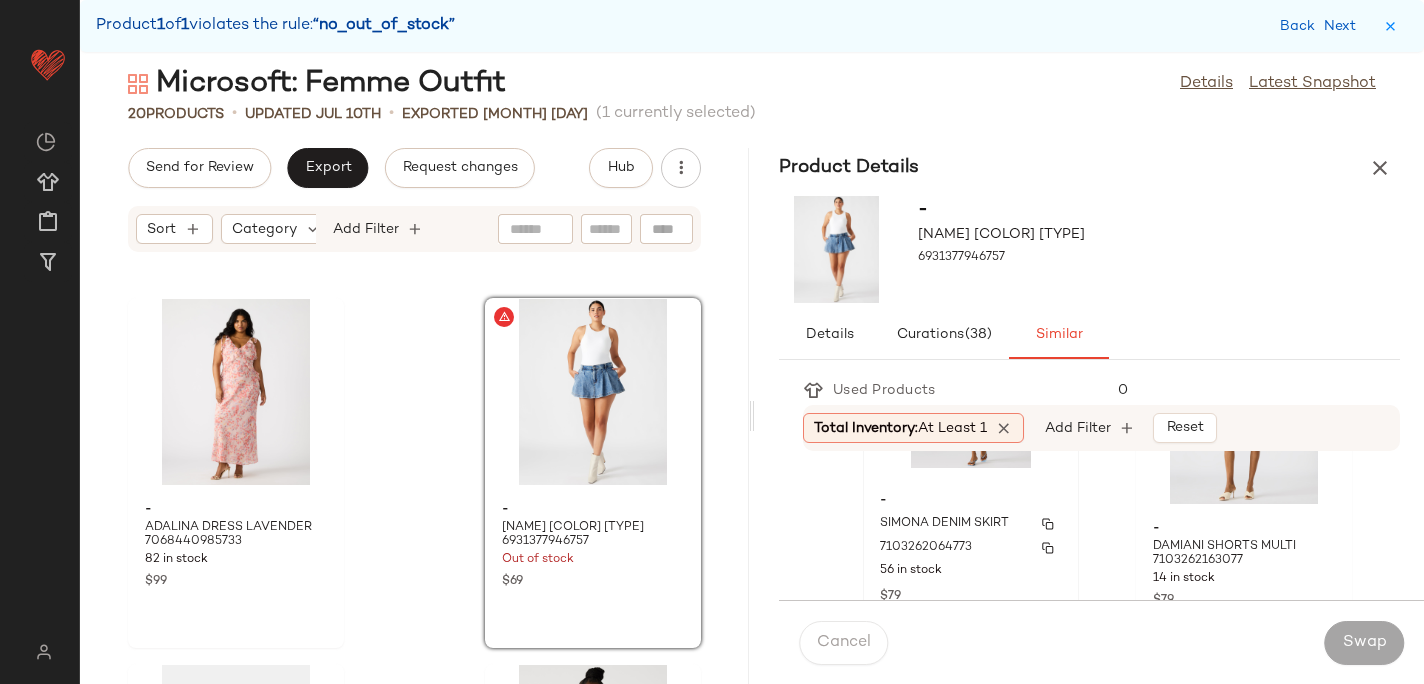 click on "SIMONA DENIM SKIRT" at bounding box center [944, 524] 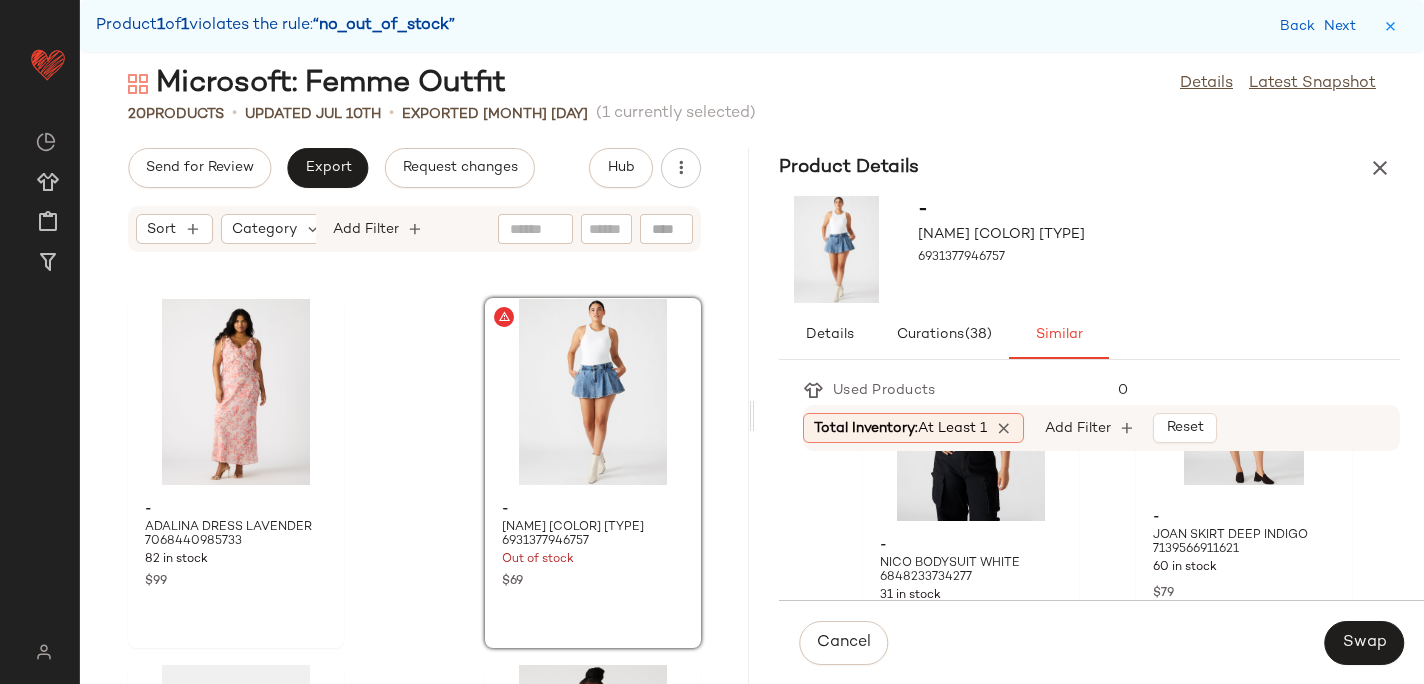 scroll, scrollTop: 508, scrollLeft: 0, axis: vertical 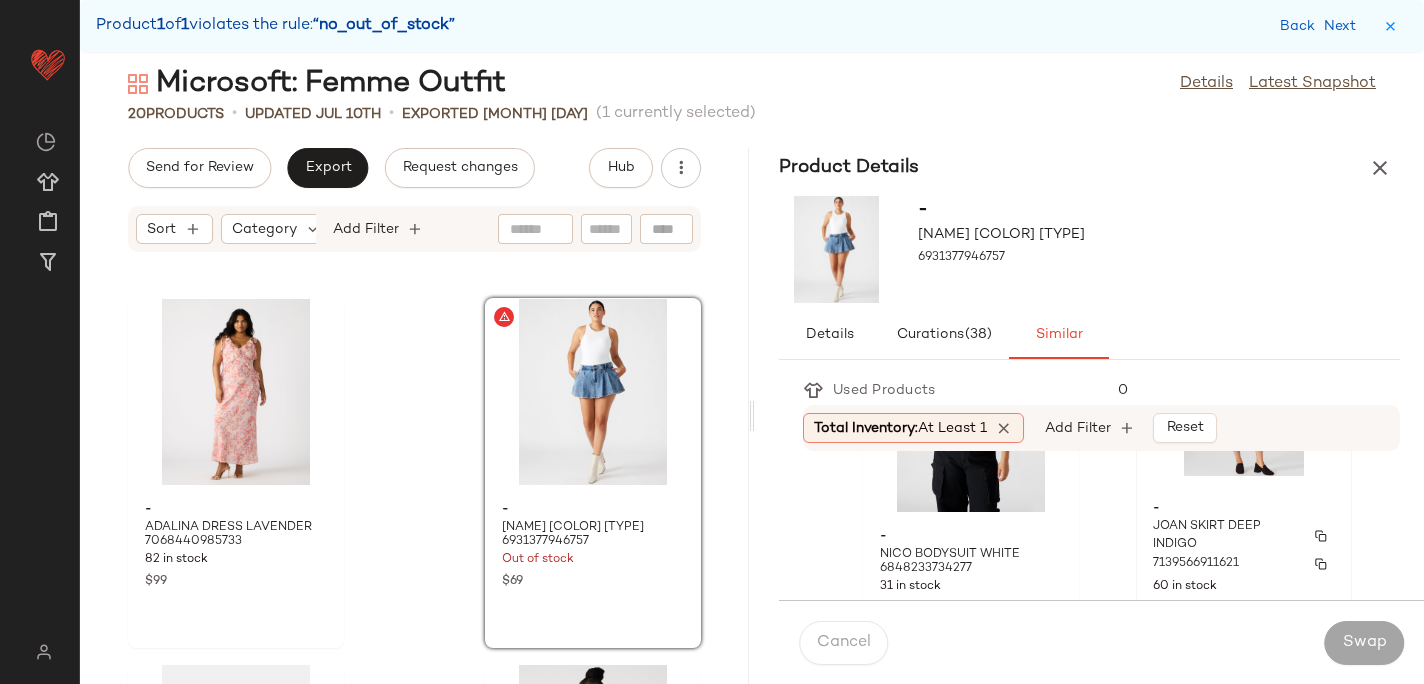 click on "JOAN SKIRT DEEP INDIGO" at bounding box center (1226, 536) 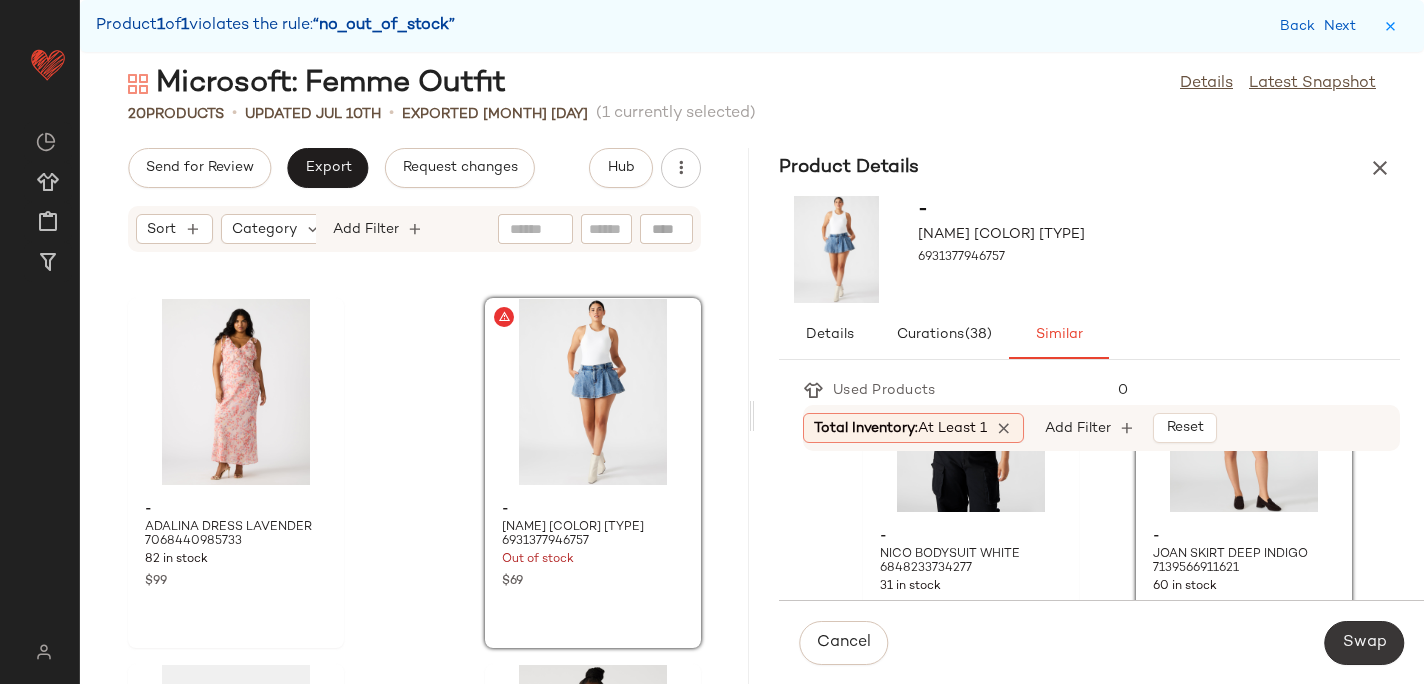 click on "Swap" 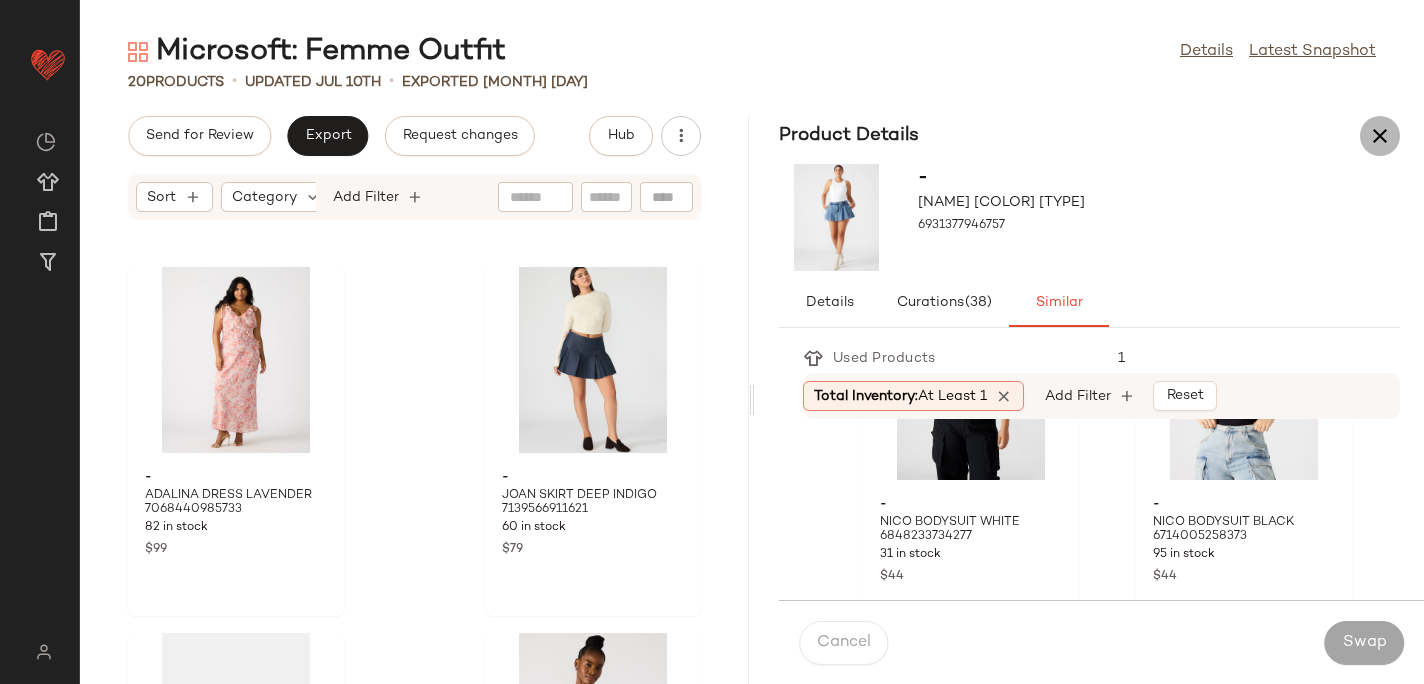 click at bounding box center [1380, 136] 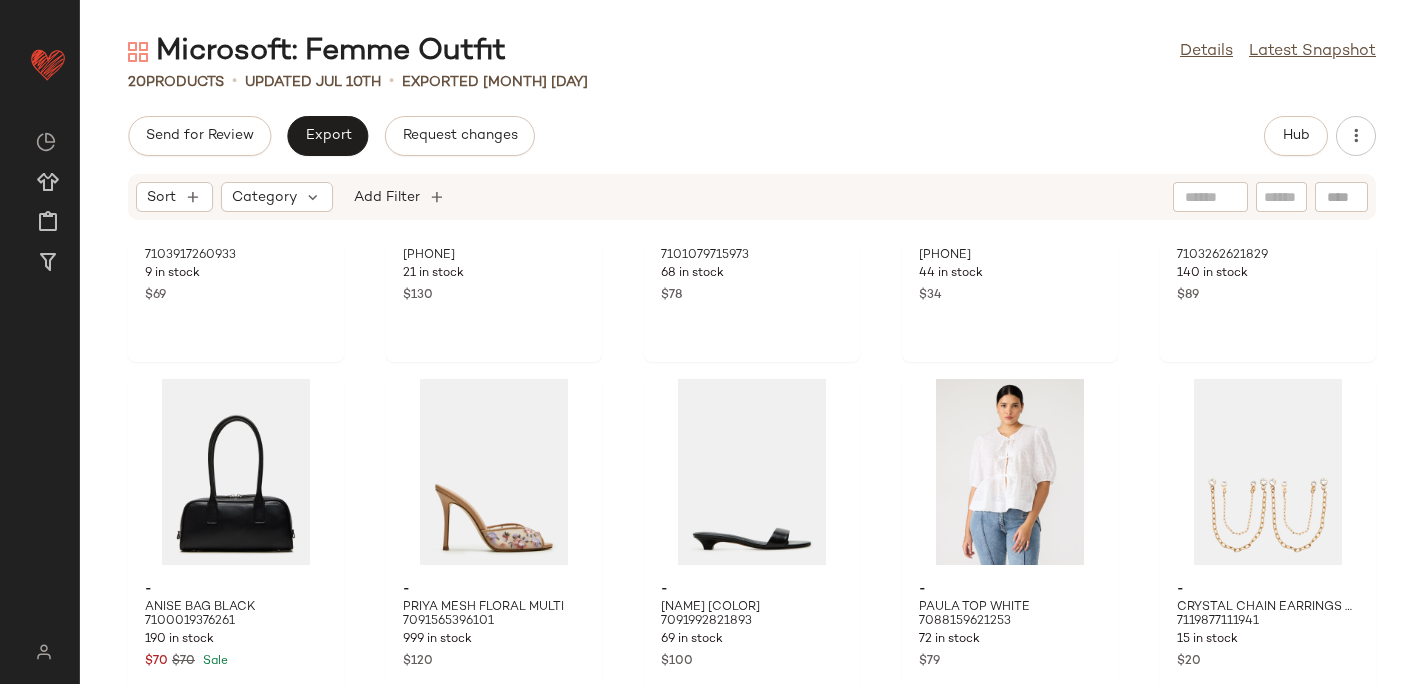 scroll, scrollTop: 1030, scrollLeft: 0, axis: vertical 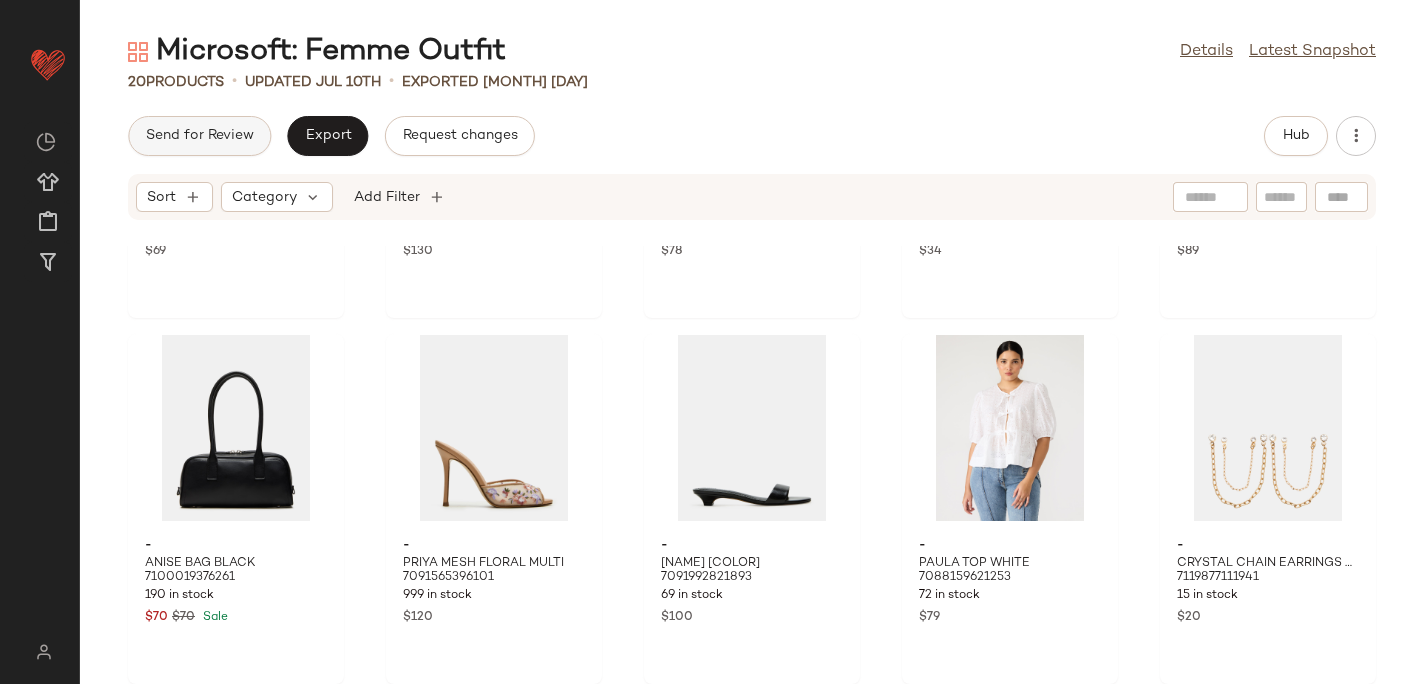 click on "Send for Review" 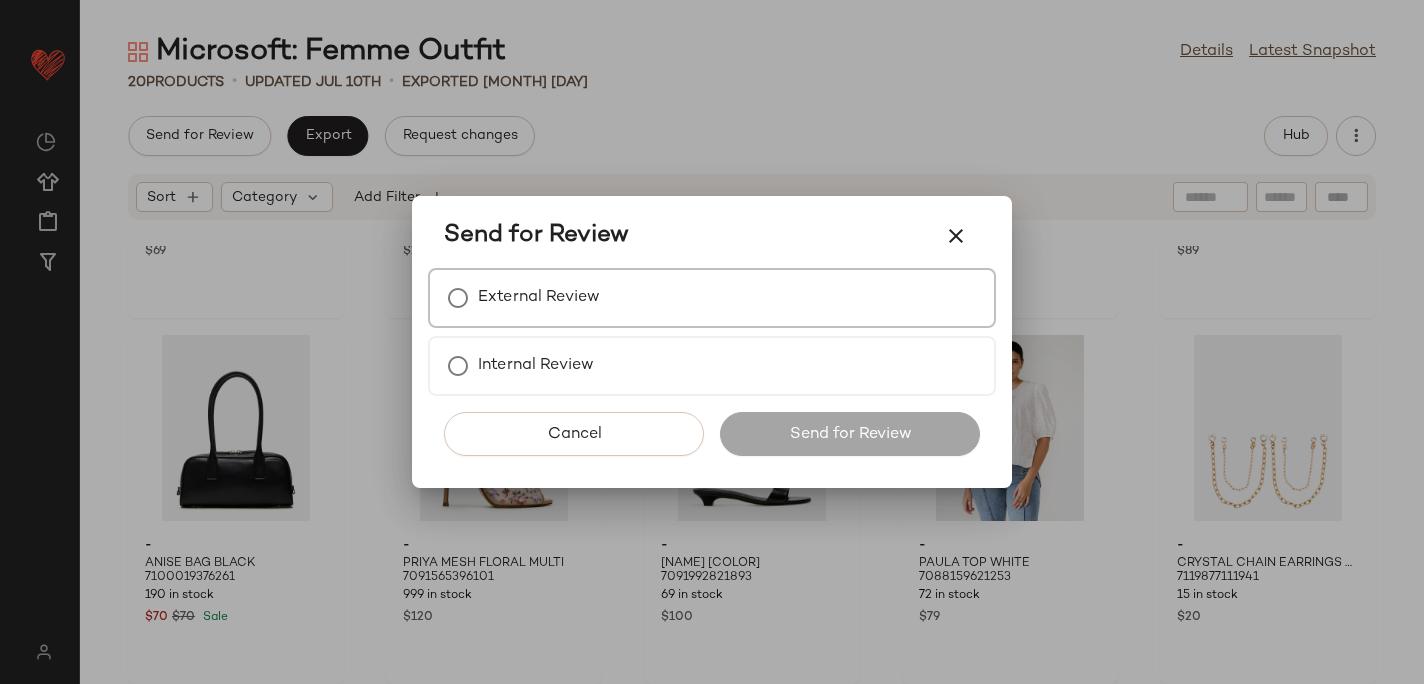 click on "External Review" at bounding box center [539, 298] 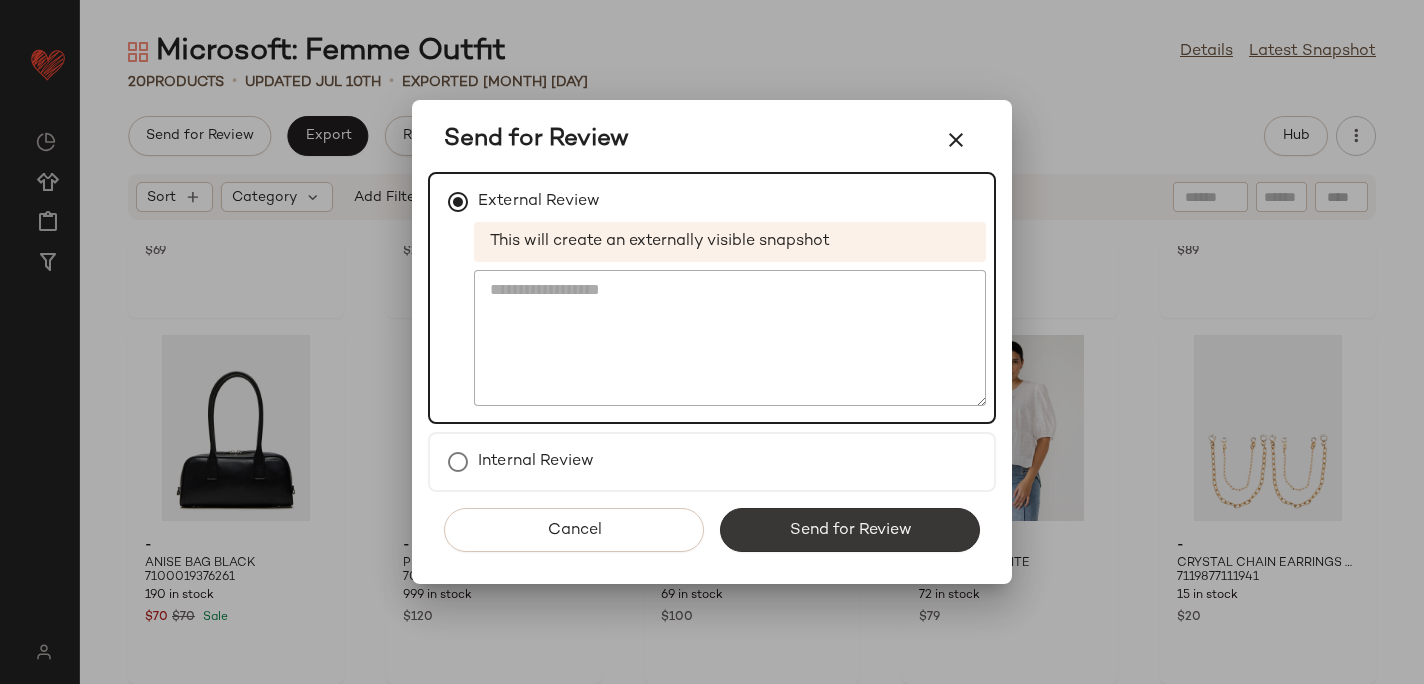 click on "Send for Review" at bounding box center [850, 530] 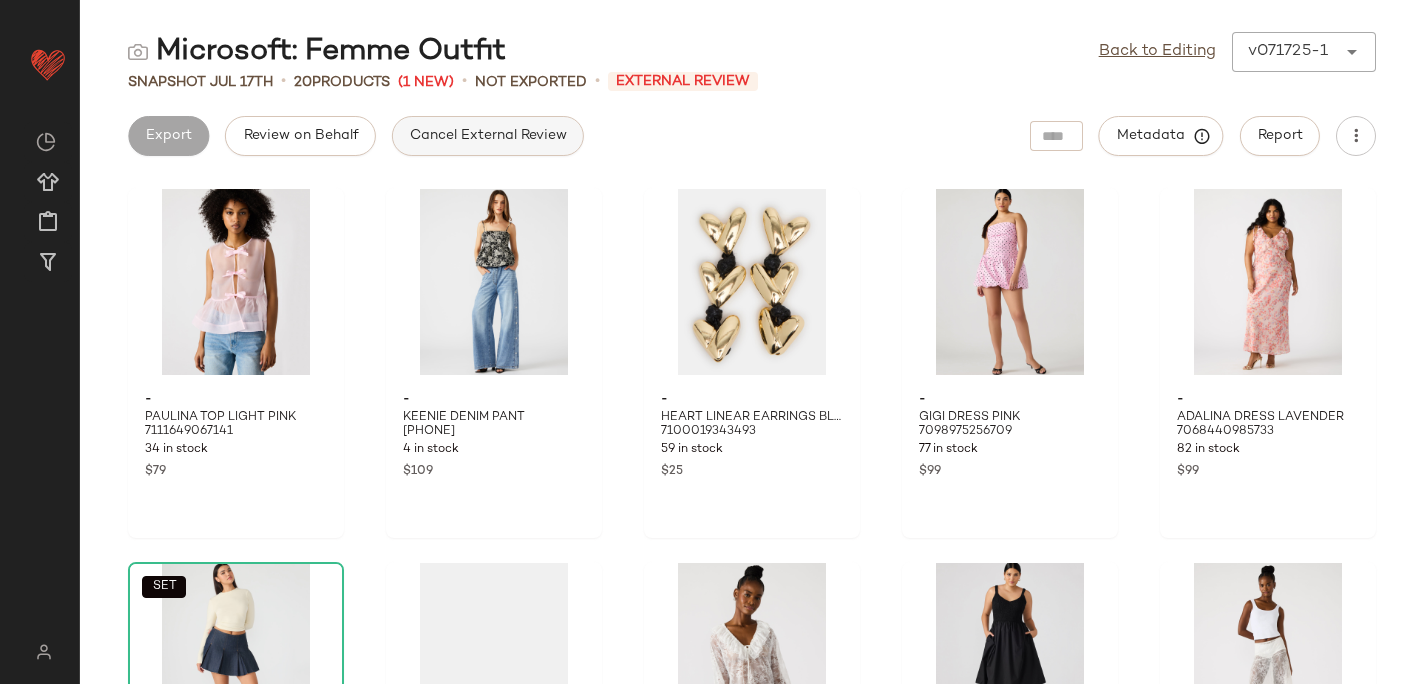click on "Cancel External Review" 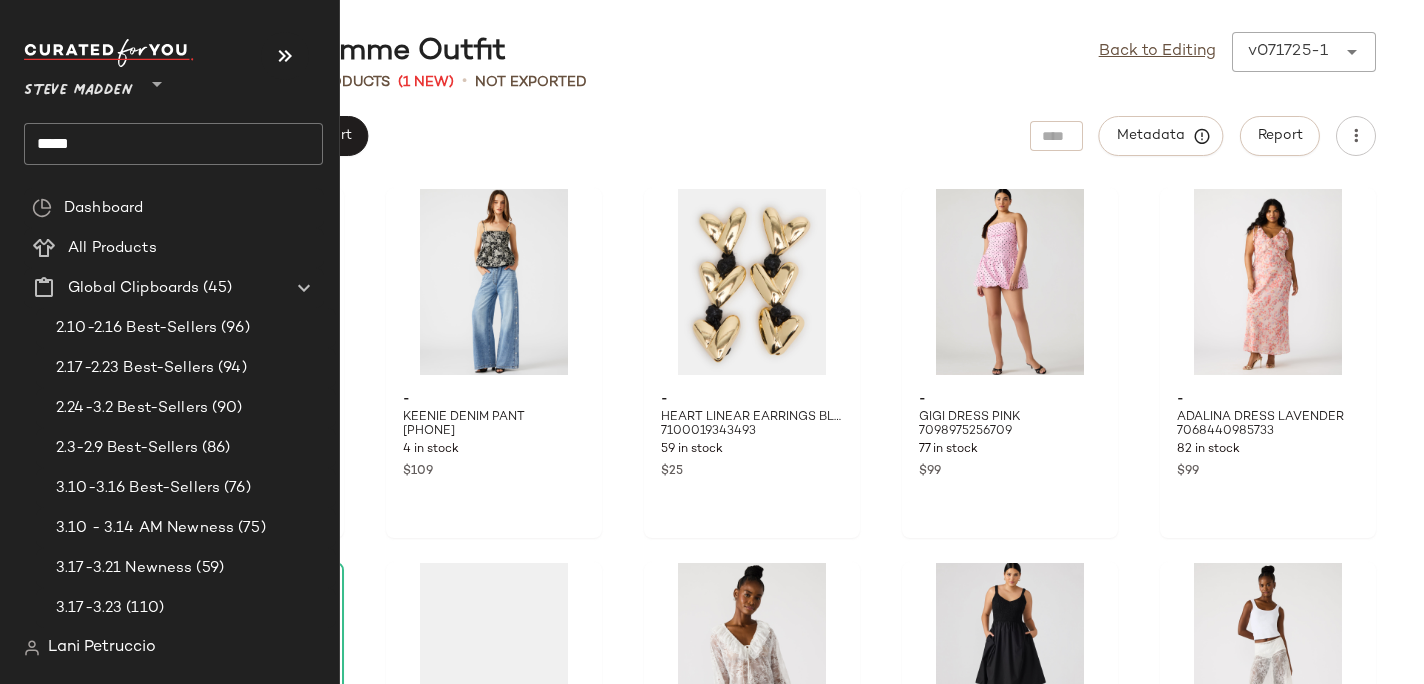 click on "*****" 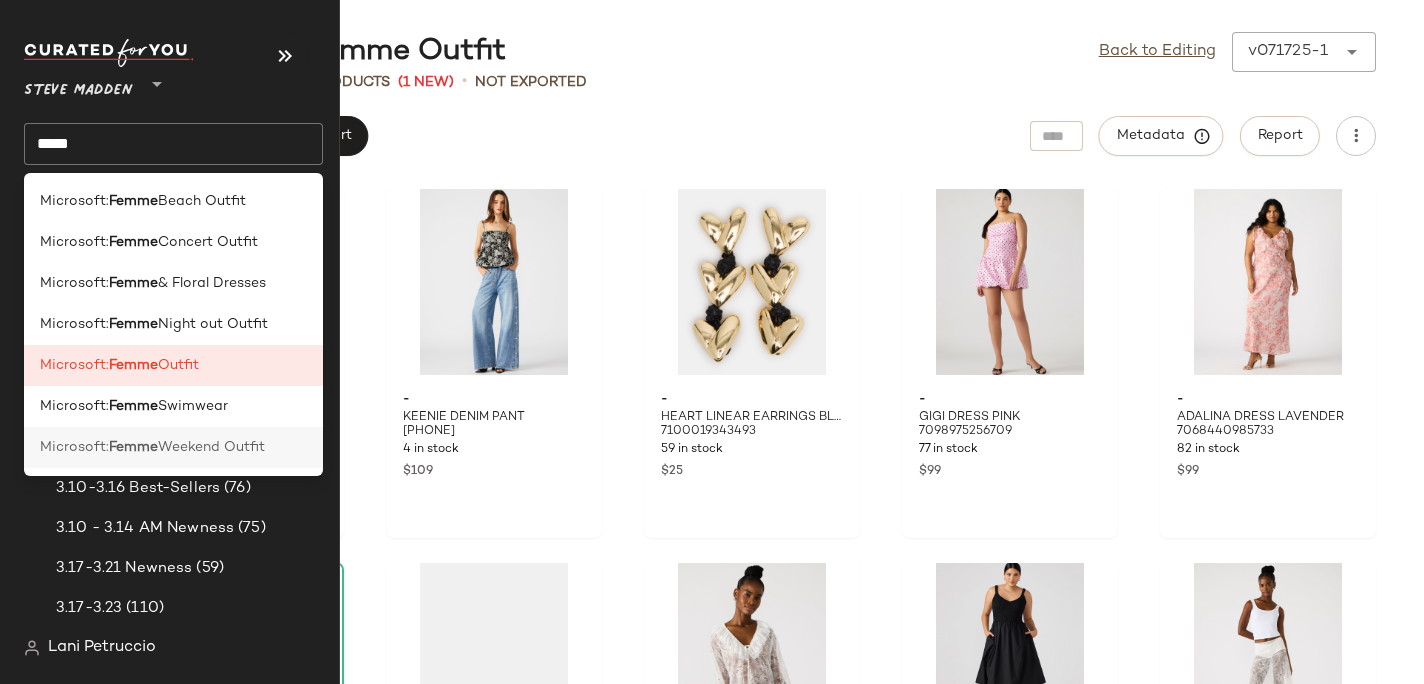 click on "Femme" at bounding box center [133, 447] 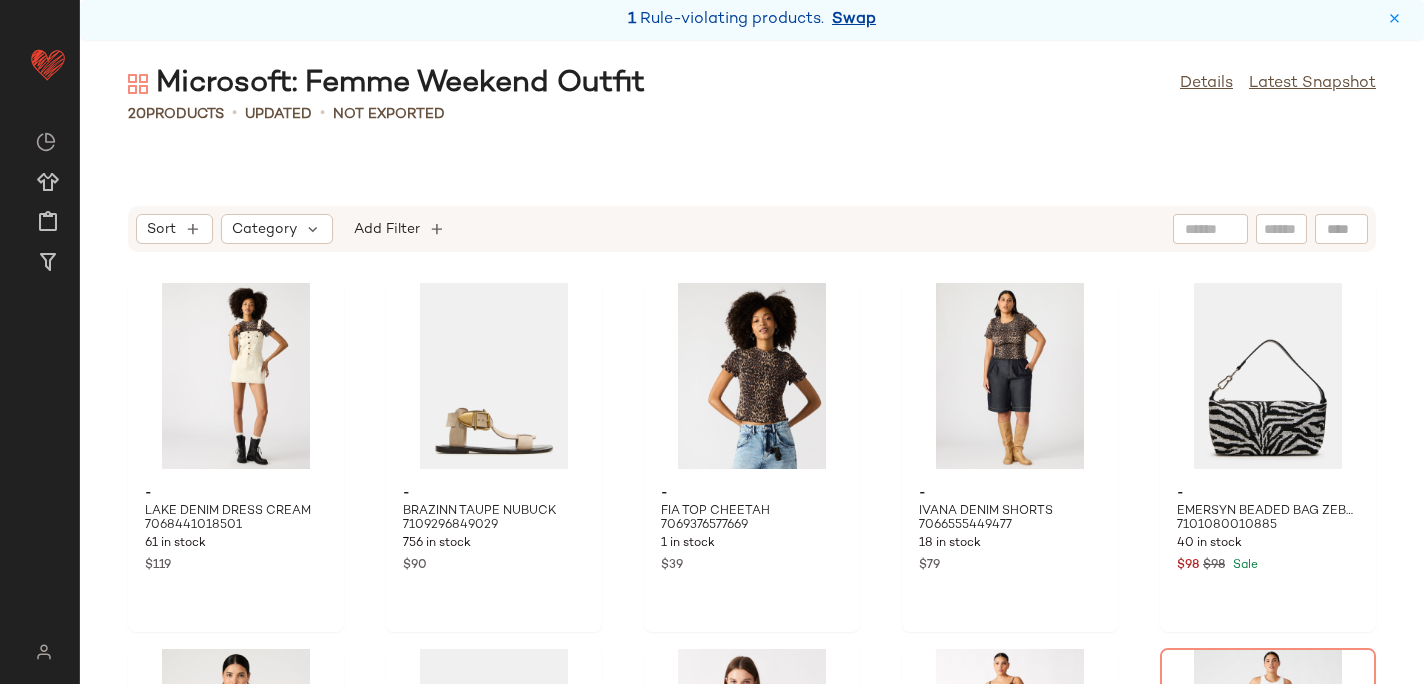 click on "Swap" at bounding box center [854, 20] 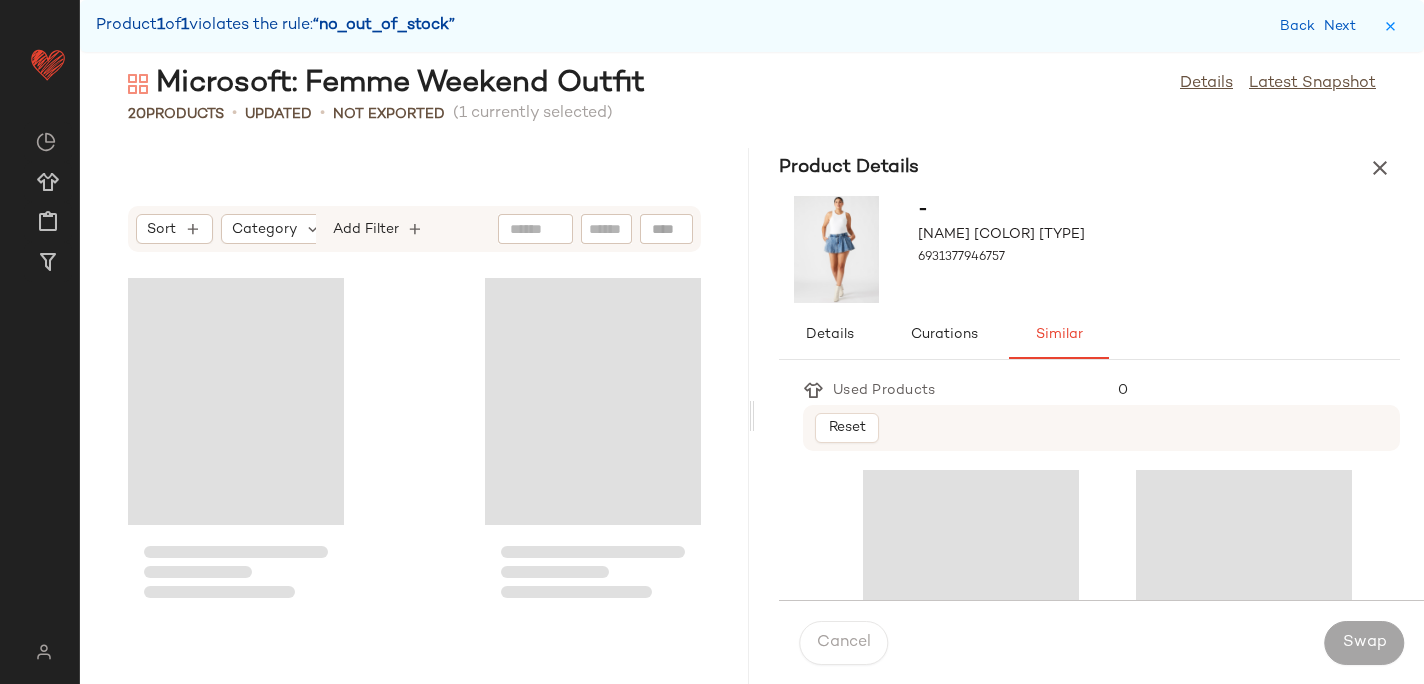 scroll, scrollTop: 1464, scrollLeft: 0, axis: vertical 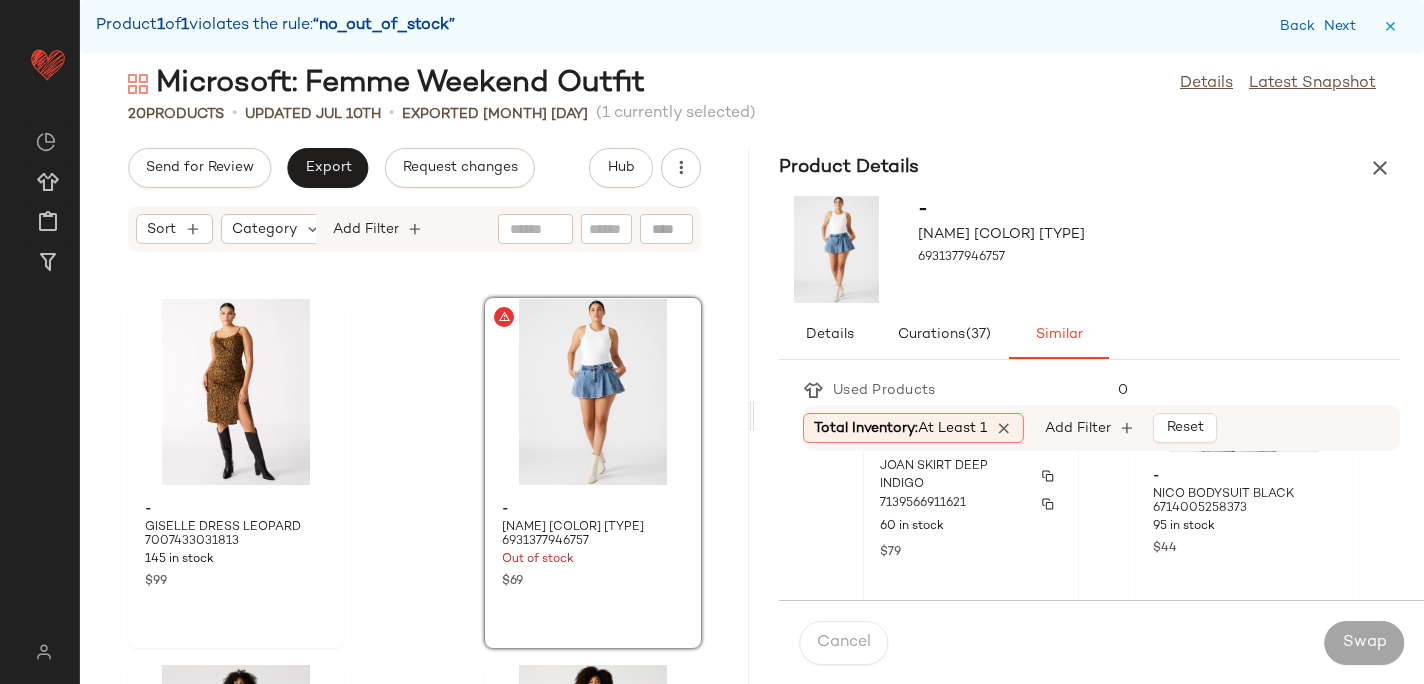 click on "7139566911621" at bounding box center [923, 504] 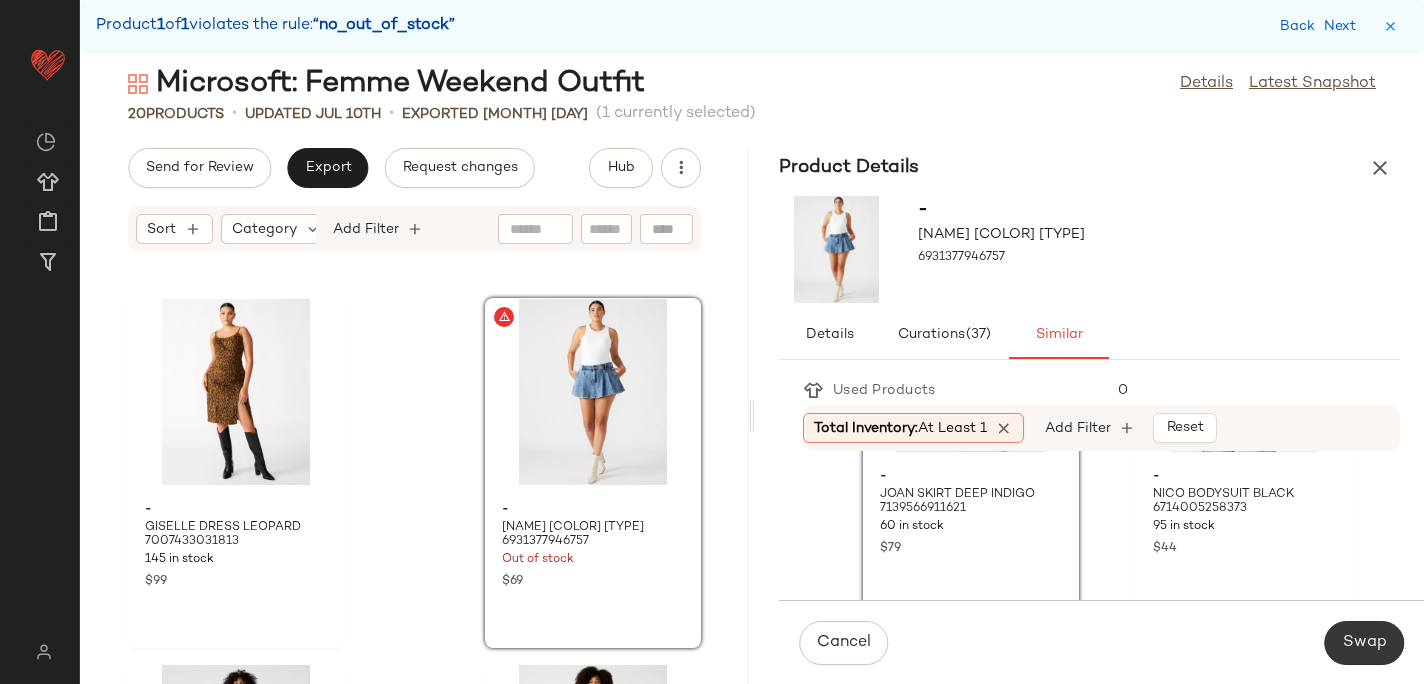 click on "Swap" 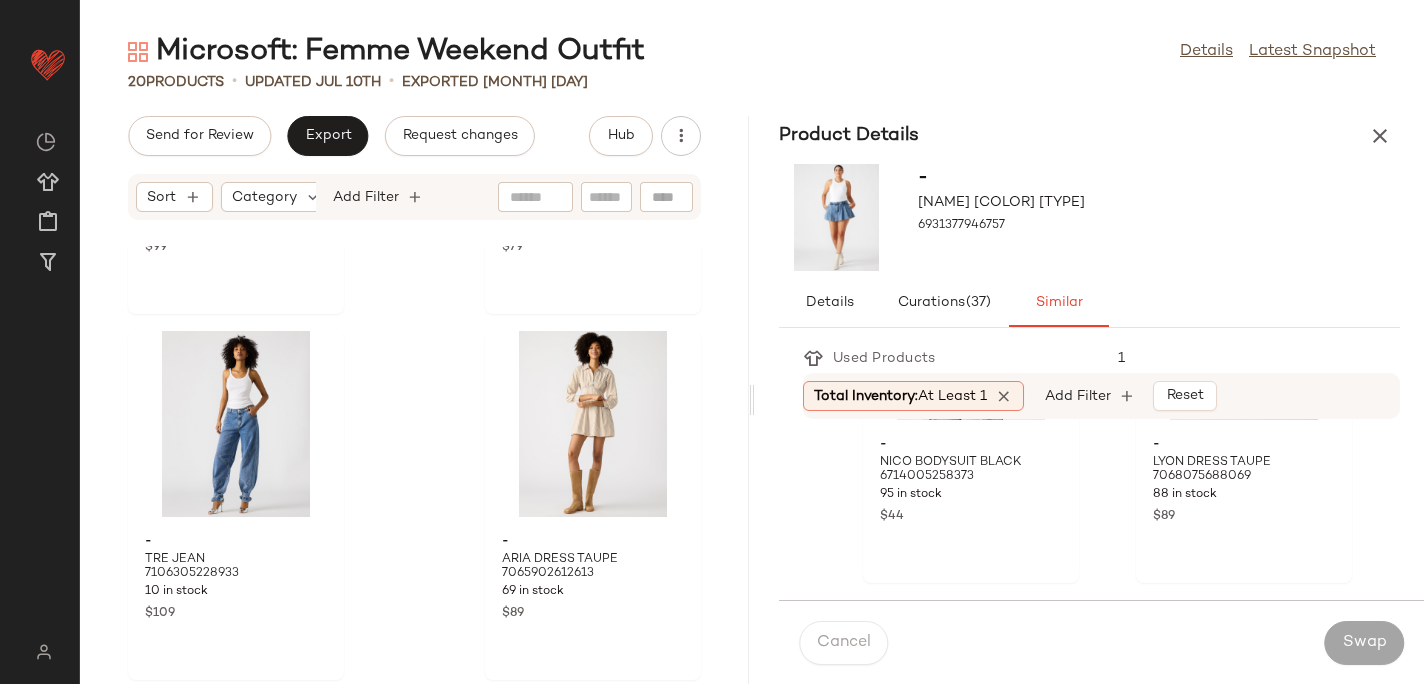 scroll, scrollTop: 1801, scrollLeft: 0, axis: vertical 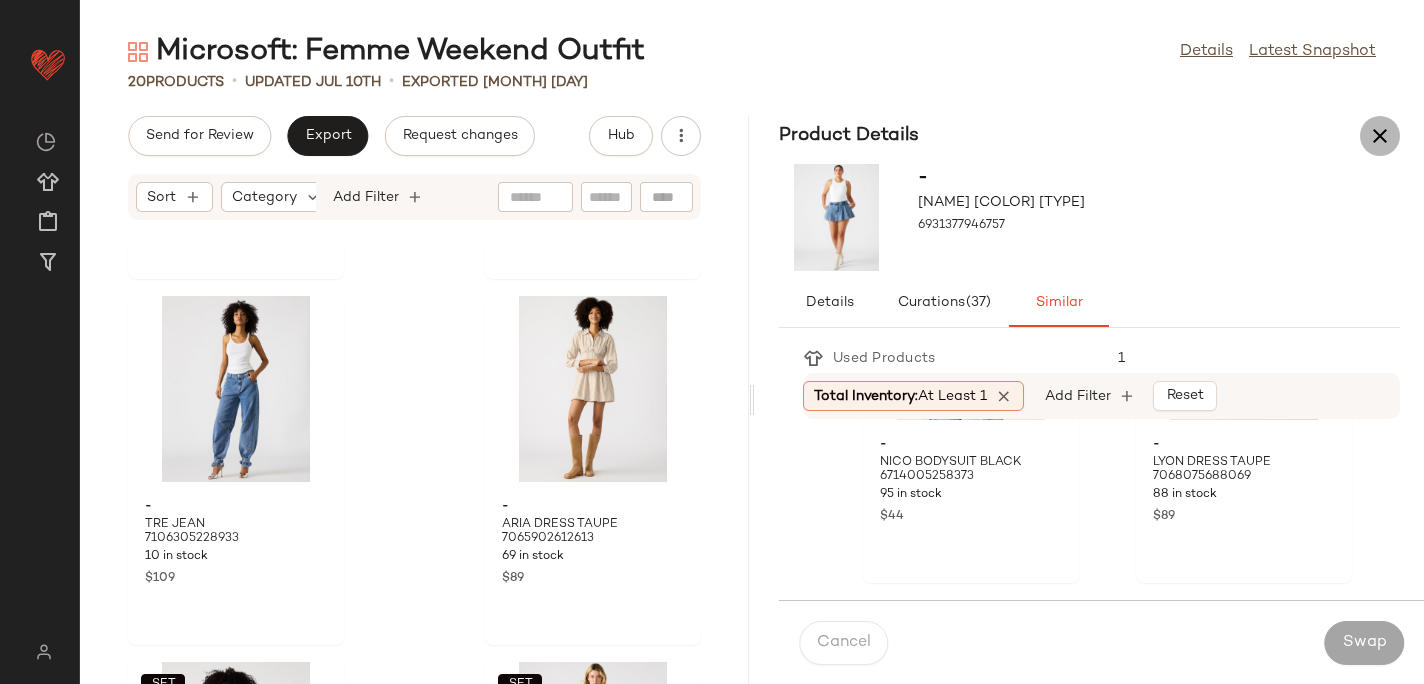 click at bounding box center [1380, 136] 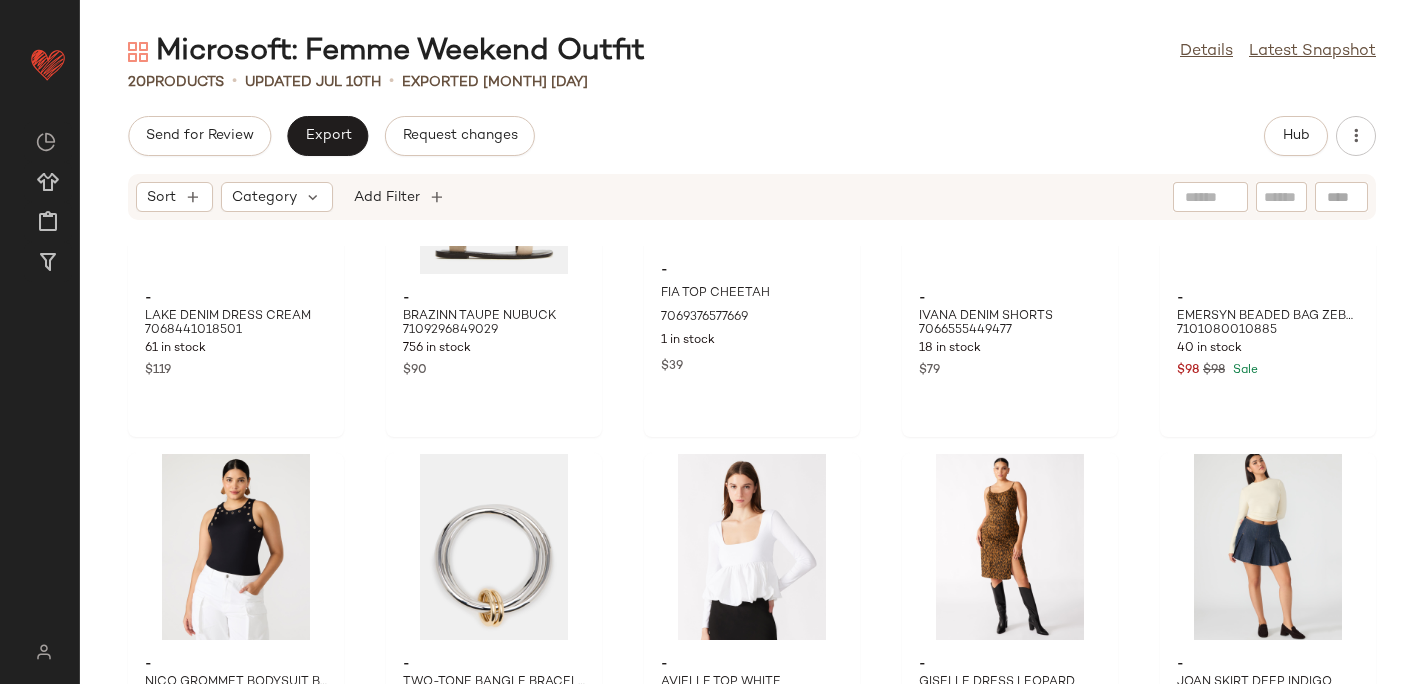 scroll, scrollTop: 0, scrollLeft: 0, axis: both 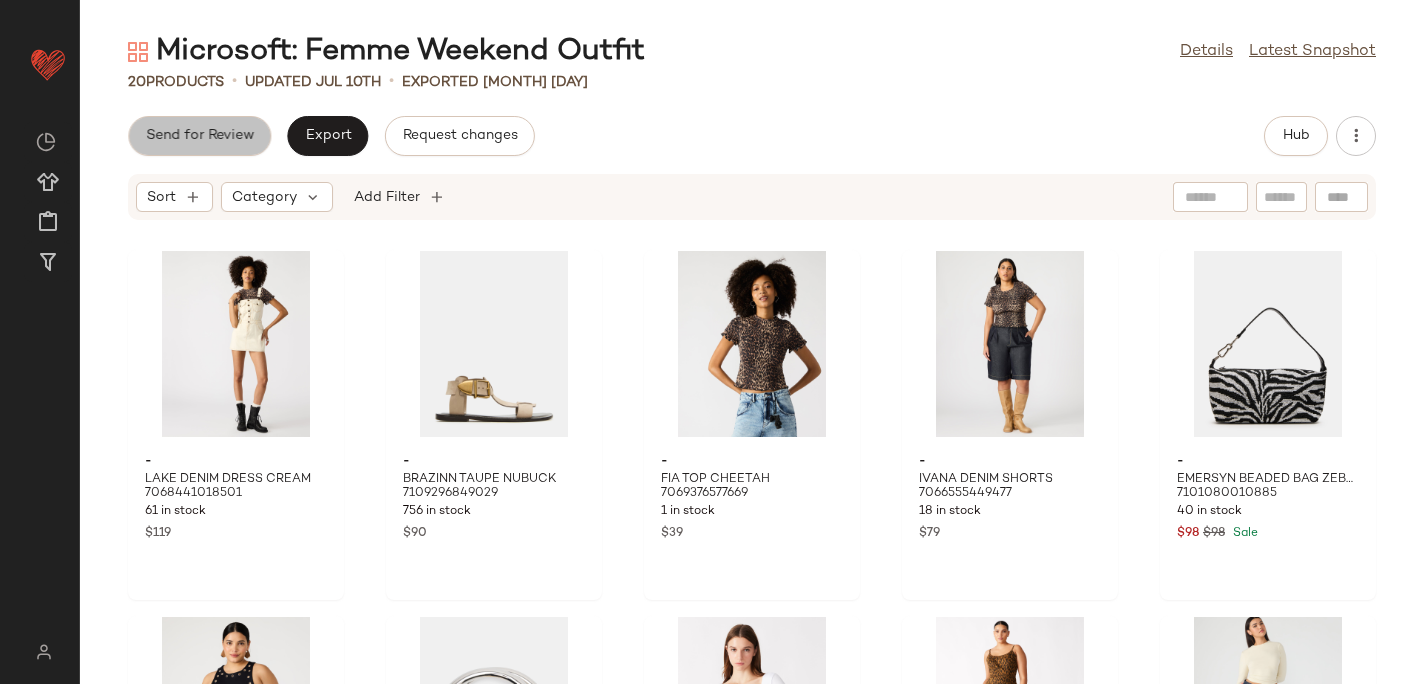 click on "Send for Review" 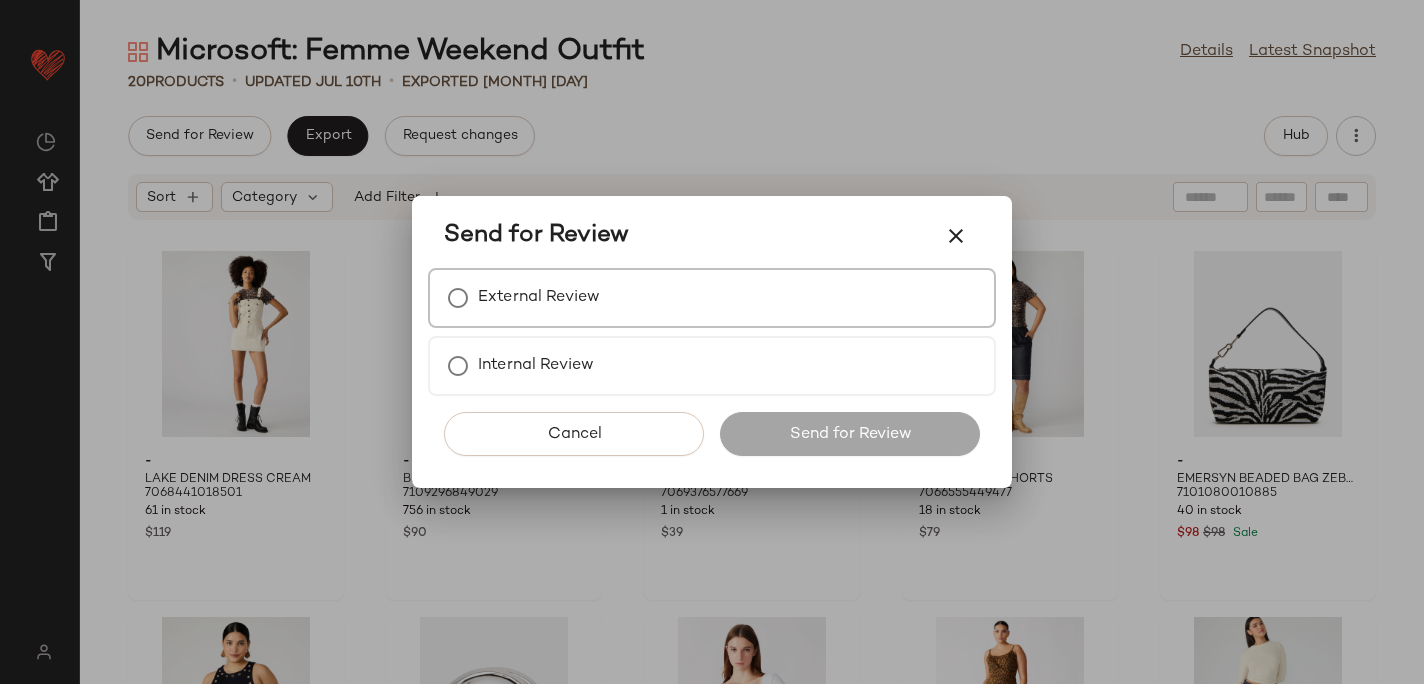 click on "External Review" at bounding box center [712, 298] 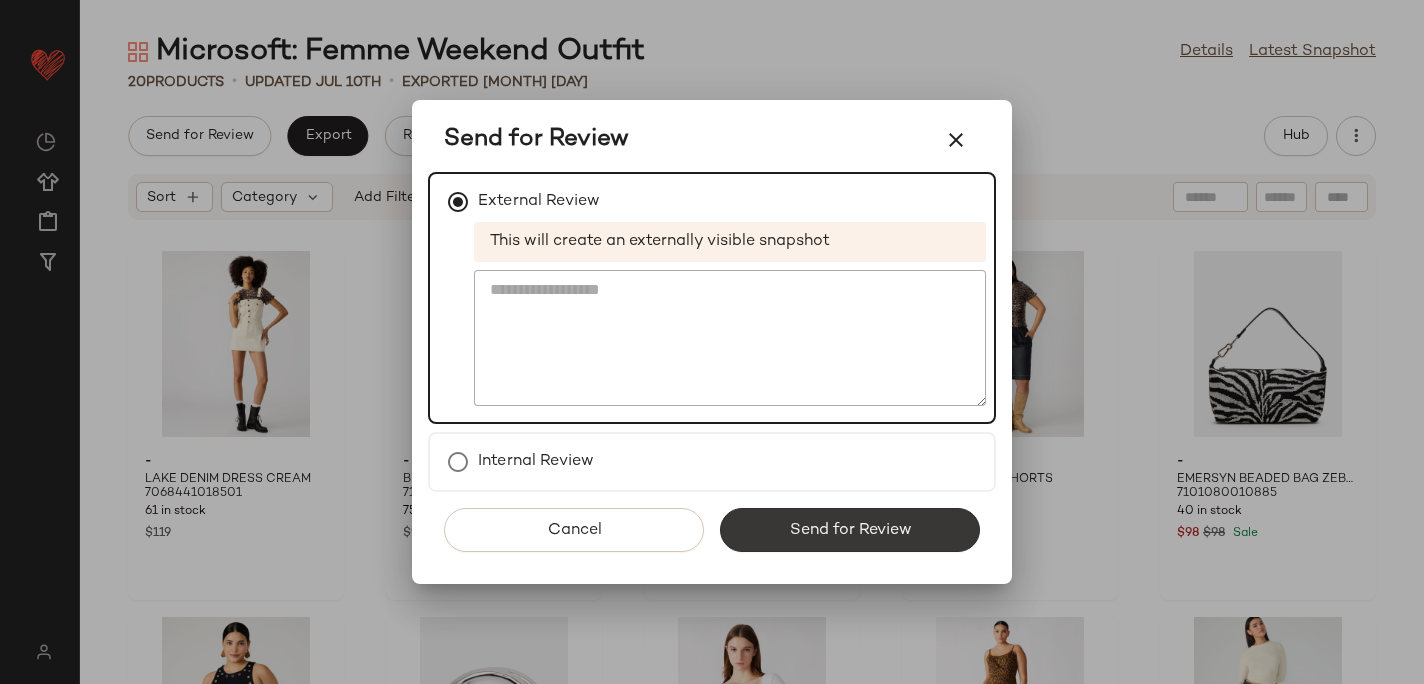 click on "Send for Review" 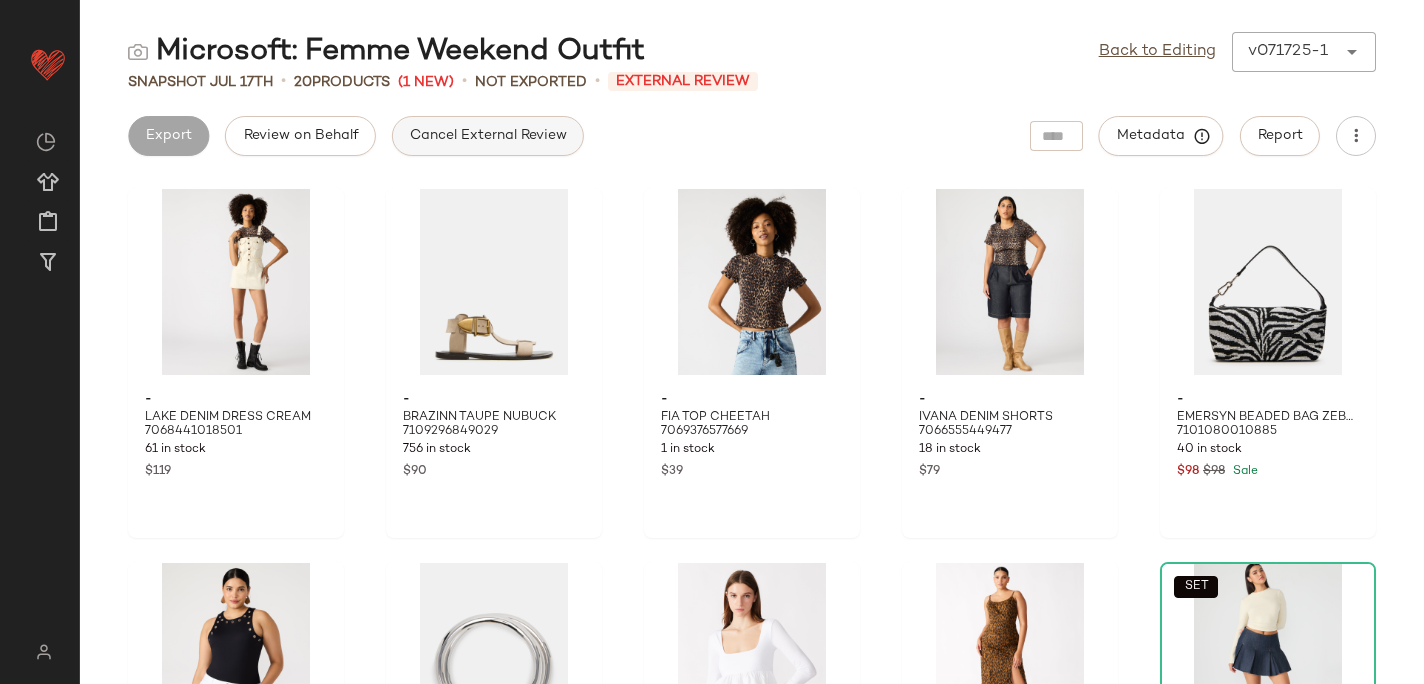 click on "Cancel External Review" 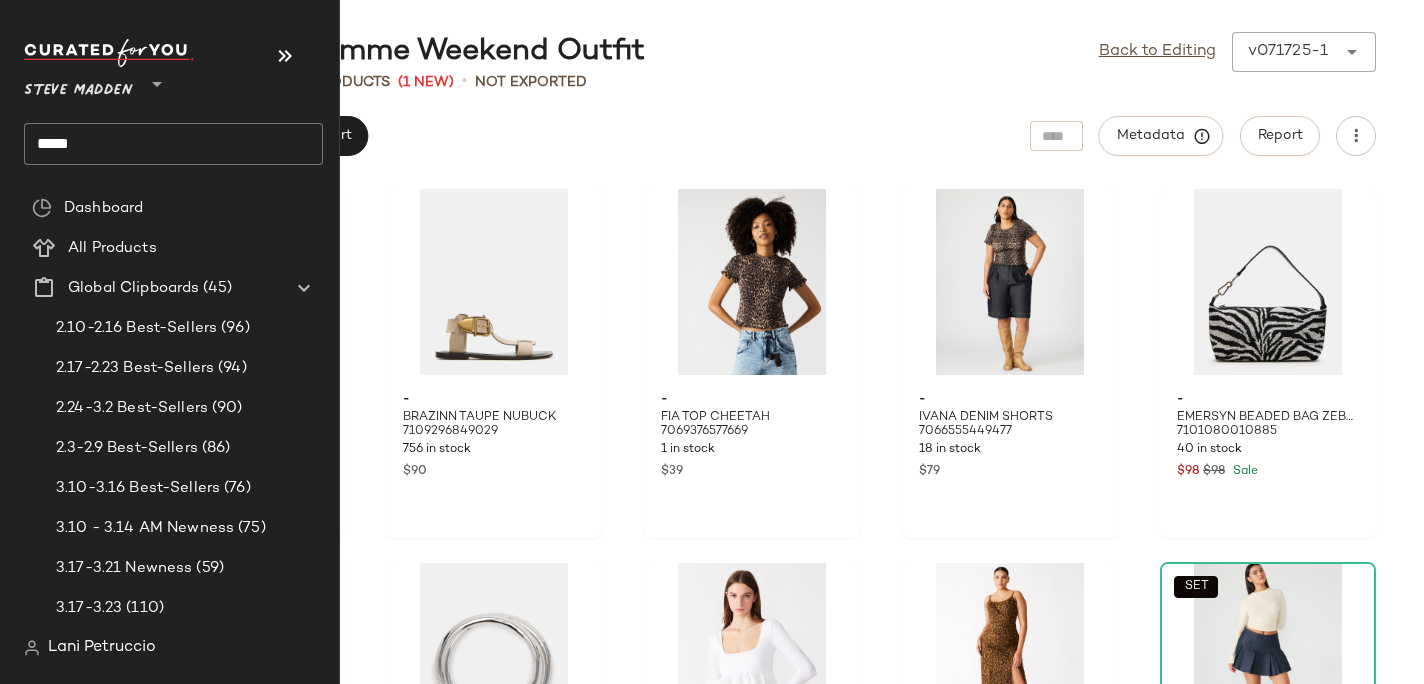click on "*****" 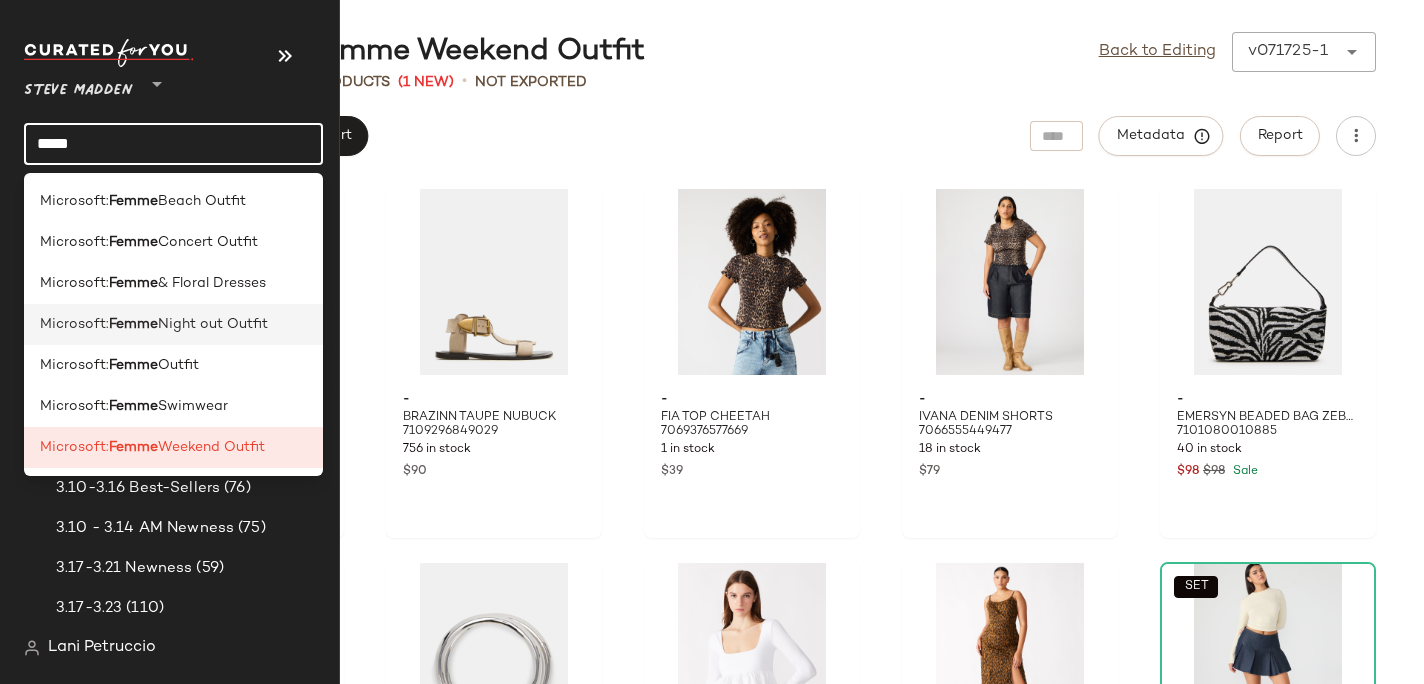 click on "Night out Outfit" at bounding box center (213, 324) 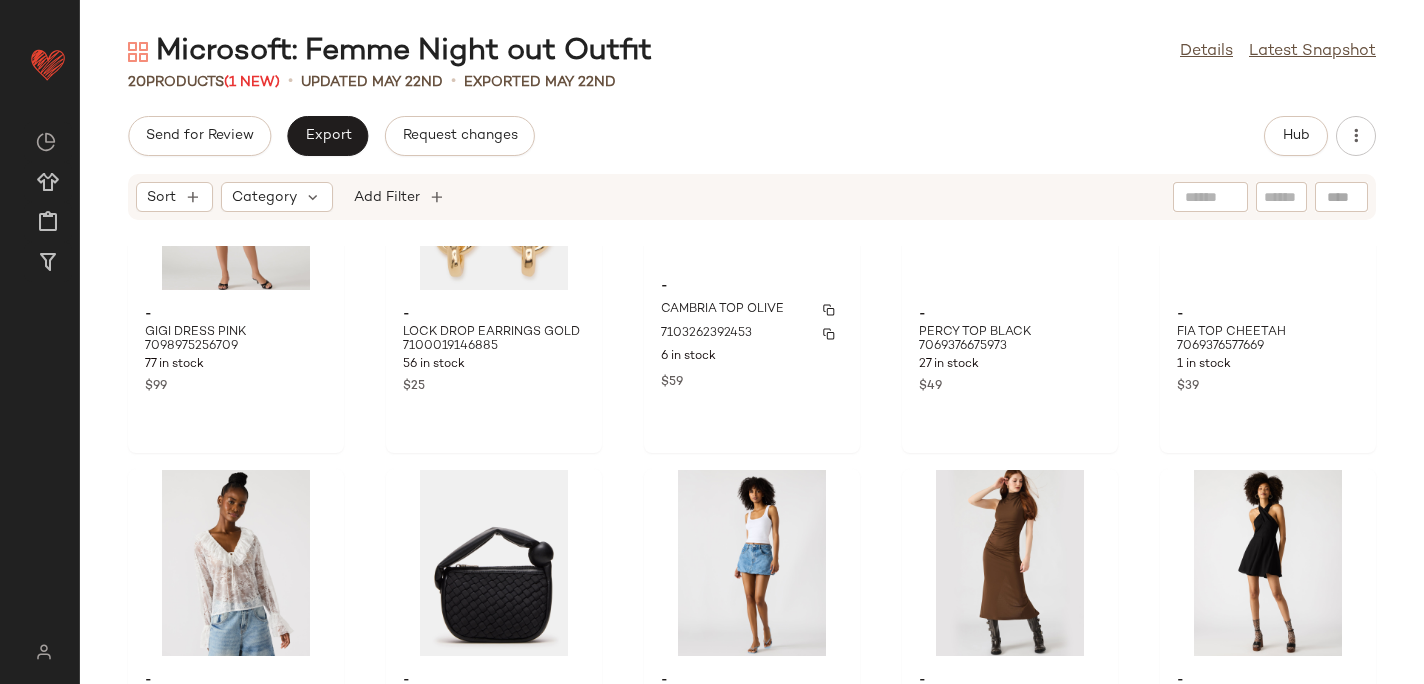 scroll, scrollTop: 0, scrollLeft: 0, axis: both 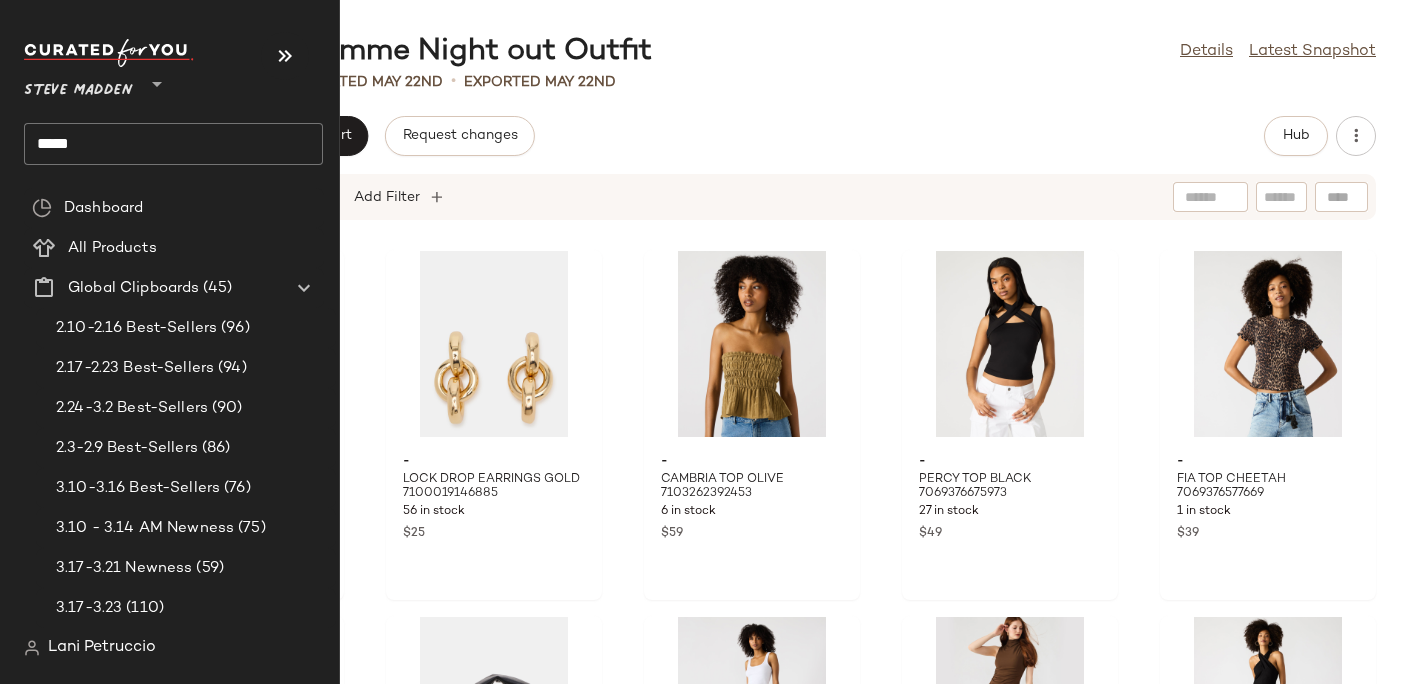 click on "*****" 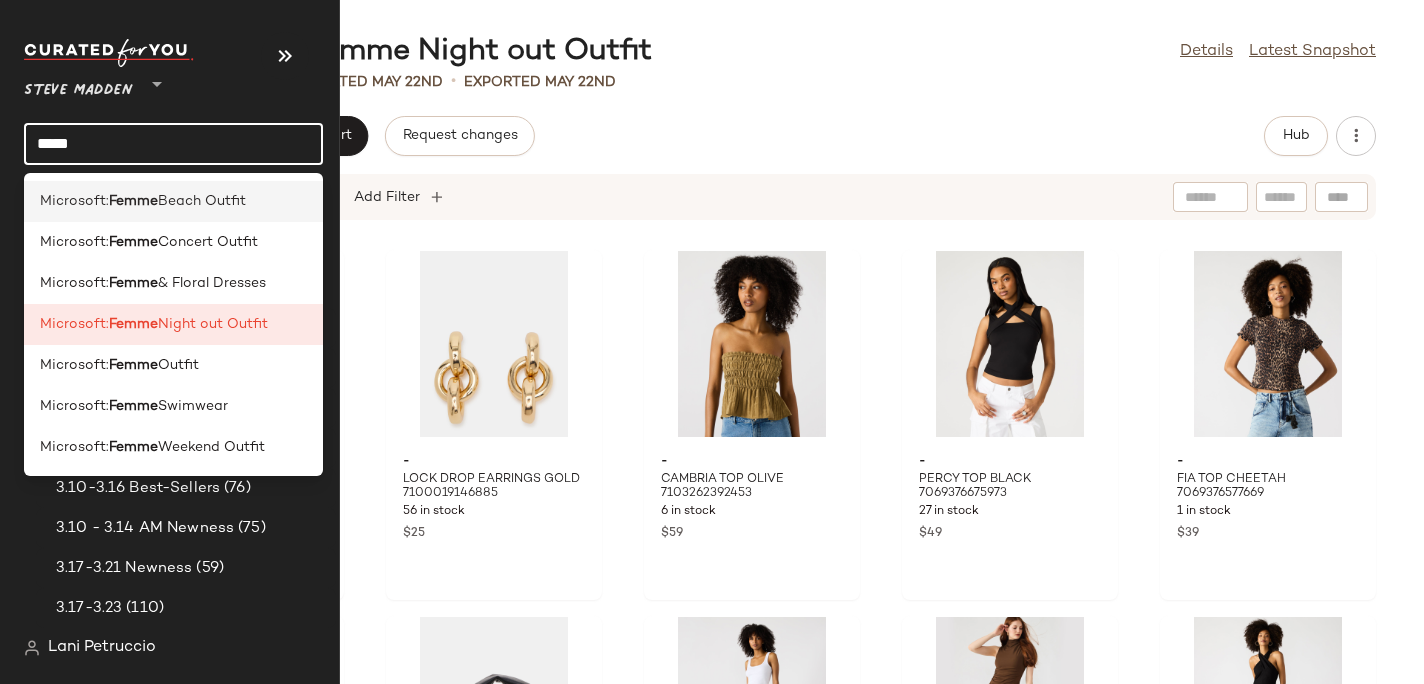 click on "Femme" at bounding box center (133, 201) 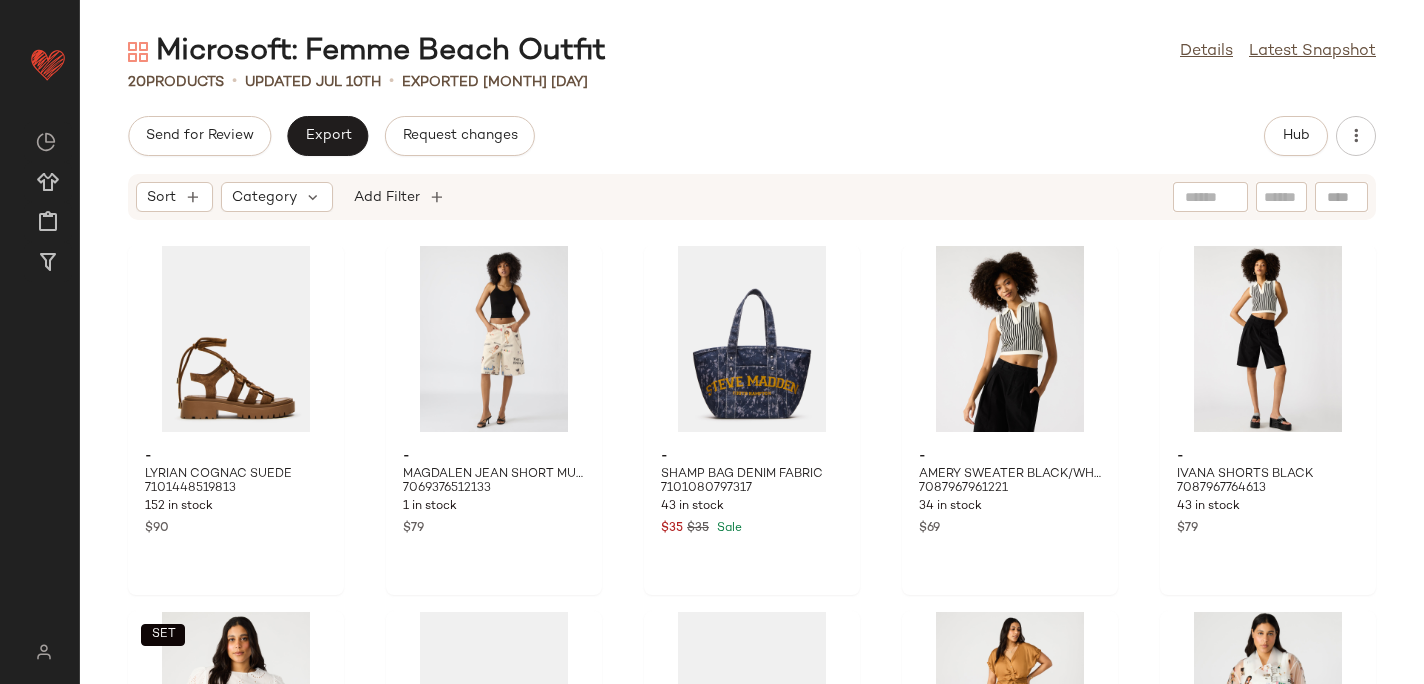 scroll, scrollTop: 0, scrollLeft: 0, axis: both 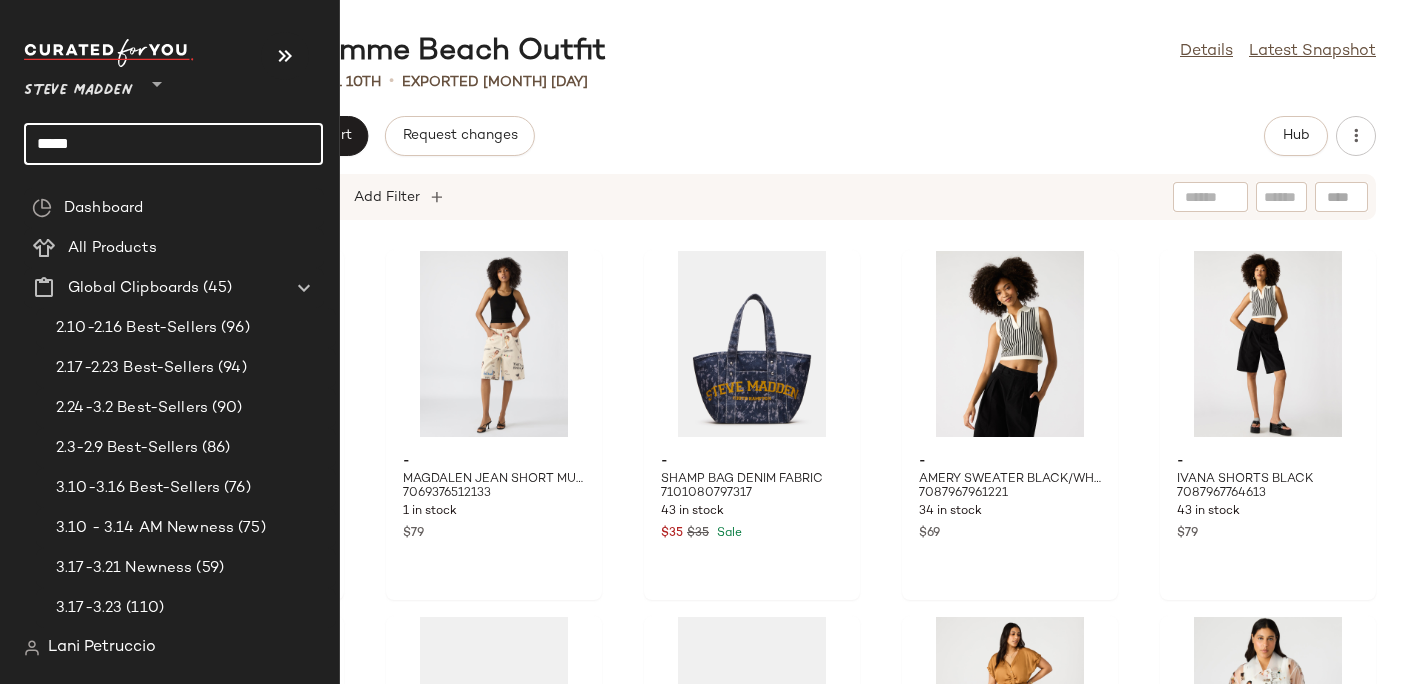 click on "*****" 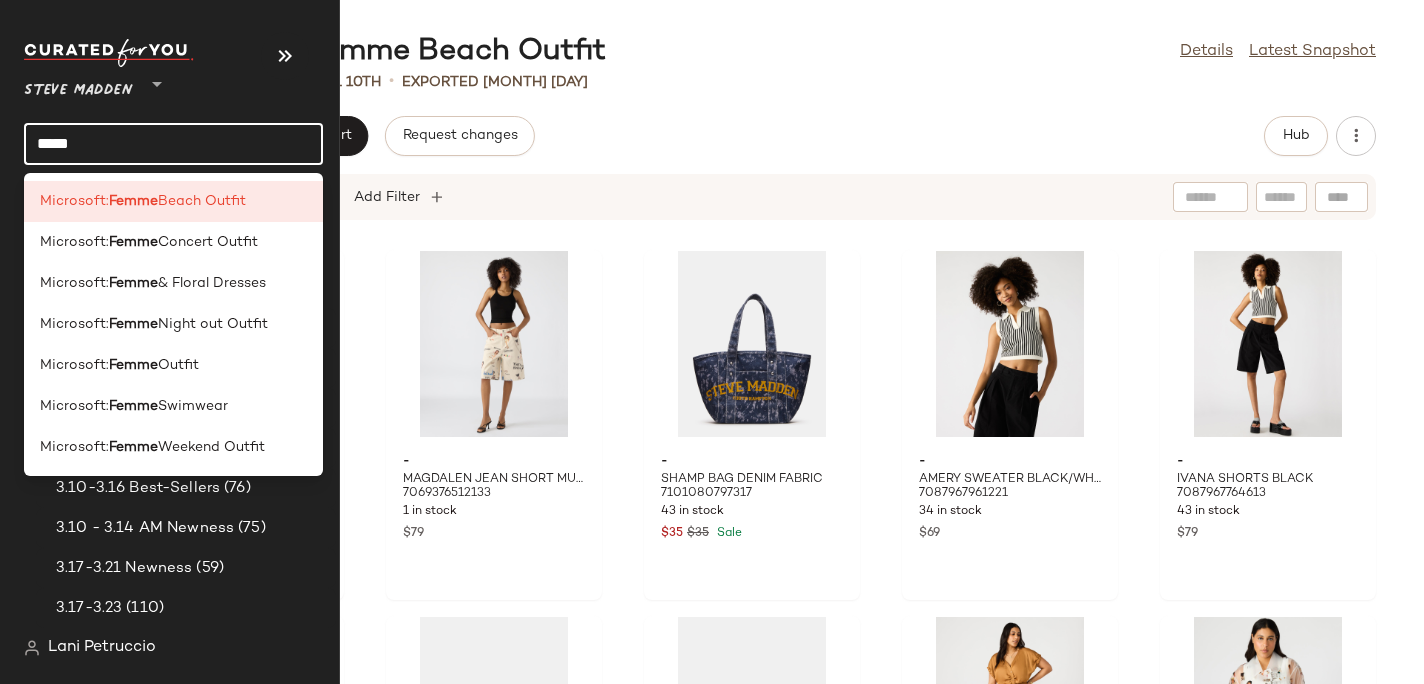 click on "*****" 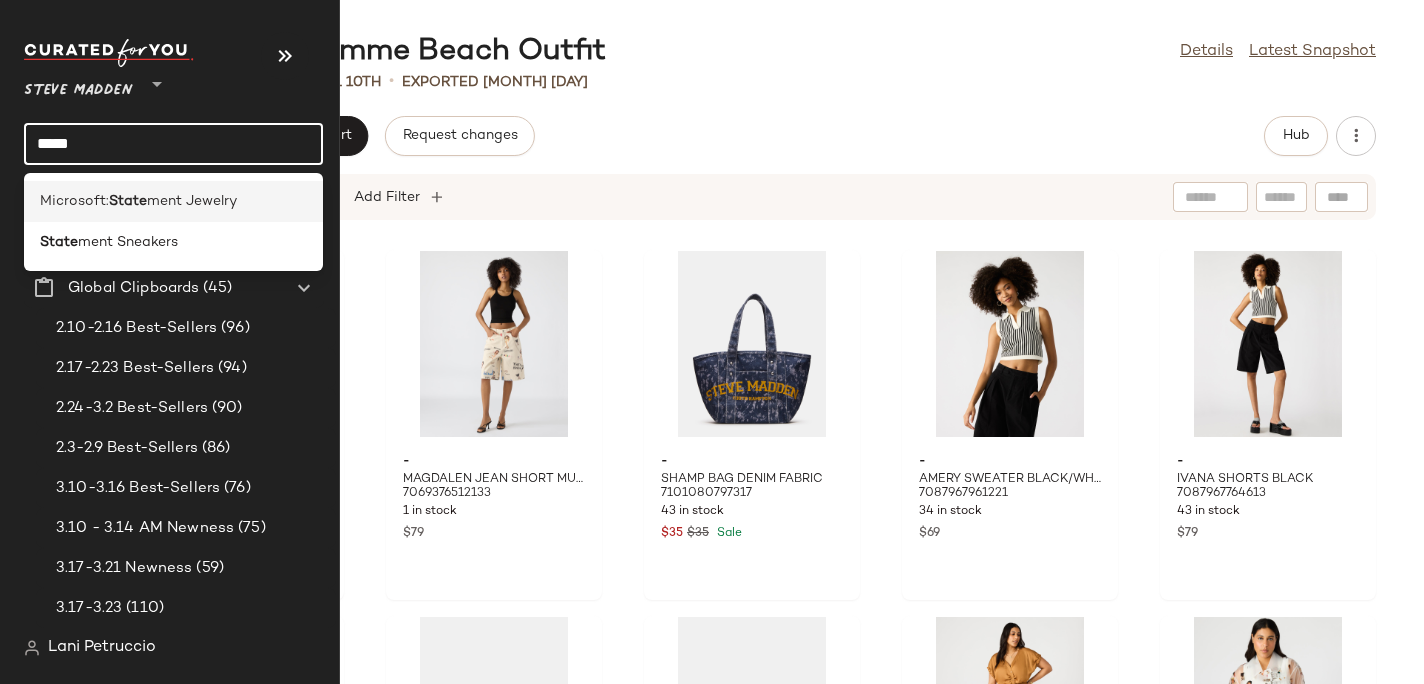 click on "Microsoft:" at bounding box center [74, 201] 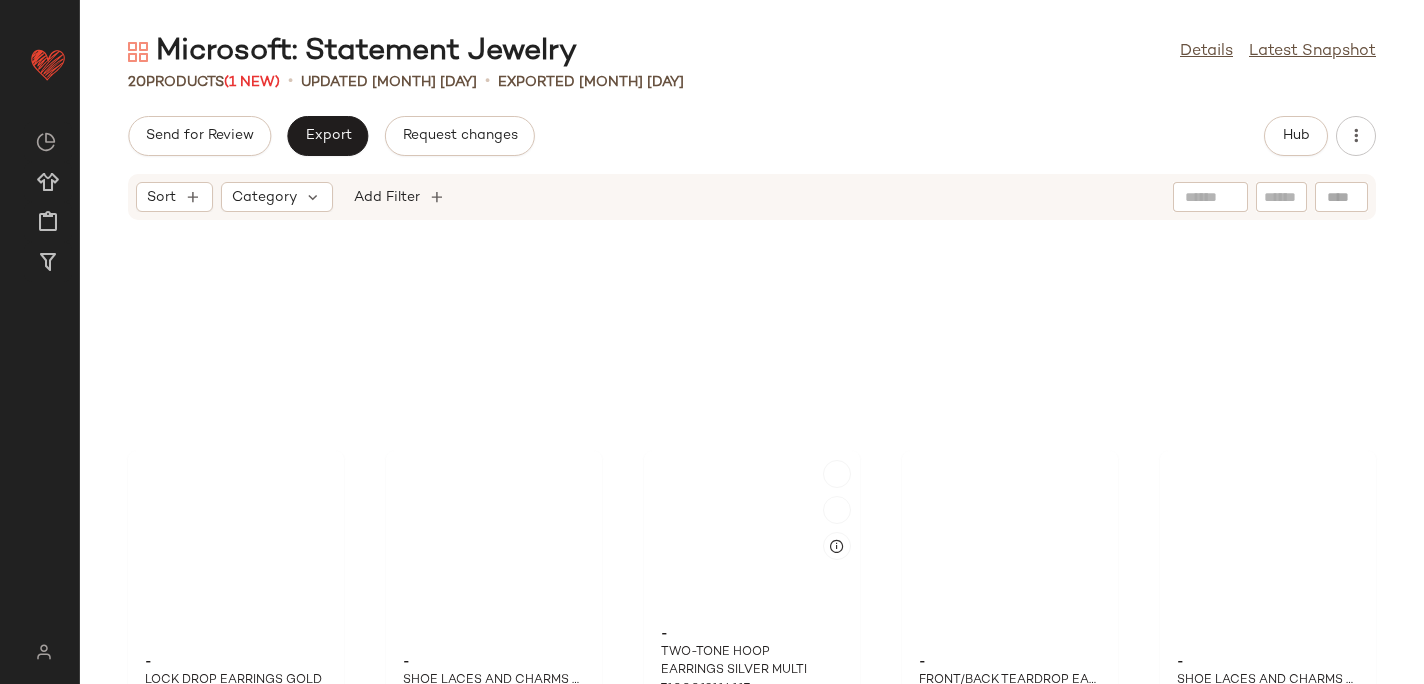 scroll, scrollTop: 0, scrollLeft: 0, axis: both 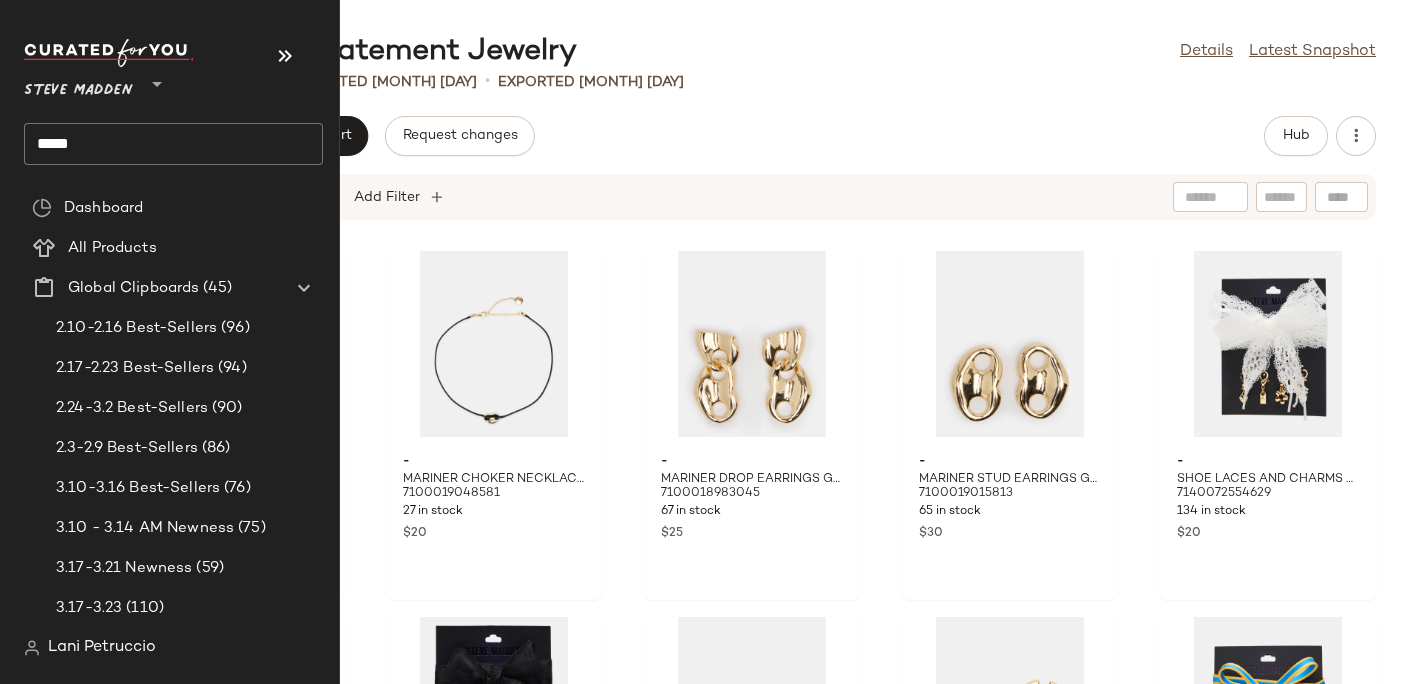 click on "*****" 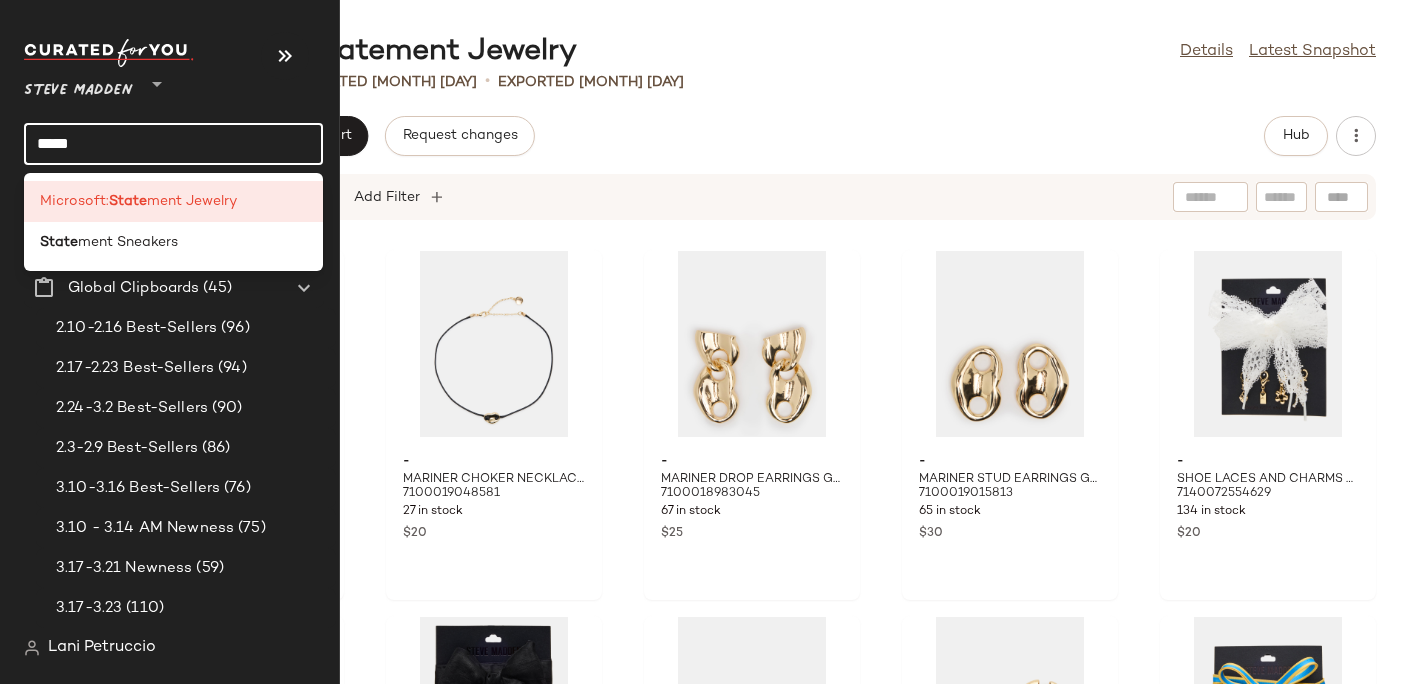 click on "*****" 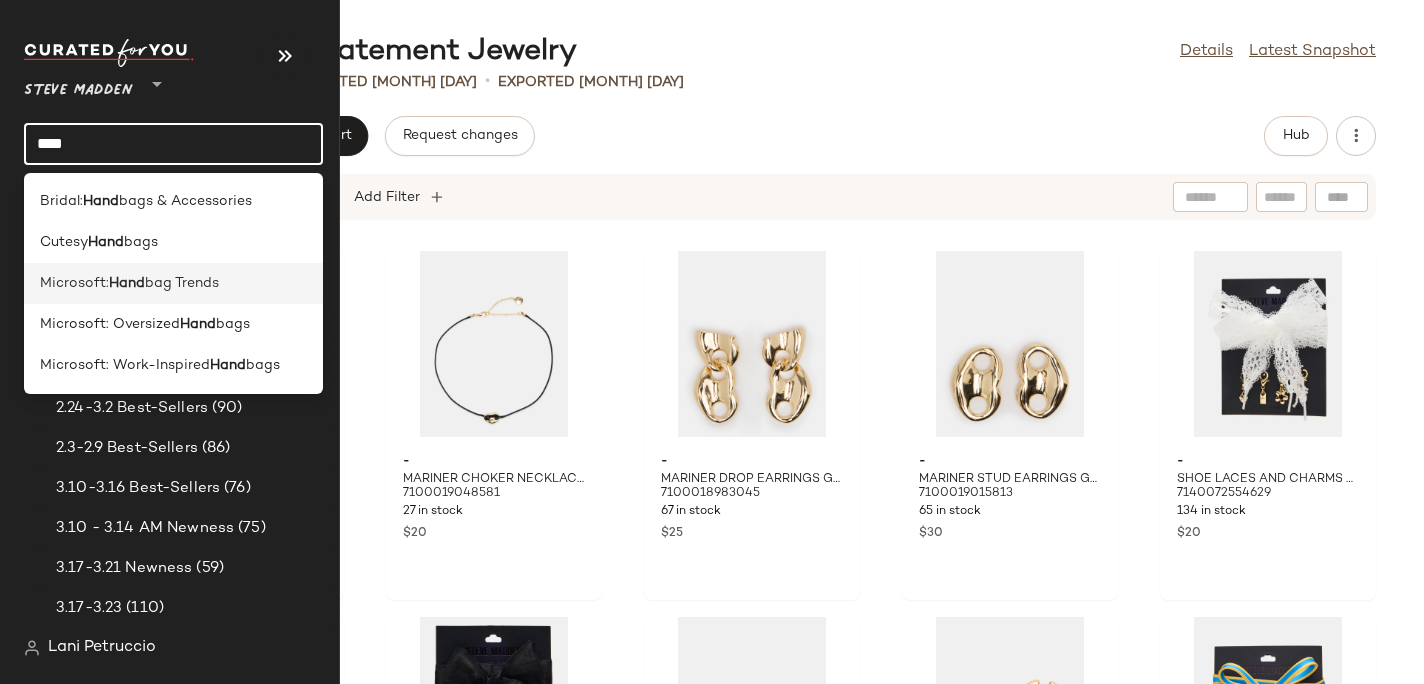 click on "Microsoft:" at bounding box center [74, 283] 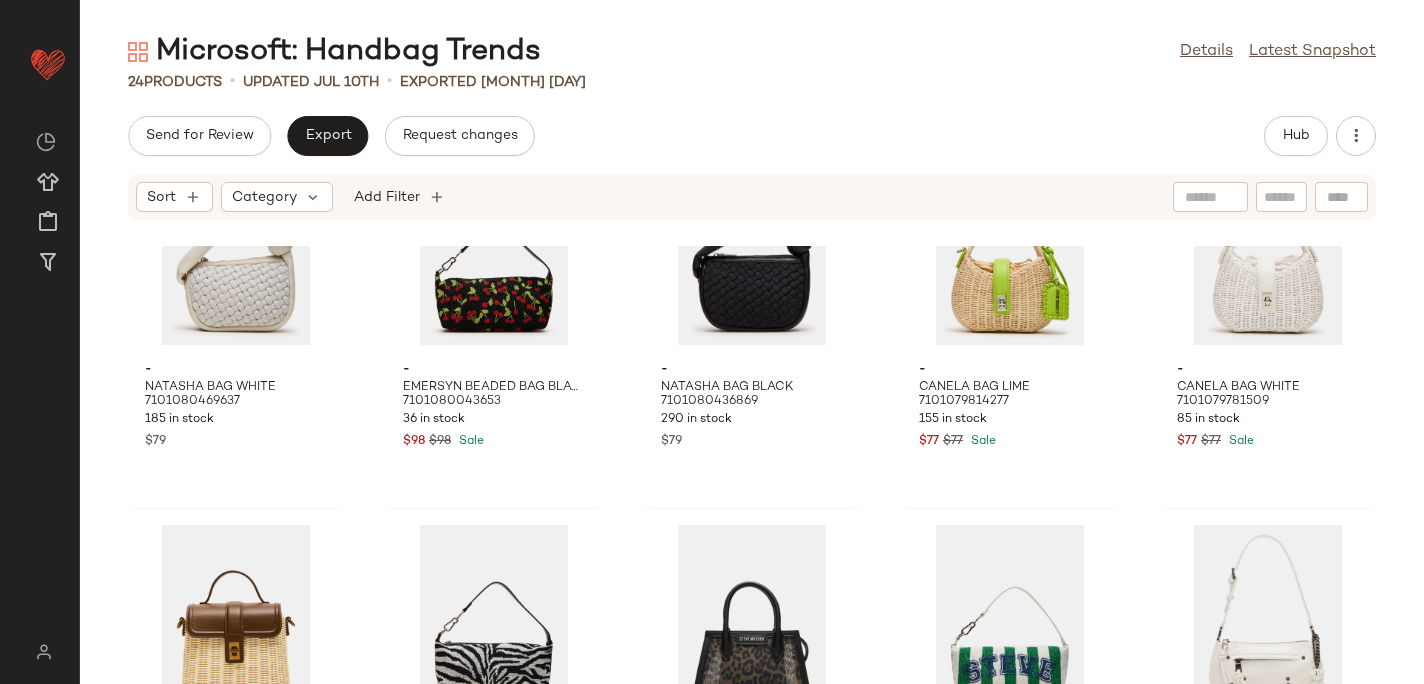 scroll, scrollTop: 0, scrollLeft: 0, axis: both 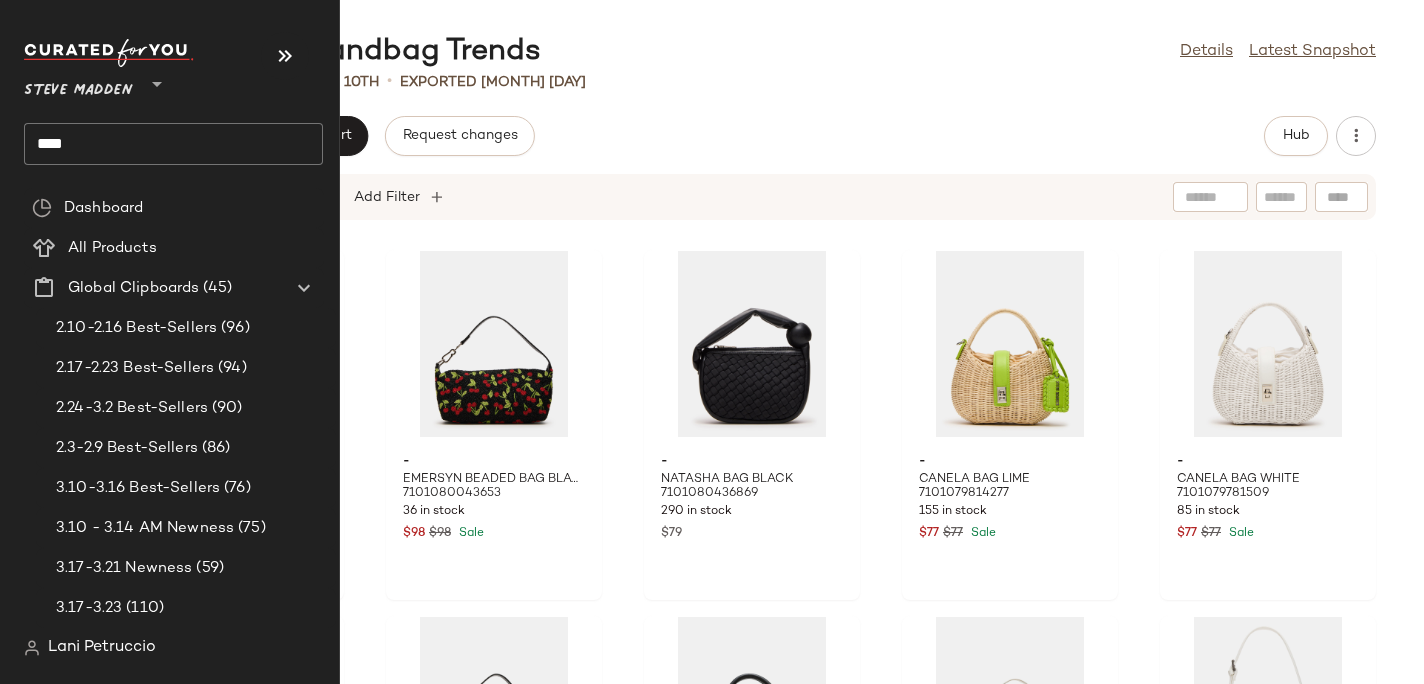 click on "****" 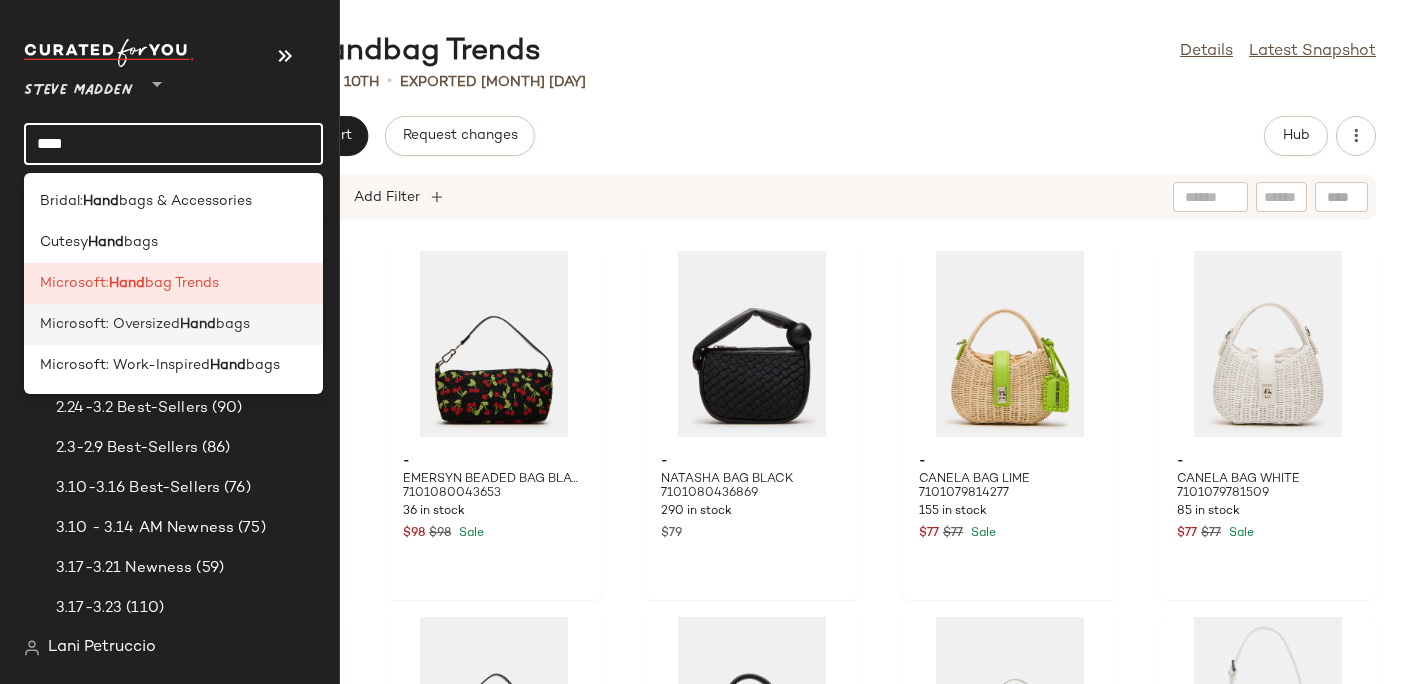 click on "Microsoft: Oversized" at bounding box center [110, 324] 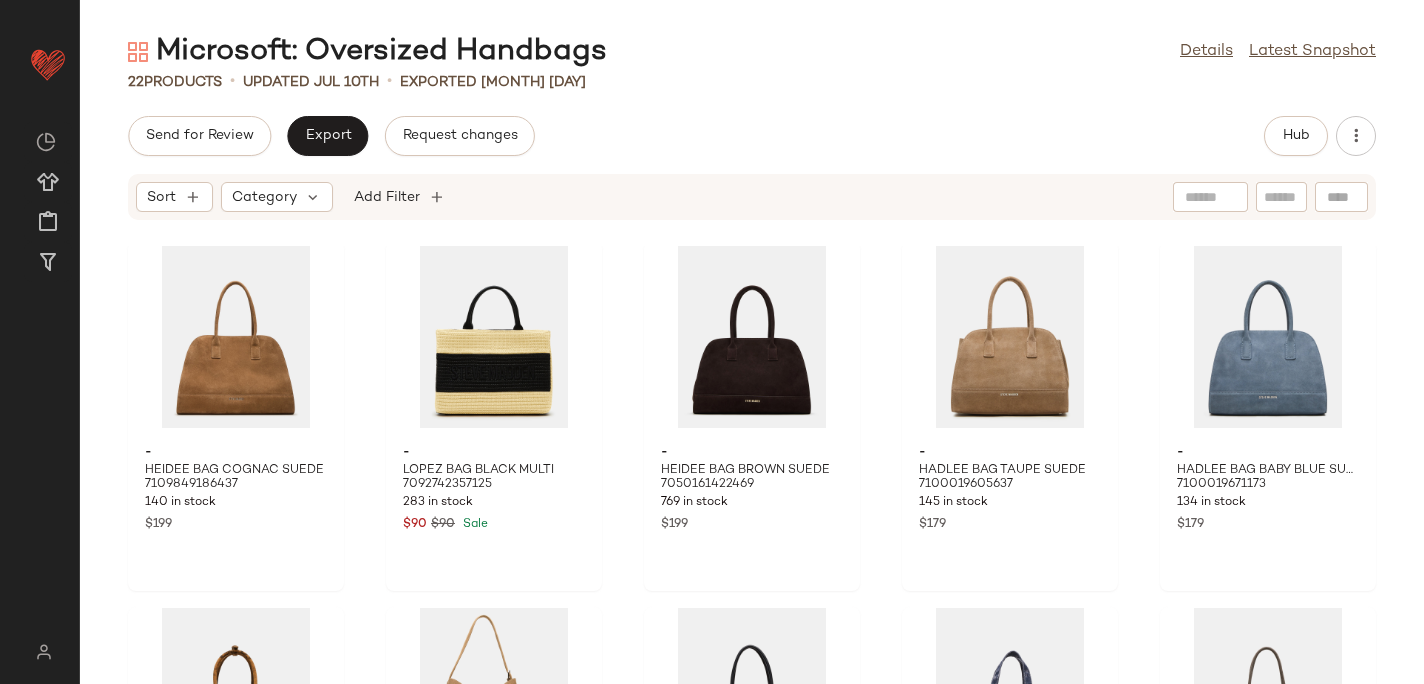 scroll, scrollTop: 0, scrollLeft: 0, axis: both 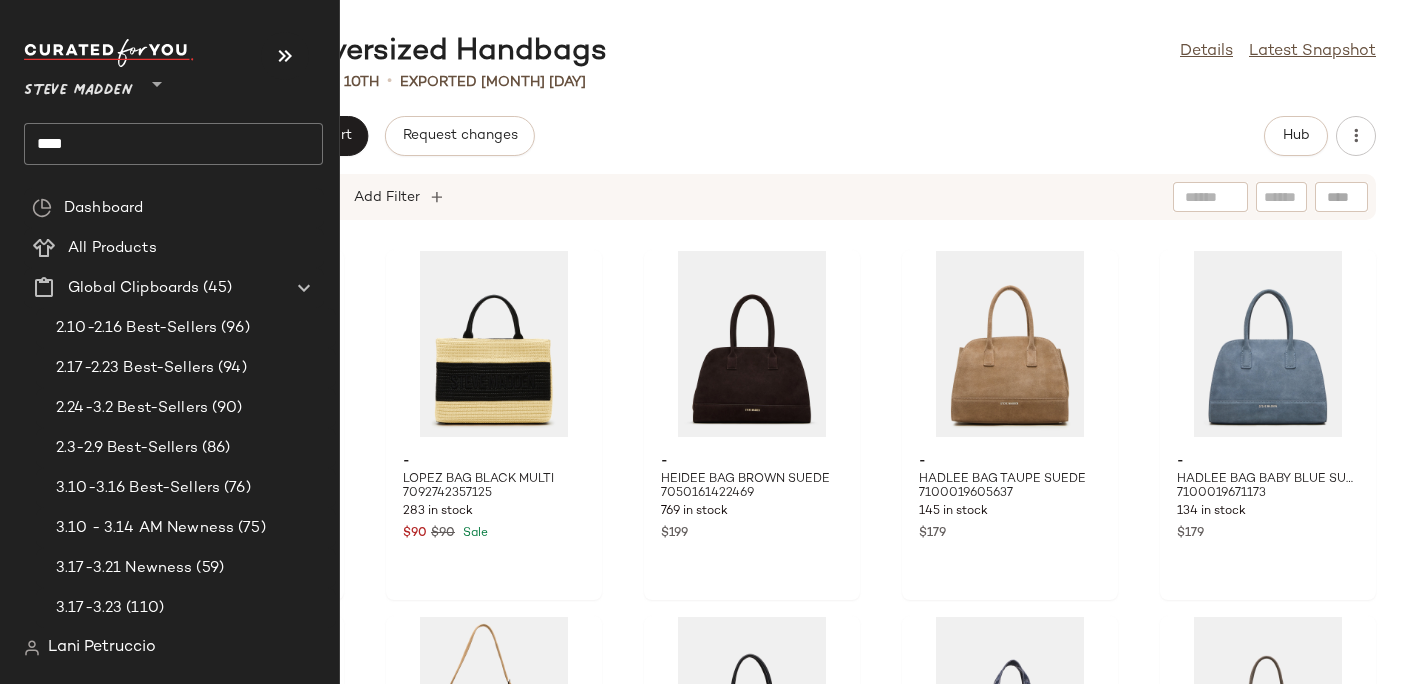 click on "****" 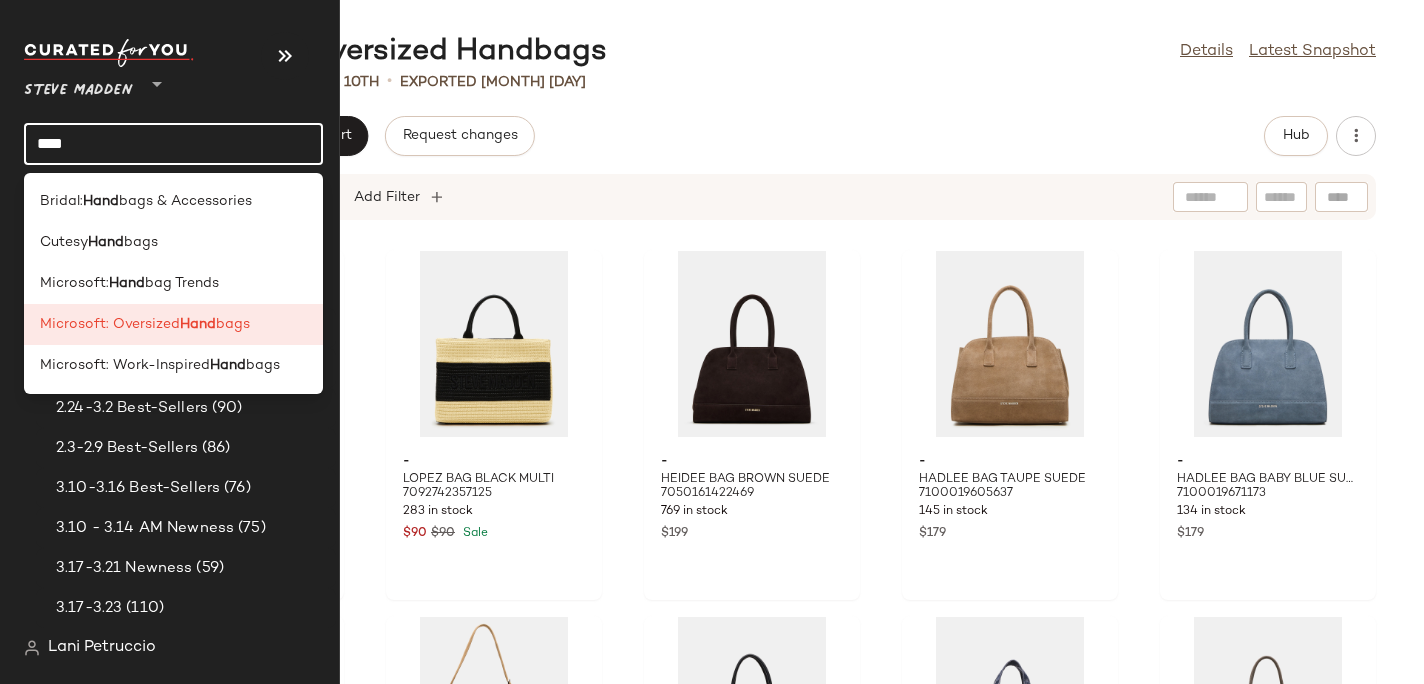click on "****" 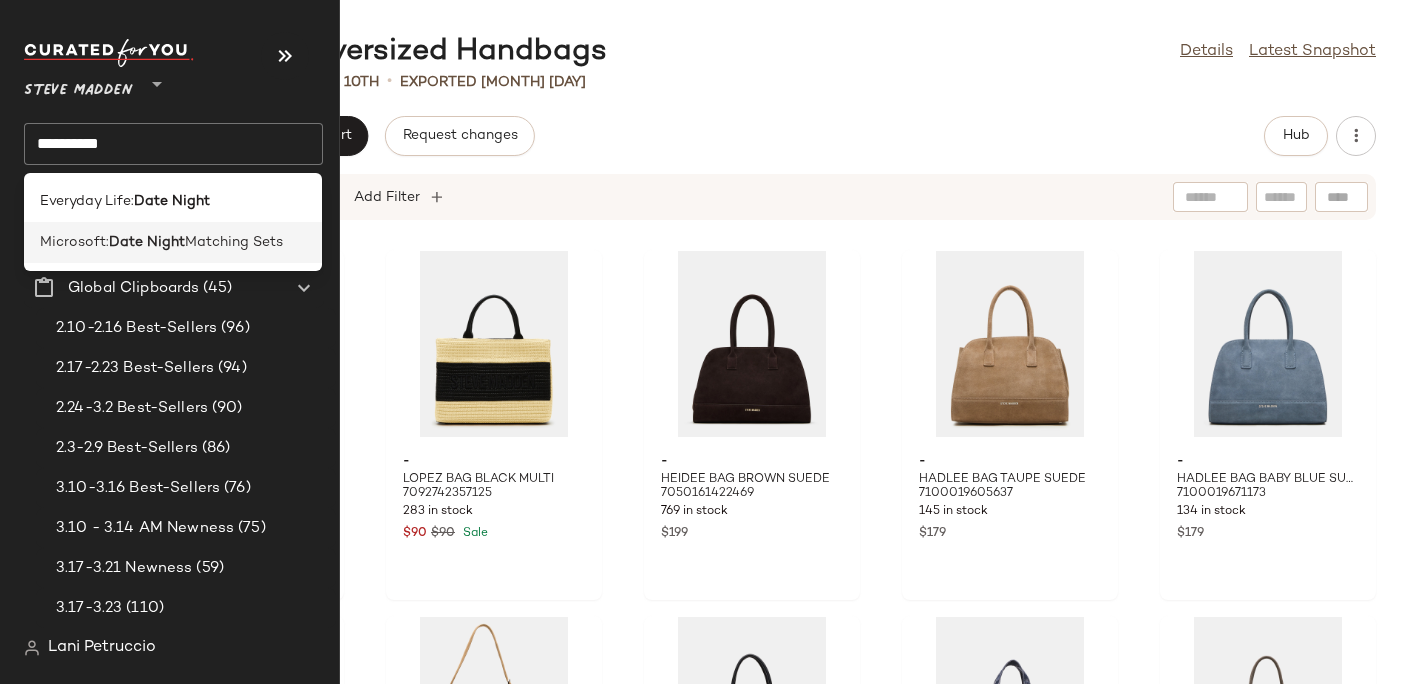 click on "Date Night" at bounding box center (147, 242) 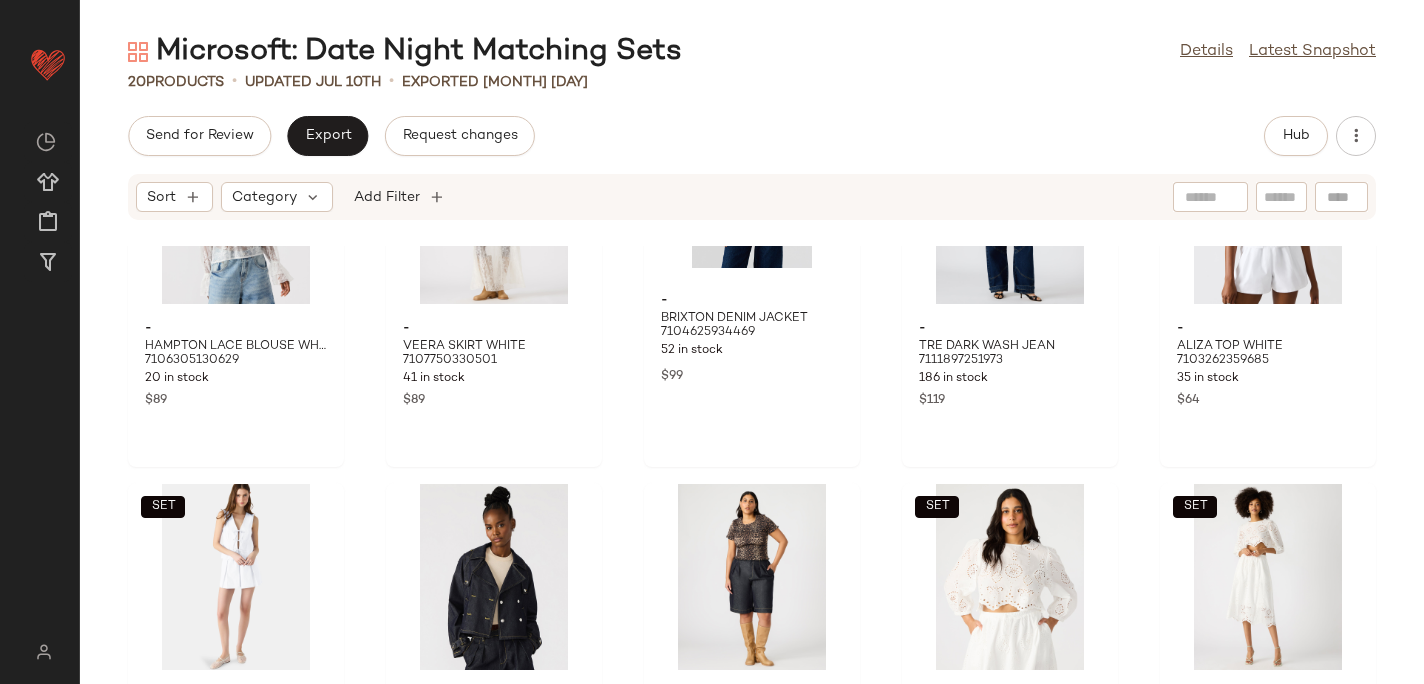 scroll, scrollTop: 0, scrollLeft: 0, axis: both 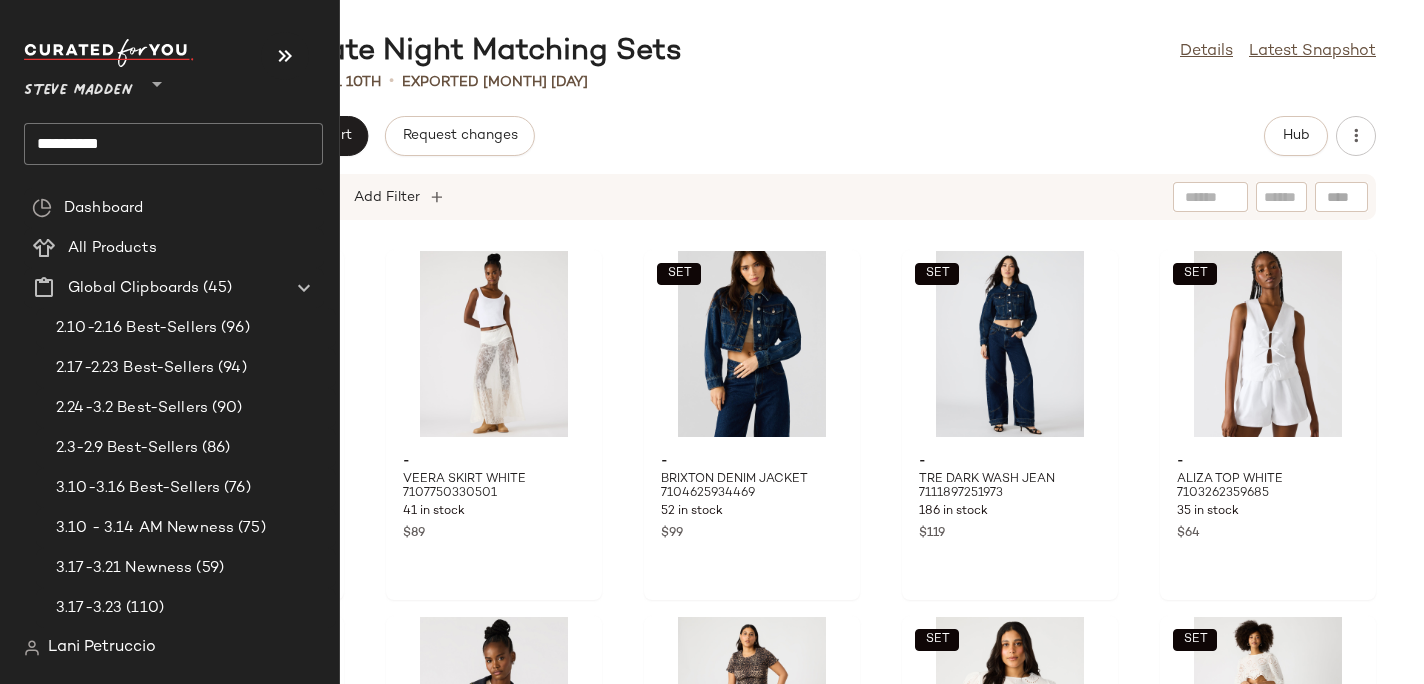 click on "**********" 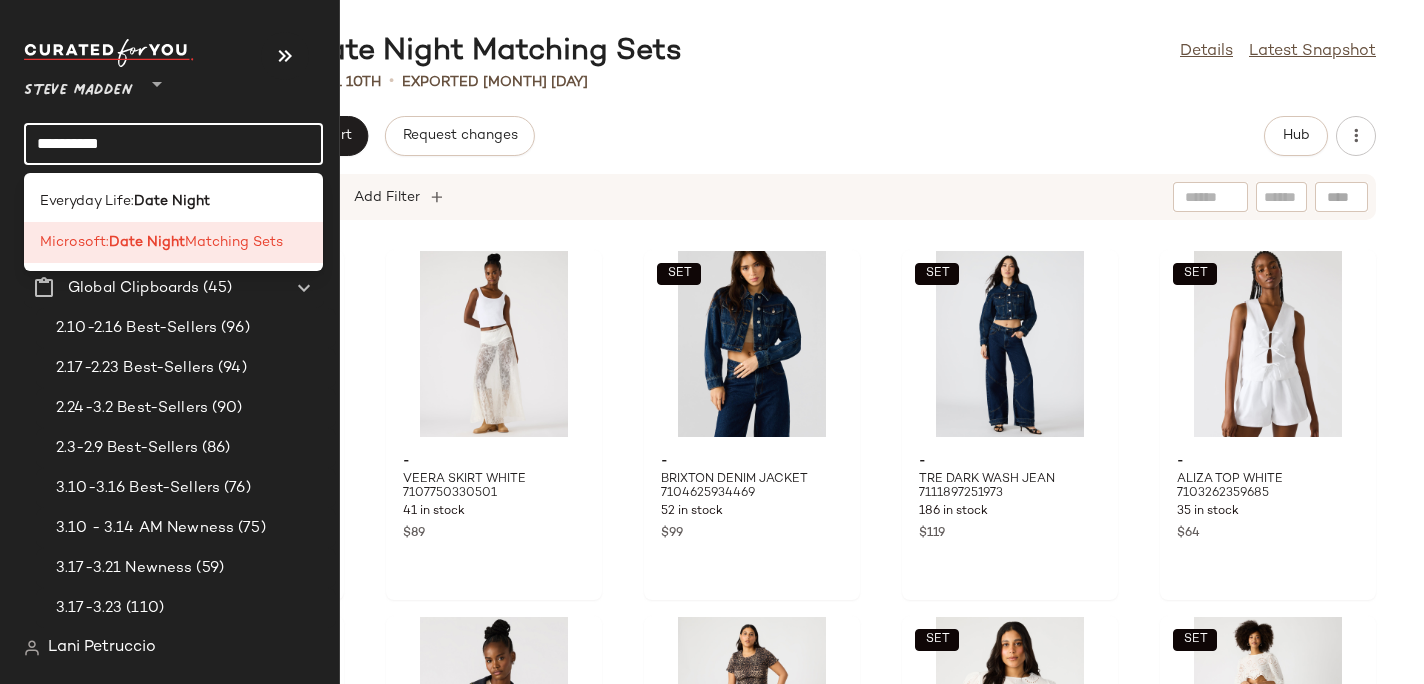 click on "**********" 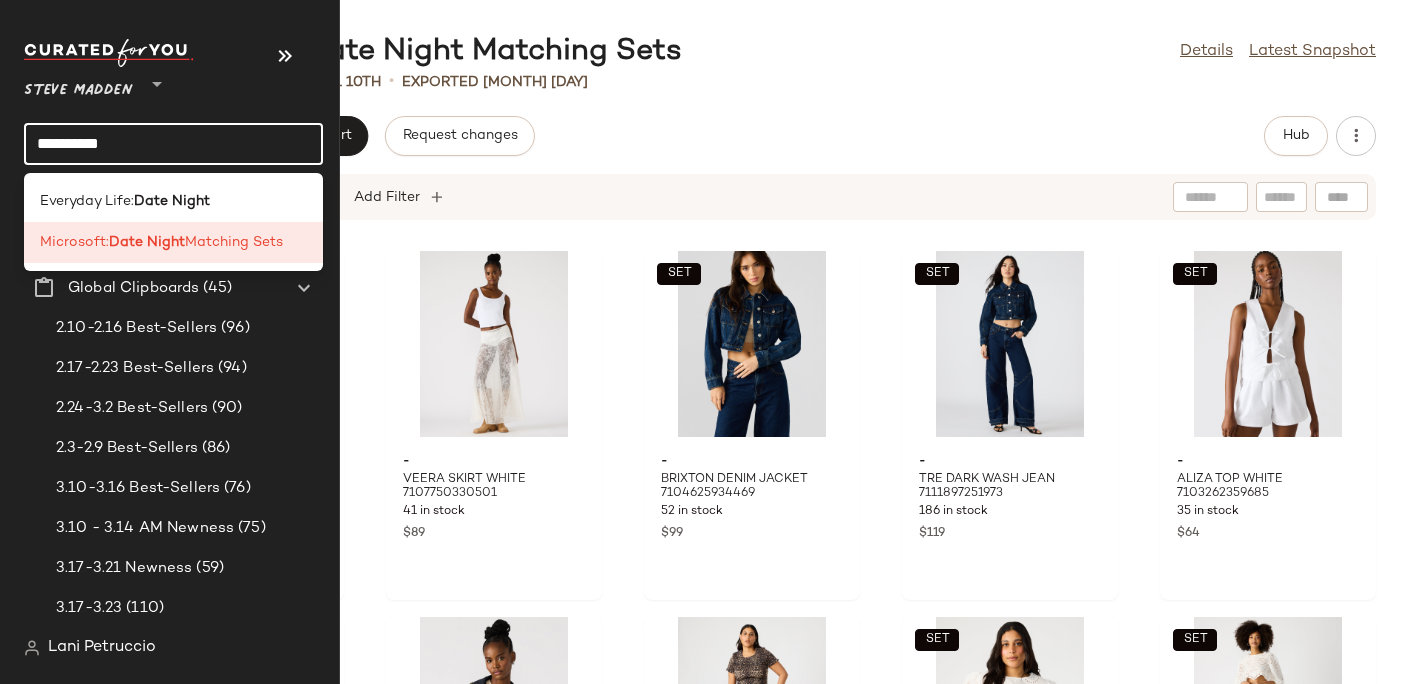 click on "**********" 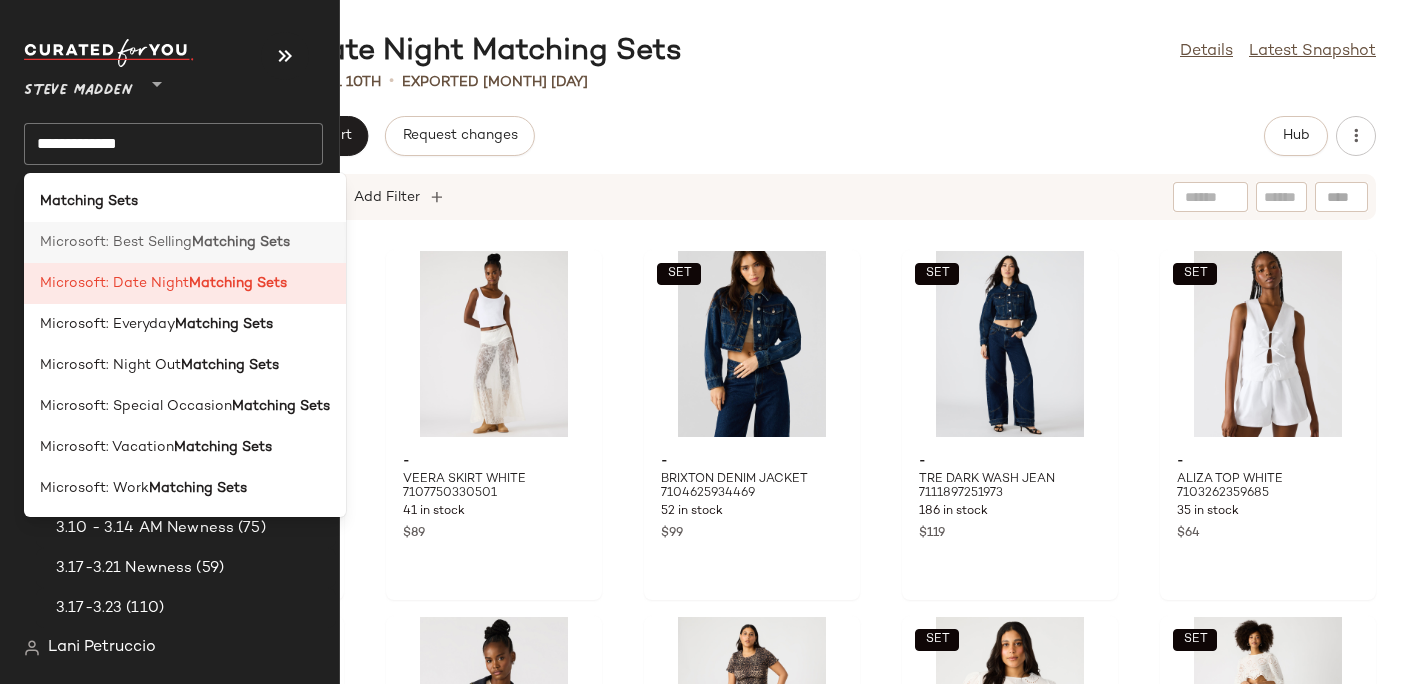 click on "Microsoft: Best Selling" at bounding box center (116, 242) 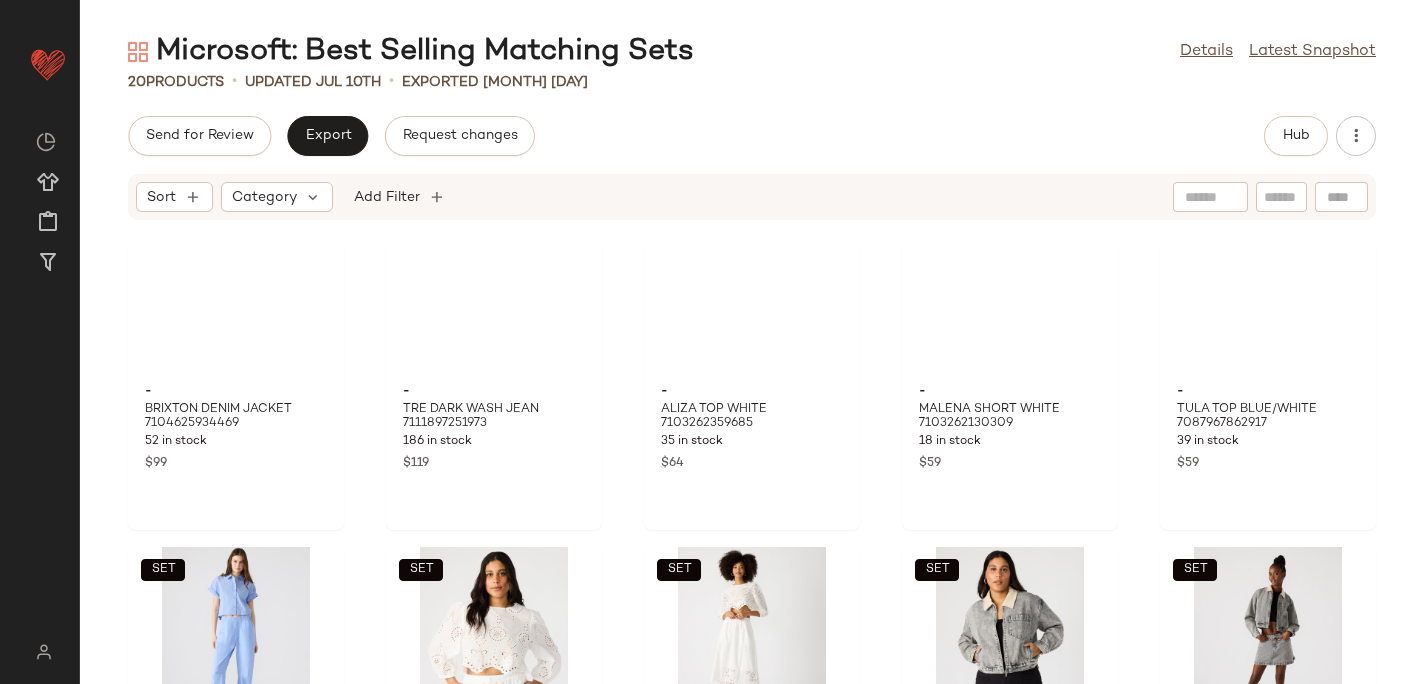 scroll, scrollTop: 0, scrollLeft: 0, axis: both 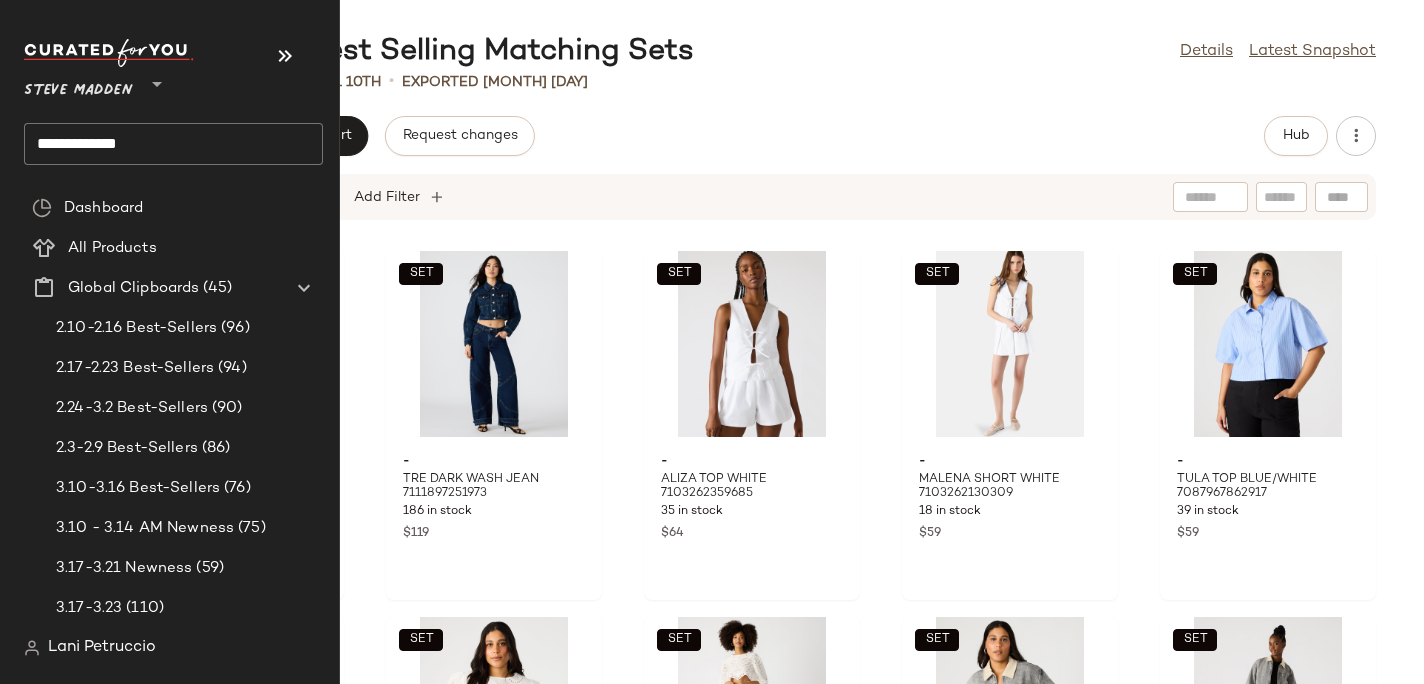 click on "**********" 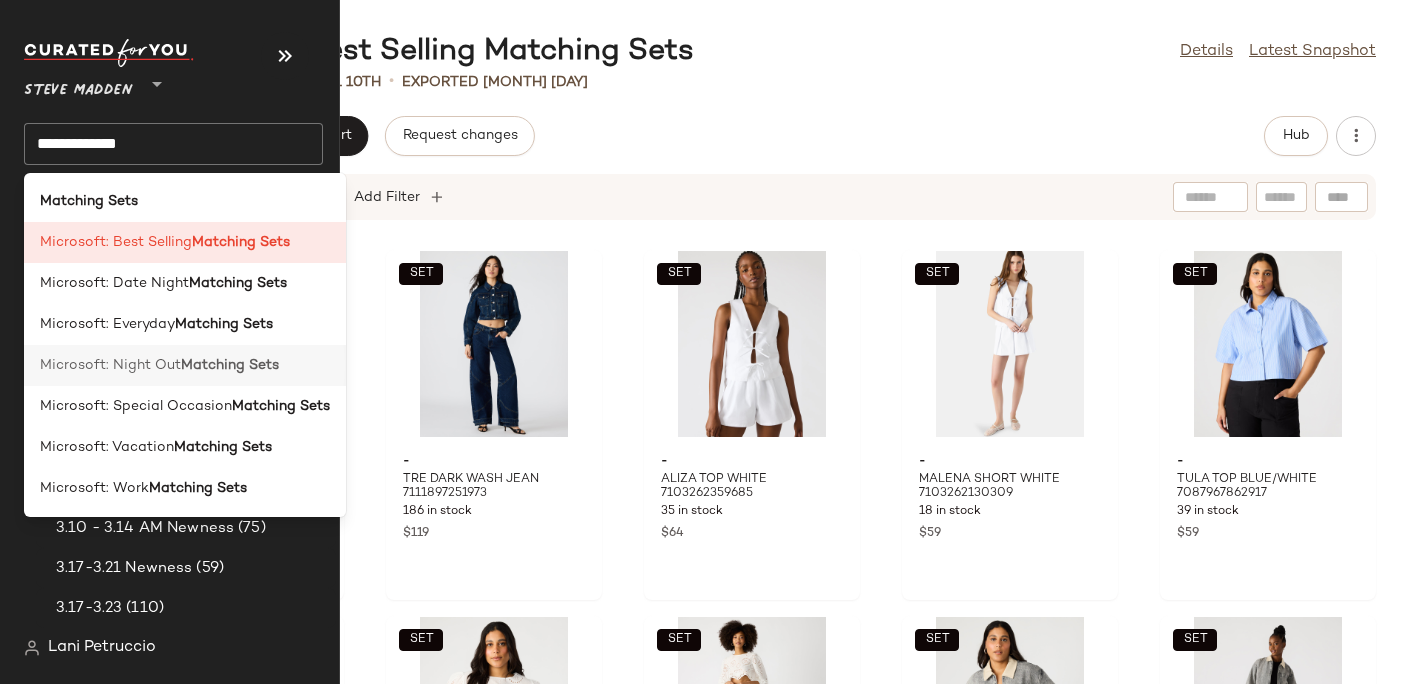 click on "Microsoft: Night Out" at bounding box center (110, 365) 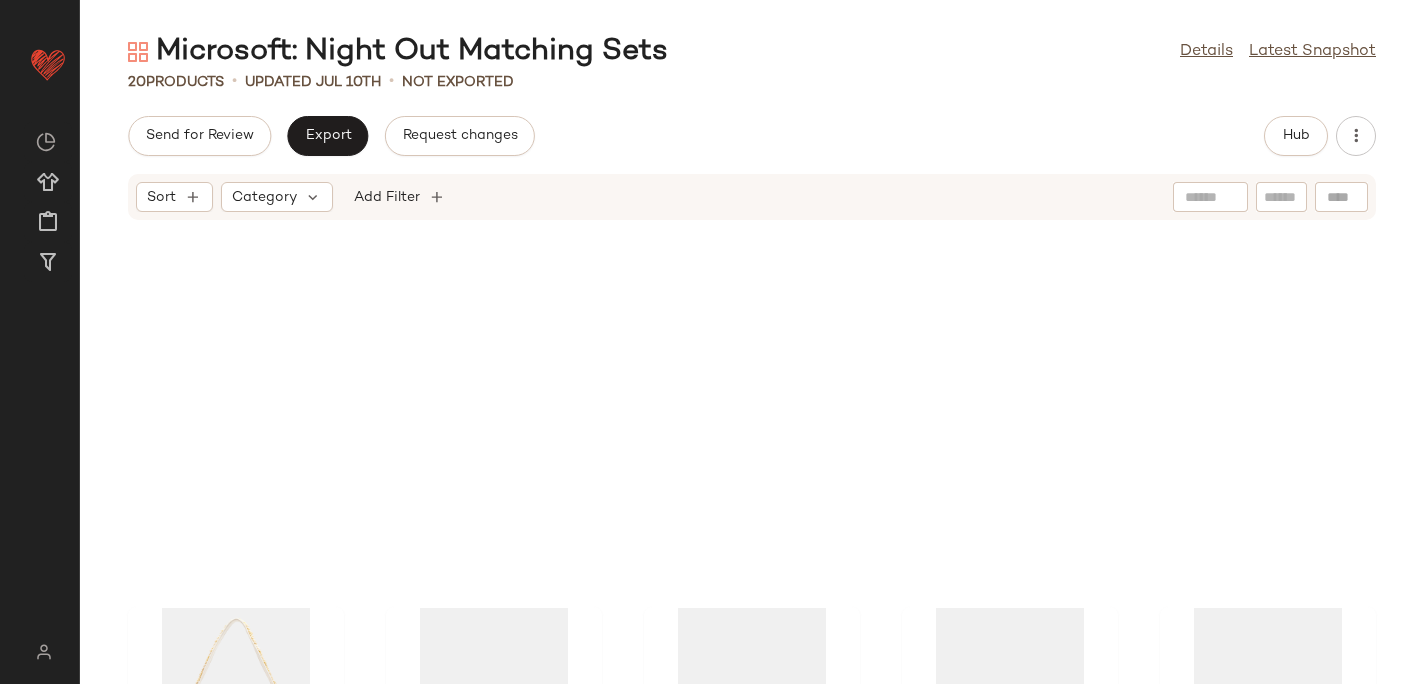 scroll, scrollTop: 0, scrollLeft: 0, axis: both 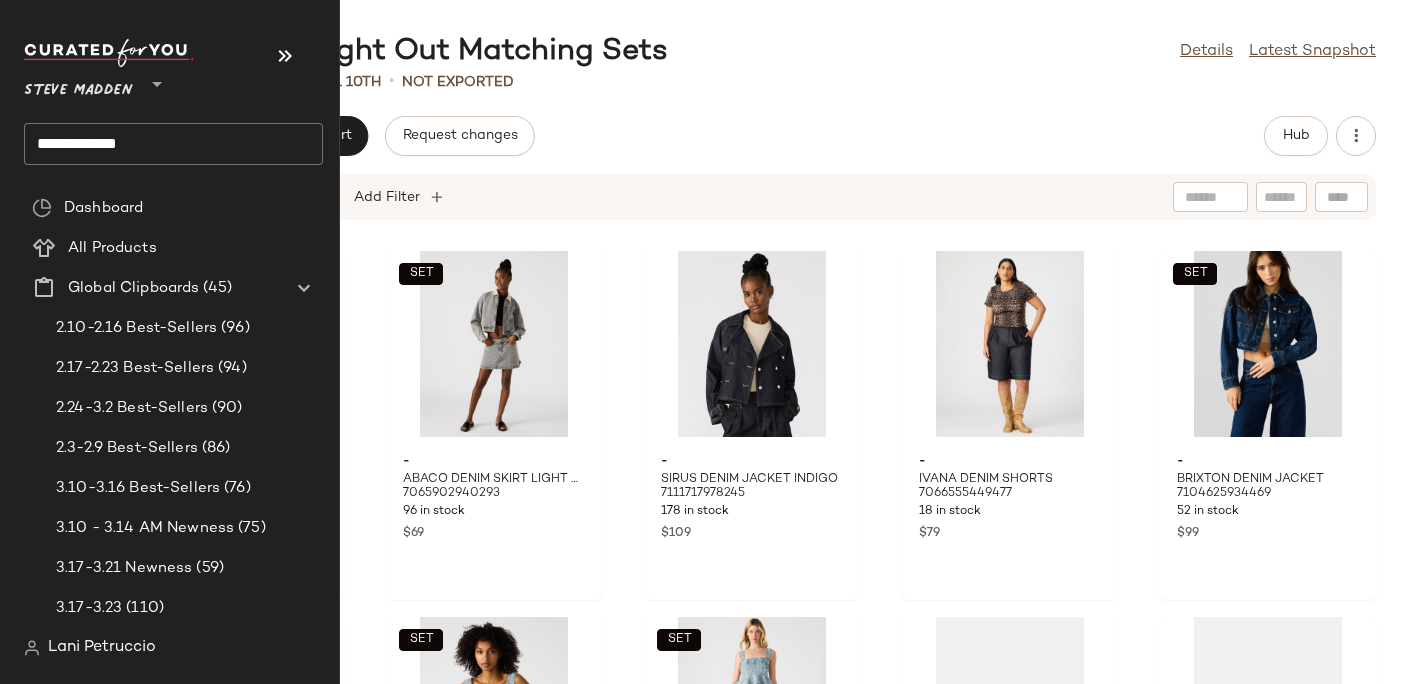 click on "**********" 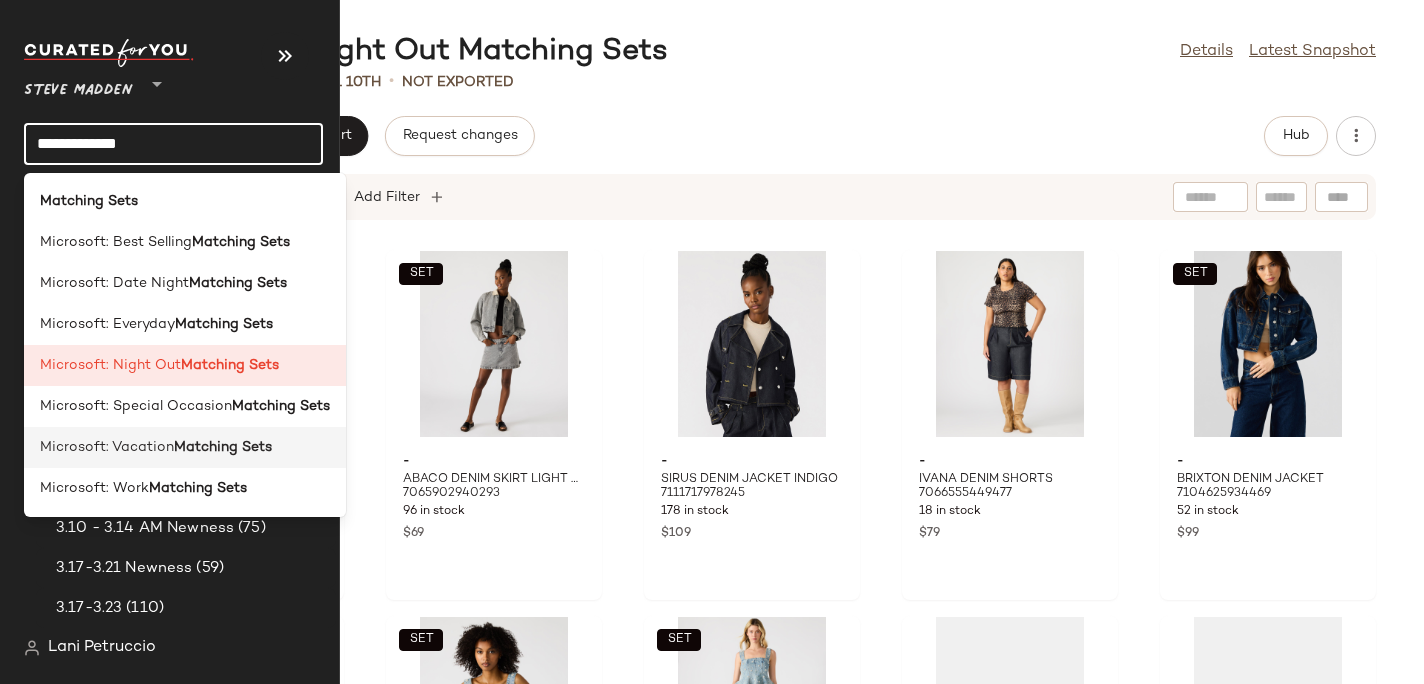 click on "Matching Sets" at bounding box center (223, 447) 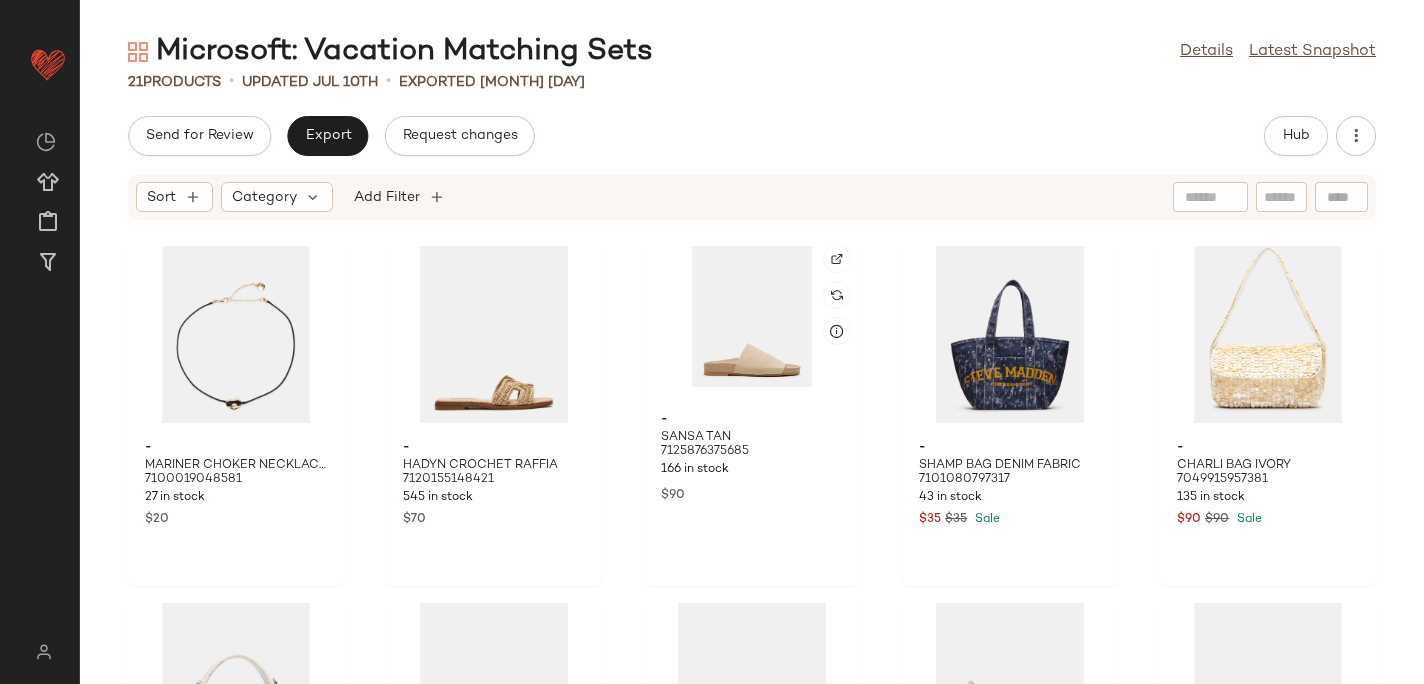 scroll, scrollTop: 0, scrollLeft: 0, axis: both 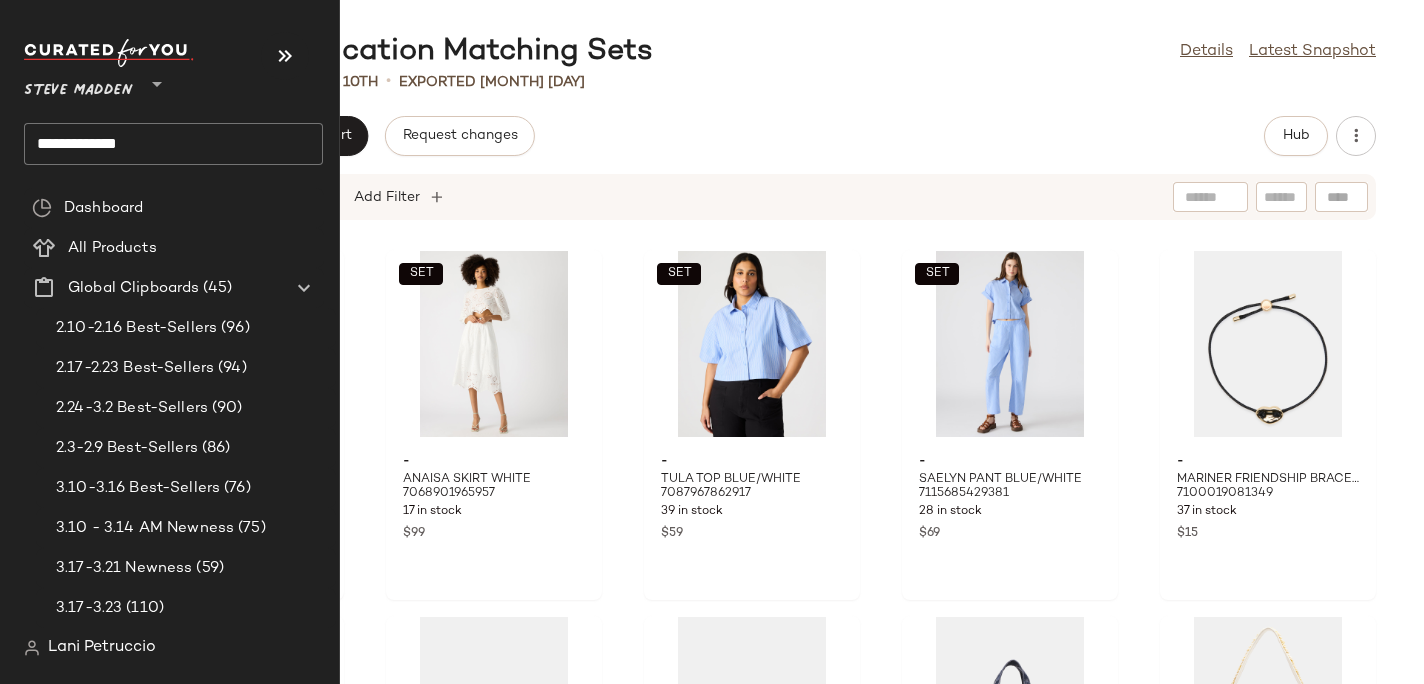click on "**********" 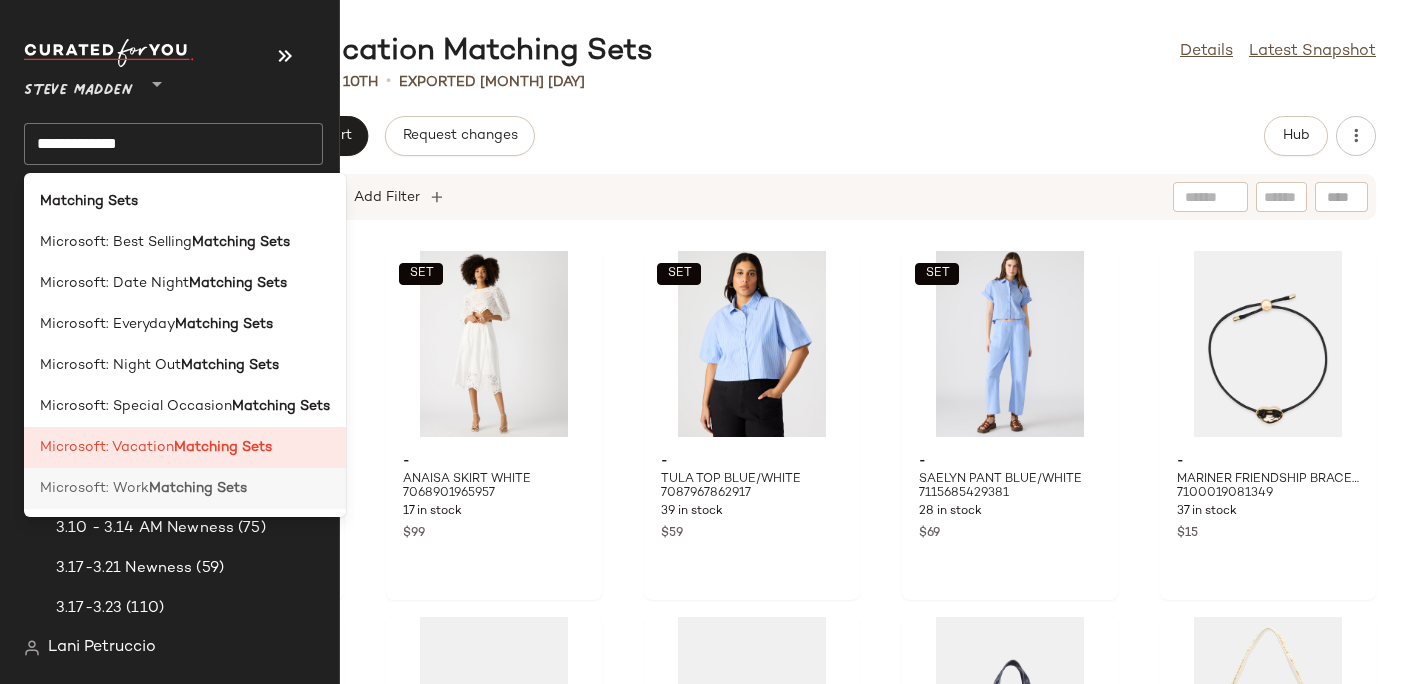 click on "Matching Sets" at bounding box center (198, 488) 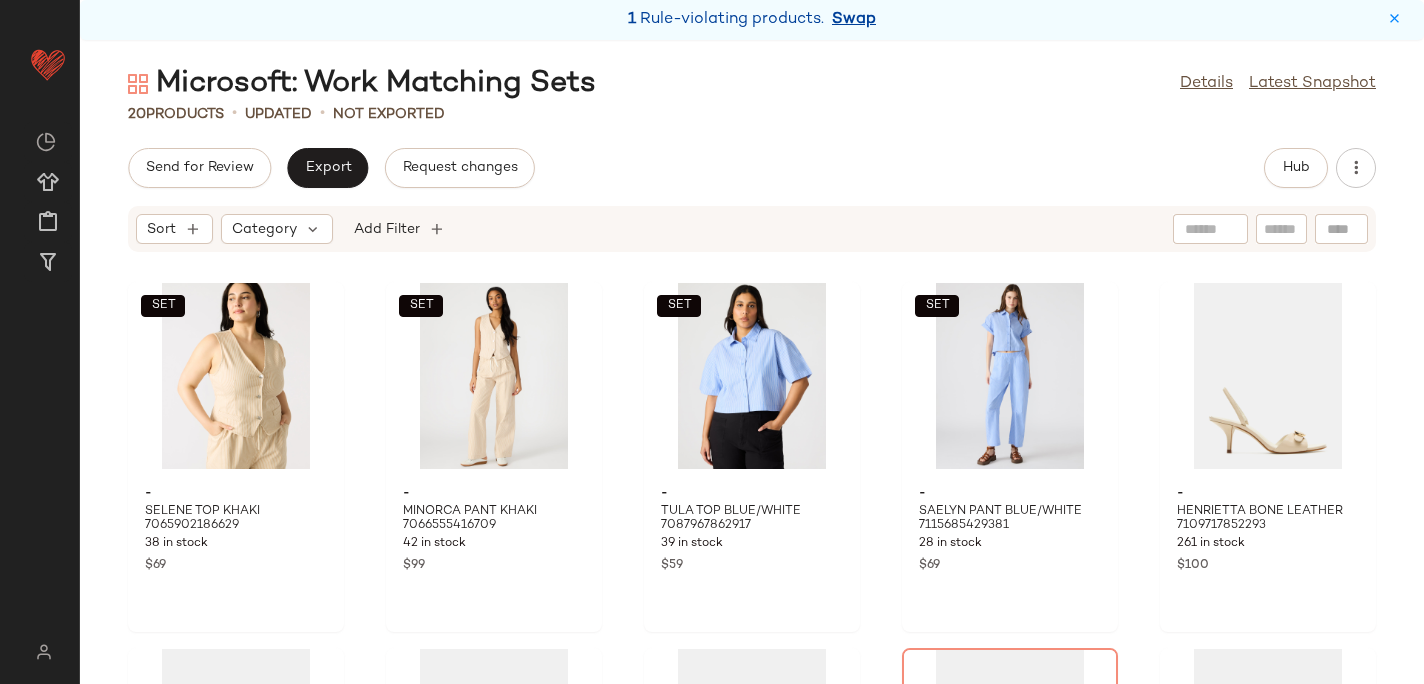 click on "Swap" at bounding box center (854, 20) 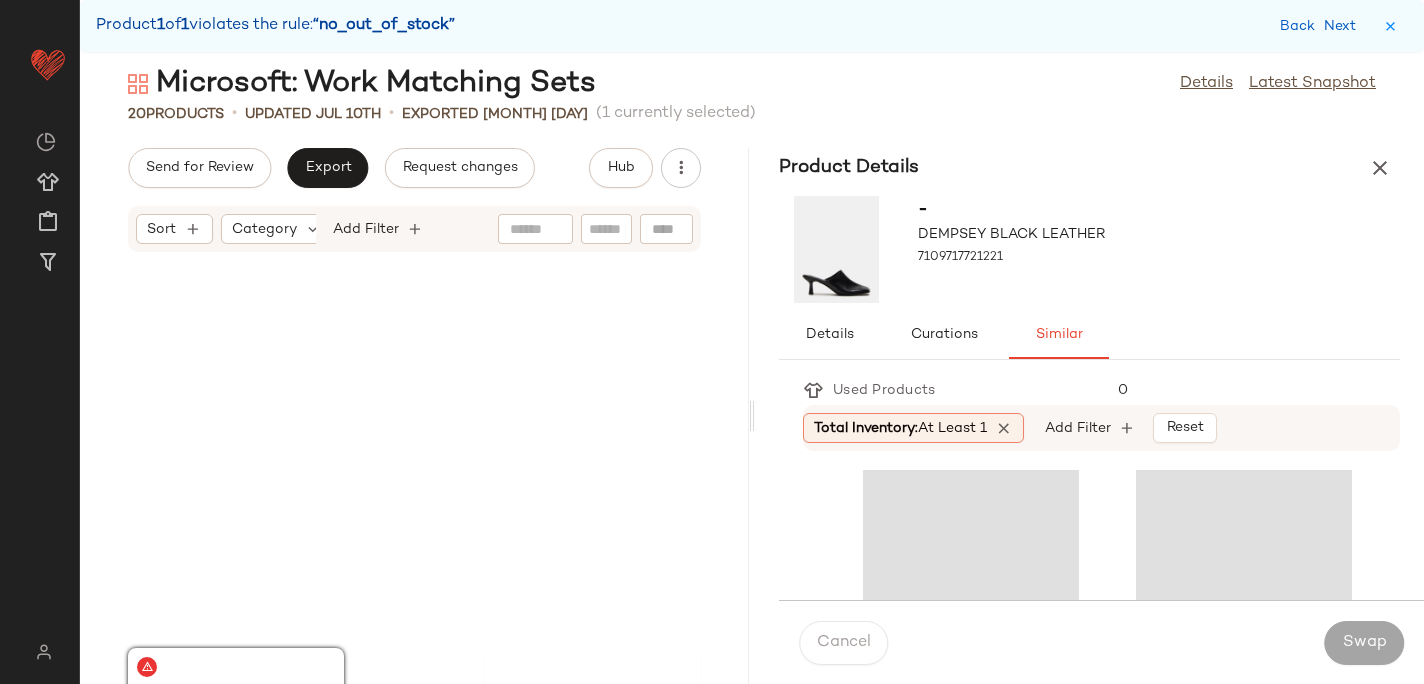 scroll, scrollTop: 1464, scrollLeft: 0, axis: vertical 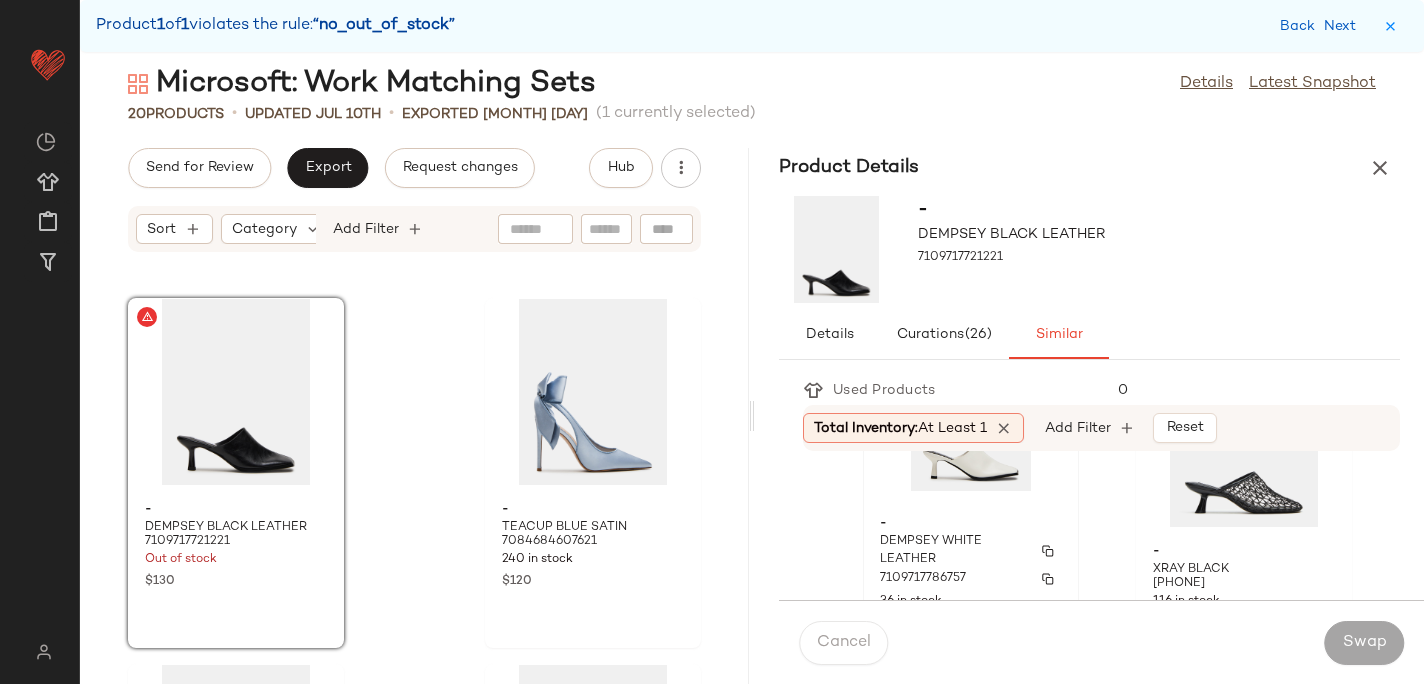 click on "-" at bounding box center [971, 524] 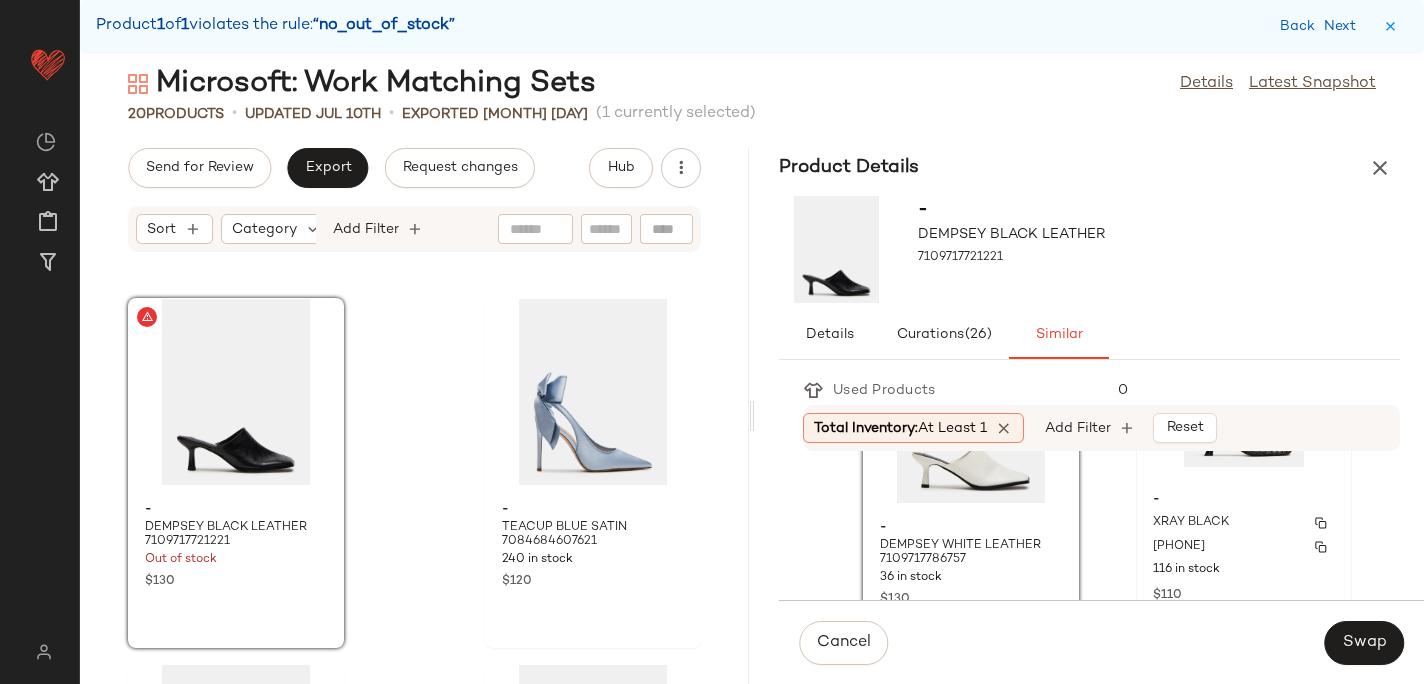 scroll, scrollTop: 153, scrollLeft: 0, axis: vertical 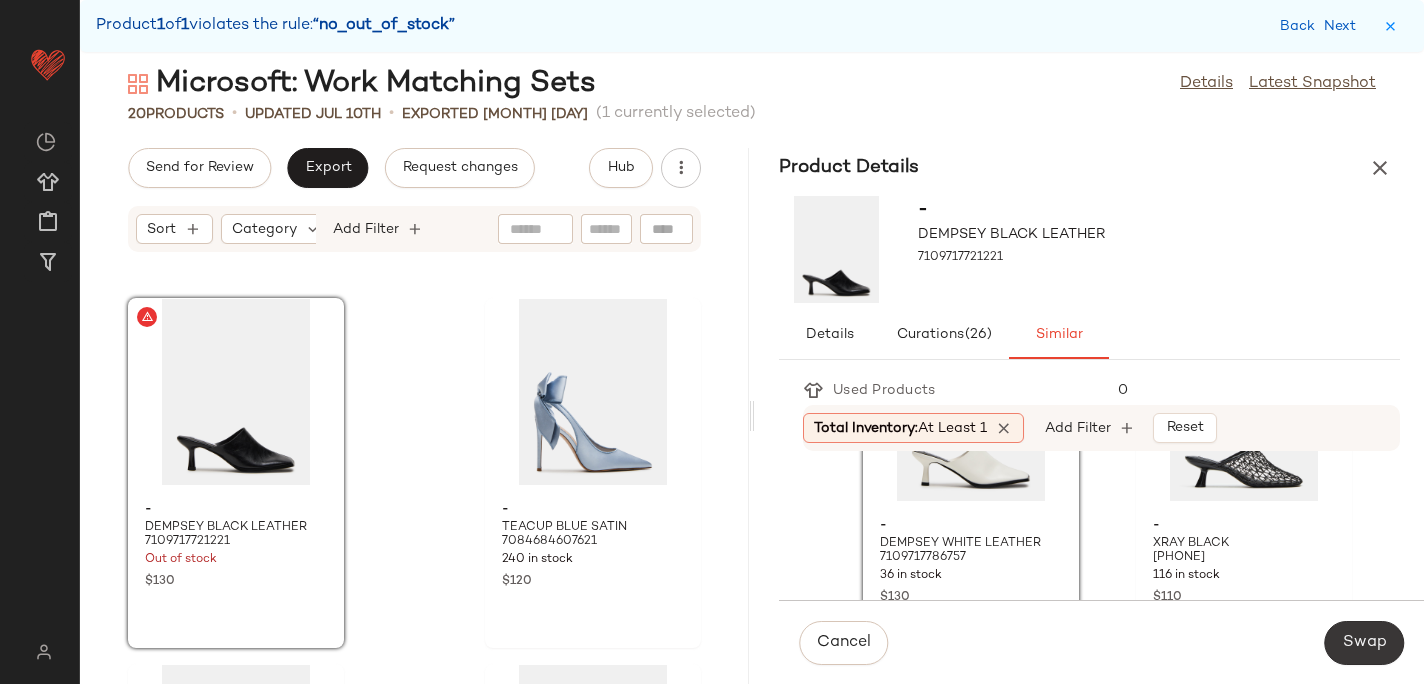 click on "Swap" 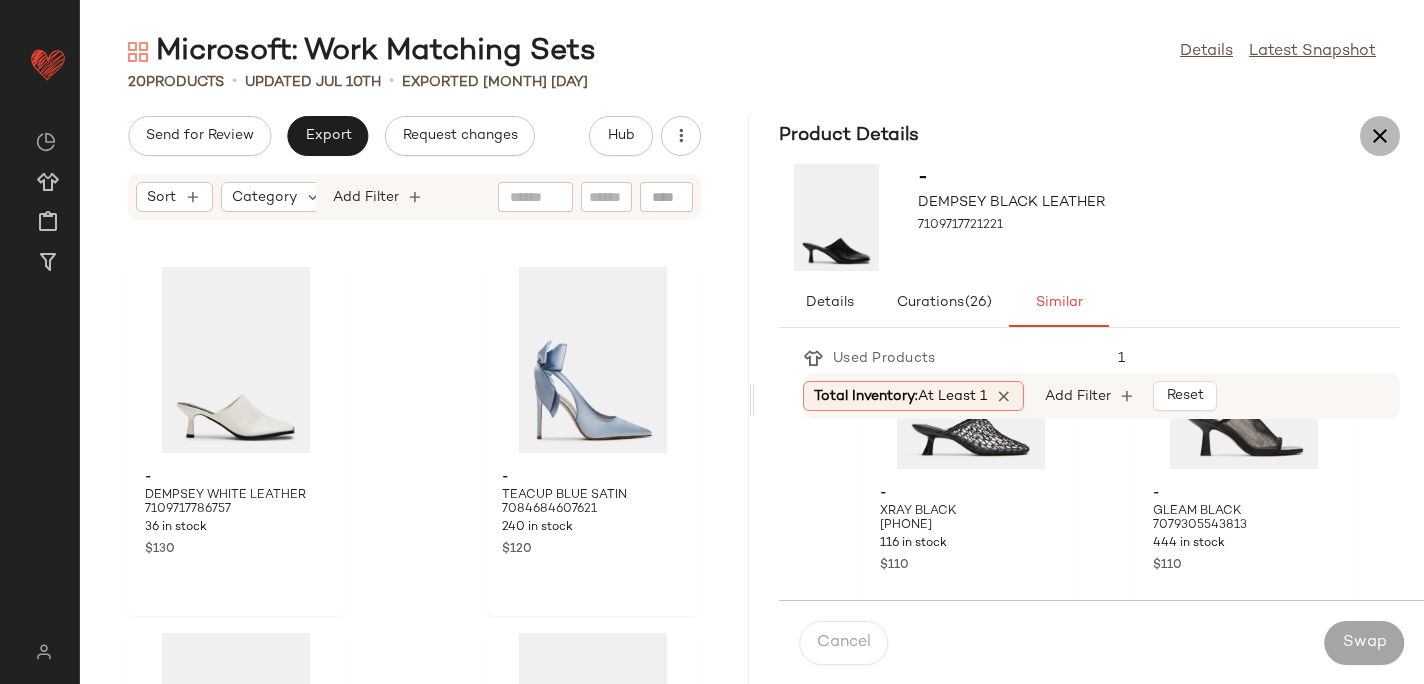 click at bounding box center (1380, 136) 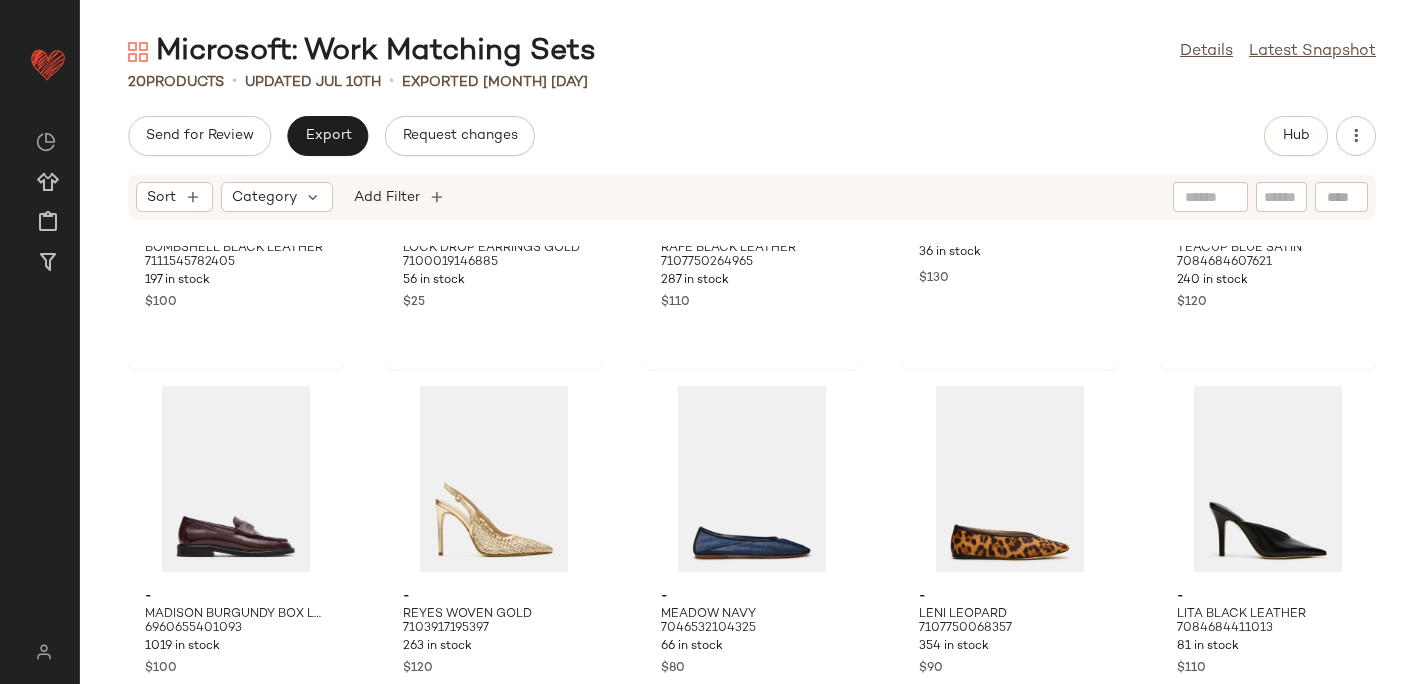 scroll, scrollTop: 0, scrollLeft: 0, axis: both 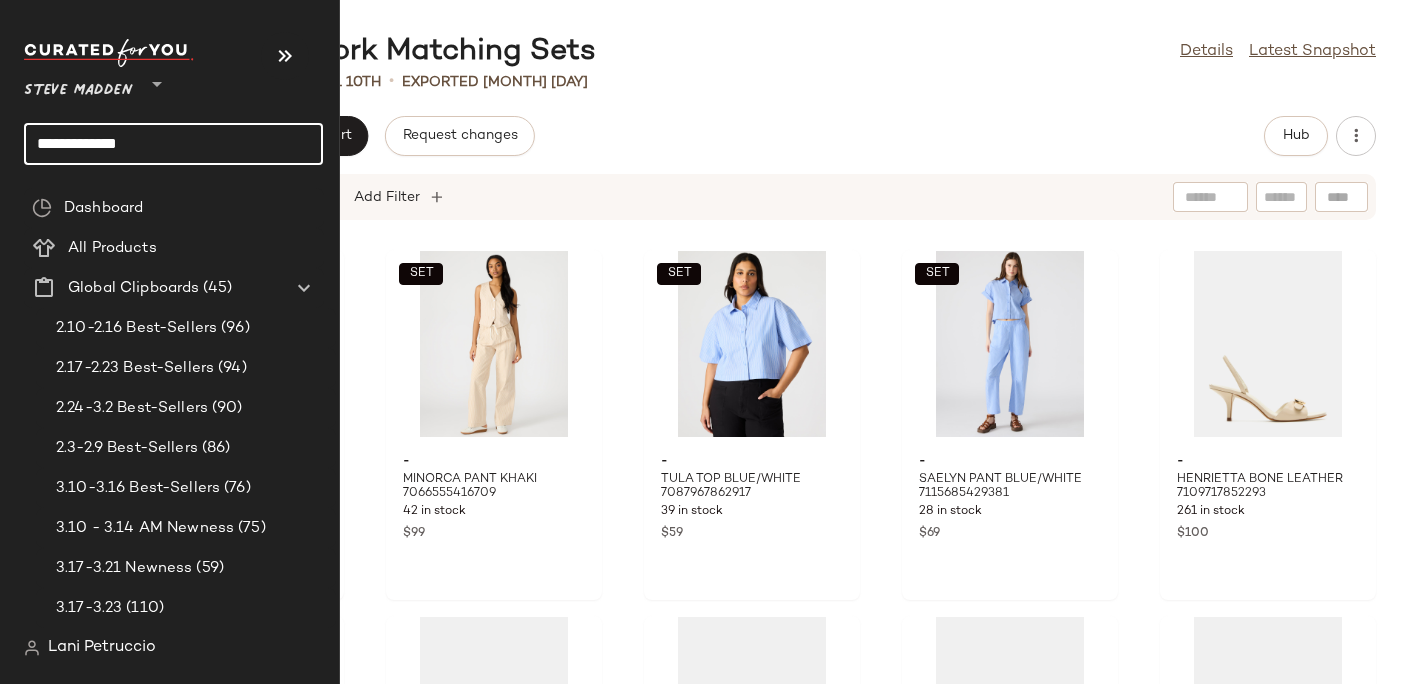 click on "**********" 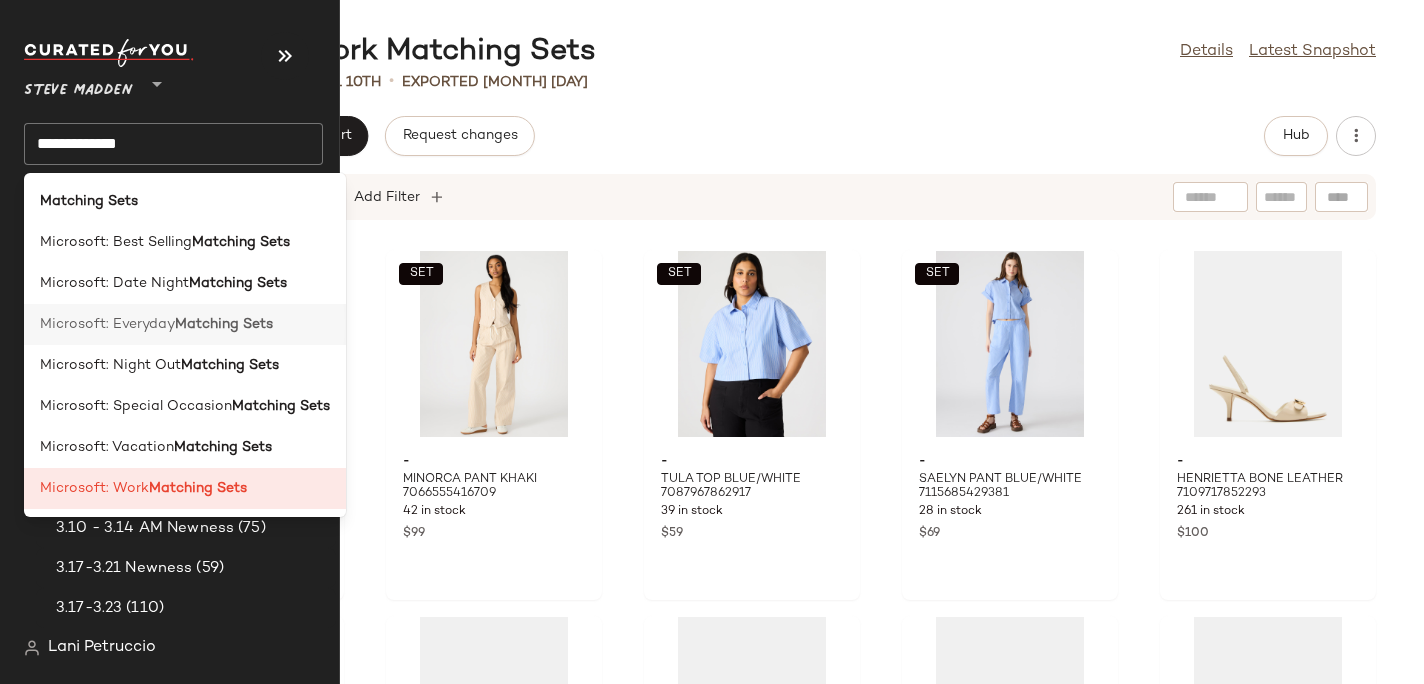 click on "Microsoft: Everyday" at bounding box center [107, 324] 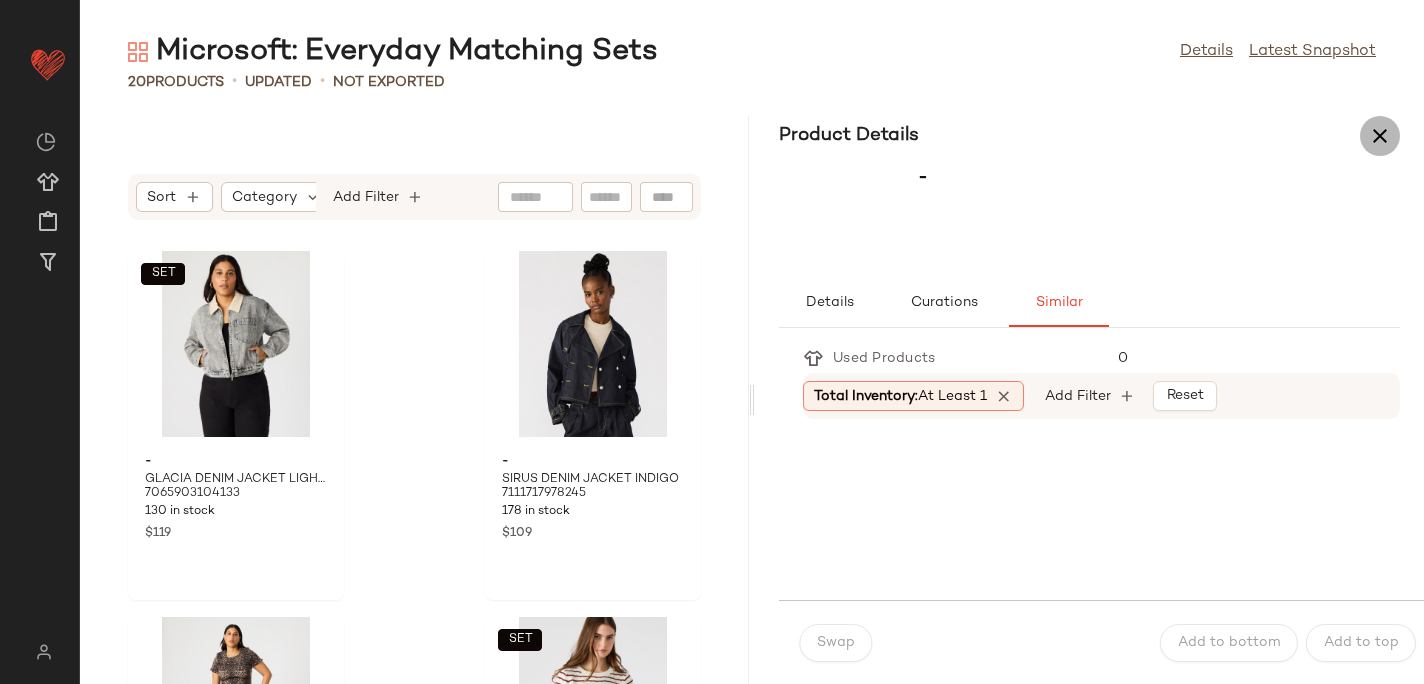 click at bounding box center [1380, 136] 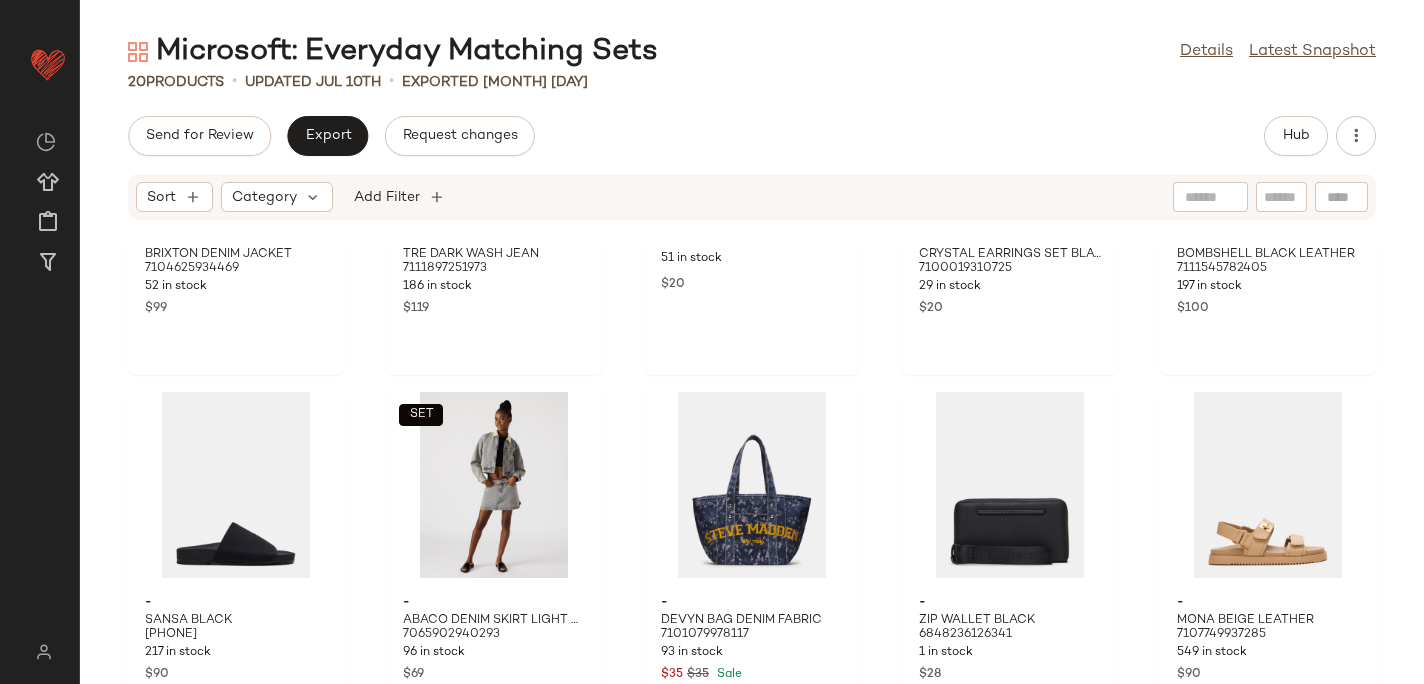 scroll, scrollTop: 0, scrollLeft: 0, axis: both 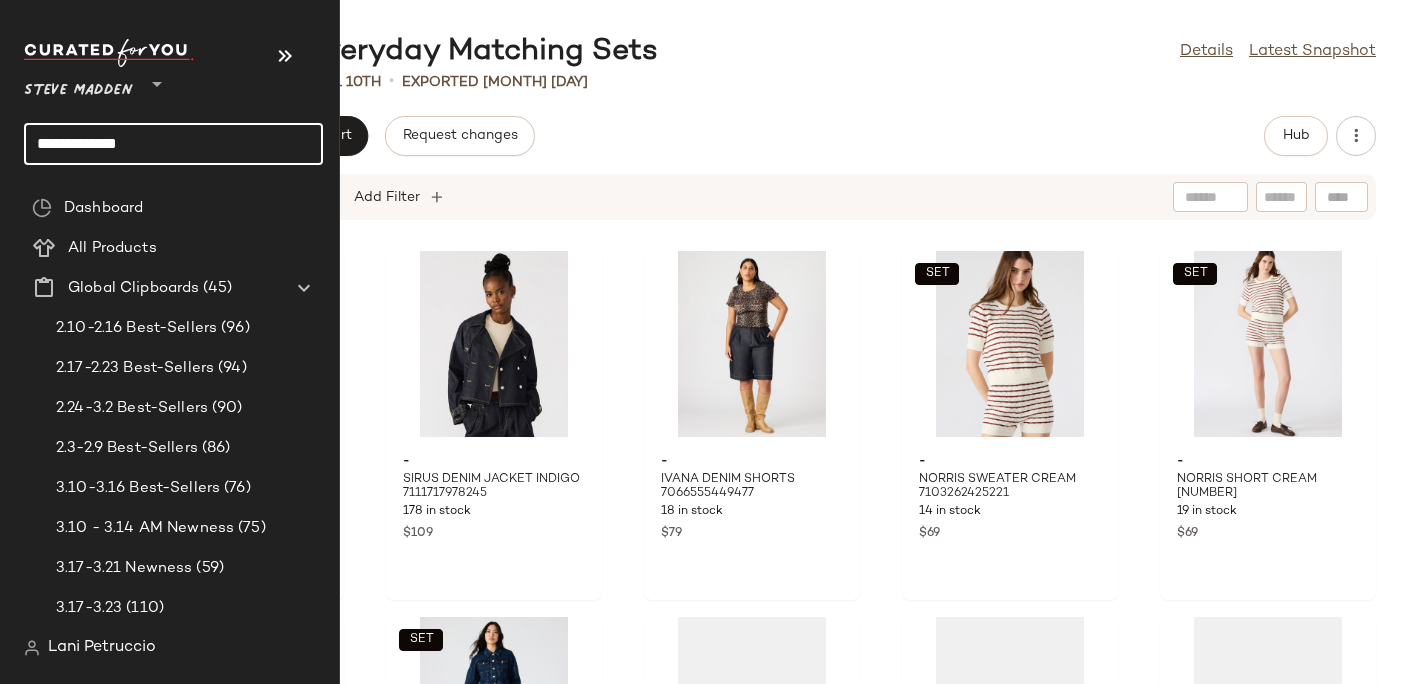 click on "**********" 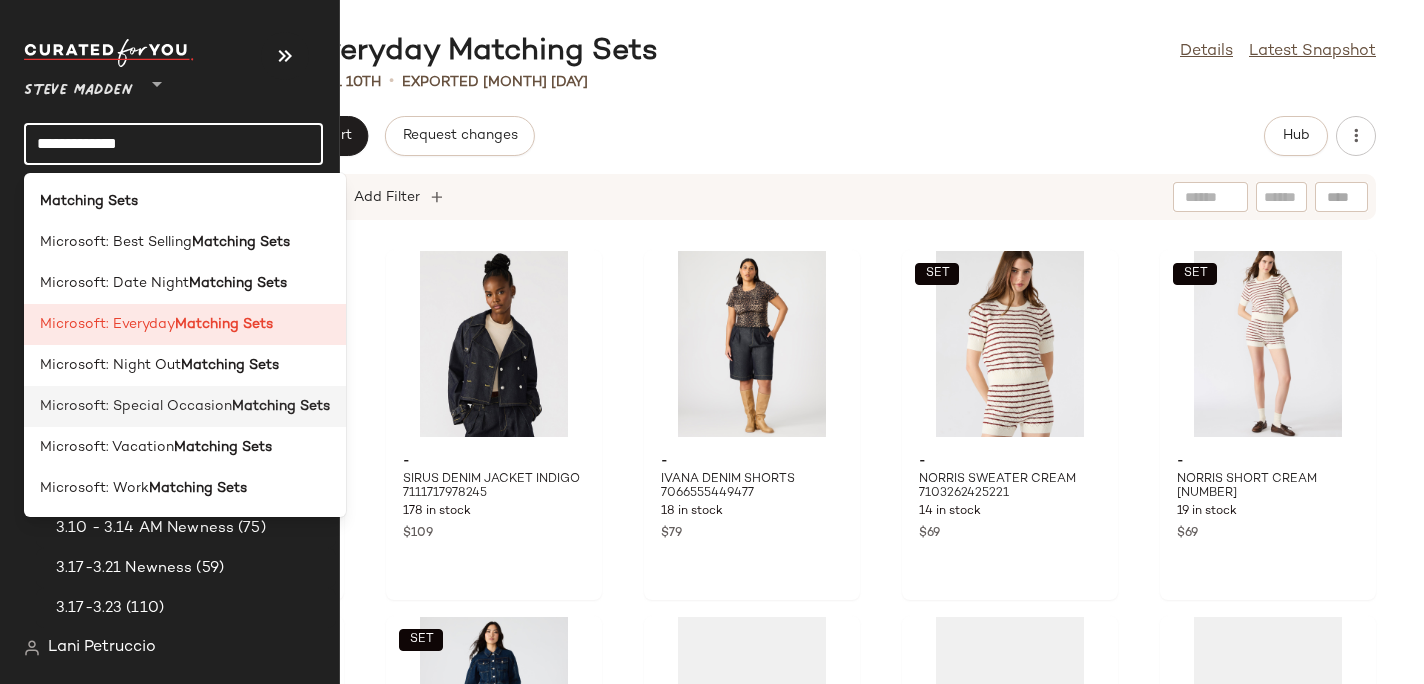 click on "Microsoft: Special Occasion" at bounding box center [136, 406] 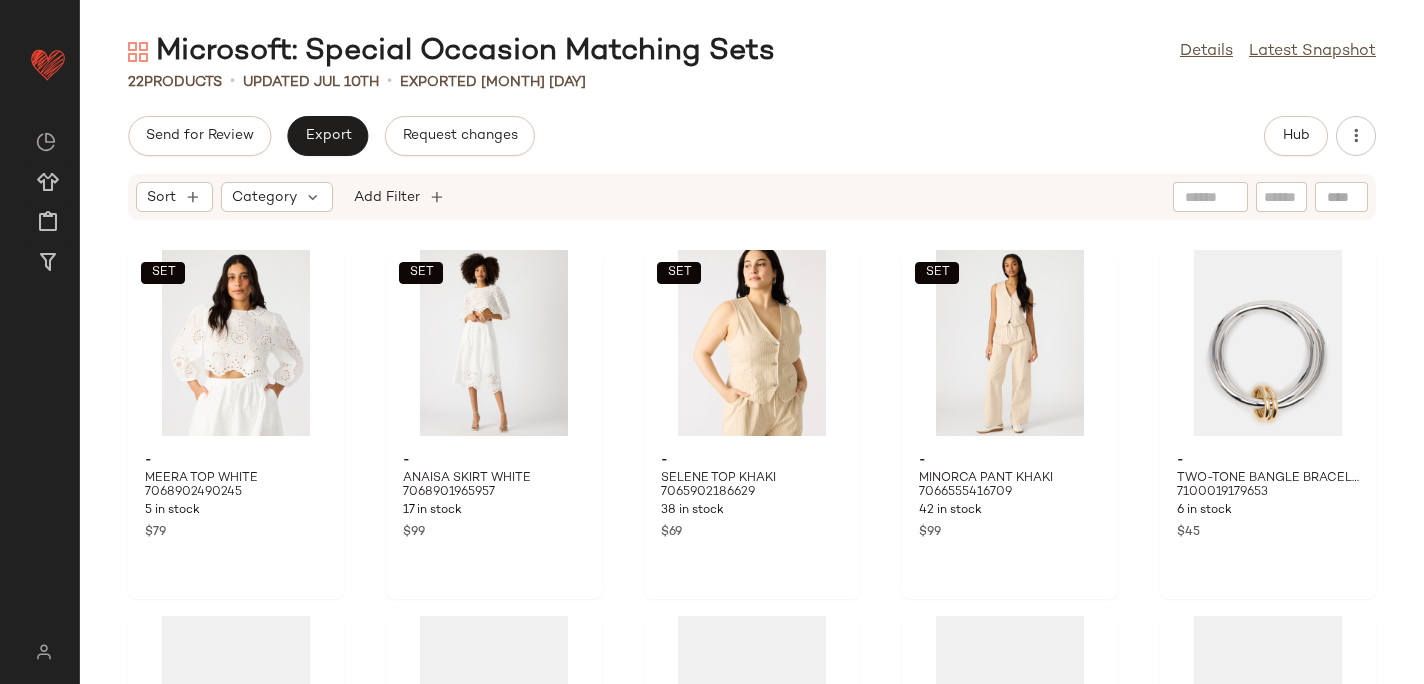 scroll, scrollTop: 0, scrollLeft: 0, axis: both 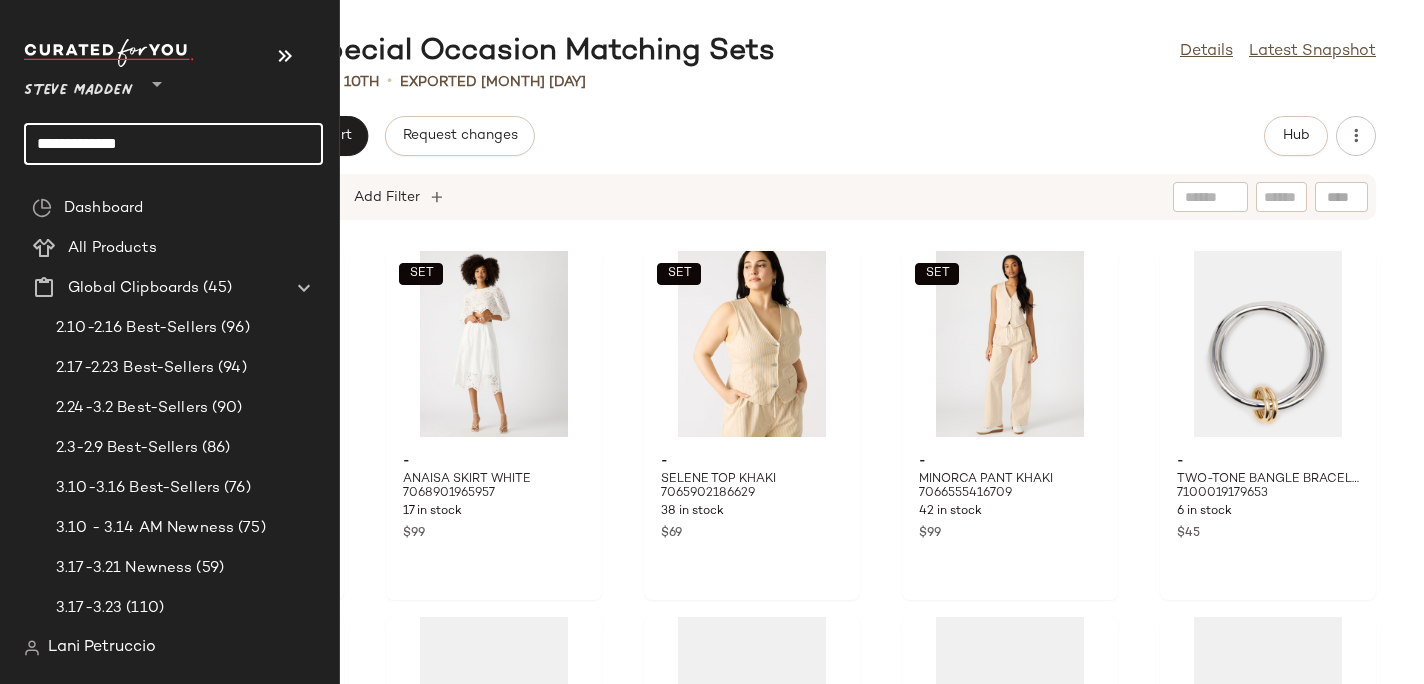click on "**********" 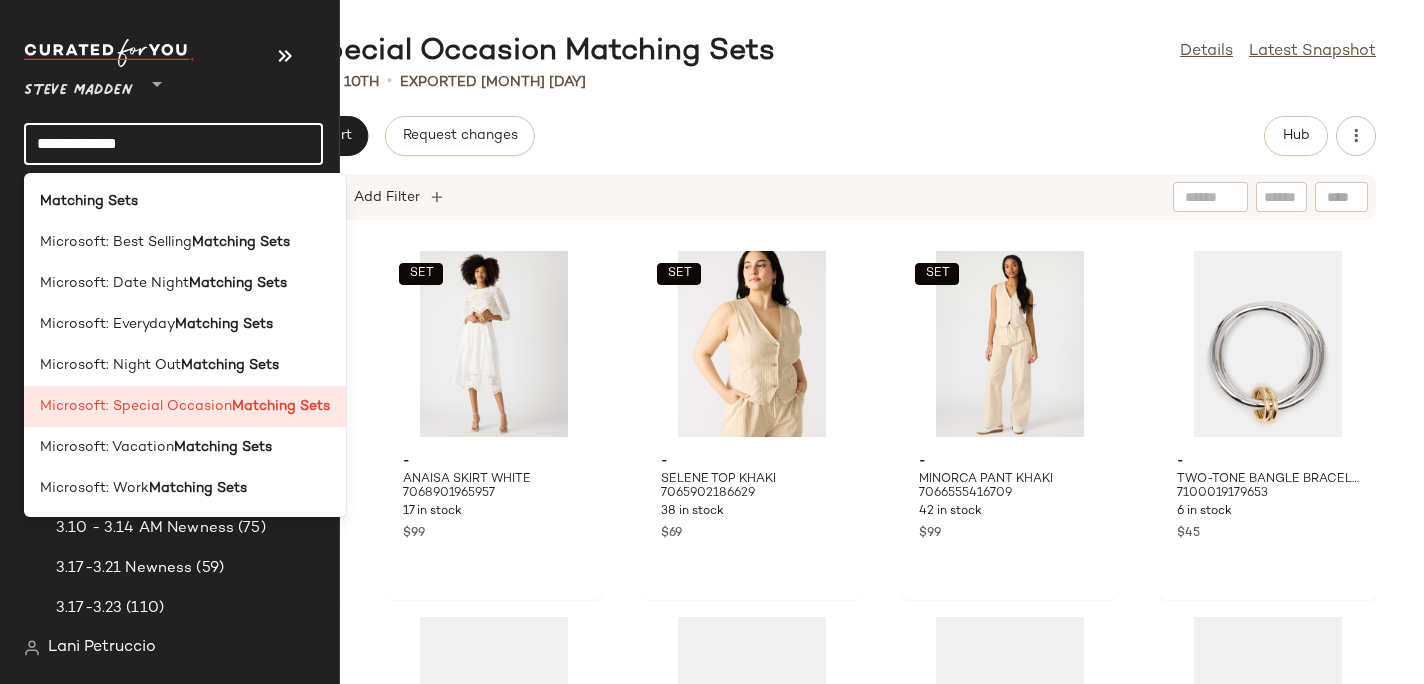 click on "**********" 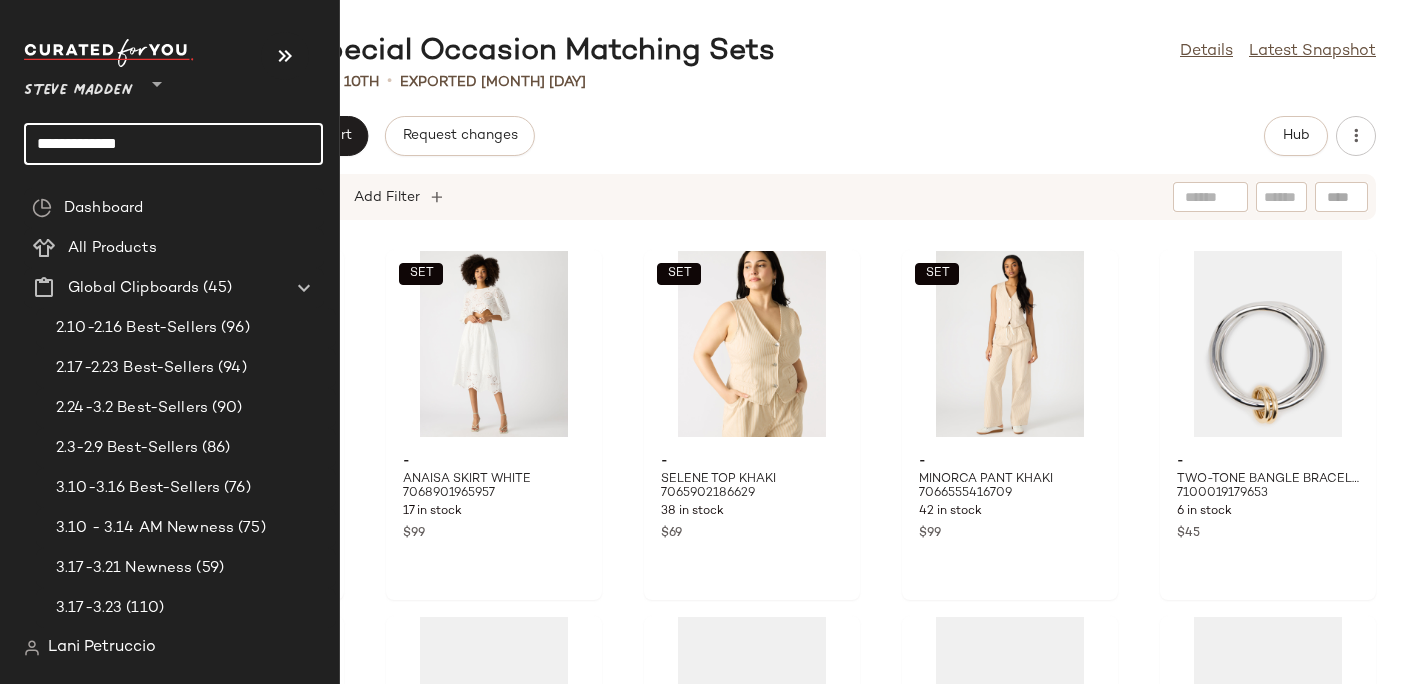 click on "**********" 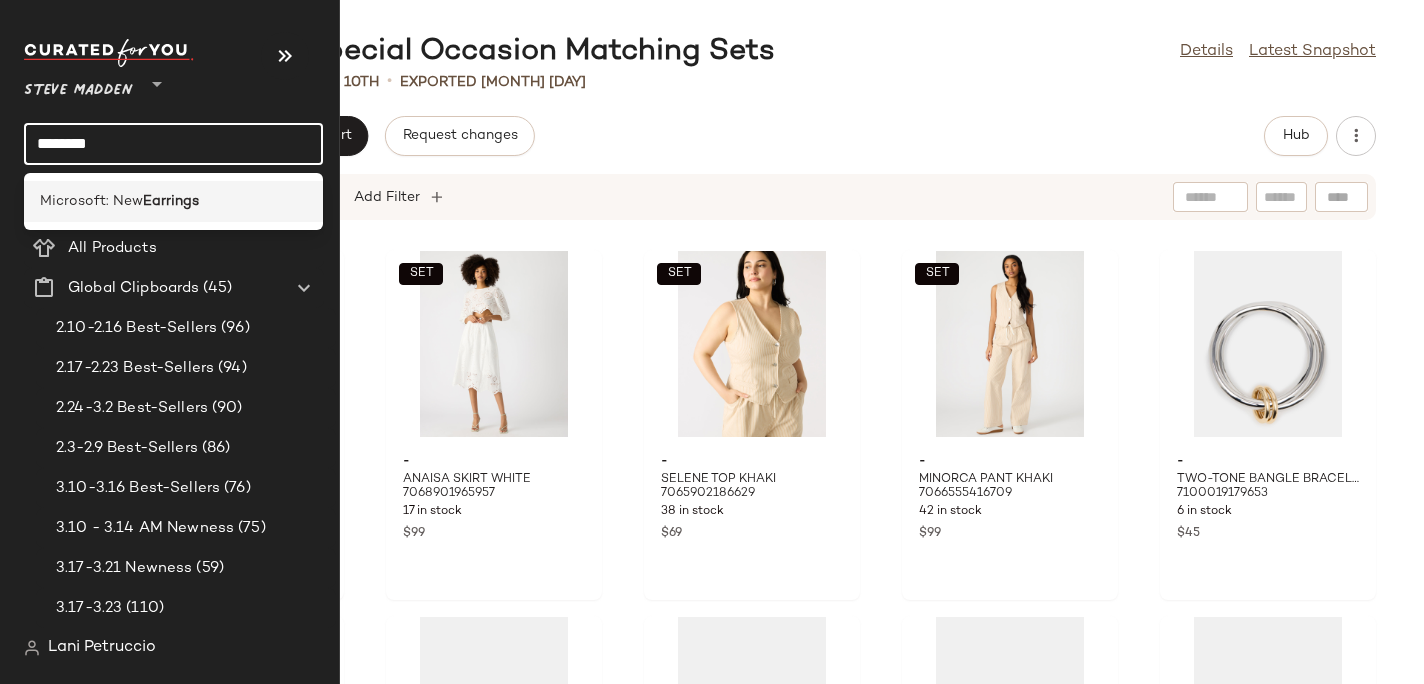 click on "Microsoft: New" at bounding box center (91, 201) 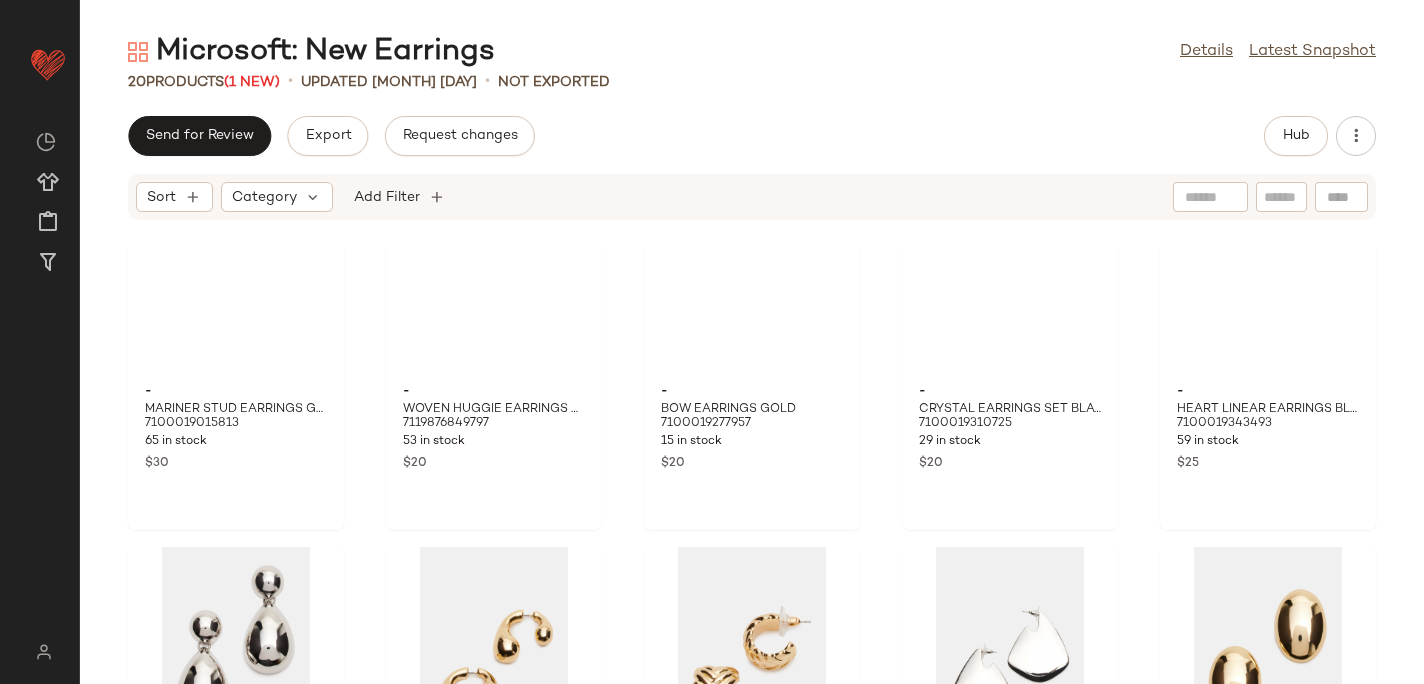 scroll, scrollTop: 0, scrollLeft: 0, axis: both 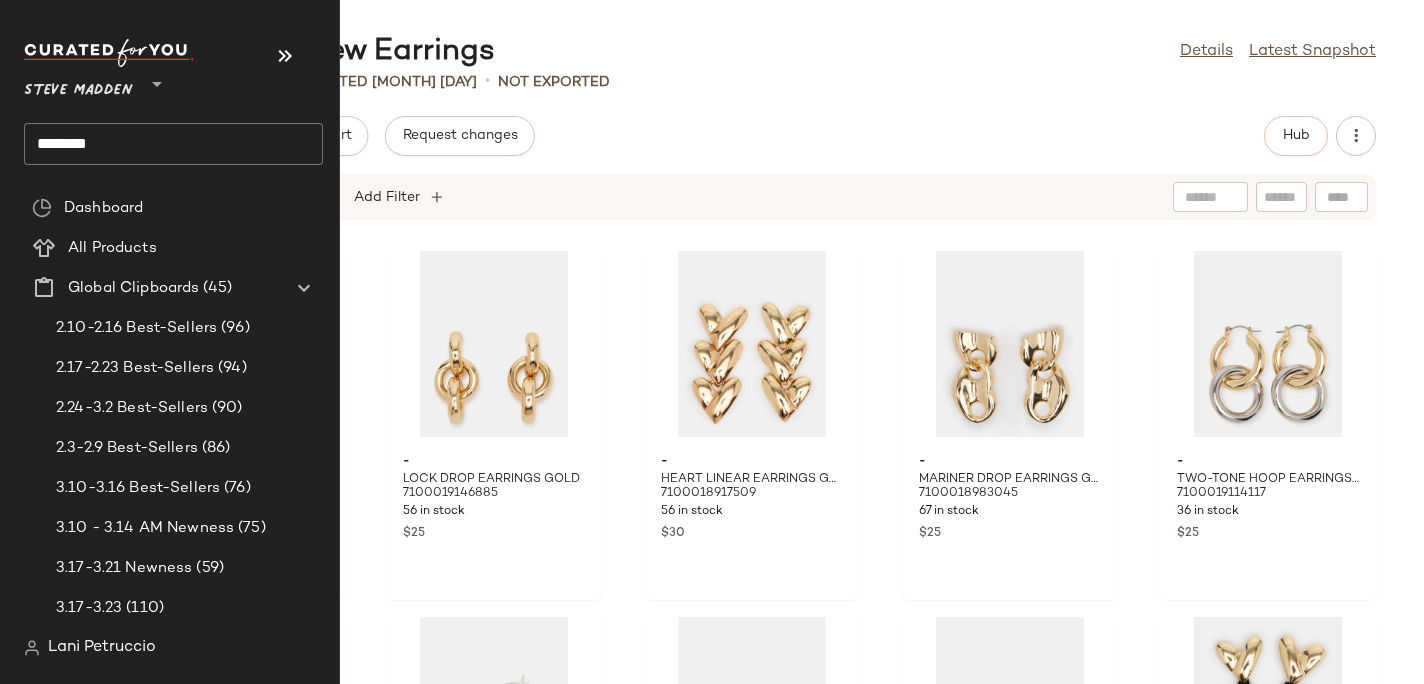 click on "********" 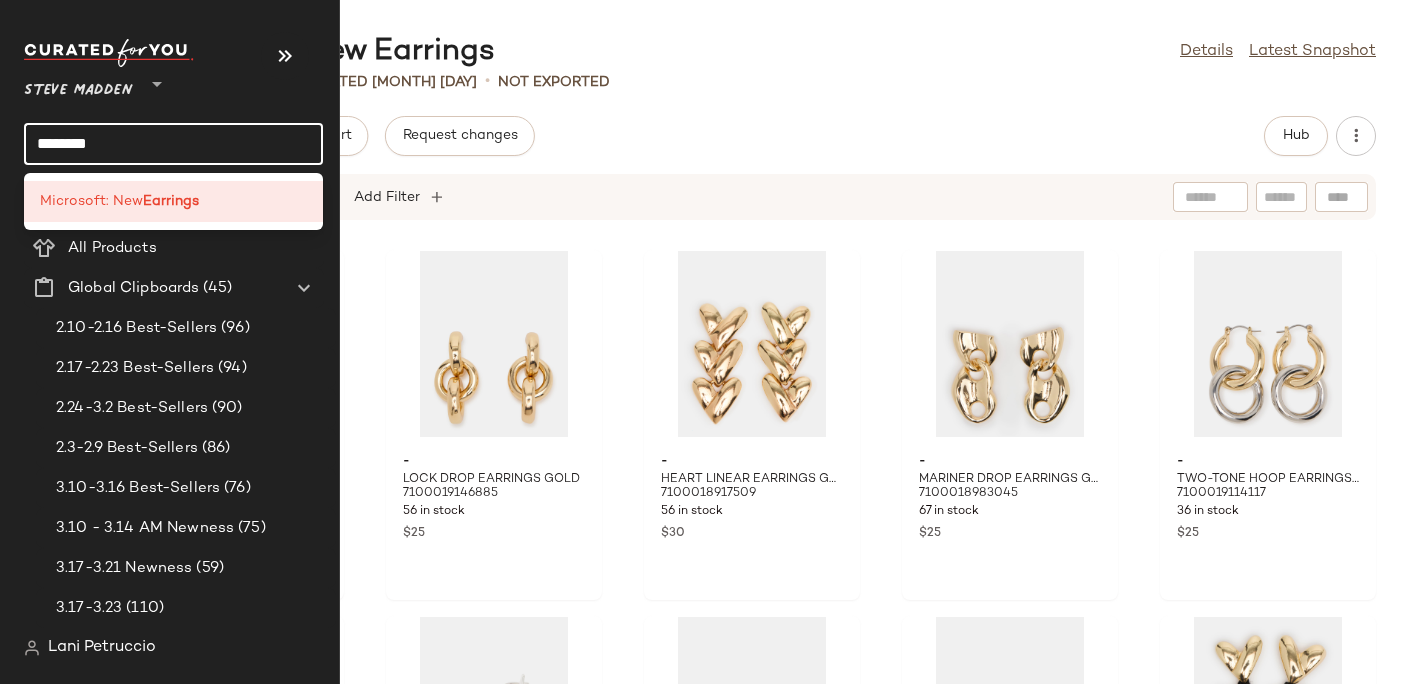 click on "********" 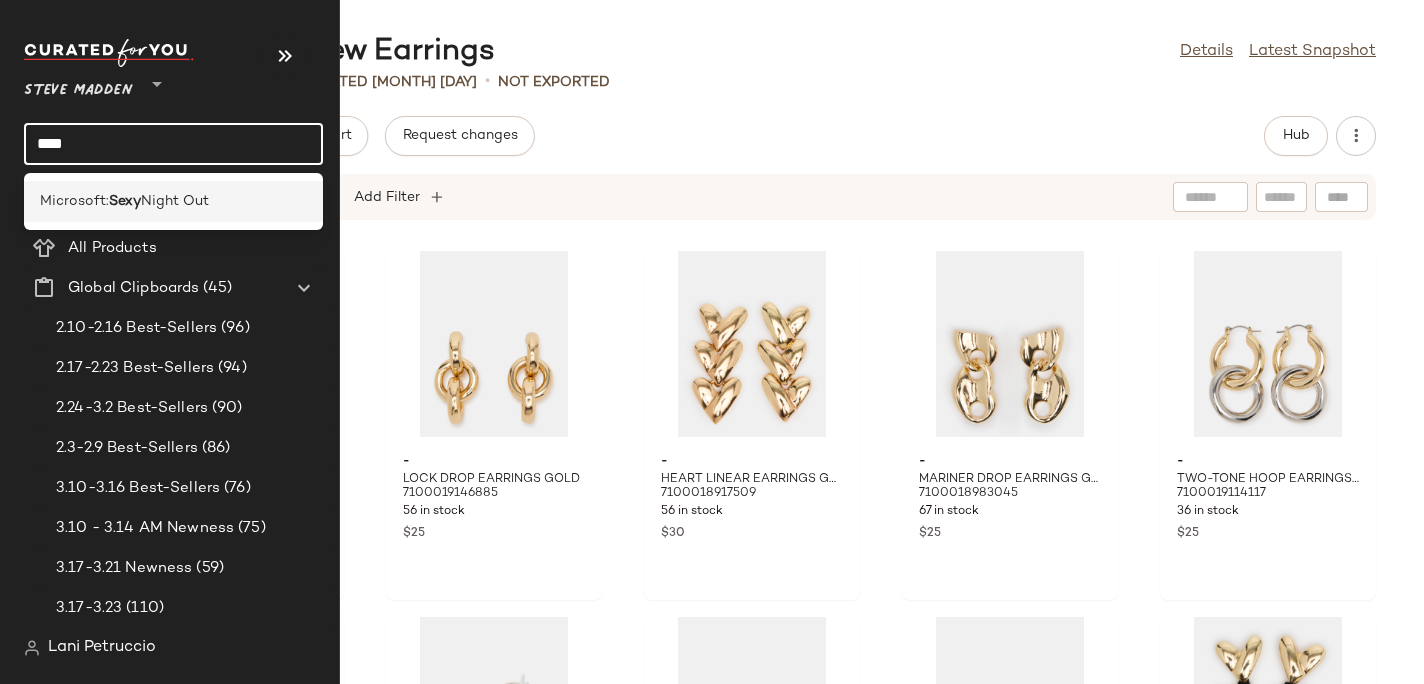 click on "Microsoft:" at bounding box center (74, 201) 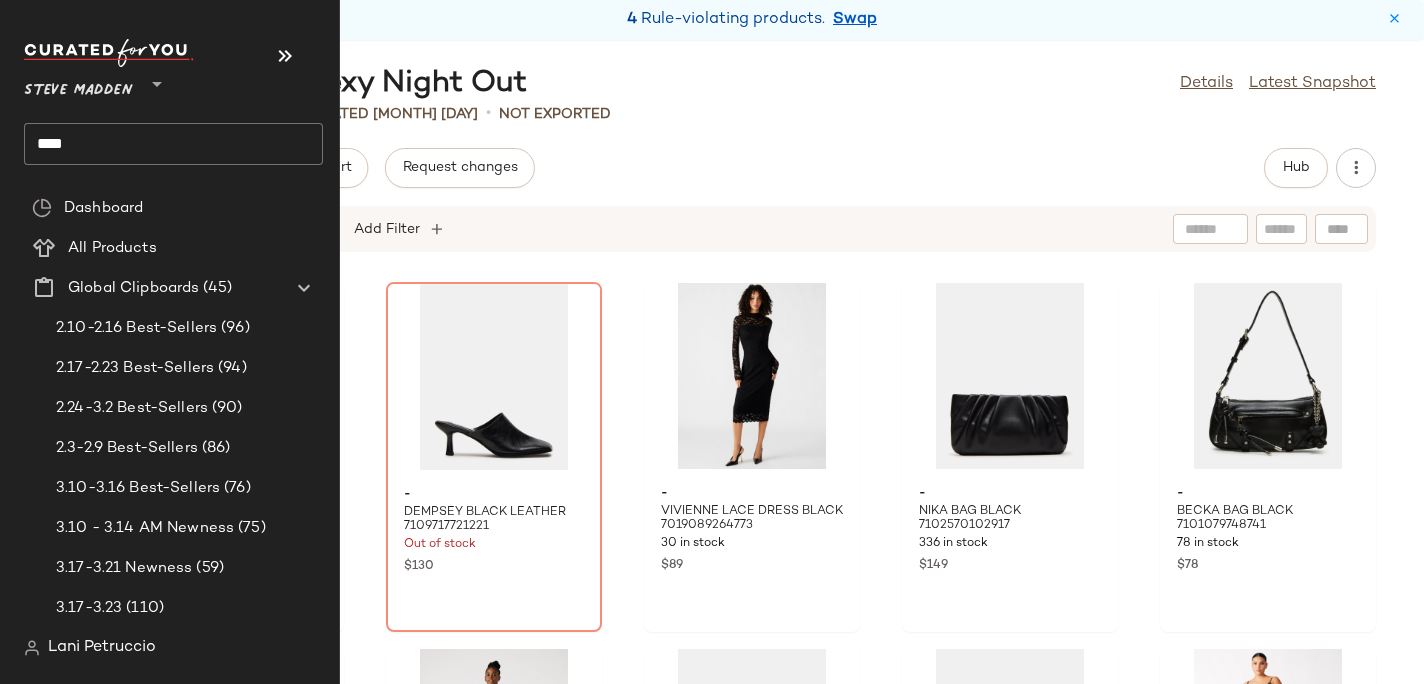 click on "****" 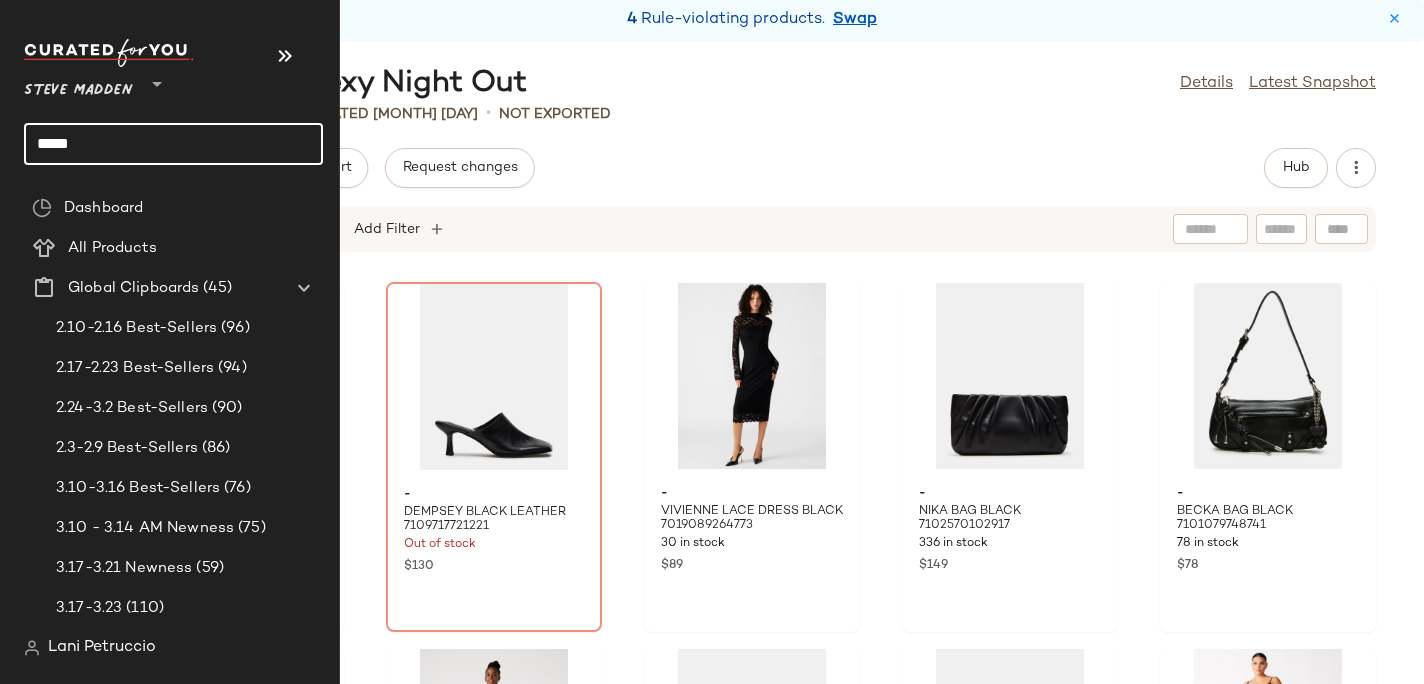 click on "****" 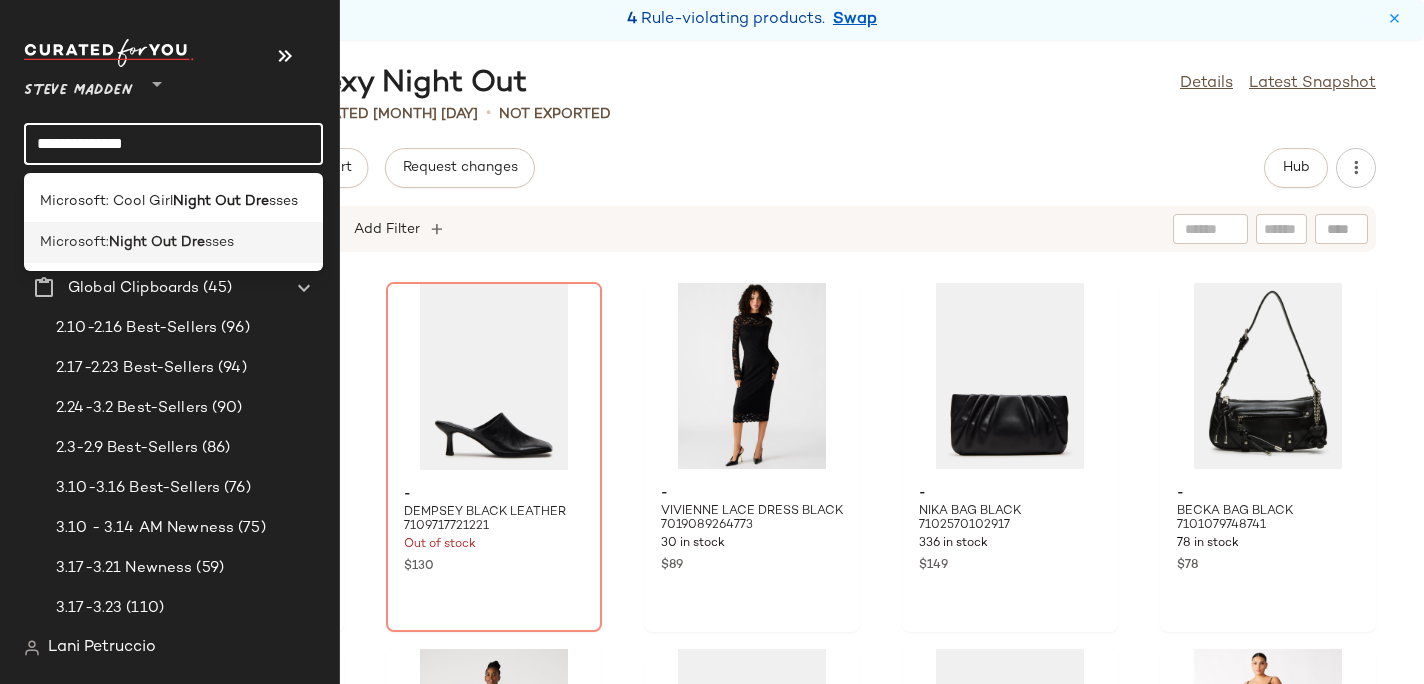 click on "Night Out Dre" at bounding box center (157, 242) 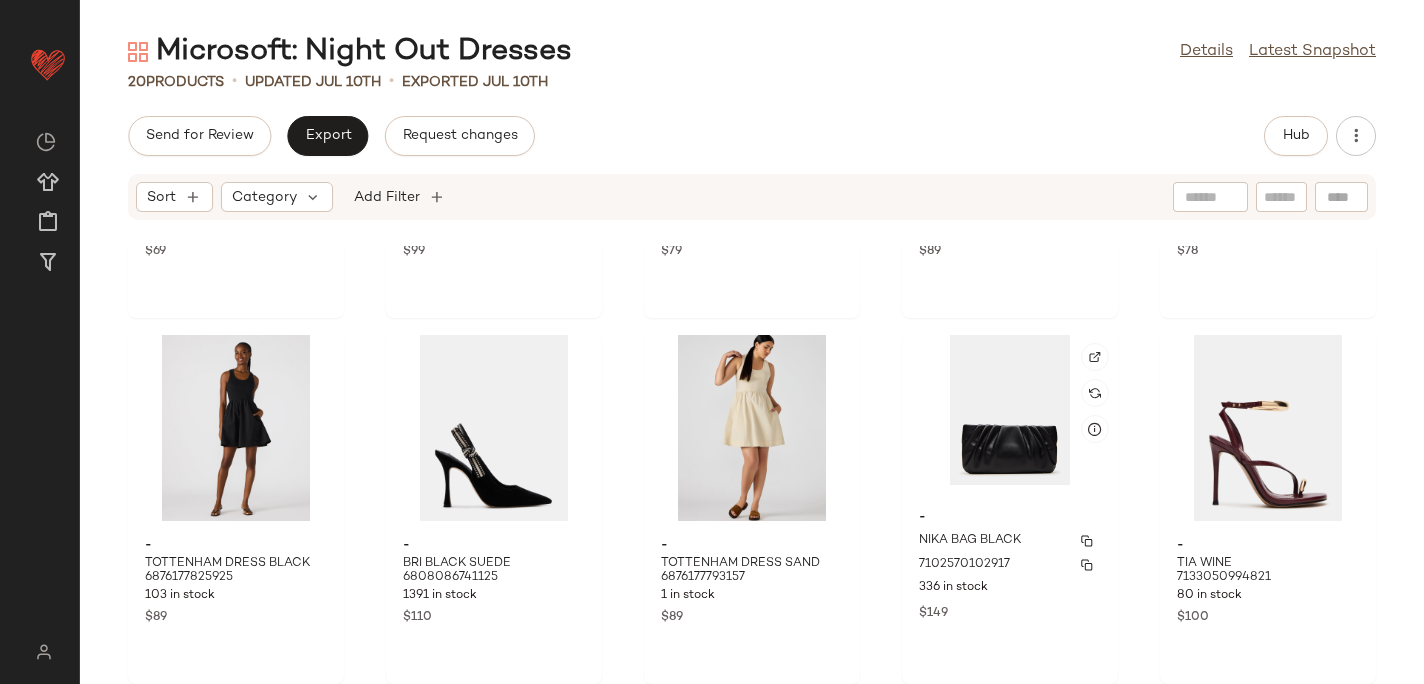 scroll, scrollTop: 0, scrollLeft: 0, axis: both 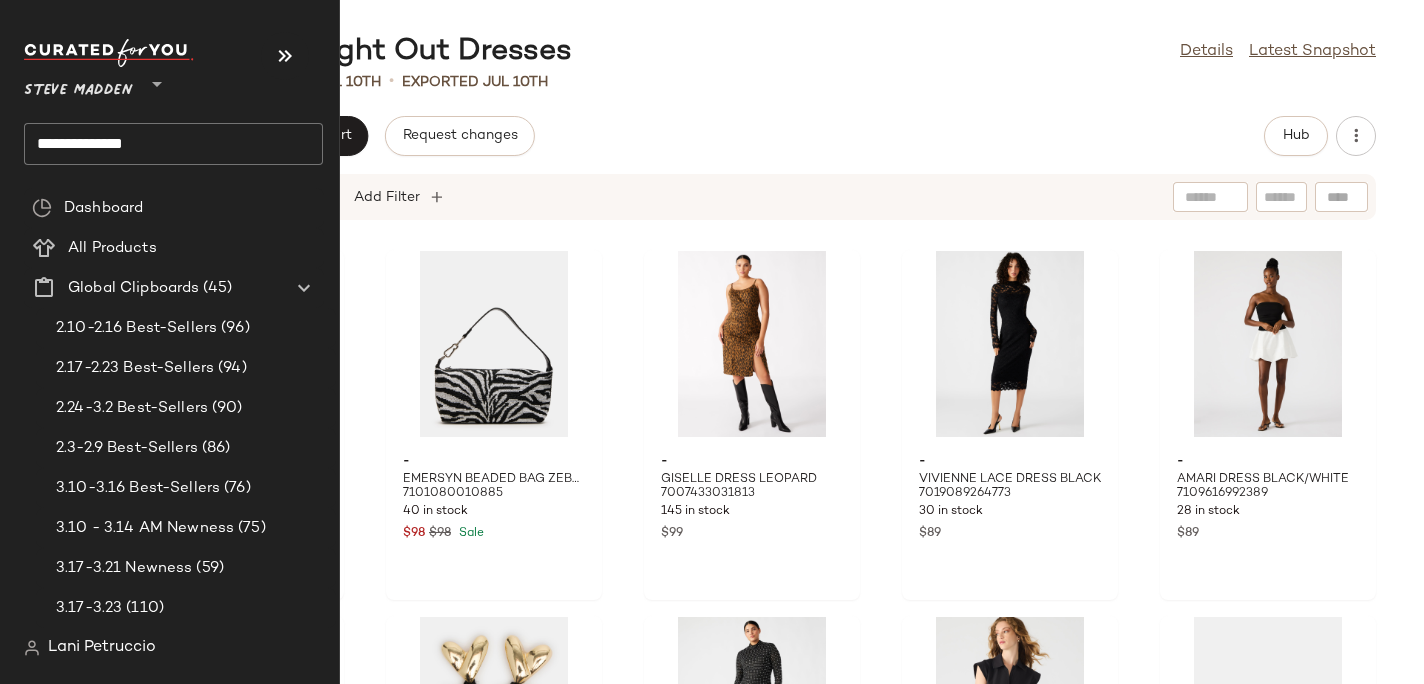 click on "**********" 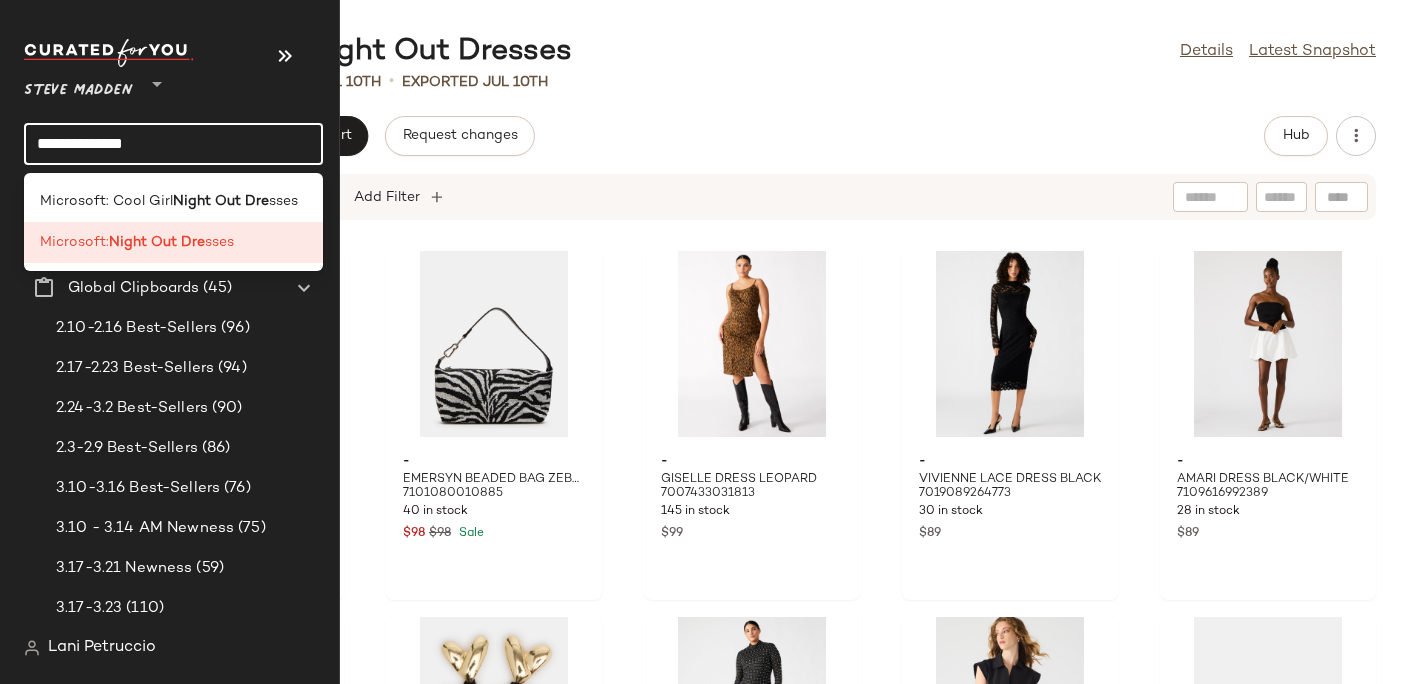 click on "**********" 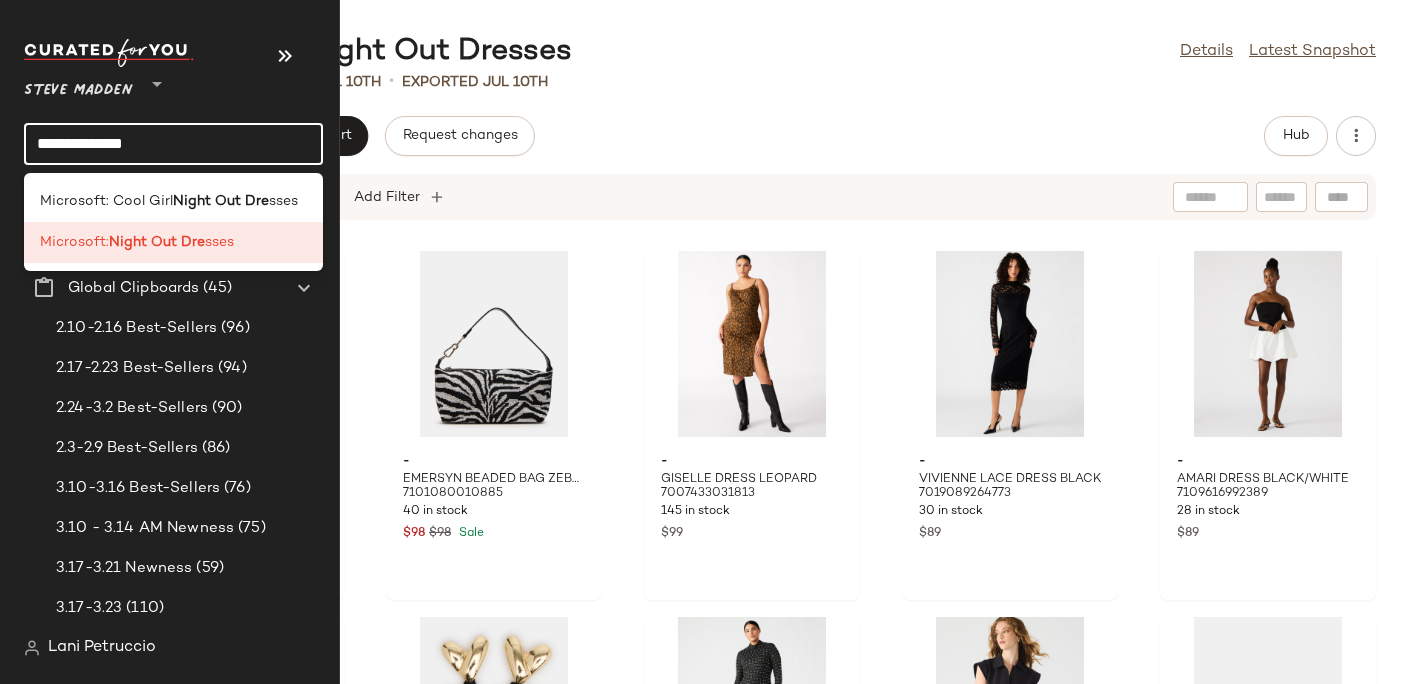 click on "**********" 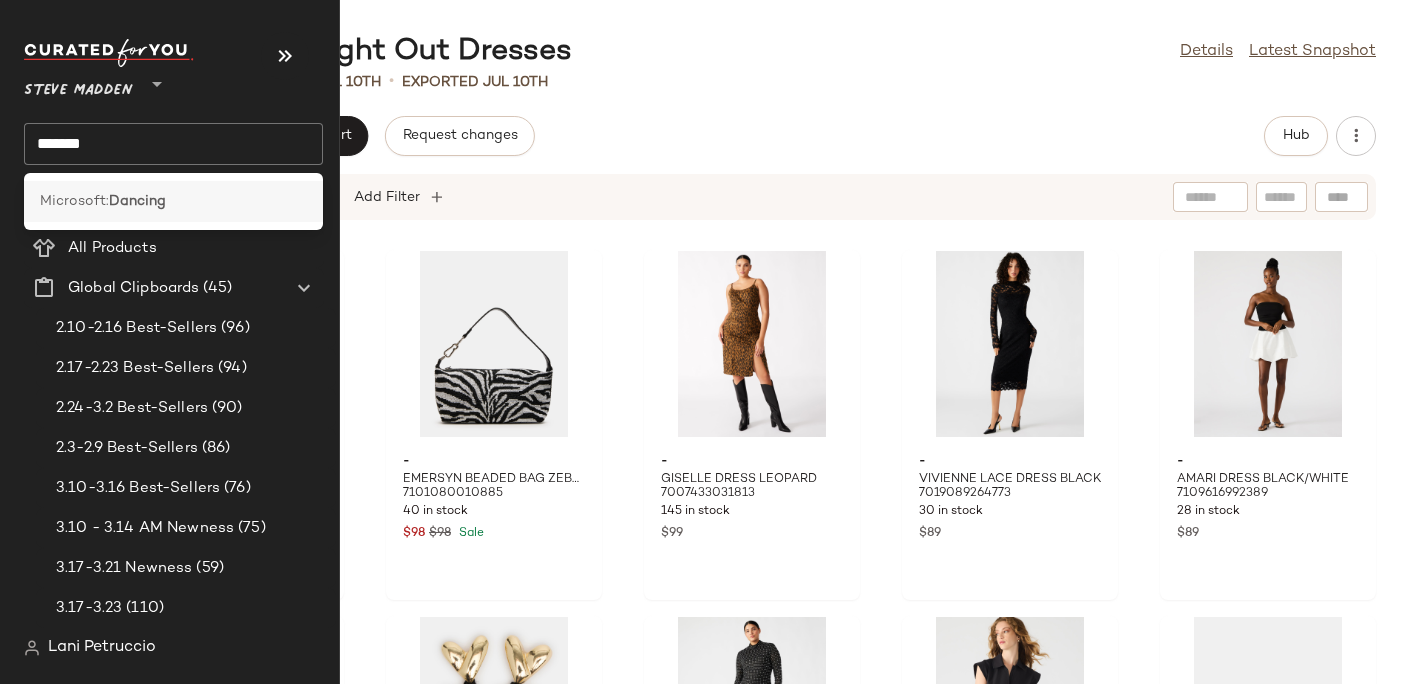click on "Dancing" at bounding box center (137, 201) 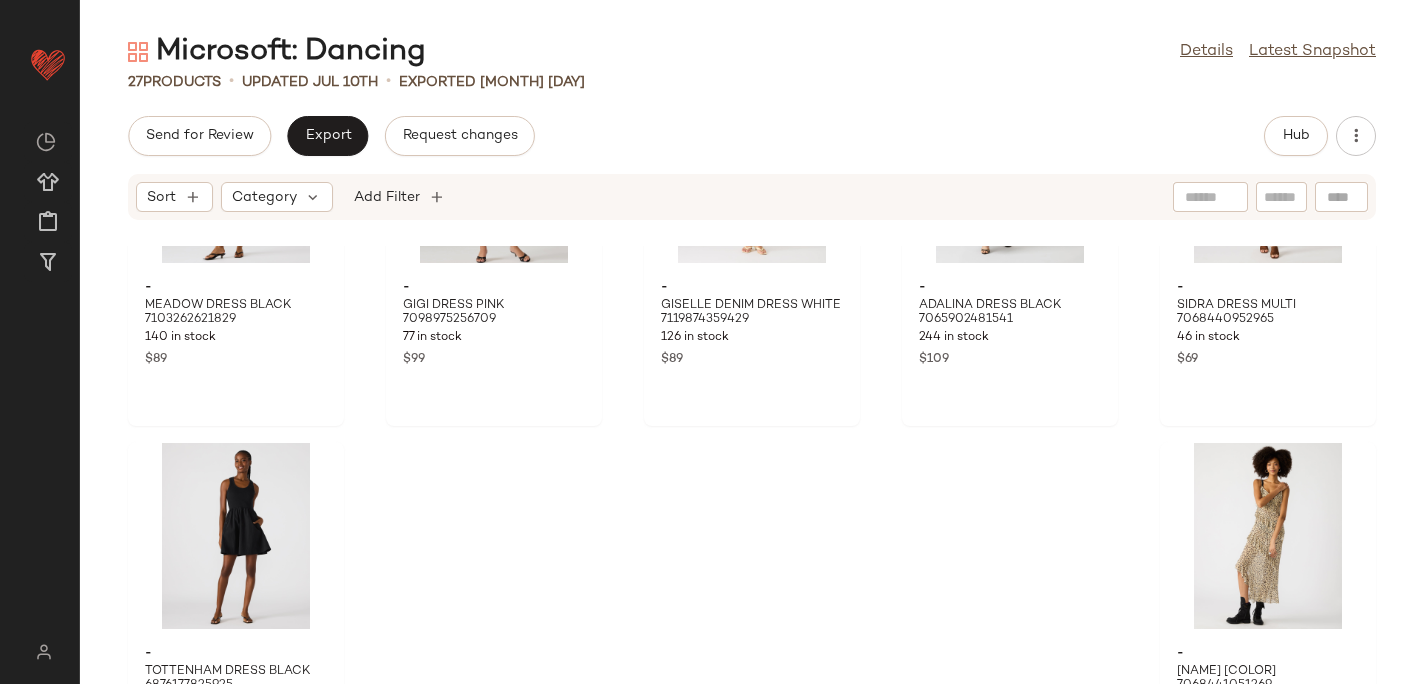 scroll, scrollTop: 1762, scrollLeft: 0, axis: vertical 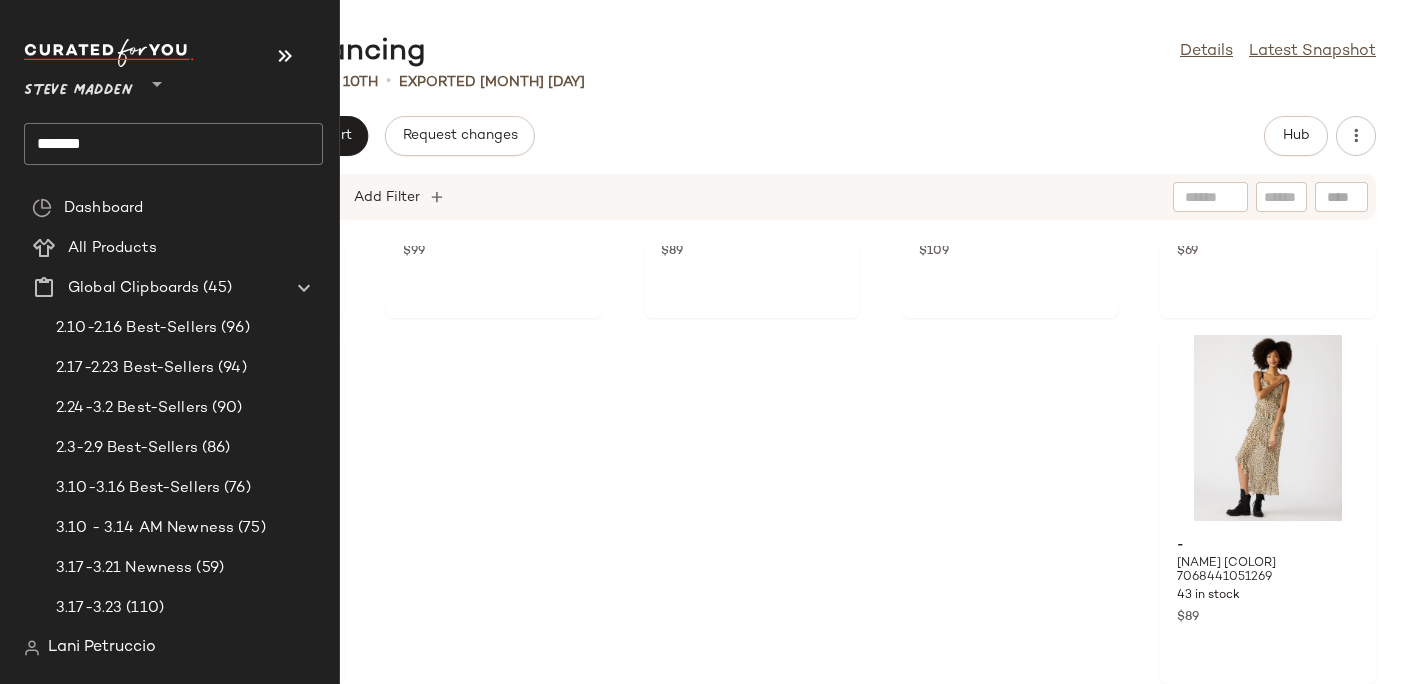click on "*******" 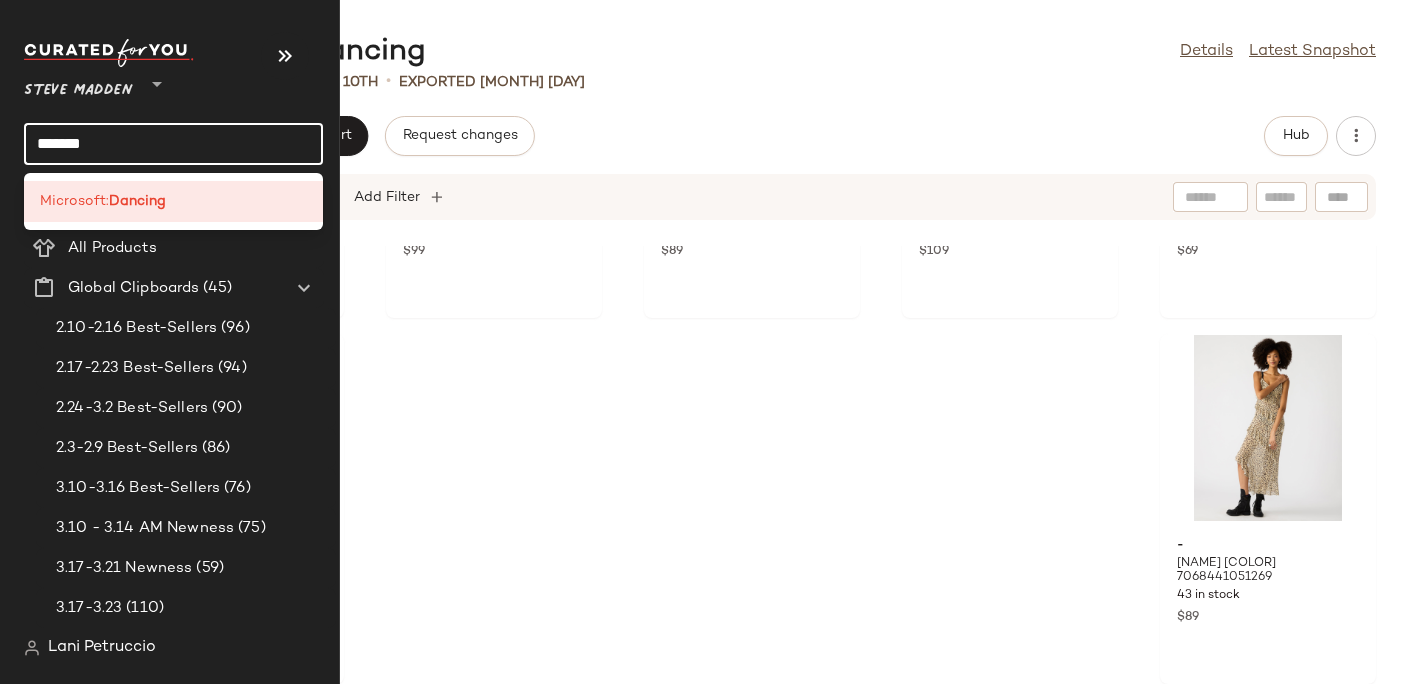 click on "*******" 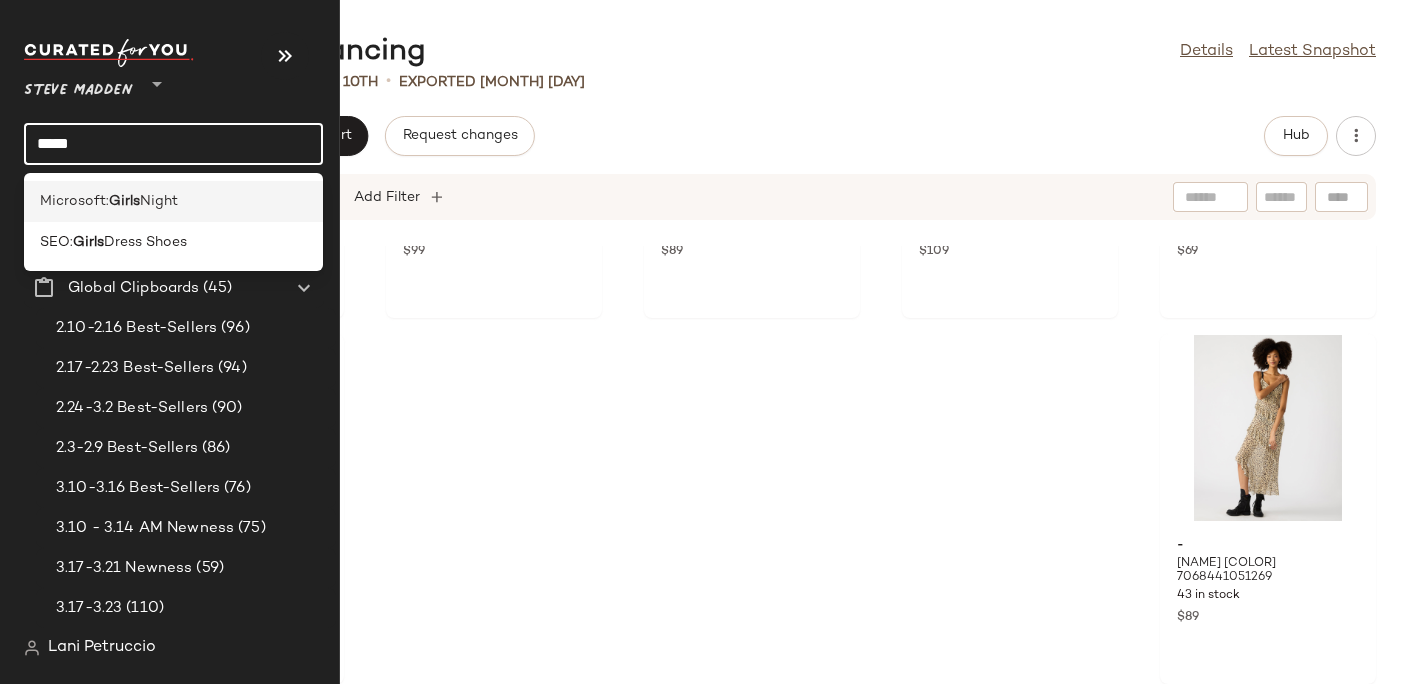 type on "*****" 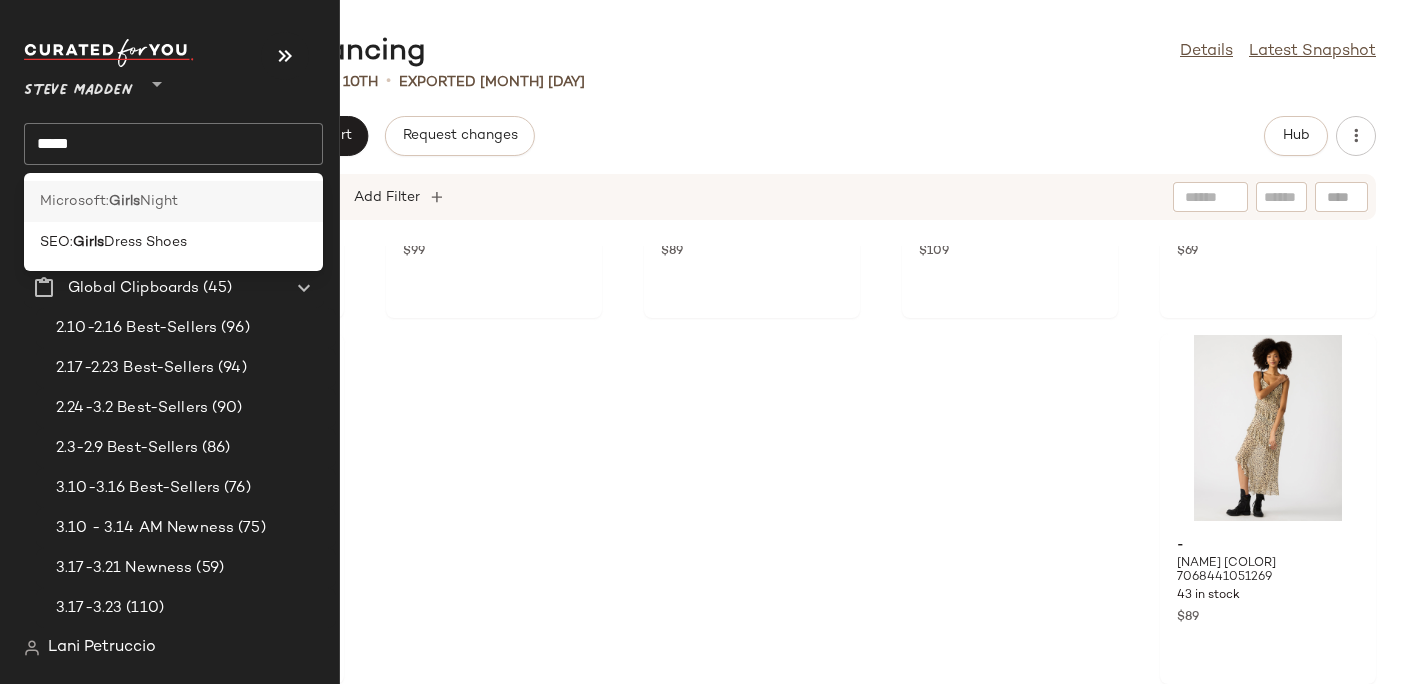 click on "Microsoft:" at bounding box center (74, 201) 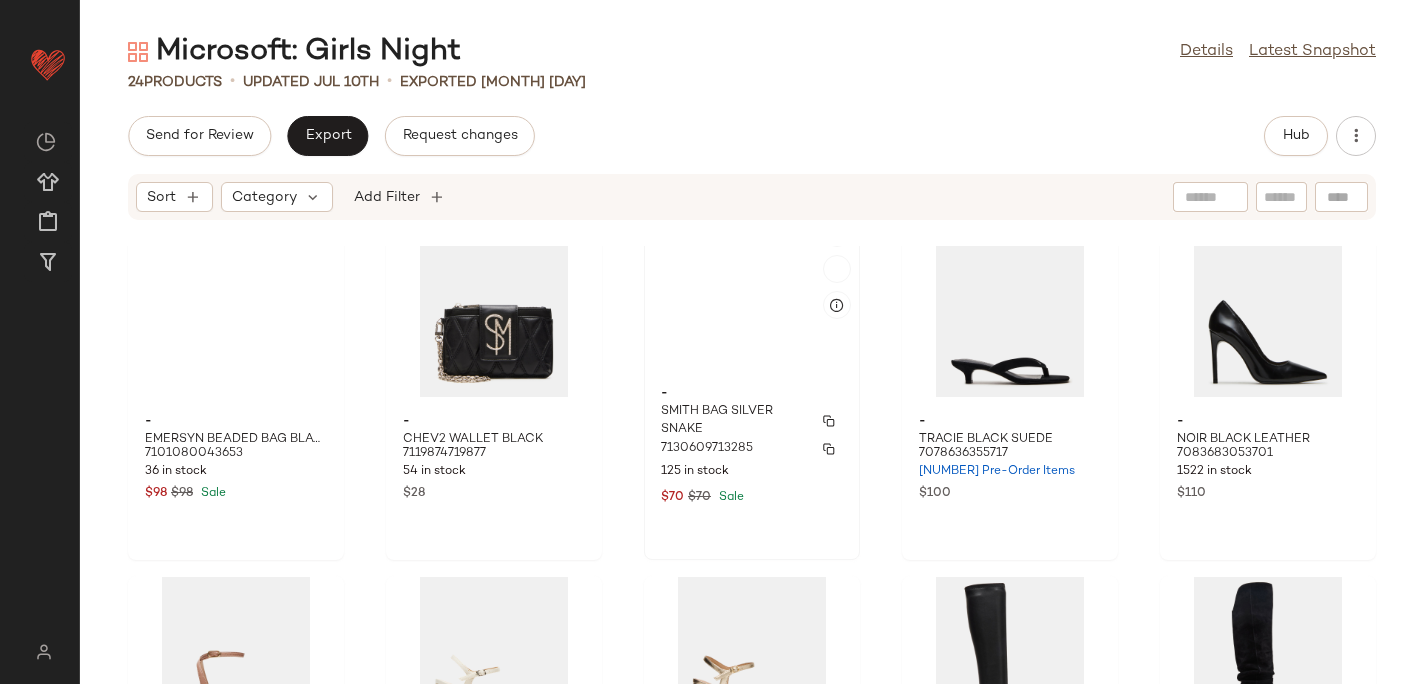 scroll, scrollTop: 0, scrollLeft: 0, axis: both 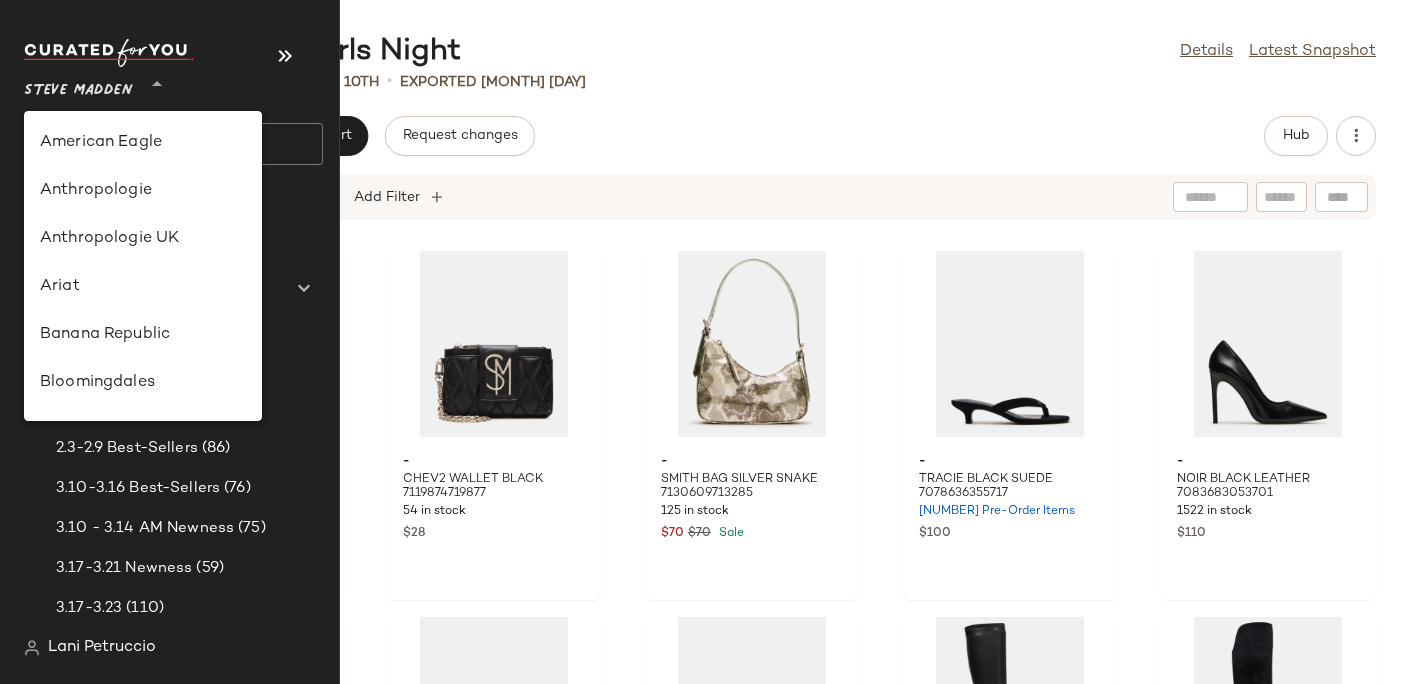 click on "Steve Madden" at bounding box center [78, 86] 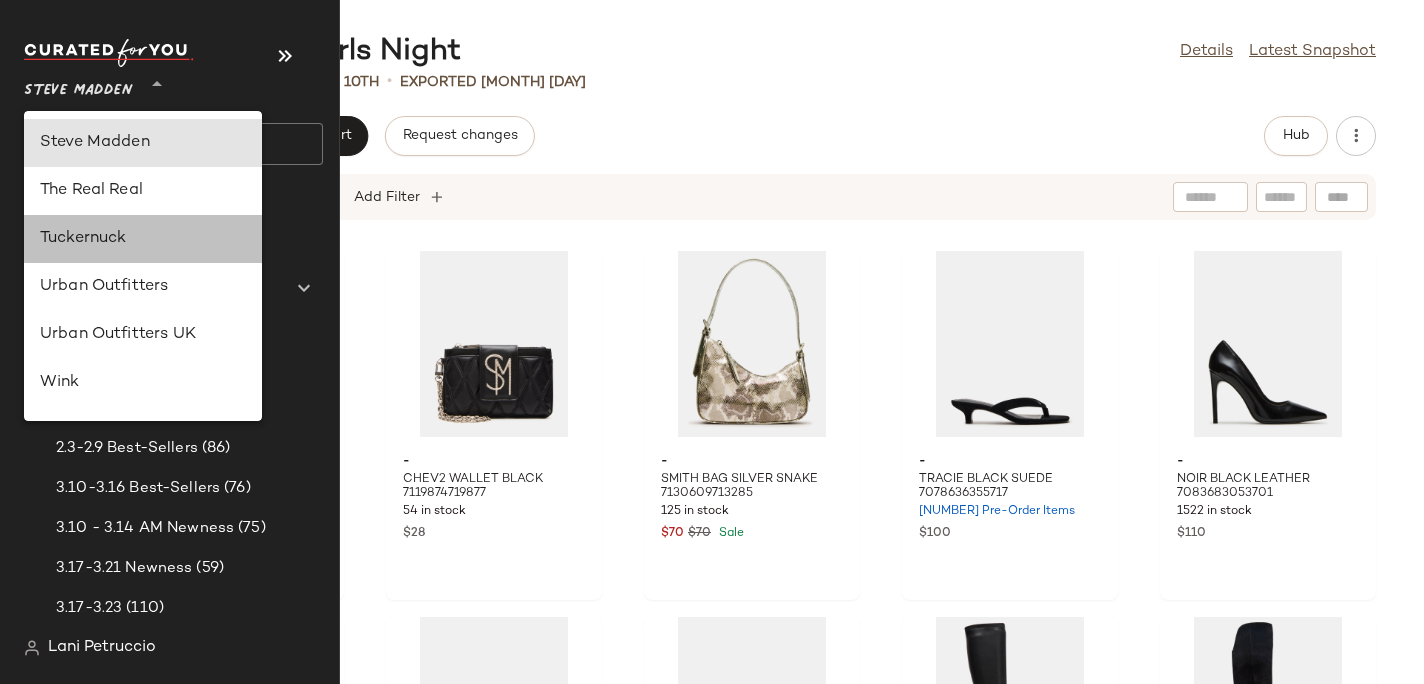 click on "Tuckernuck" 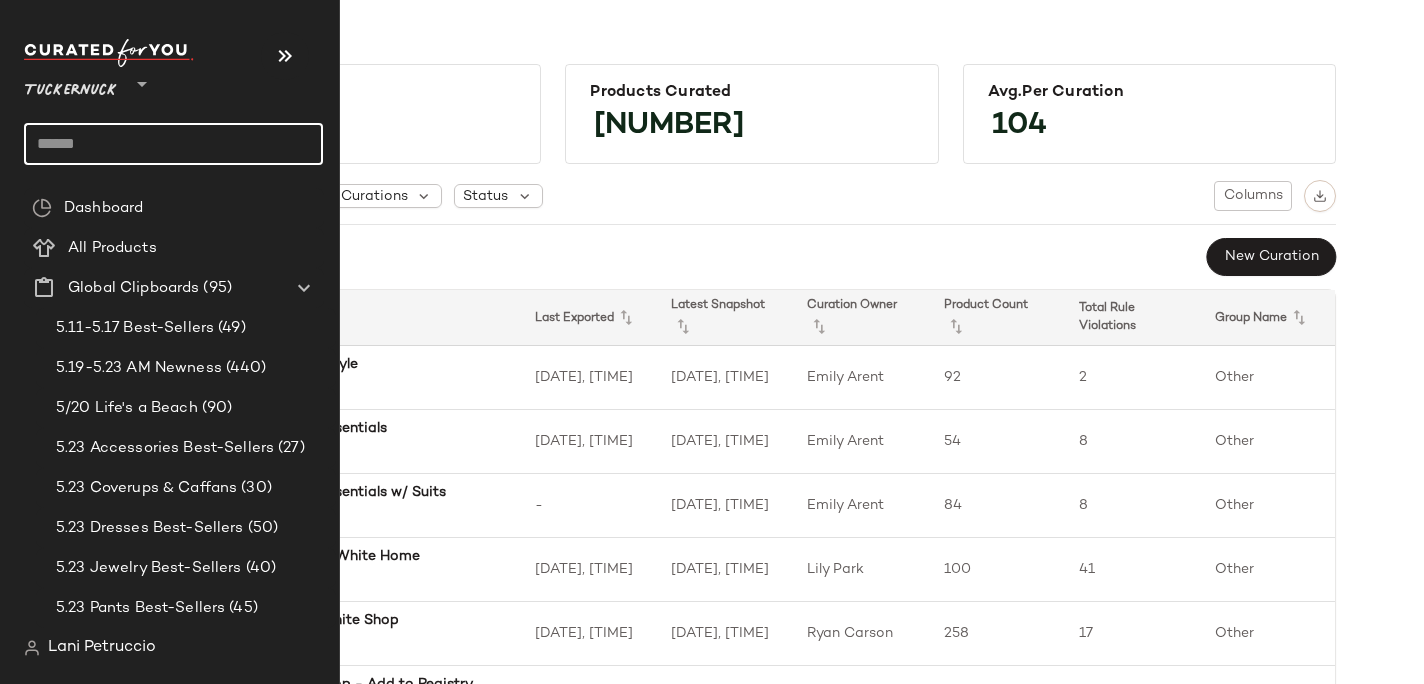 click 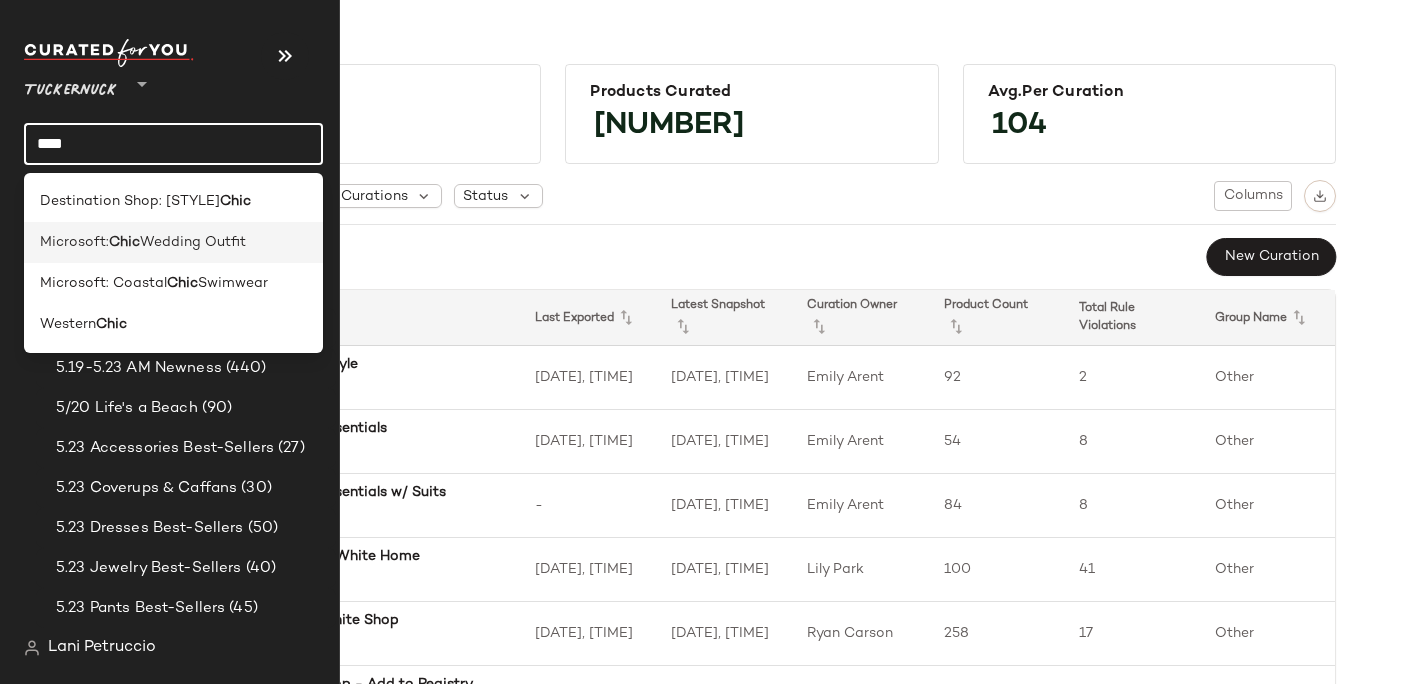 type on "****" 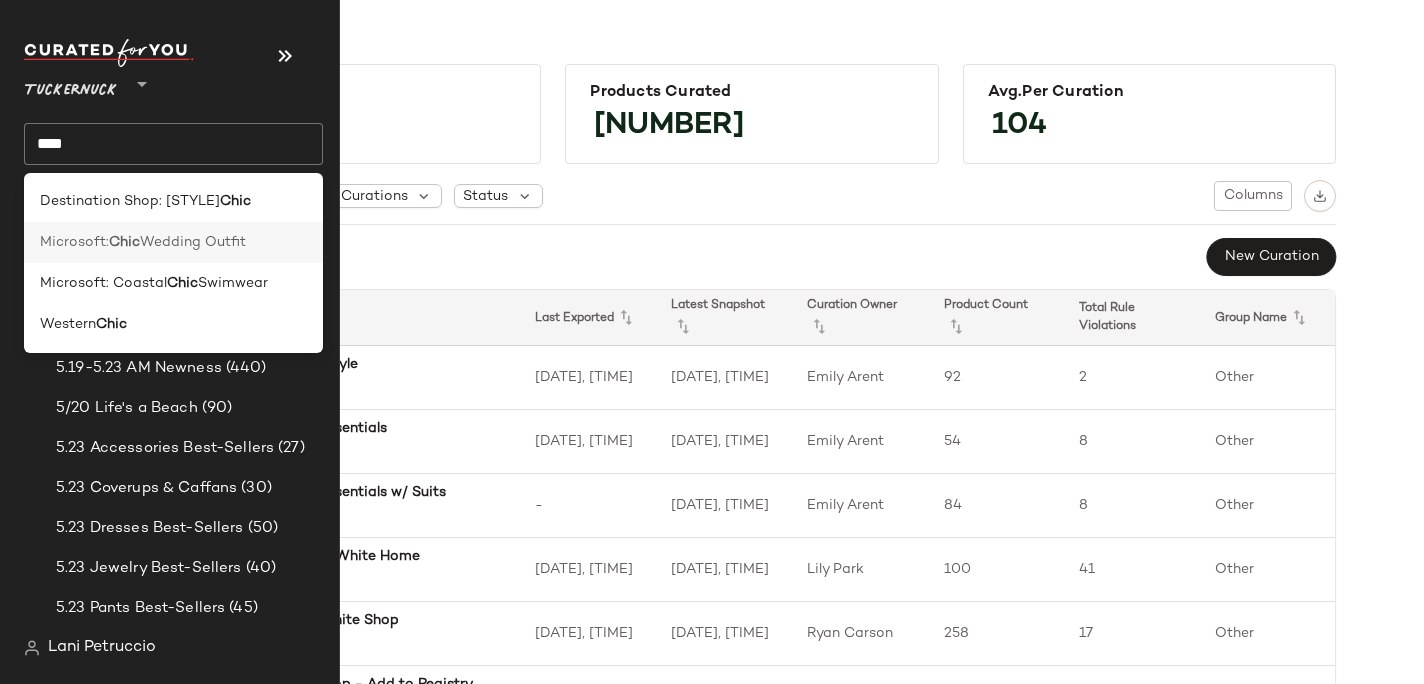click on "Microsoft:" at bounding box center [74, 242] 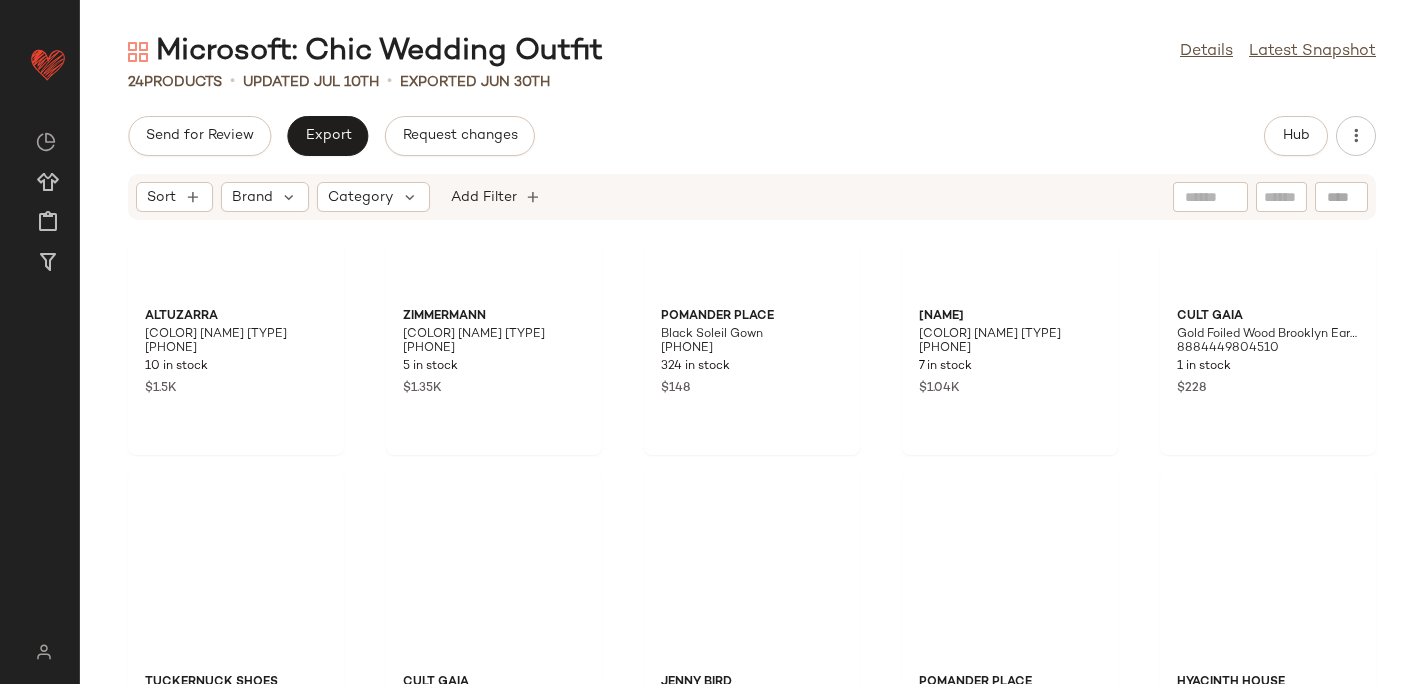 scroll, scrollTop: 0, scrollLeft: 0, axis: both 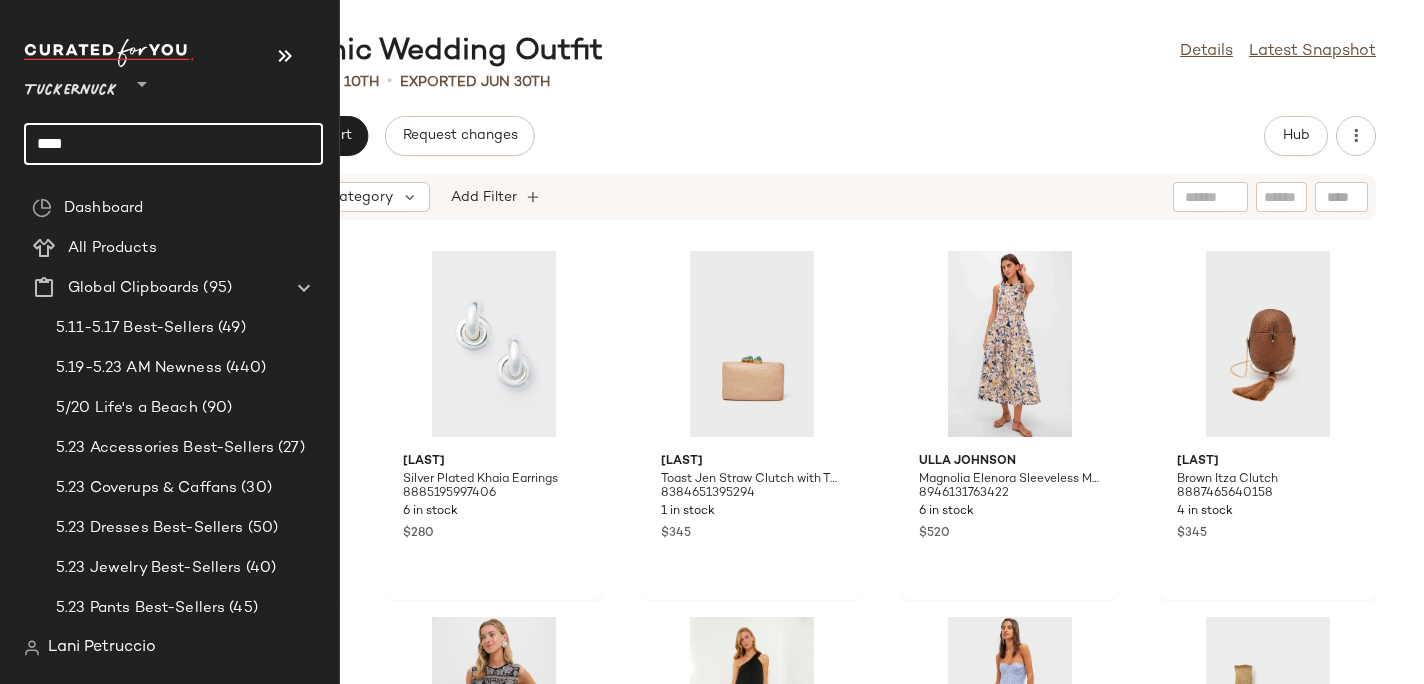 click on "****" 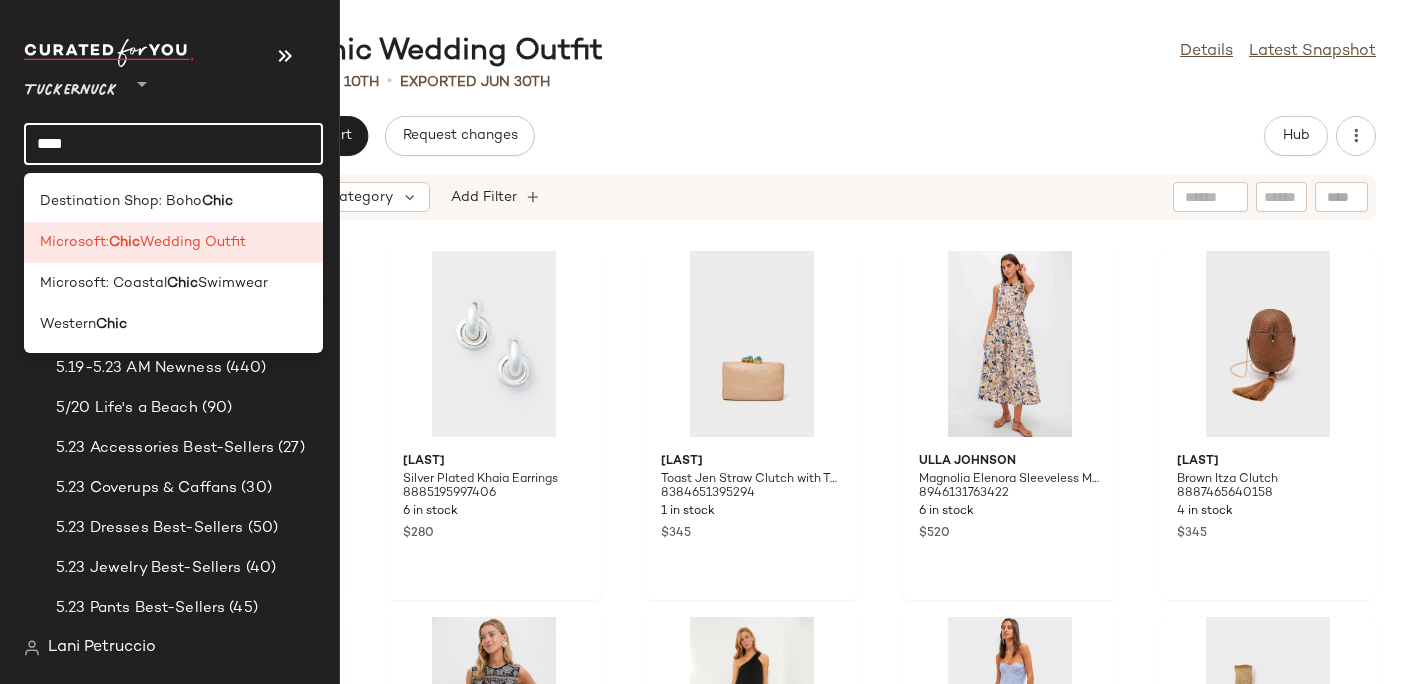 click on "****" 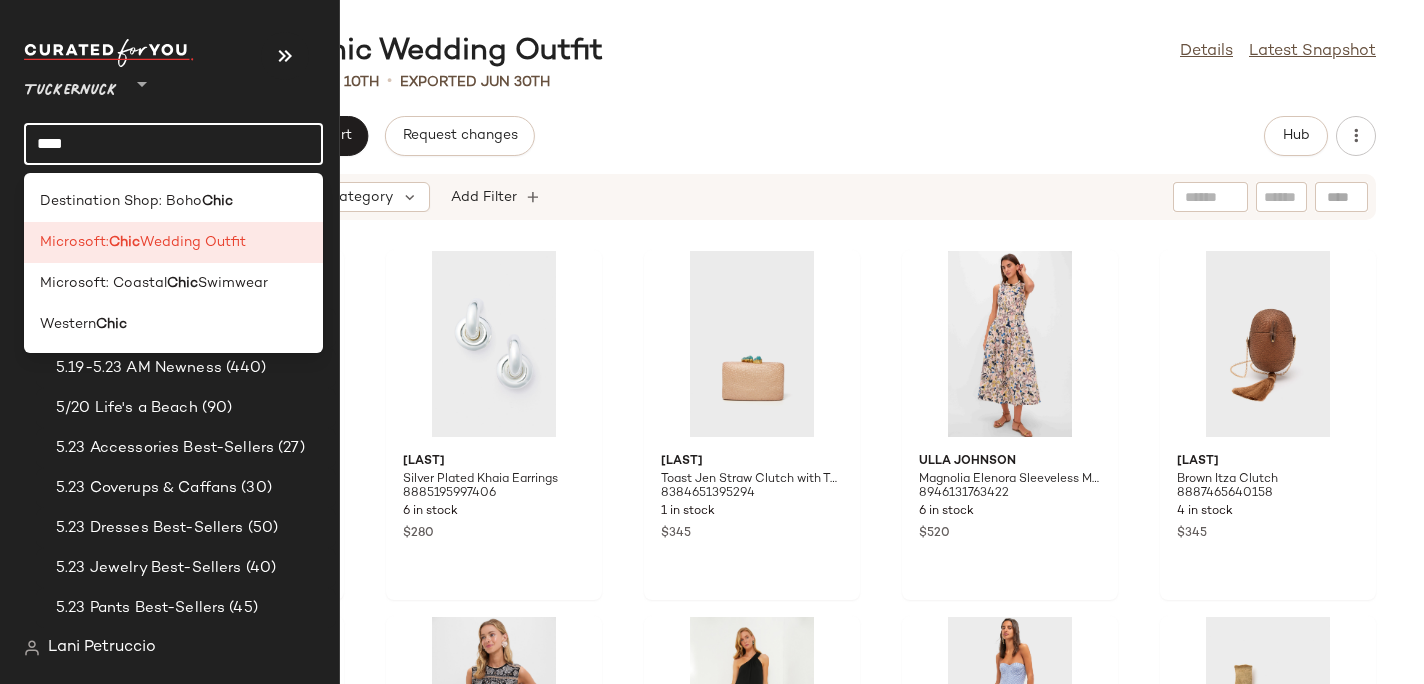click on "****" 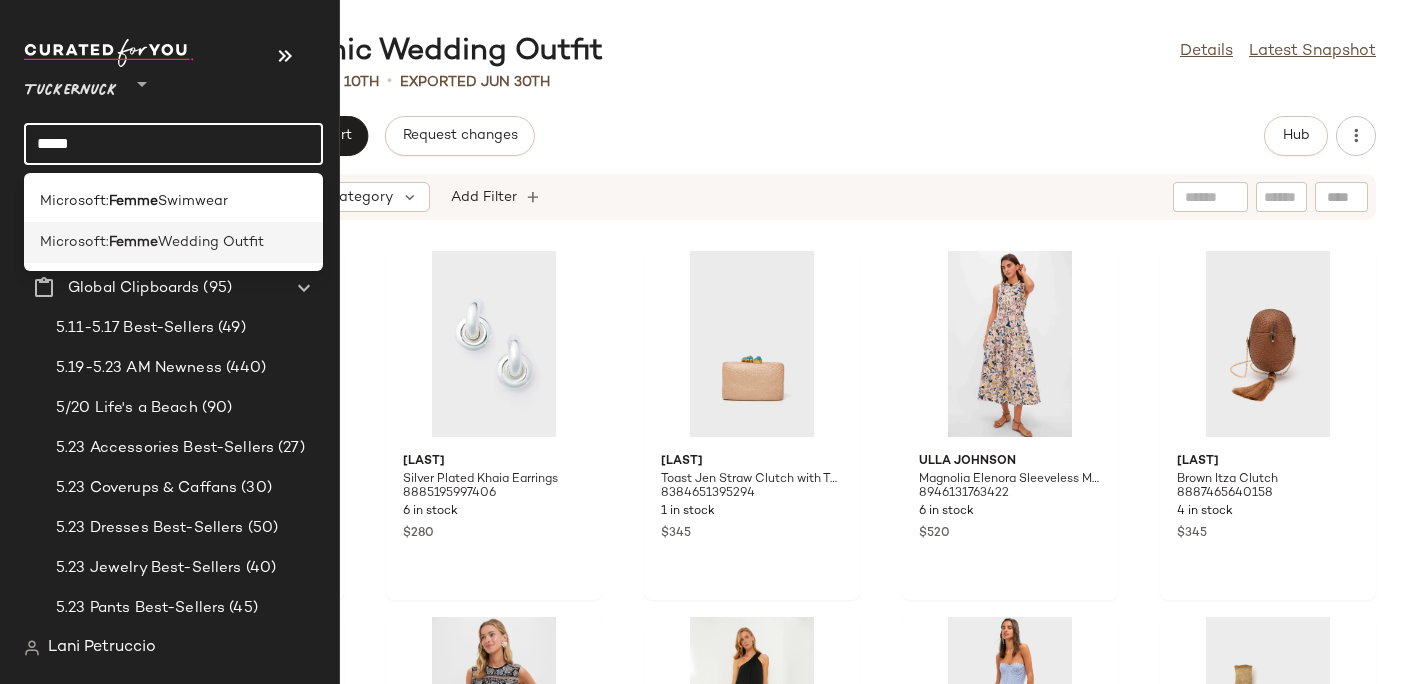click on "Microsoft:  Femme  Wedding Outfit" 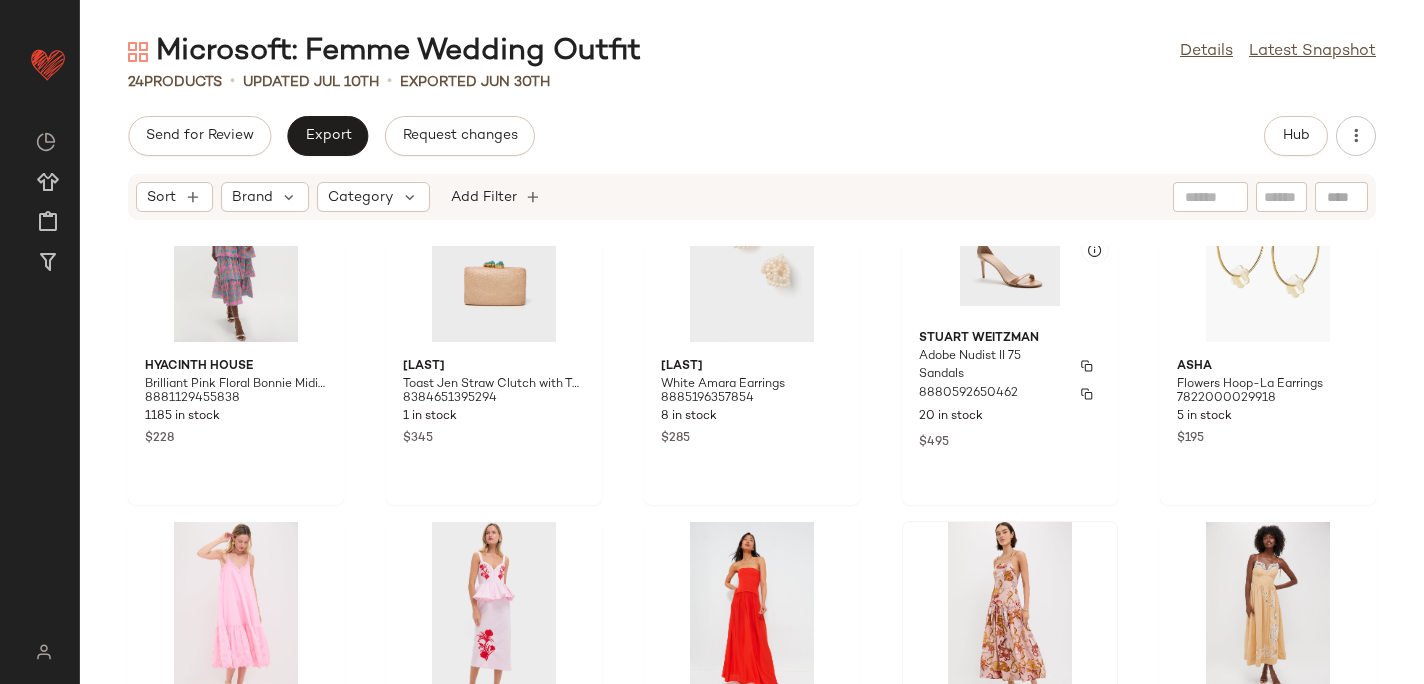 scroll, scrollTop: 0, scrollLeft: 0, axis: both 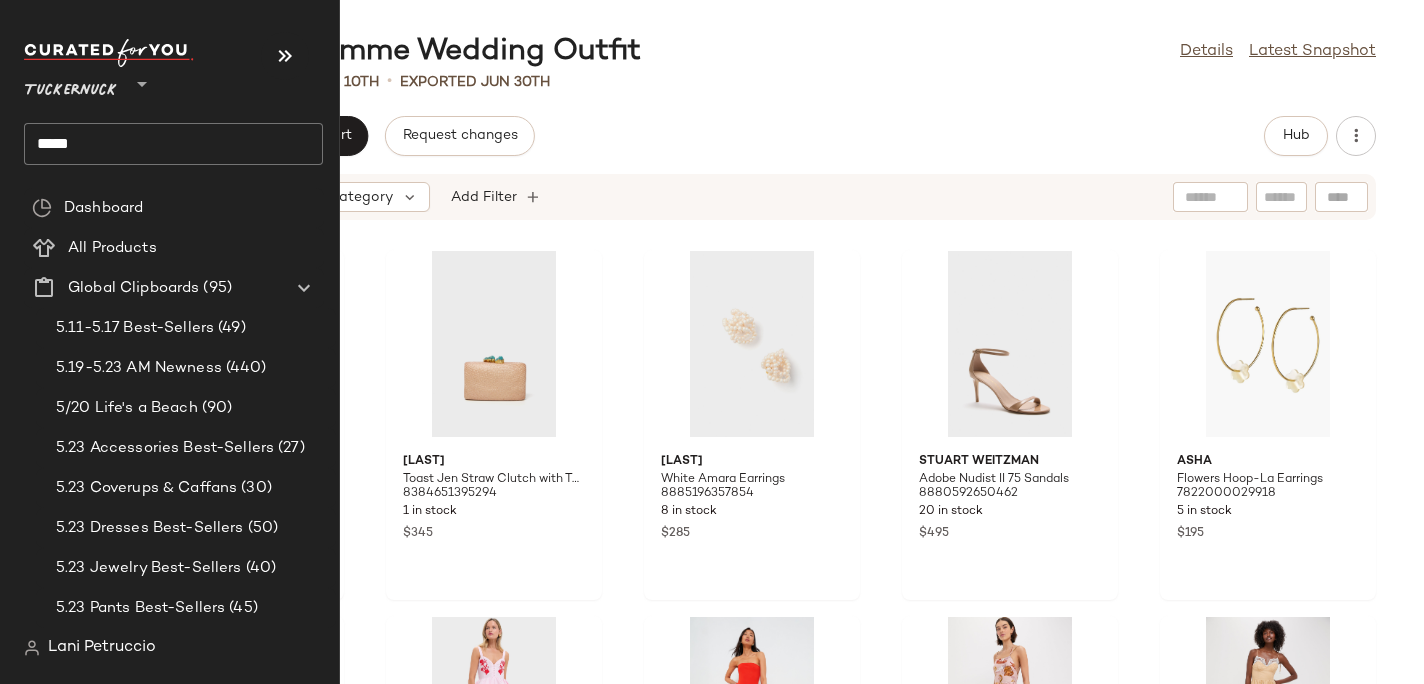 click on "*****" 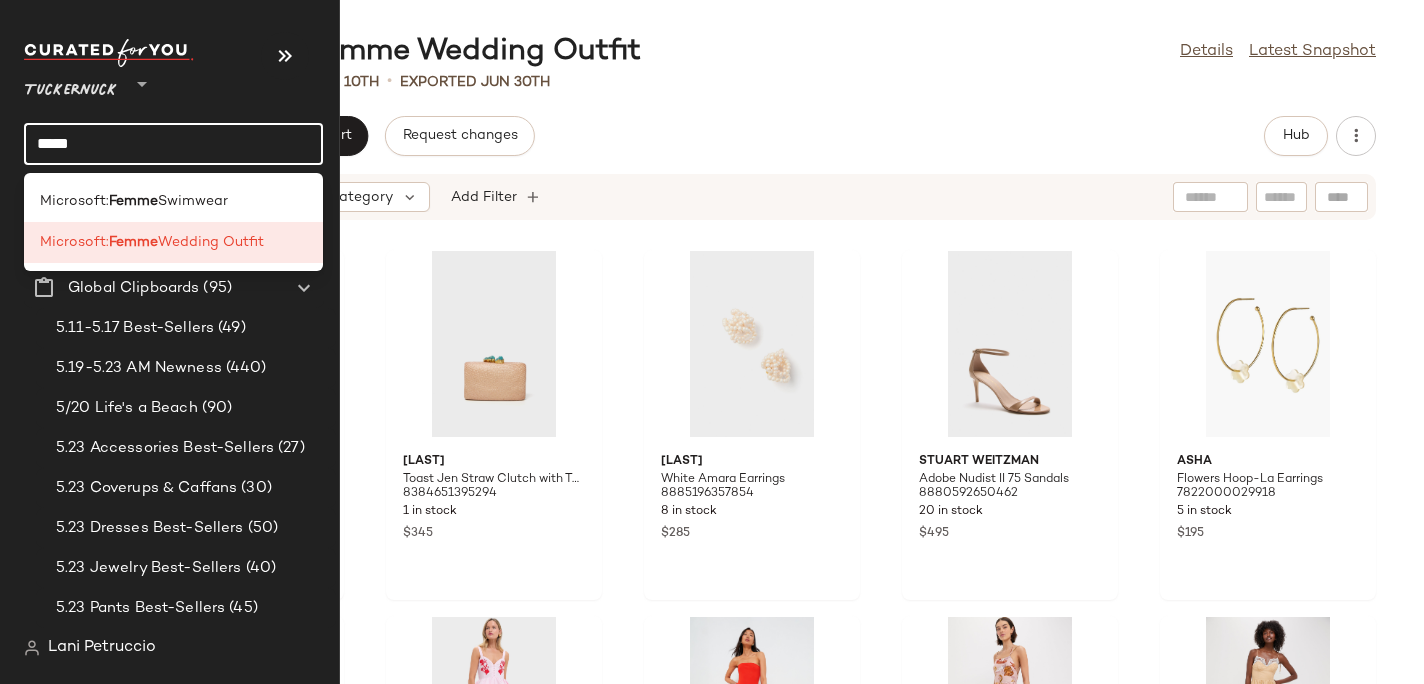 click on "*****" 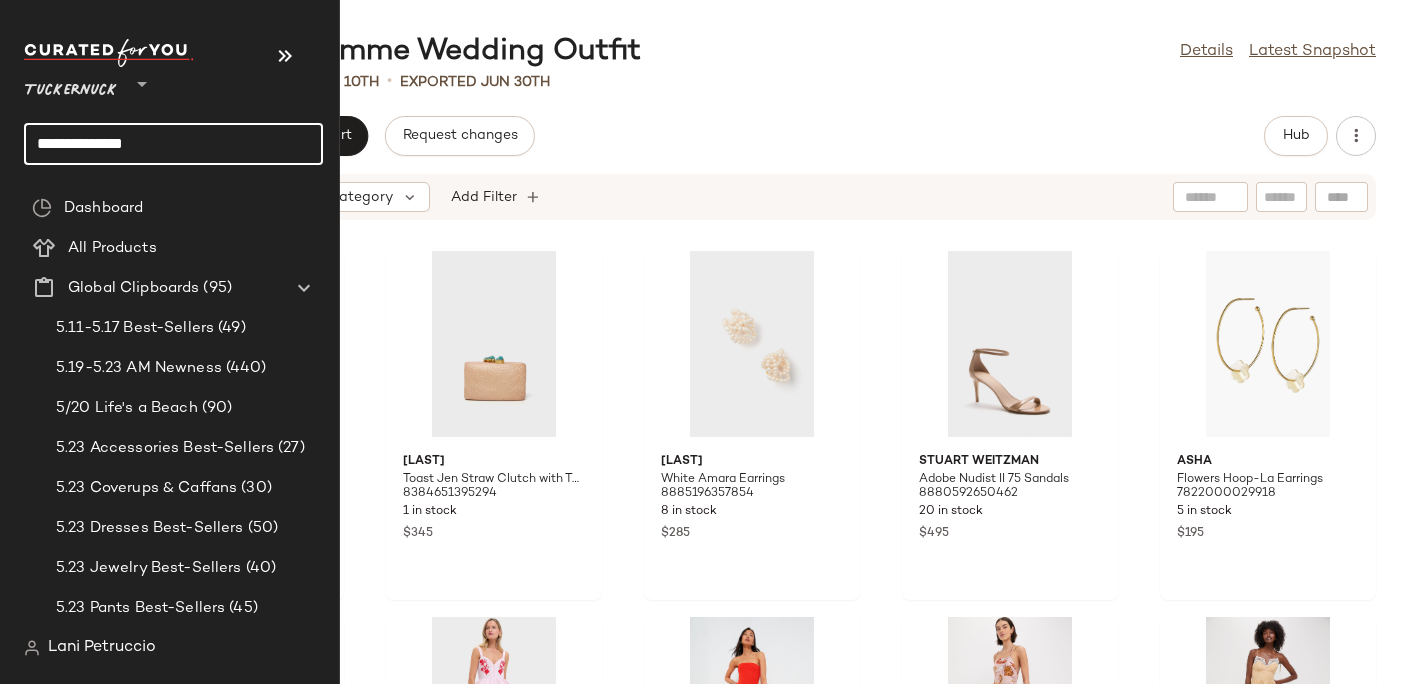 click on "**********" 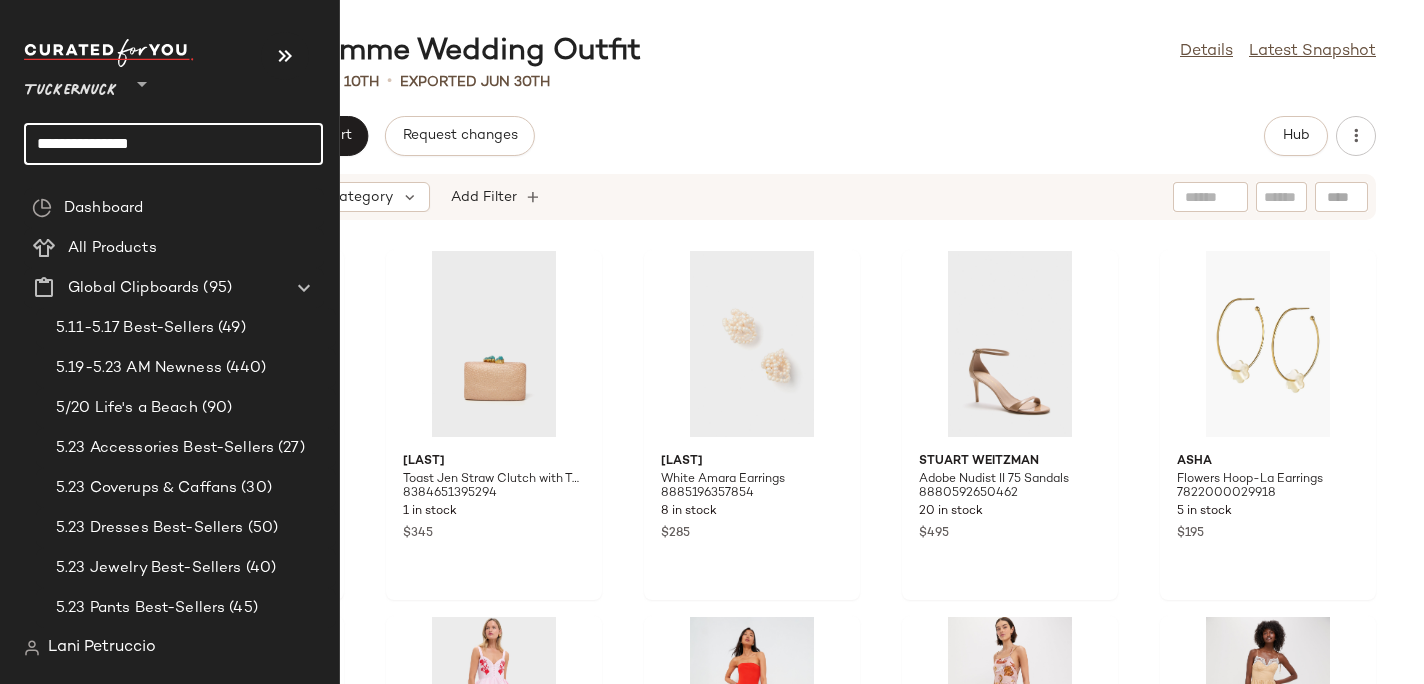 click on "**********" 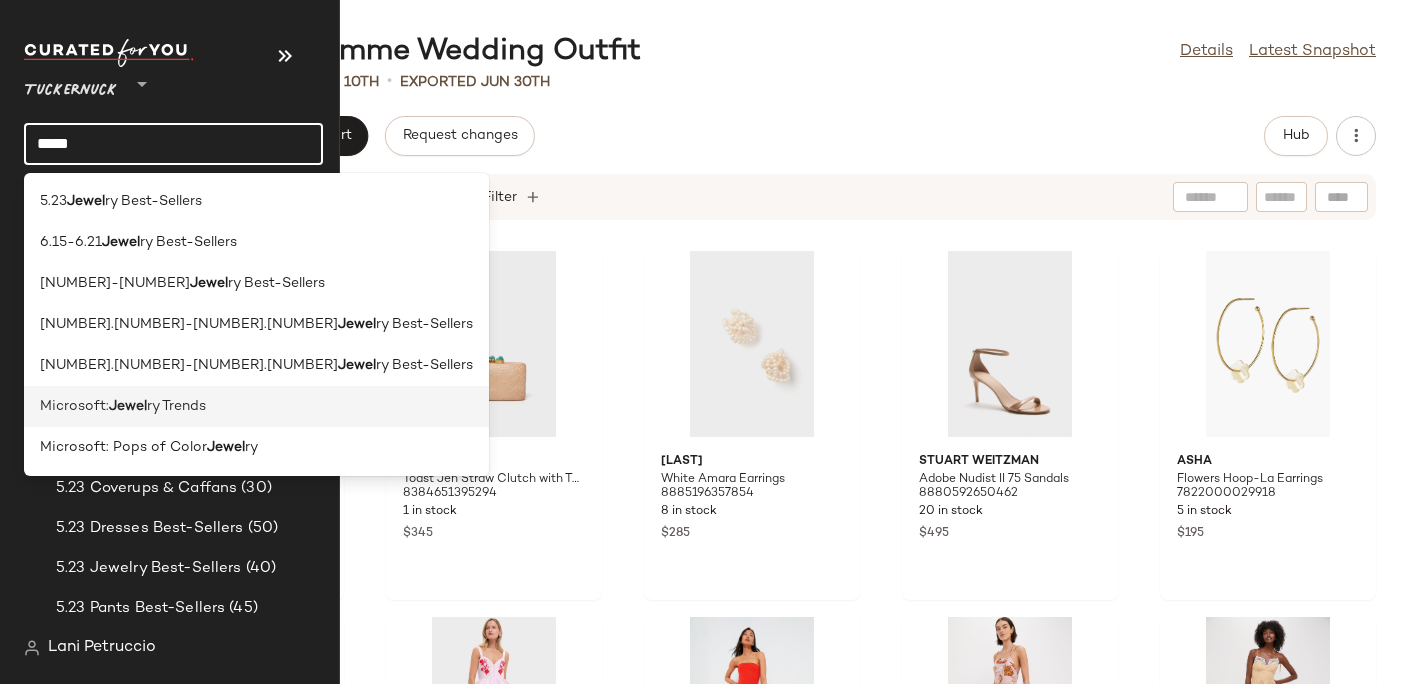 type on "*****" 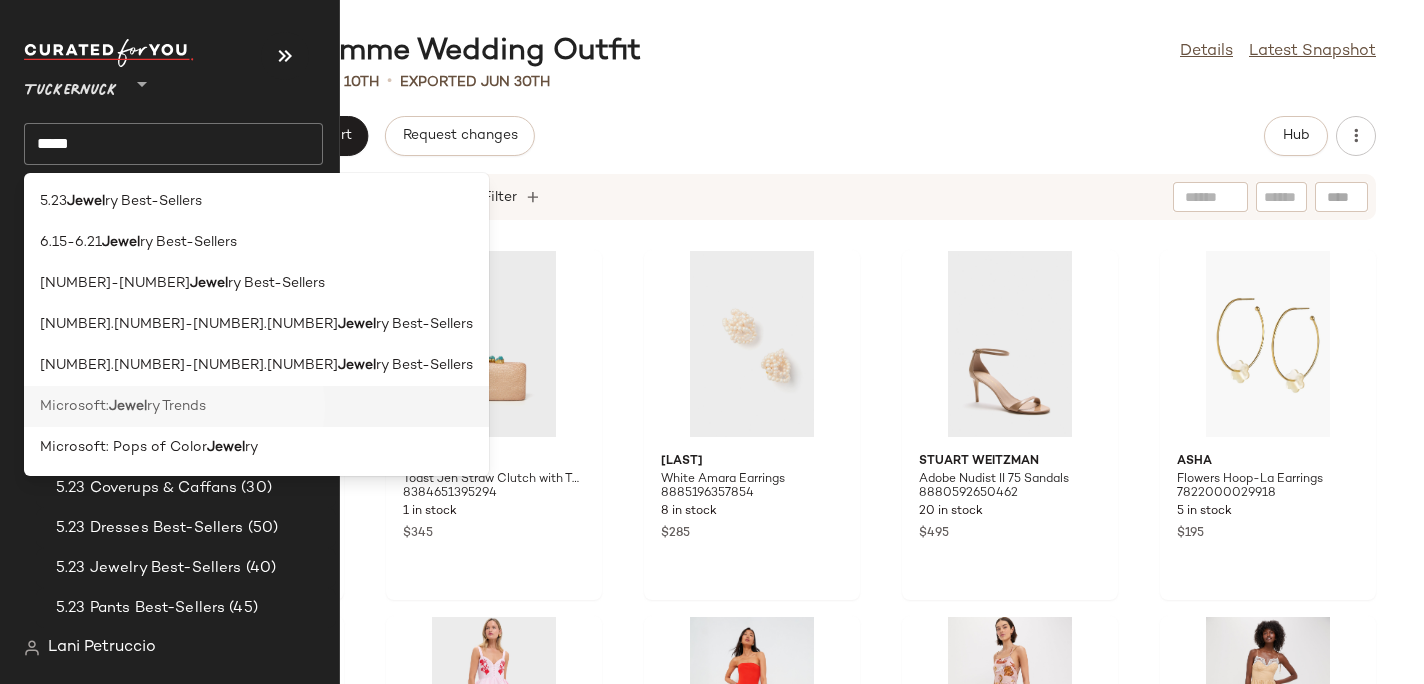 click on "ry Trends" at bounding box center (176, 406) 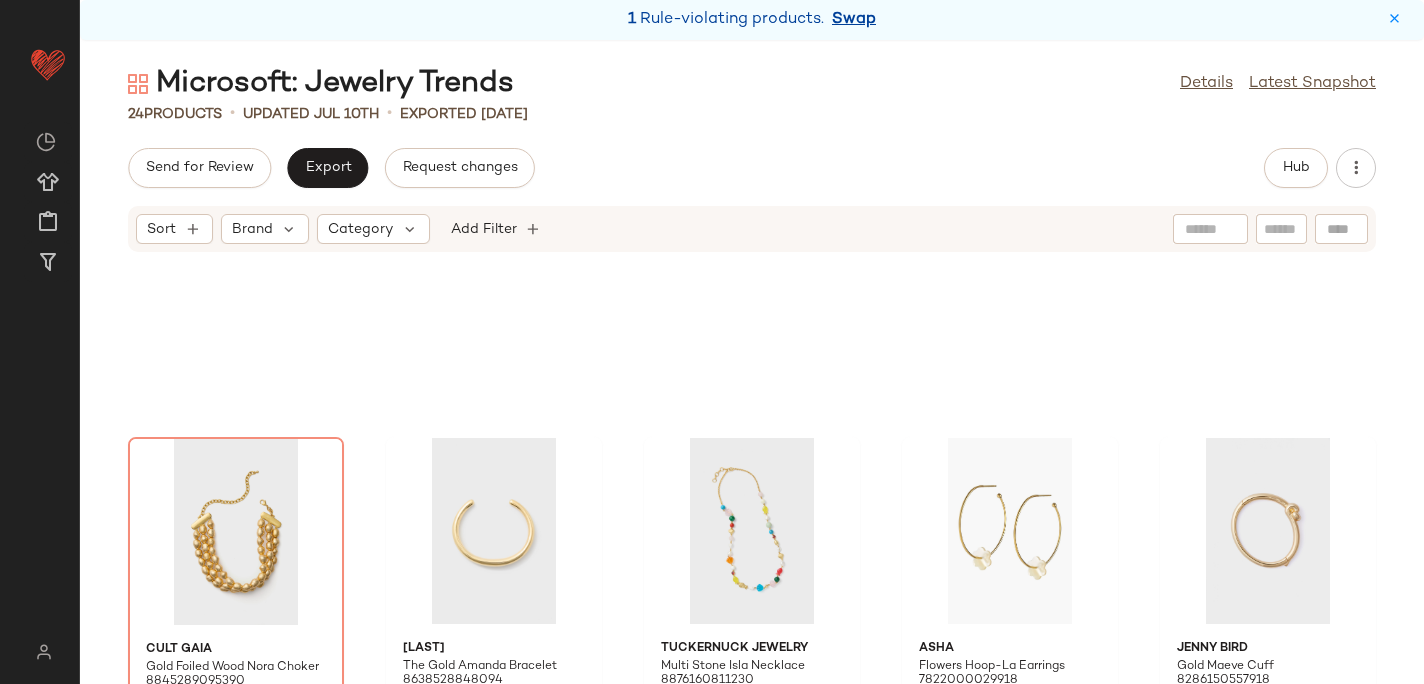click on "Swap" at bounding box center (854, 20) 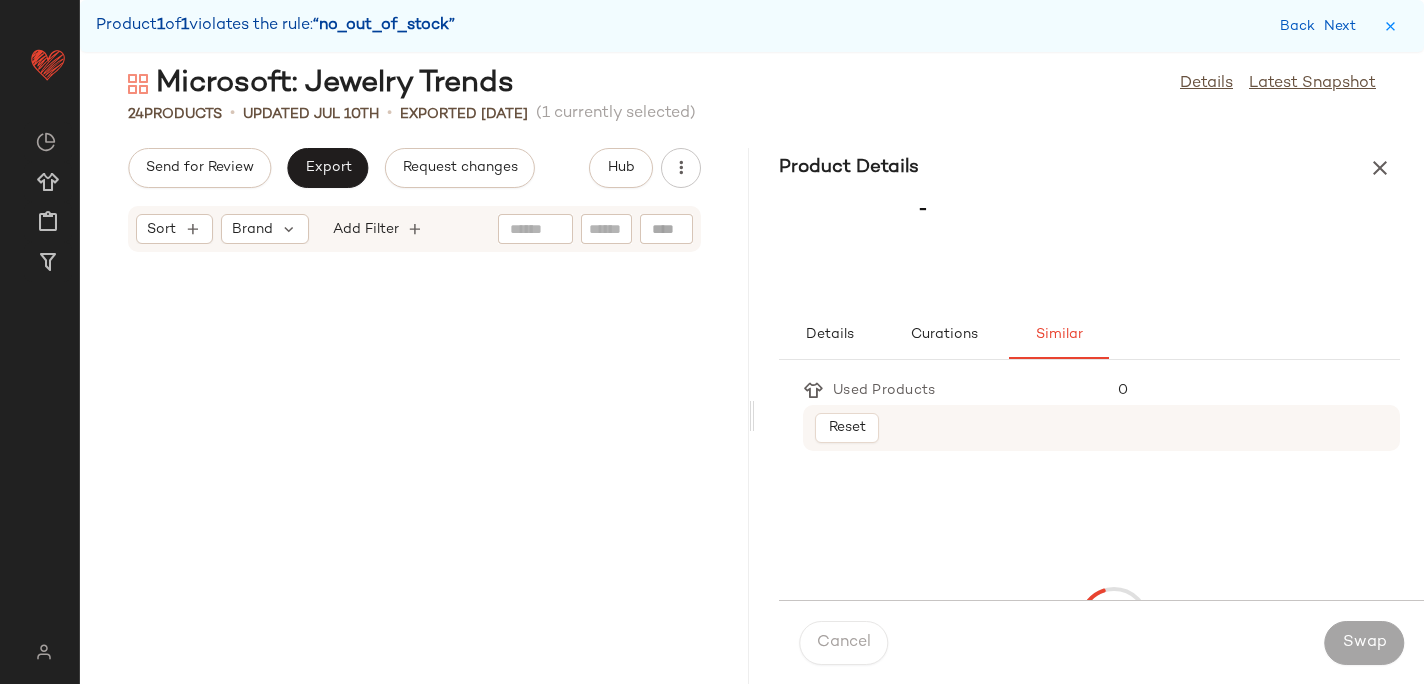 scroll, scrollTop: 1830, scrollLeft: 0, axis: vertical 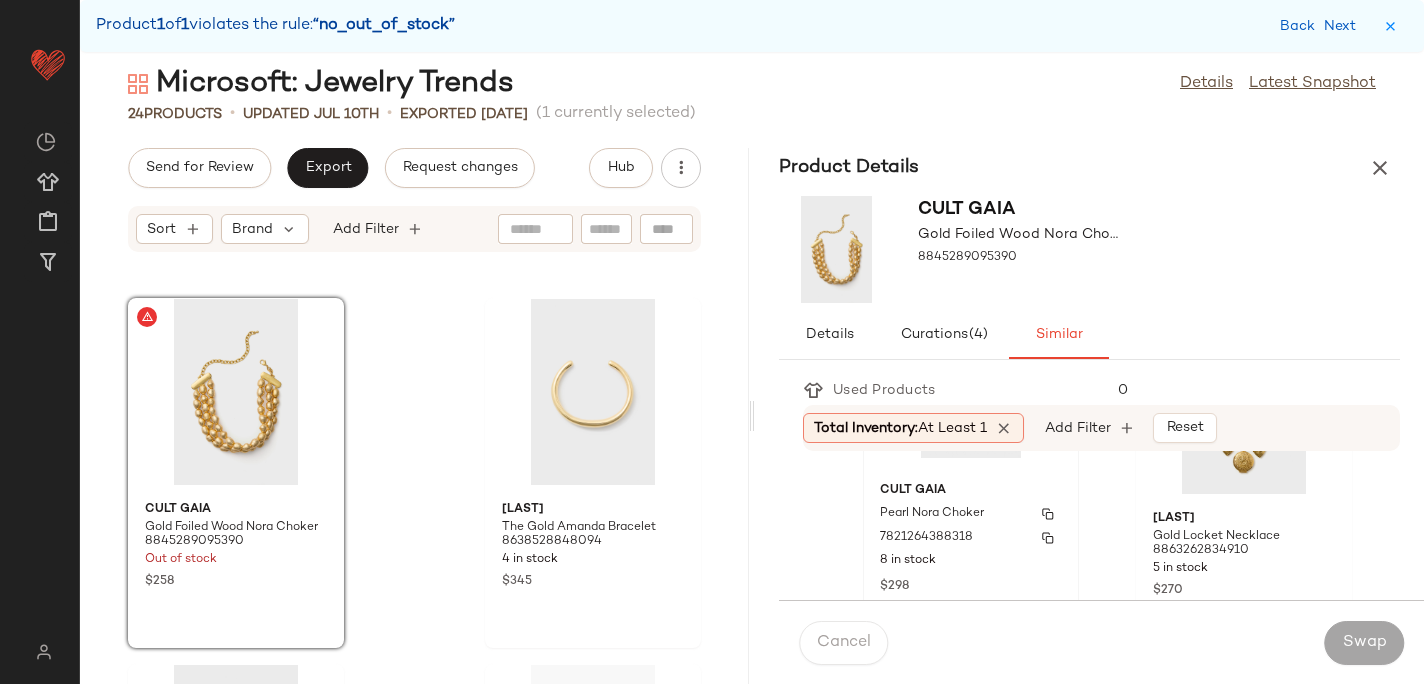 click on "Pearl Nora Choker" at bounding box center [971, 514] 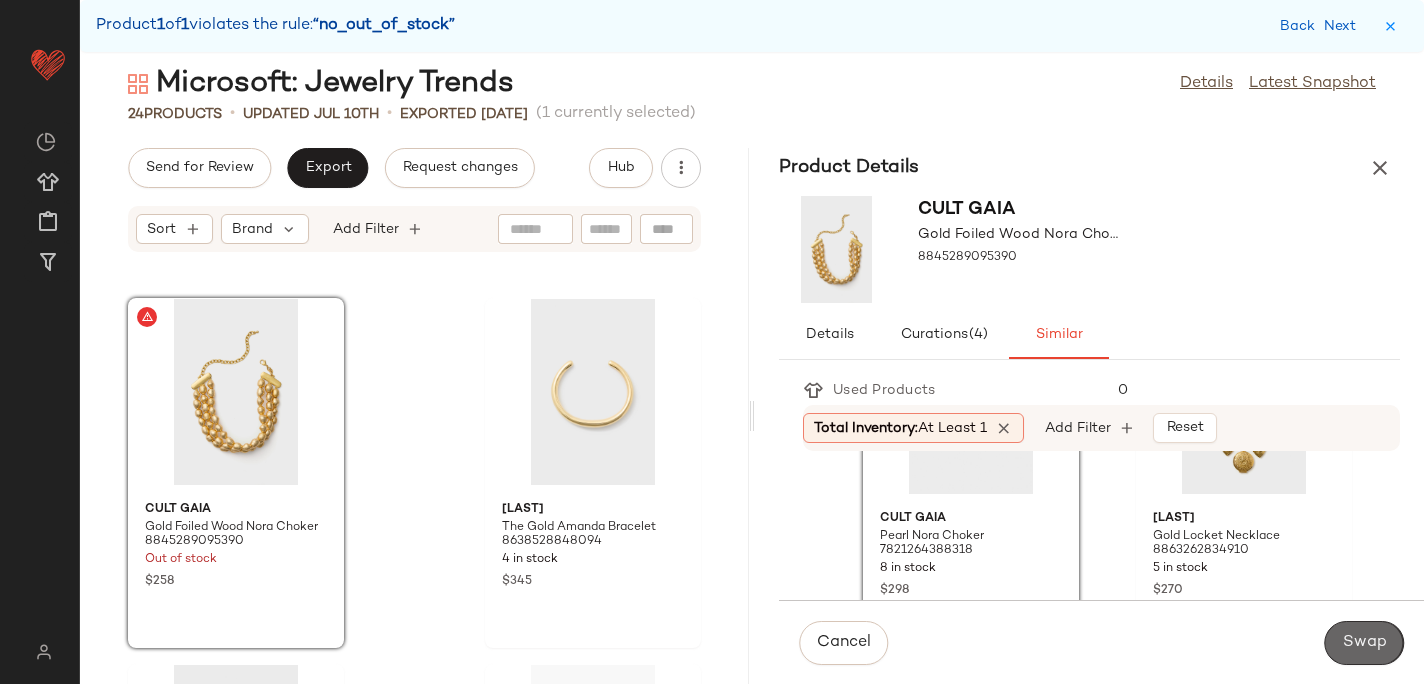 click on "Swap" 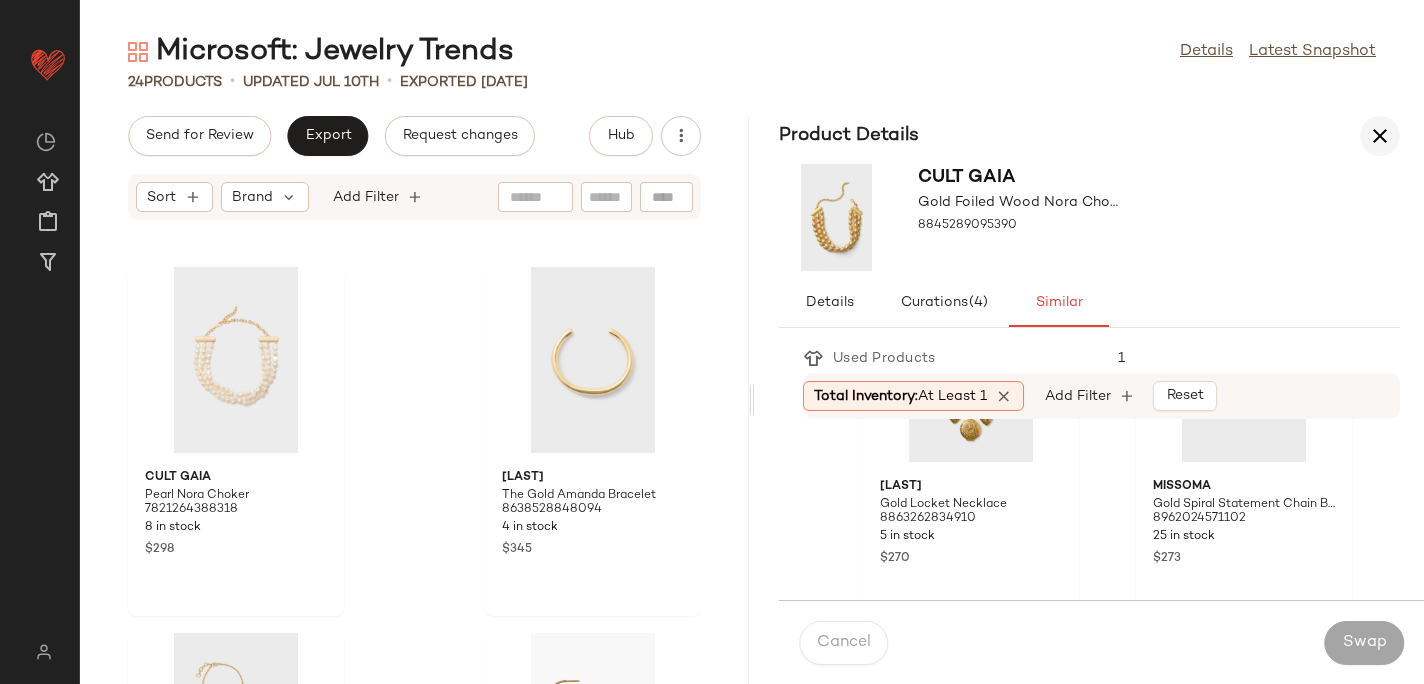 click at bounding box center (1380, 136) 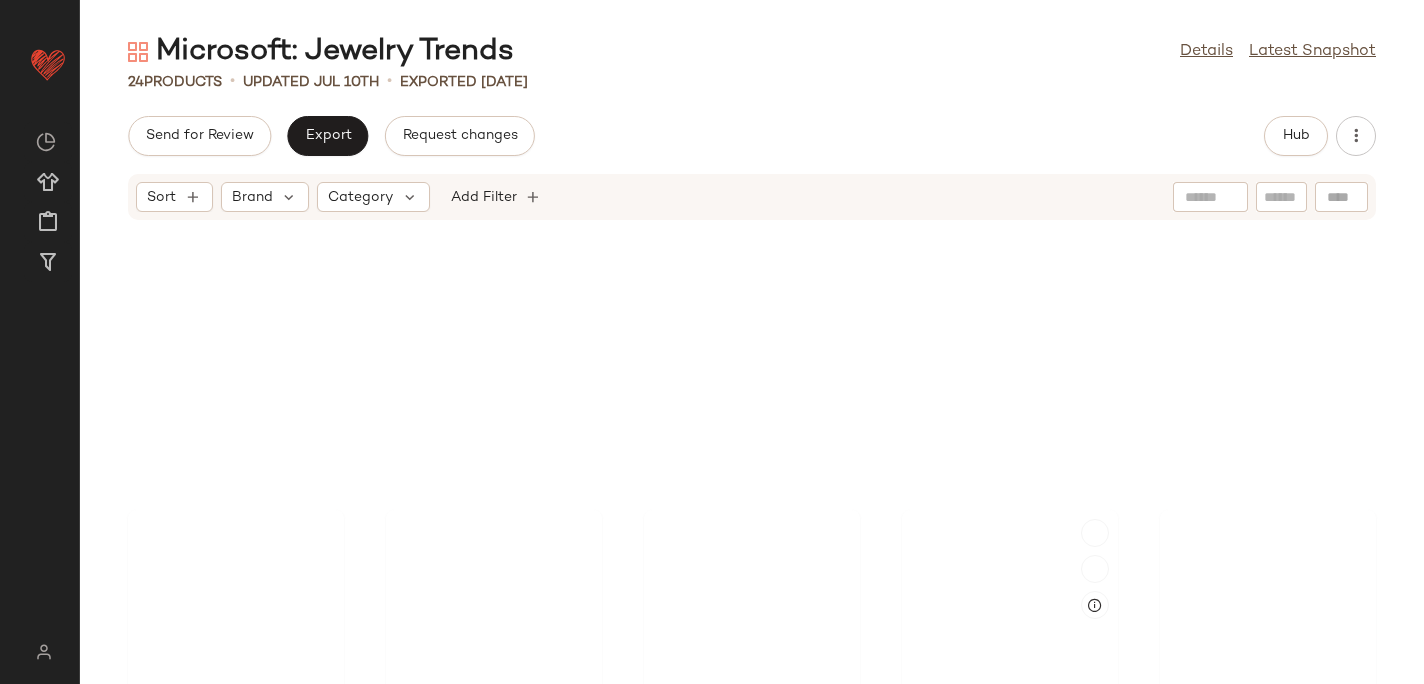 scroll, scrollTop: 0, scrollLeft: 0, axis: both 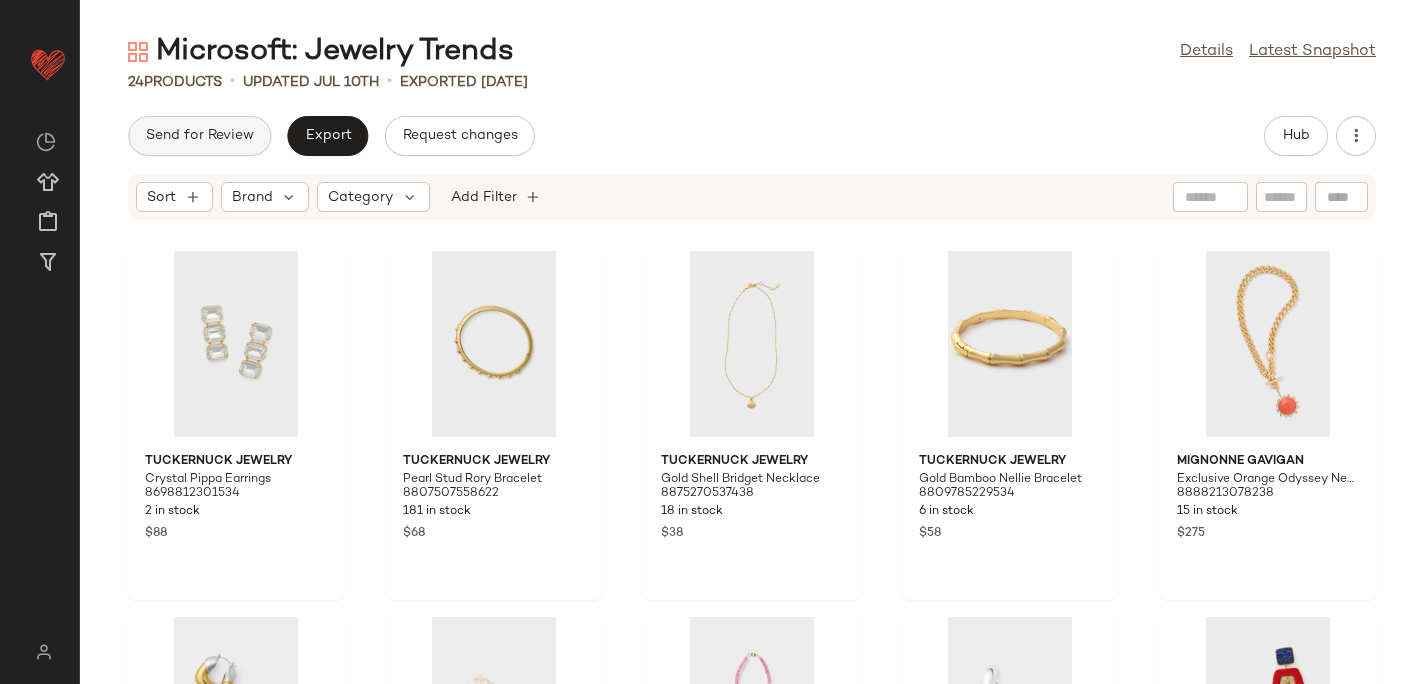 click on "Send for Review" 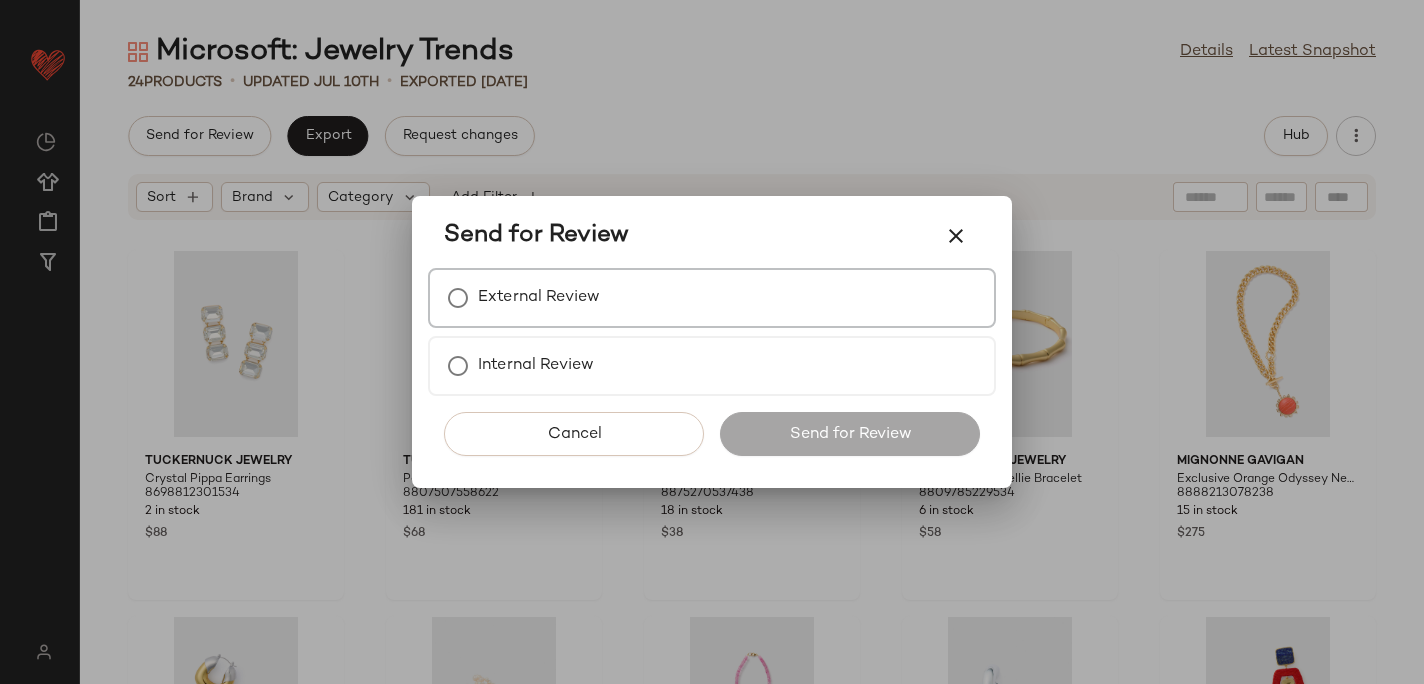 click on "External Review" at bounding box center [539, 298] 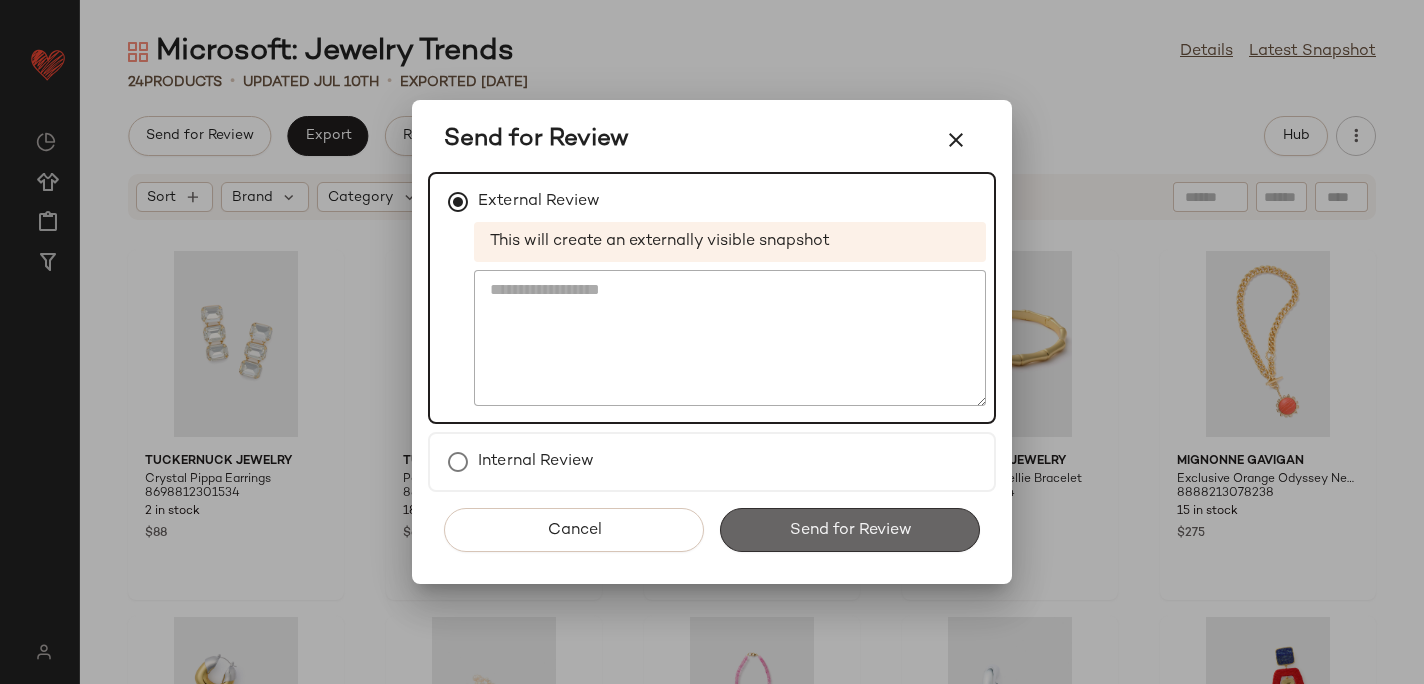click on "Send for Review" at bounding box center [850, 530] 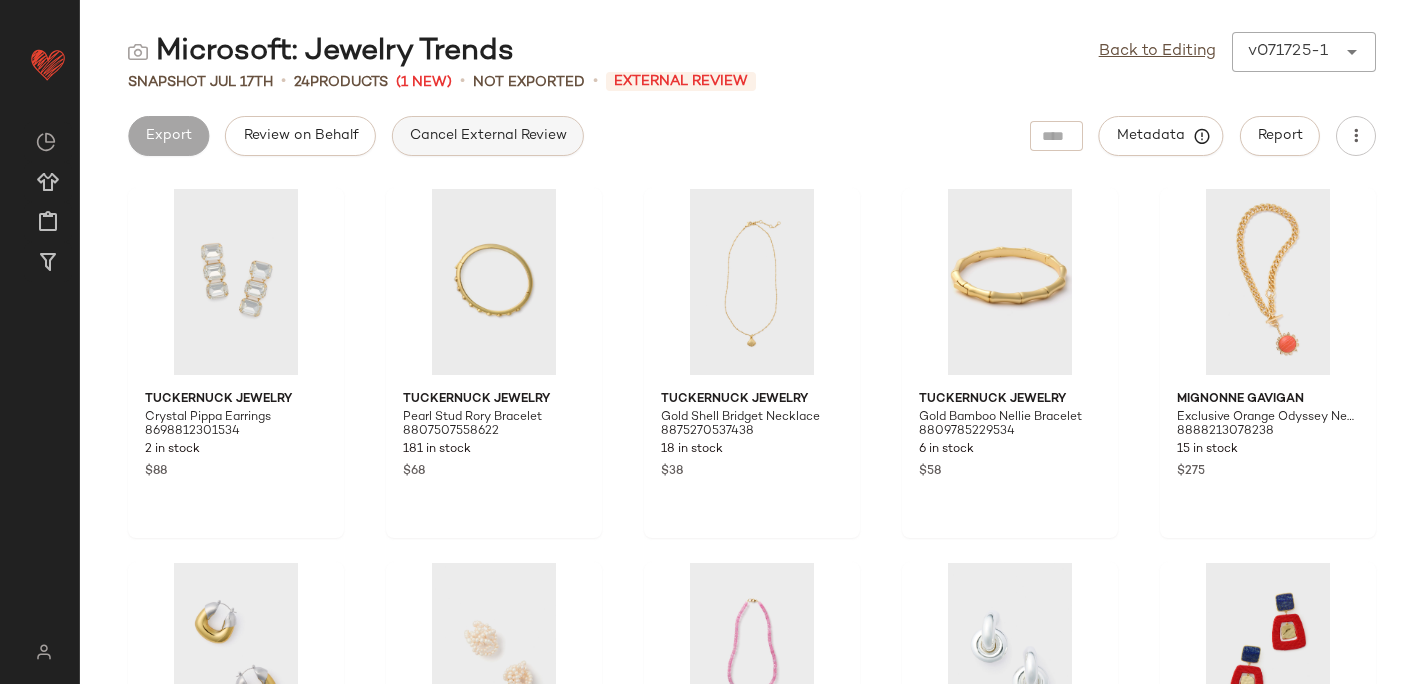 click on "Cancel External Review" 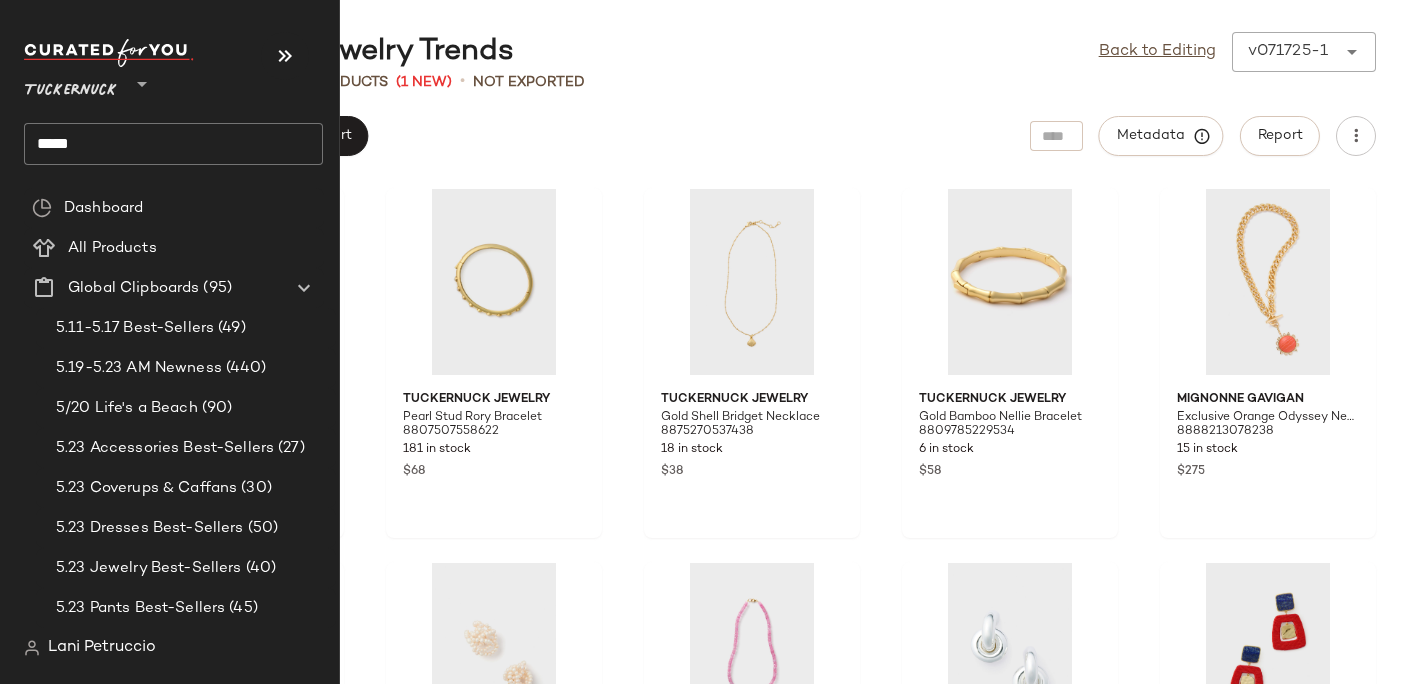 click on "*****" 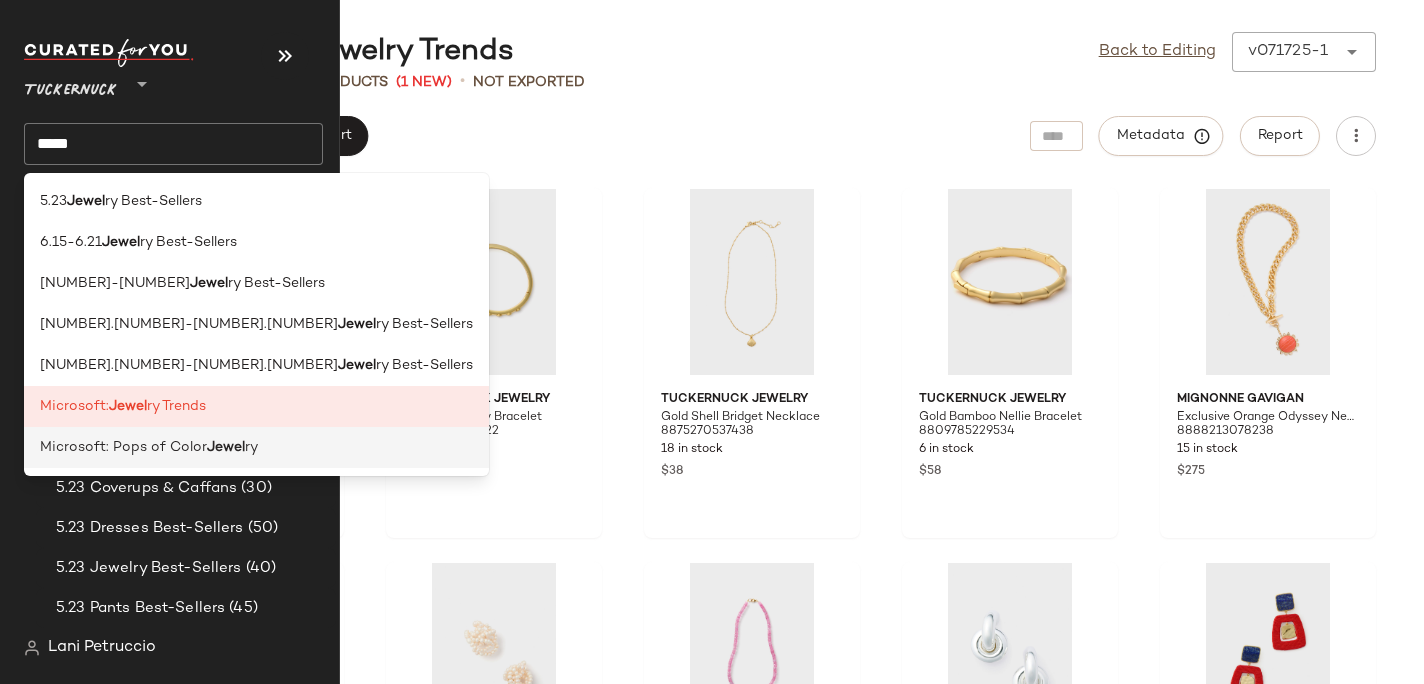 click on "Microsoft: Pops of Color" at bounding box center (123, 447) 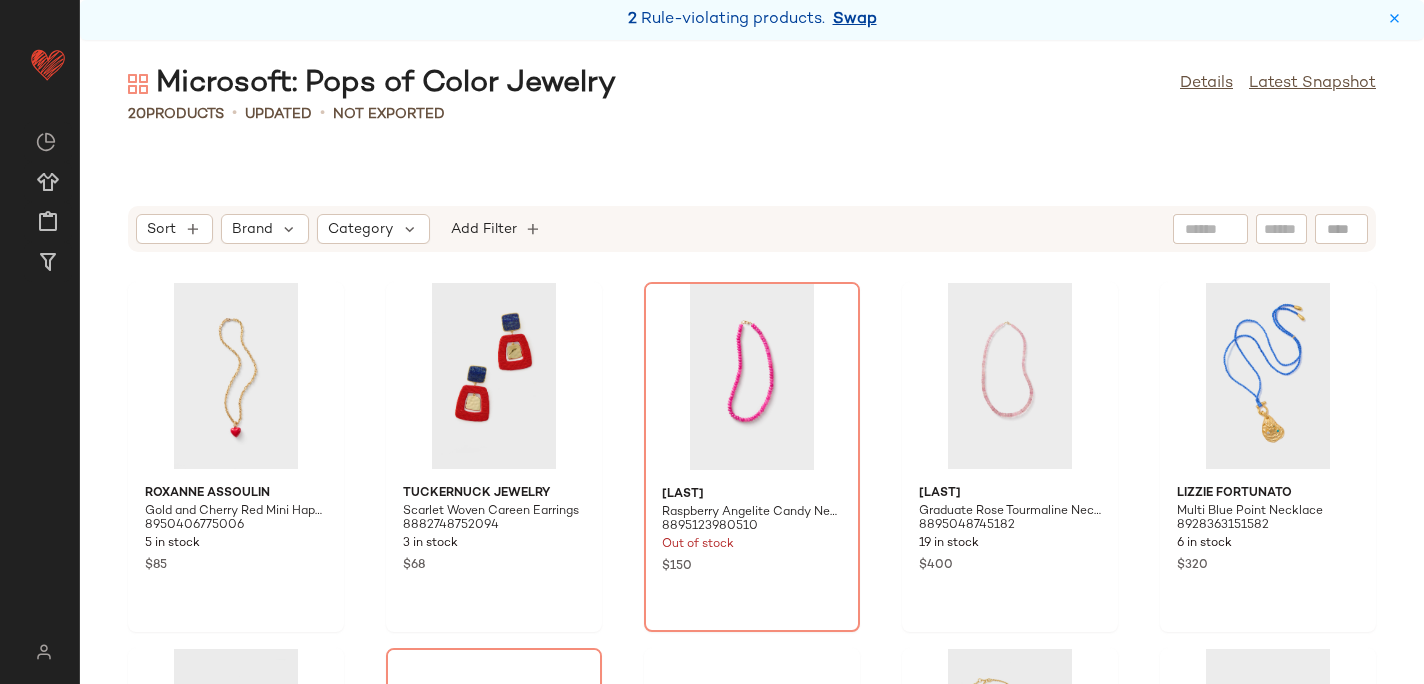 click on "Swap" at bounding box center [855, 20] 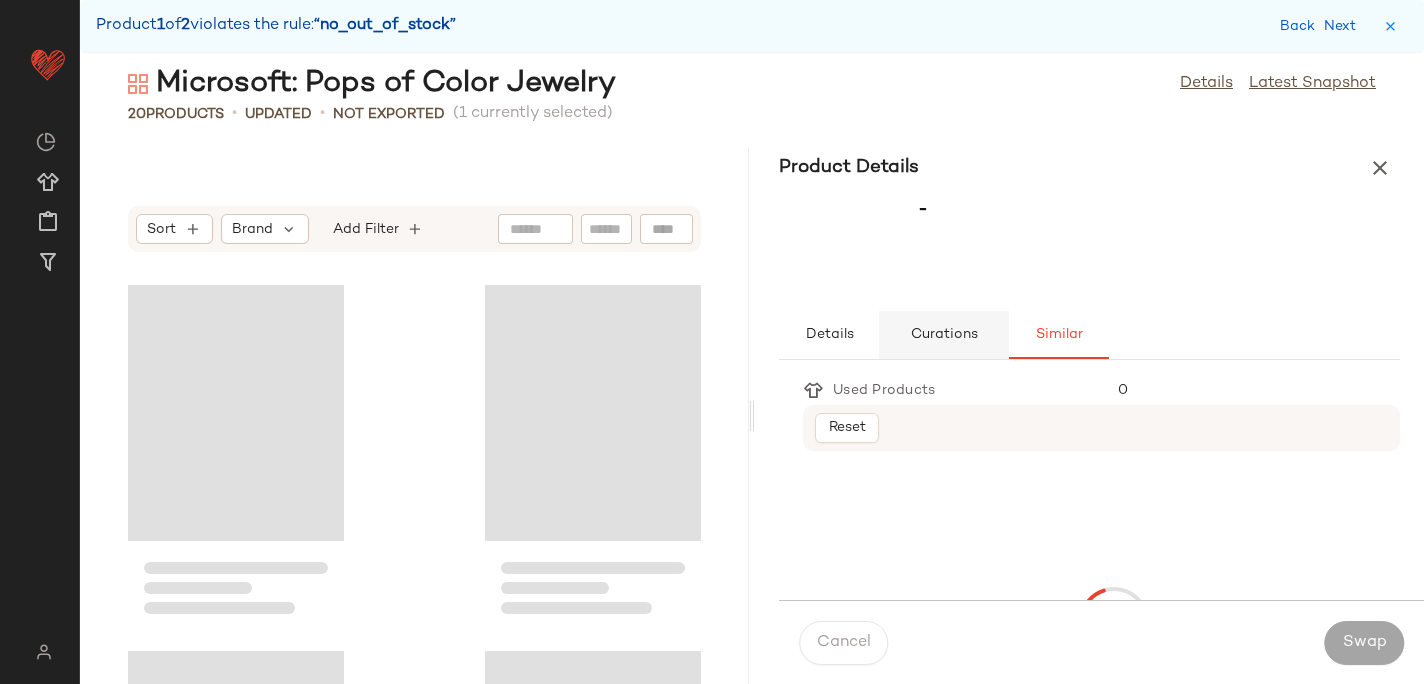 scroll, scrollTop: 382, scrollLeft: 0, axis: vertical 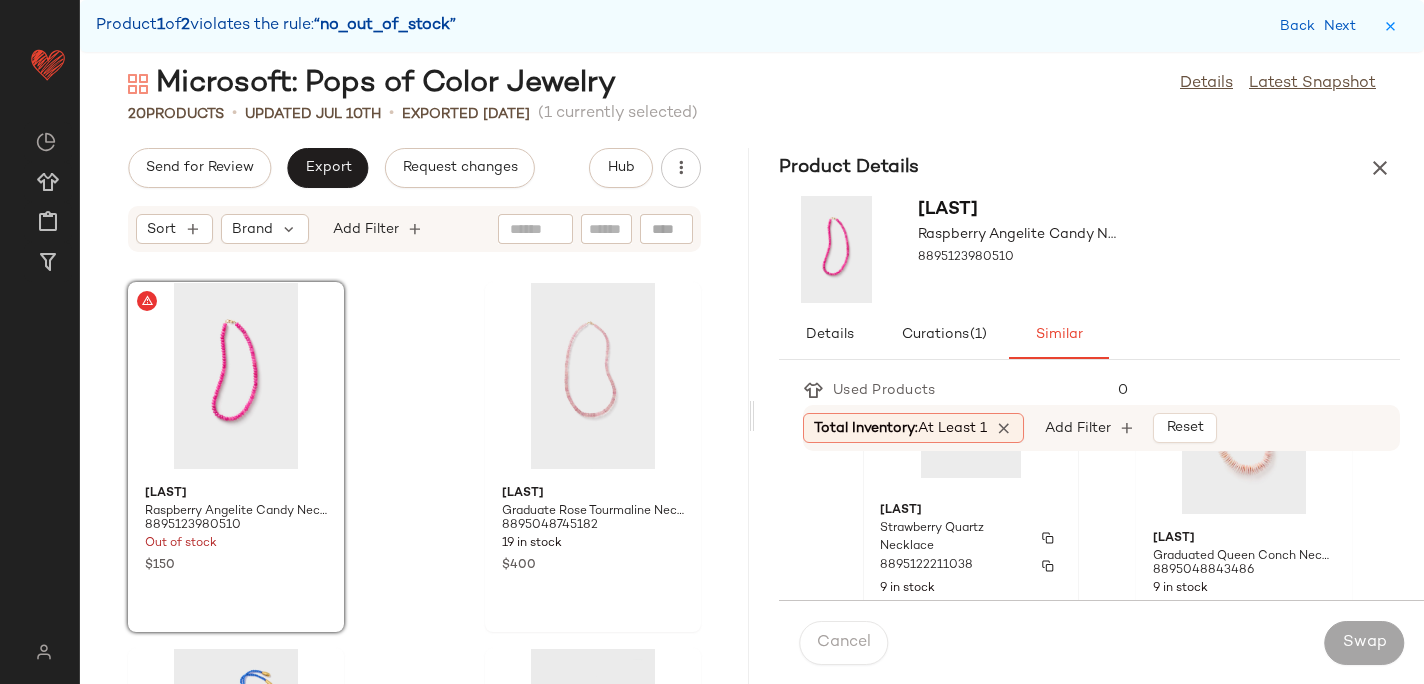 click on "Strawberry Quartz Necklace" at bounding box center [953, 538] 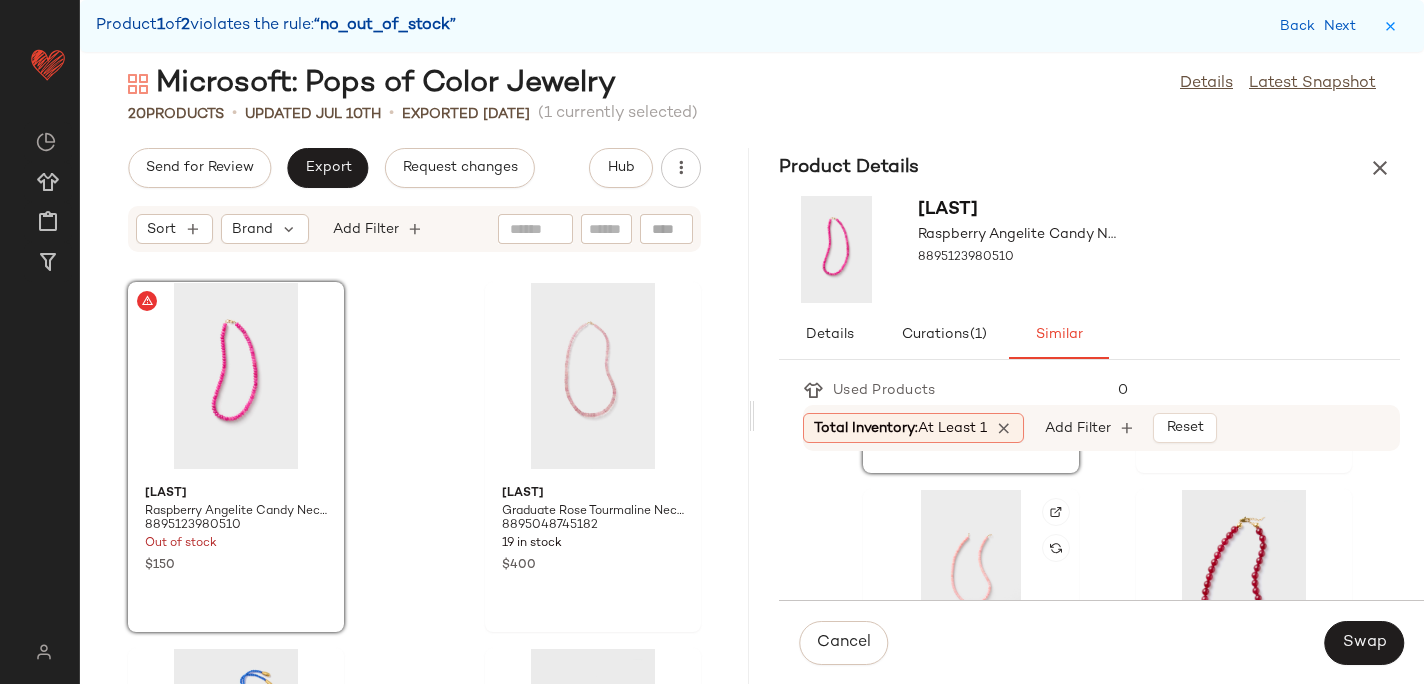 scroll, scrollTop: 382, scrollLeft: 0, axis: vertical 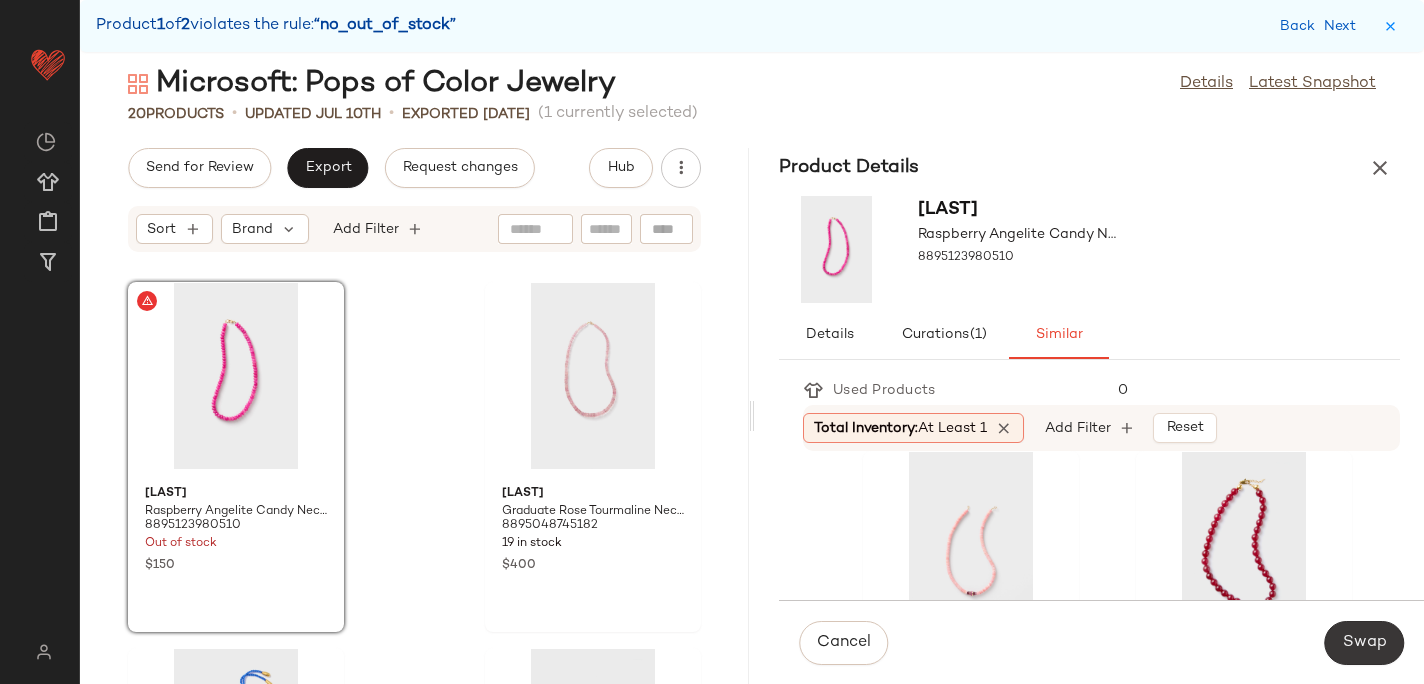 click on "Swap" at bounding box center [1364, 643] 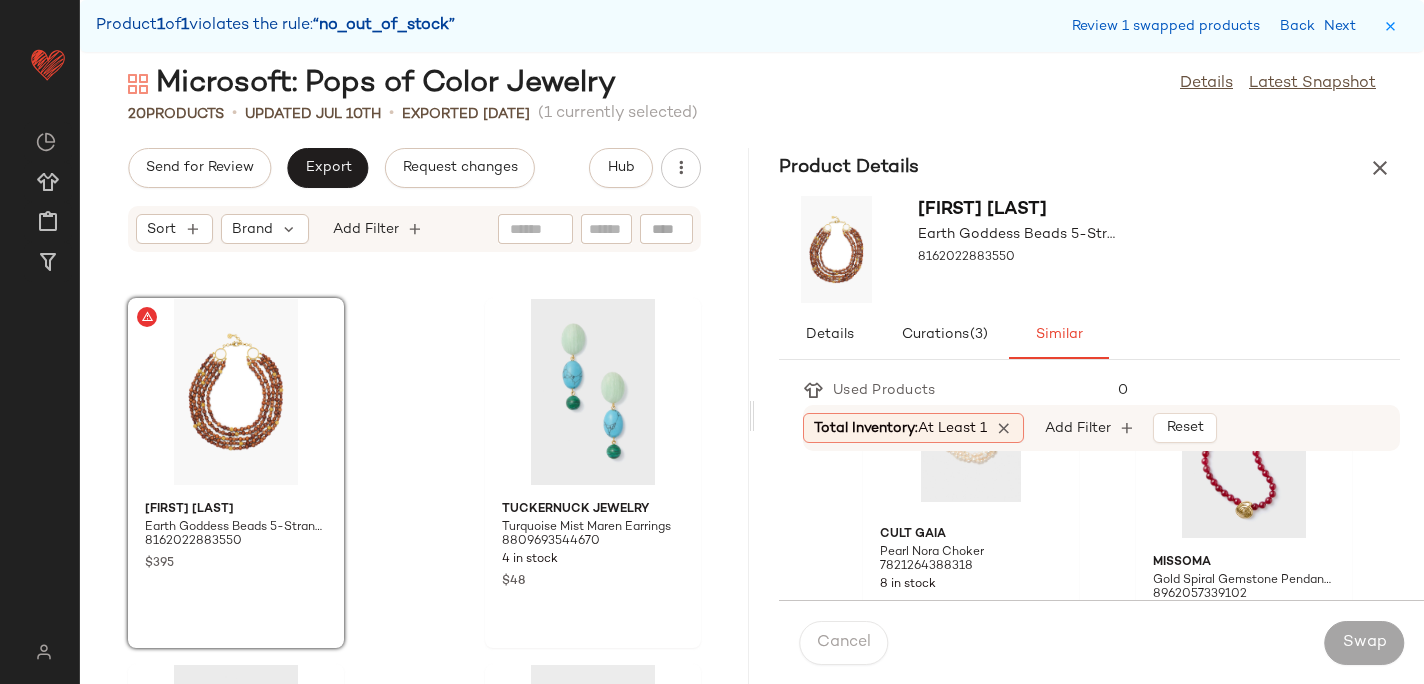 scroll, scrollTop: 478, scrollLeft: 0, axis: vertical 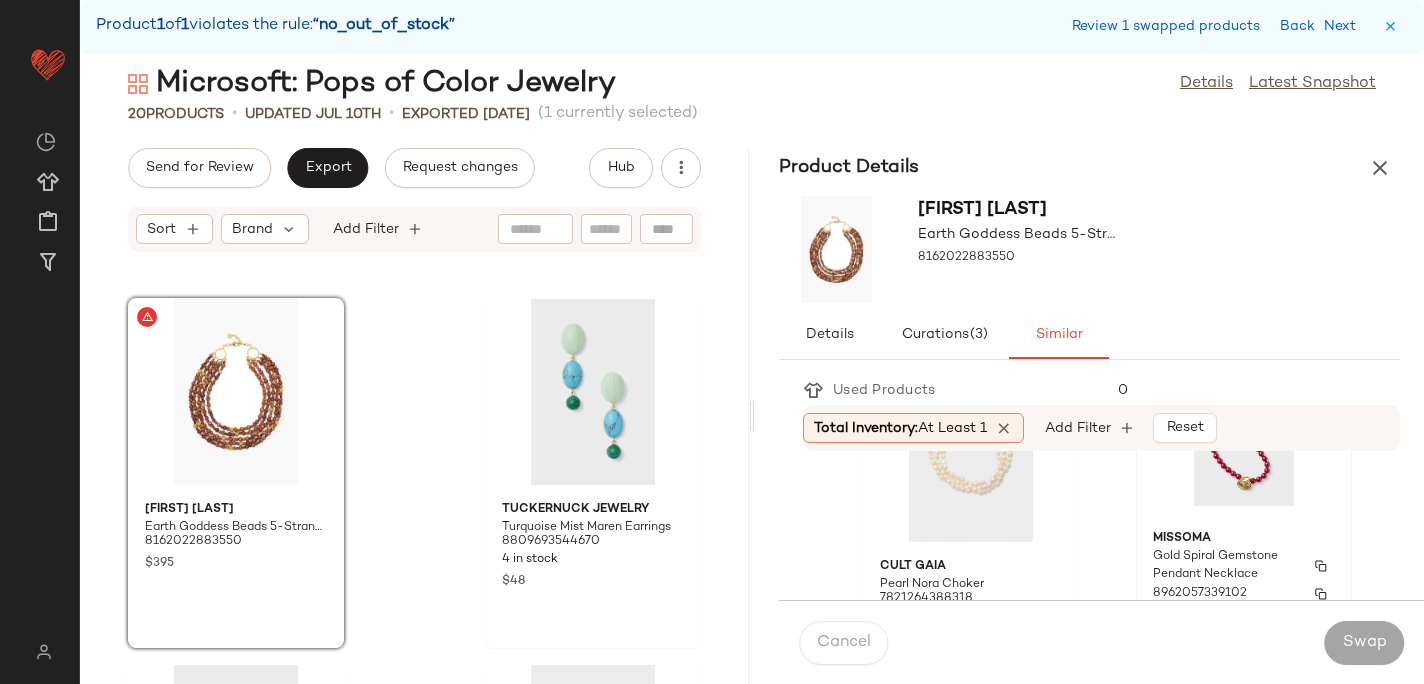 click on "Missoma" at bounding box center (1244, 539) 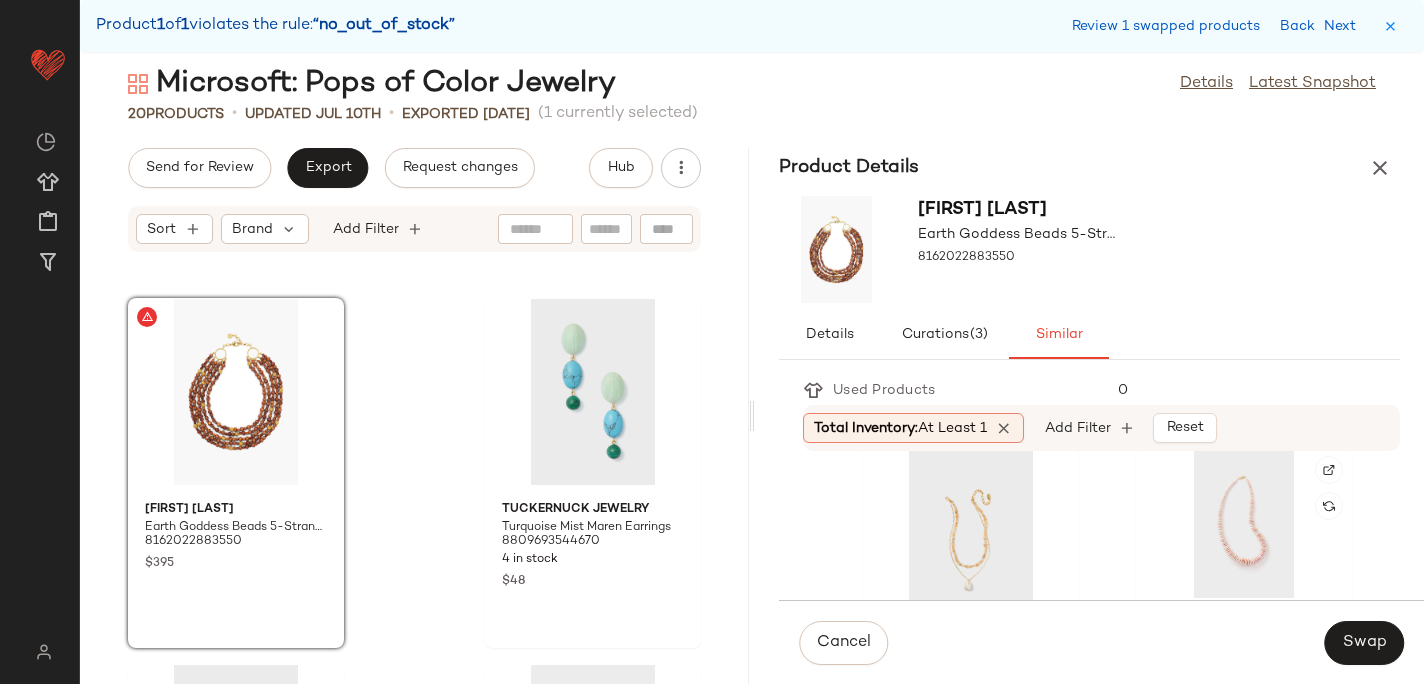 scroll, scrollTop: 817, scrollLeft: 0, axis: vertical 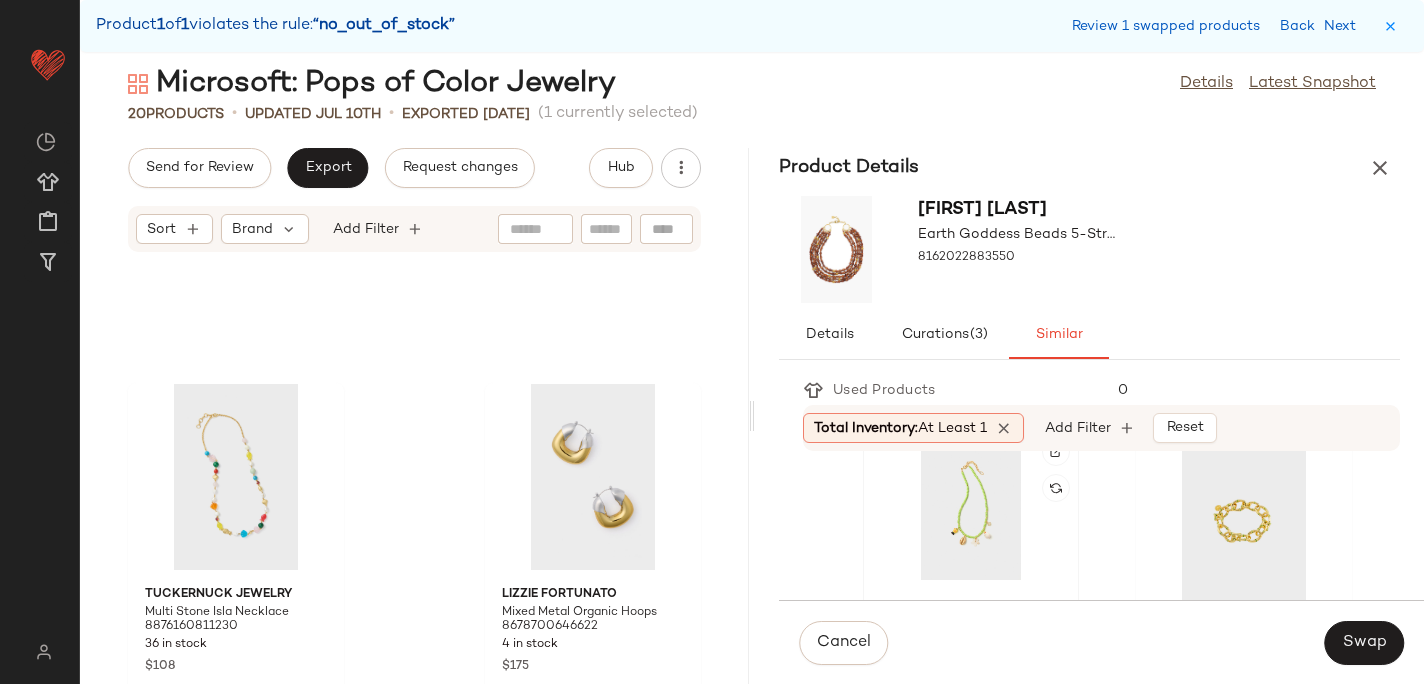 click 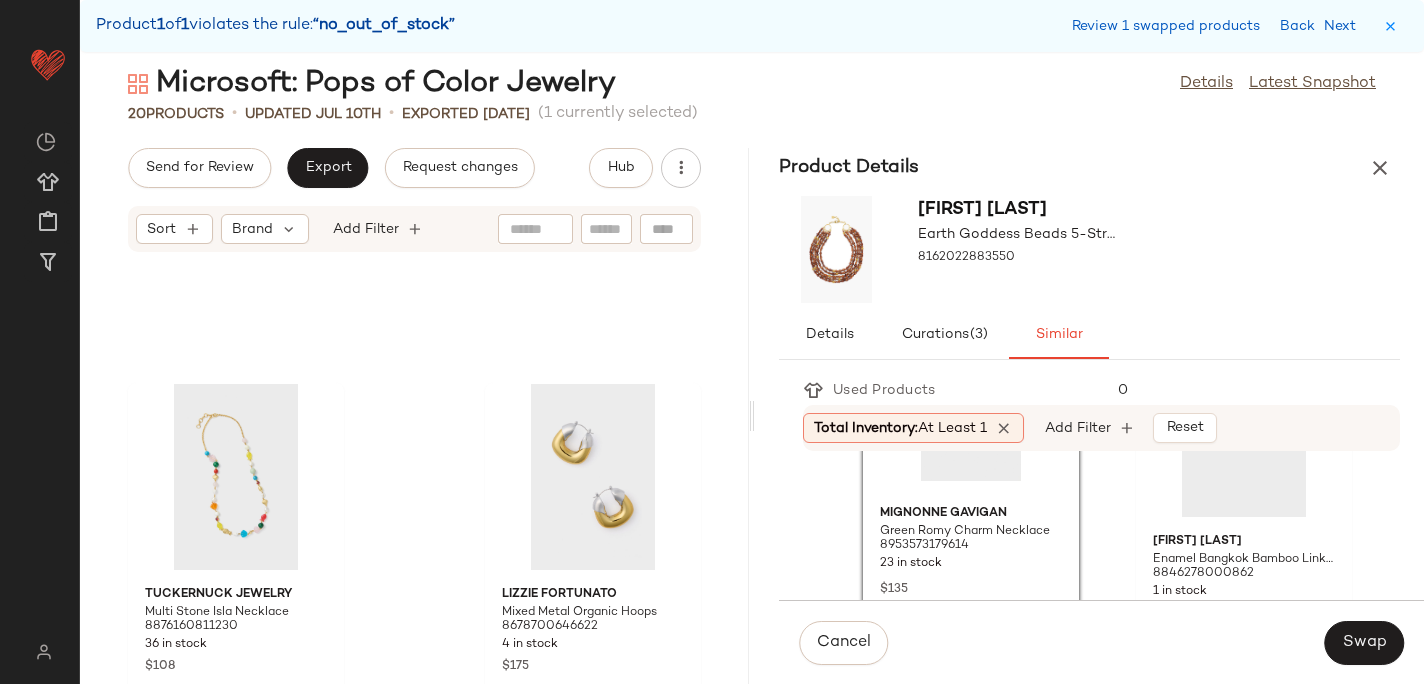 scroll, scrollTop: 2700, scrollLeft: 0, axis: vertical 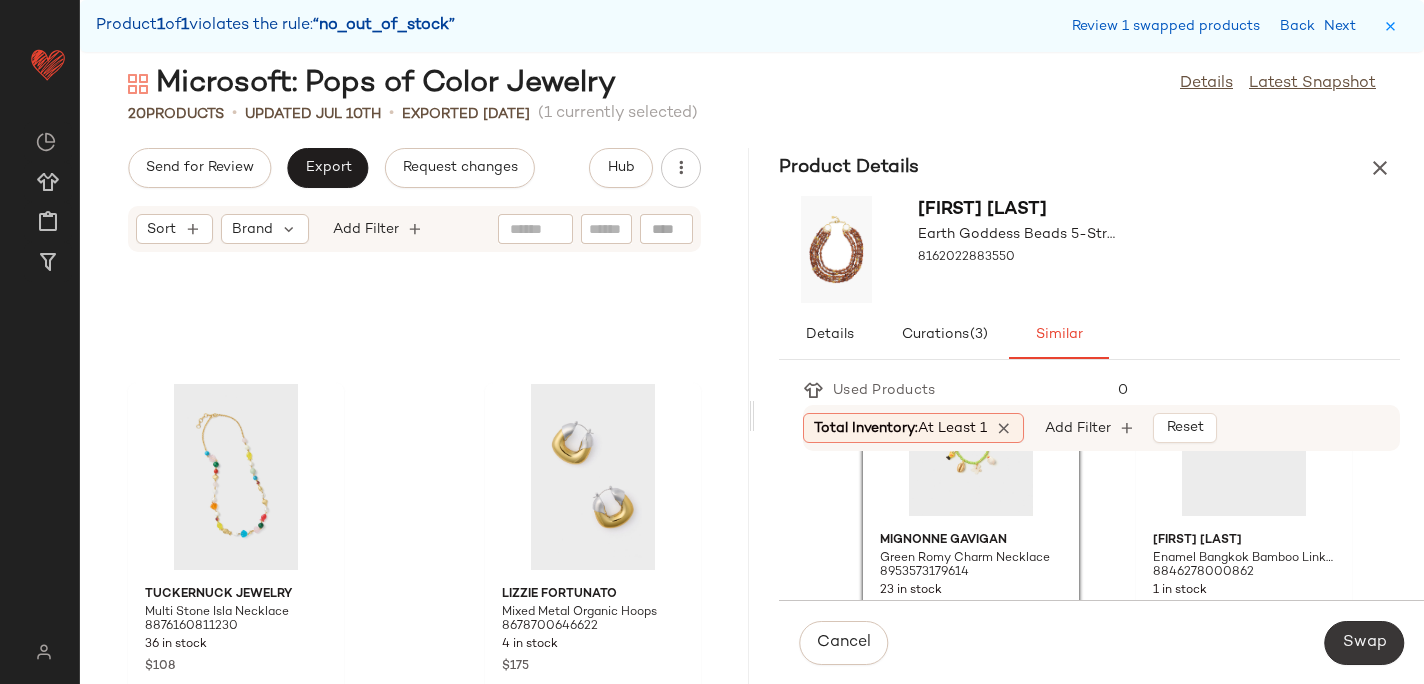 click on "Swap" 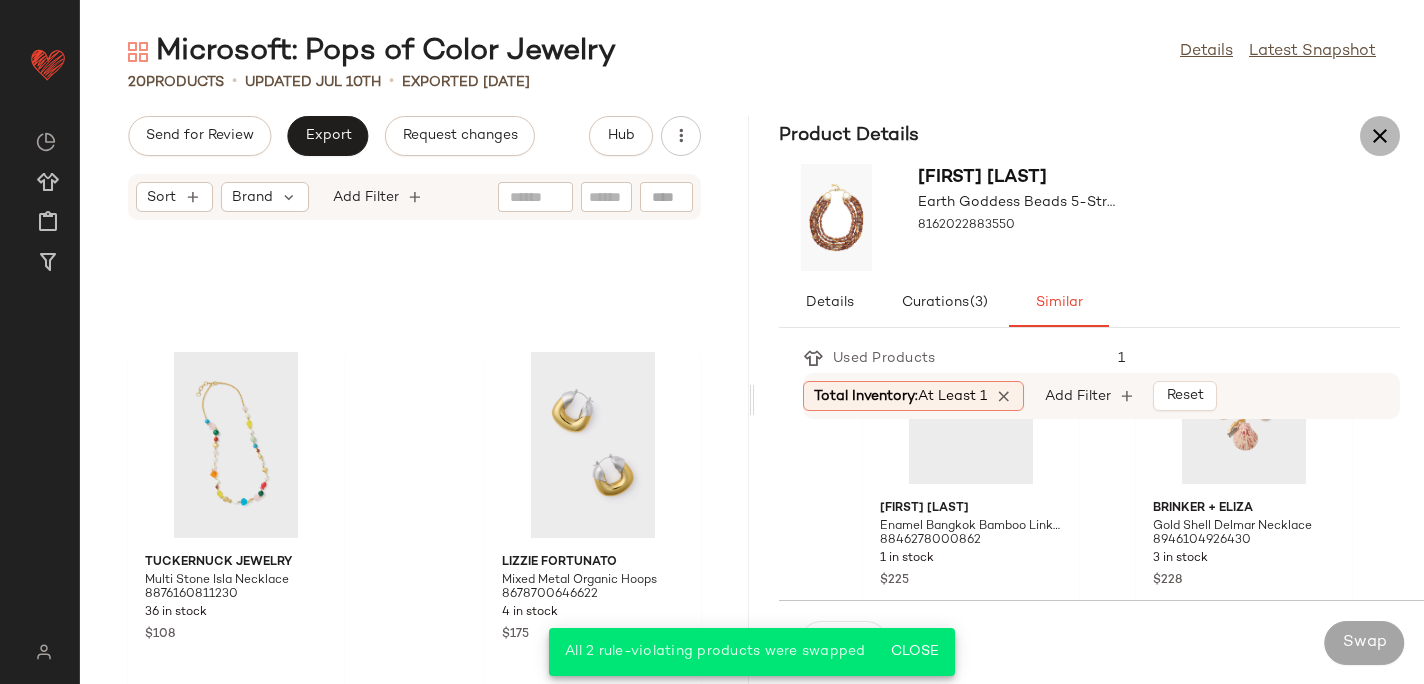 click at bounding box center [1380, 136] 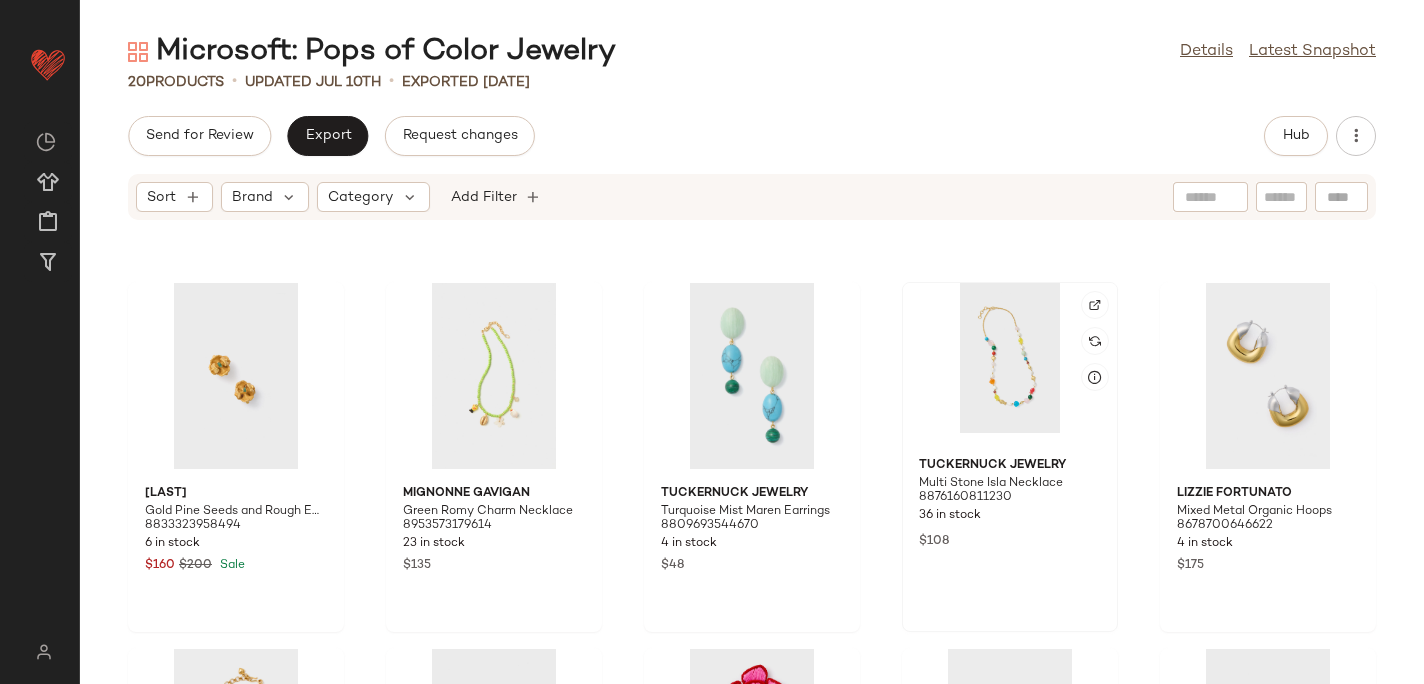 scroll, scrollTop: 0, scrollLeft: 0, axis: both 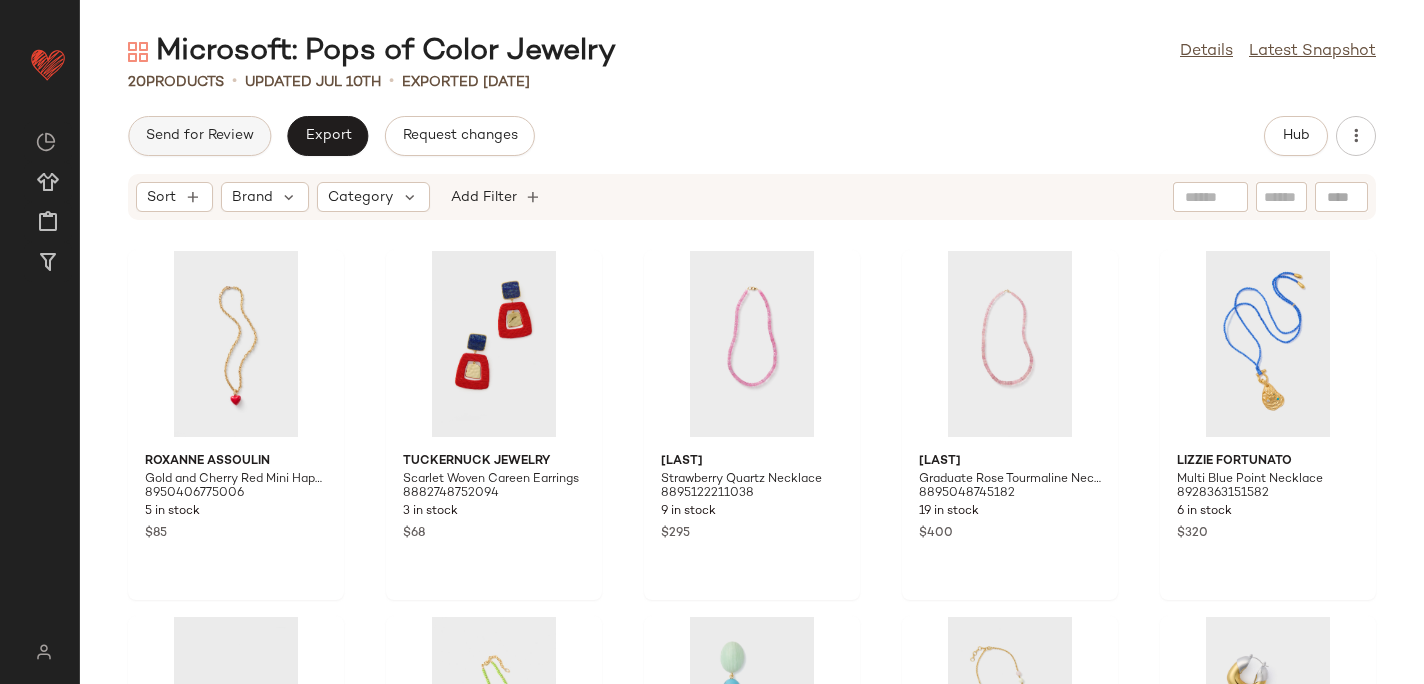 click on "Send for Review" at bounding box center (199, 136) 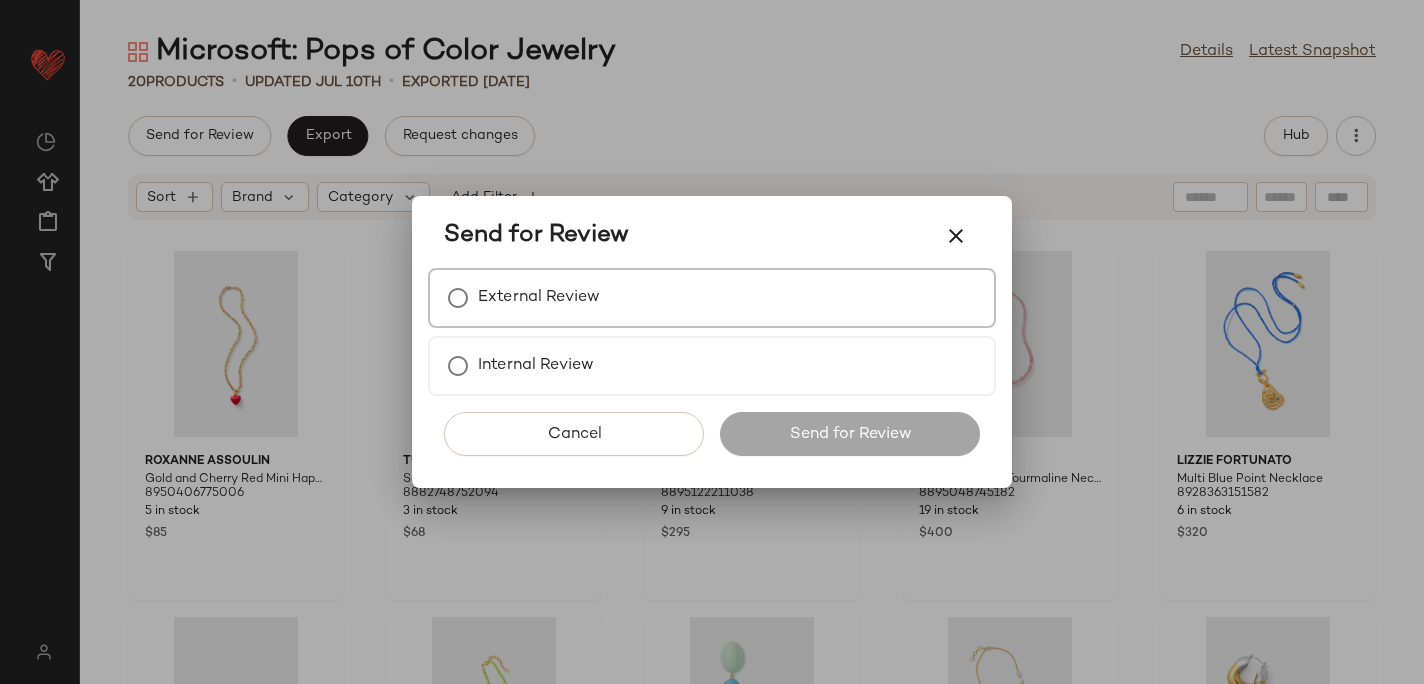 click on "External Review" at bounding box center (539, 298) 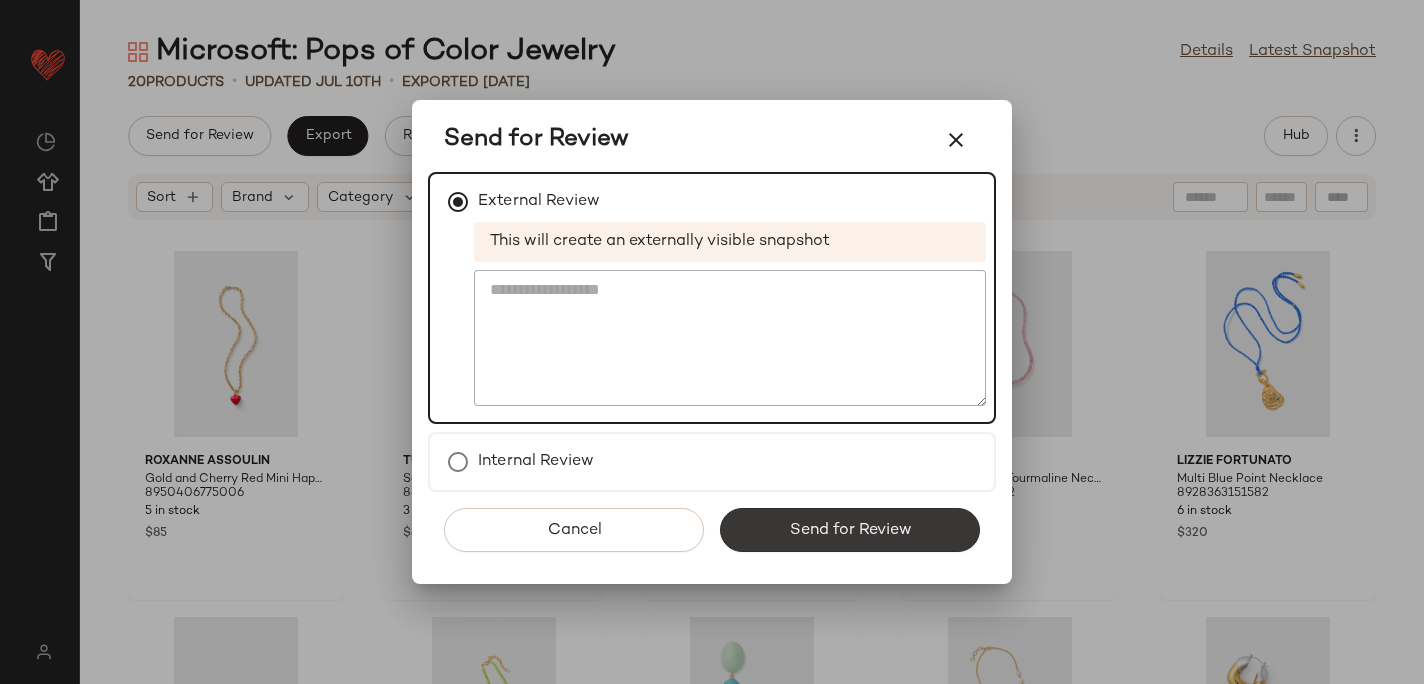 click on "Send for Review" 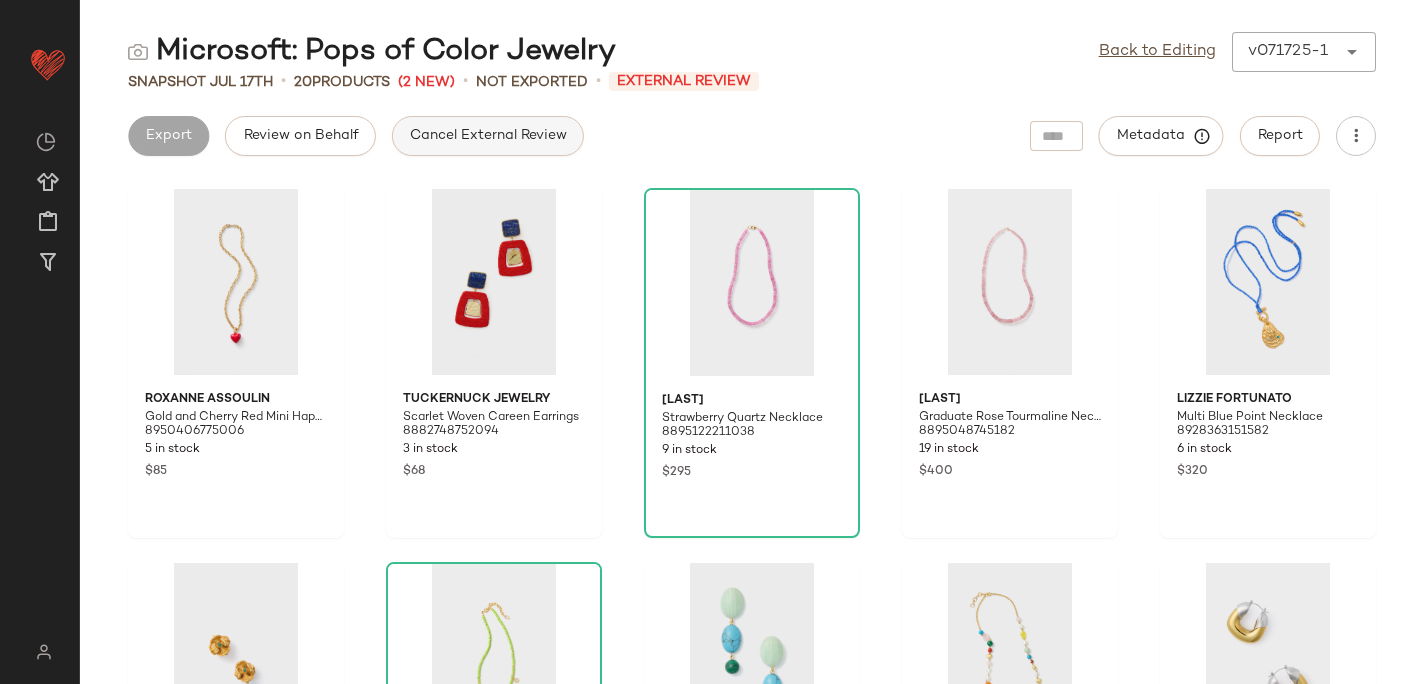 click on "Cancel External Review" at bounding box center (488, 136) 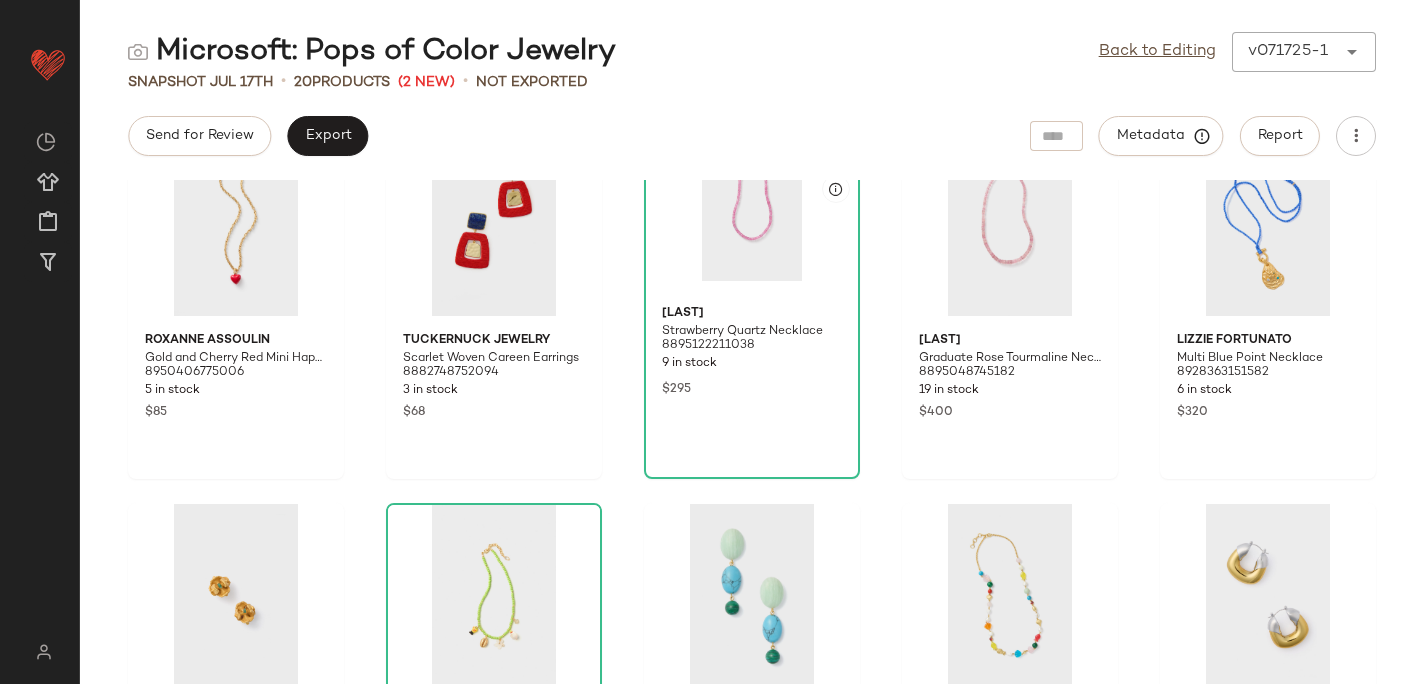scroll, scrollTop: 0, scrollLeft: 0, axis: both 